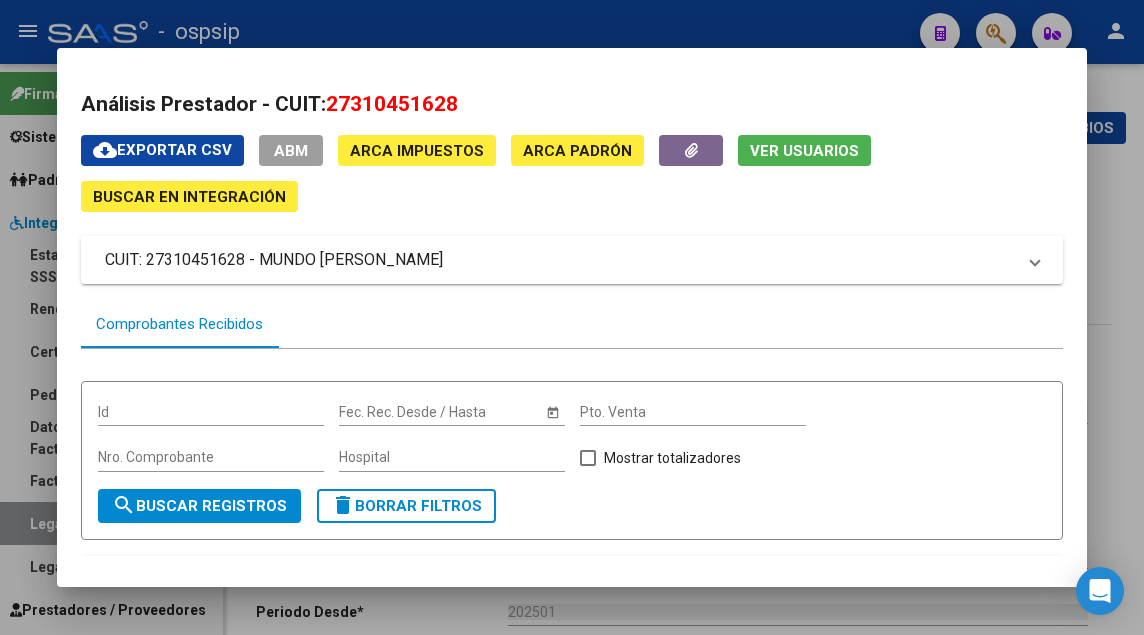scroll, scrollTop: 0, scrollLeft: 0, axis: both 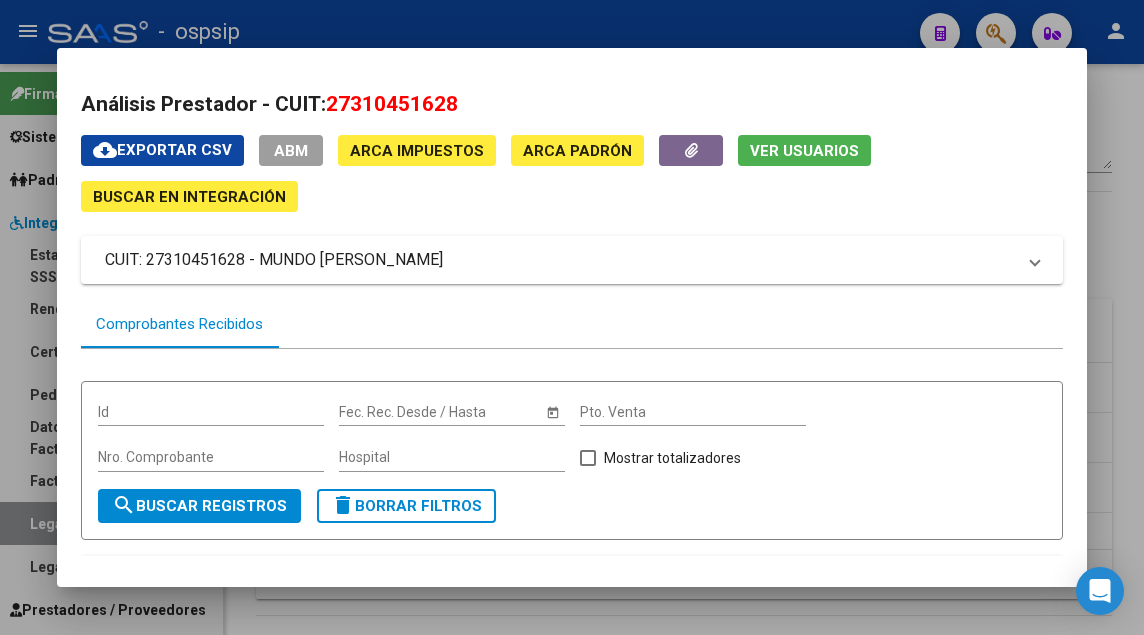 click at bounding box center [572, 317] 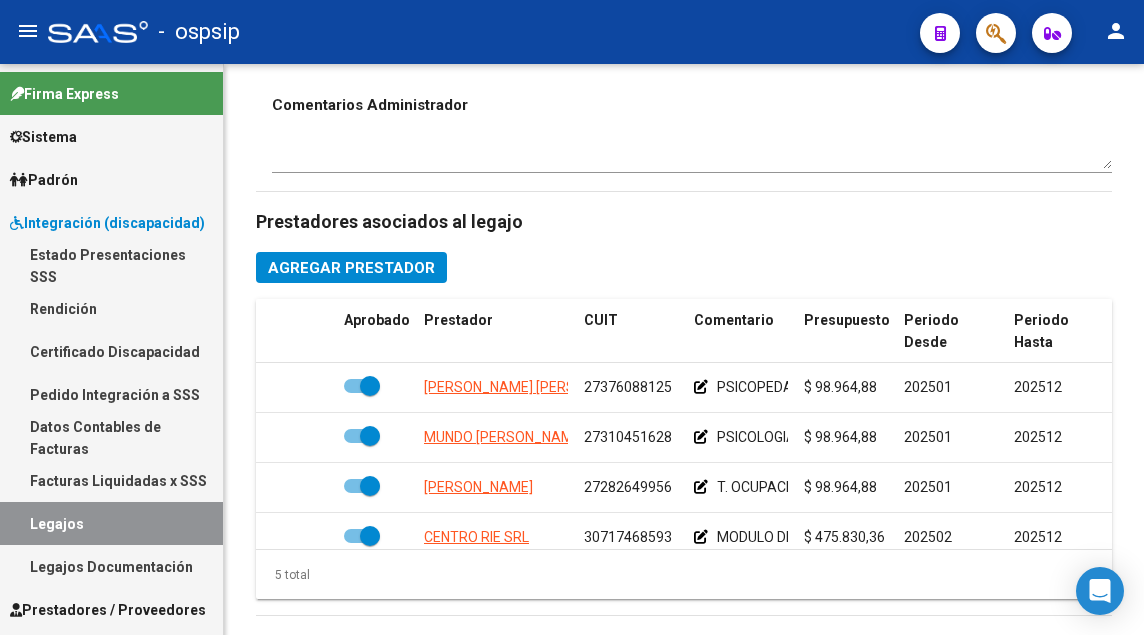 click on "Legajos" at bounding box center (111, 523) 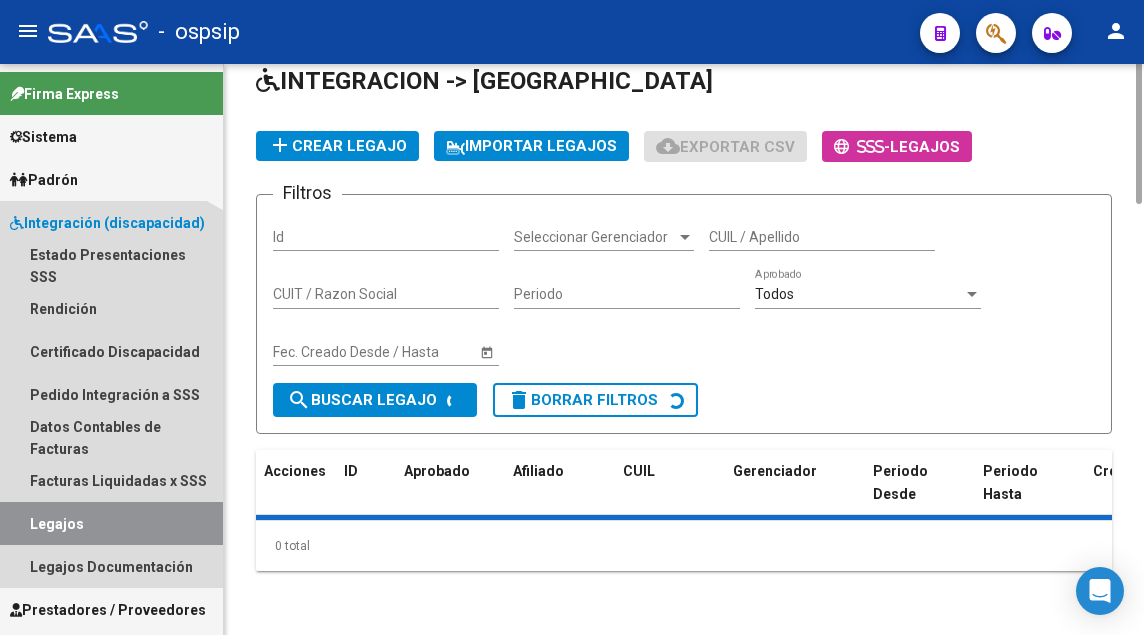 scroll, scrollTop: 0, scrollLeft: 0, axis: both 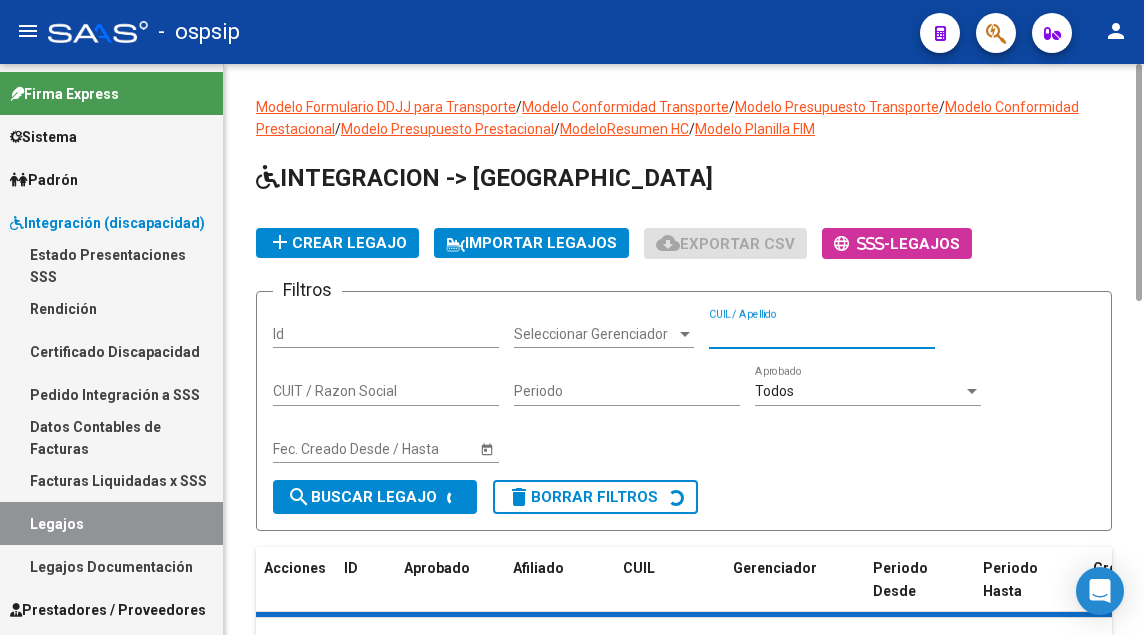click on "CUIL / Apellido" at bounding box center [822, 334] 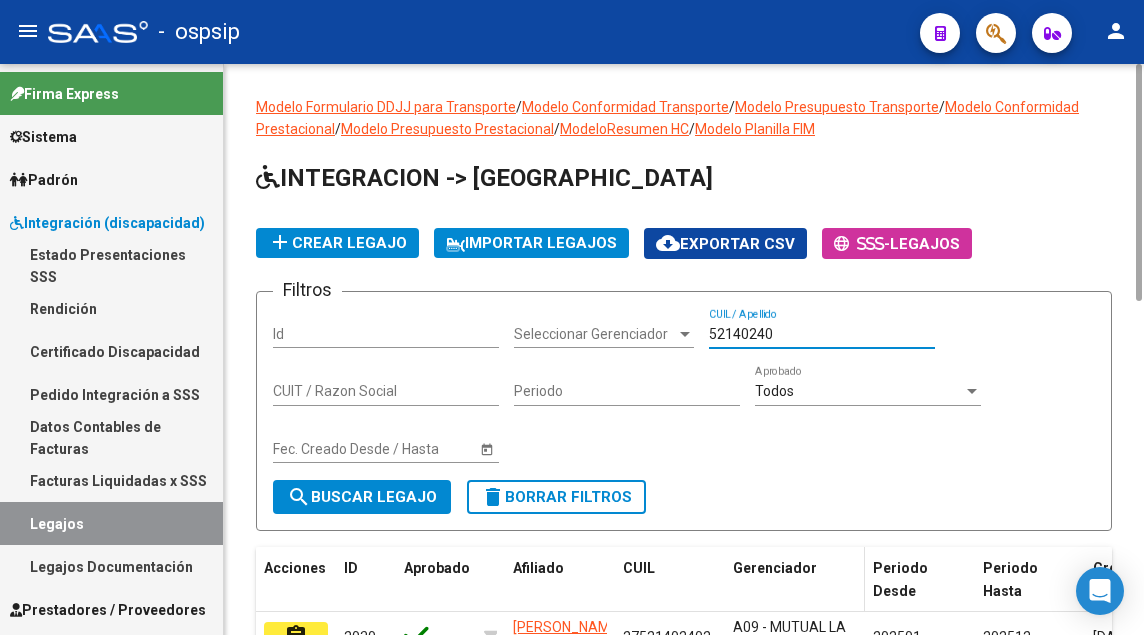 scroll, scrollTop: 200, scrollLeft: 0, axis: vertical 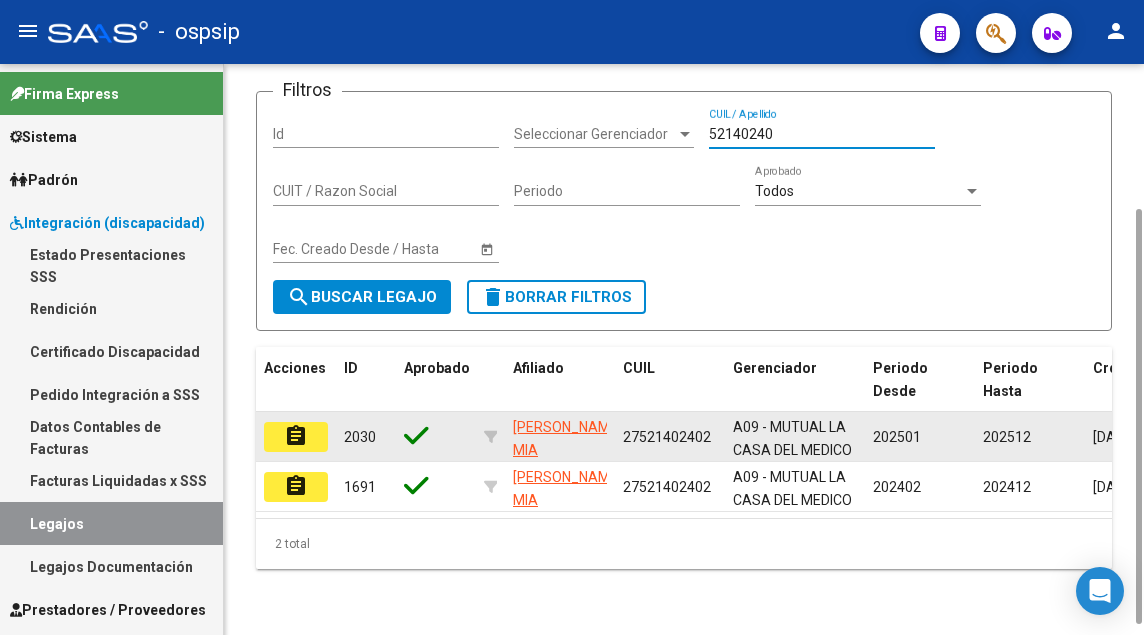 type on "52140240" 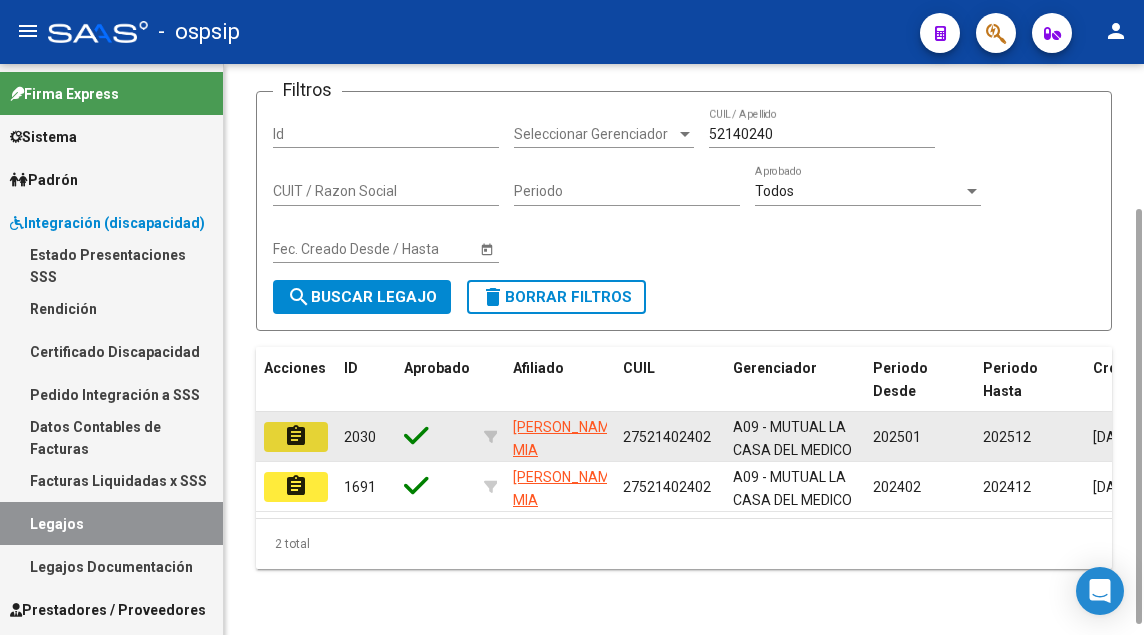 click on "assignment" 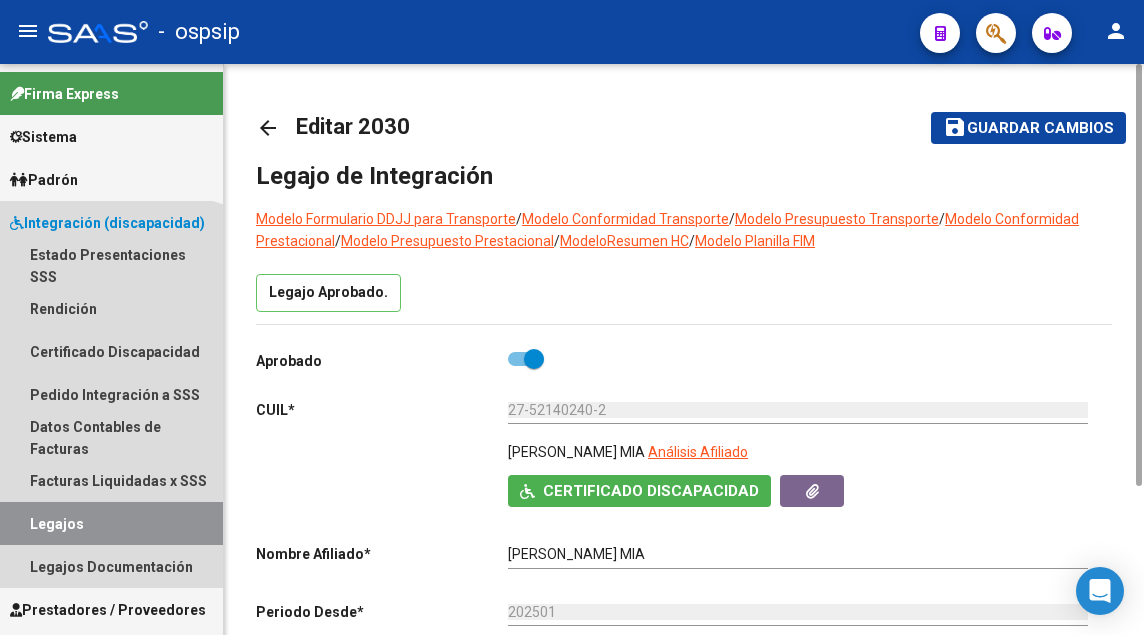 click on "Legajos" at bounding box center (111, 523) 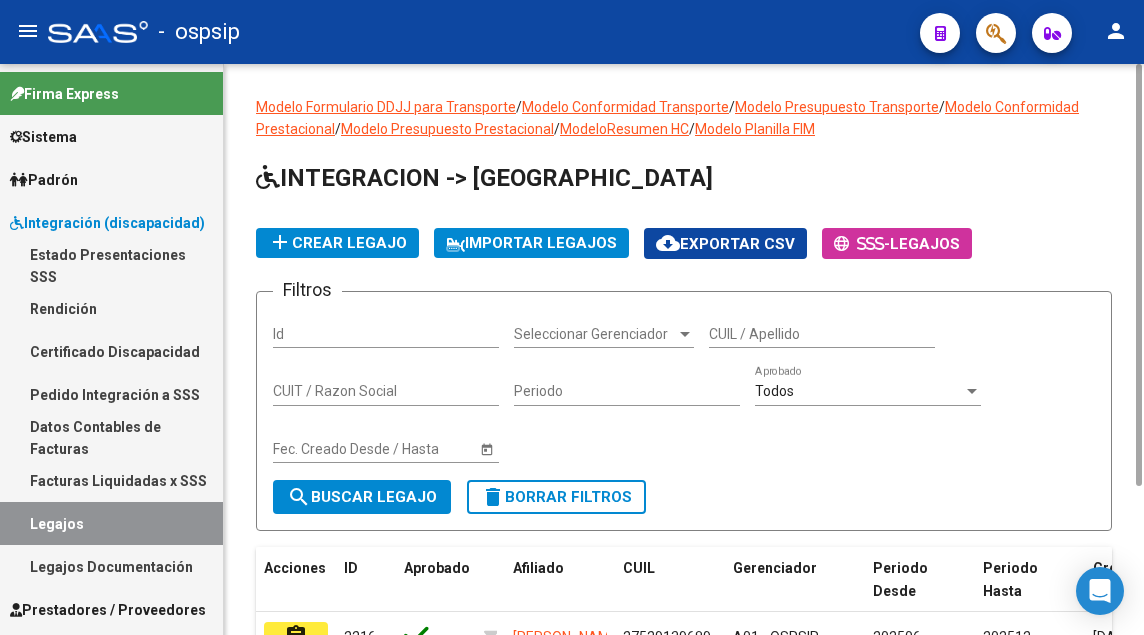 click on "CUIL / Apellido" at bounding box center [822, 334] 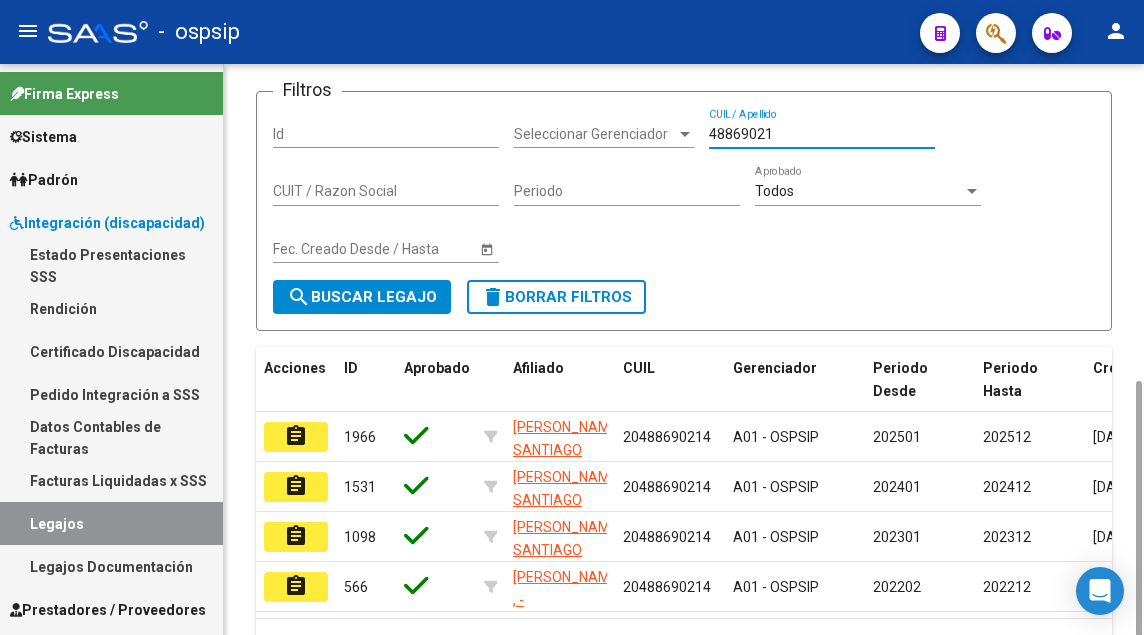 scroll, scrollTop: 314, scrollLeft: 0, axis: vertical 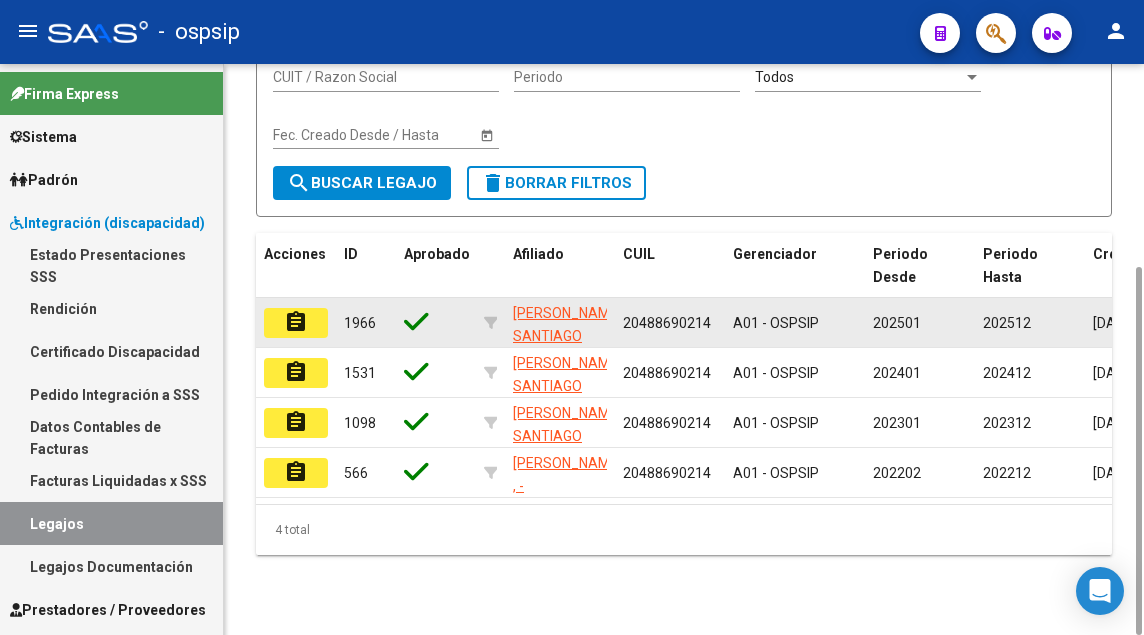 type on "48869021" 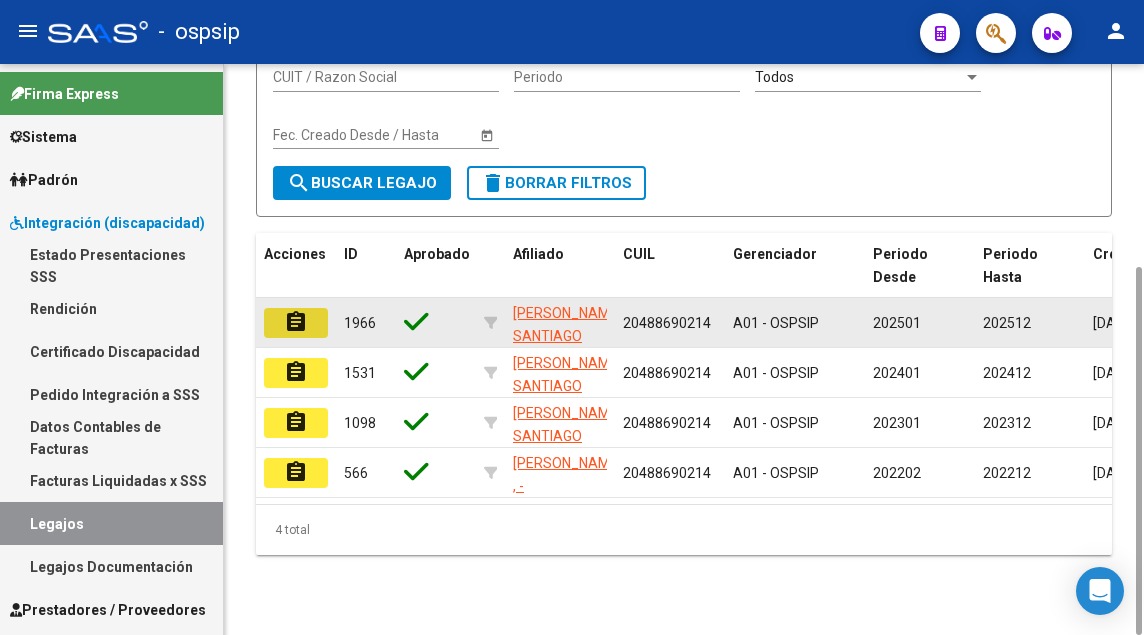 click on "assignment" 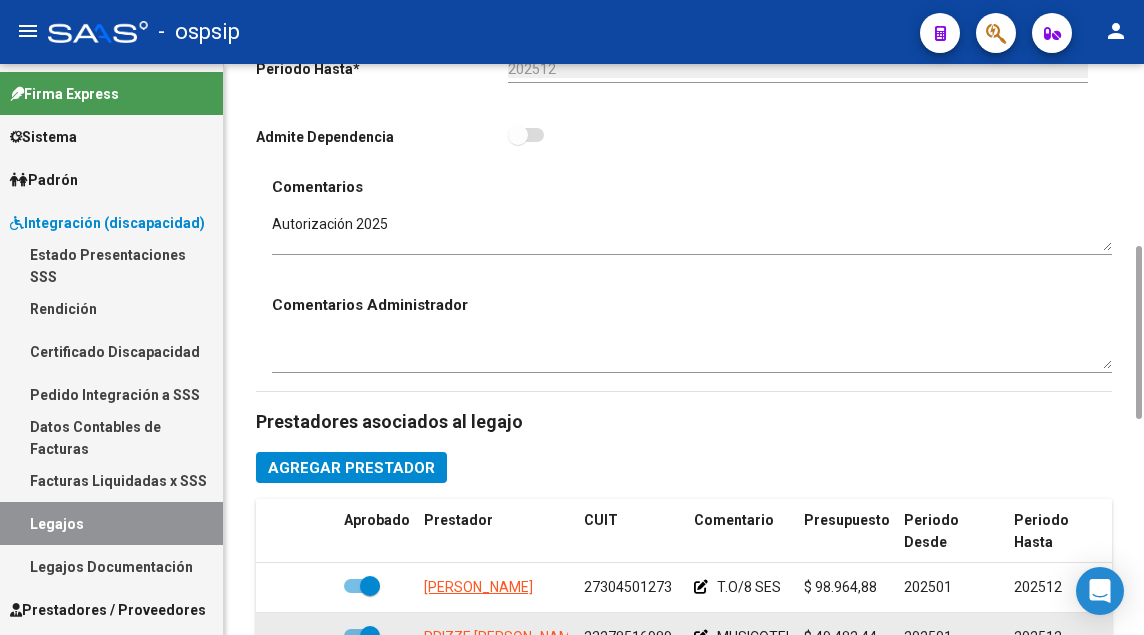 scroll, scrollTop: 800, scrollLeft: 0, axis: vertical 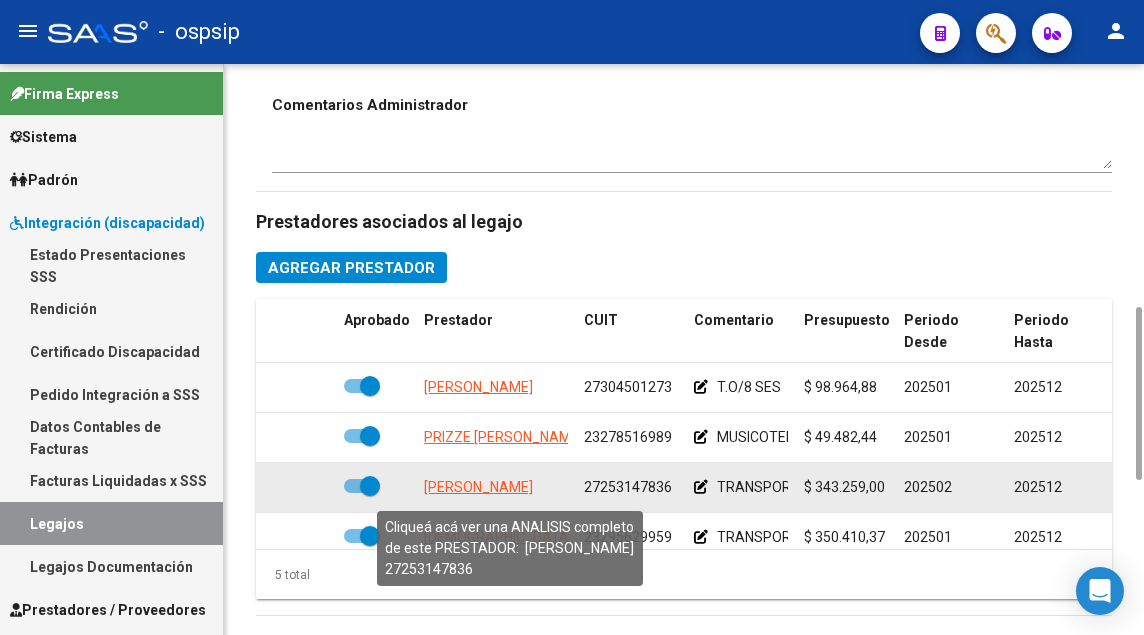 click on "[PERSON_NAME]" 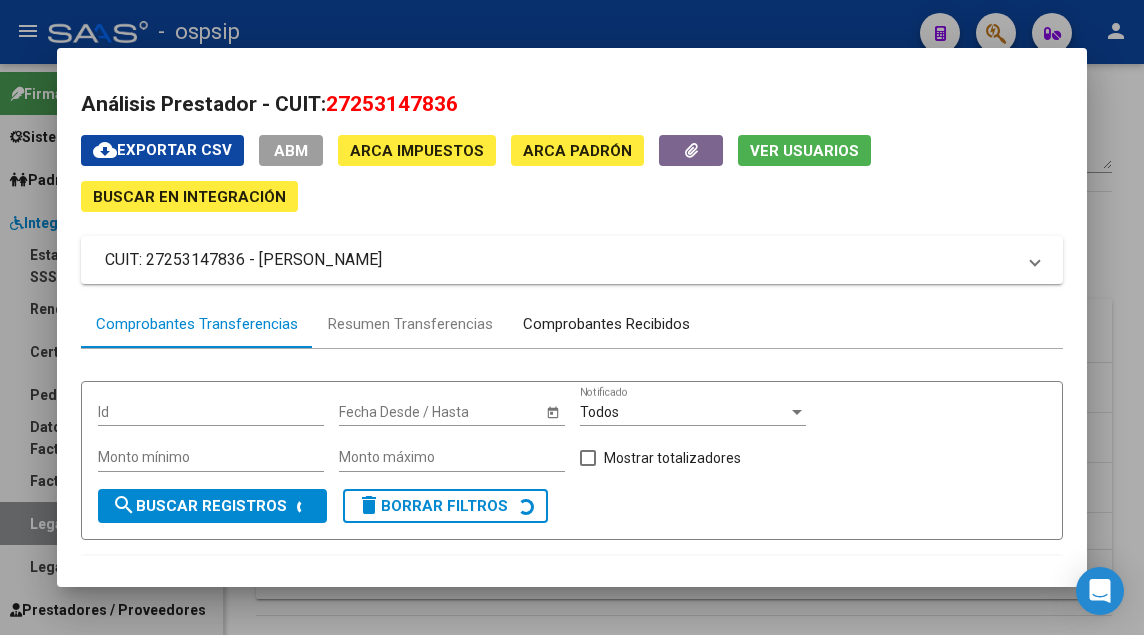 click on "Comprobantes Recibidos" at bounding box center [606, 324] 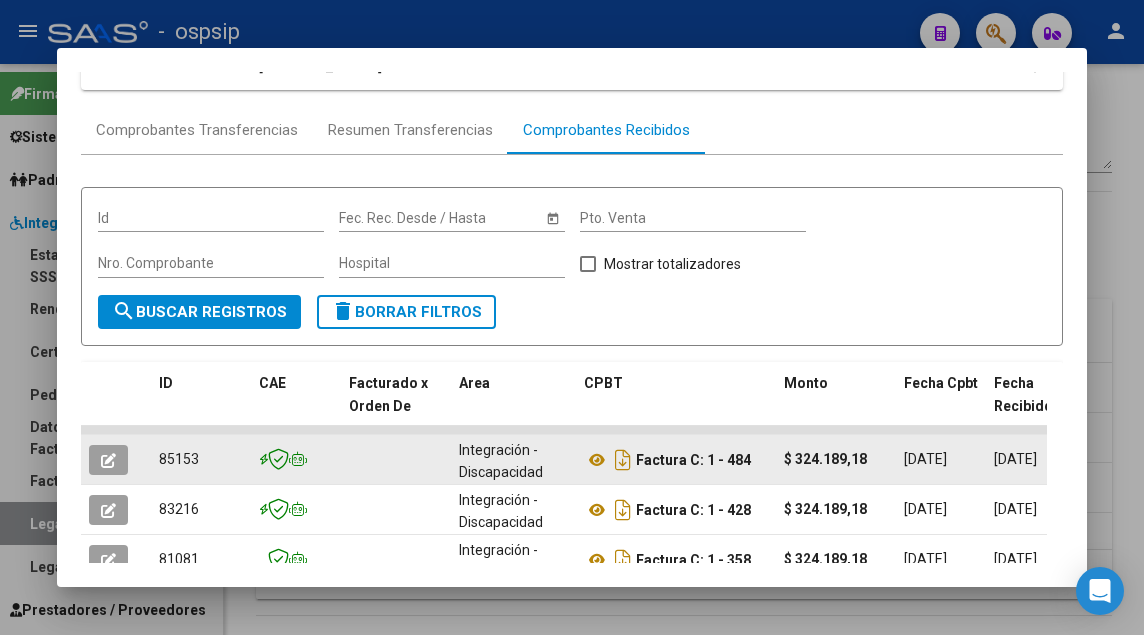 scroll, scrollTop: 294, scrollLeft: 0, axis: vertical 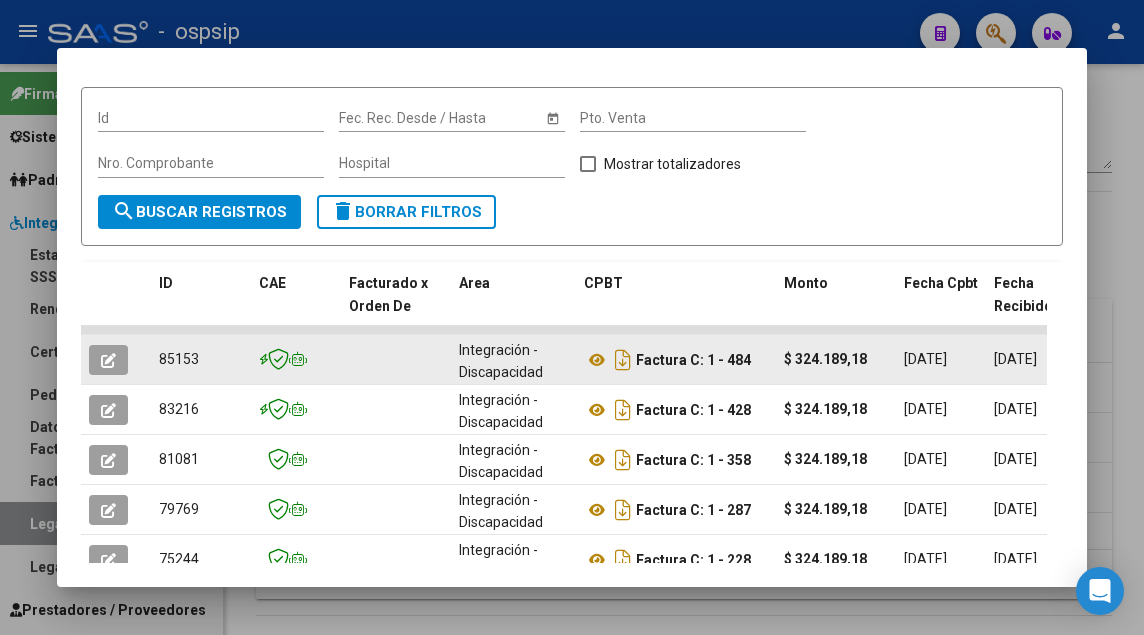click 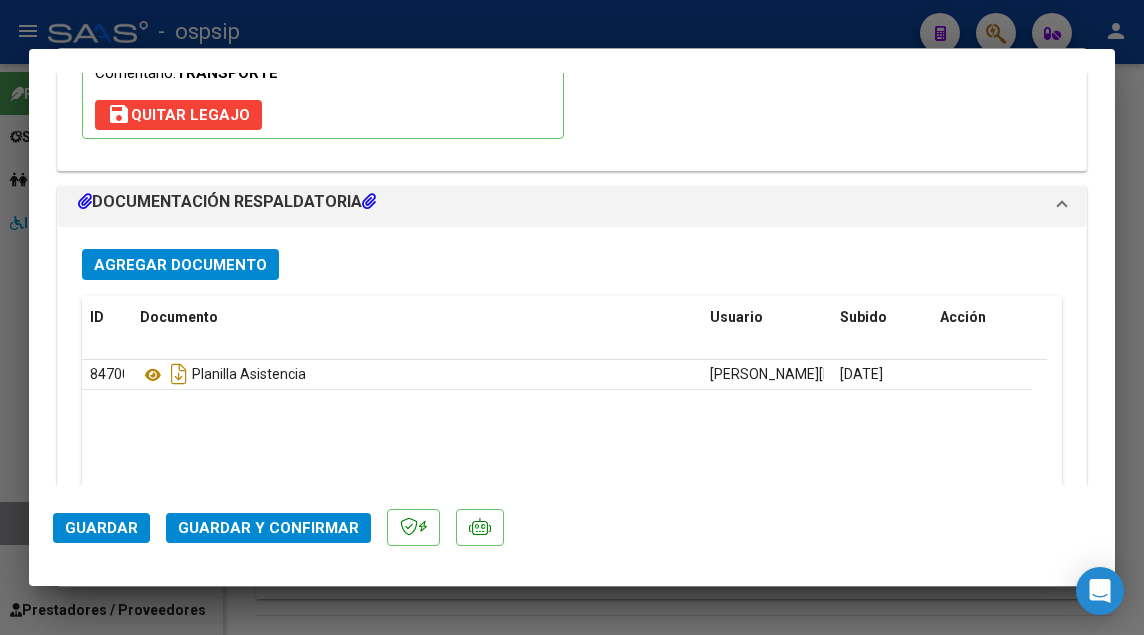 scroll, scrollTop: 2426, scrollLeft: 0, axis: vertical 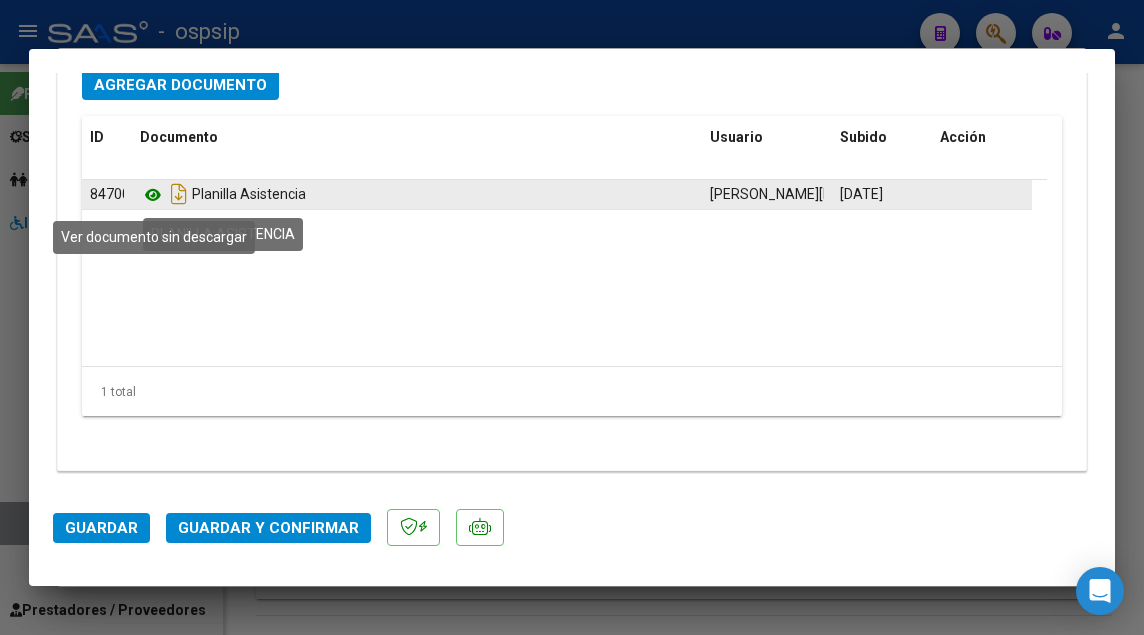 click 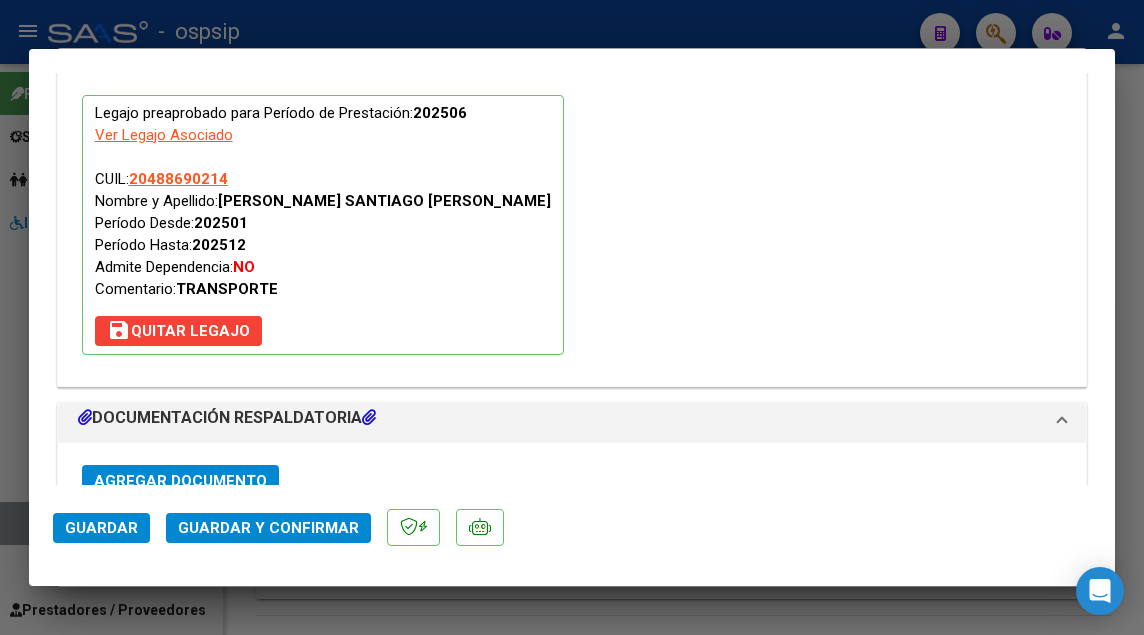 scroll, scrollTop: 2026, scrollLeft: 0, axis: vertical 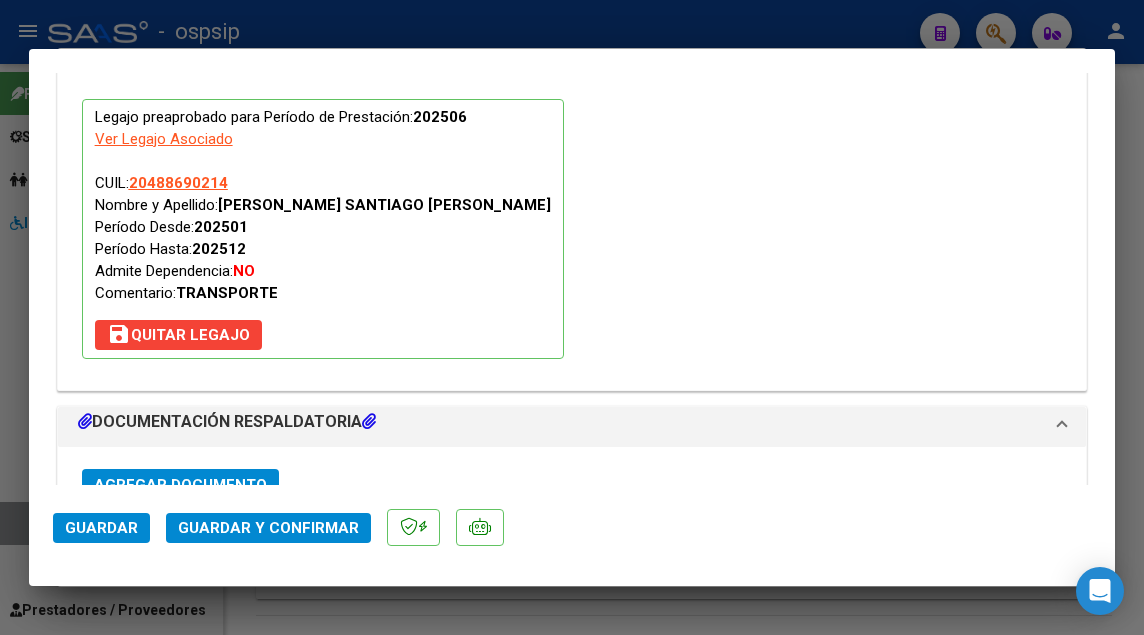 type 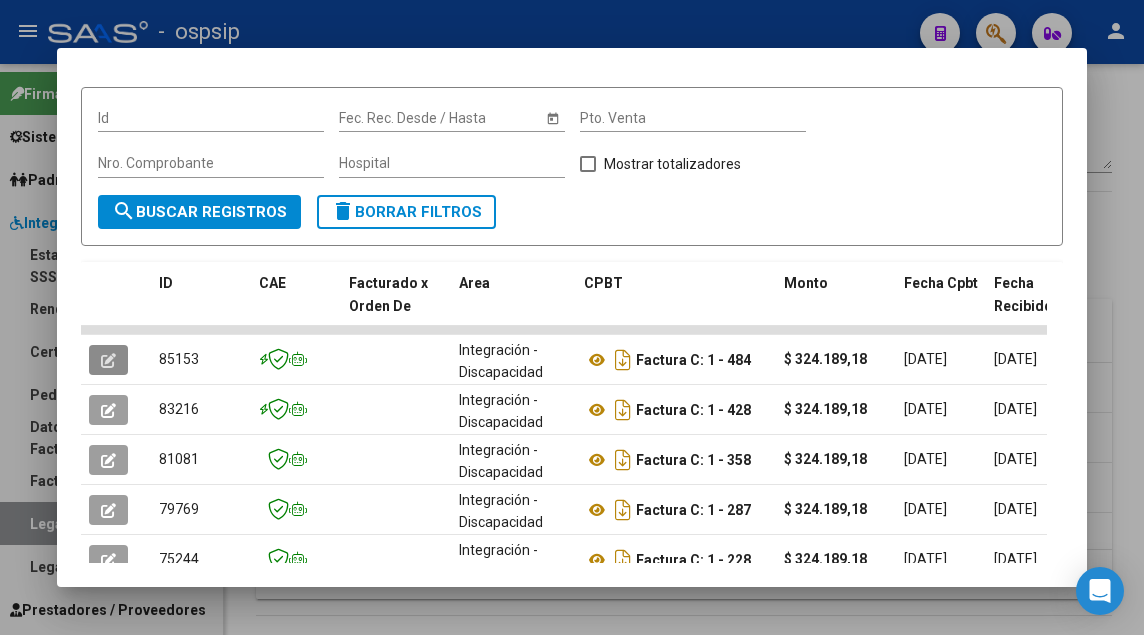 type 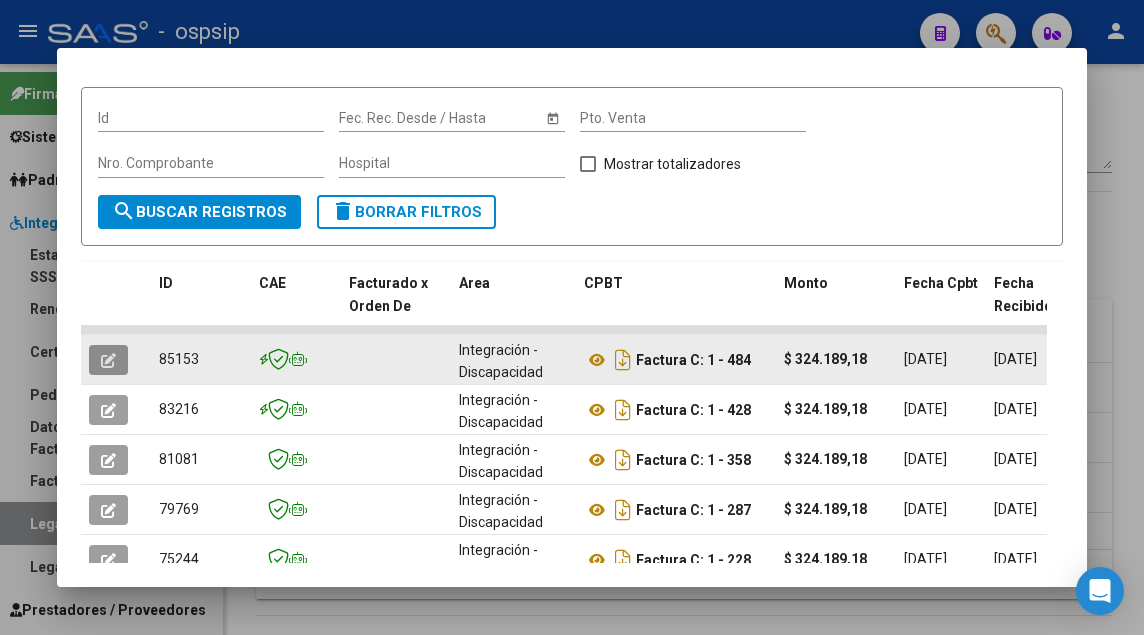 click 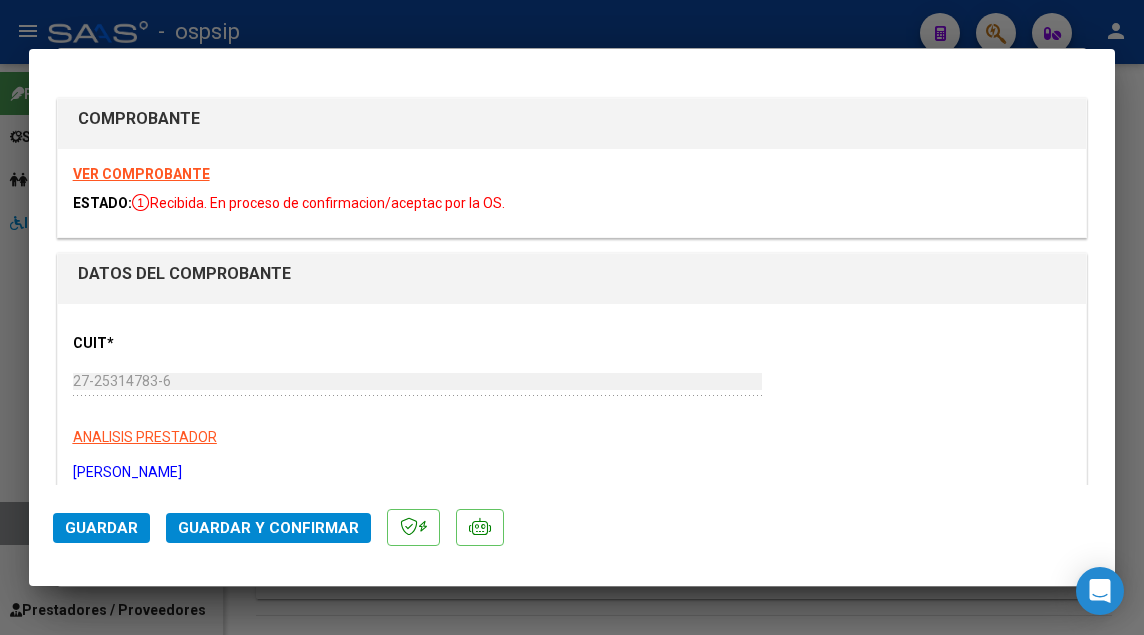 click on "Guardar y Confirmar" 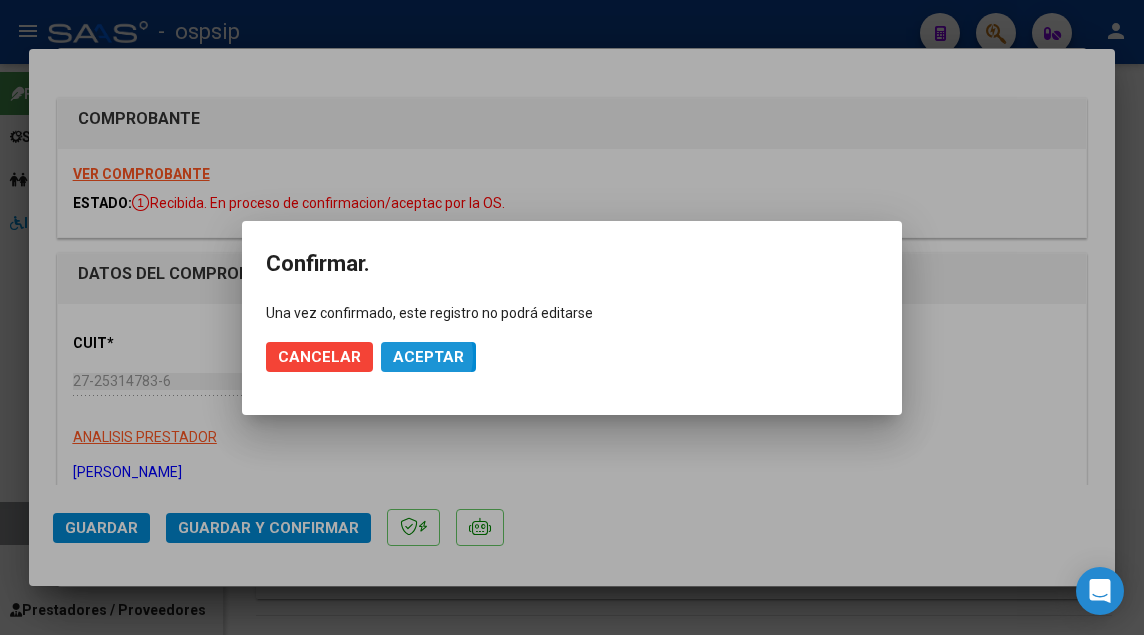 click on "Aceptar" 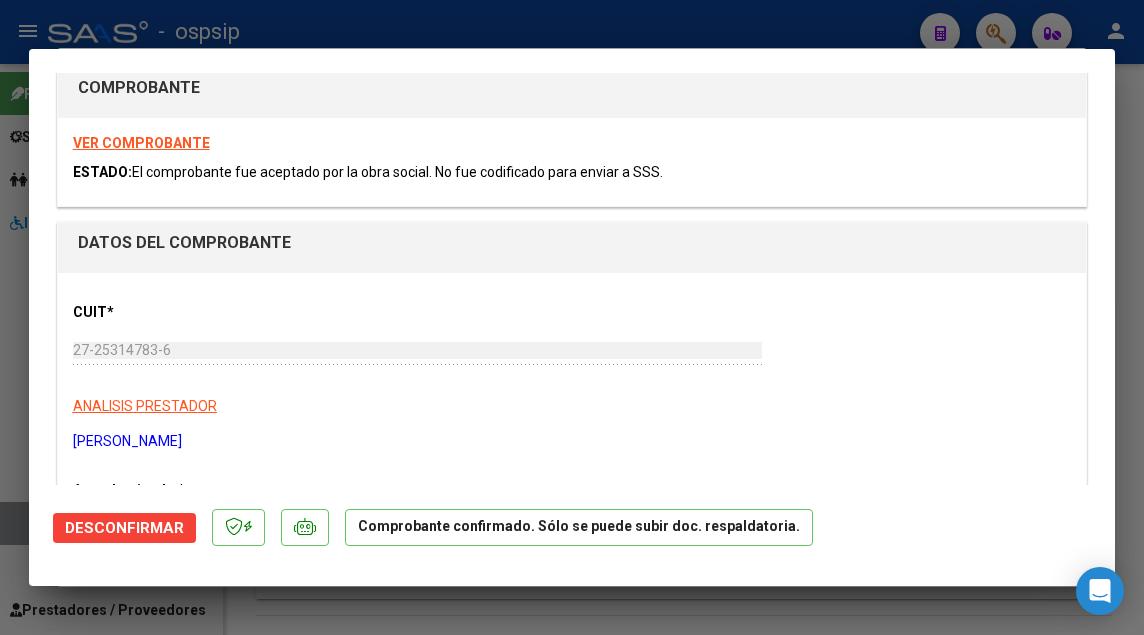 scroll, scrollTop: 0, scrollLeft: 0, axis: both 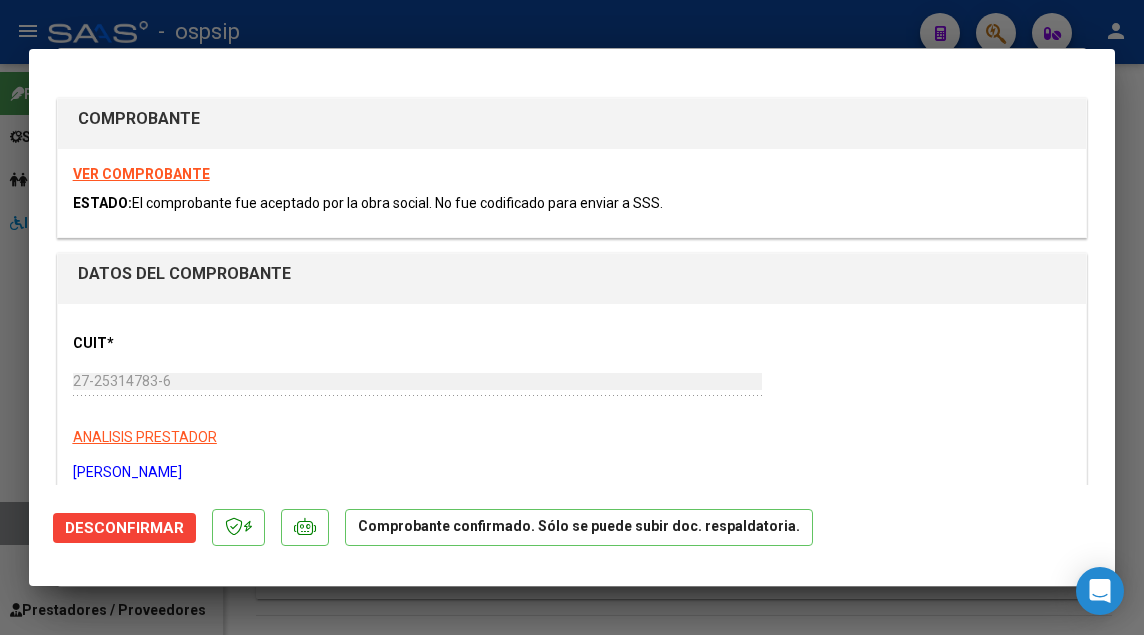 type 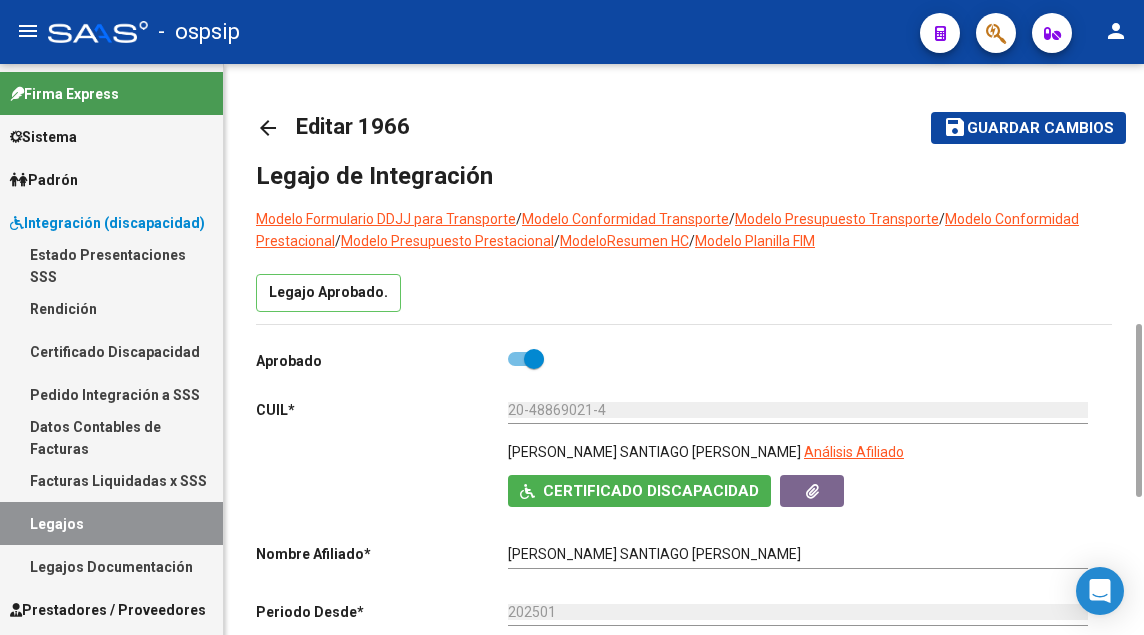 scroll, scrollTop: 200, scrollLeft: 0, axis: vertical 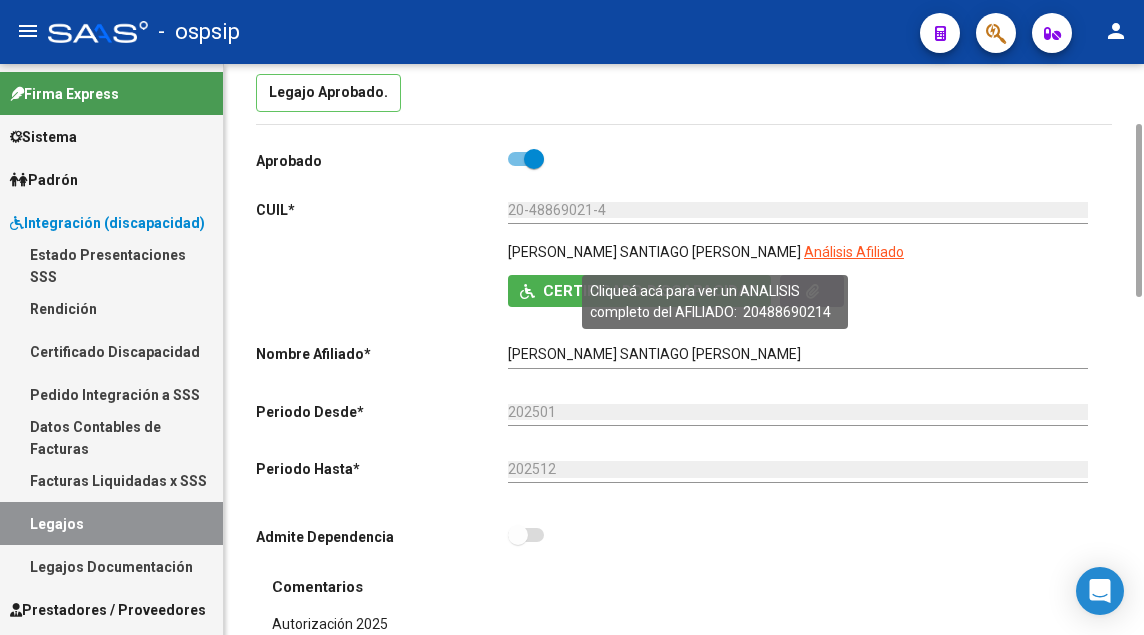 click on "Análisis Afiliado" 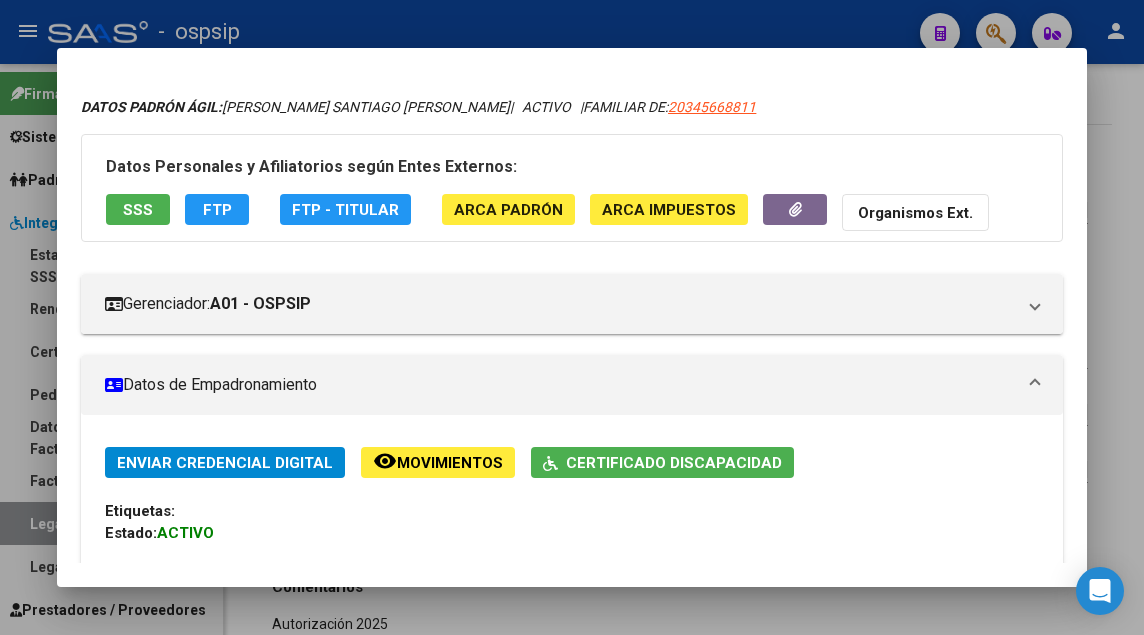 scroll, scrollTop: 0, scrollLeft: 0, axis: both 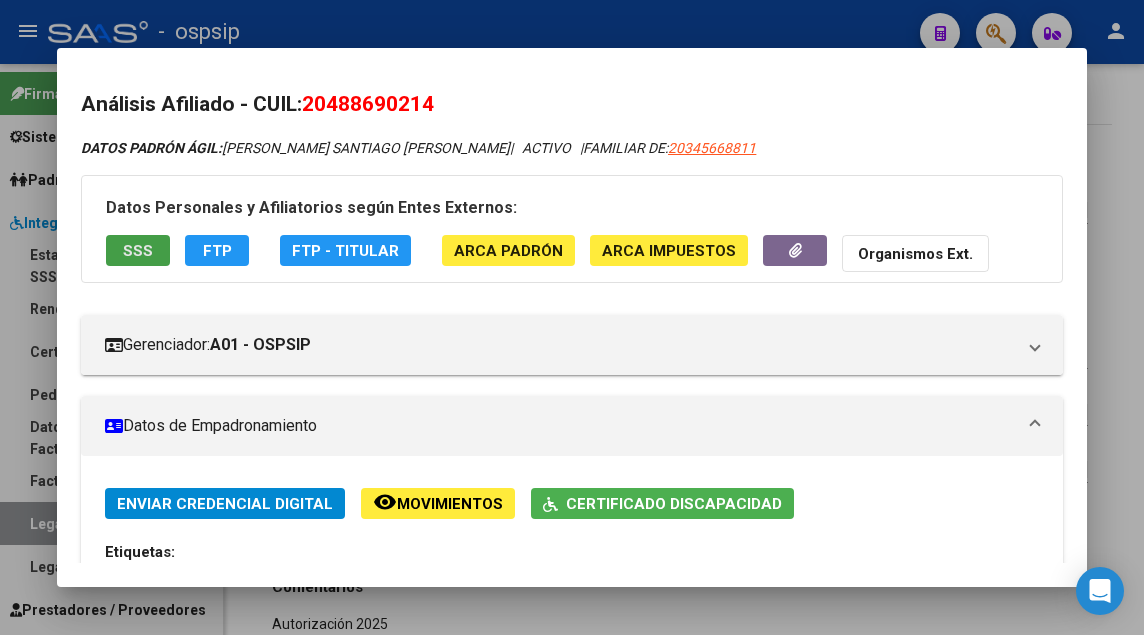 click on "SSS" at bounding box center (138, 251) 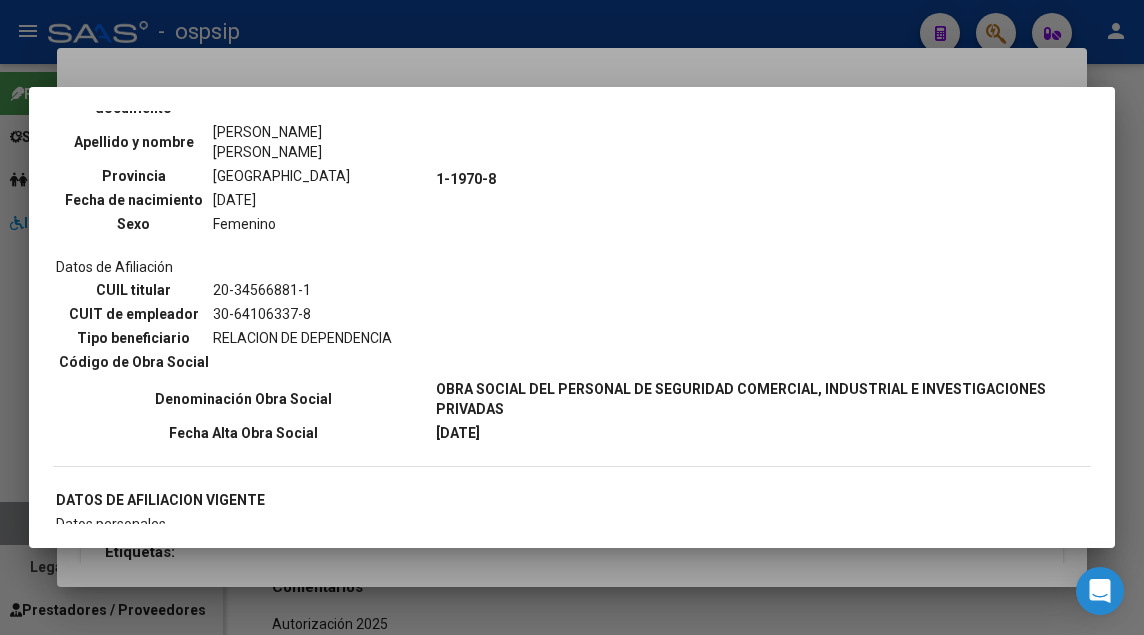 scroll, scrollTop: 1000, scrollLeft: 0, axis: vertical 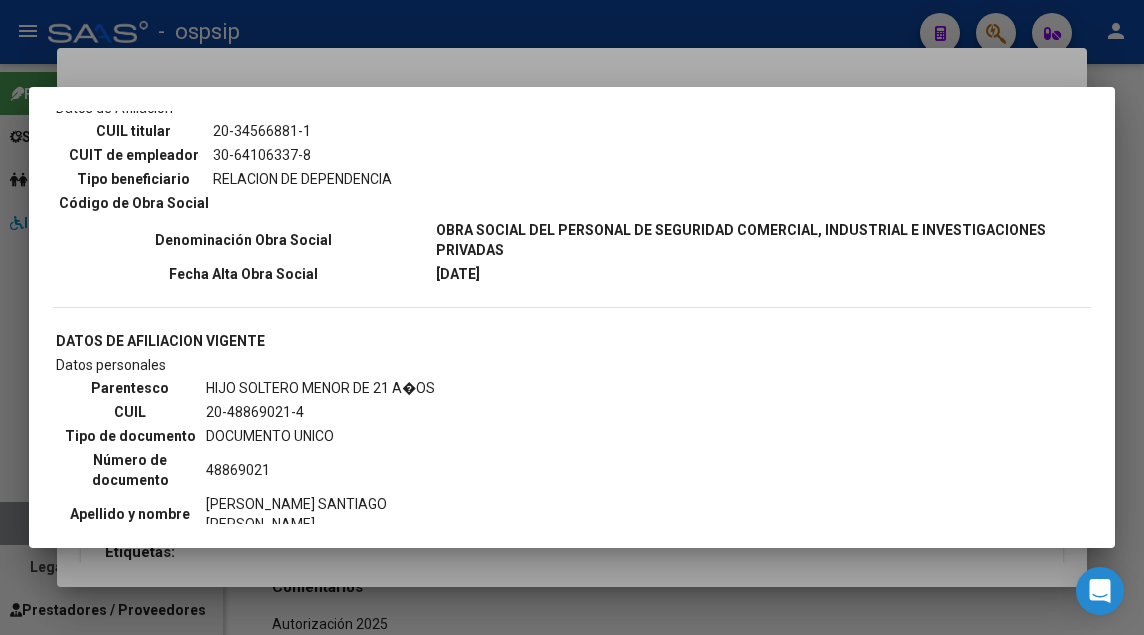type 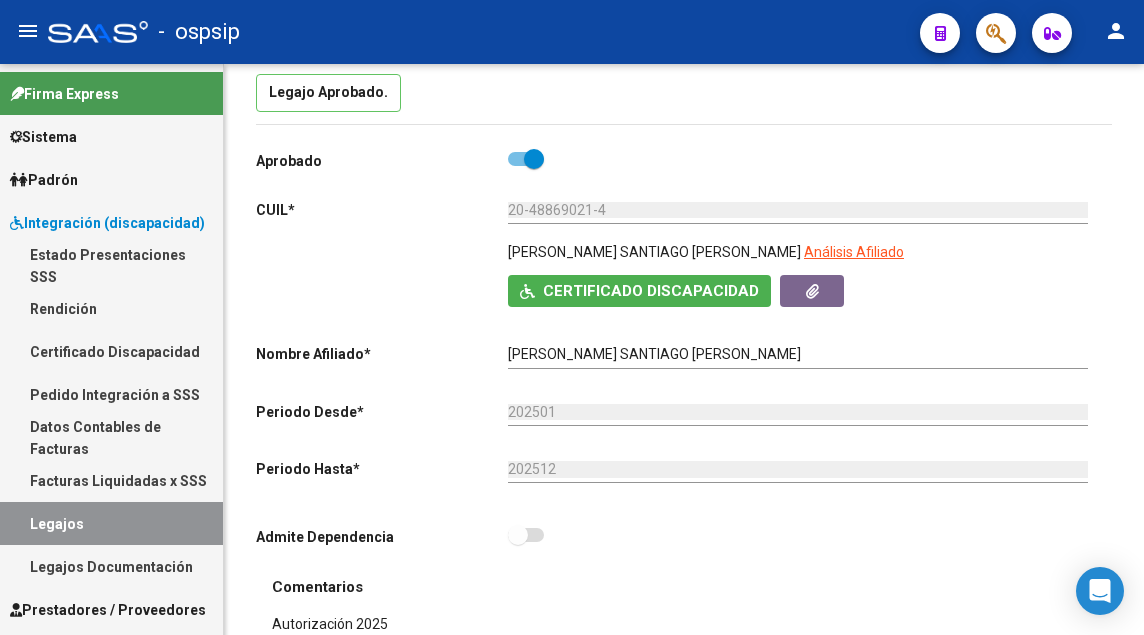 click on "Legajos" at bounding box center (111, 523) 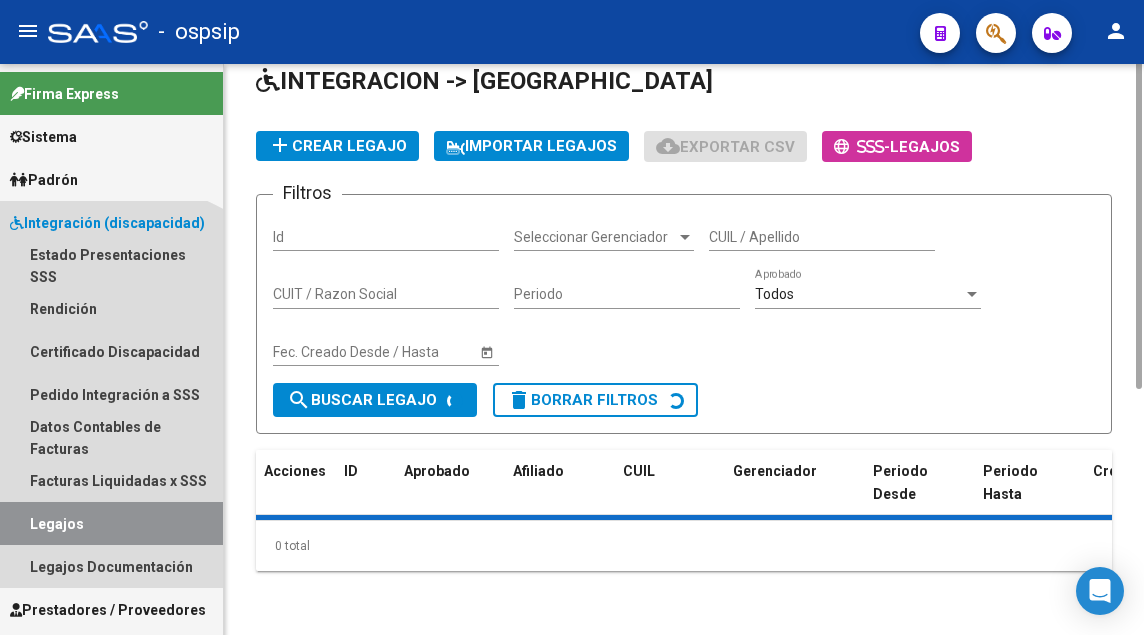 scroll, scrollTop: 0, scrollLeft: 0, axis: both 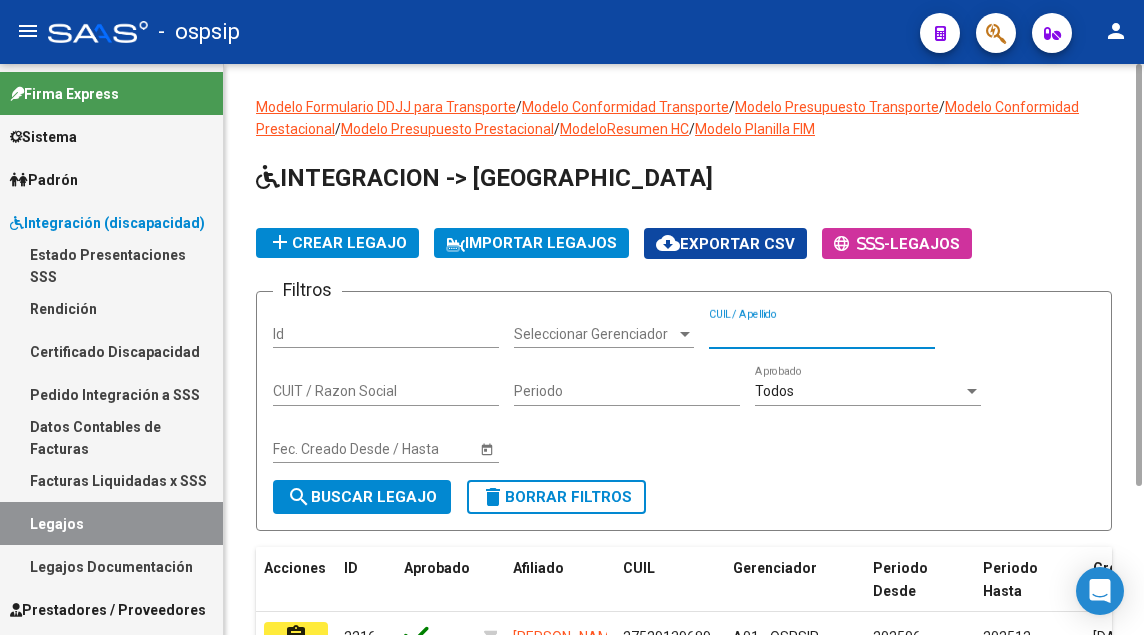 click on "CUIL / Apellido" at bounding box center (822, 334) 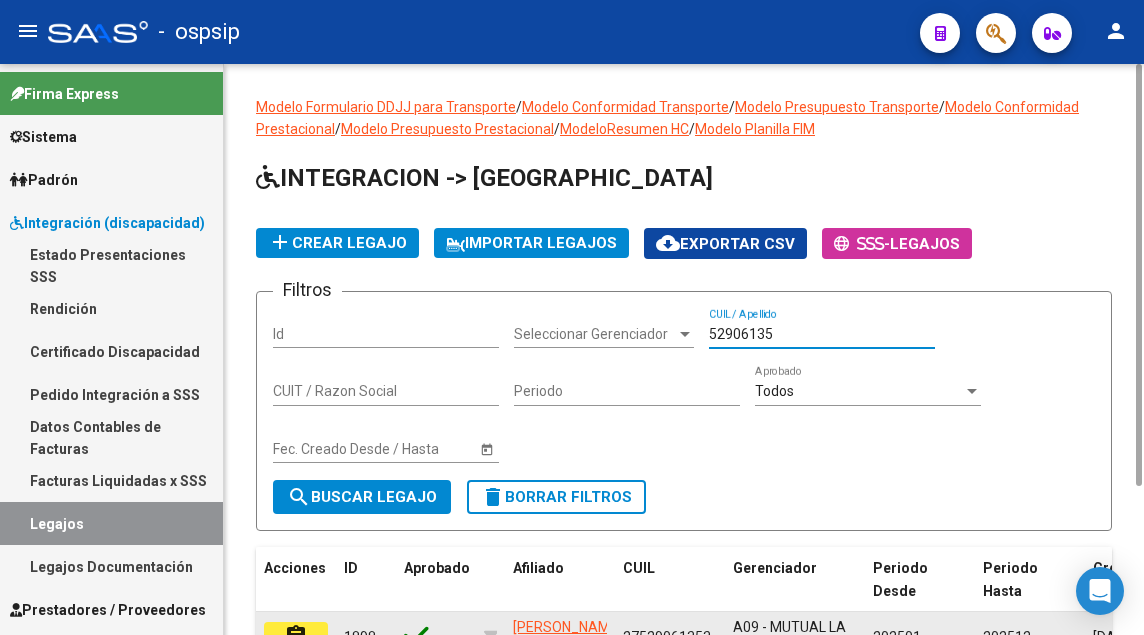 scroll, scrollTop: 314, scrollLeft: 0, axis: vertical 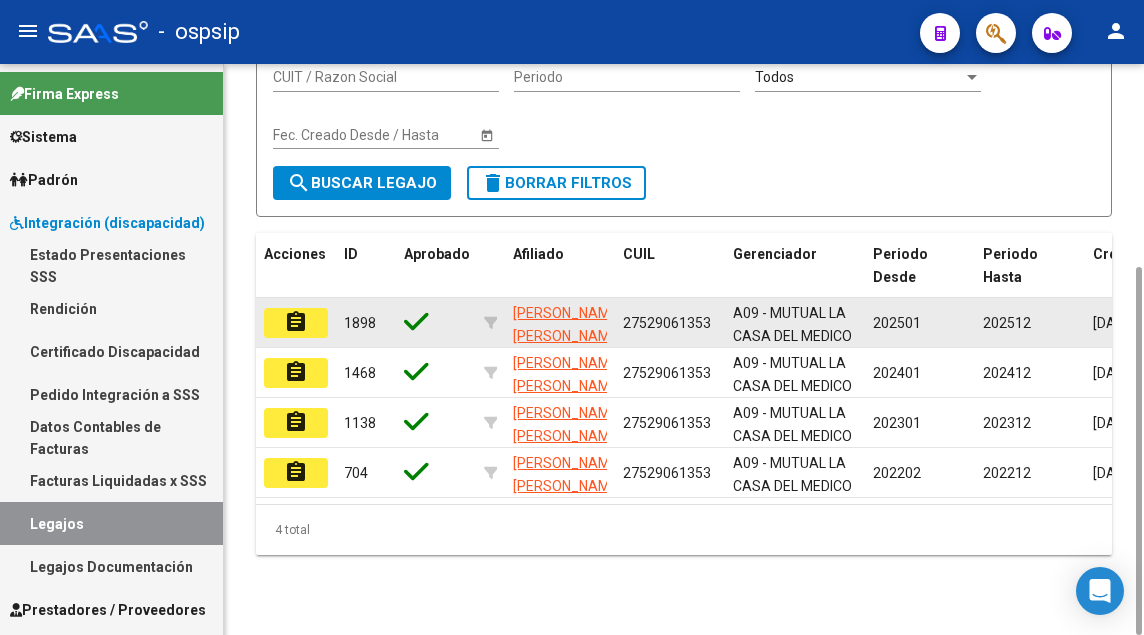 type on "52906135" 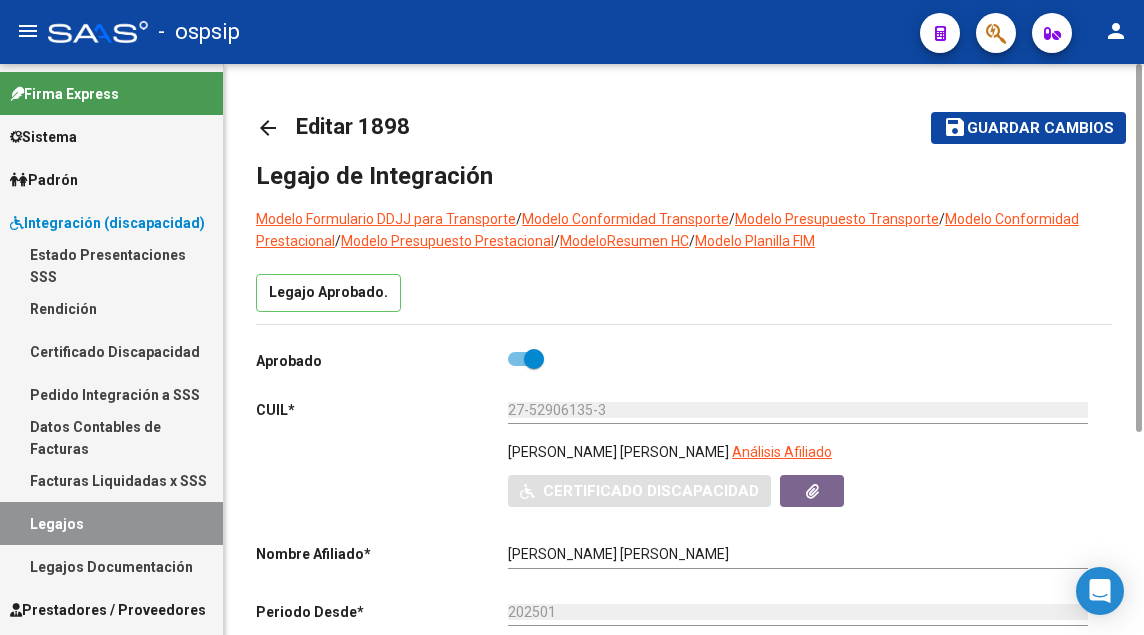 scroll, scrollTop: 200, scrollLeft: 0, axis: vertical 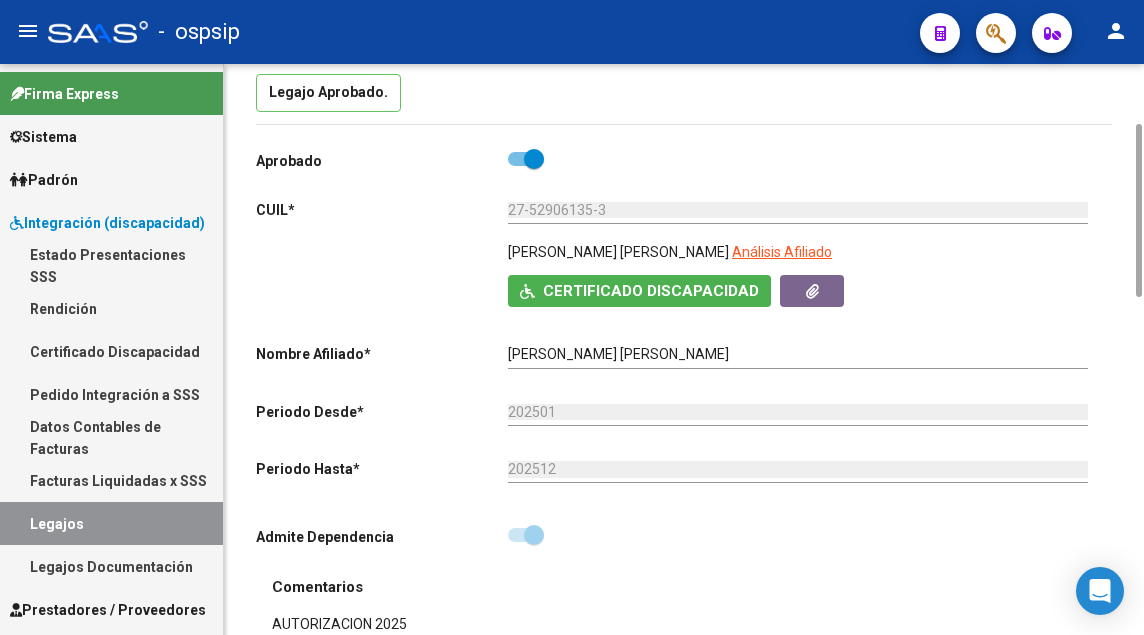 click on "Análisis Afiliado" 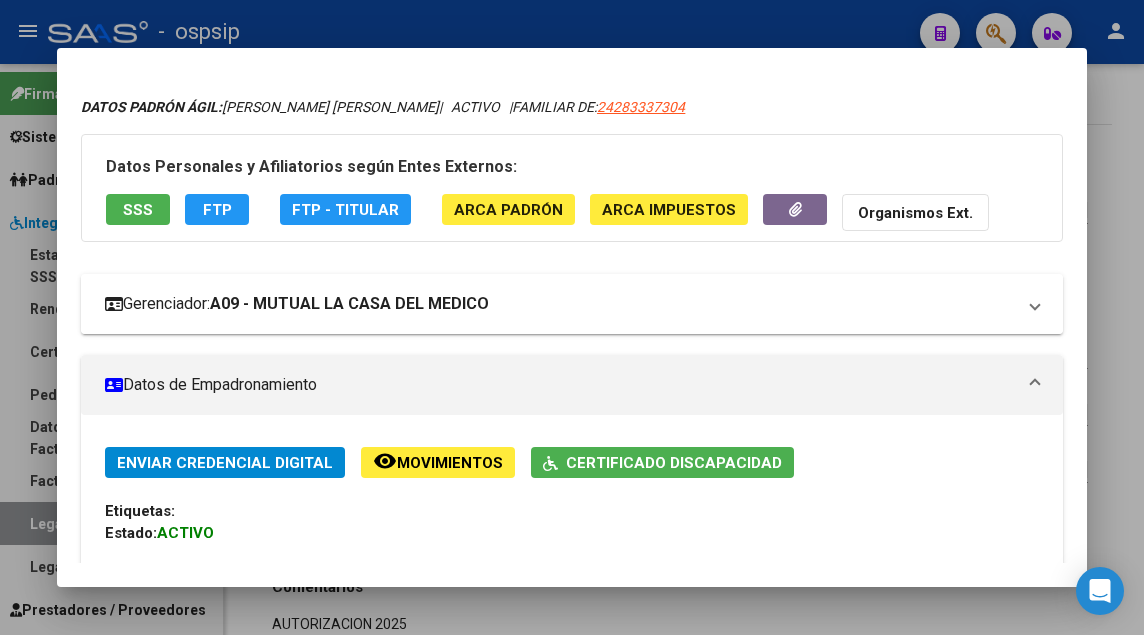 scroll, scrollTop: 100, scrollLeft: 0, axis: vertical 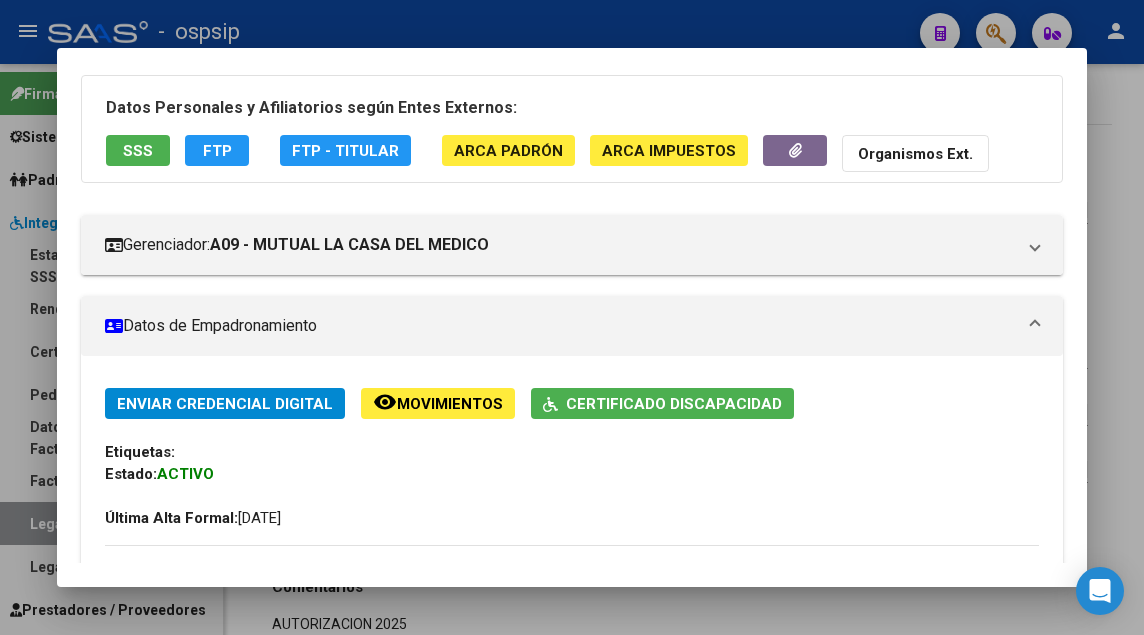 click on "SSS" at bounding box center [138, 151] 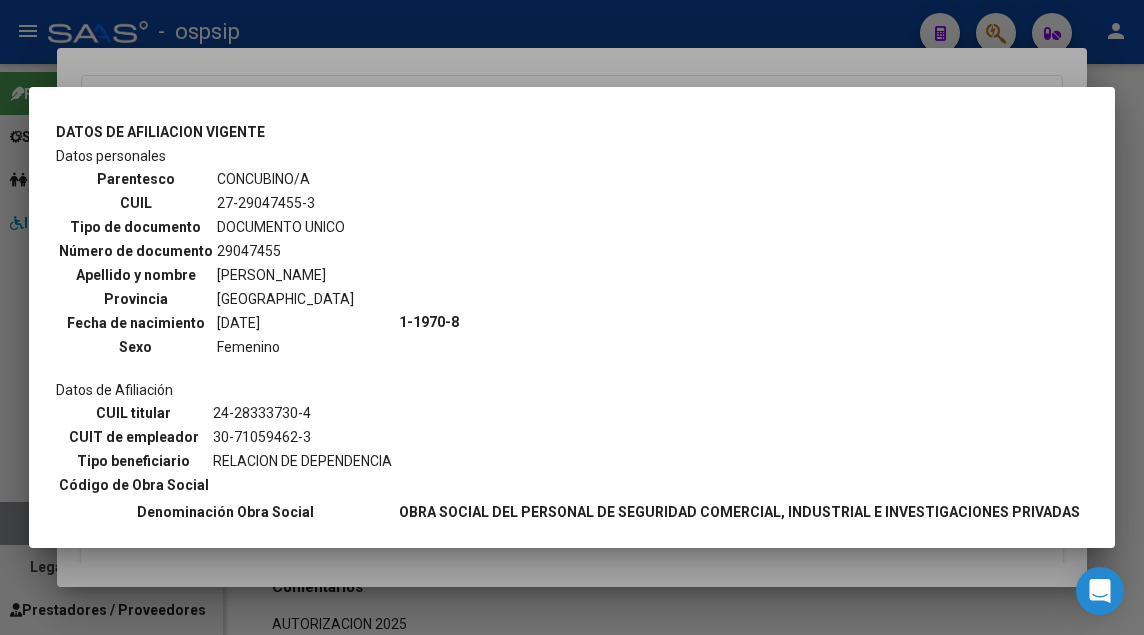 scroll, scrollTop: 1100, scrollLeft: 0, axis: vertical 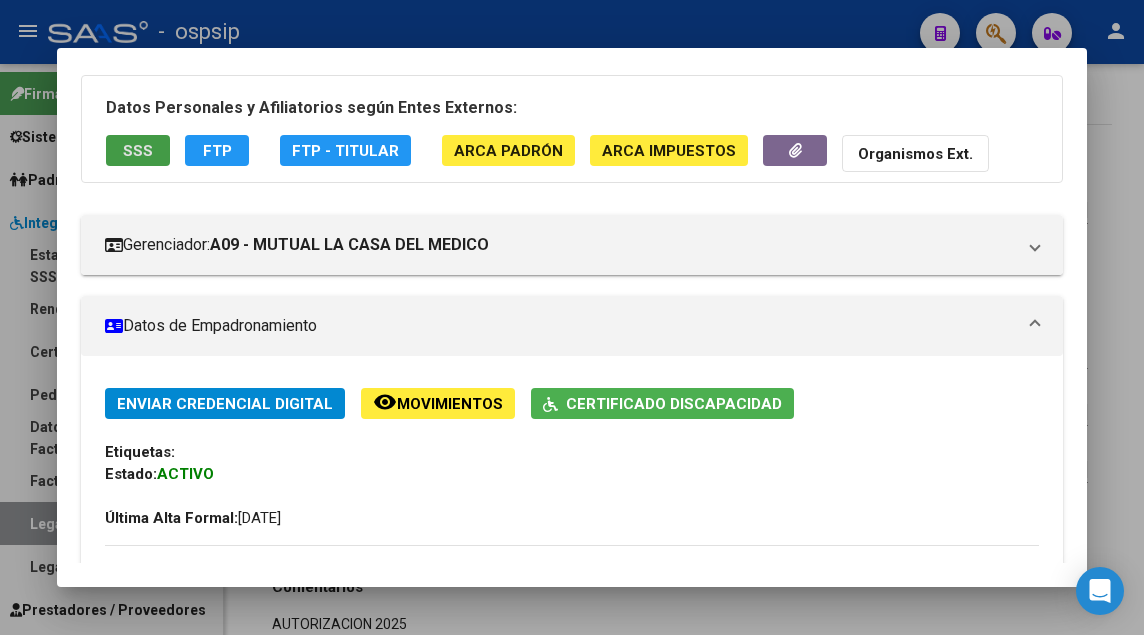 type 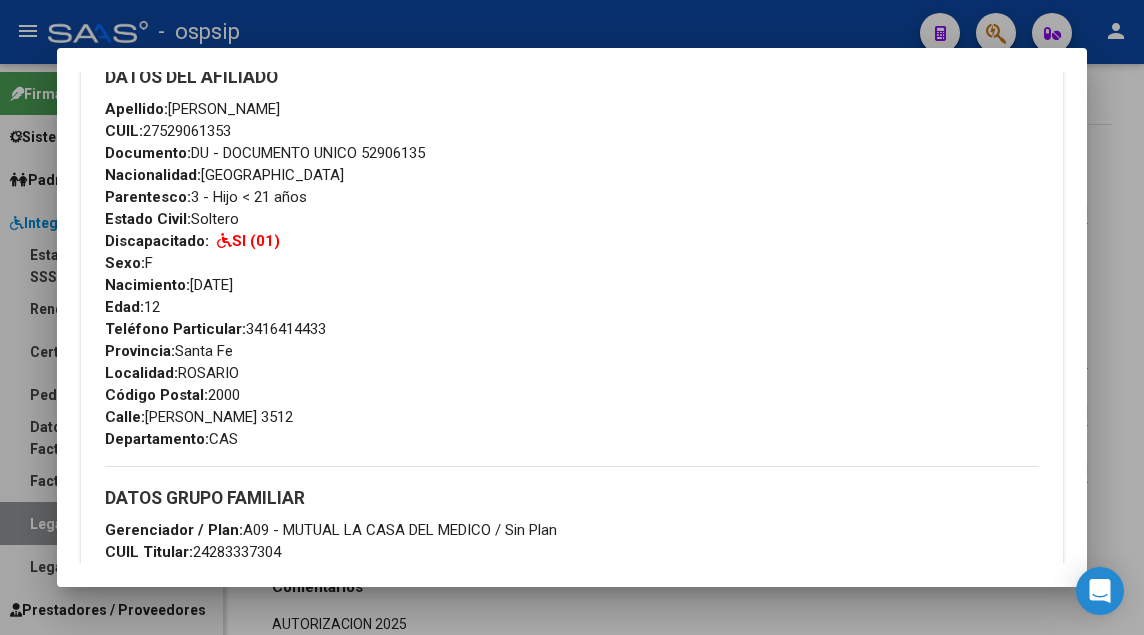 scroll, scrollTop: 900, scrollLeft: 0, axis: vertical 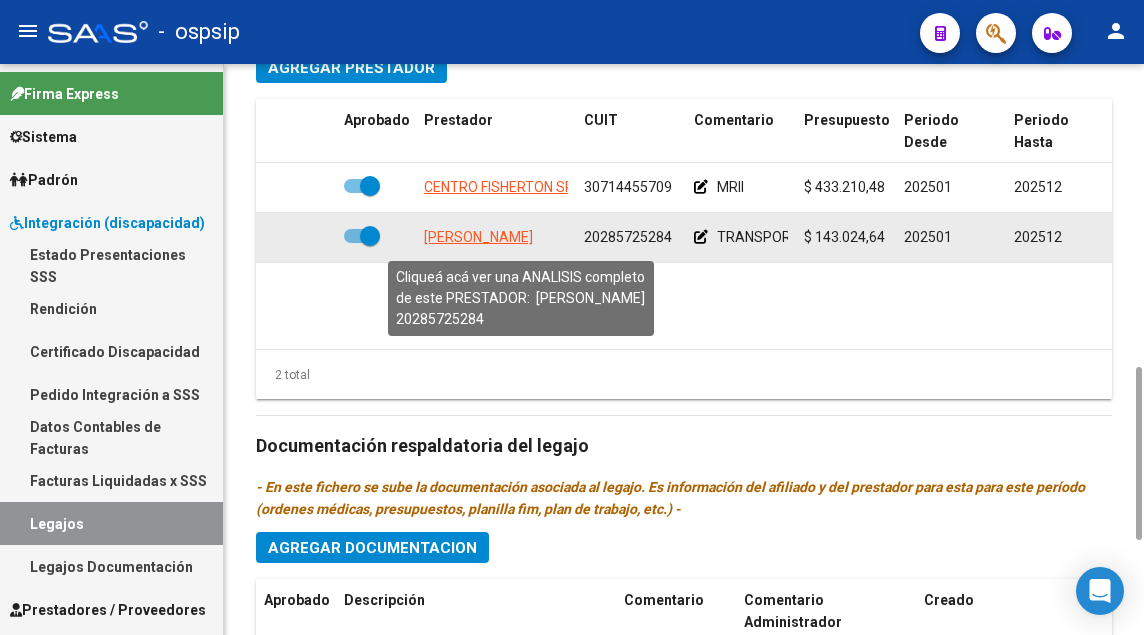 click on "[PERSON_NAME]" 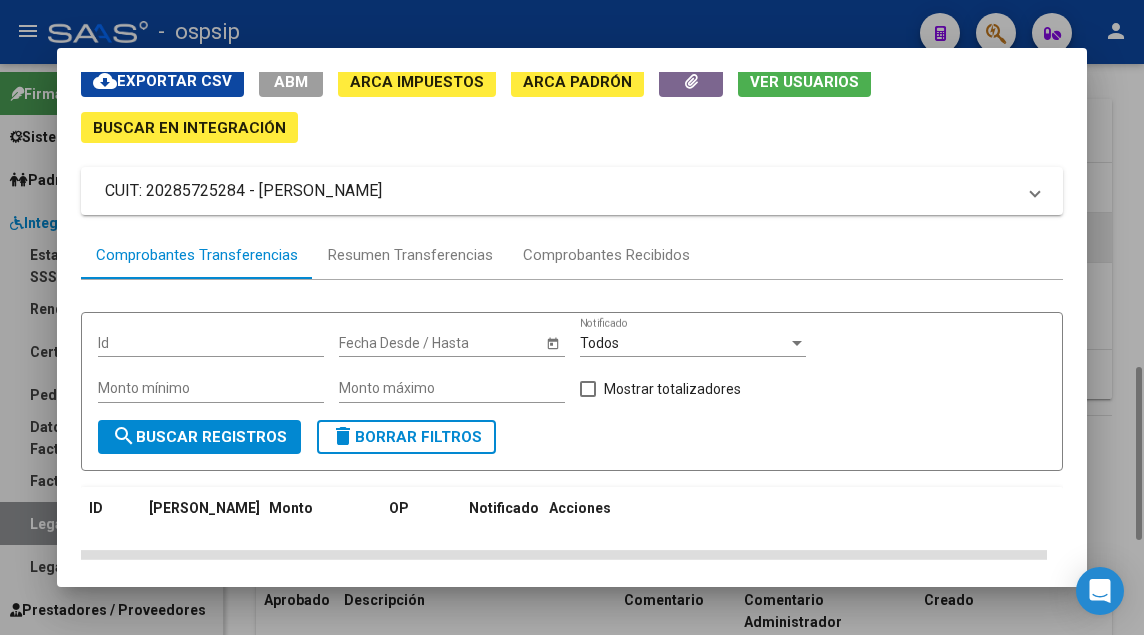 scroll, scrollTop: 100, scrollLeft: 0, axis: vertical 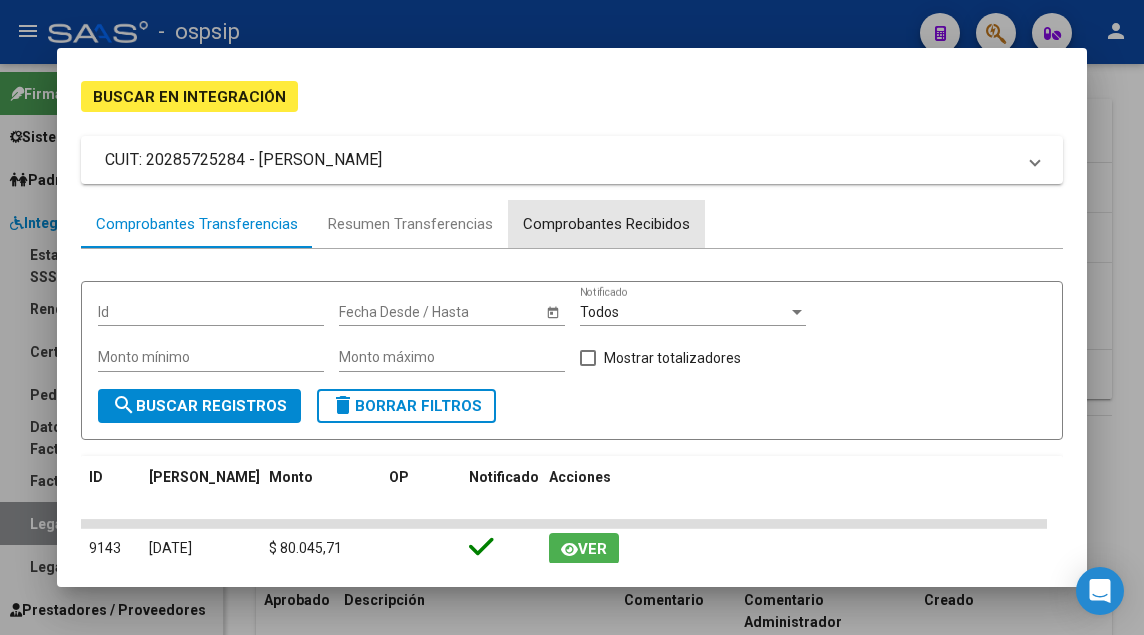 click on "Comprobantes Recibidos" at bounding box center [606, 224] 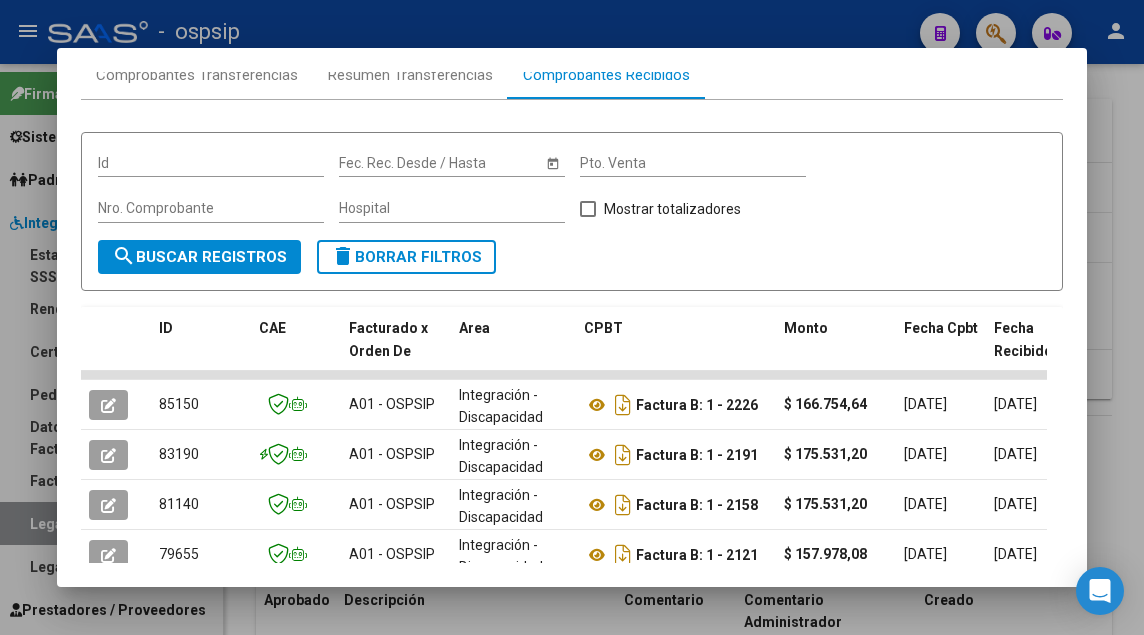 scroll, scrollTop: 349, scrollLeft: 0, axis: vertical 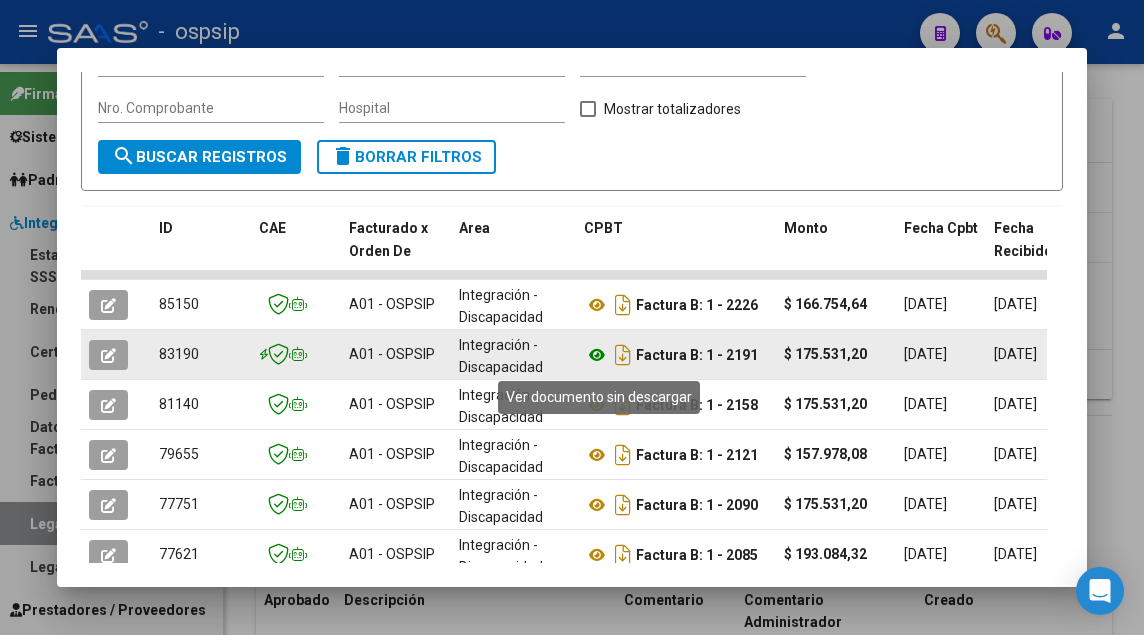 click 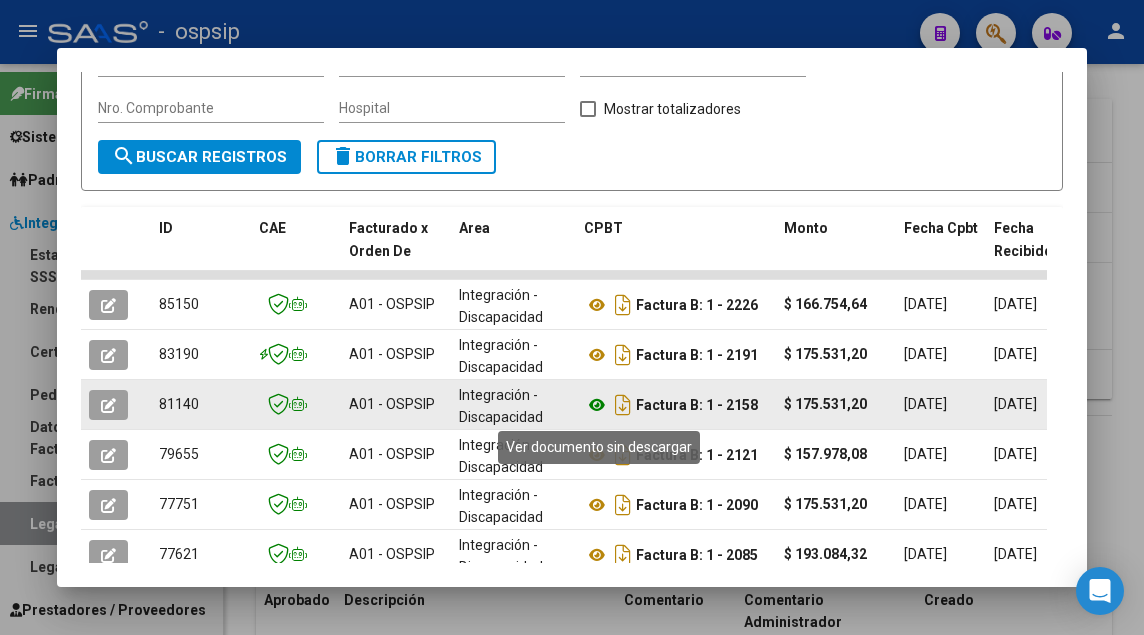 click 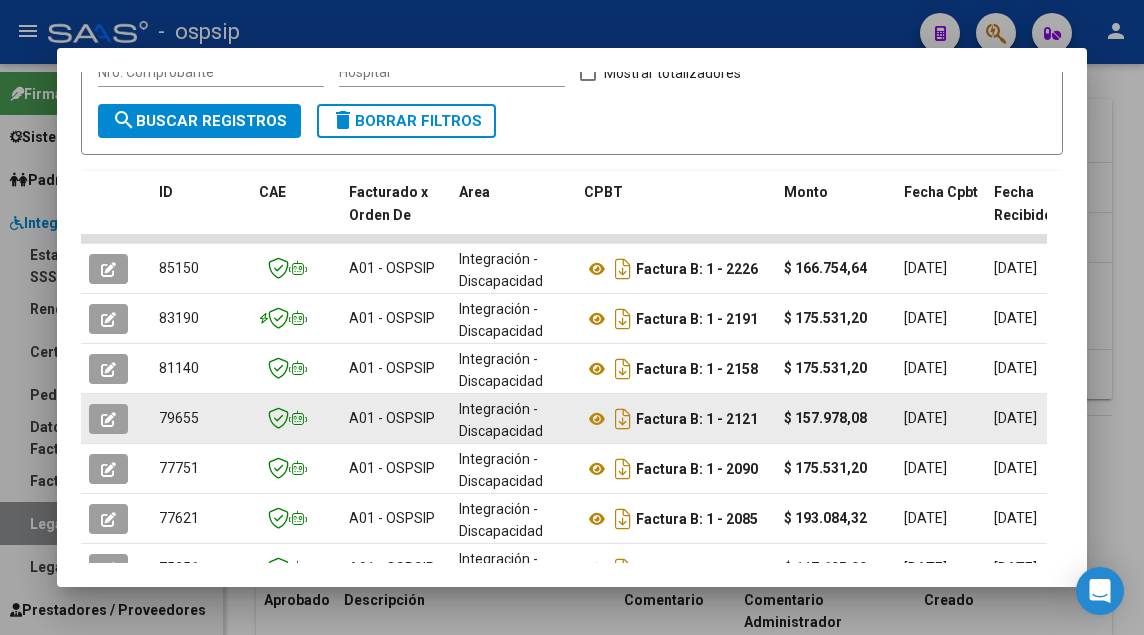 scroll, scrollTop: 375, scrollLeft: 0, axis: vertical 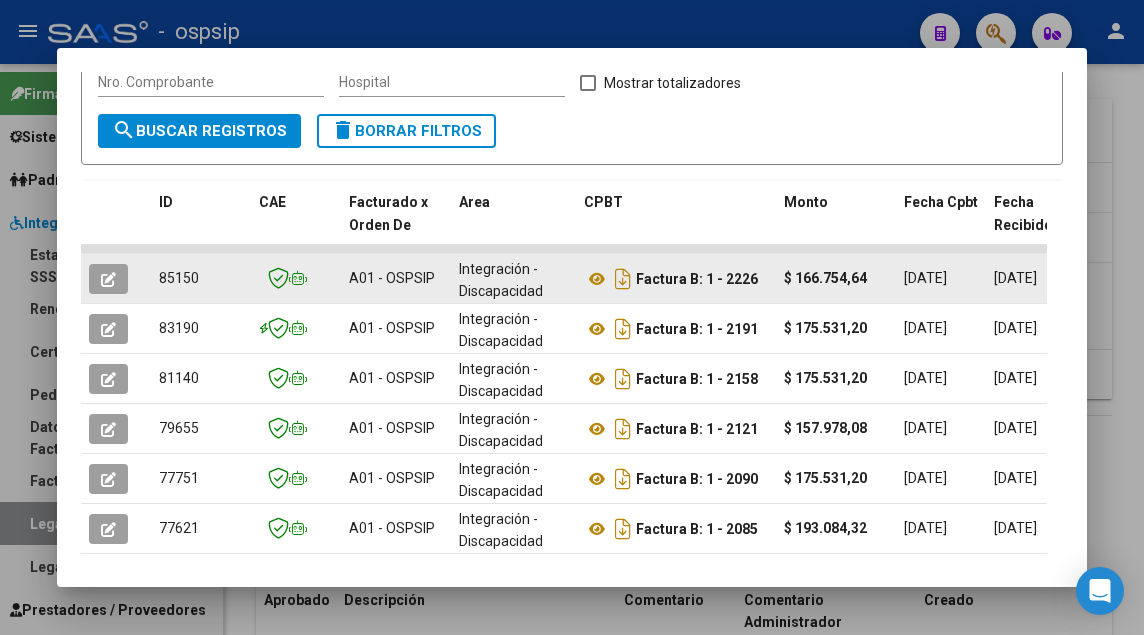 click 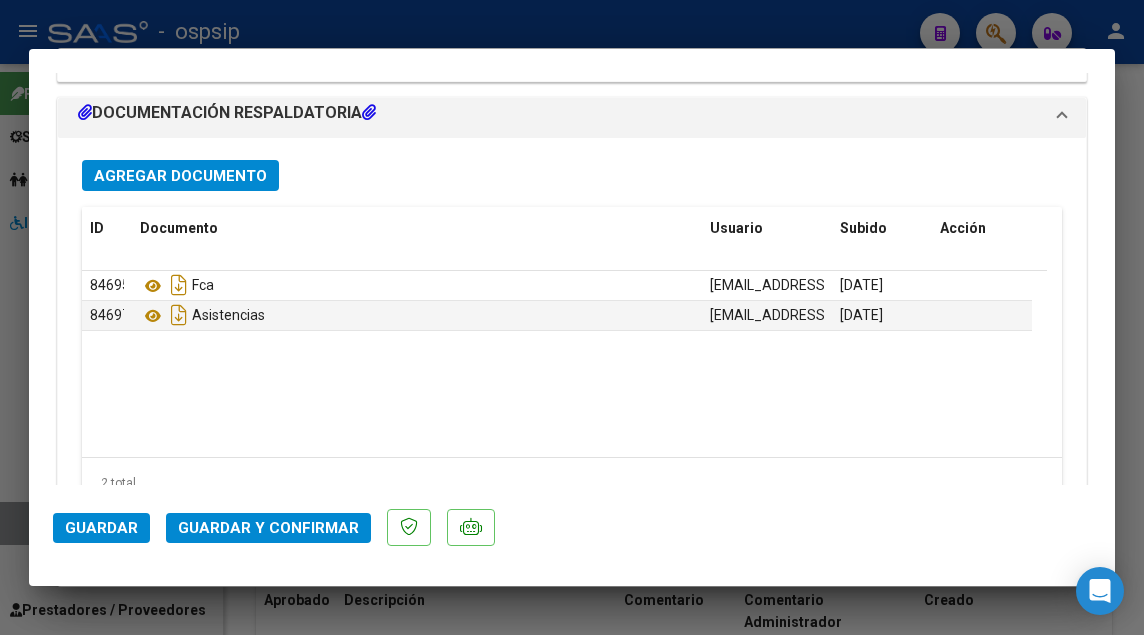 scroll, scrollTop: 2426, scrollLeft: 0, axis: vertical 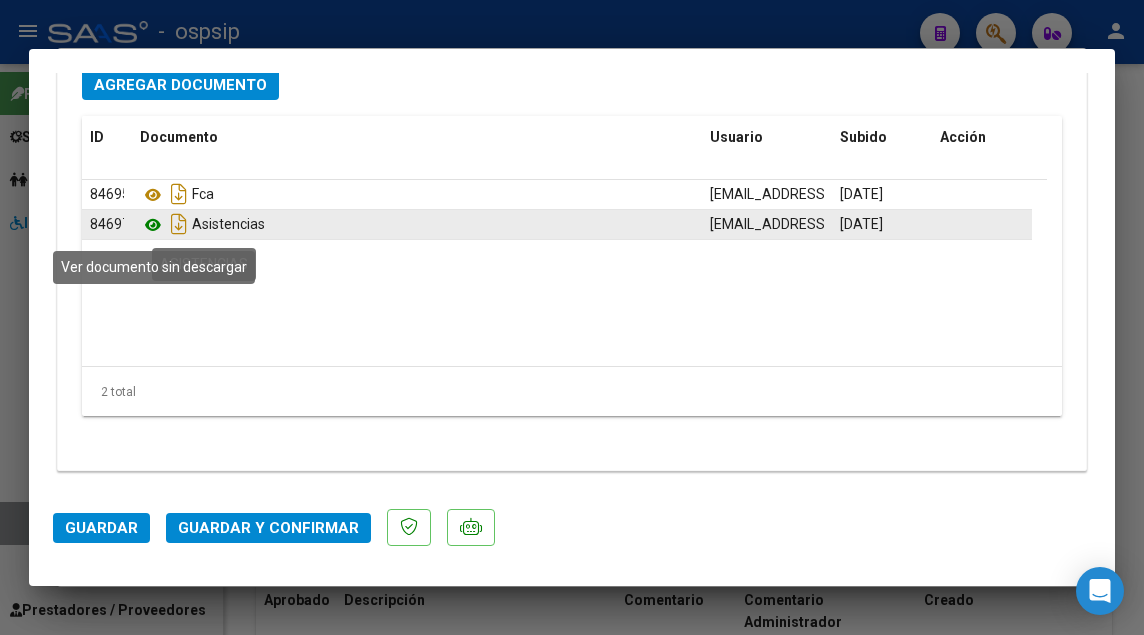 click 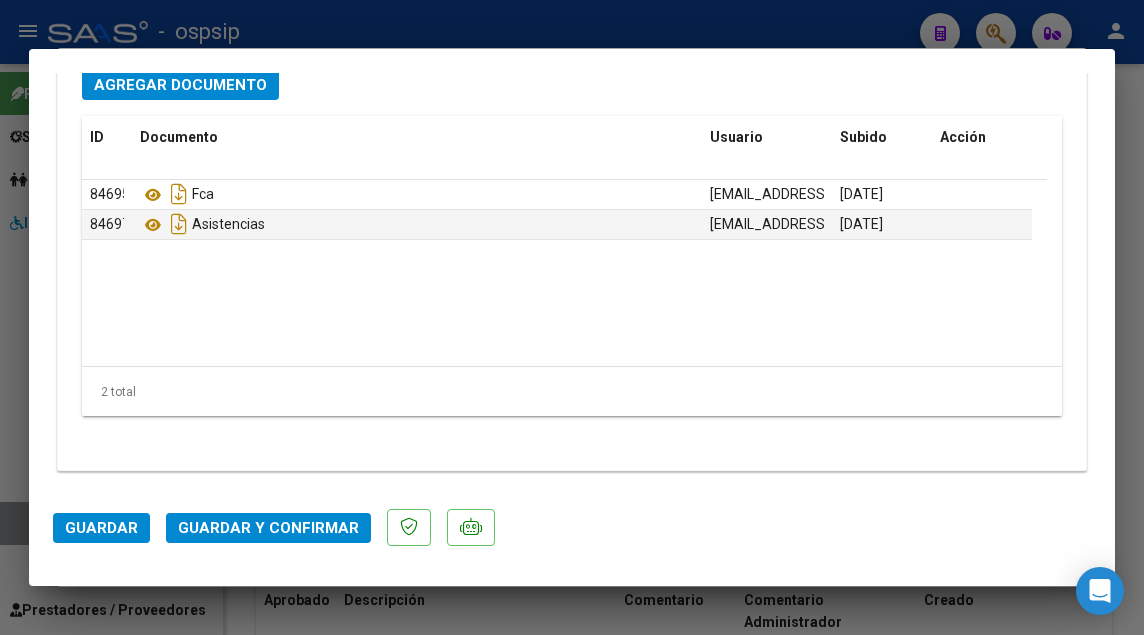 scroll, scrollTop: 1601, scrollLeft: 0, axis: vertical 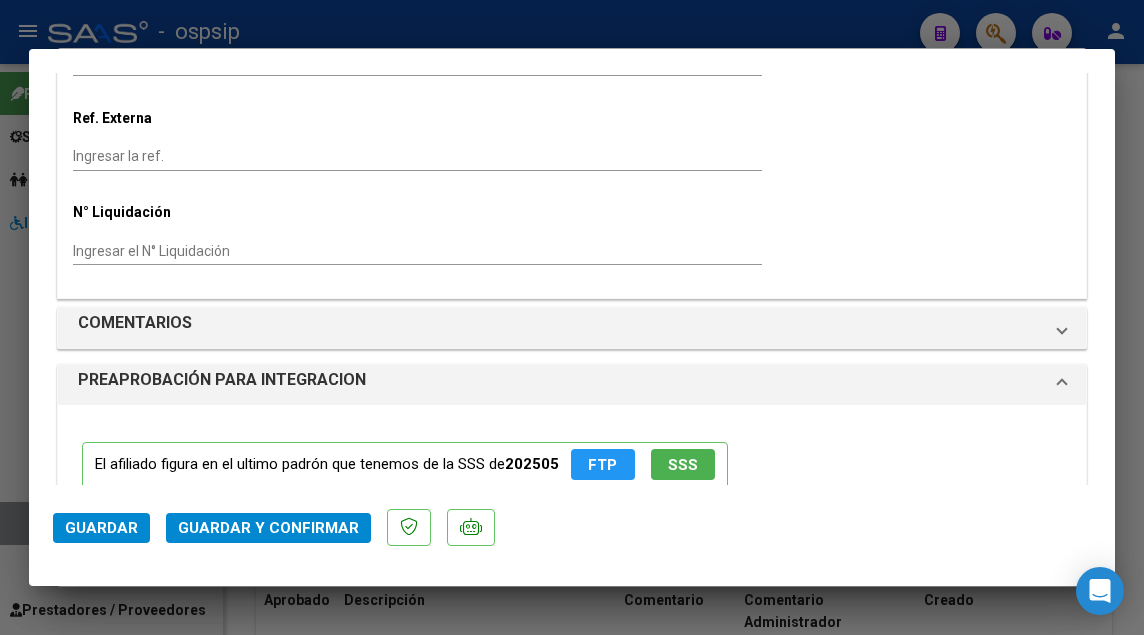 type 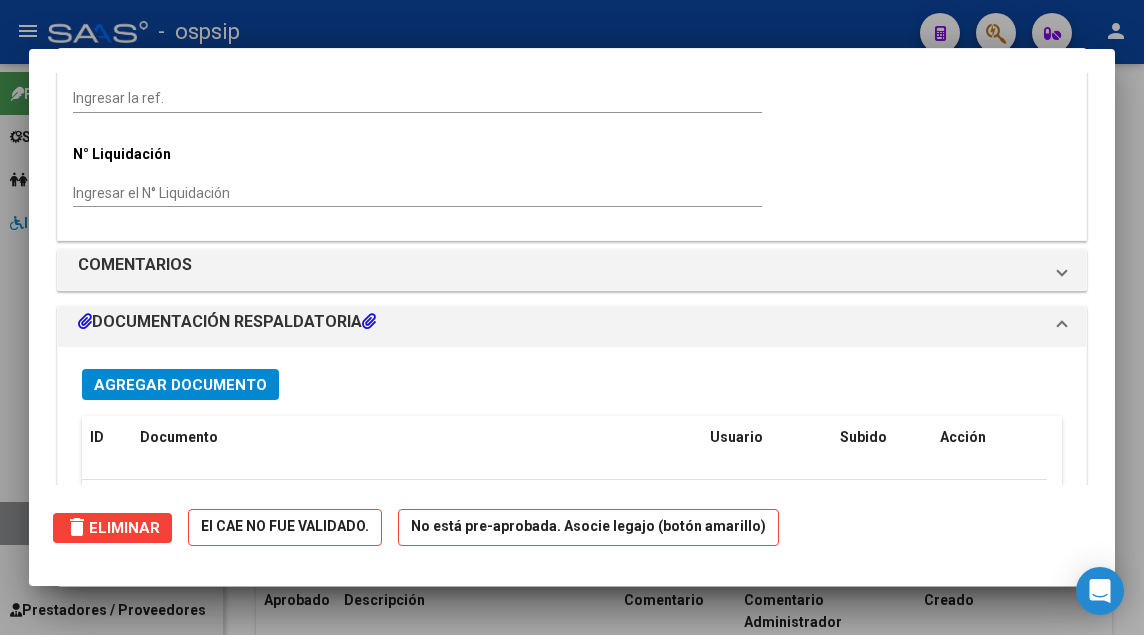 type 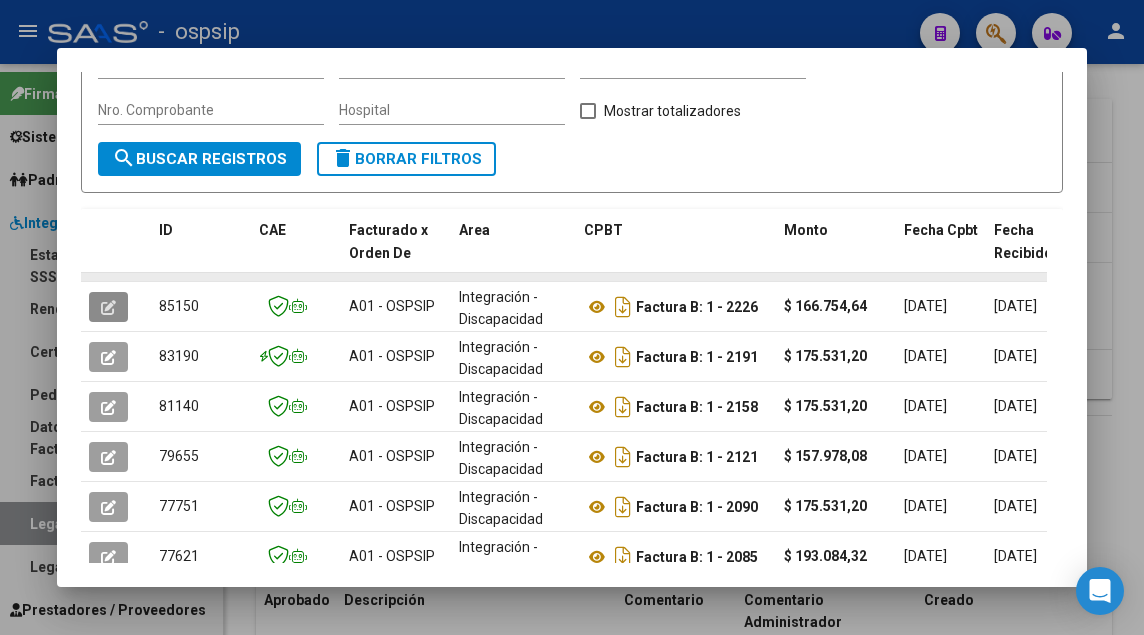 scroll, scrollTop: 375, scrollLeft: 0, axis: vertical 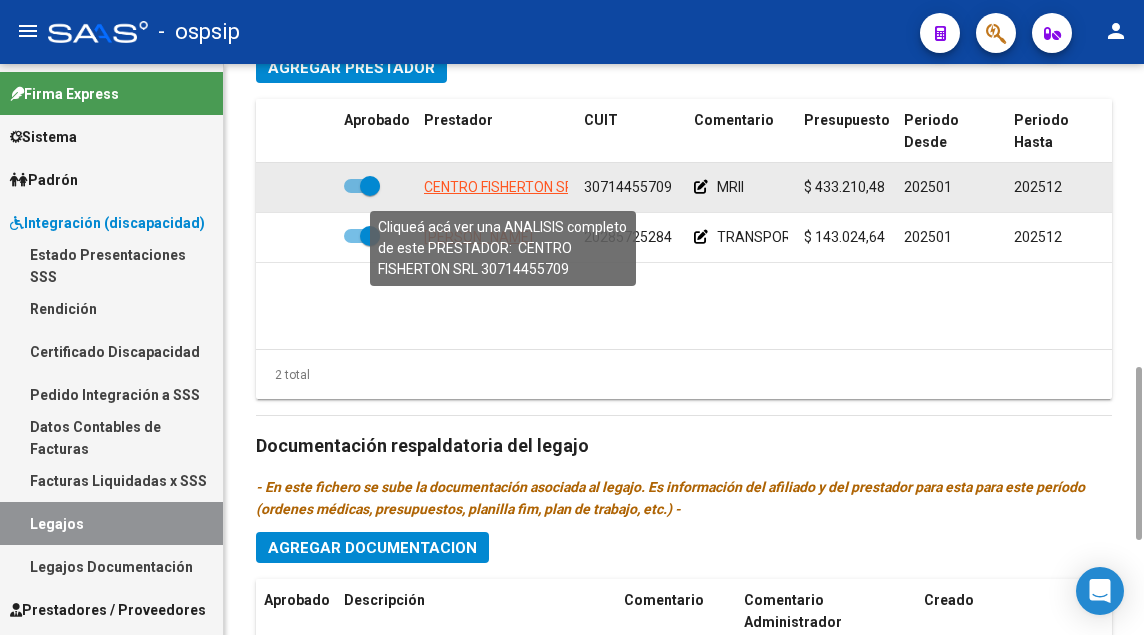 click on "CENTRO FISHERTON SRL" 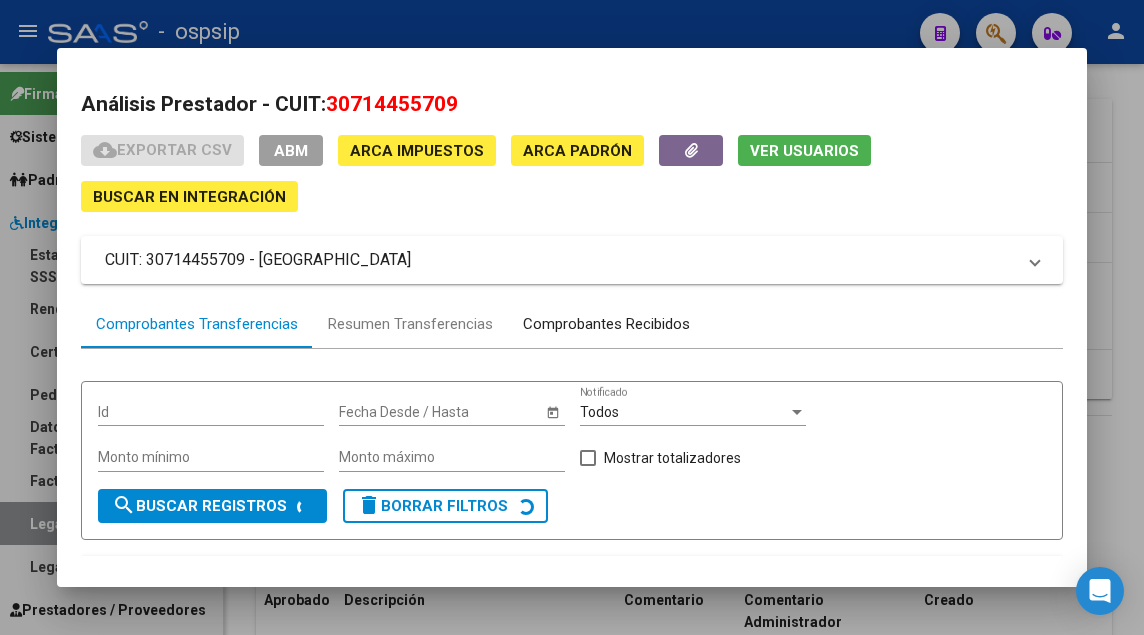 click on "Comprobantes Recibidos" at bounding box center [606, 324] 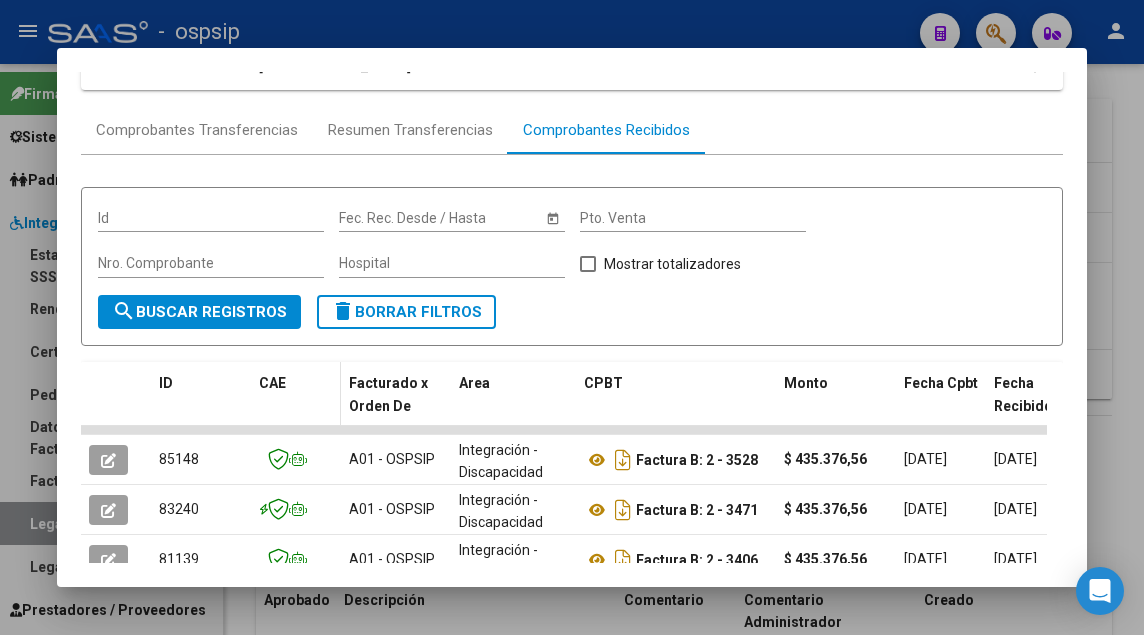 scroll, scrollTop: 394, scrollLeft: 0, axis: vertical 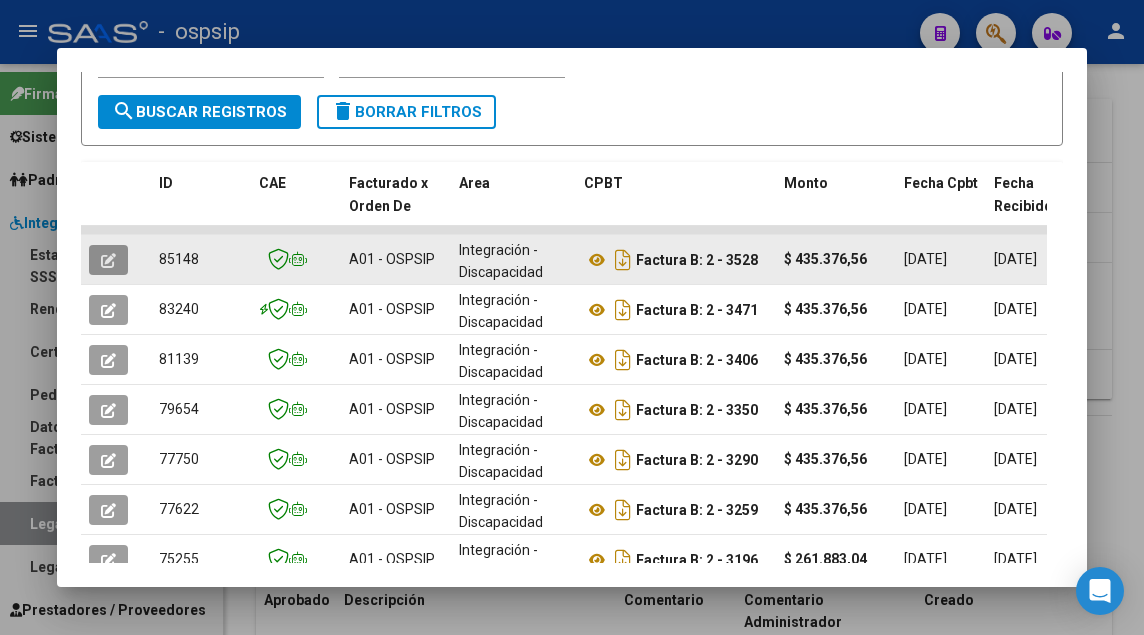 click 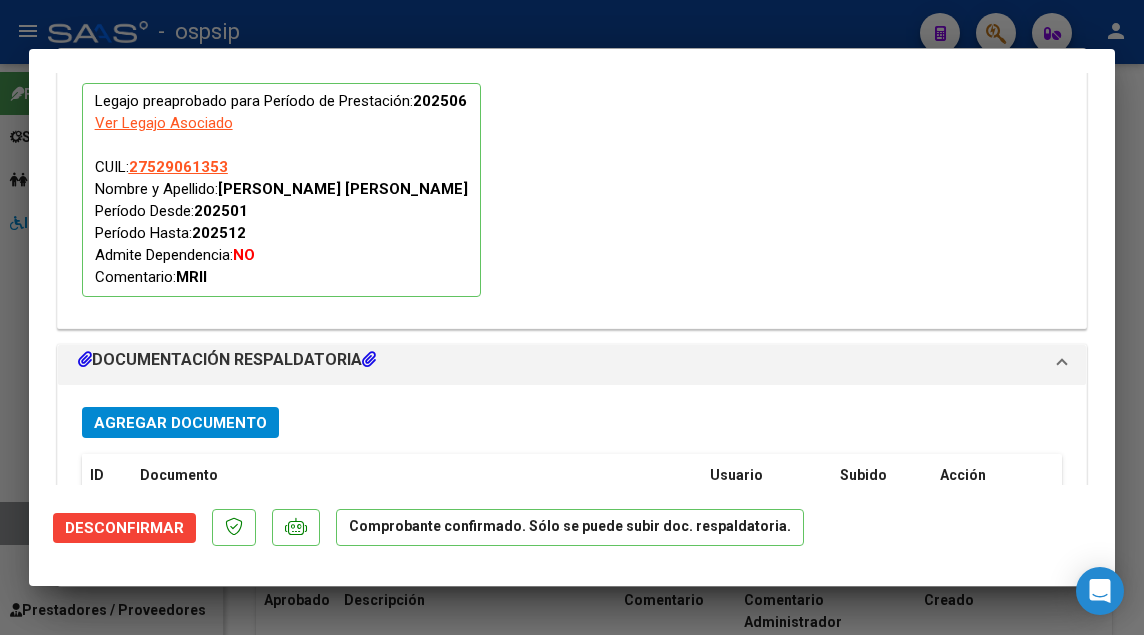 scroll, scrollTop: 2100, scrollLeft: 0, axis: vertical 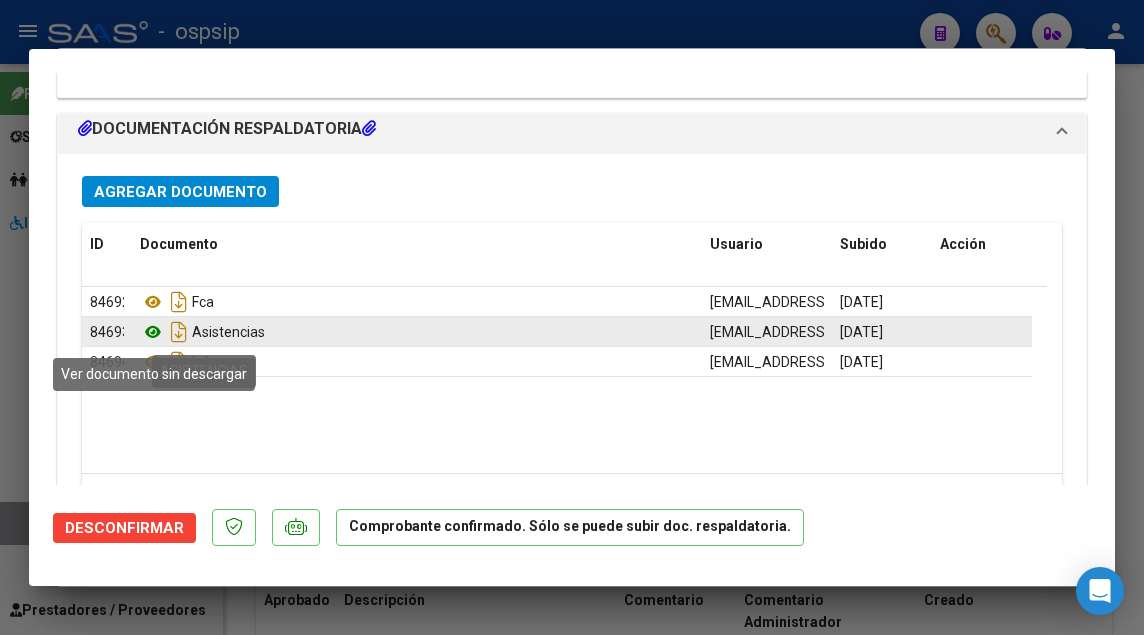 click 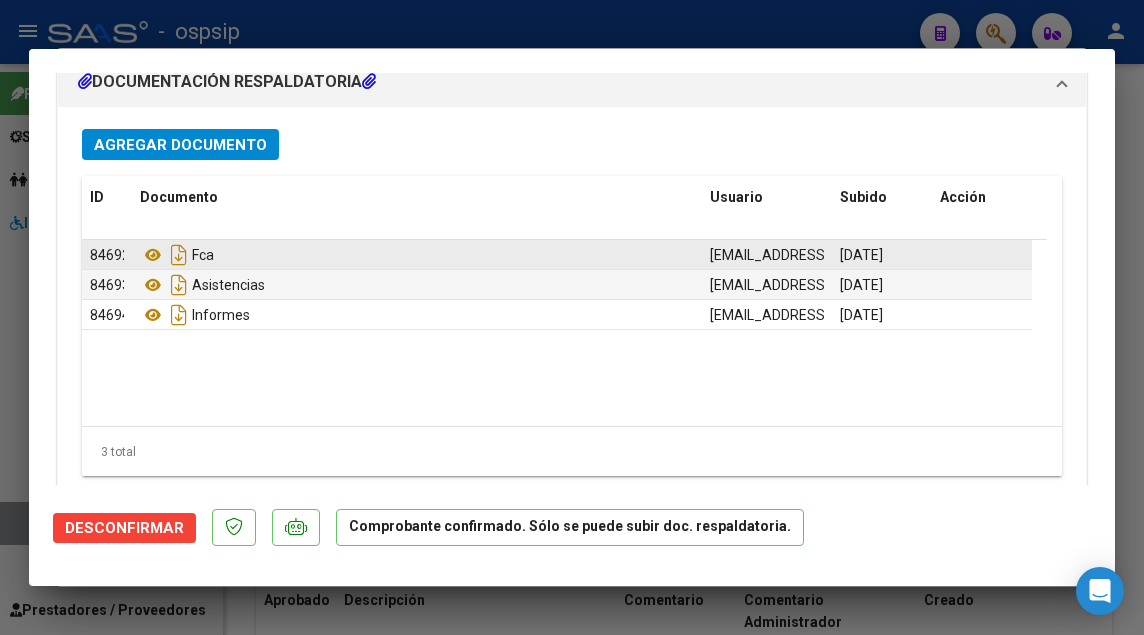 scroll, scrollTop: 2208, scrollLeft: 0, axis: vertical 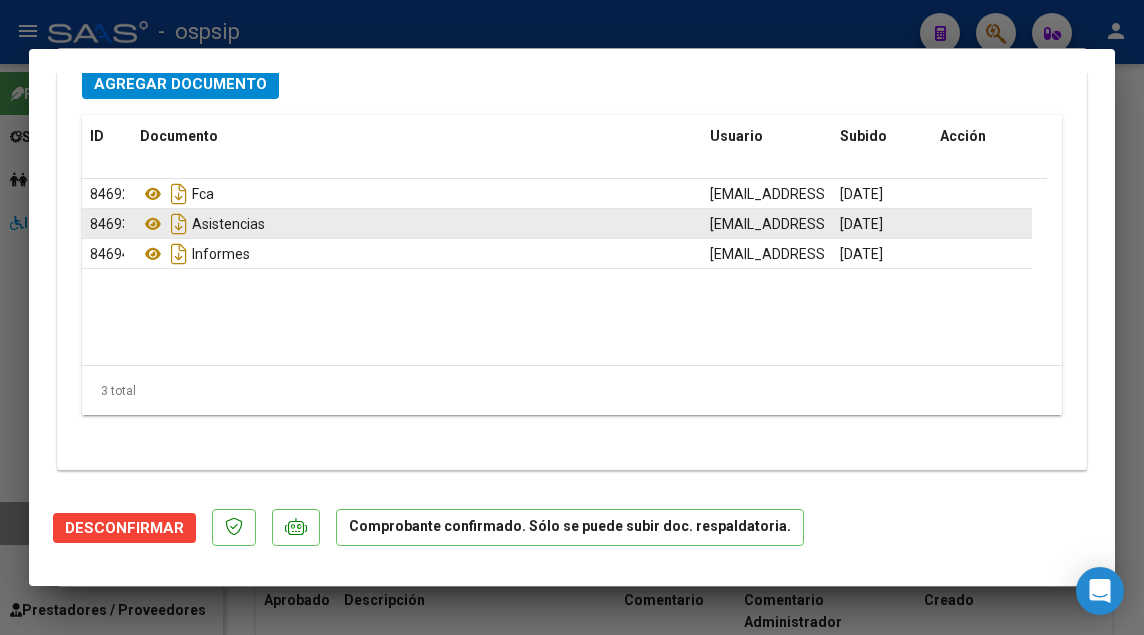 type 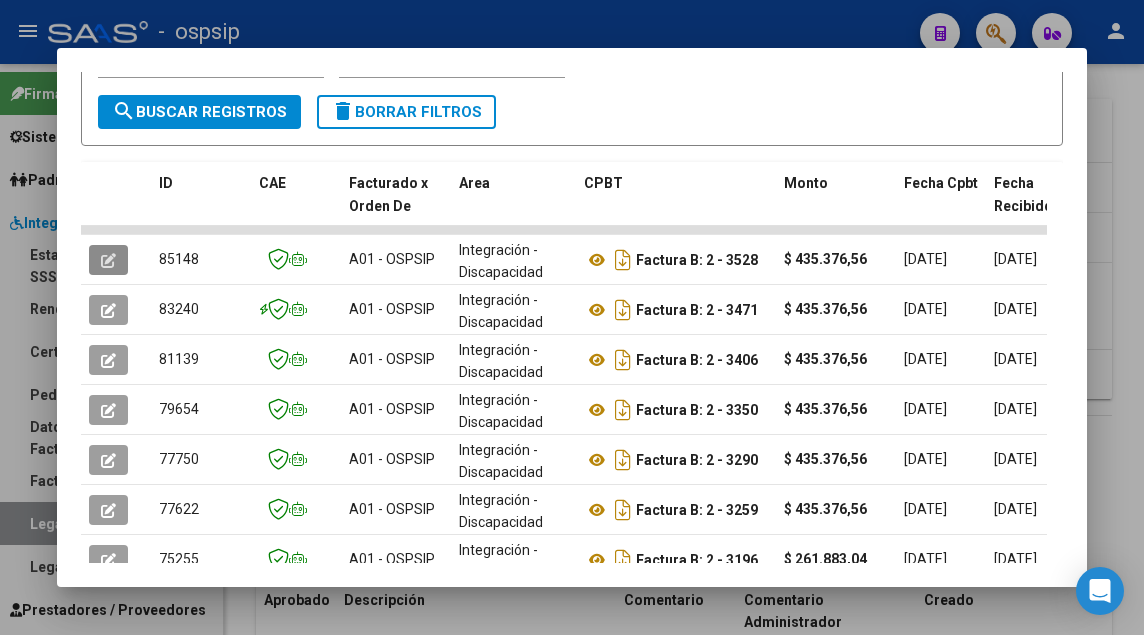 type 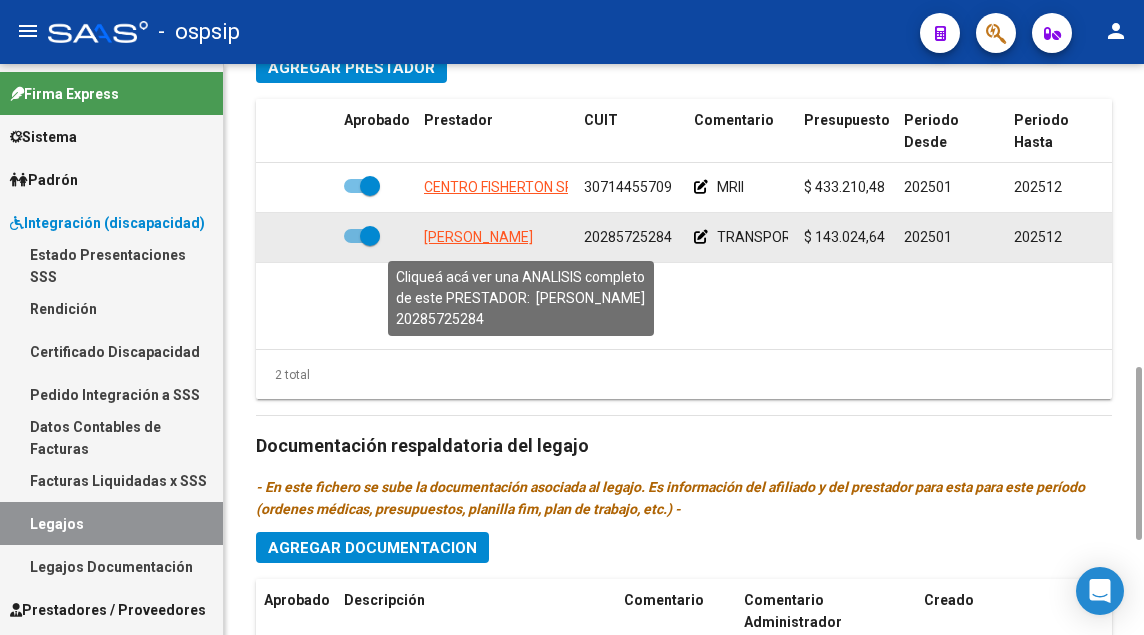 click on "[PERSON_NAME]" 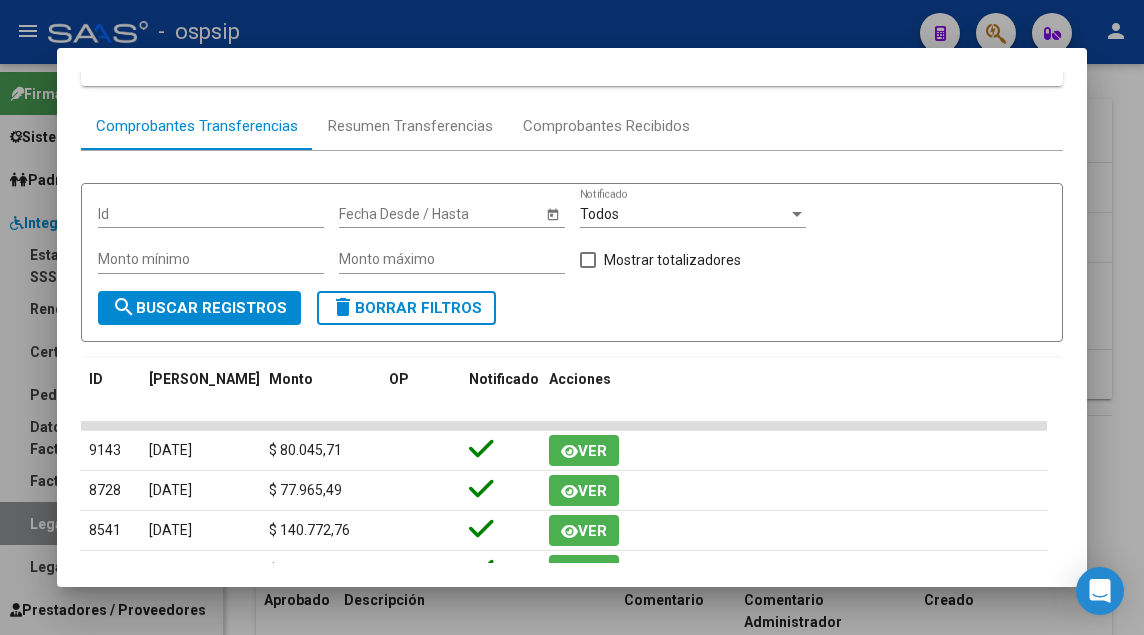 scroll, scrollTop: 200, scrollLeft: 0, axis: vertical 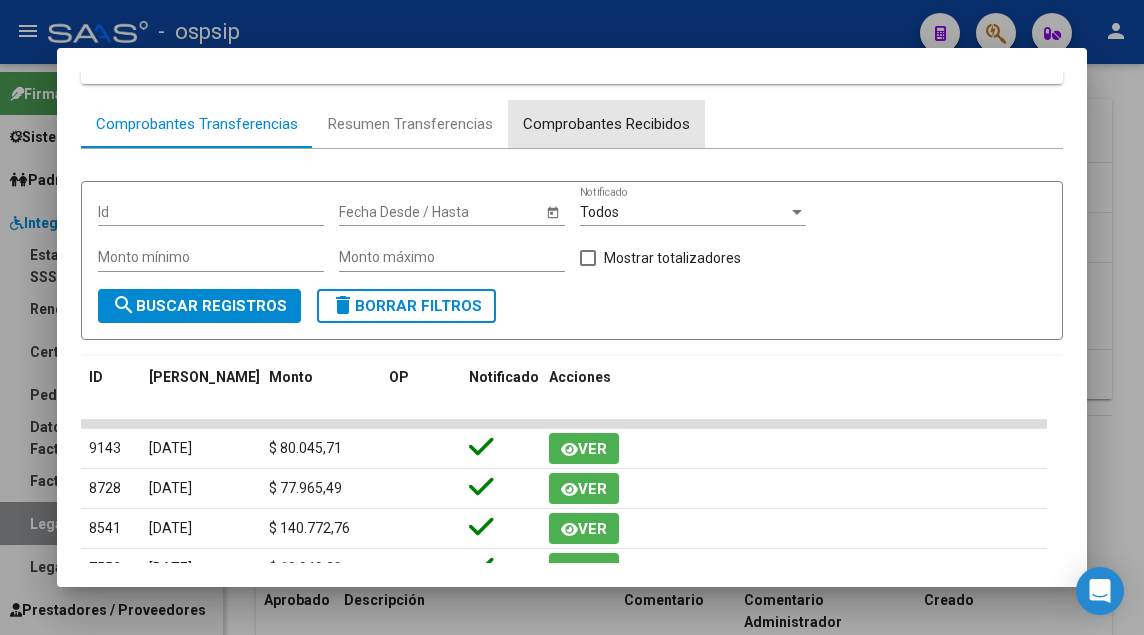 click on "Comprobantes Recibidos" at bounding box center (606, 124) 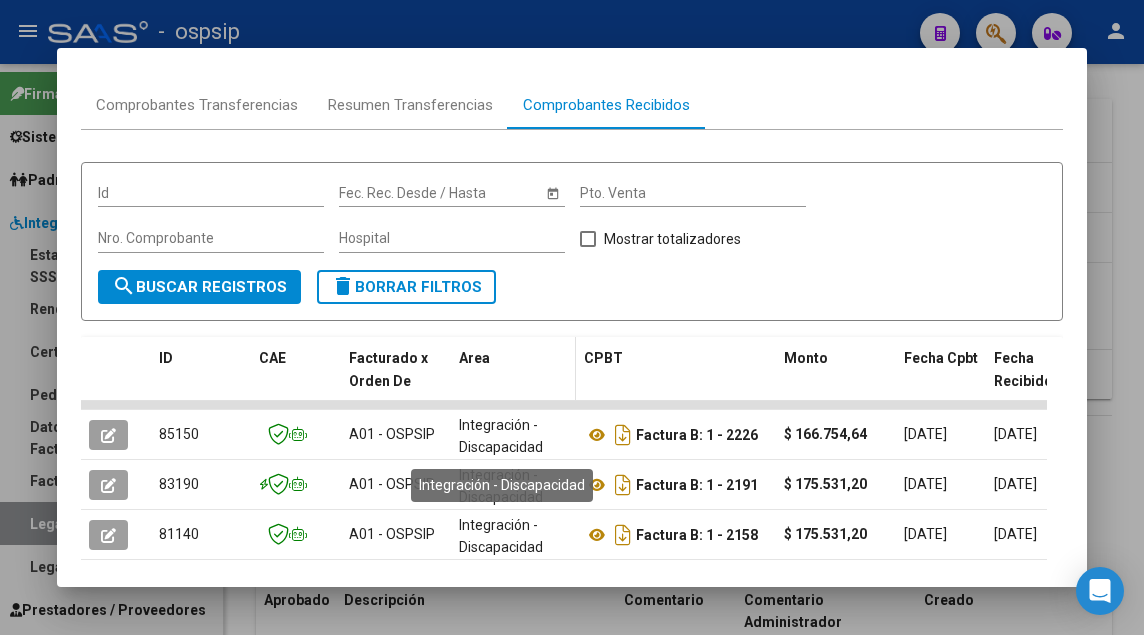 scroll, scrollTop: 249, scrollLeft: 0, axis: vertical 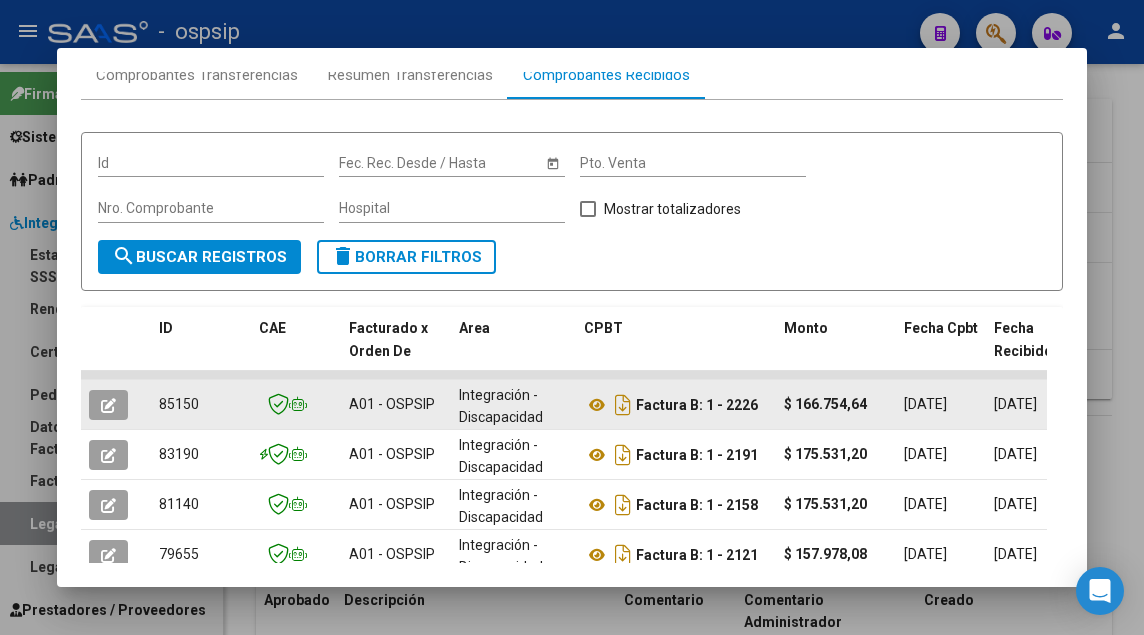 click 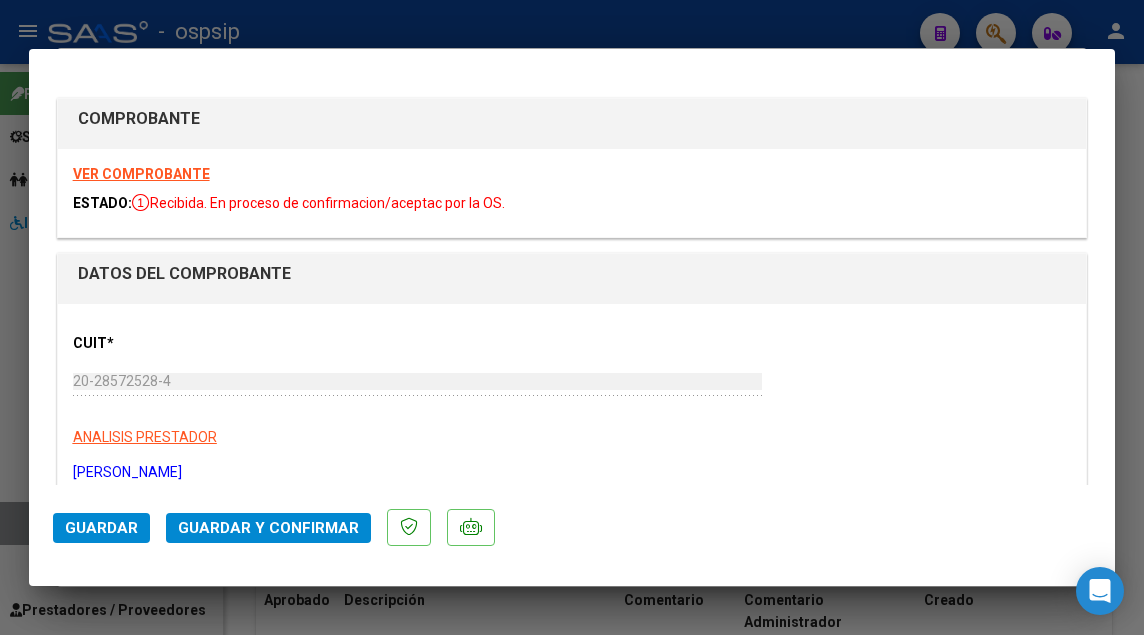 click on "Guardar y Confirmar" 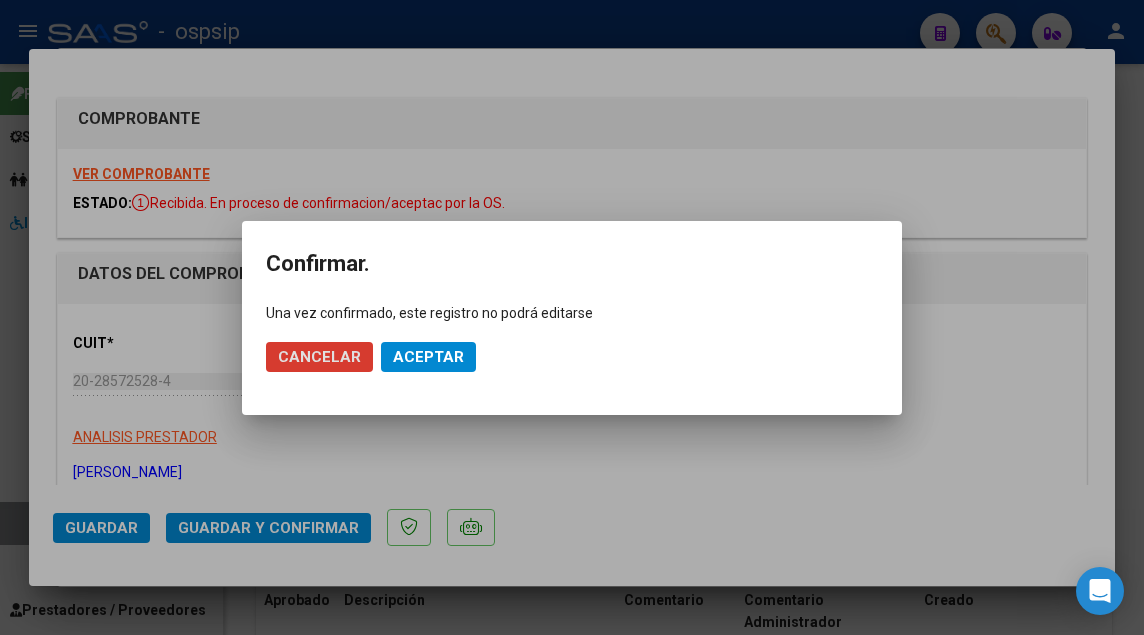 click on "Aceptar" 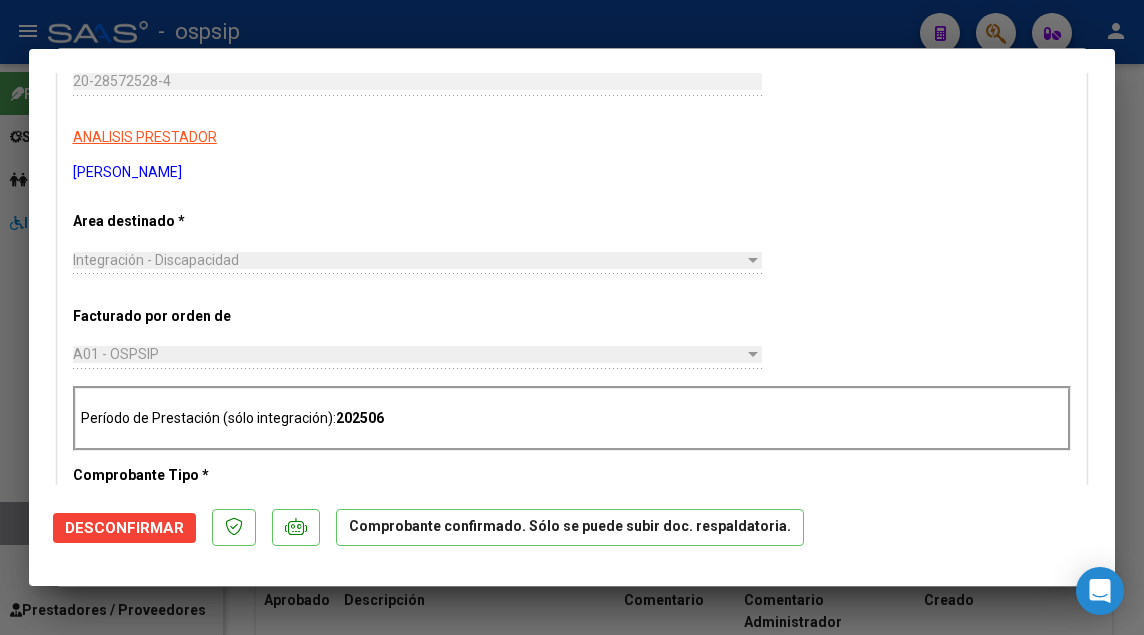 scroll, scrollTop: 400, scrollLeft: 0, axis: vertical 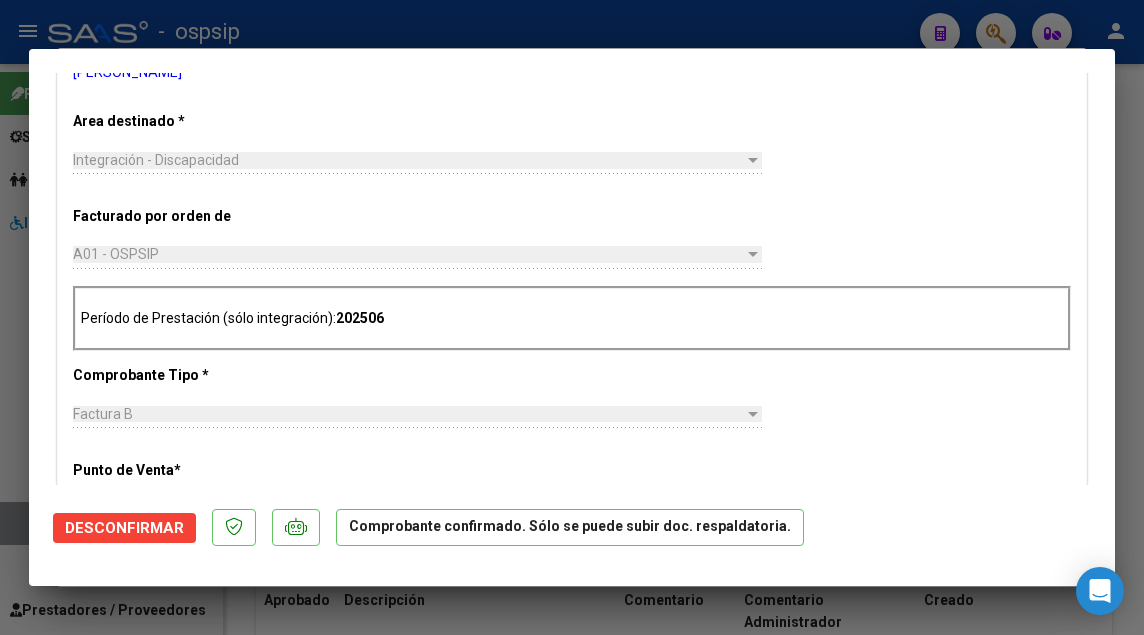 click at bounding box center [572, 317] 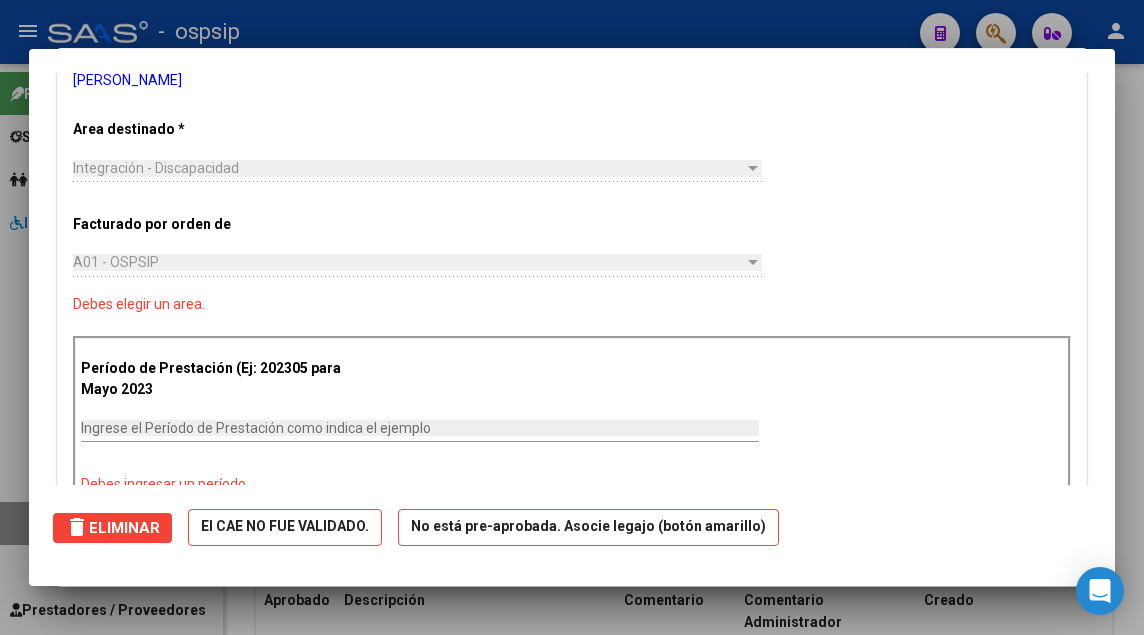 scroll, scrollTop: 0, scrollLeft: 0, axis: both 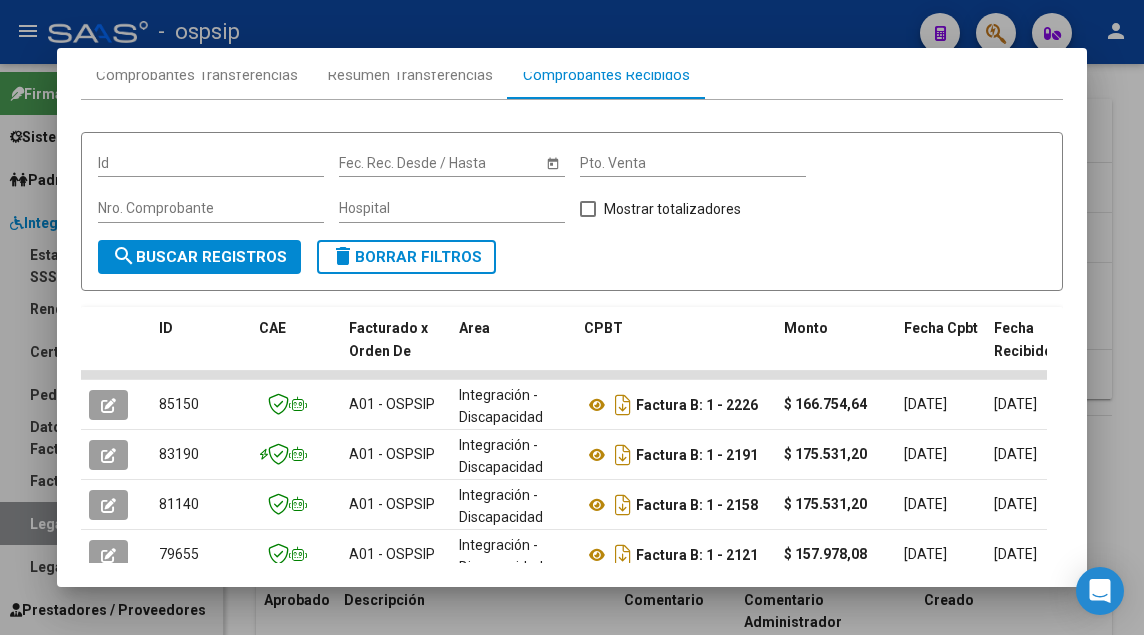 click at bounding box center [572, 317] 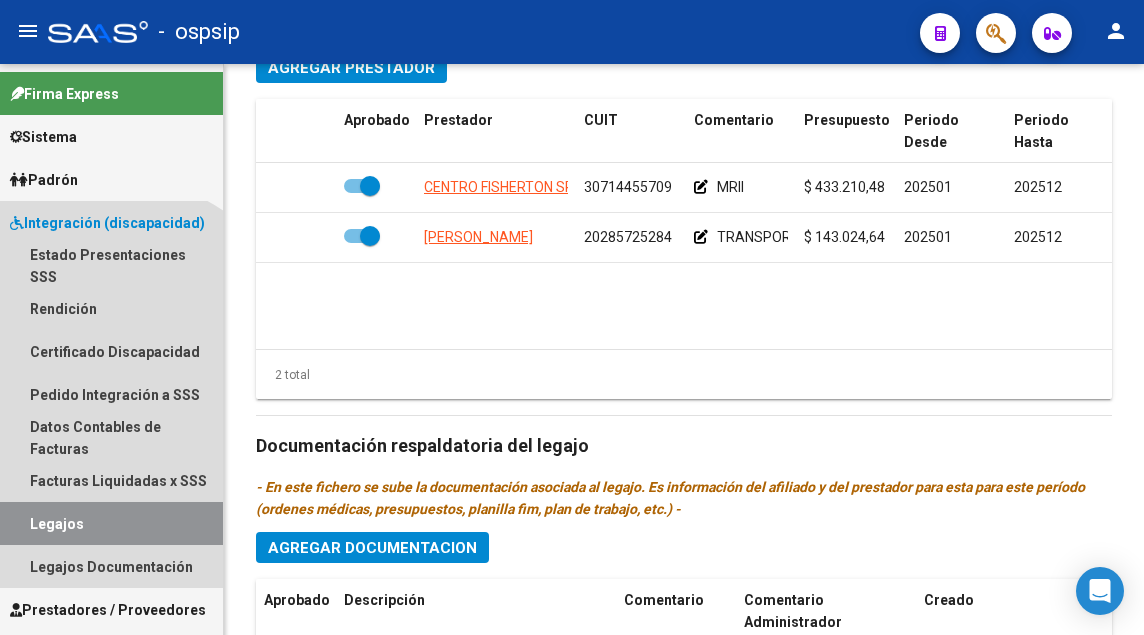 click on "Legajos" at bounding box center [111, 523] 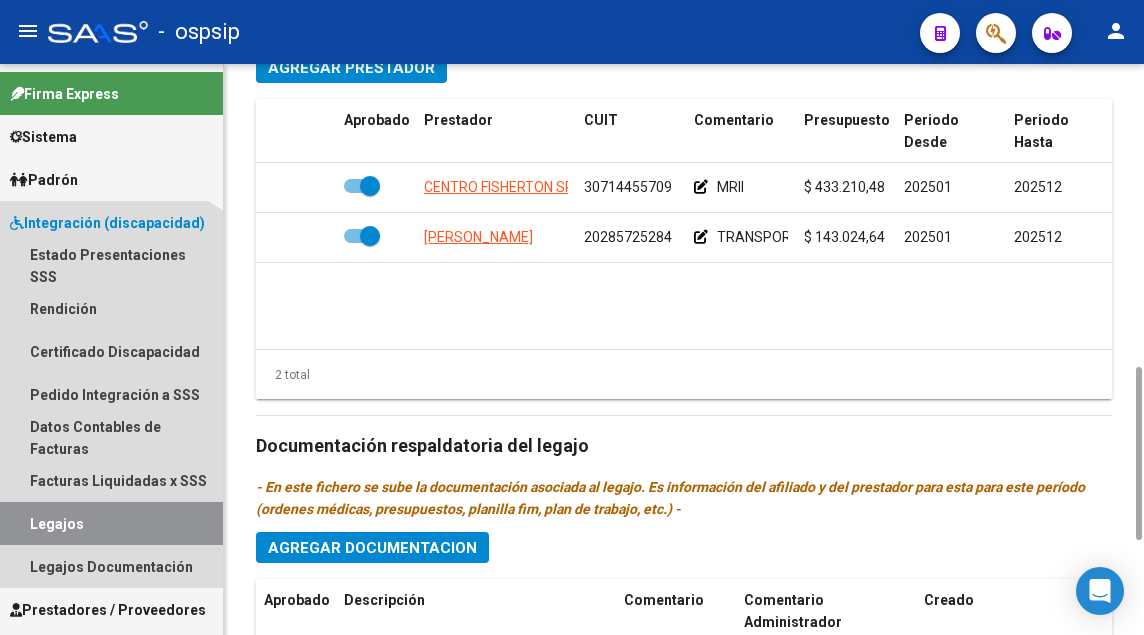 scroll, scrollTop: 0, scrollLeft: 0, axis: both 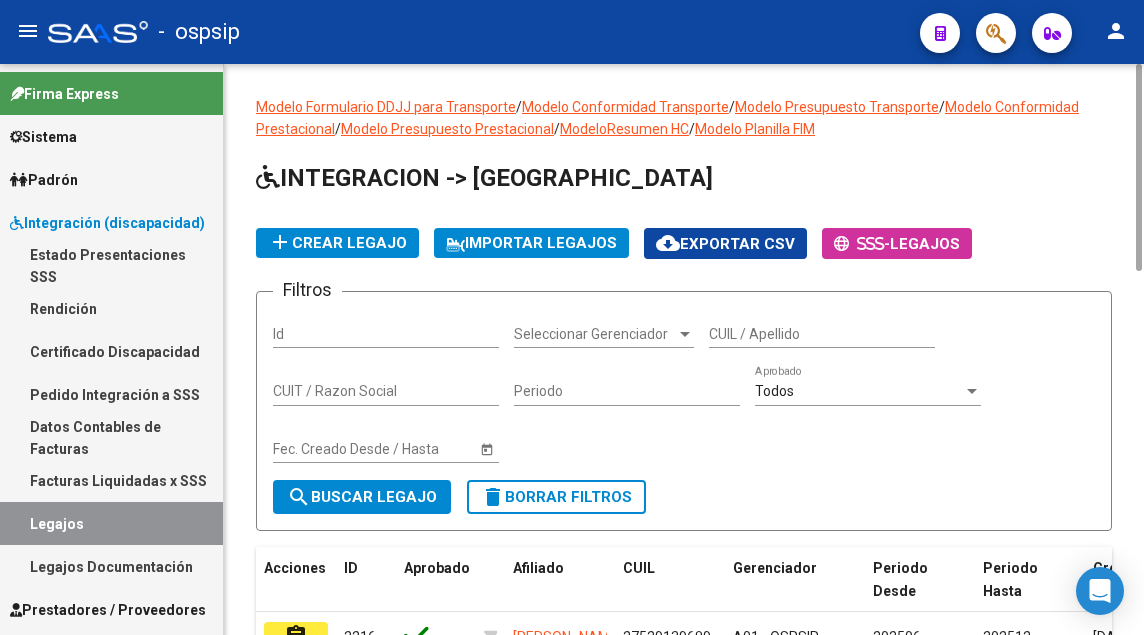 click on "CUIL / Apellido" 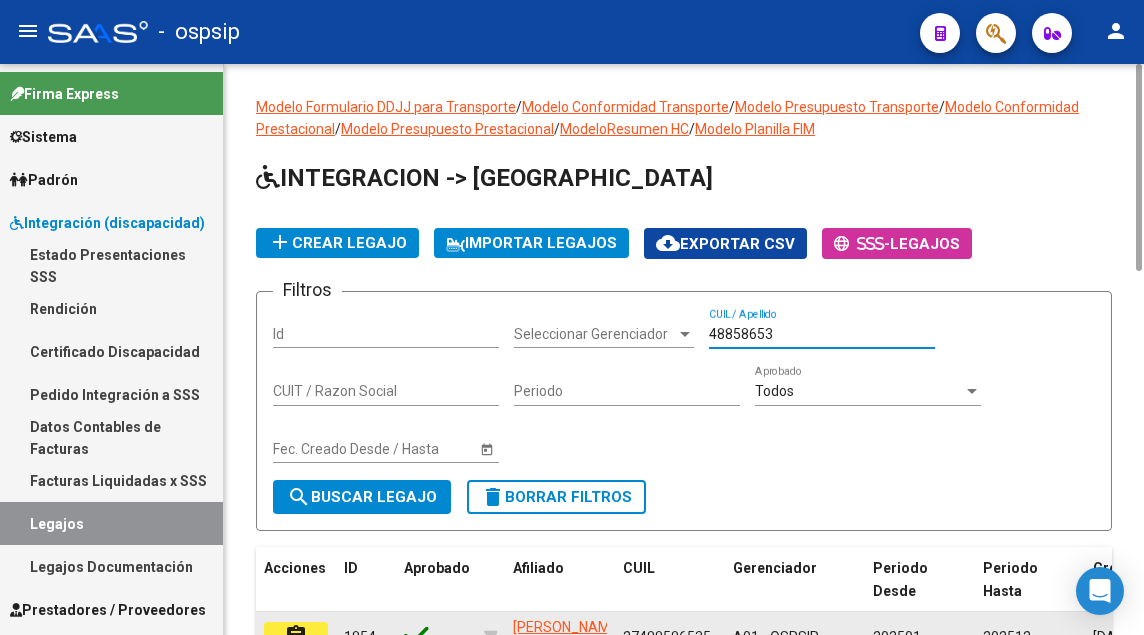 scroll, scrollTop: 314, scrollLeft: 0, axis: vertical 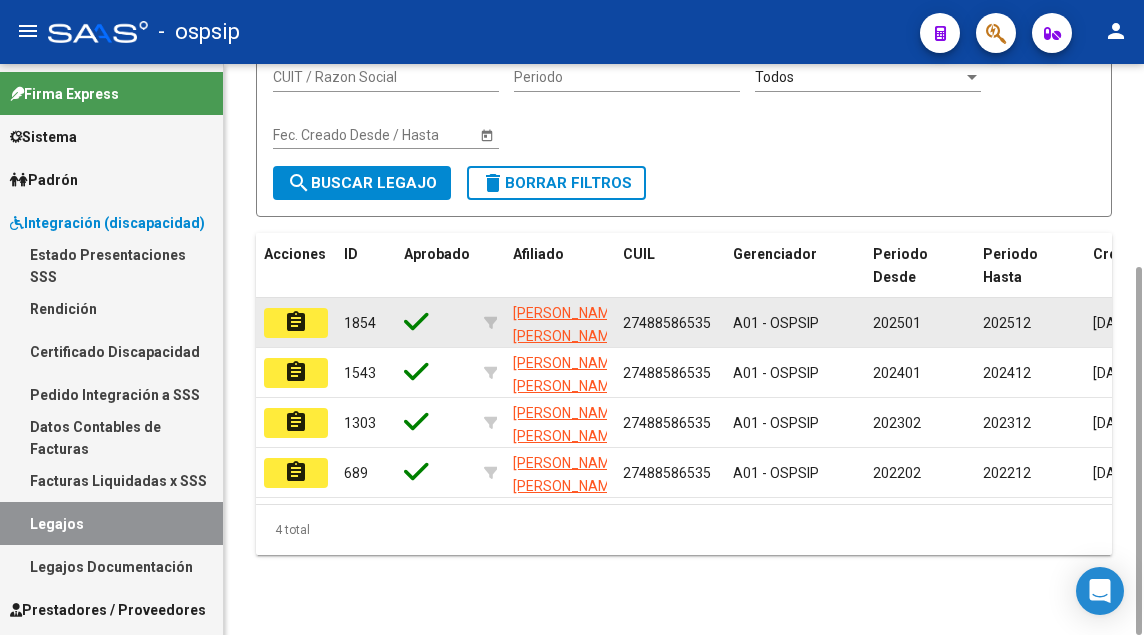 type on "48858653" 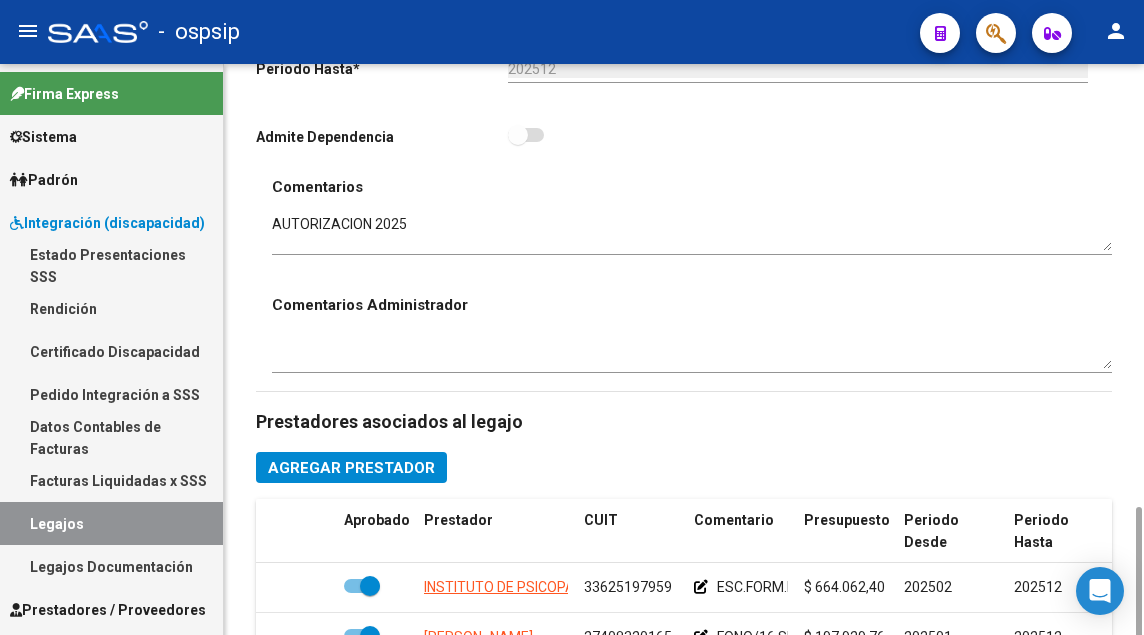 scroll, scrollTop: 800, scrollLeft: 0, axis: vertical 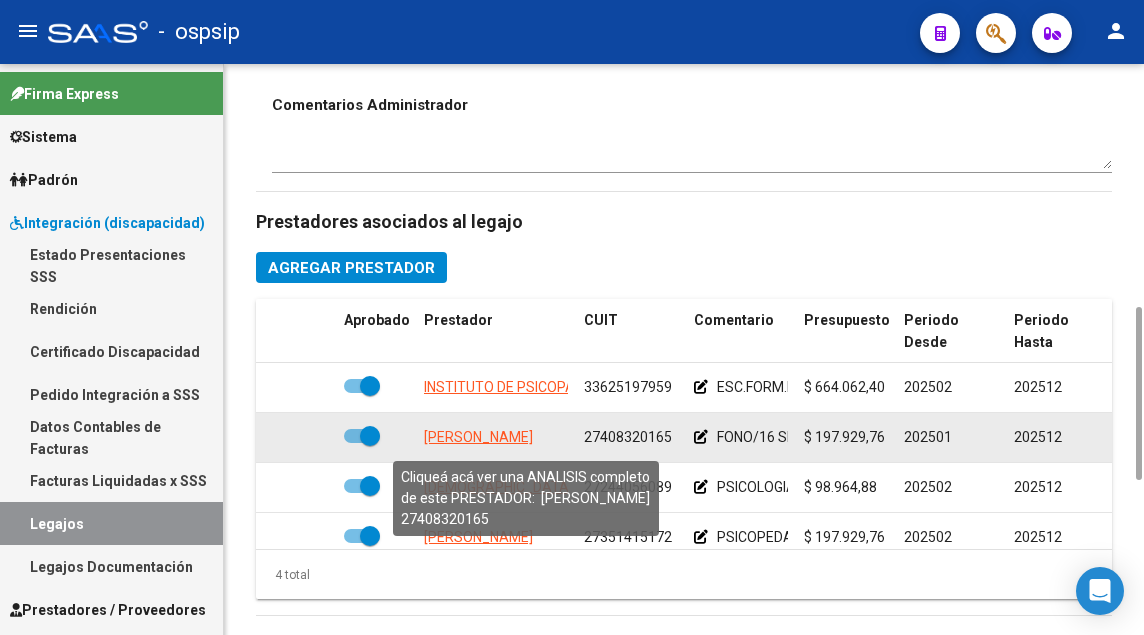 click on "[PERSON_NAME]" 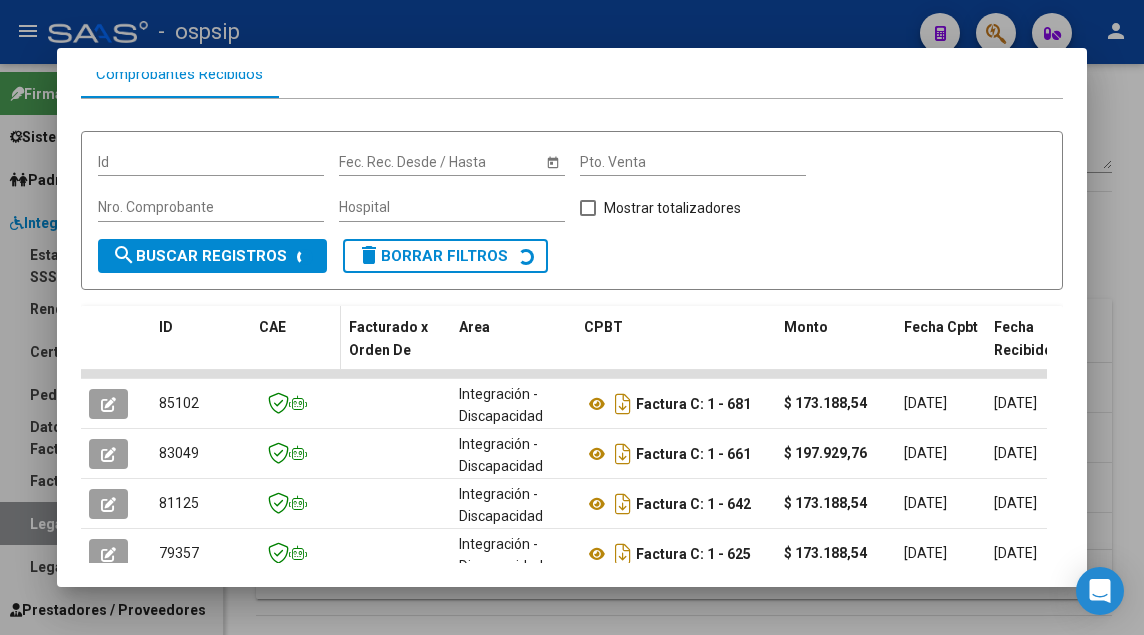 scroll, scrollTop: 449, scrollLeft: 0, axis: vertical 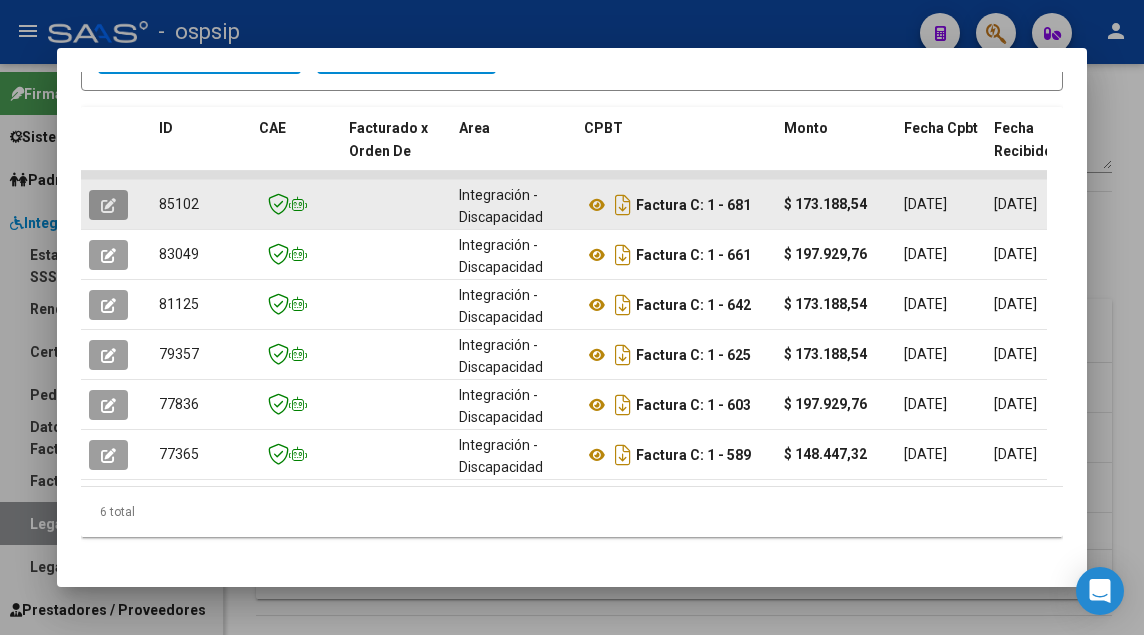 click 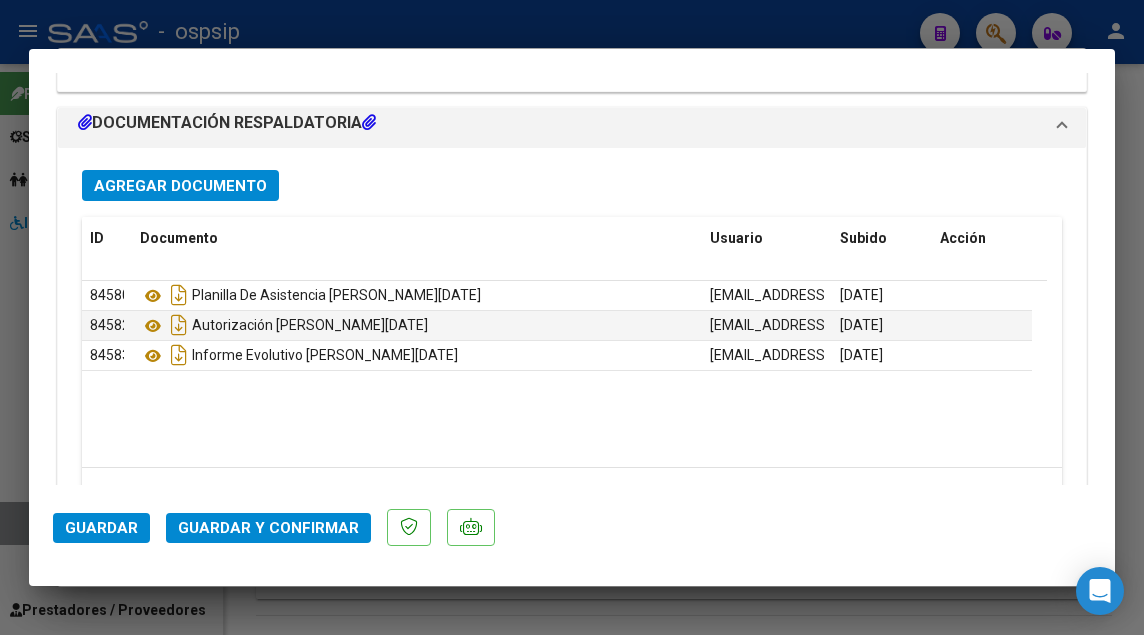 scroll, scrollTop: 2335, scrollLeft: 0, axis: vertical 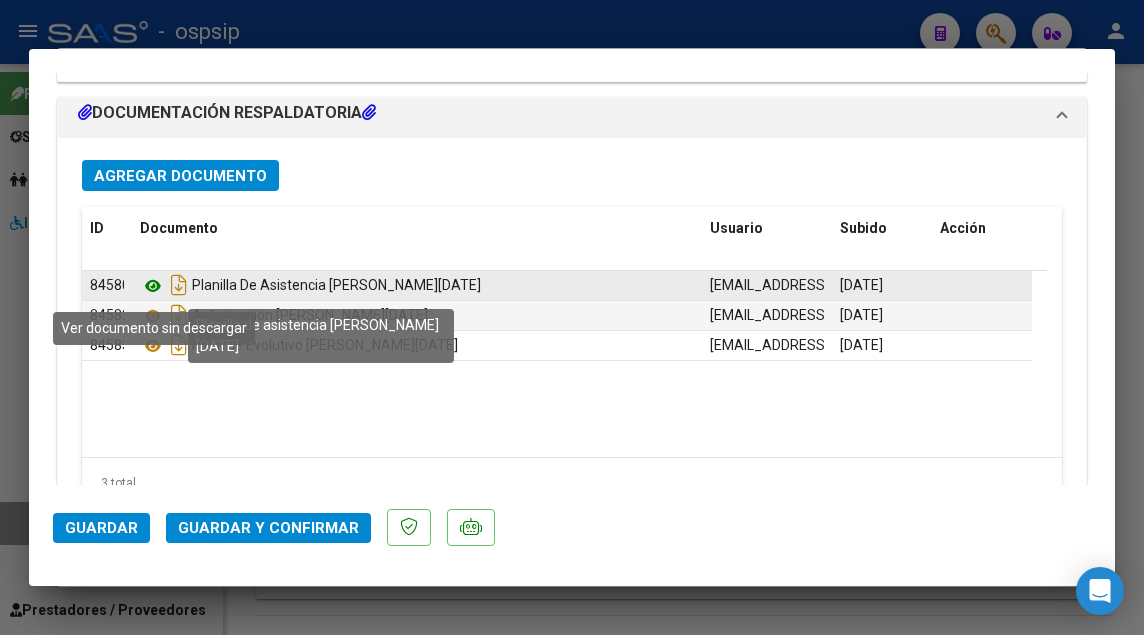 click 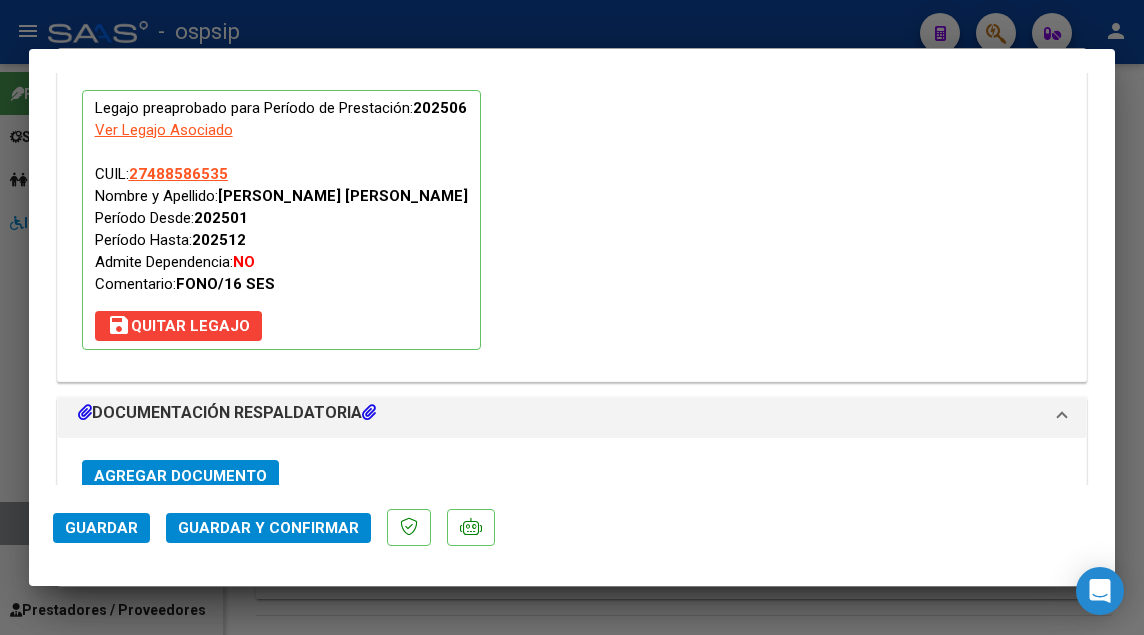 scroll, scrollTop: 2235, scrollLeft: 0, axis: vertical 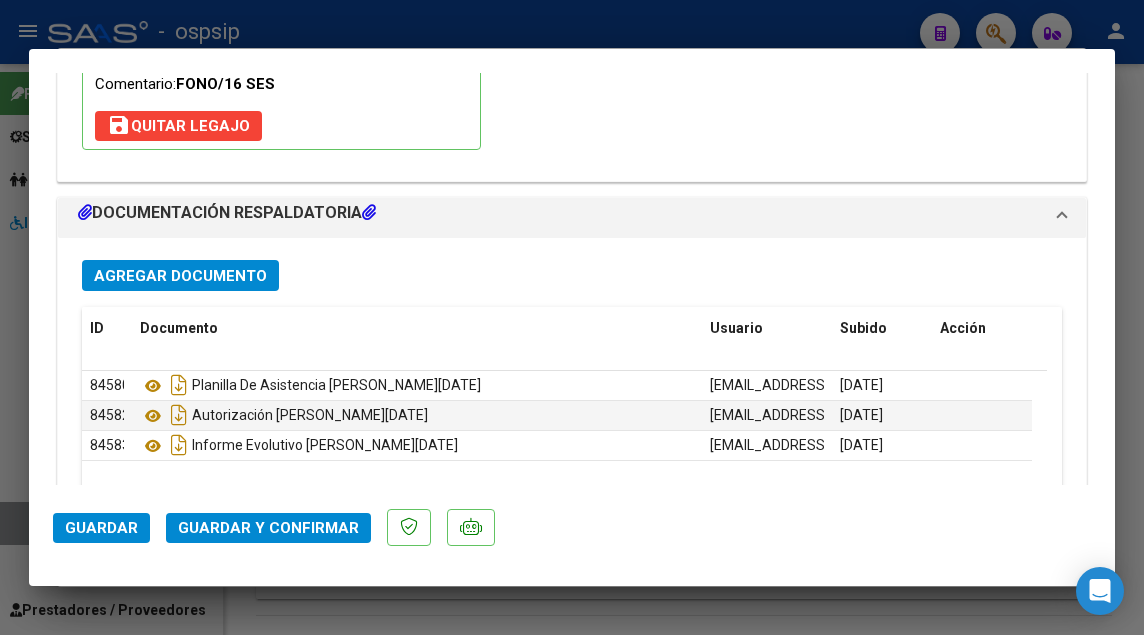 click on "Guardar y Confirmar" 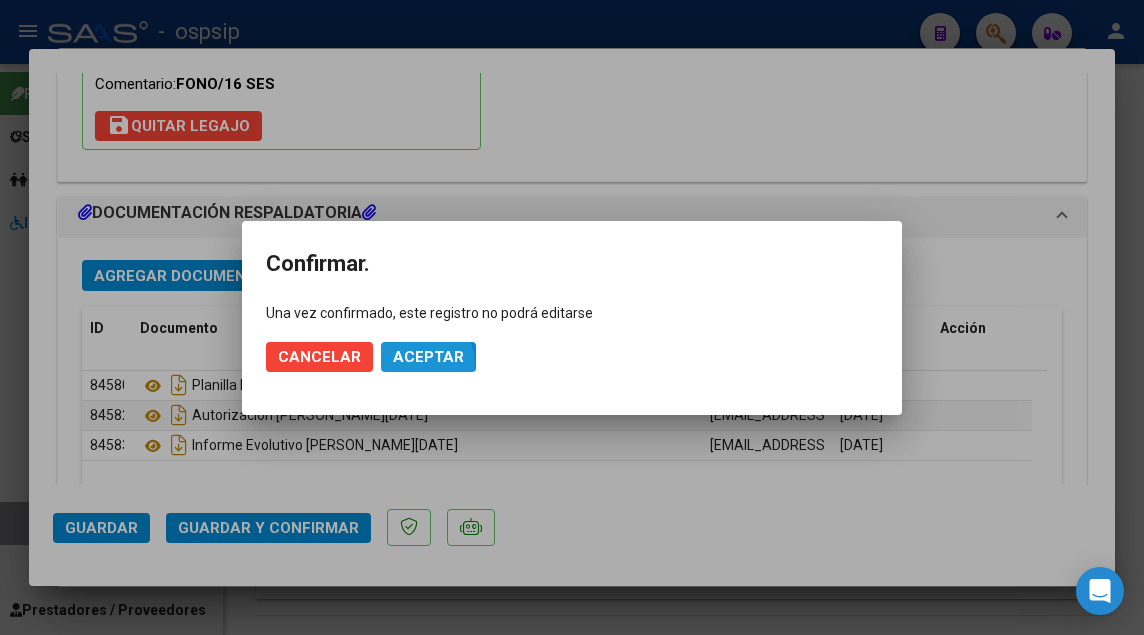 click on "Aceptar" 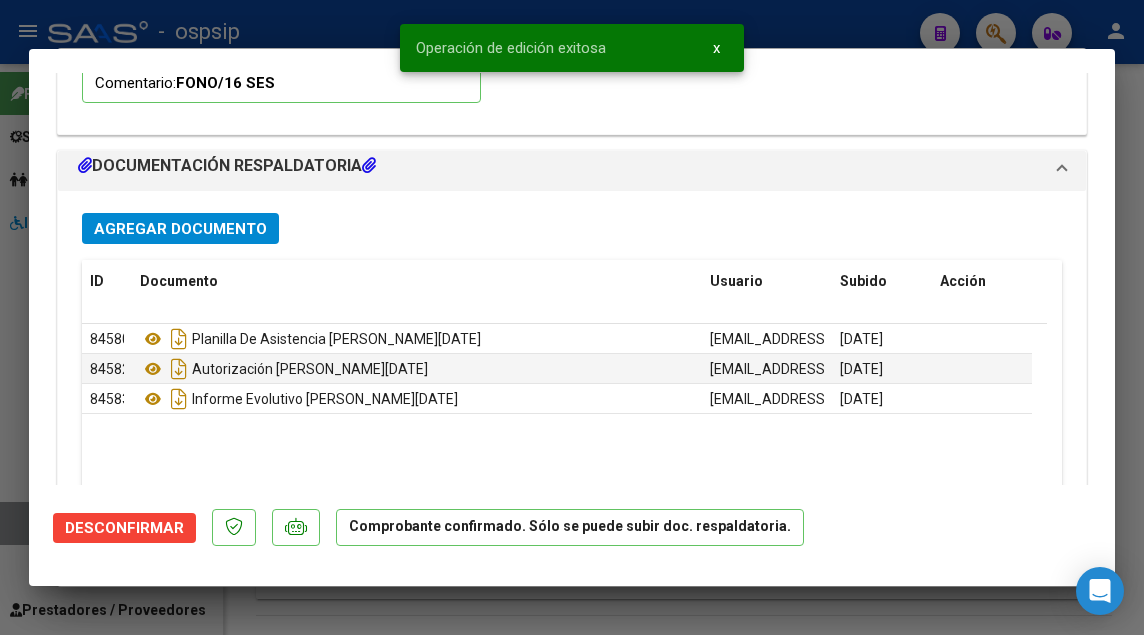 click at bounding box center (572, 317) 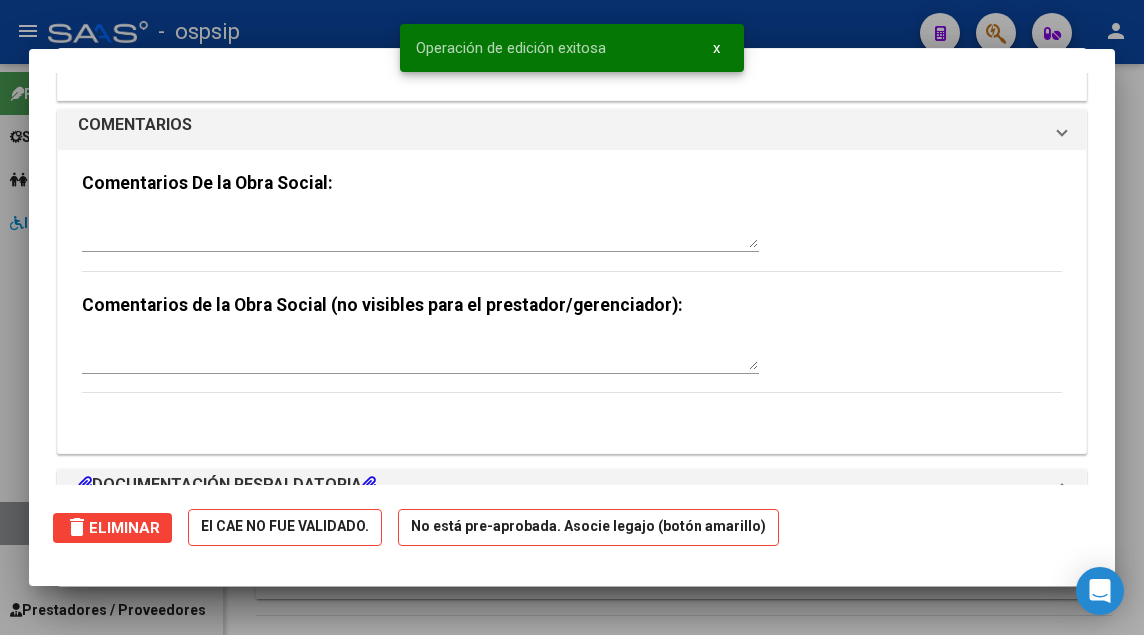 scroll, scrollTop: 0, scrollLeft: 0, axis: both 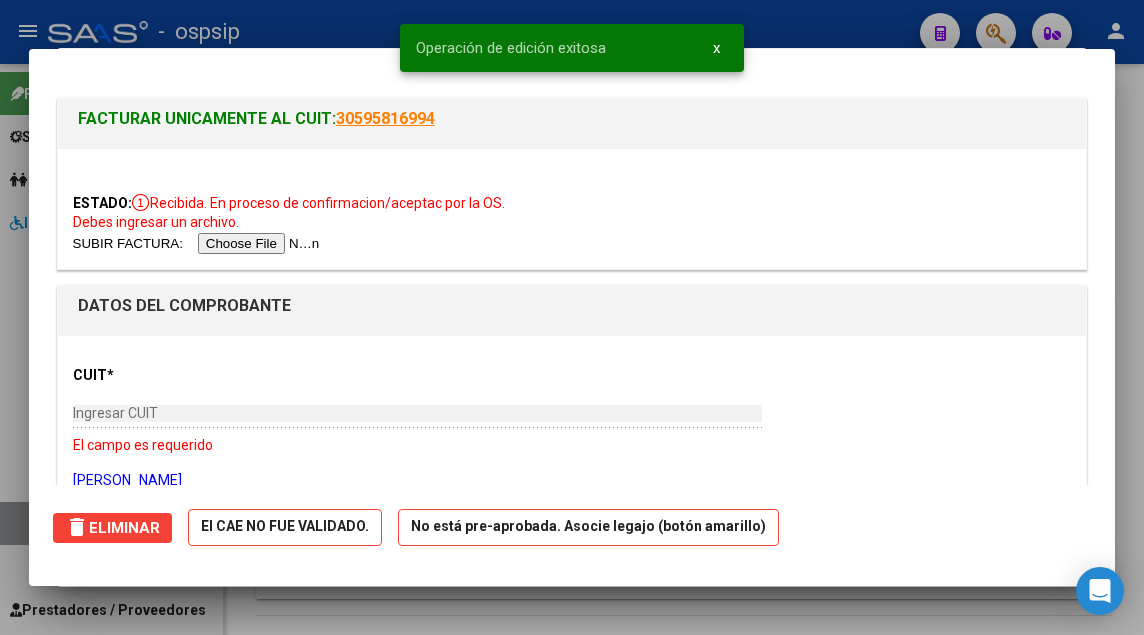 click at bounding box center (572, 317) 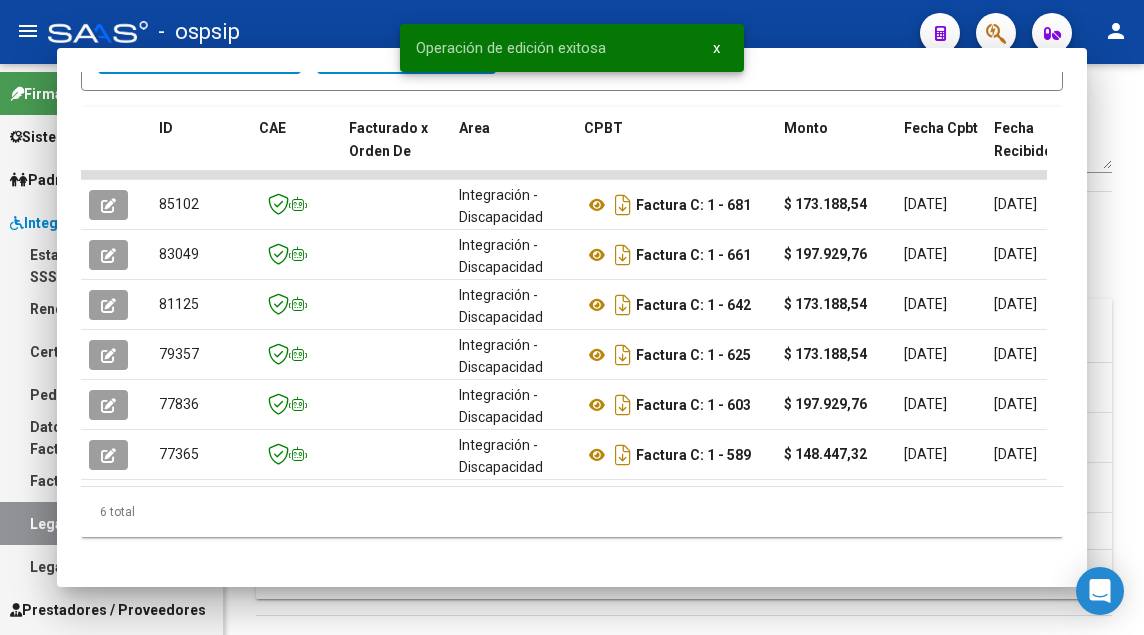 click on "Legajos" at bounding box center [111, 523] 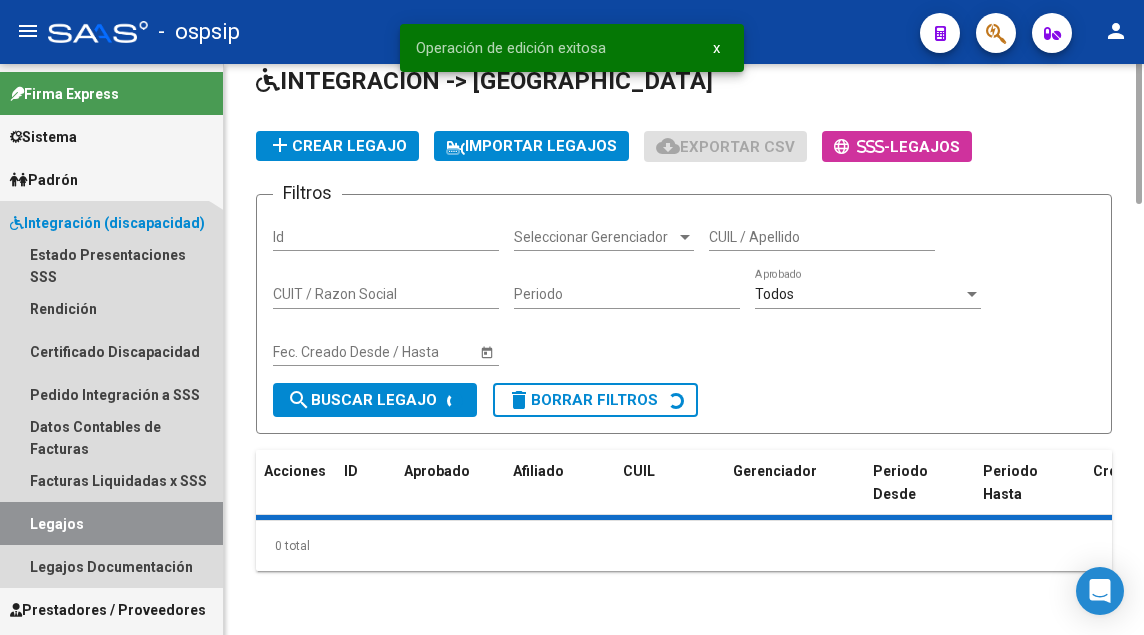 scroll, scrollTop: 0, scrollLeft: 0, axis: both 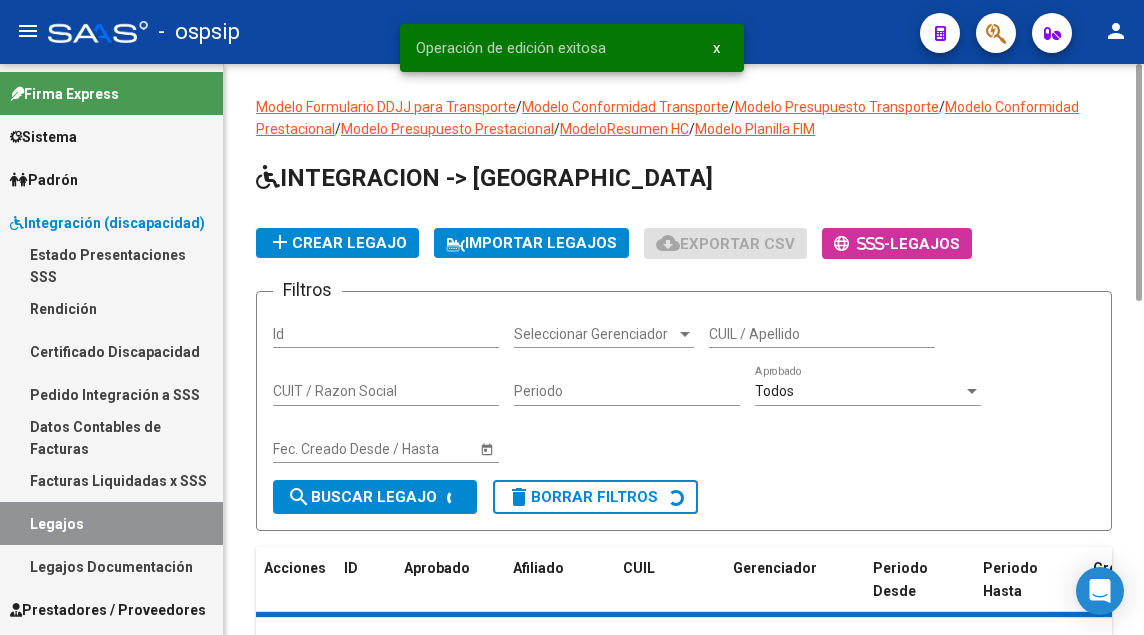 click on "Legajos" at bounding box center (111, 523) 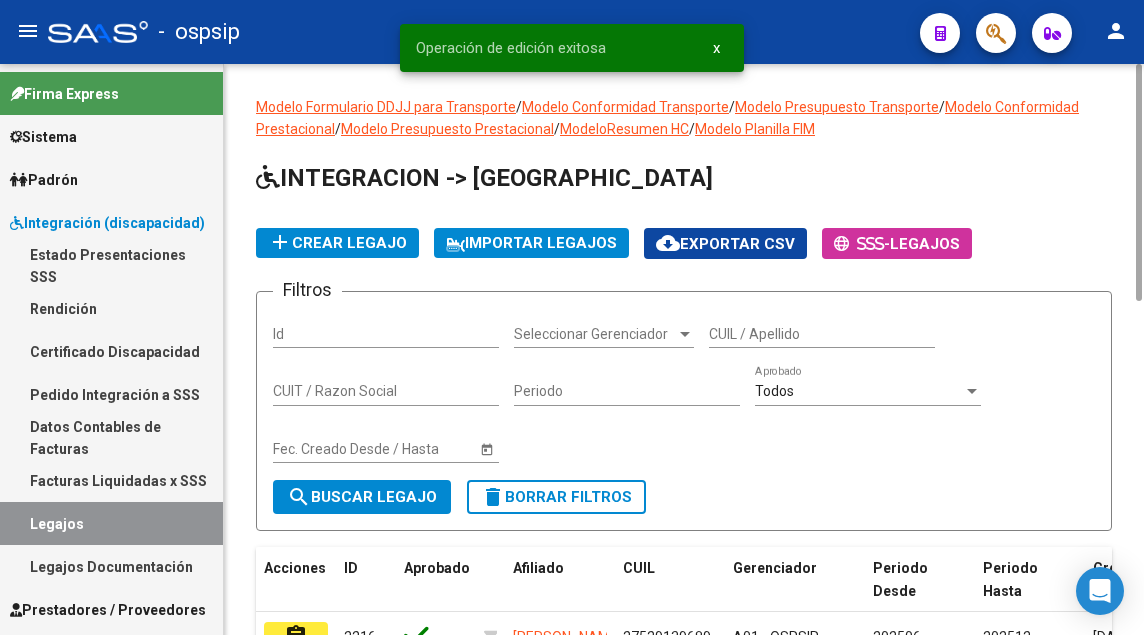 click on "CUIL / Apellido" at bounding box center (822, 334) 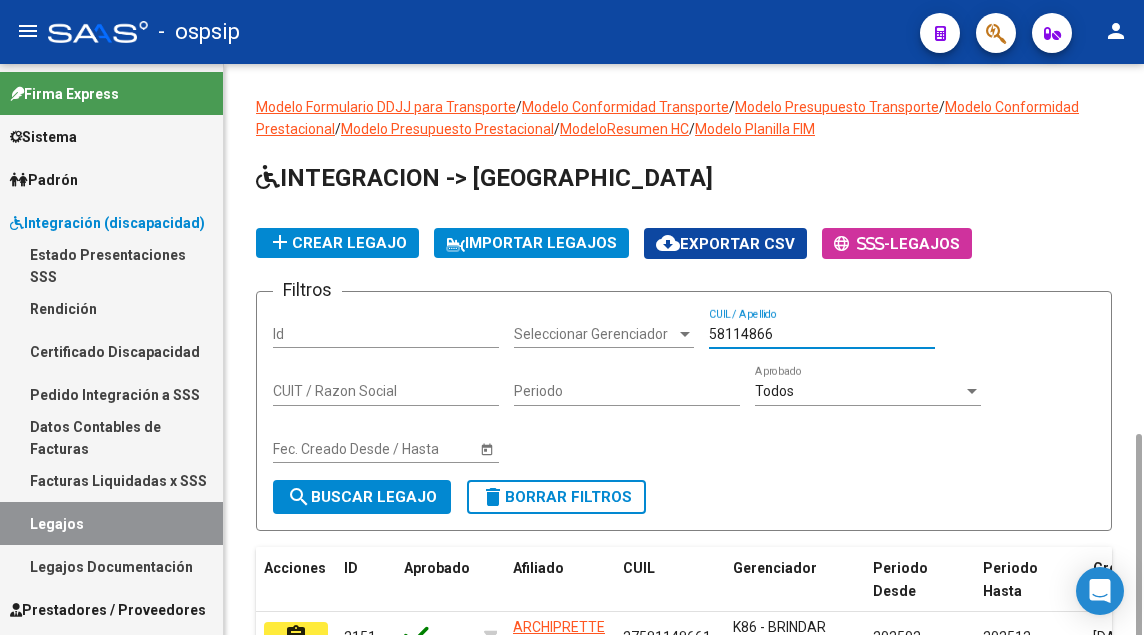scroll, scrollTop: 214, scrollLeft: 0, axis: vertical 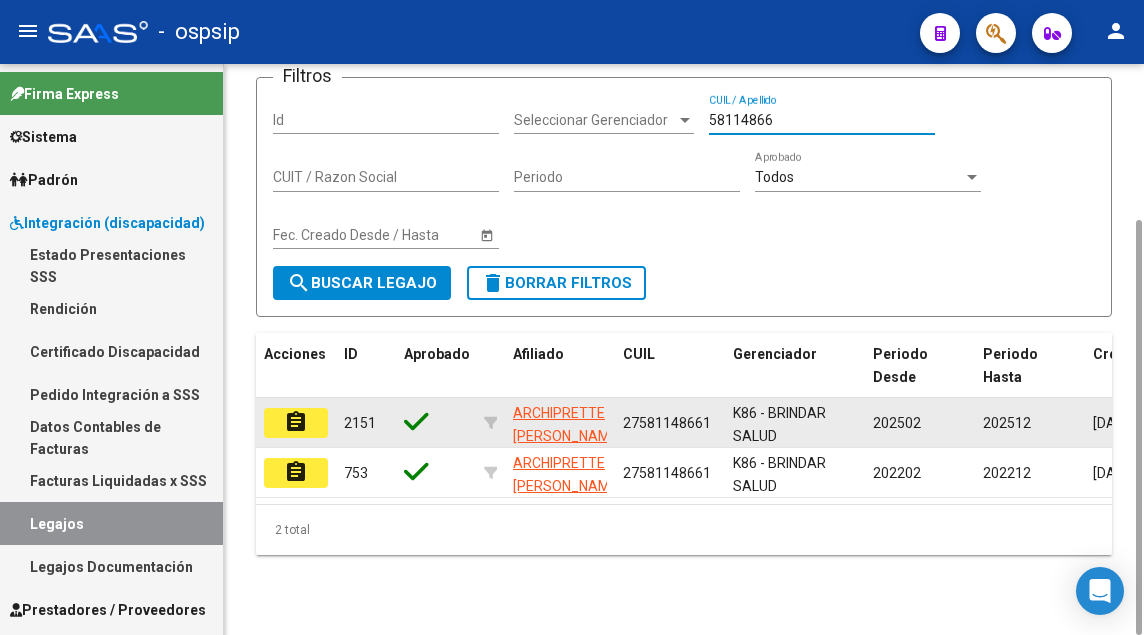 type on "58114866" 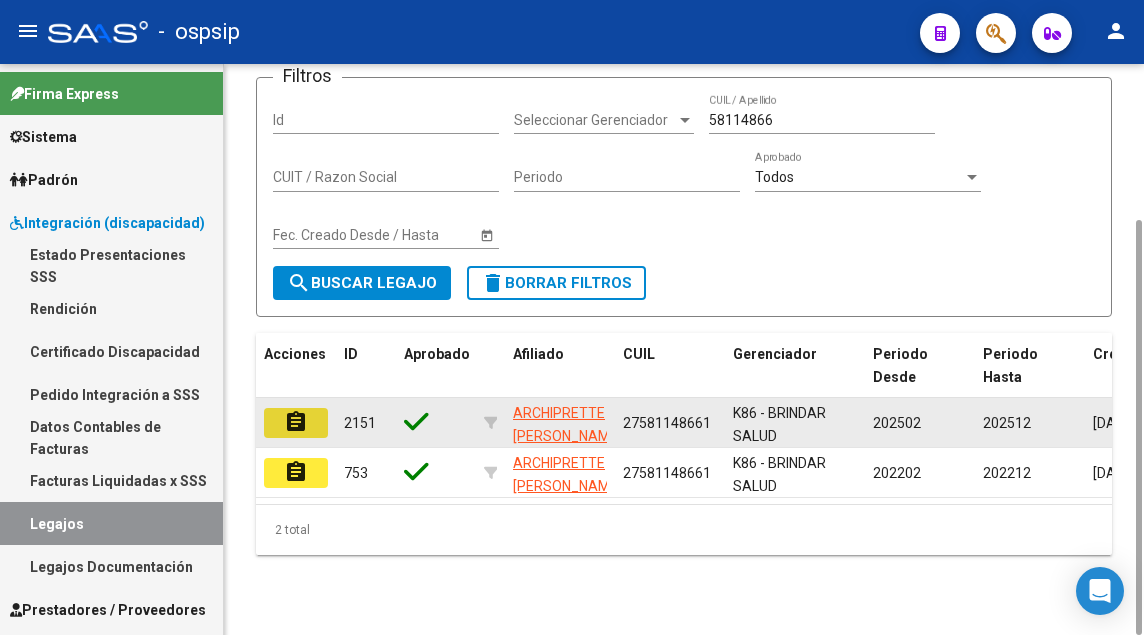 click on "assignment" 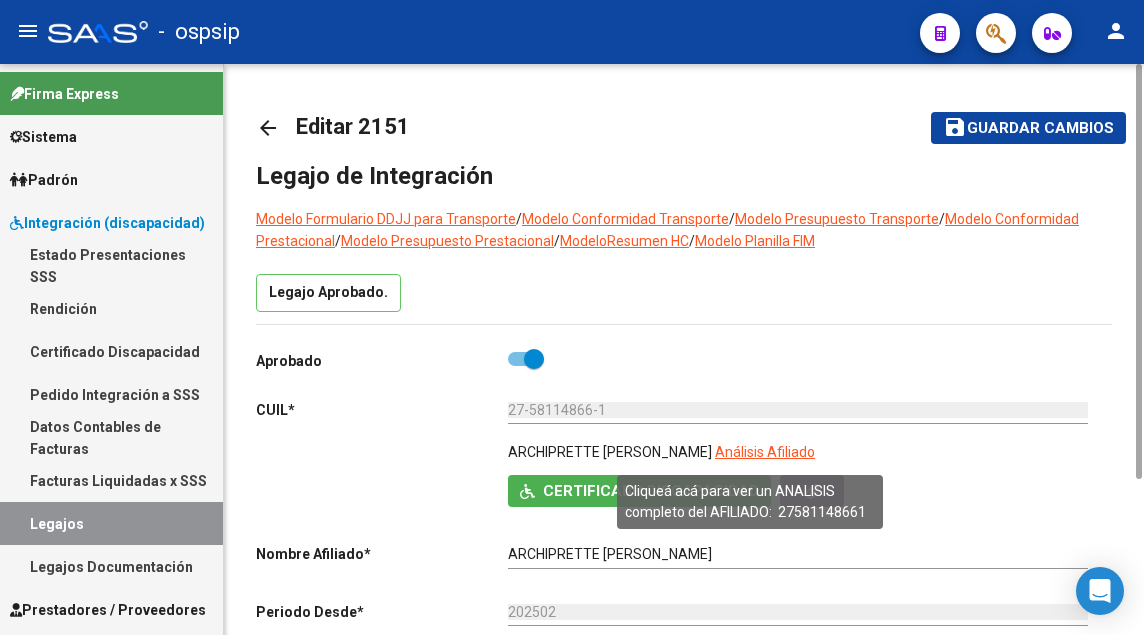 click on "Análisis Afiliado" 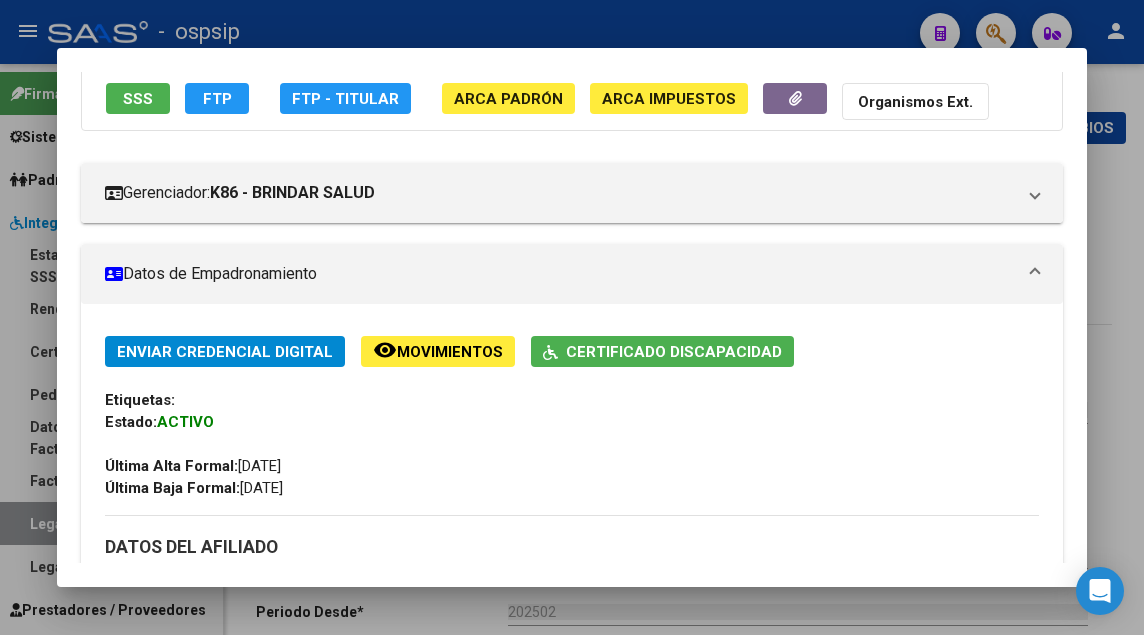 scroll, scrollTop: 0, scrollLeft: 0, axis: both 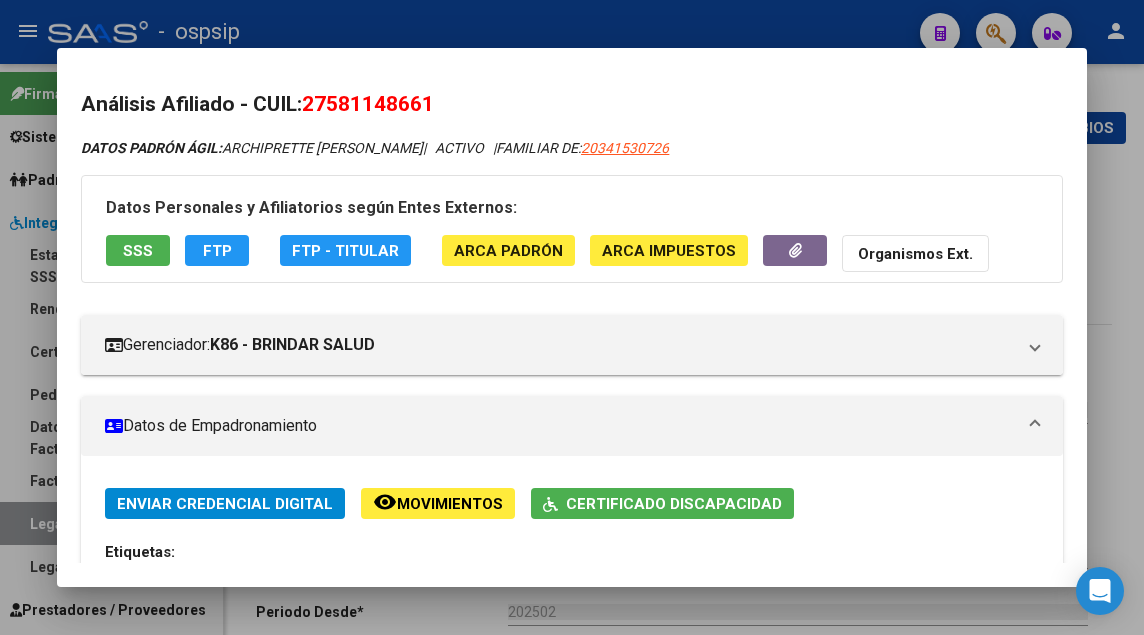 click on "SSS" at bounding box center (138, 253) 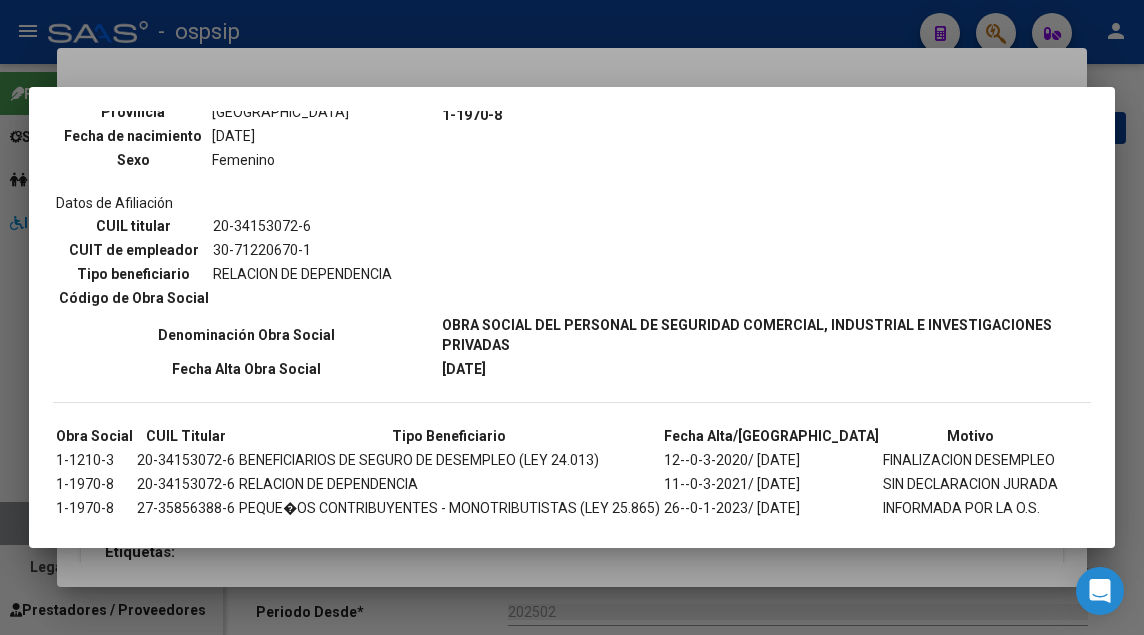 scroll, scrollTop: 991, scrollLeft: 0, axis: vertical 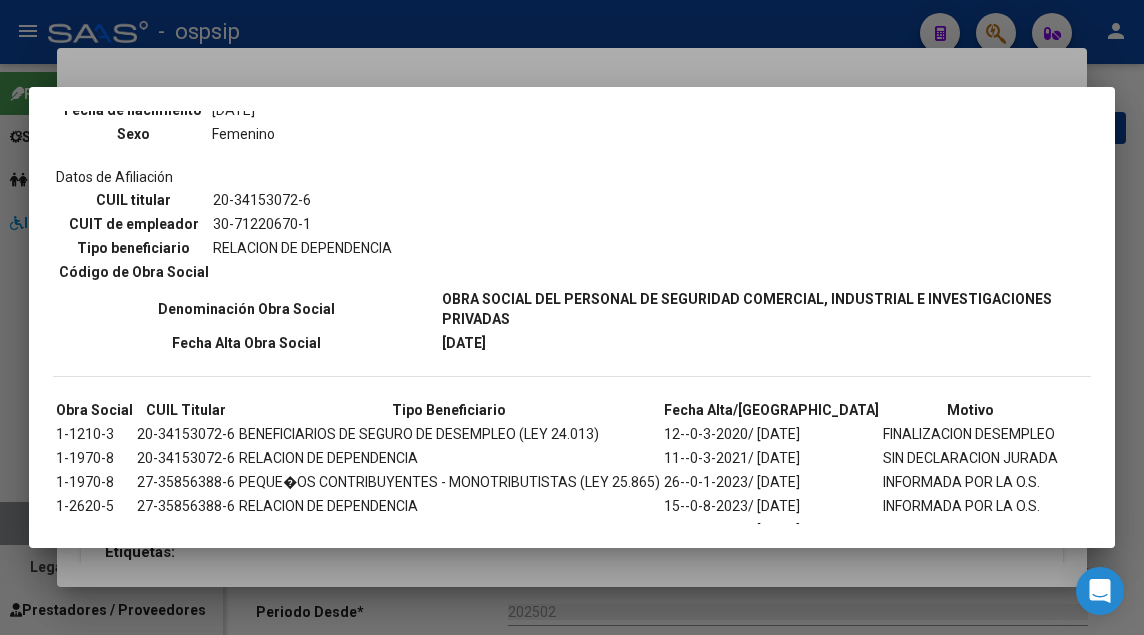 click on "--ACTIVO en Obra Social según consulta SSS--
DATOS DE AFILIACION VIGENTE
Datos personales
Parentesco
TITULAR
CUIL
20-34153072-6
Tipo de documento
DOCUMENTO UNICO
Número de documento
34153072
Apellido y nombre
ARCHIPRETTE [PERSON_NAME]
Provincia
[GEOGRAPHIC_DATA]
Fecha de nacimiento
[DEMOGRAPHIC_DATA]
Sexo
Masculino
Datos de Afiliación
CUIL titular
20-34153072-6
CUIT de empleador
30-71220670-1
Tipo beneficiario
RELACION DE DEPENDENCIA
Código de Obra Social
1-1970-8
Denominación Obra Social
Fecha Alta Obra Social
[DATE]
Tipo Beneficiario Declarado
RELACION DE DEPENDENCIA (DDJJ SIJP)
Ultimo Período Declarado
05-2025
CUIT DDJJ" at bounding box center [572, -139] 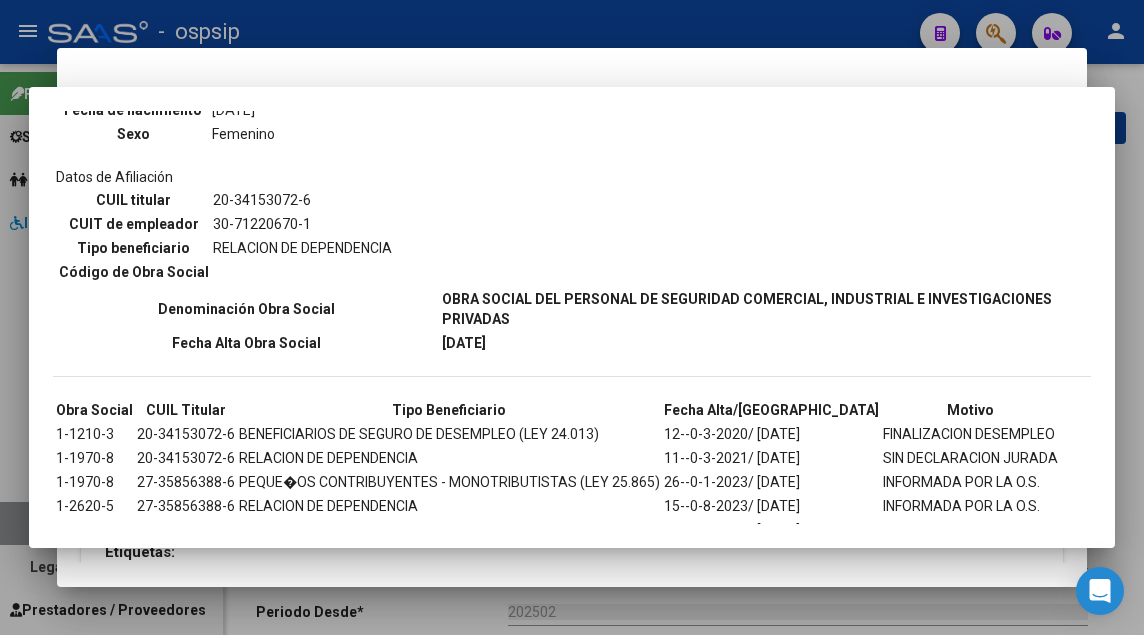 type 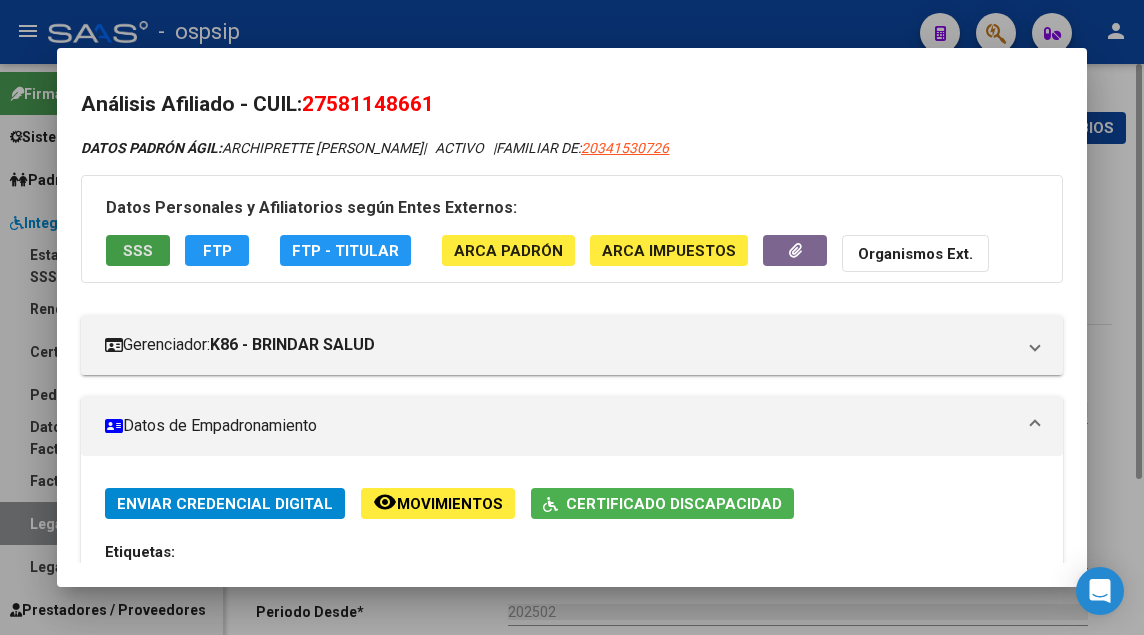 scroll, scrollTop: 143, scrollLeft: 0, axis: vertical 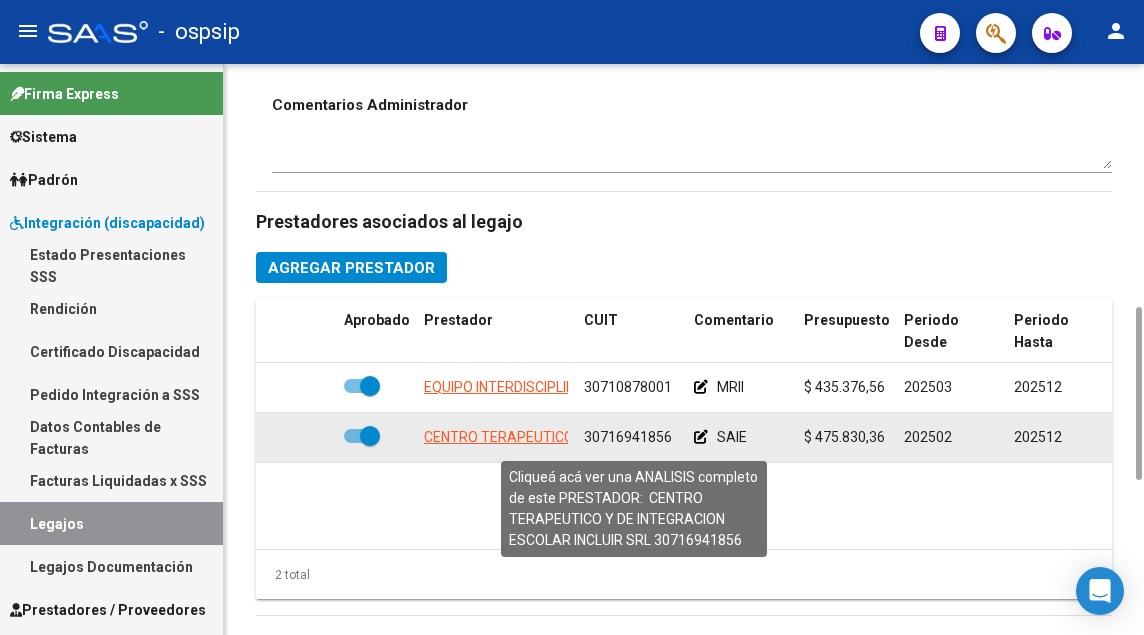 click on "CENTRO TERAPEUTICO Y DE INTEGRACION ESCOLAR INCLUIR SRL" 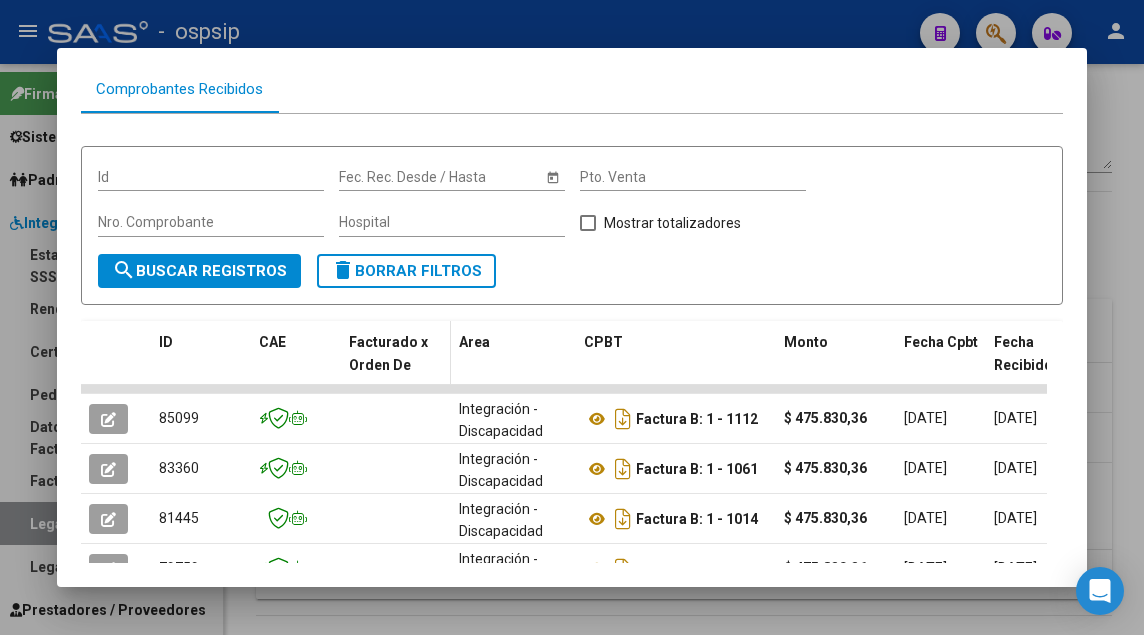 scroll, scrollTop: 400, scrollLeft: 0, axis: vertical 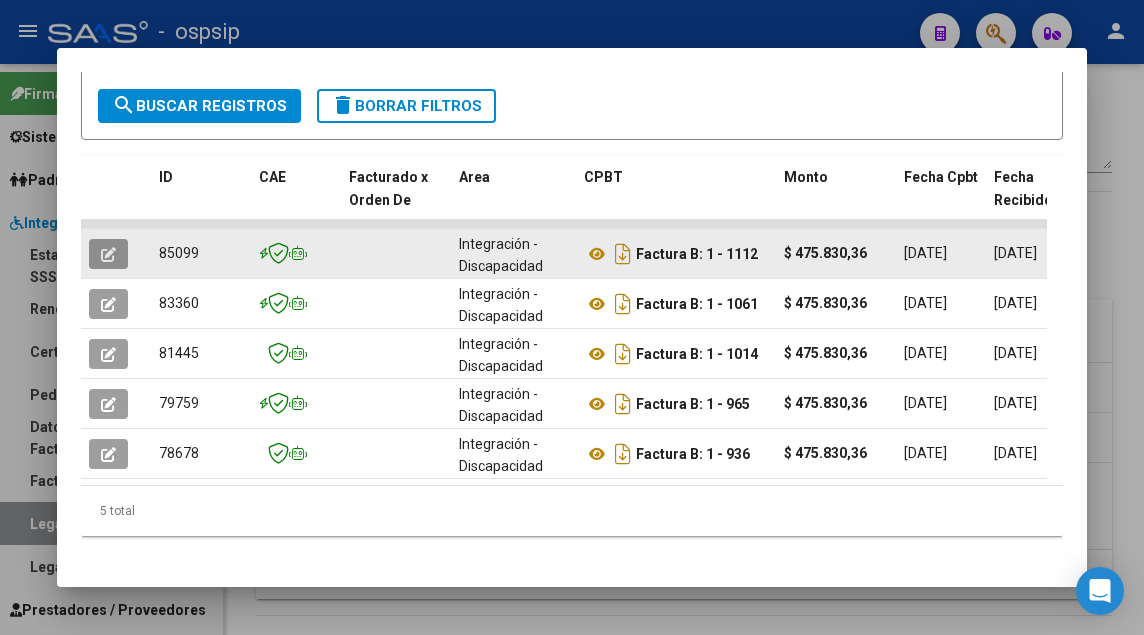click 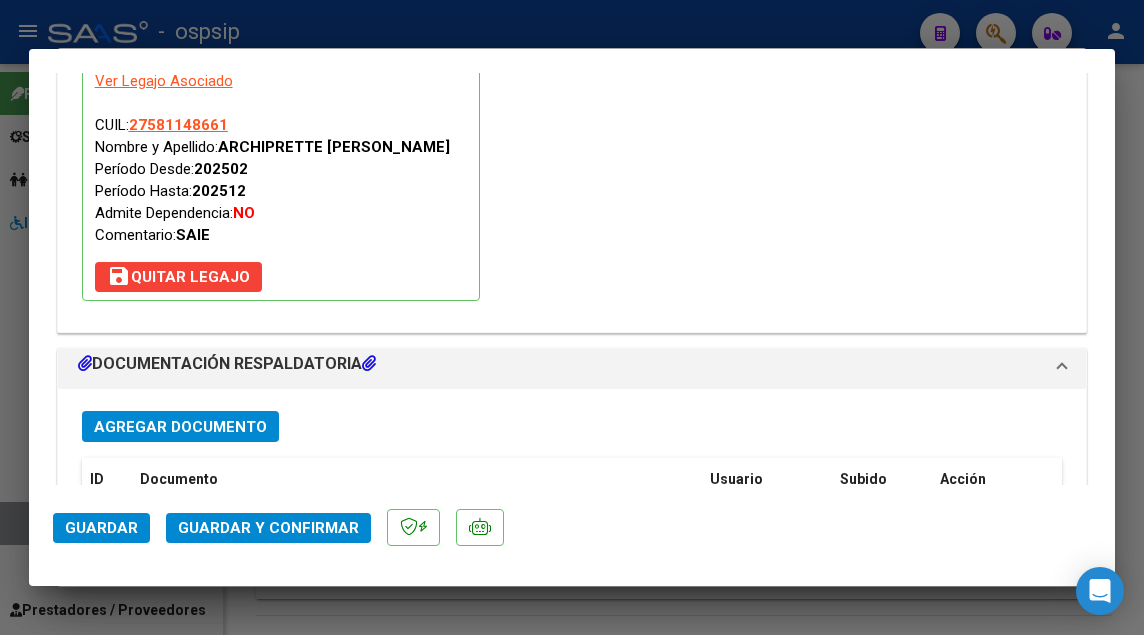 scroll, scrollTop: 2400, scrollLeft: 0, axis: vertical 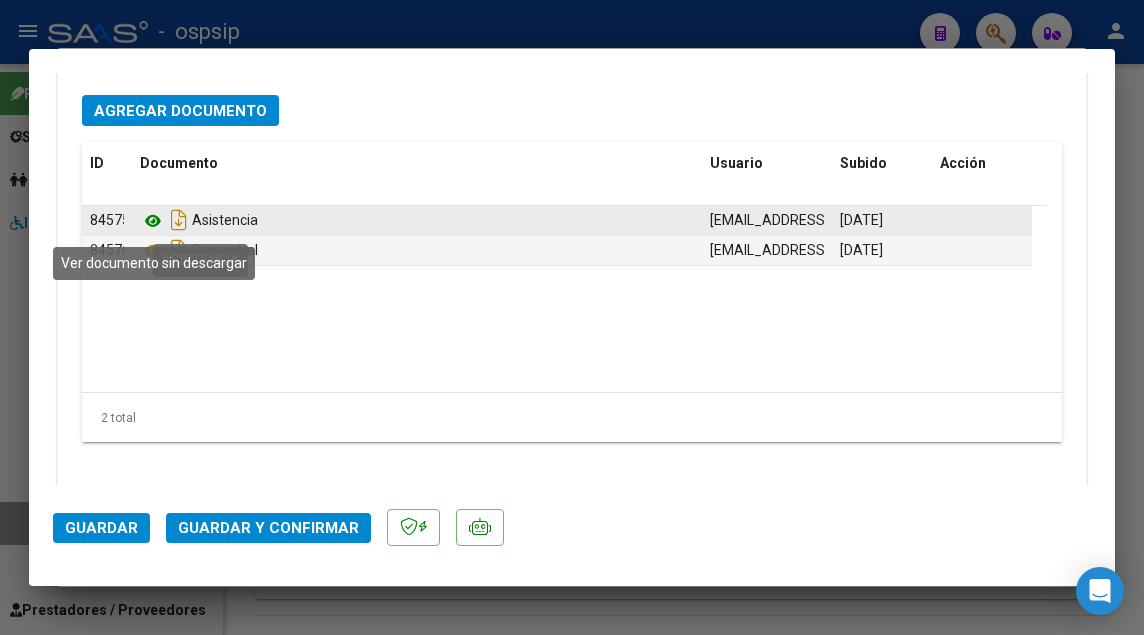 click 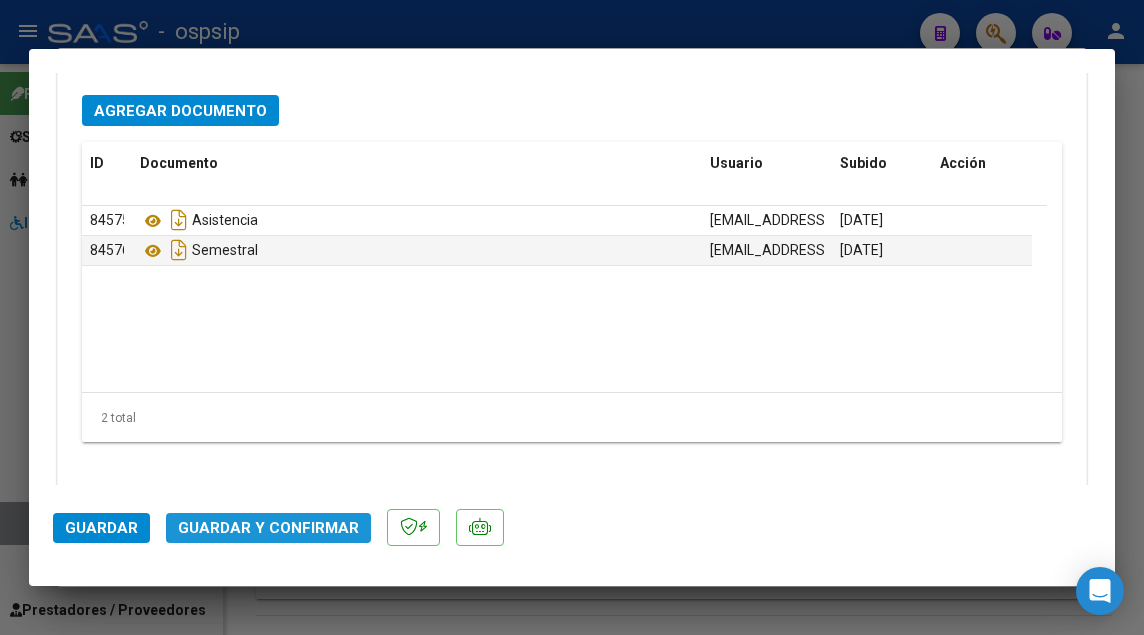 click on "Guardar y Confirmar" 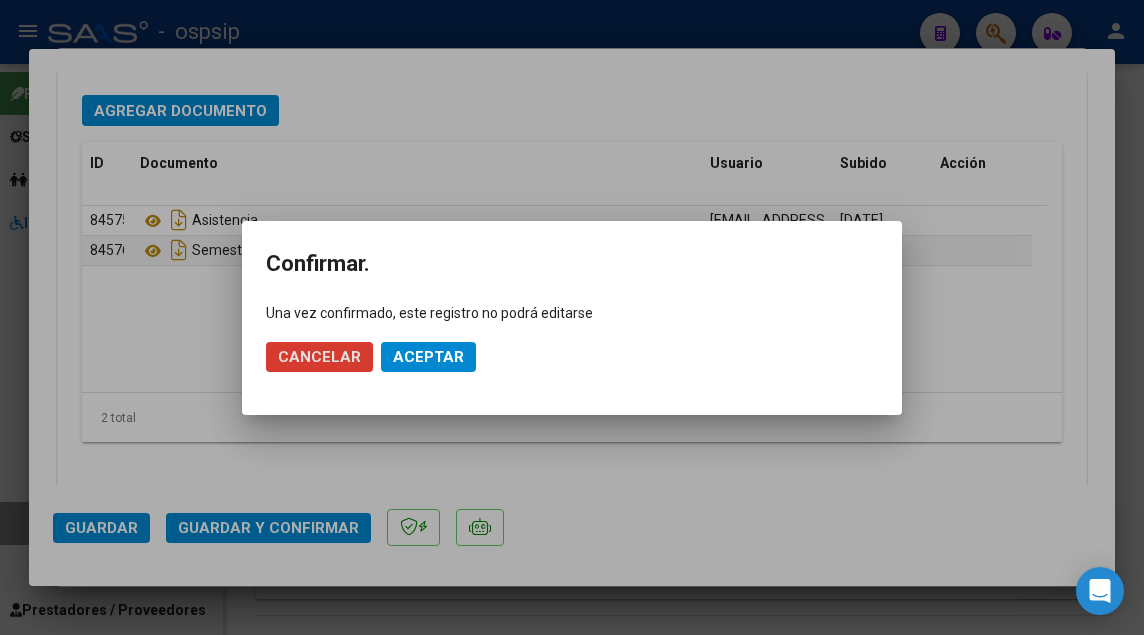 click on "Aceptar" 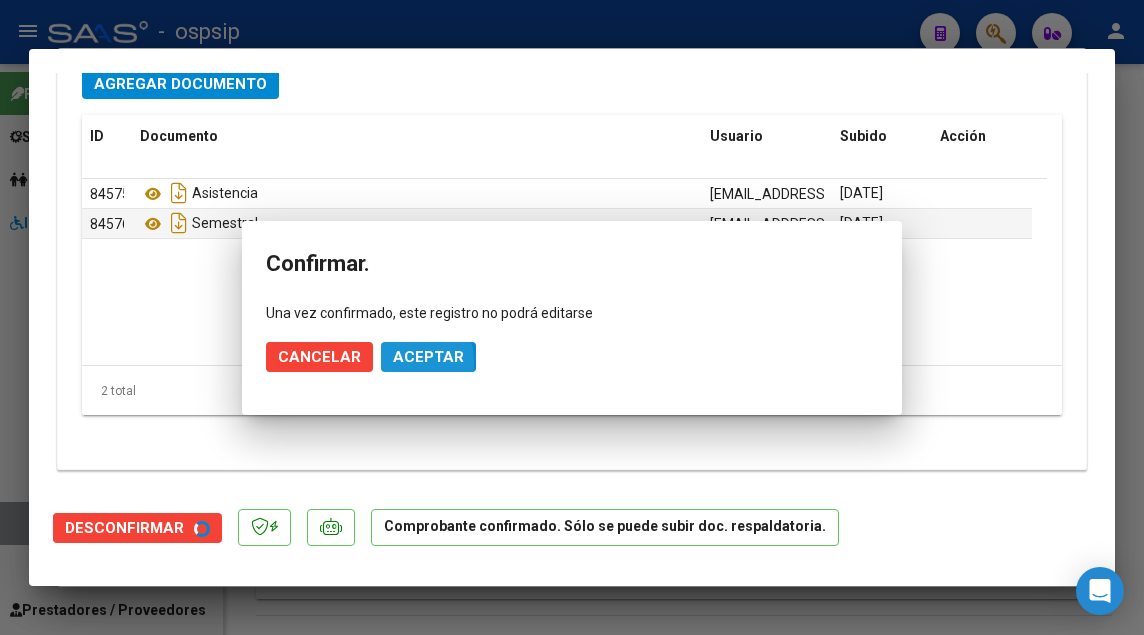scroll, scrollTop: 2182, scrollLeft: 0, axis: vertical 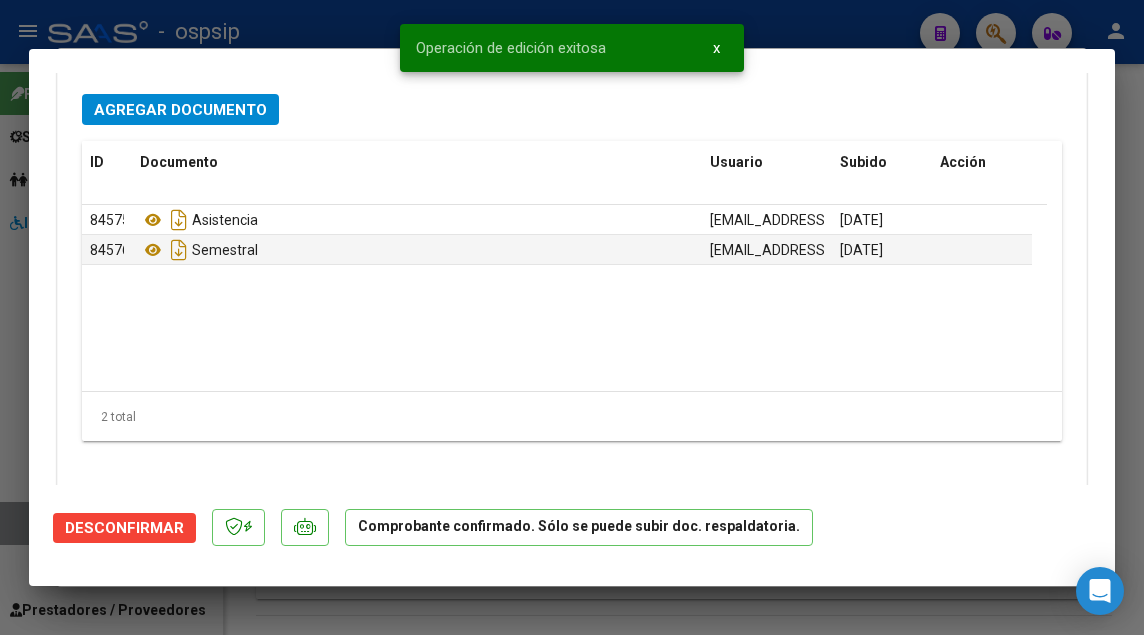 click at bounding box center [572, 317] 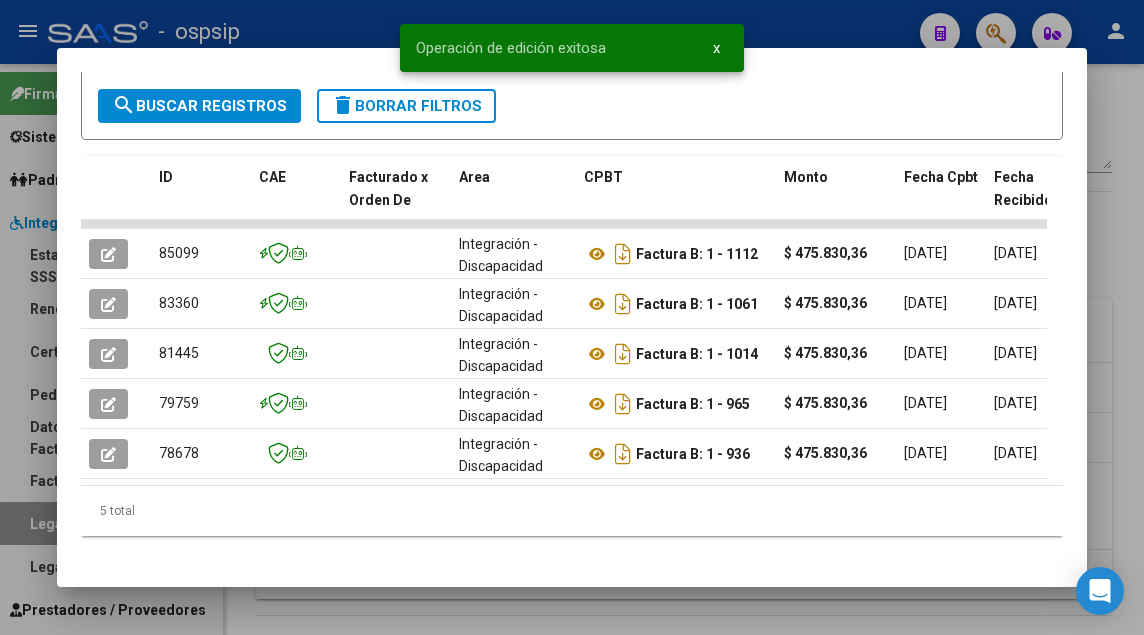 click at bounding box center (572, 317) 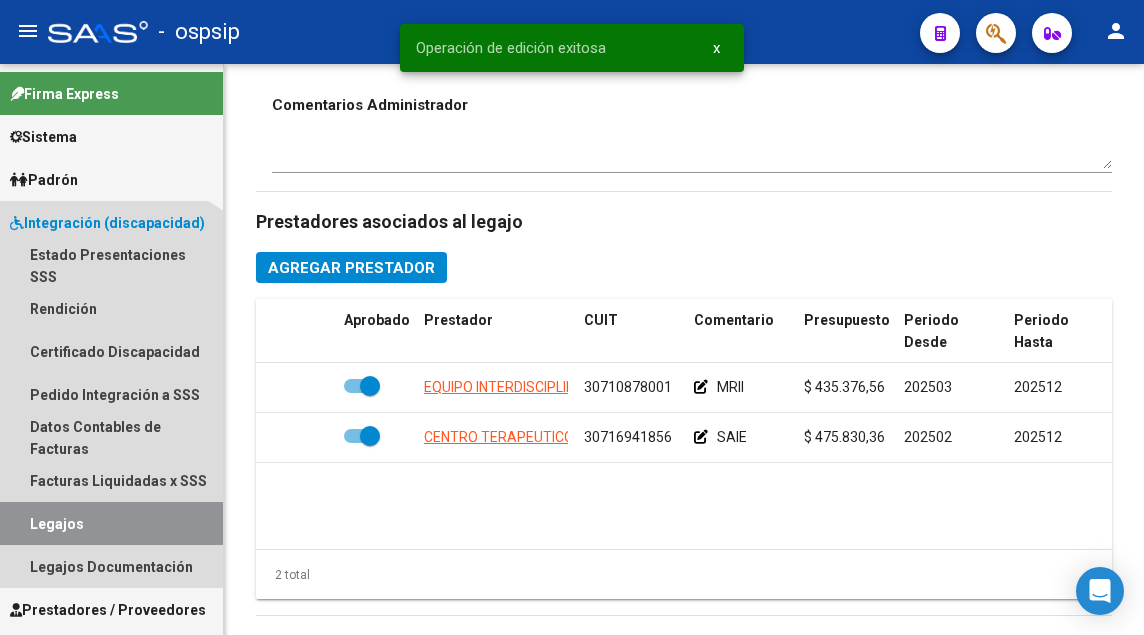 click on "Legajos" at bounding box center [111, 523] 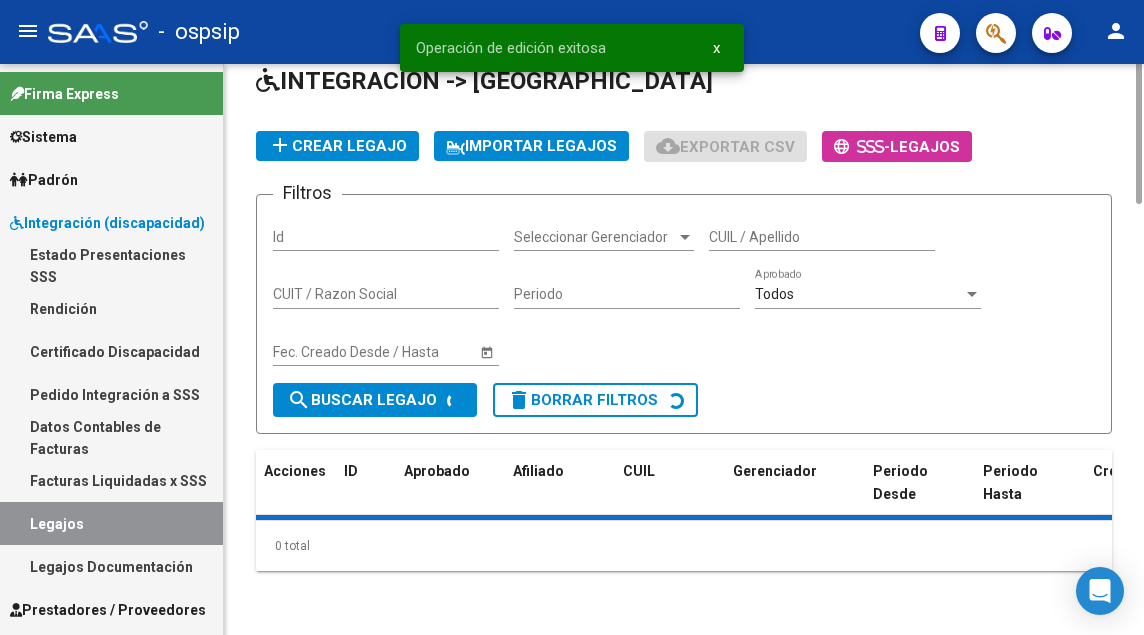 scroll, scrollTop: 0, scrollLeft: 0, axis: both 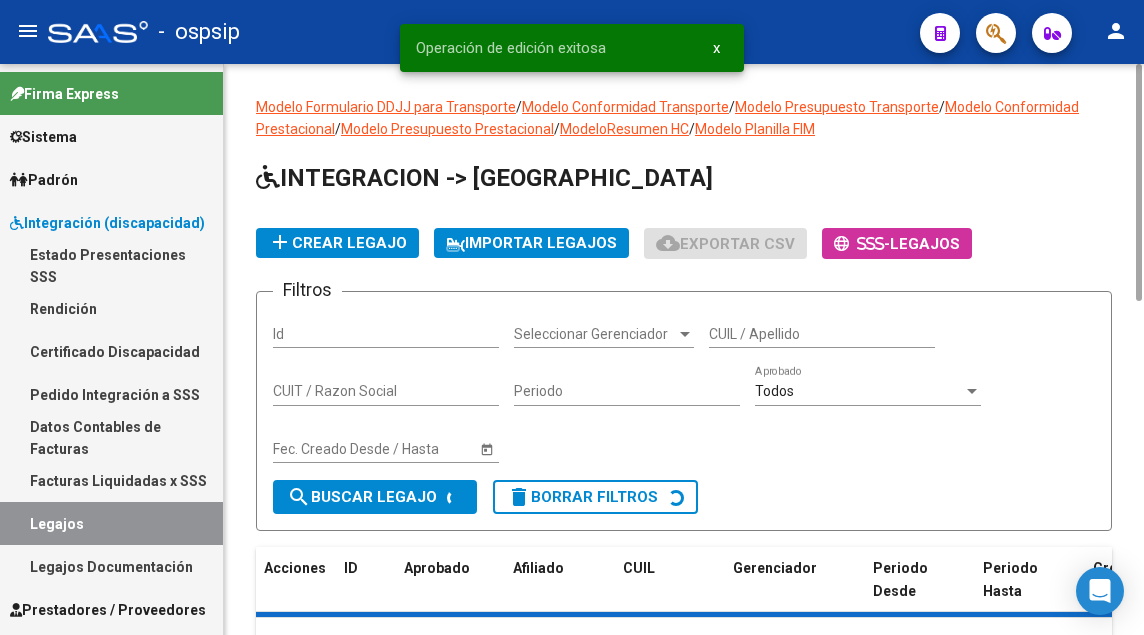 click on "Legajos" at bounding box center [111, 523] 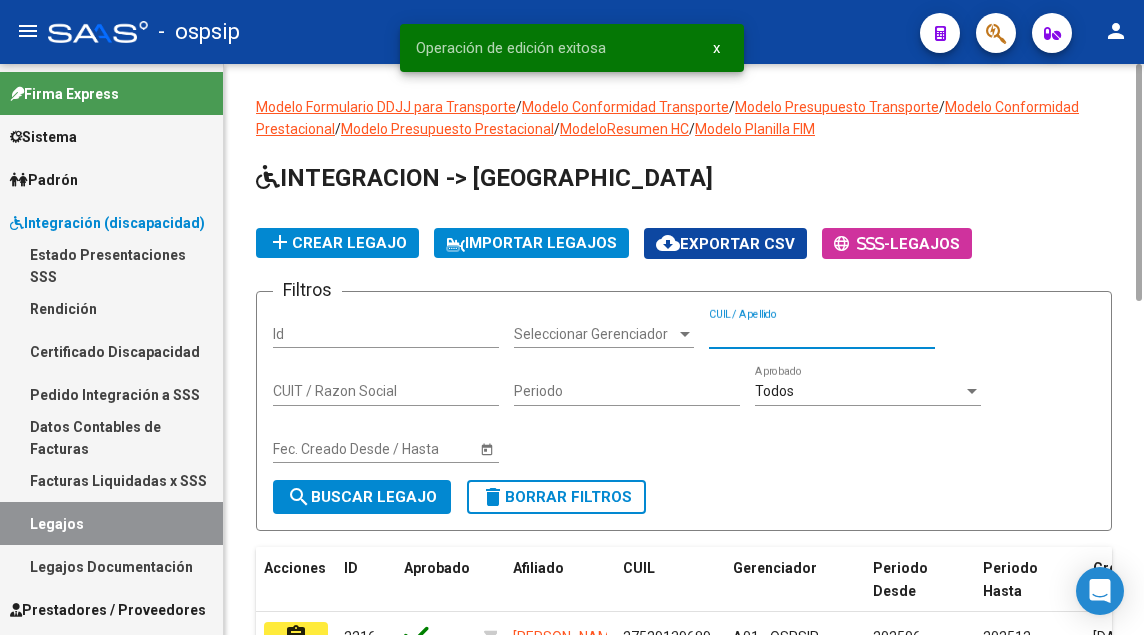 click on "CUIL / Apellido" at bounding box center [822, 334] 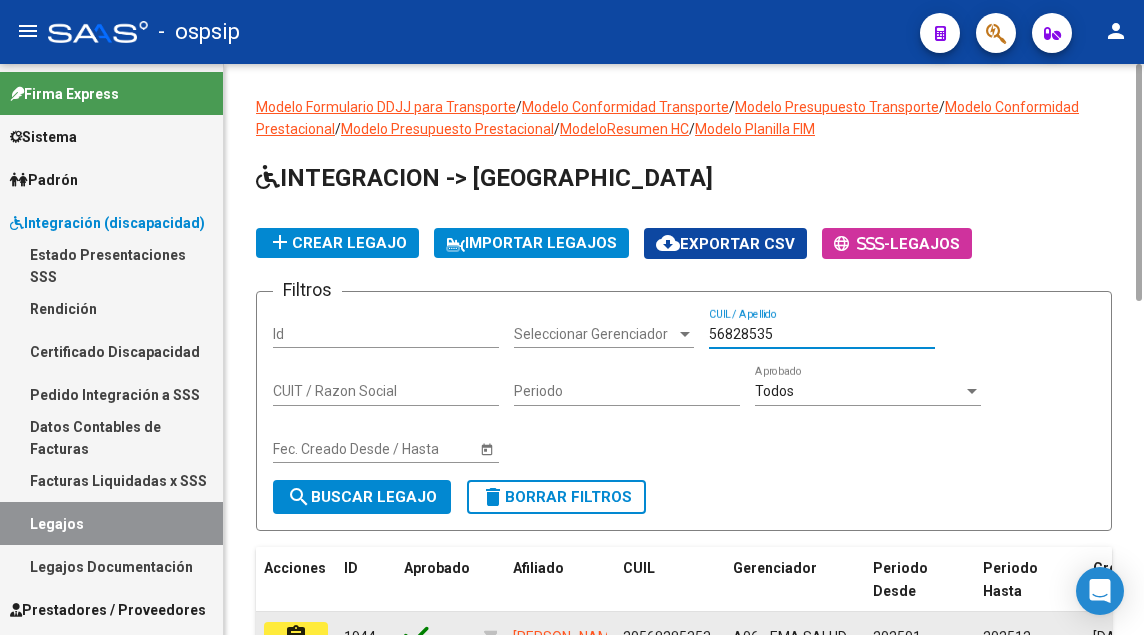scroll, scrollTop: 214, scrollLeft: 0, axis: vertical 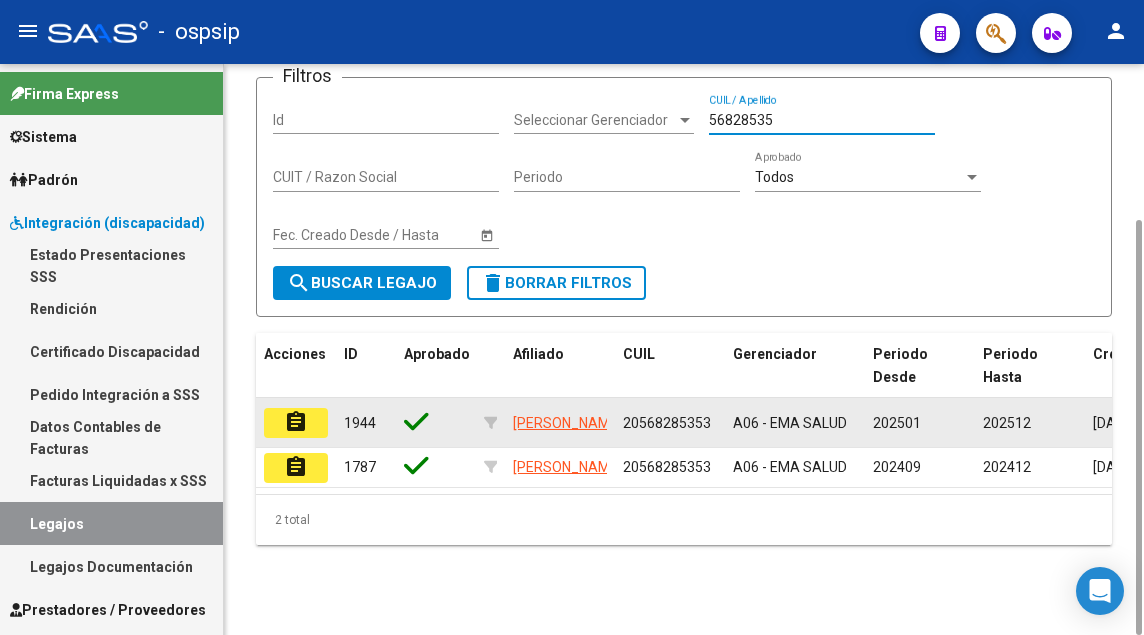 type on "56828535" 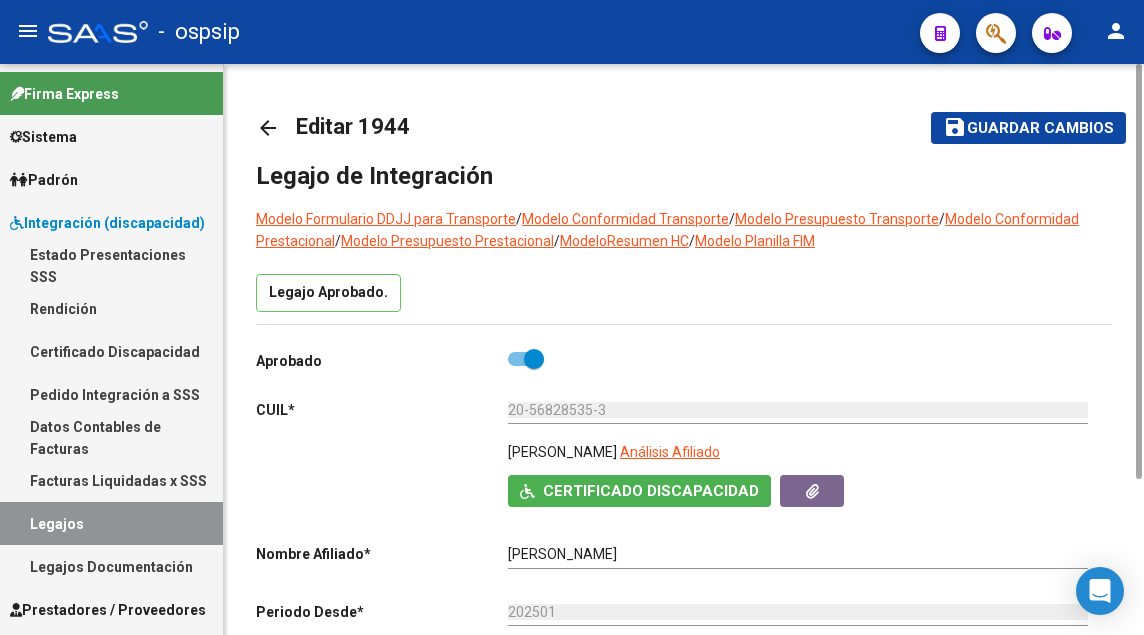 scroll, scrollTop: 200, scrollLeft: 0, axis: vertical 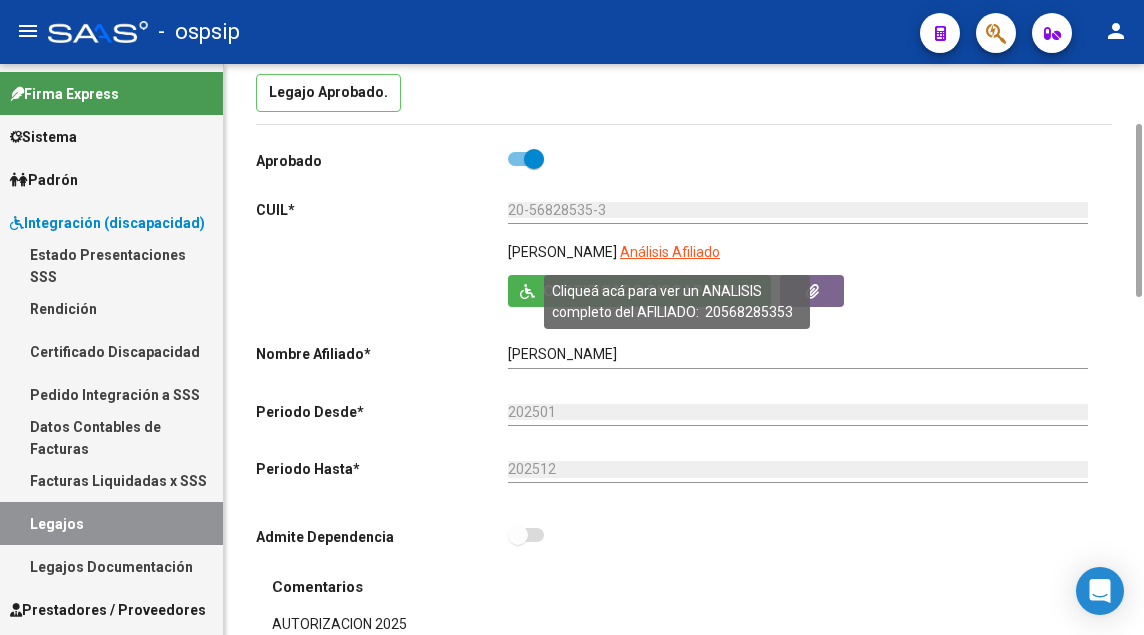 click on "Análisis Afiliado" 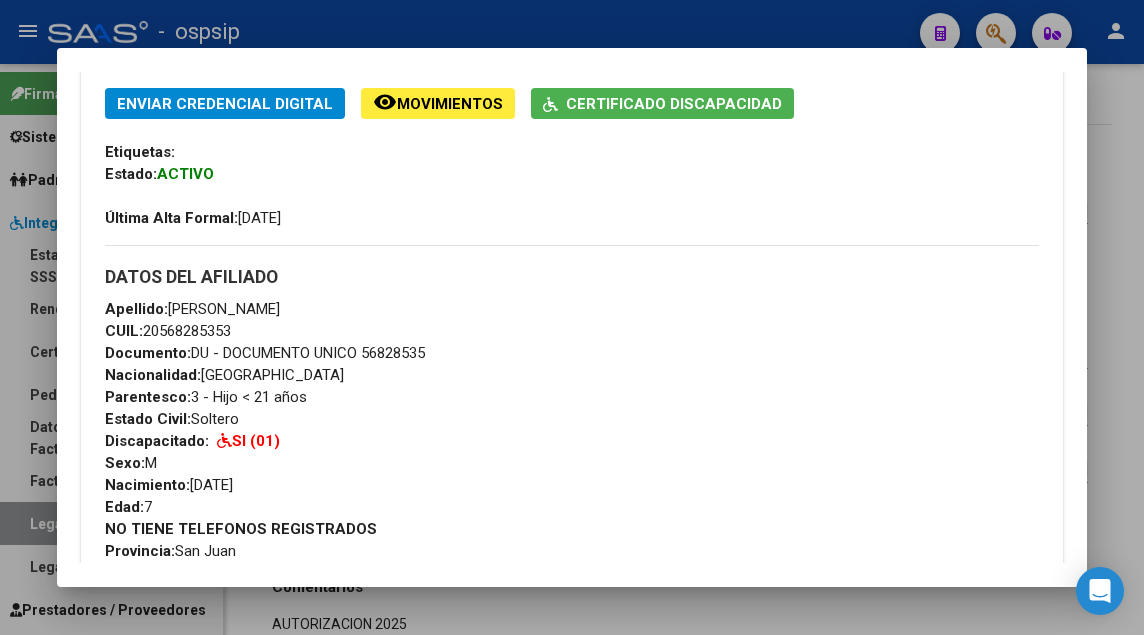 scroll, scrollTop: 0, scrollLeft: 0, axis: both 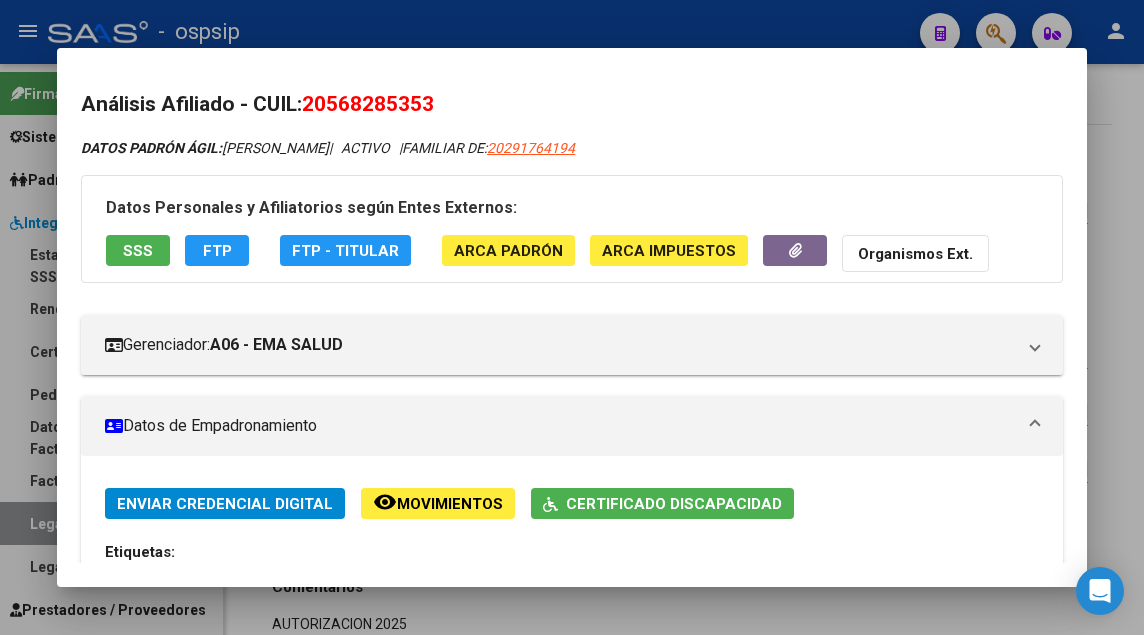 click on "SSS" at bounding box center [138, 251] 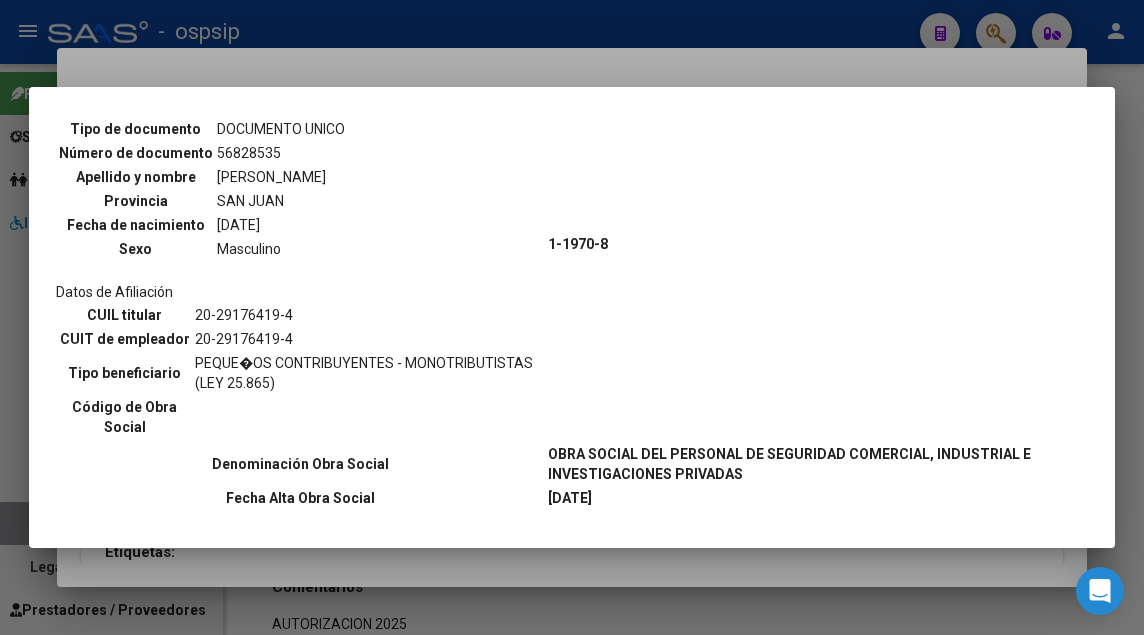 scroll, scrollTop: 864, scrollLeft: 0, axis: vertical 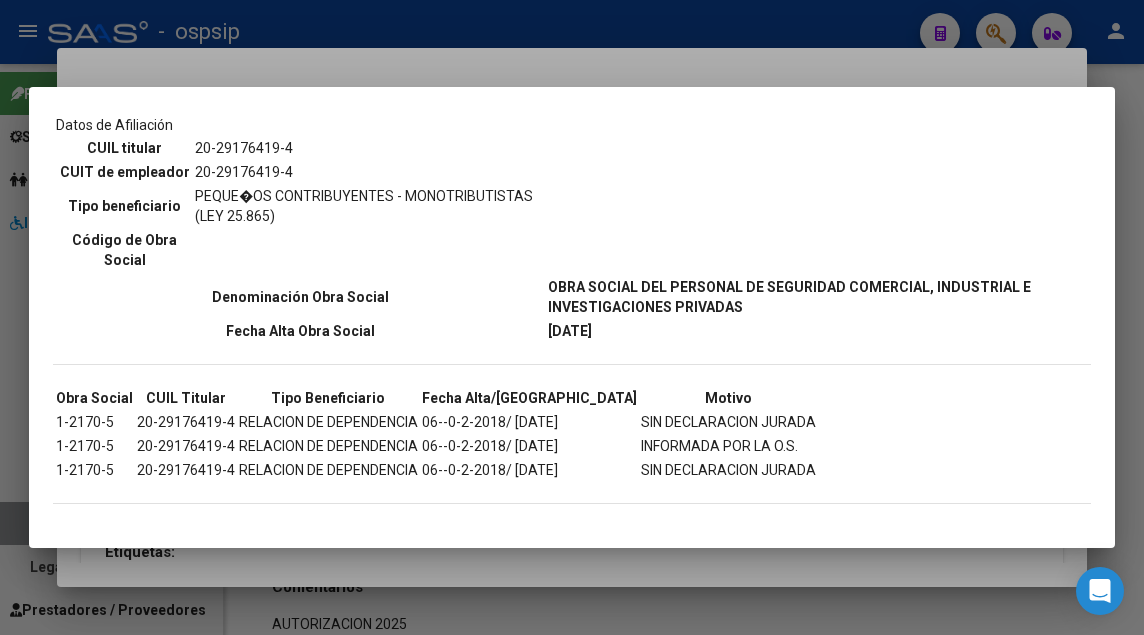 type 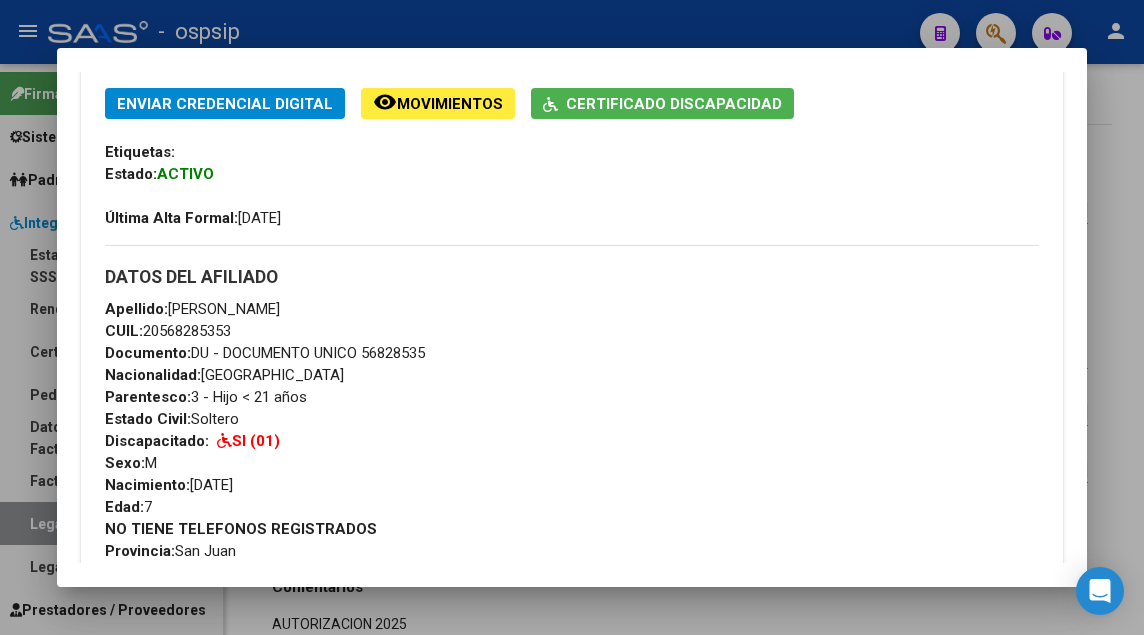 scroll, scrollTop: 700, scrollLeft: 0, axis: vertical 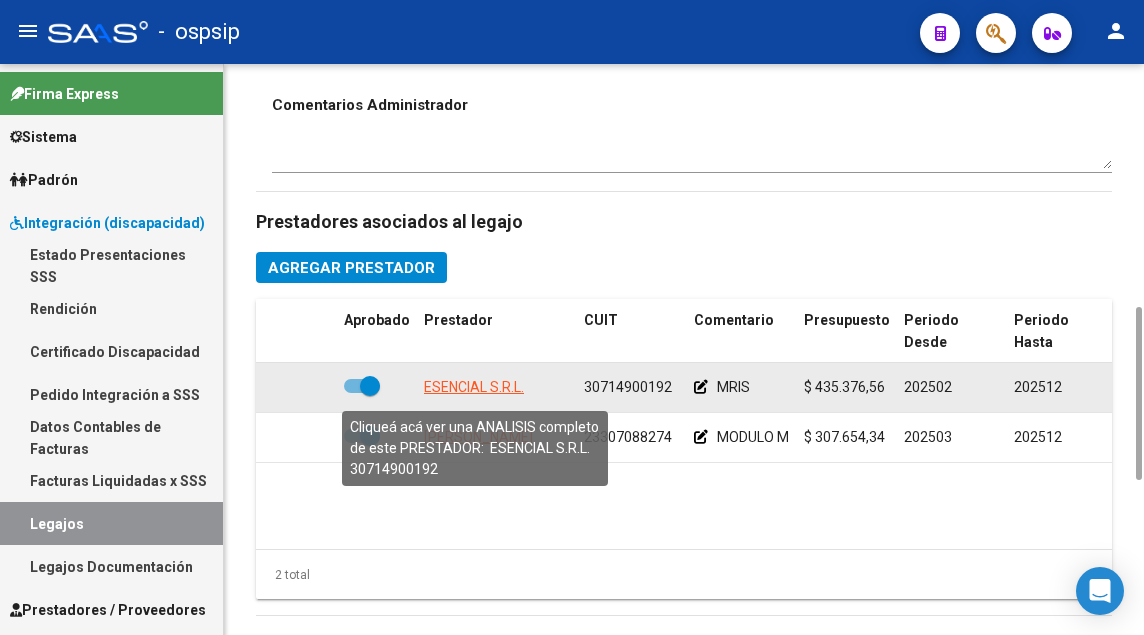 click on "ESENCIAL S.R.L." 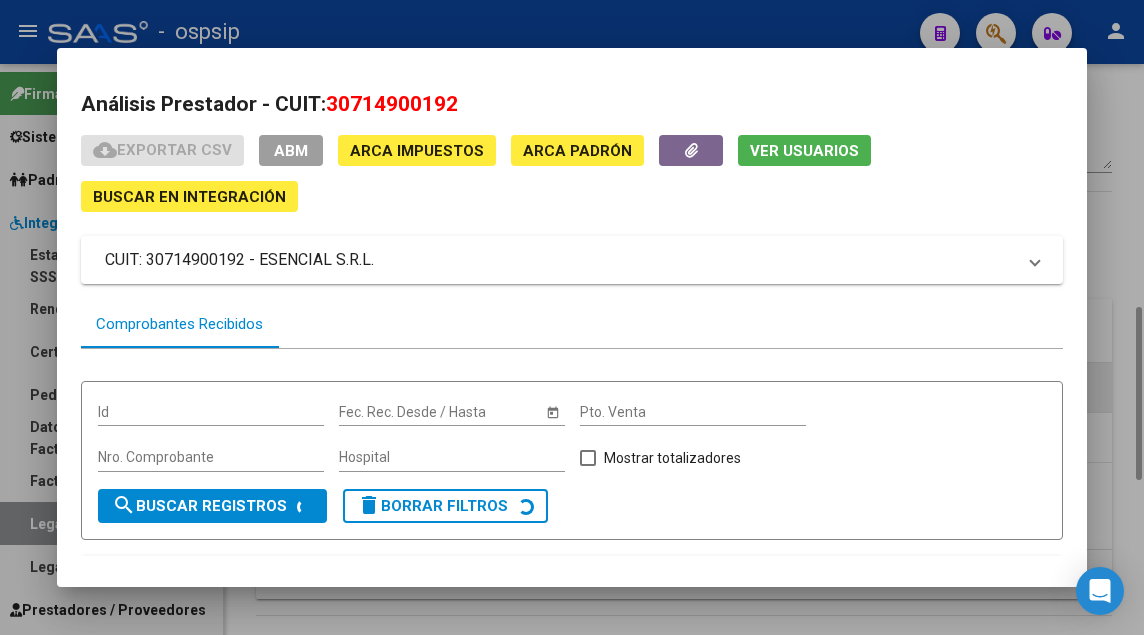 scroll, scrollTop: 149, scrollLeft: 0, axis: vertical 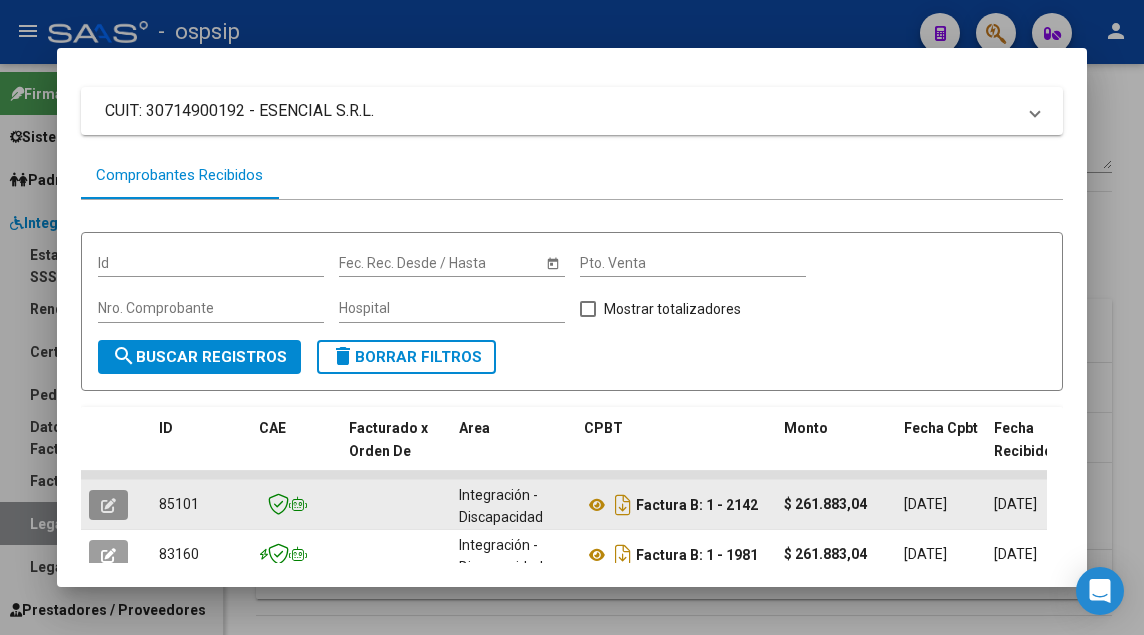click 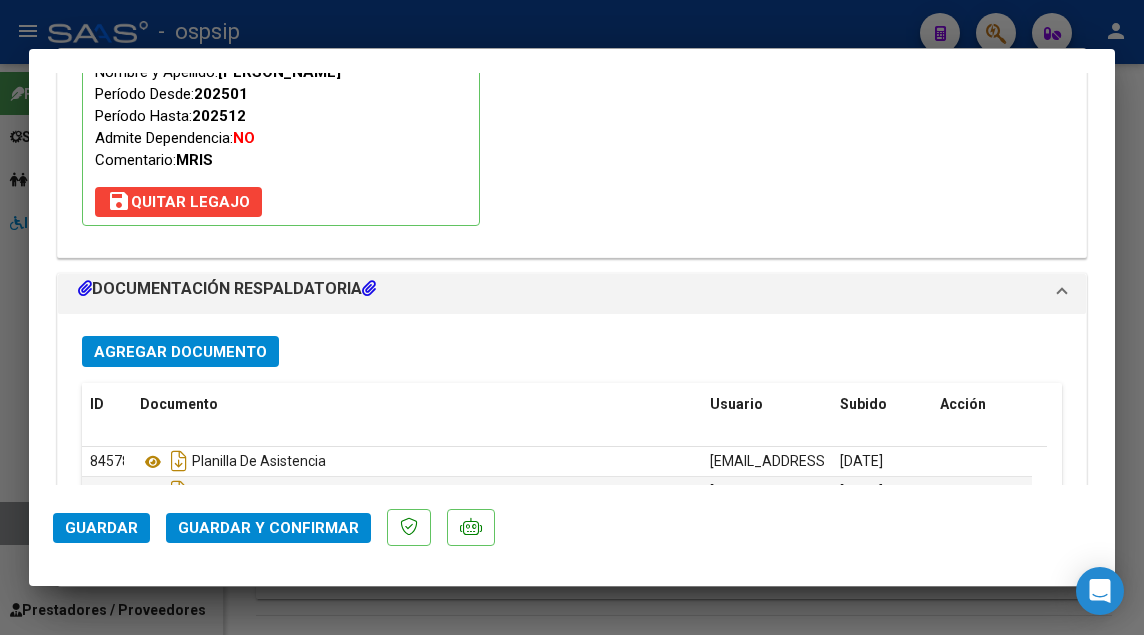 scroll, scrollTop: 2426, scrollLeft: 0, axis: vertical 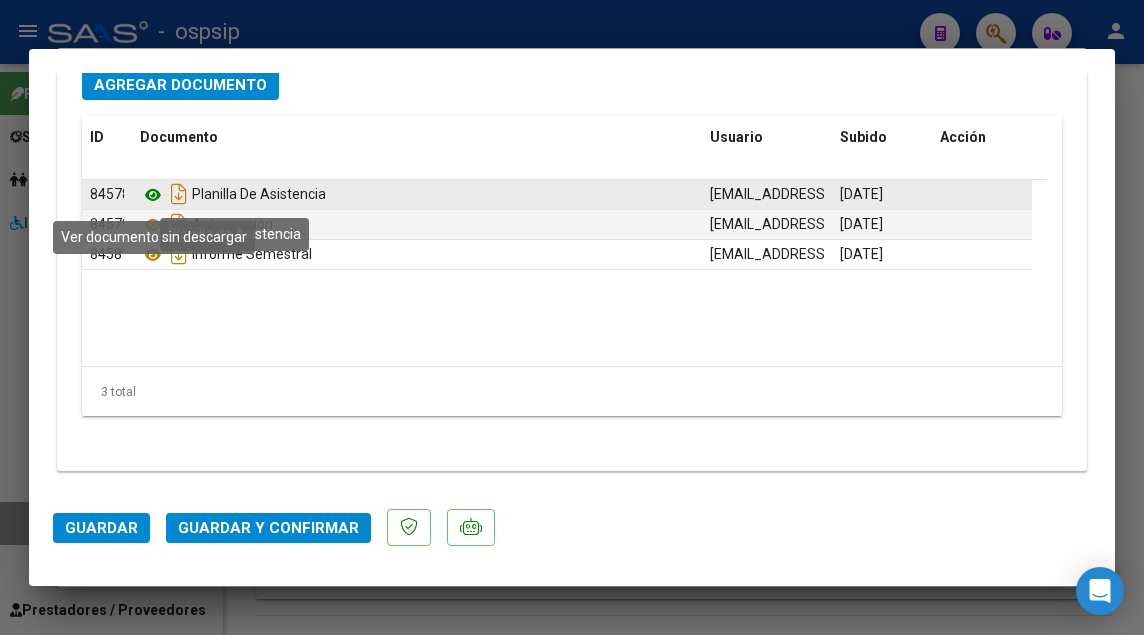 click 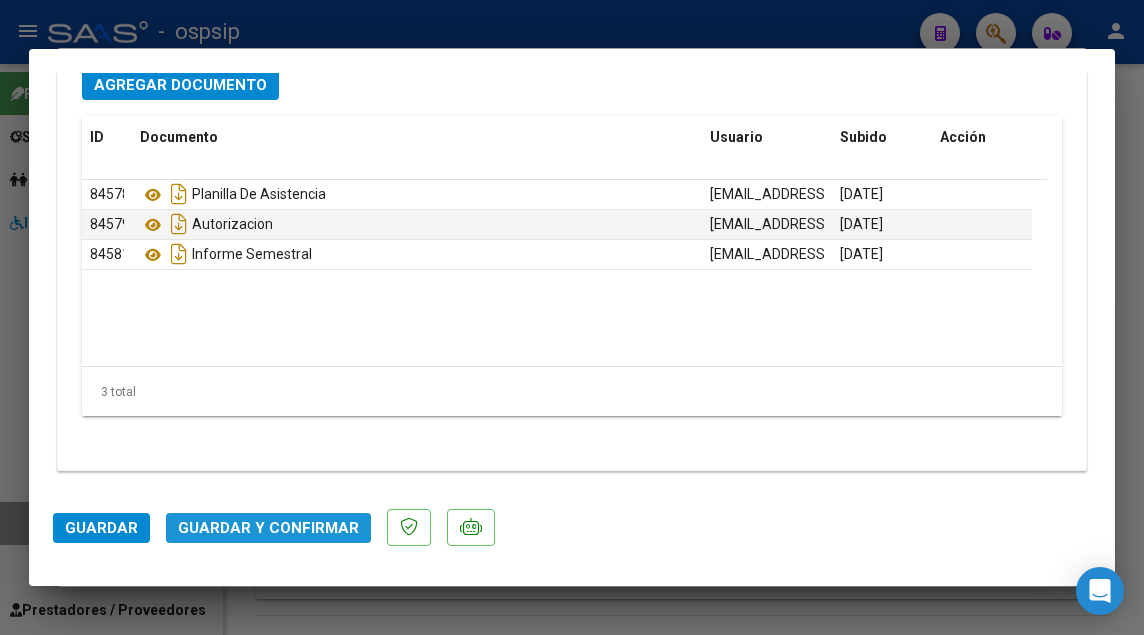 click on "Guardar y Confirmar" 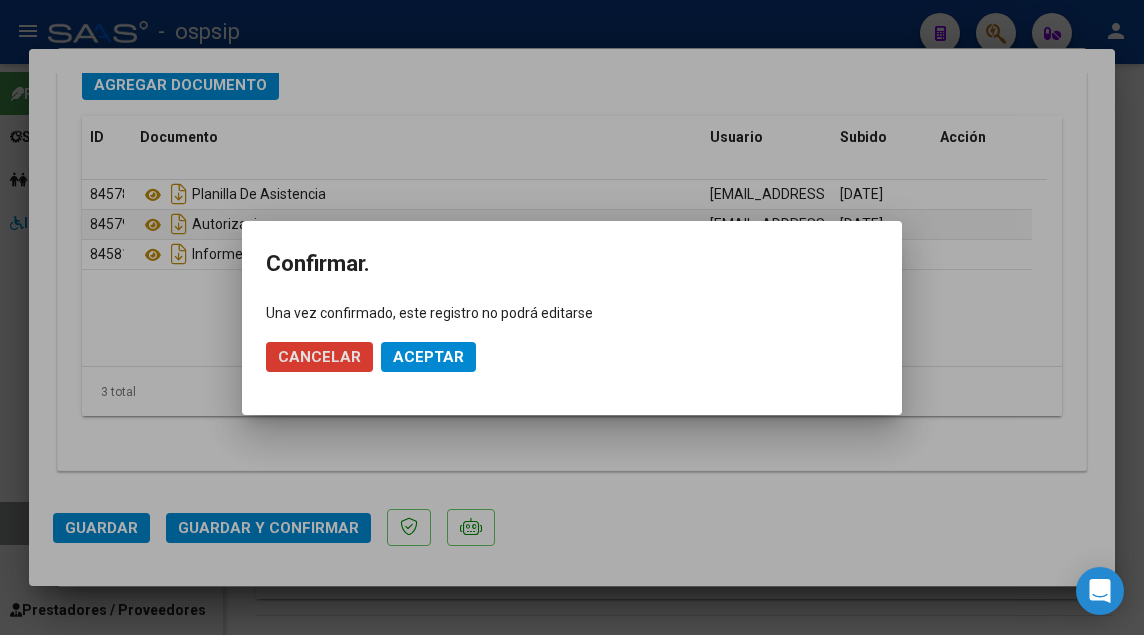 click on "Aceptar" 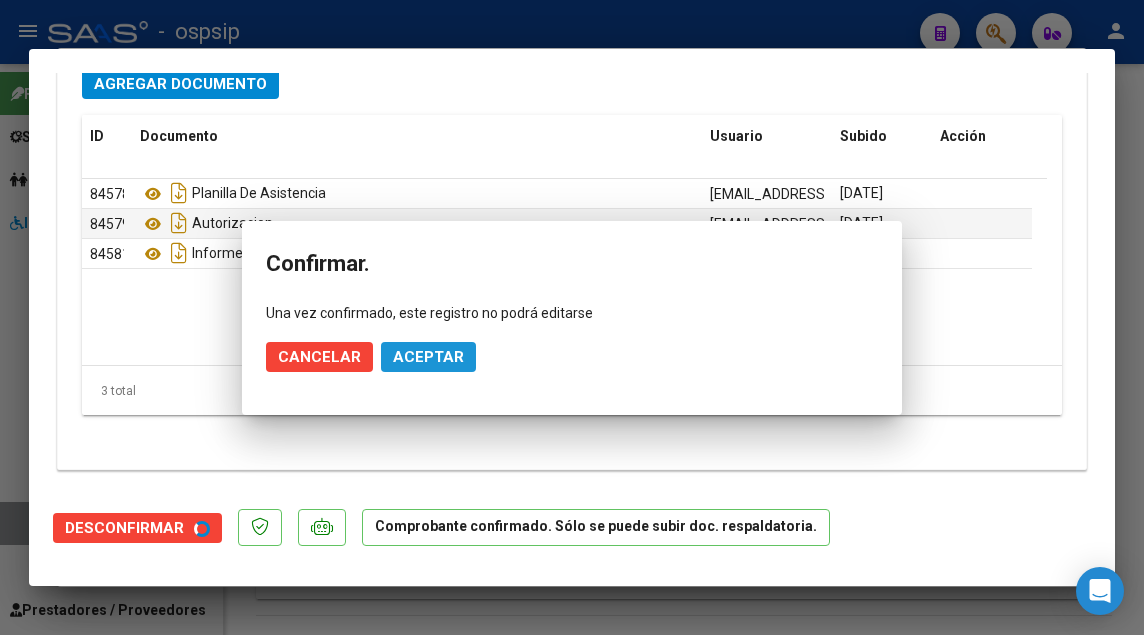 scroll, scrollTop: 2208, scrollLeft: 0, axis: vertical 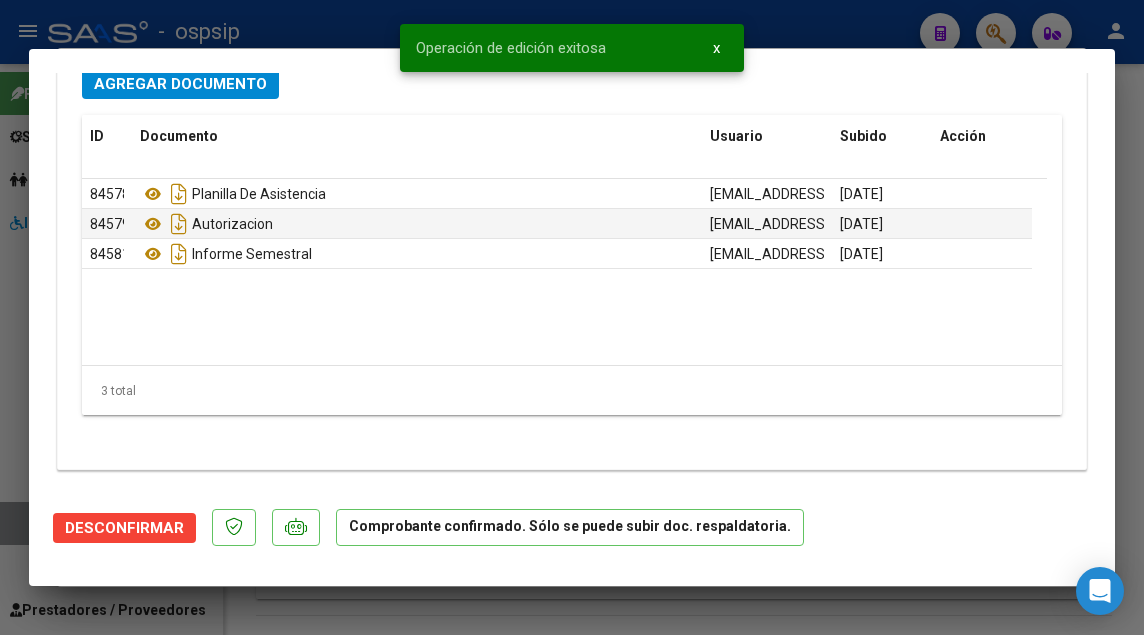 click at bounding box center (572, 317) 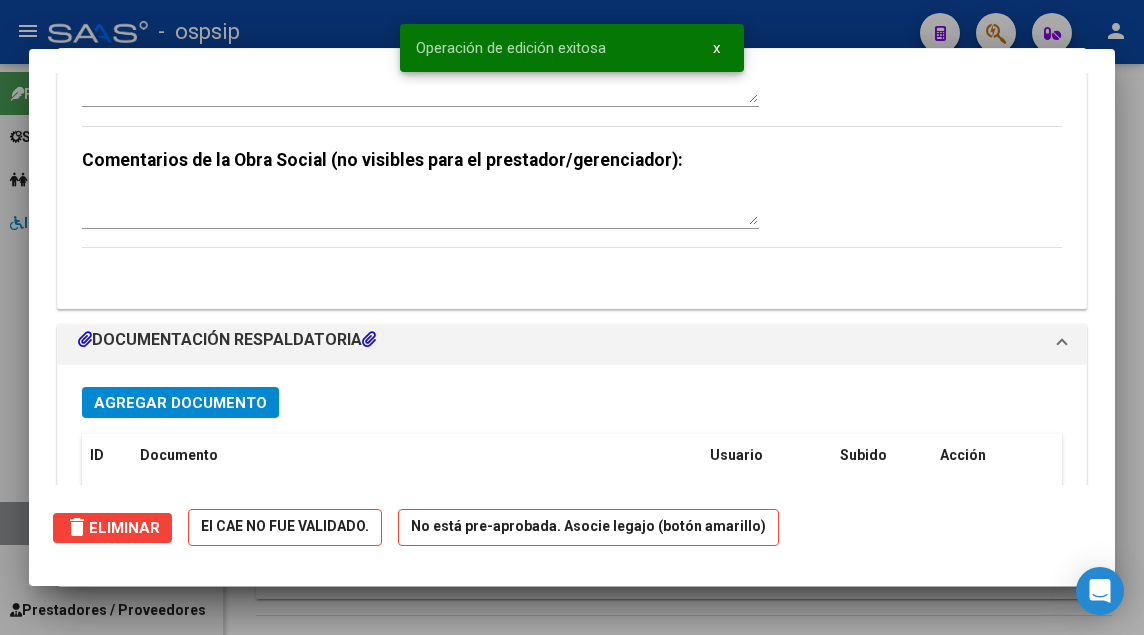 scroll, scrollTop: 0, scrollLeft: 0, axis: both 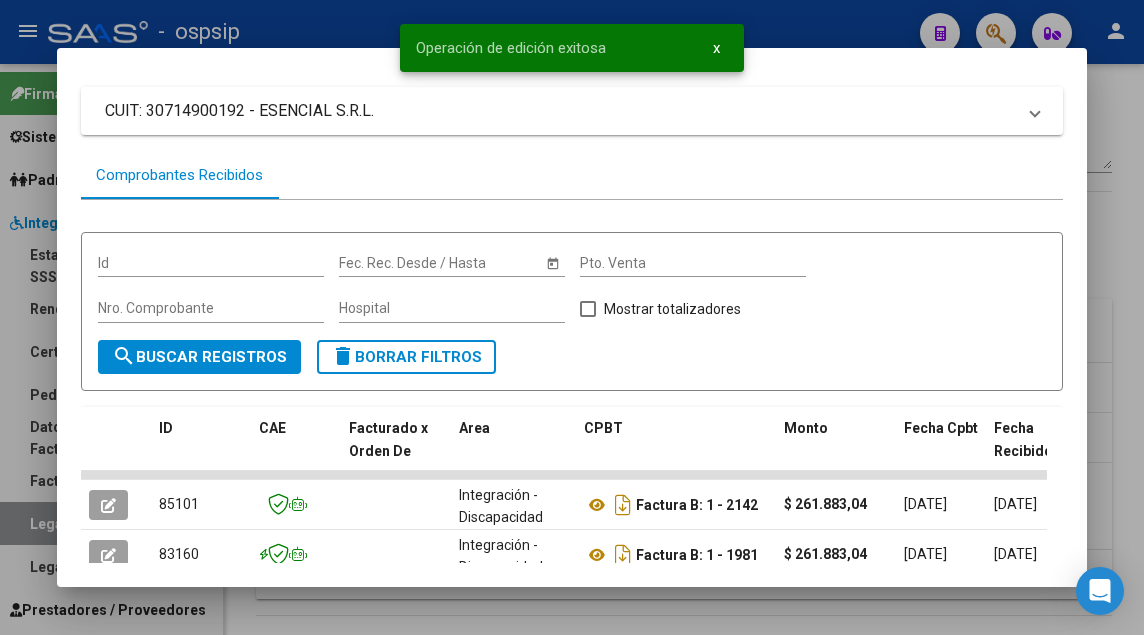 click at bounding box center (572, 317) 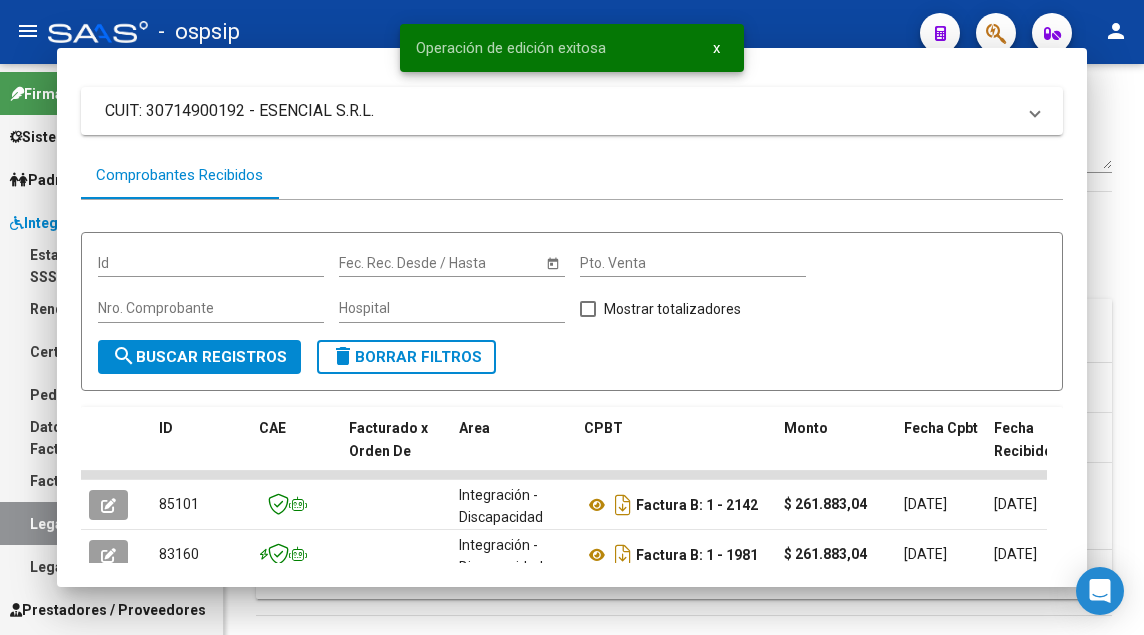 click on "Legajos" at bounding box center [111, 523] 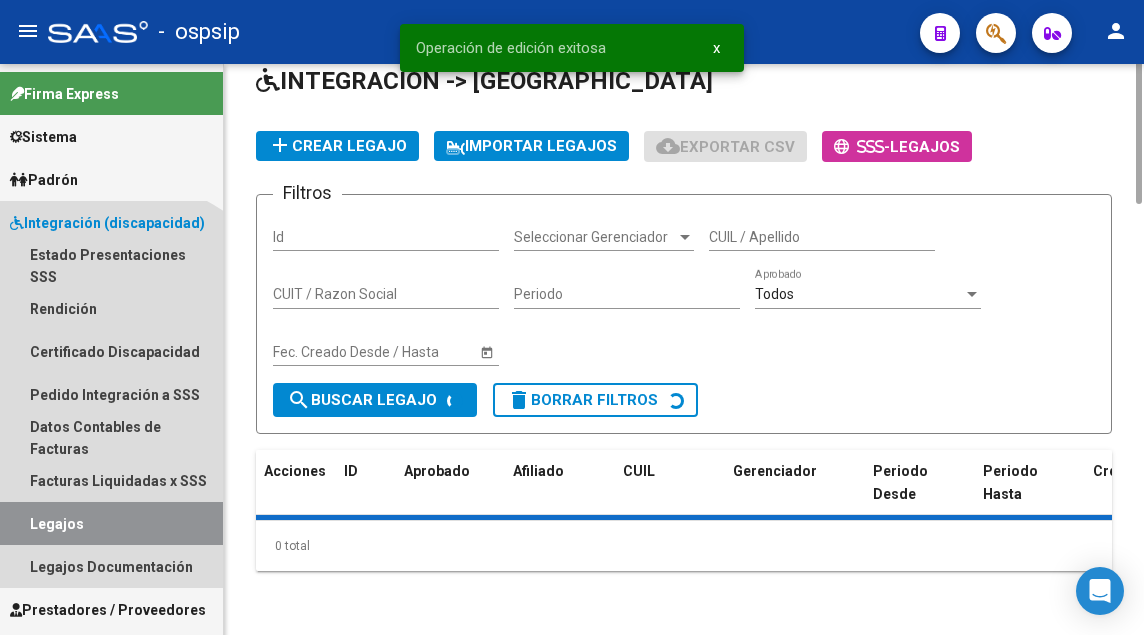 scroll, scrollTop: 0, scrollLeft: 0, axis: both 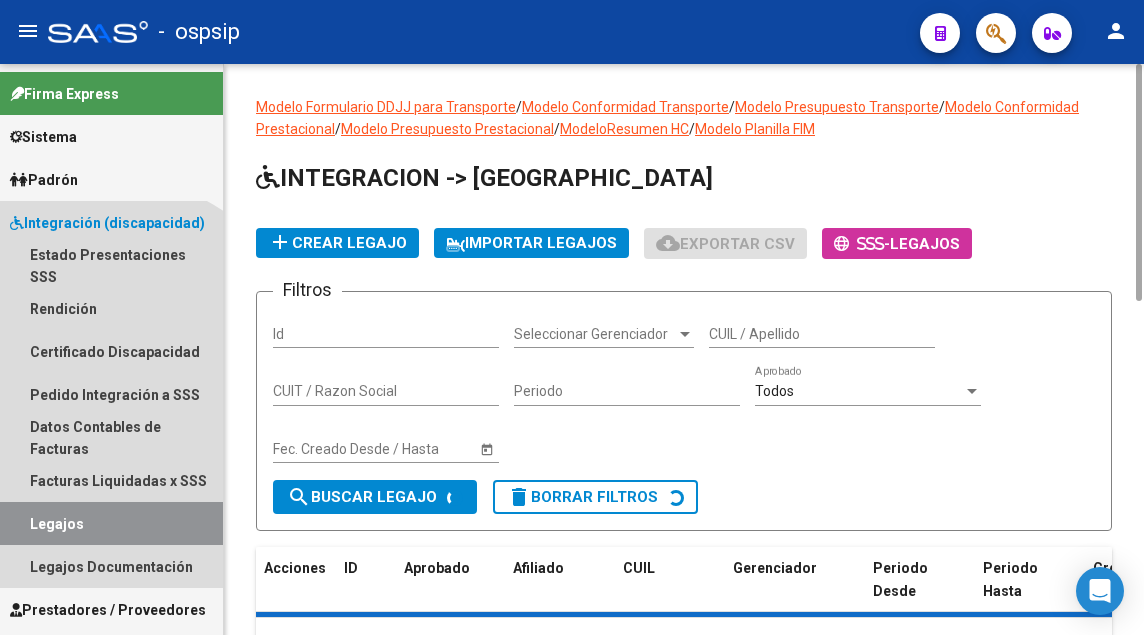 click on "Legajos" at bounding box center (111, 523) 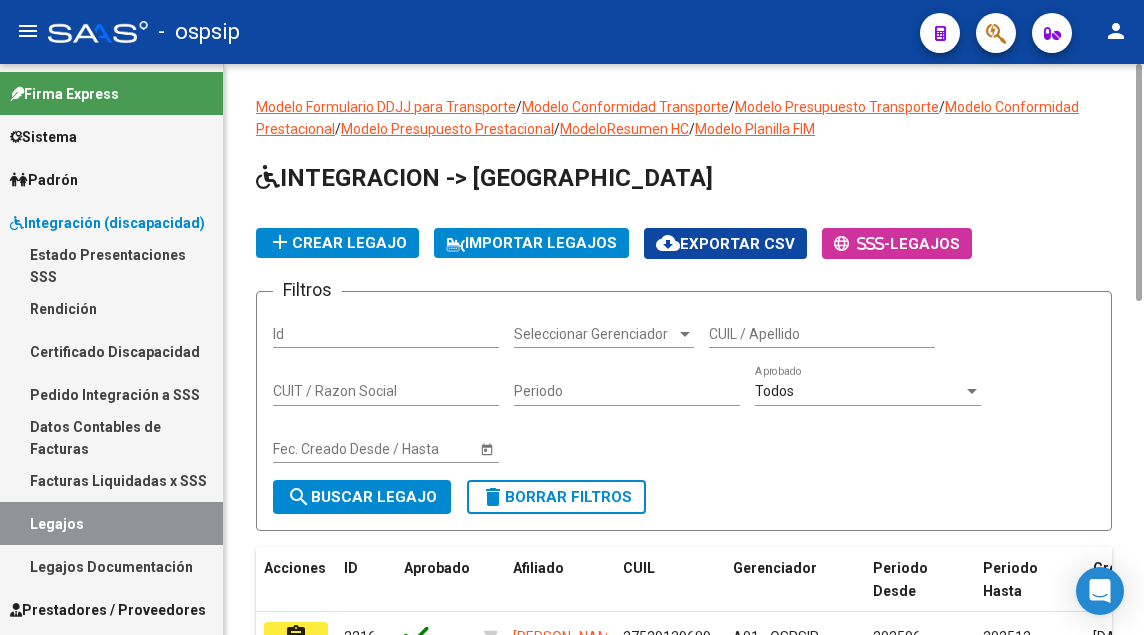 click on "CUIL / Apellido" at bounding box center (822, 334) 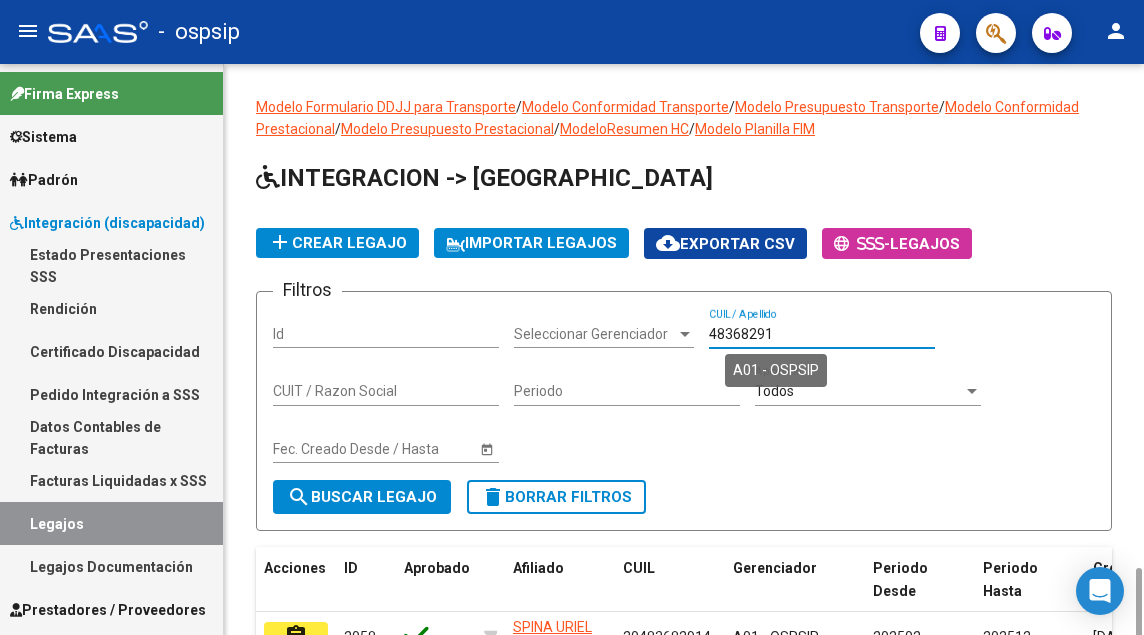scroll, scrollTop: 305, scrollLeft: 0, axis: vertical 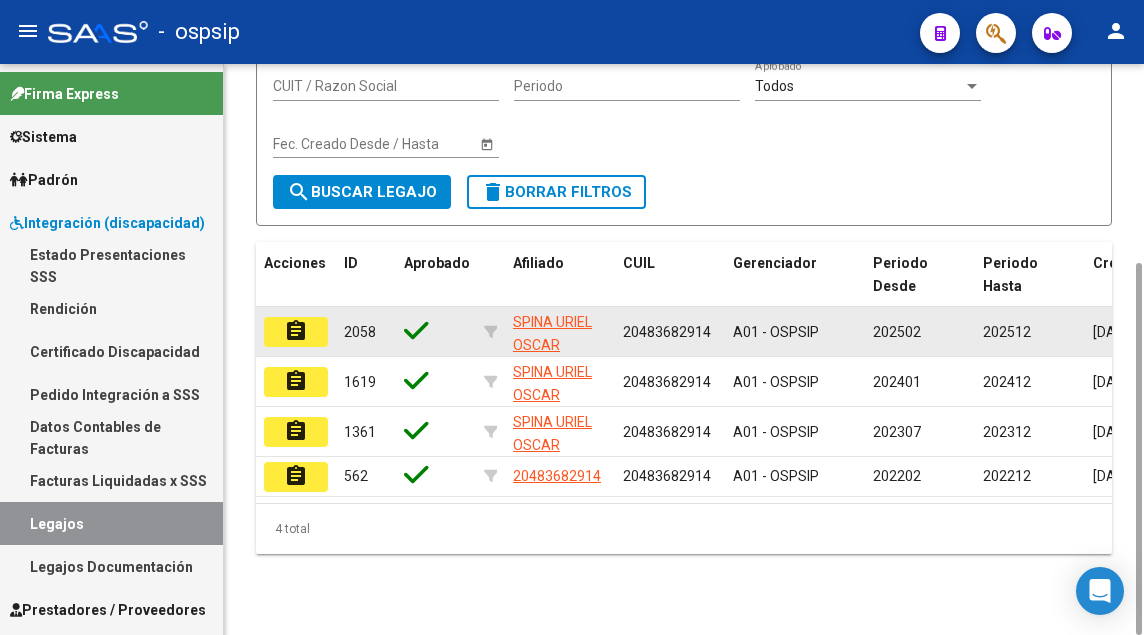 type on "48368291" 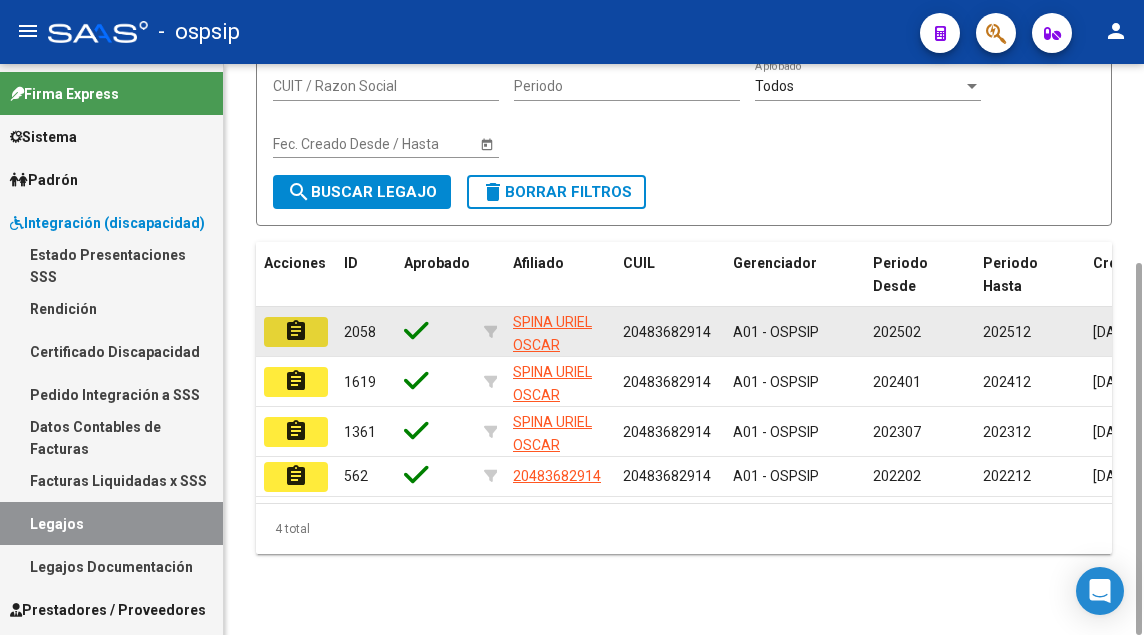 click on "assignment" 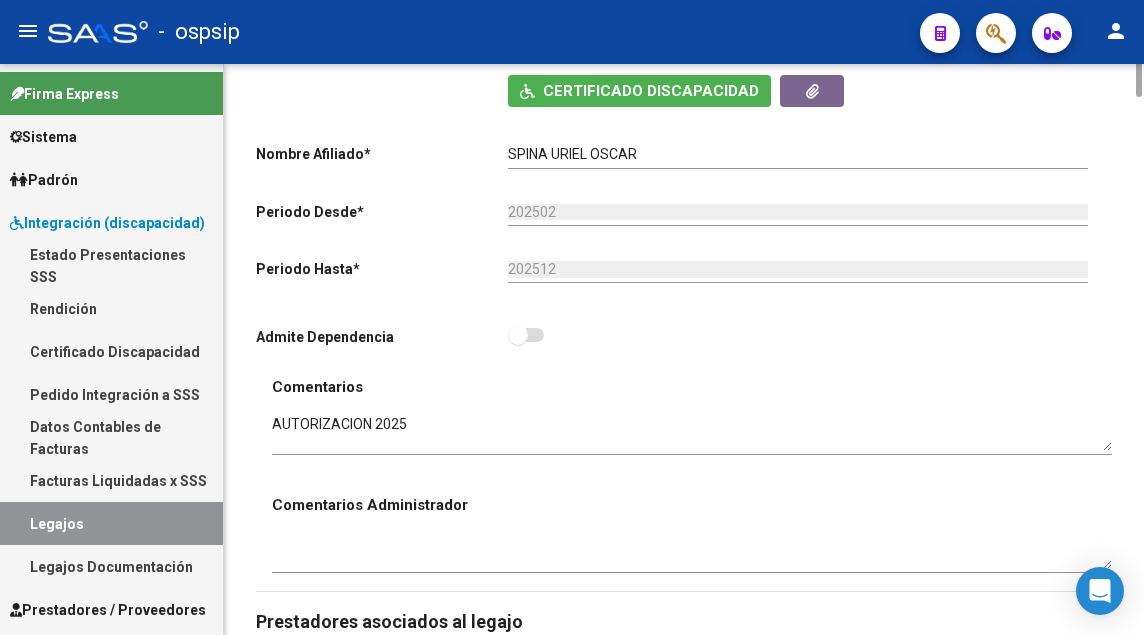 scroll, scrollTop: 200, scrollLeft: 0, axis: vertical 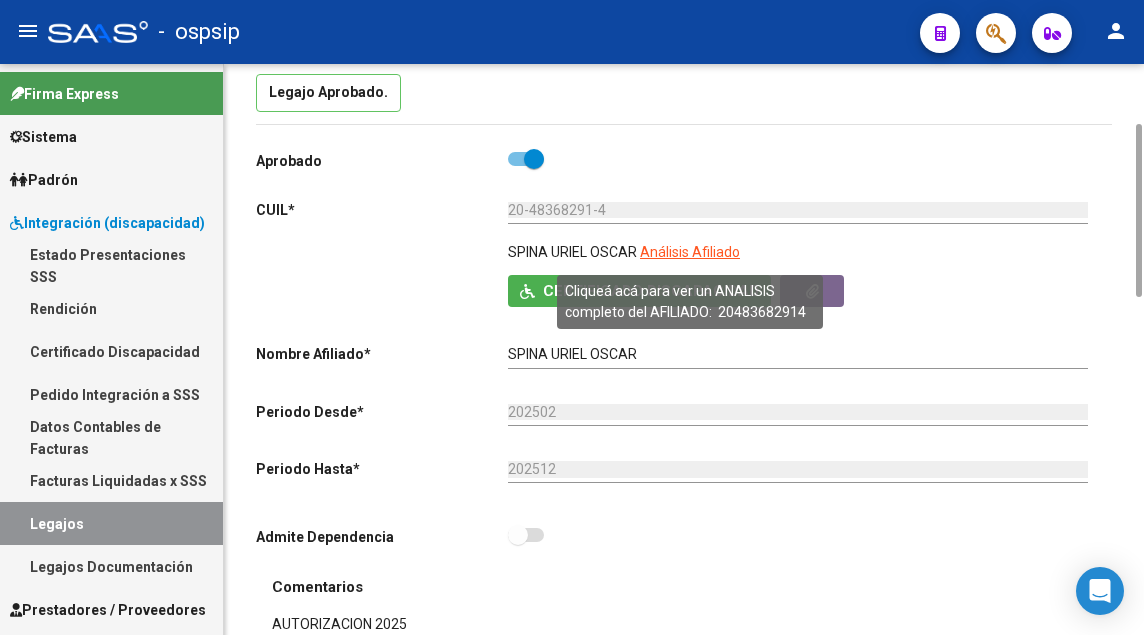 click on "Análisis Afiliado" 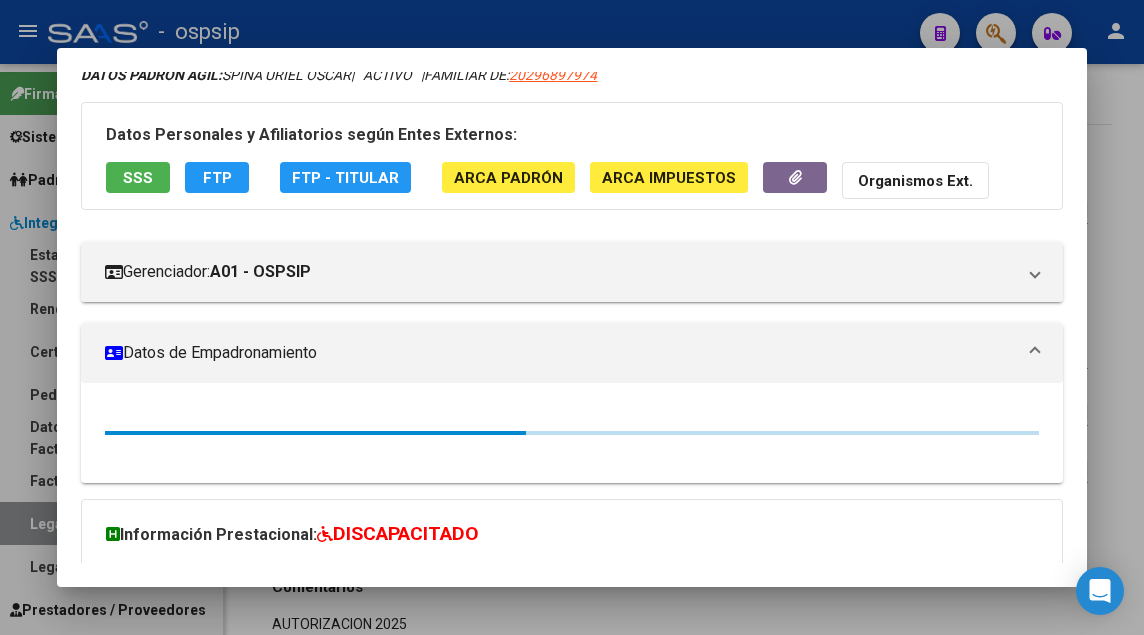 scroll, scrollTop: 100, scrollLeft: 0, axis: vertical 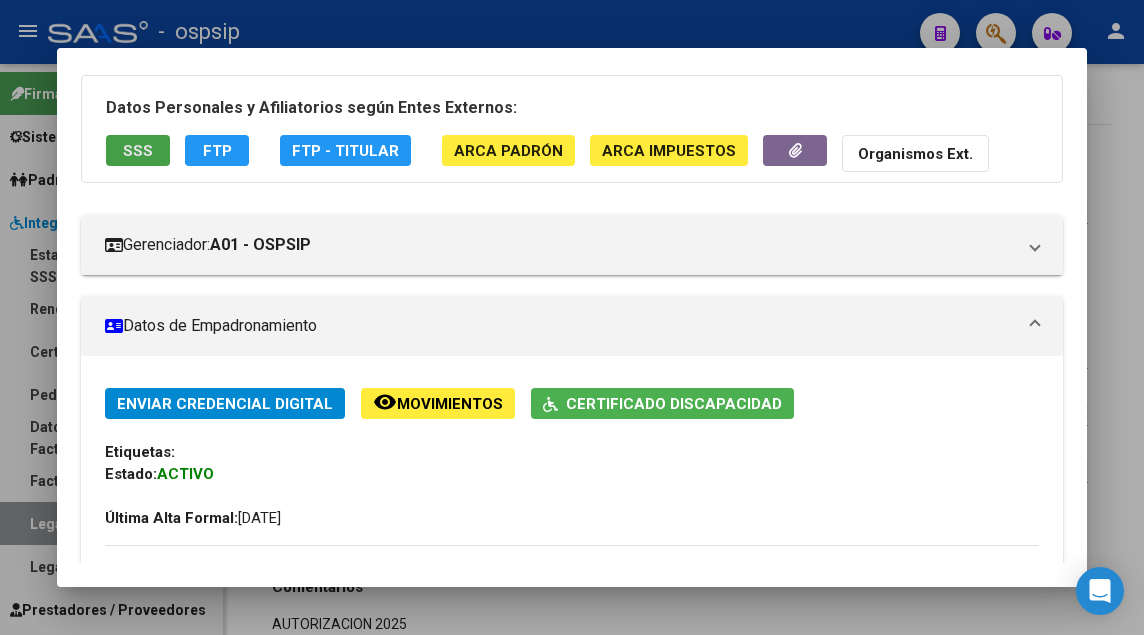 click on "SSS" at bounding box center (138, 150) 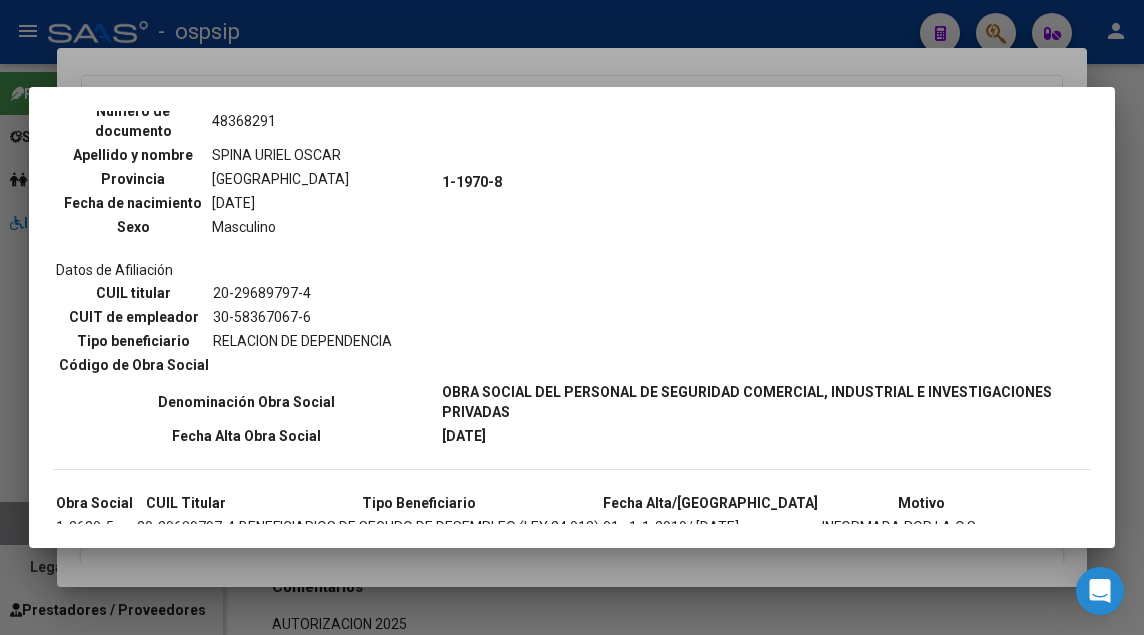 scroll, scrollTop: 900, scrollLeft: 0, axis: vertical 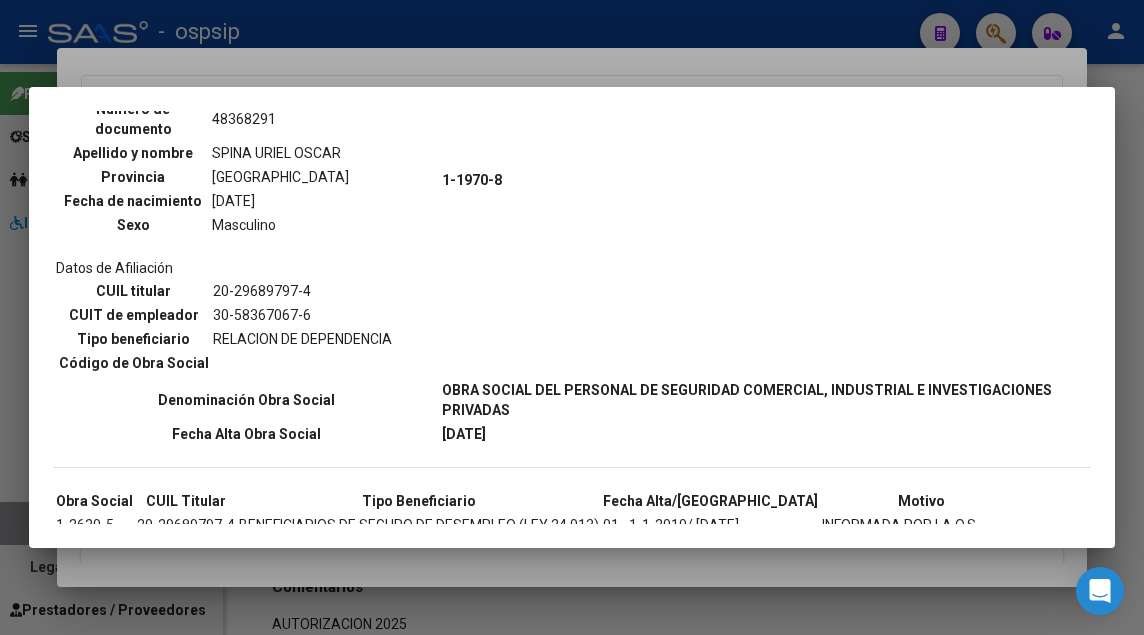 type 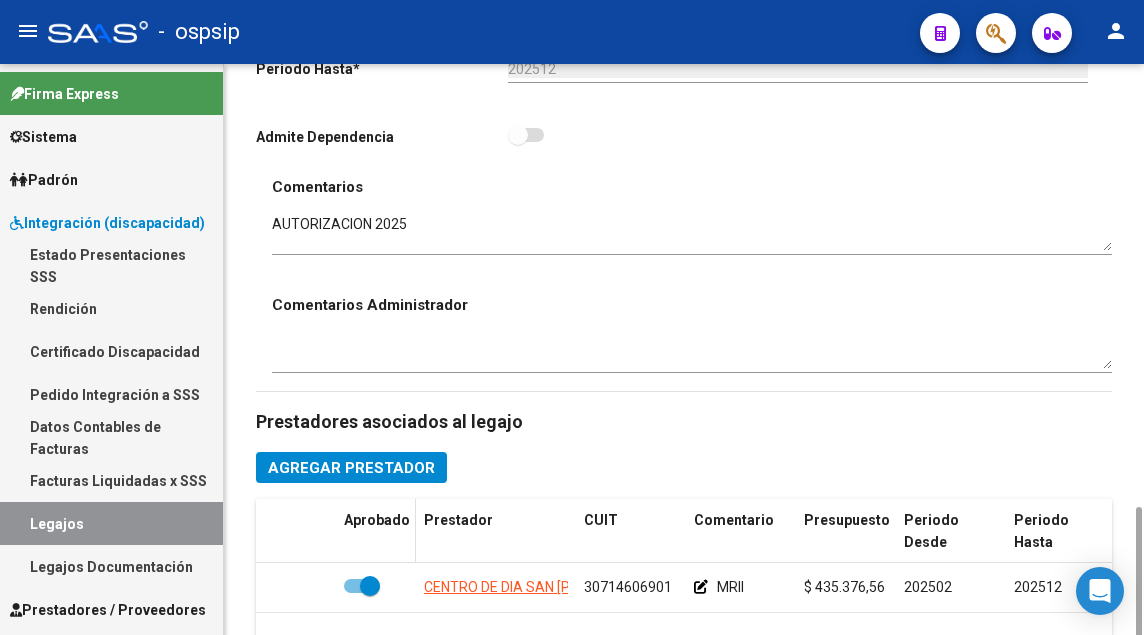 scroll, scrollTop: 800, scrollLeft: 0, axis: vertical 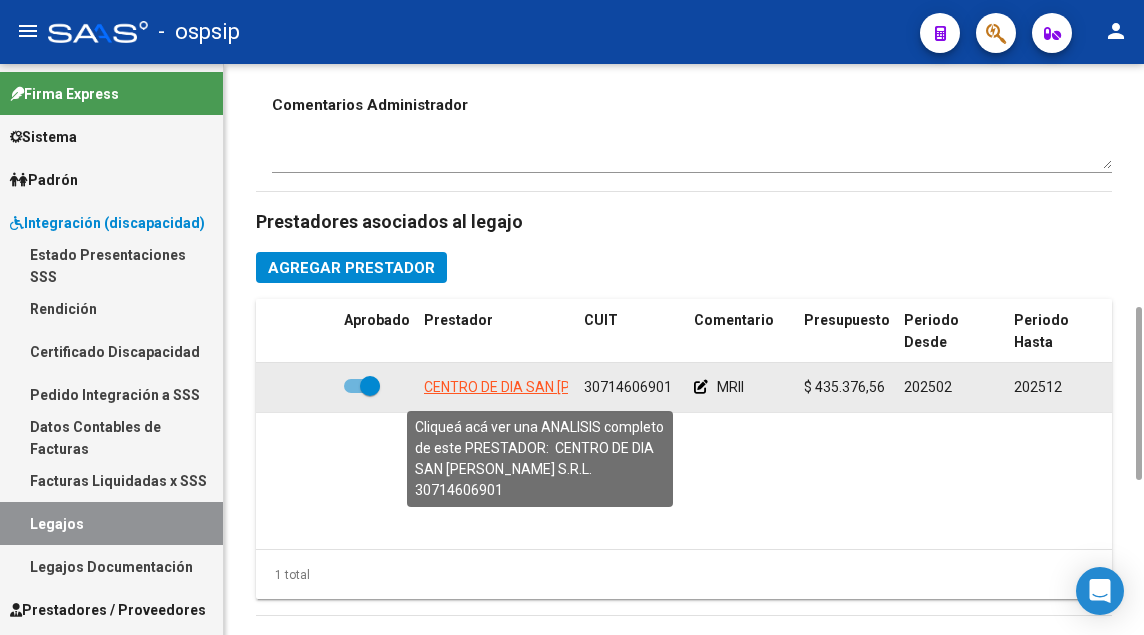 click on "CENTRO DE DIA SAN [PERSON_NAME] S.R.L." 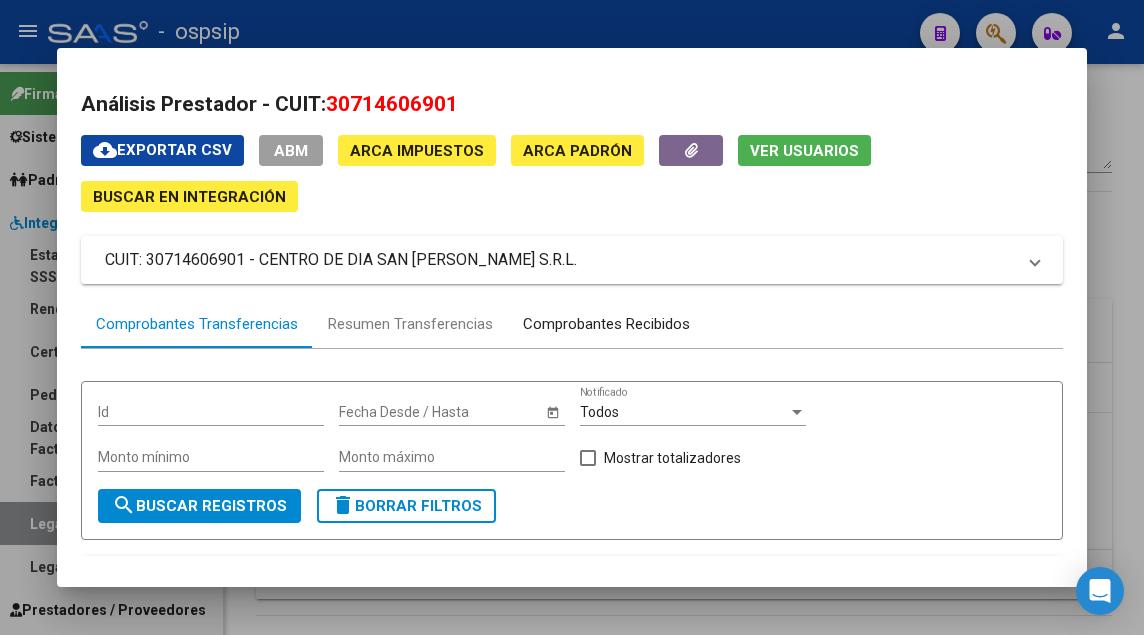 click on "Comprobantes Recibidos" at bounding box center (606, 324) 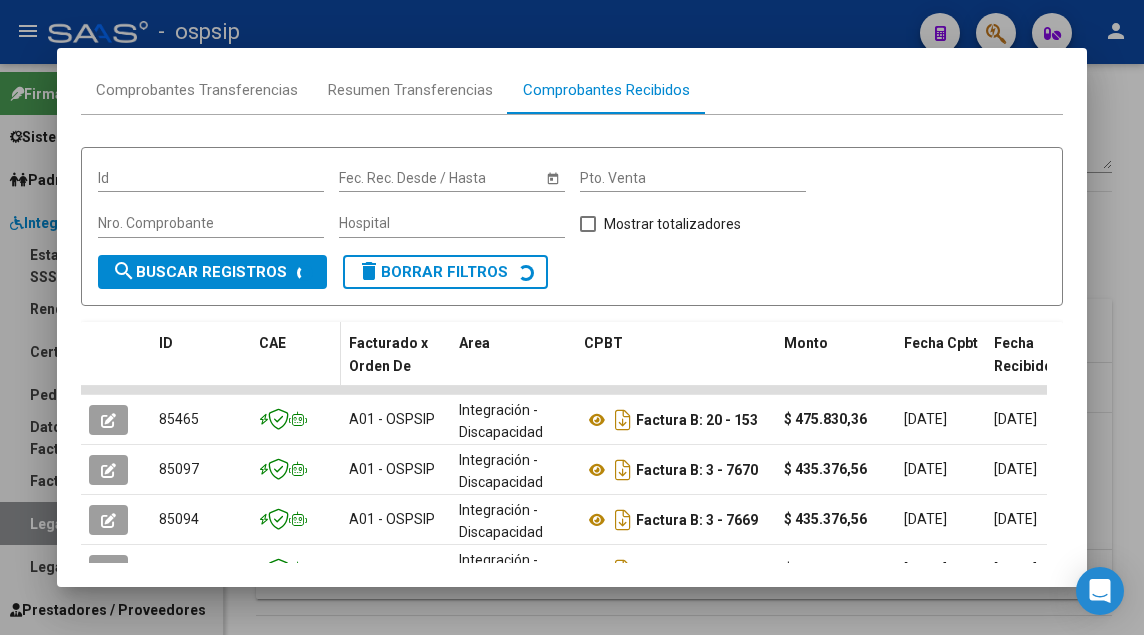 scroll, scrollTop: 349, scrollLeft: 0, axis: vertical 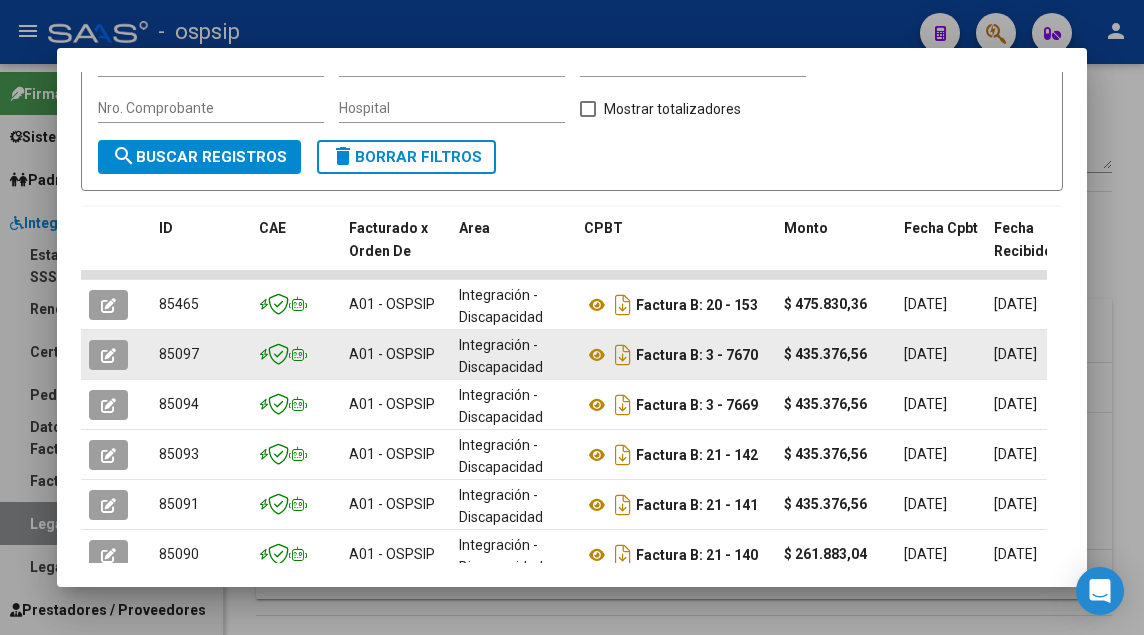 click 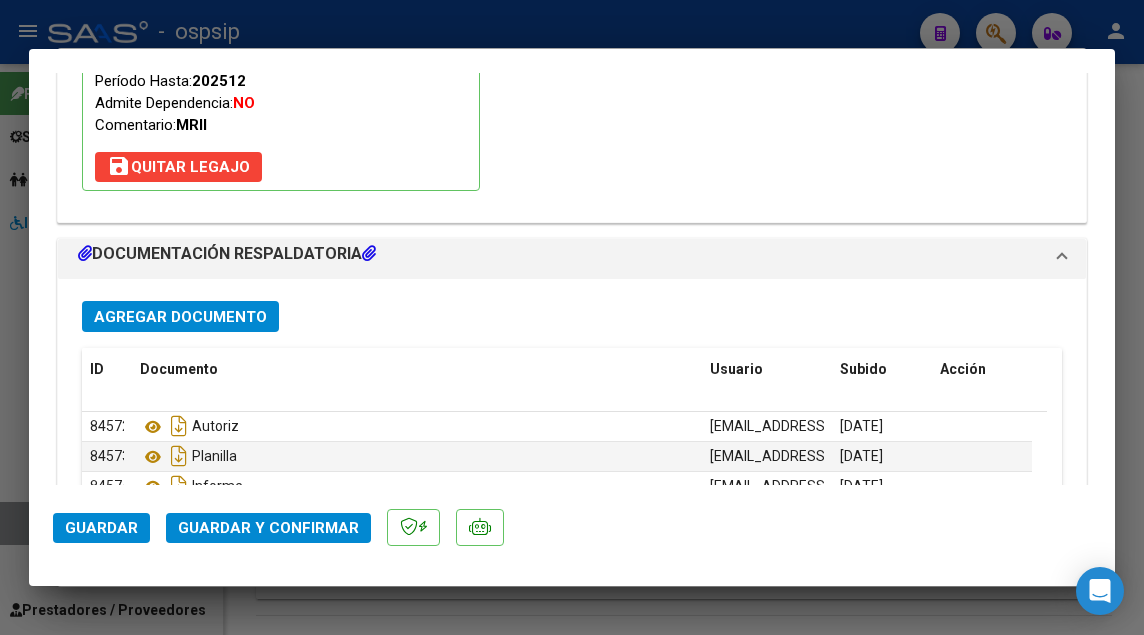 scroll, scrollTop: 2400, scrollLeft: 0, axis: vertical 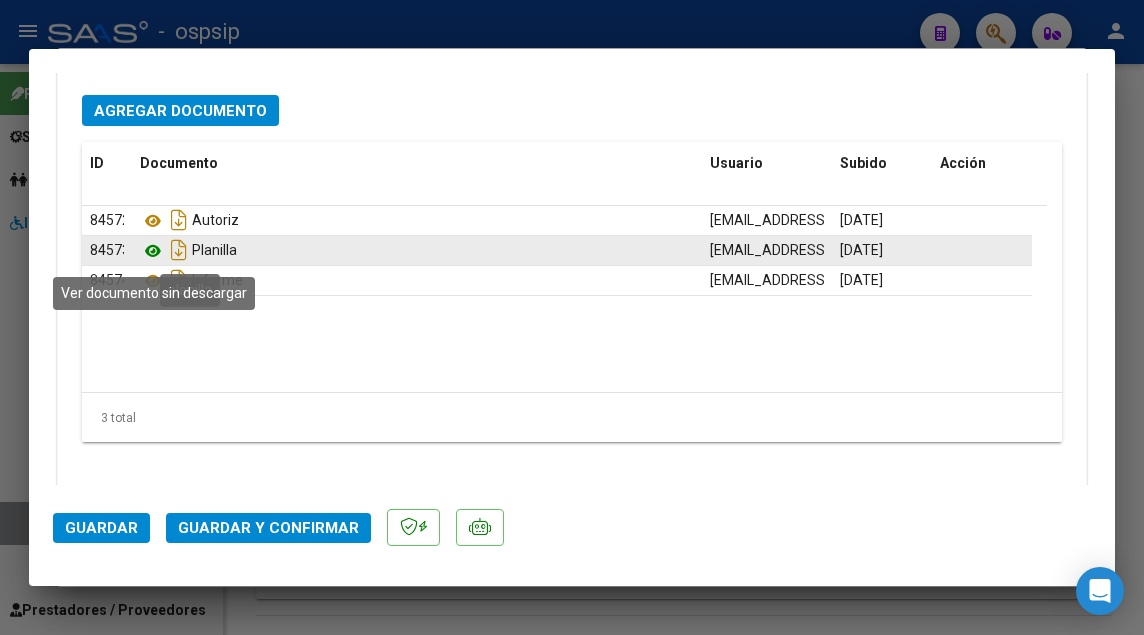 click 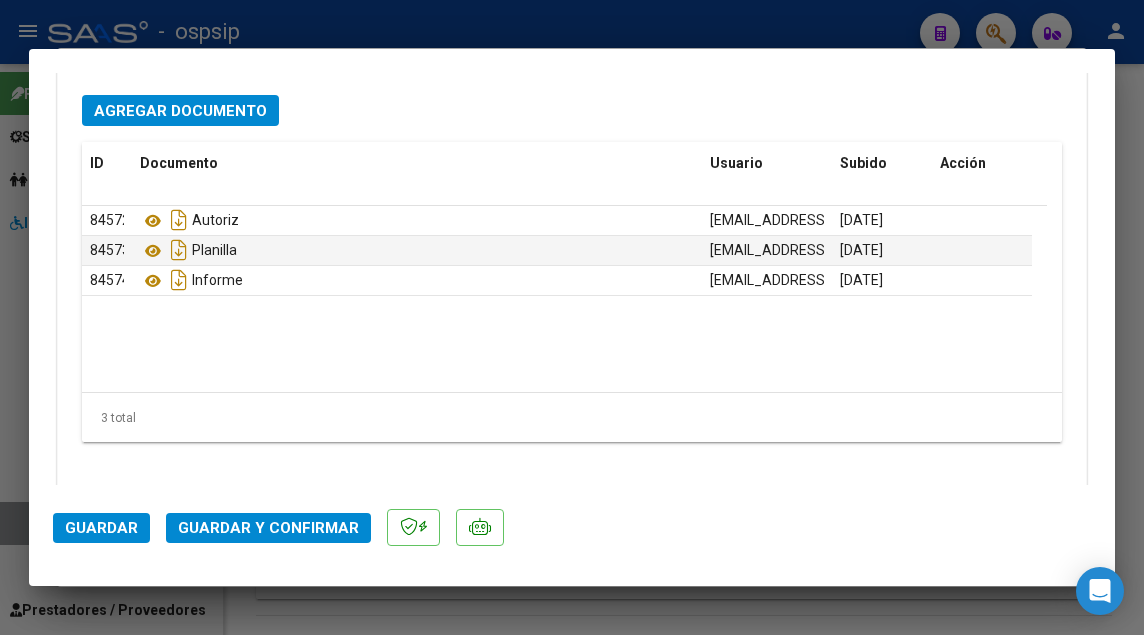 click on "Guardar y Confirmar" 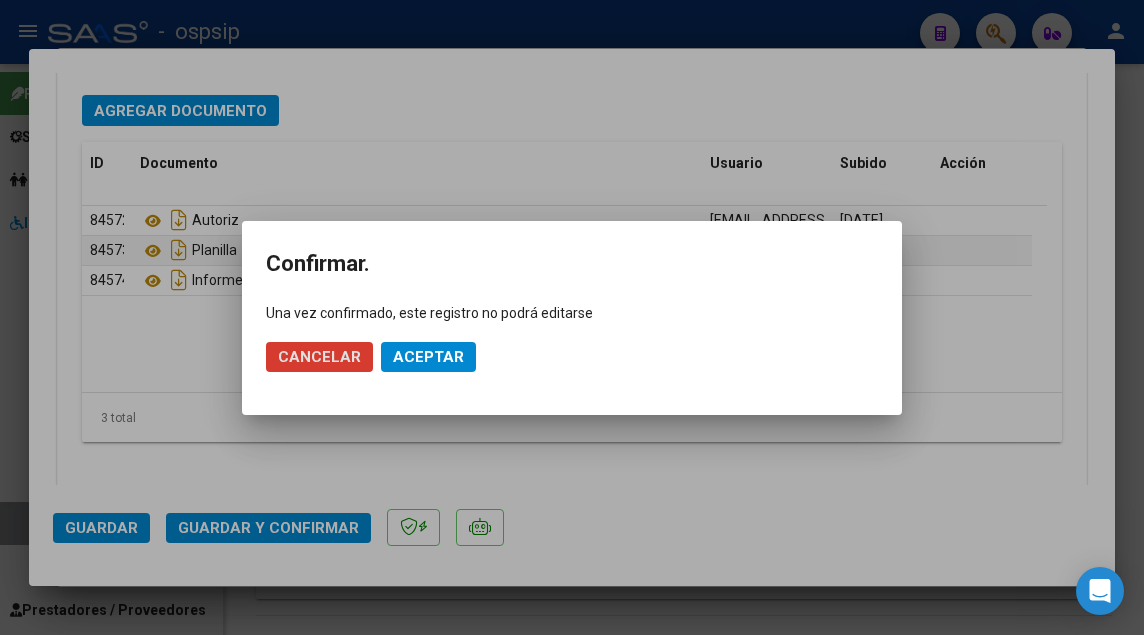 click on "Aceptar" 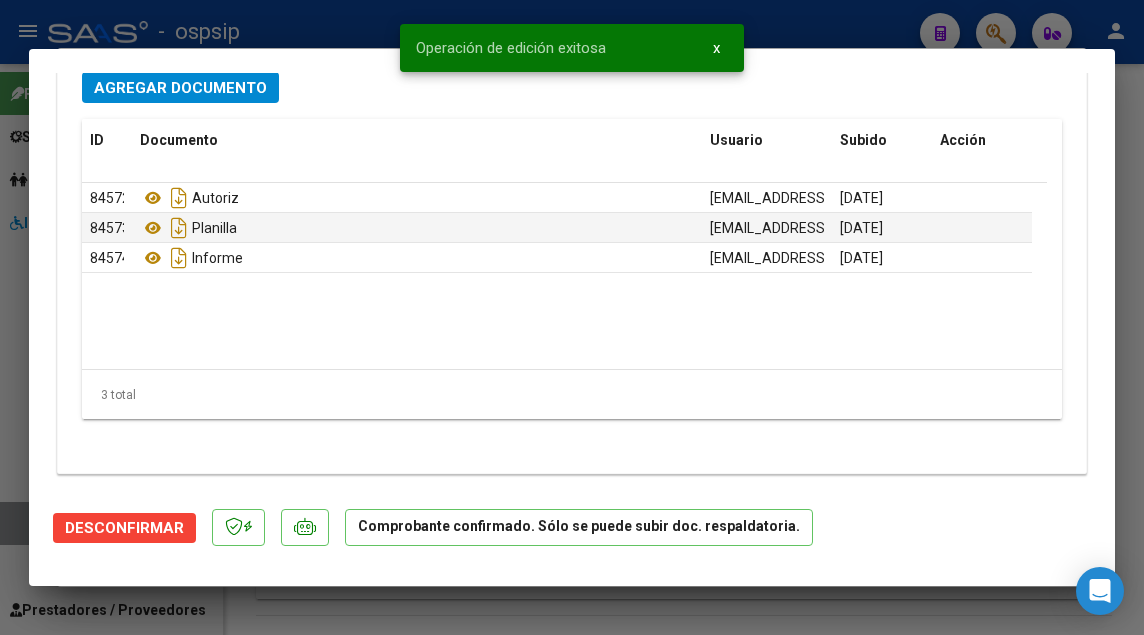 scroll, scrollTop: 2208, scrollLeft: 0, axis: vertical 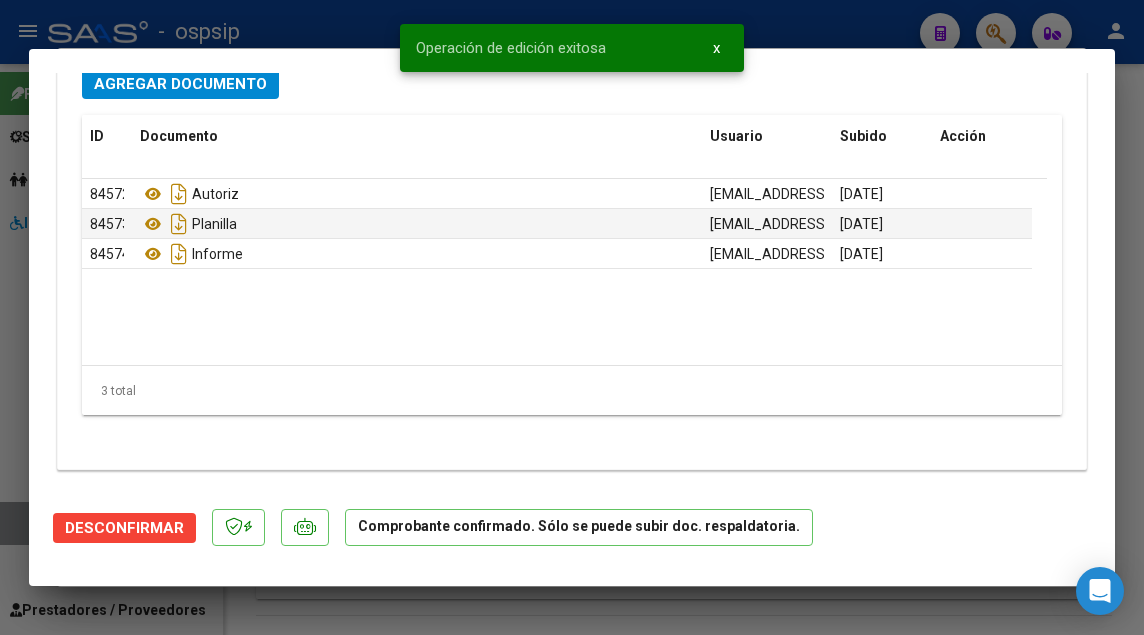 click at bounding box center (572, 317) 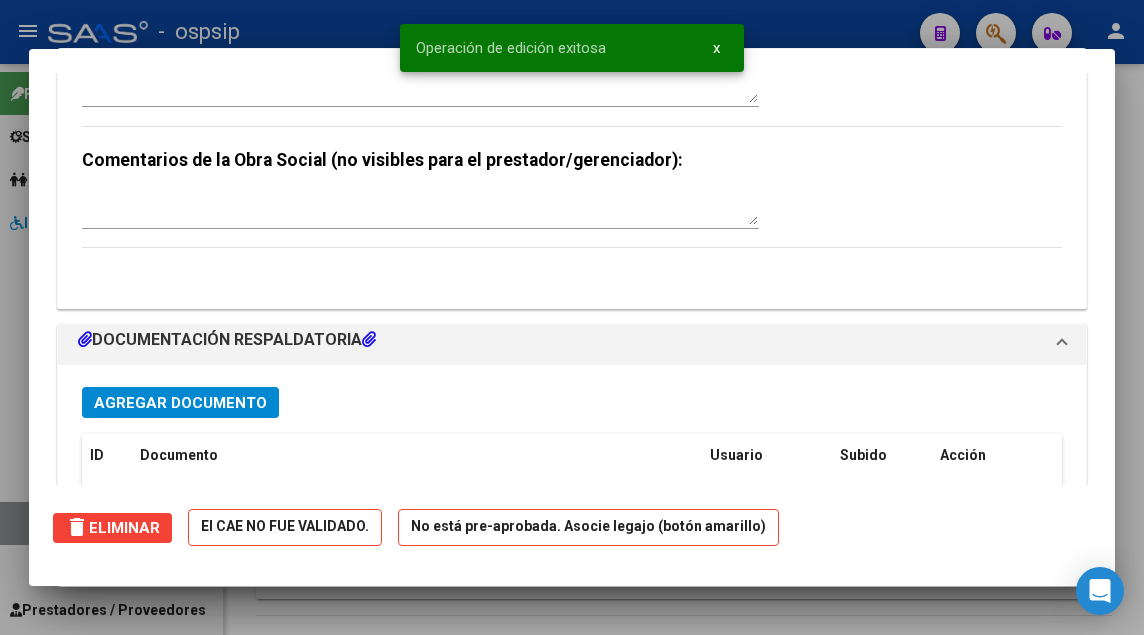 scroll, scrollTop: 0, scrollLeft: 0, axis: both 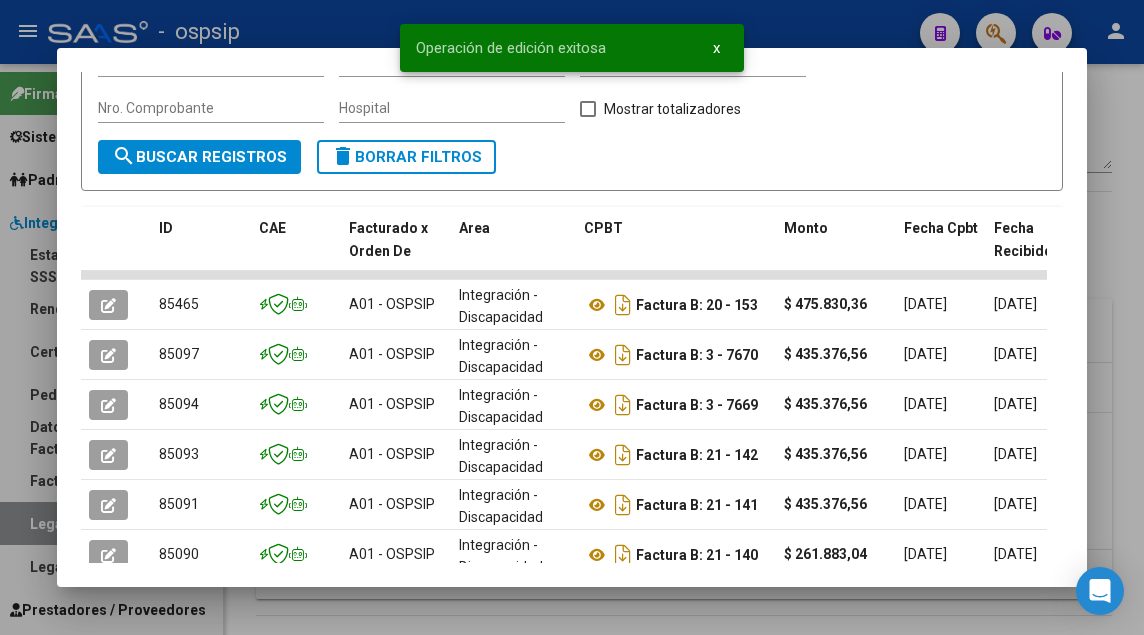 click at bounding box center (572, 317) 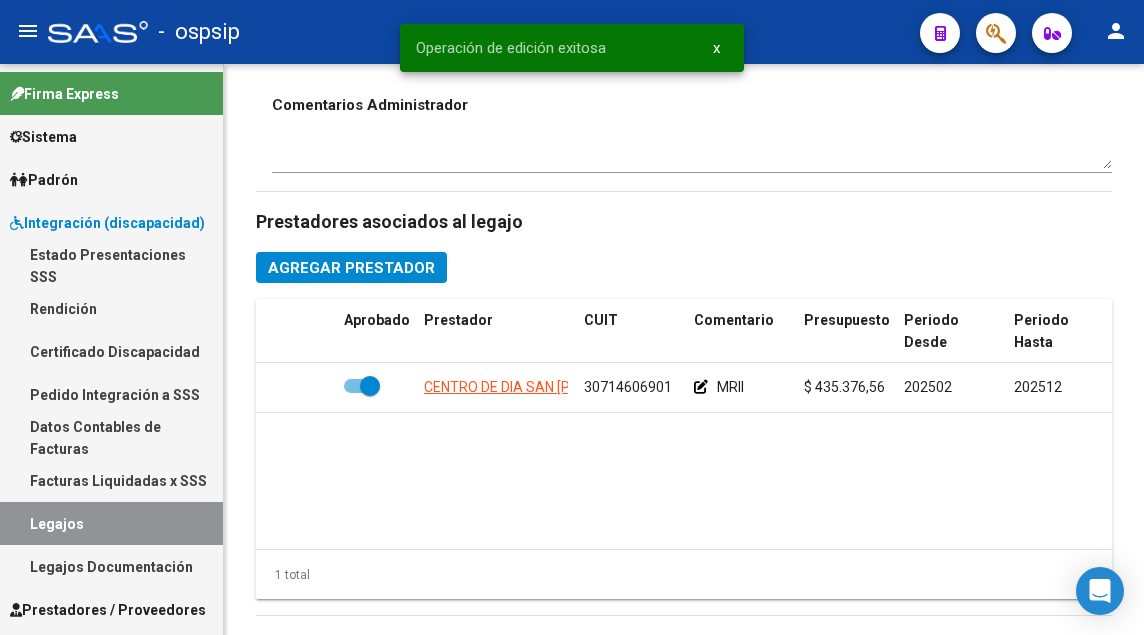 click on "Legajos" at bounding box center [111, 523] 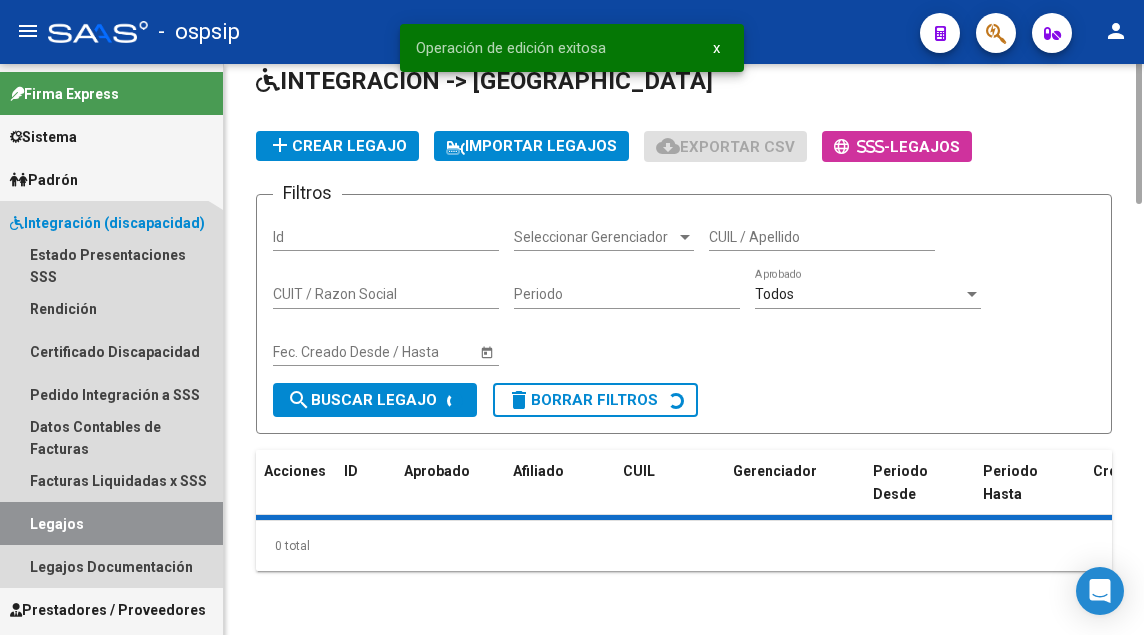 scroll, scrollTop: 0, scrollLeft: 0, axis: both 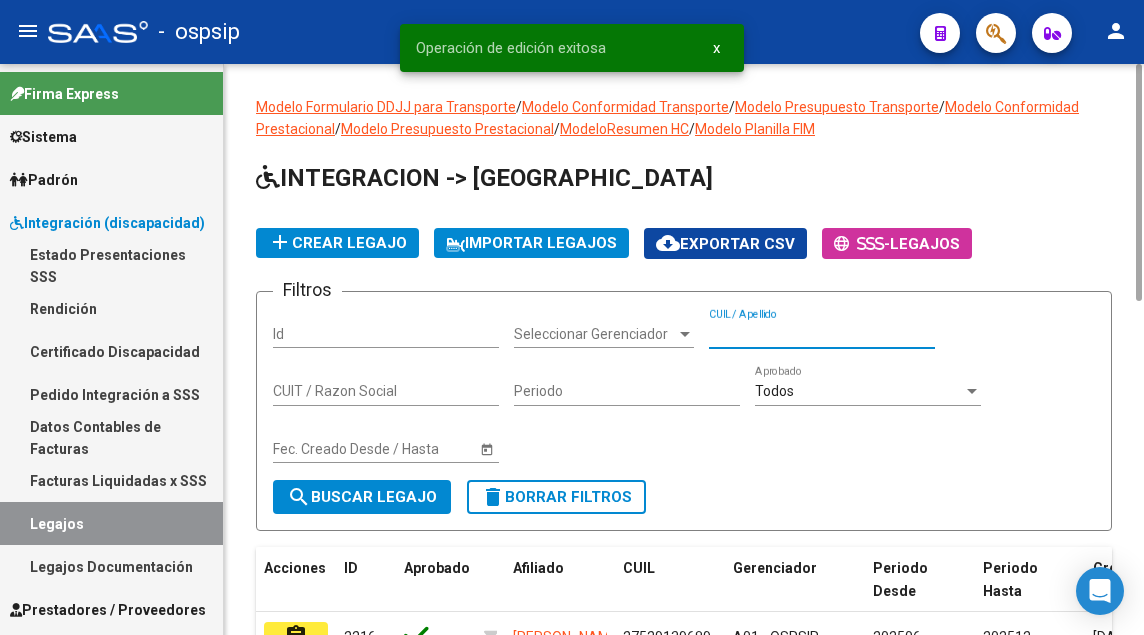 click on "CUIL / Apellido" at bounding box center (822, 334) 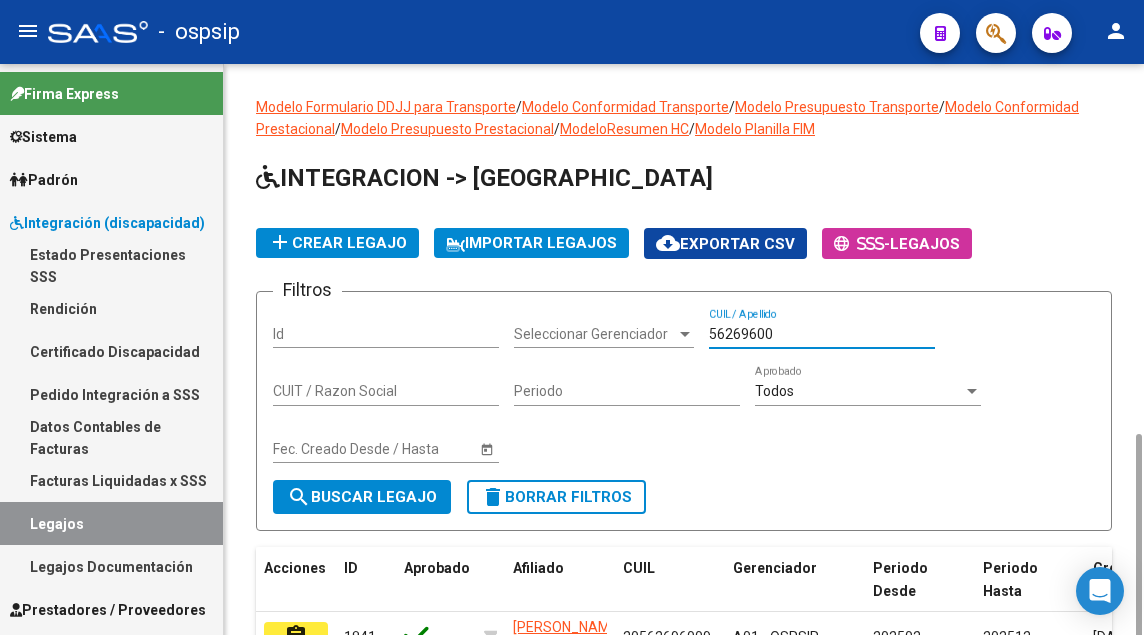 scroll, scrollTop: 214, scrollLeft: 0, axis: vertical 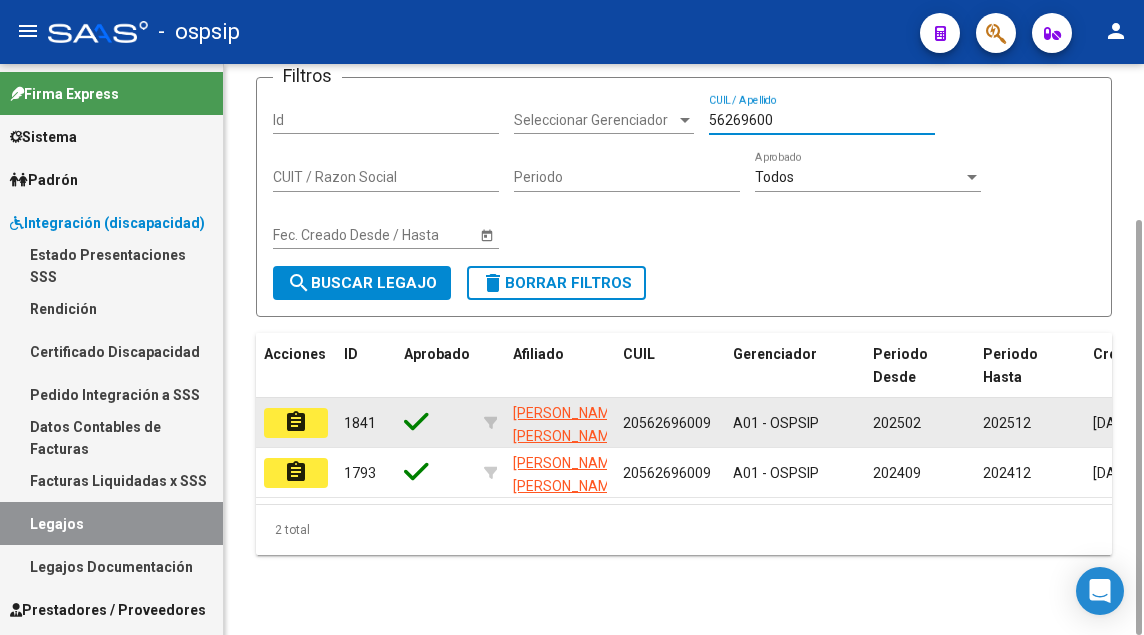 type on "56269600" 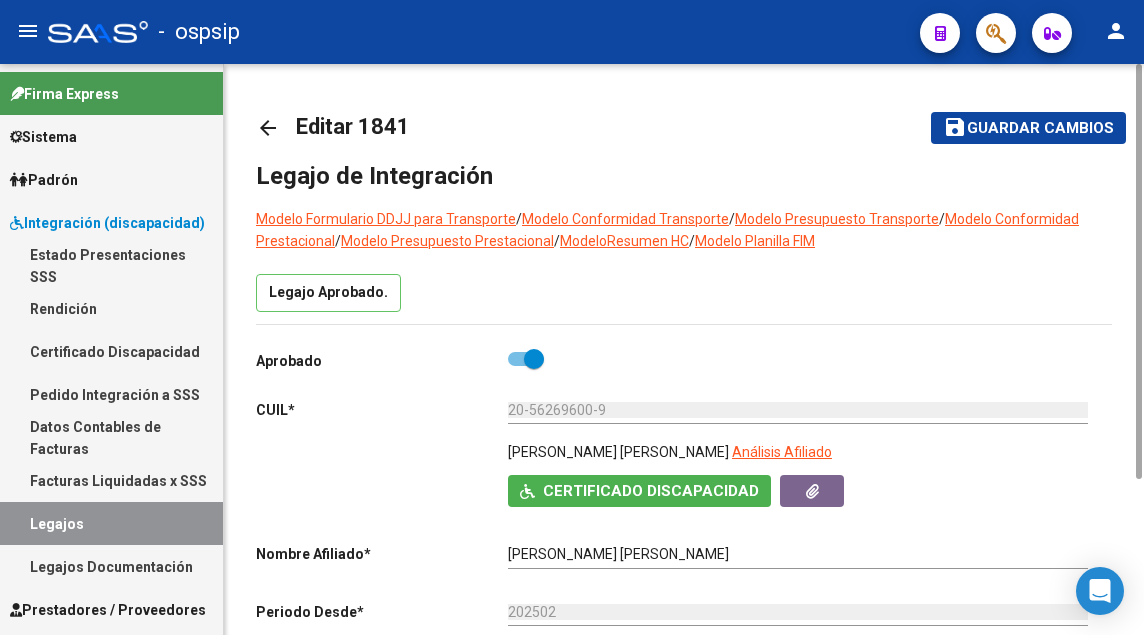 scroll, scrollTop: 800, scrollLeft: 0, axis: vertical 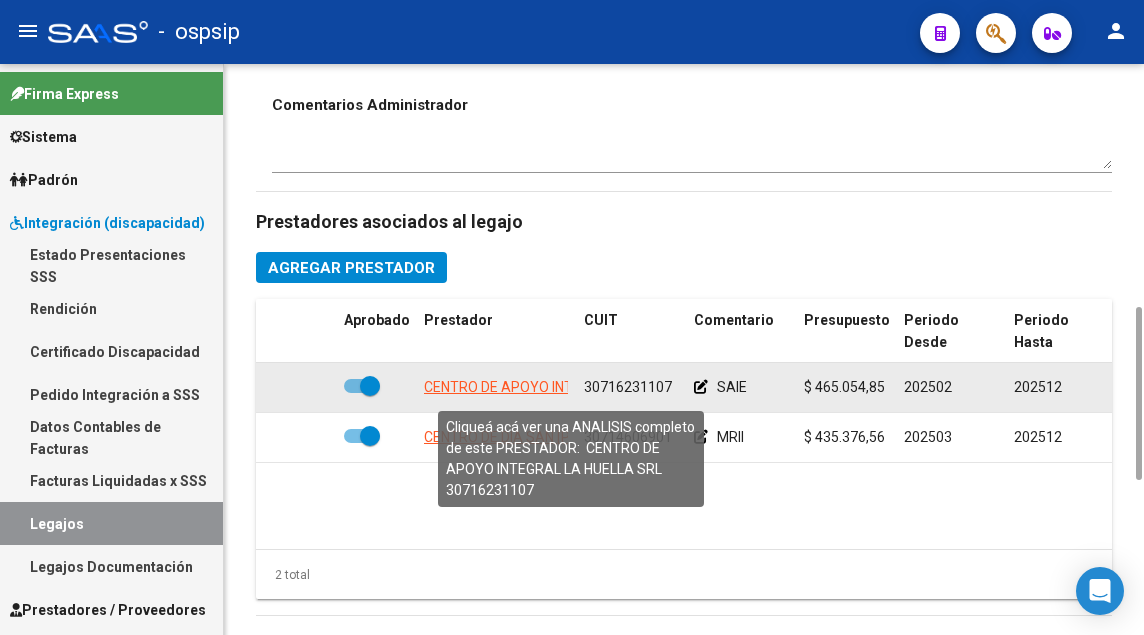 click on "CENTRO DE APOYO INTEGRAL LA HUELLA SRL" 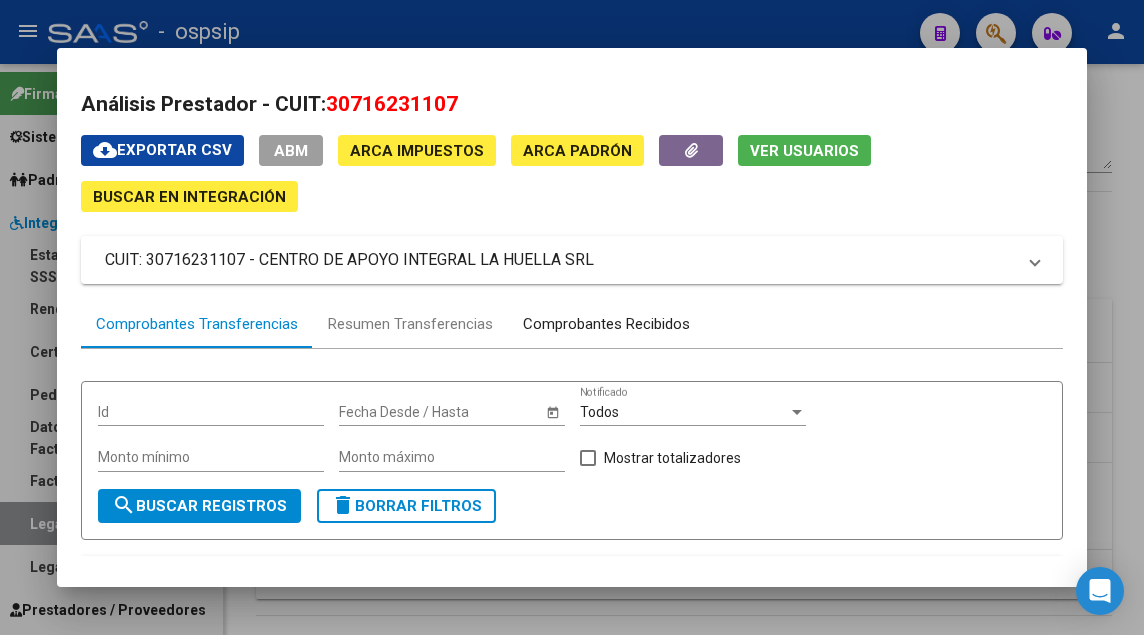 click on "Comprobantes Recibidos" at bounding box center (606, 324) 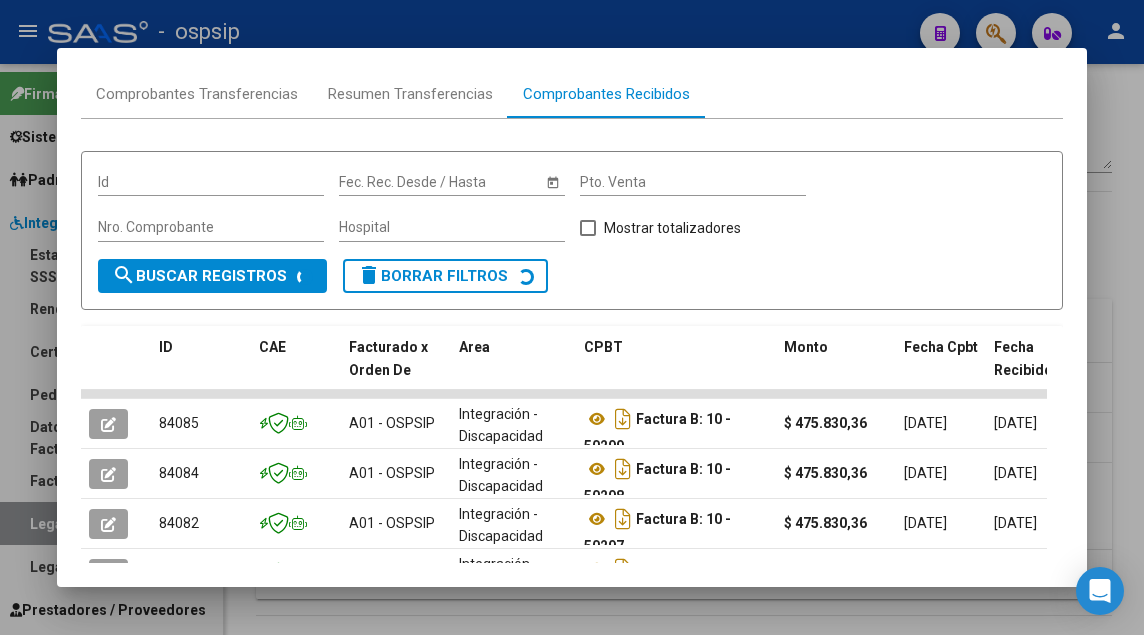 scroll, scrollTop: 349, scrollLeft: 0, axis: vertical 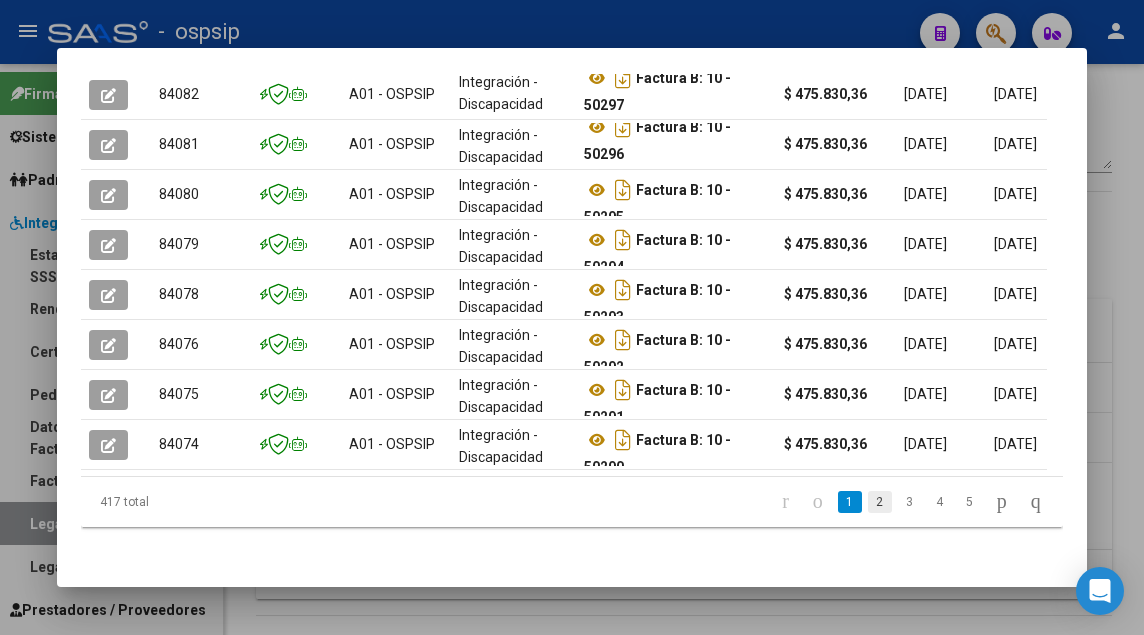 click on "2" 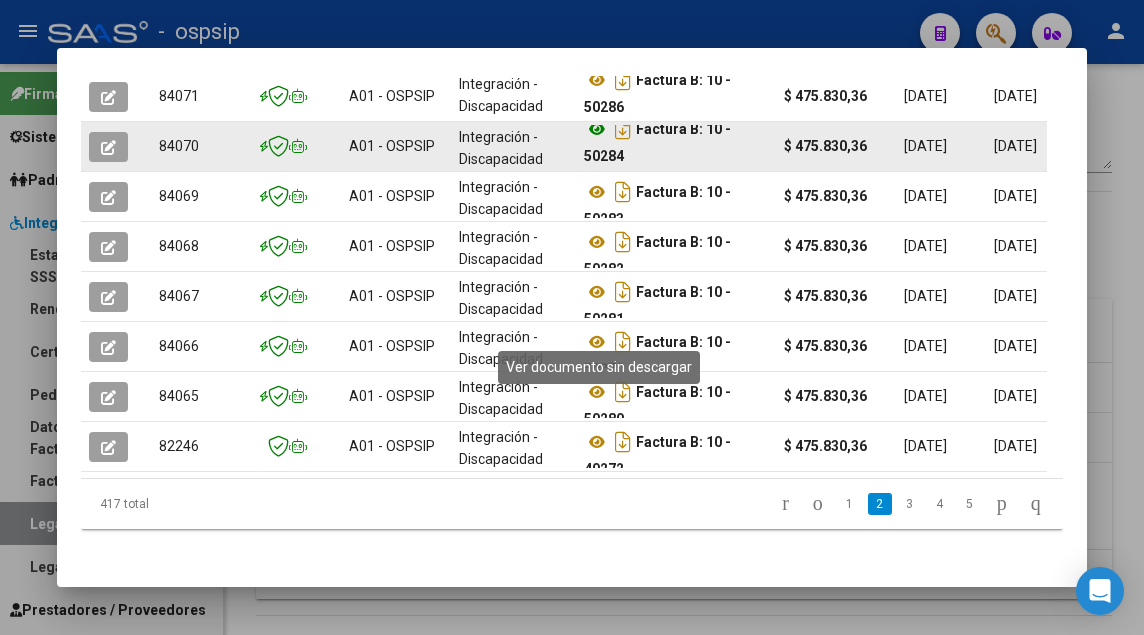 scroll, scrollTop: 674, scrollLeft: 0, axis: vertical 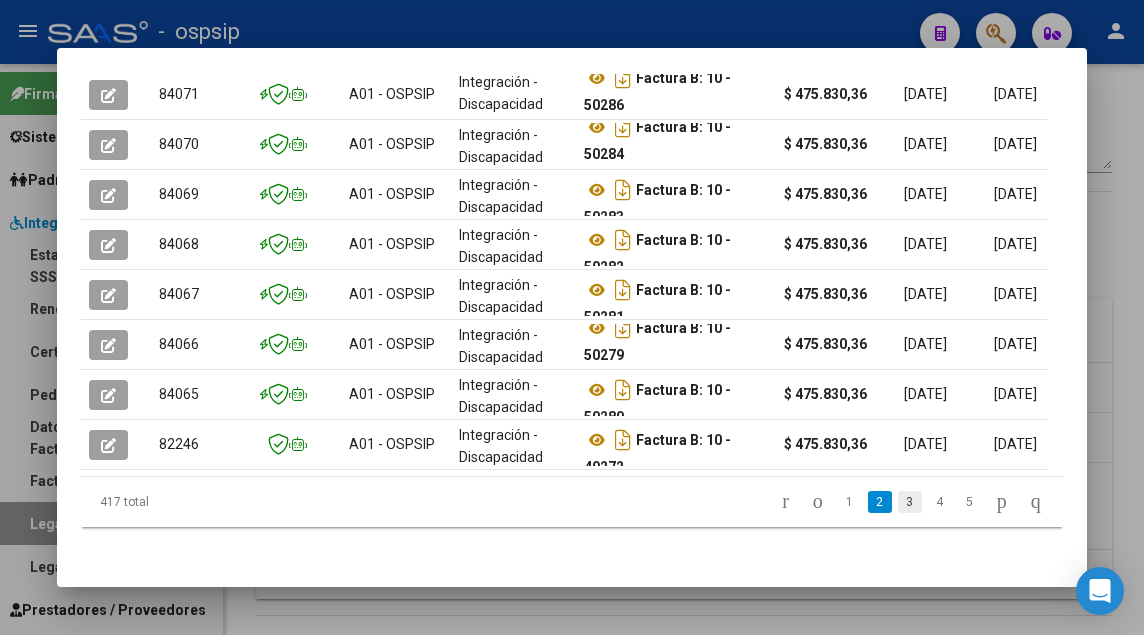click on "3" 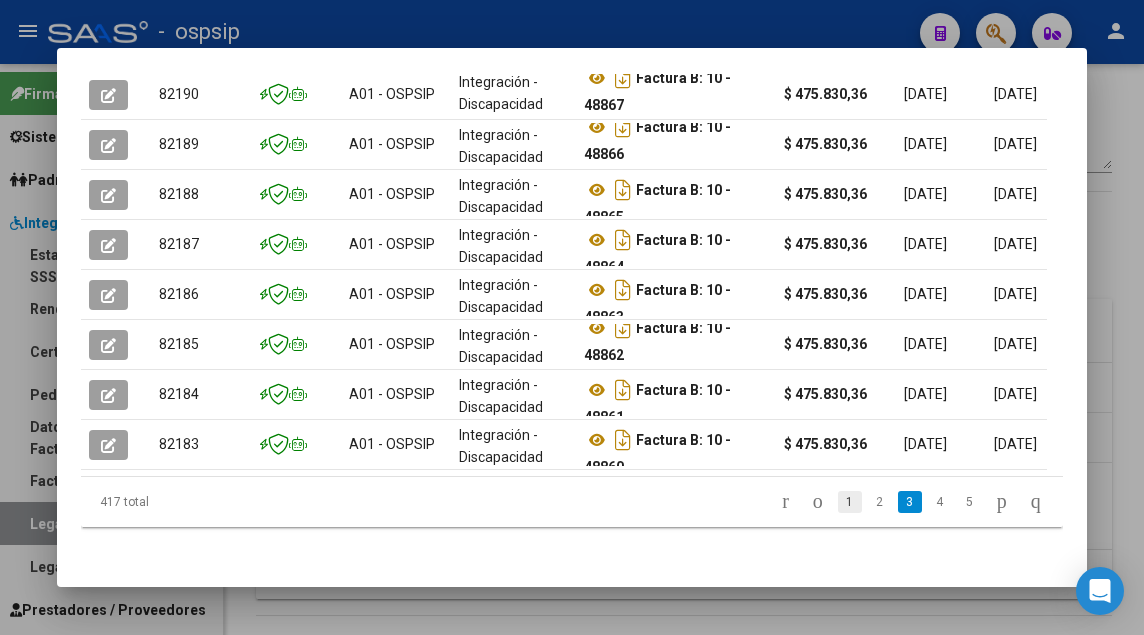 click on "1" 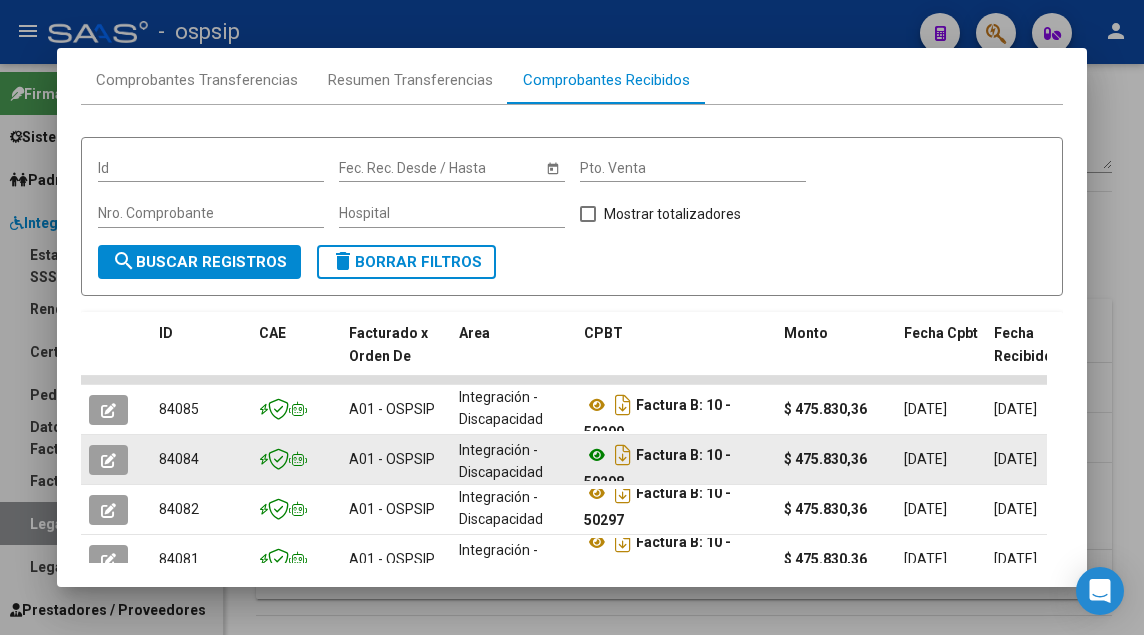 scroll, scrollTop: 74, scrollLeft: 0, axis: vertical 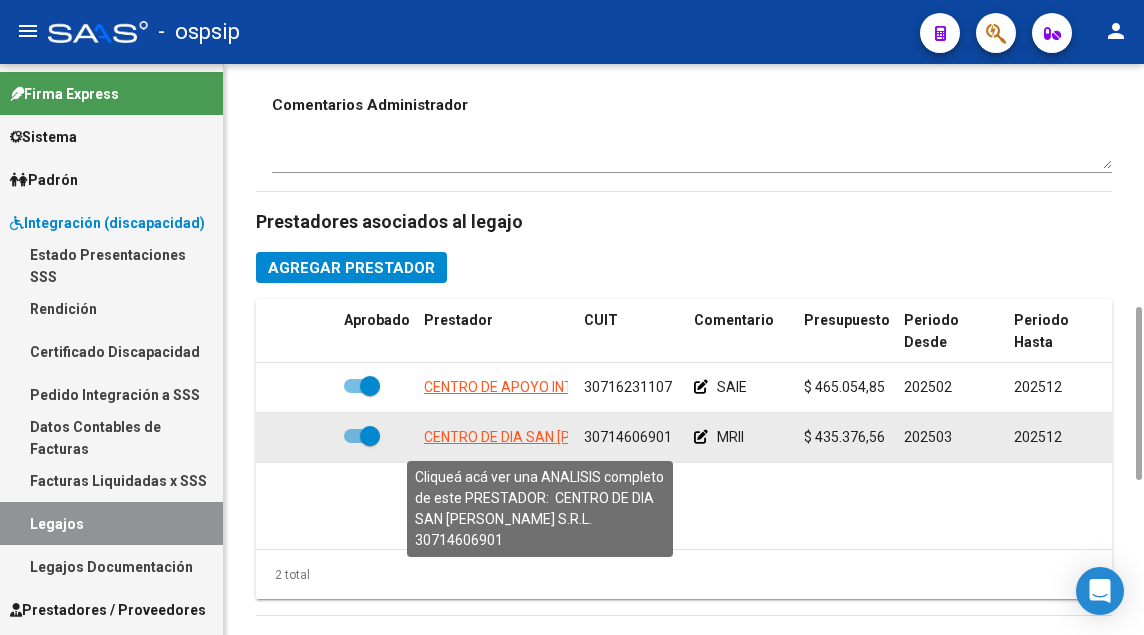 click on "CENTRO DE DIA SAN [PERSON_NAME] S.R.L." 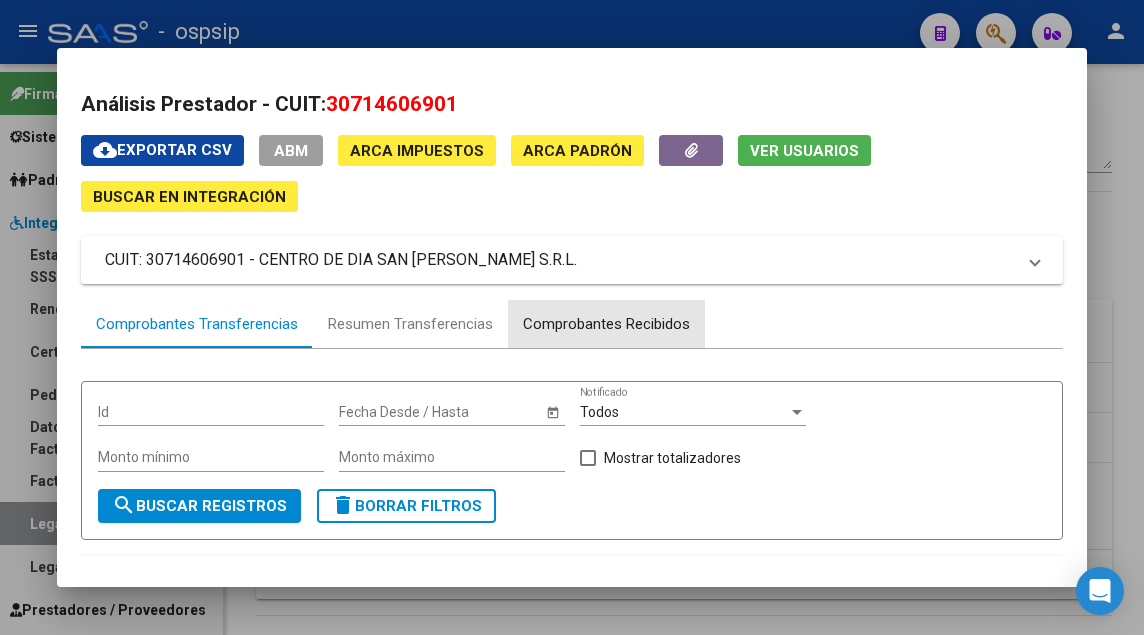 click on "Comprobantes Recibidos" at bounding box center (606, 324) 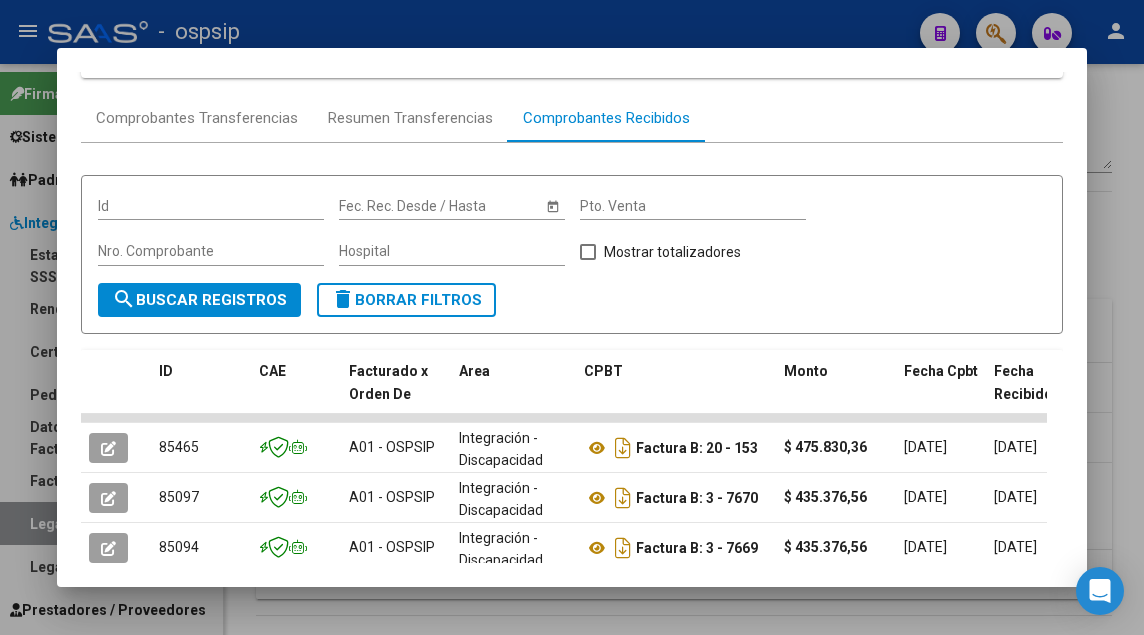 scroll, scrollTop: 250, scrollLeft: 0, axis: vertical 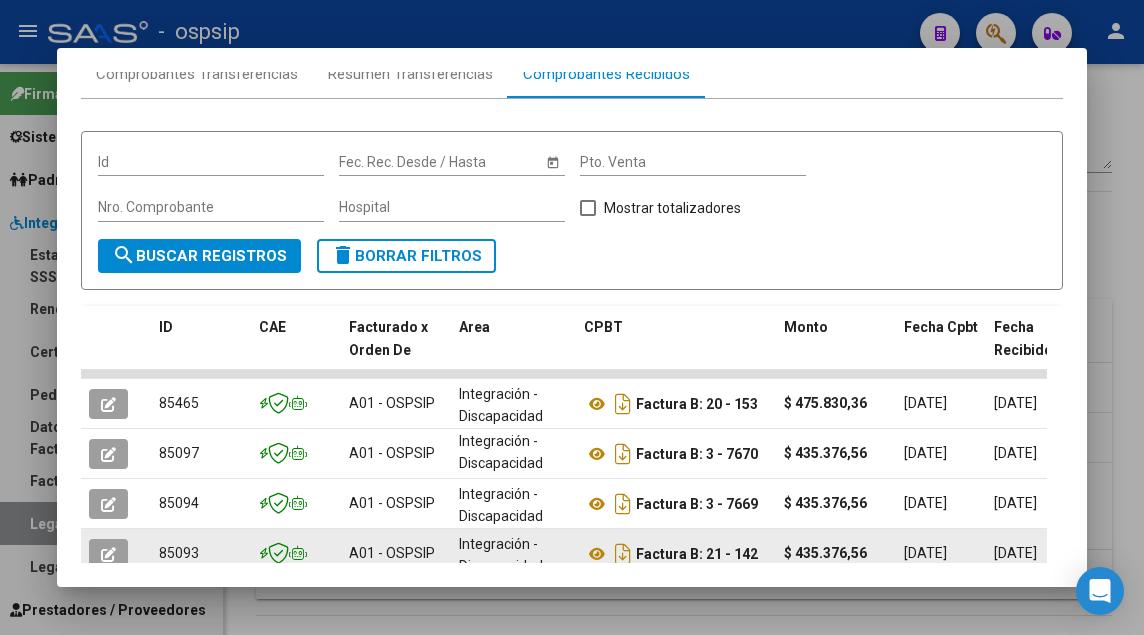 click 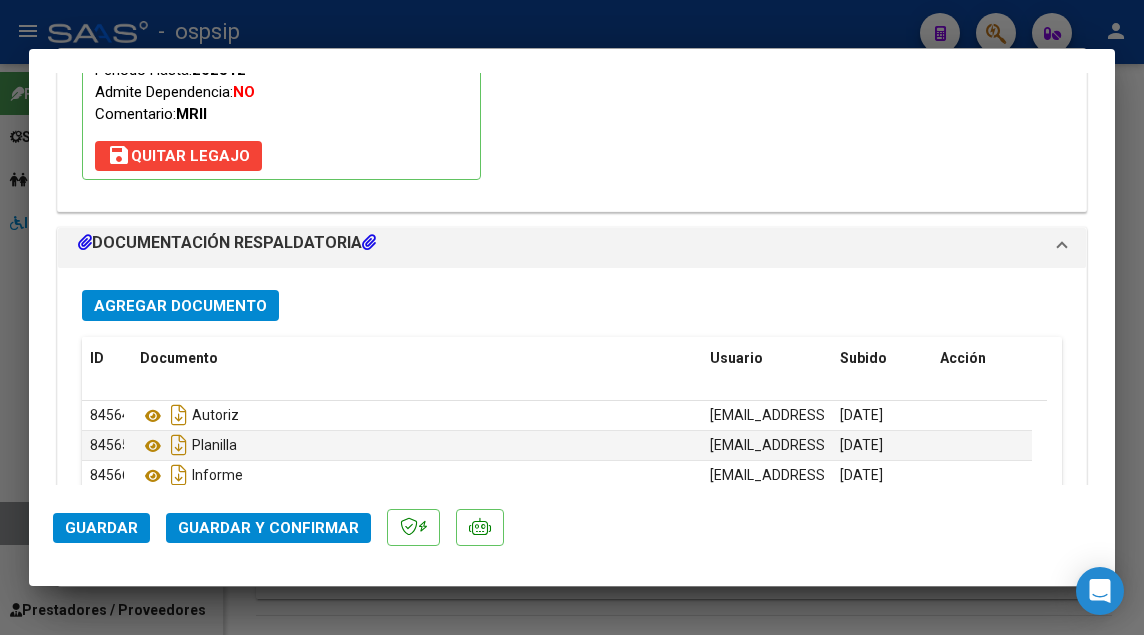 scroll, scrollTop: 2300, scrollLeft: 0, axis: vertical 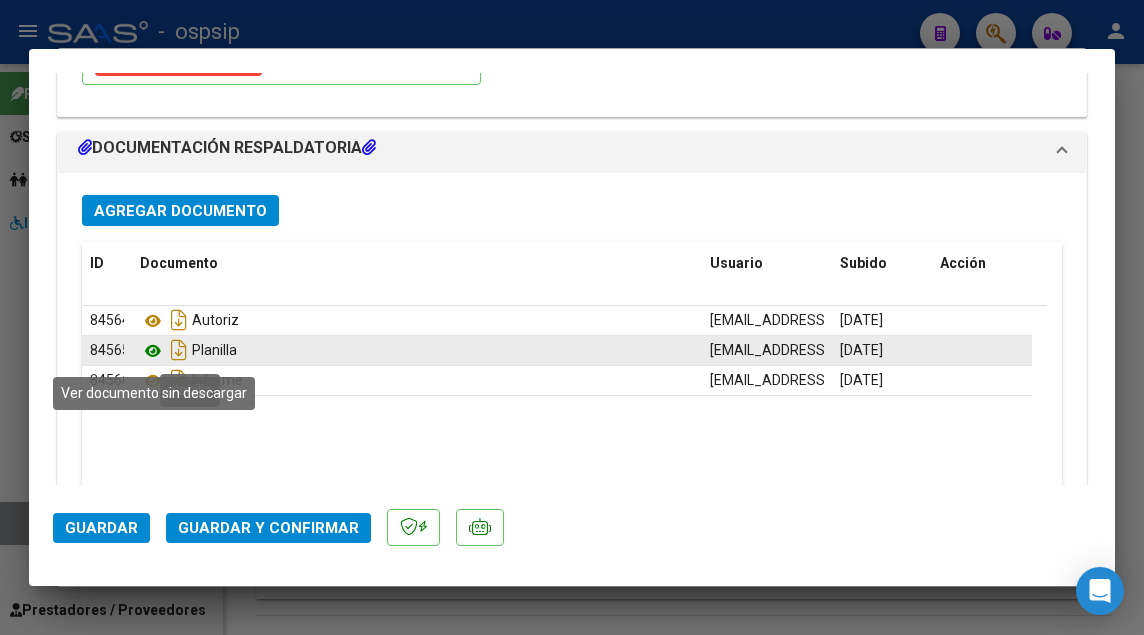 click 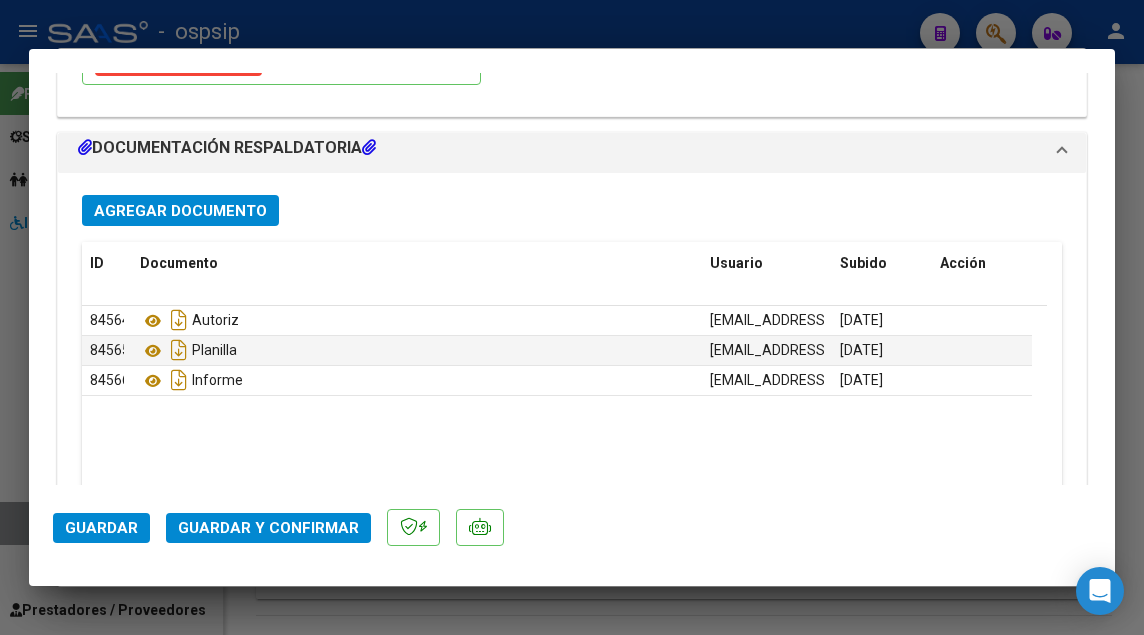 click on "Guardar y Confirmar" 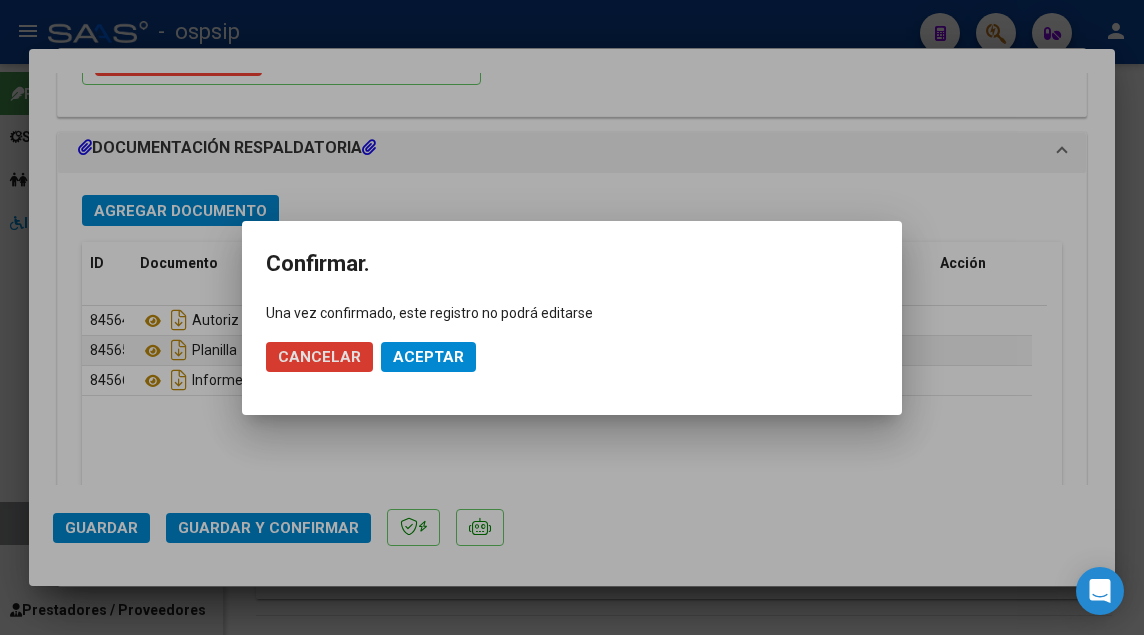 click on "Aceptar" 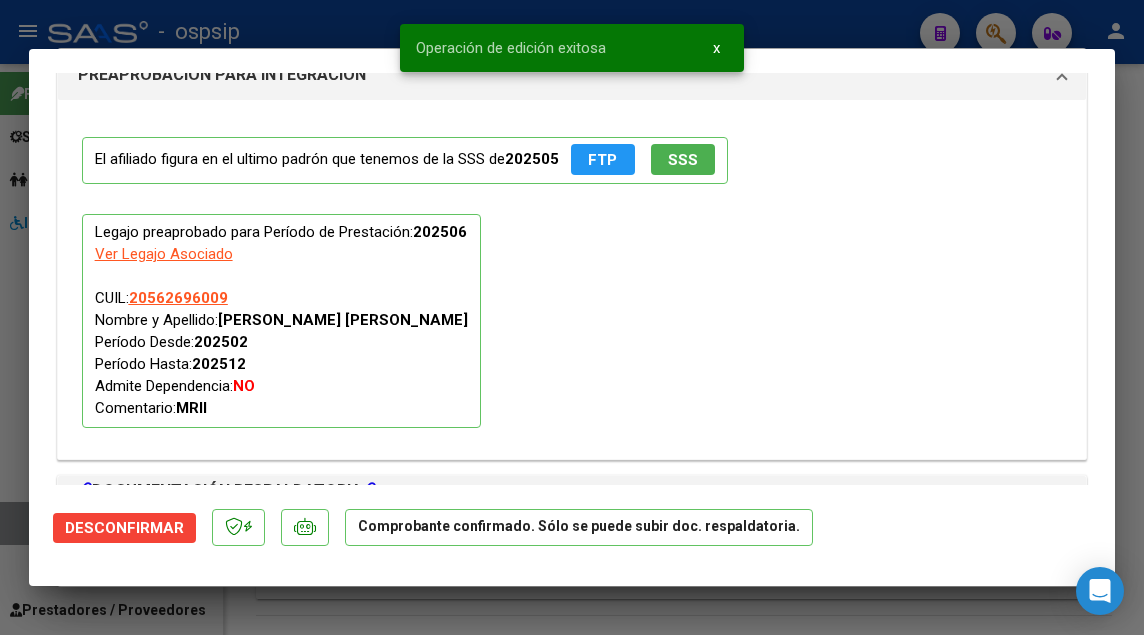 scroll, scrollTop: 1728, scrollLeft: 0, axis: vertical 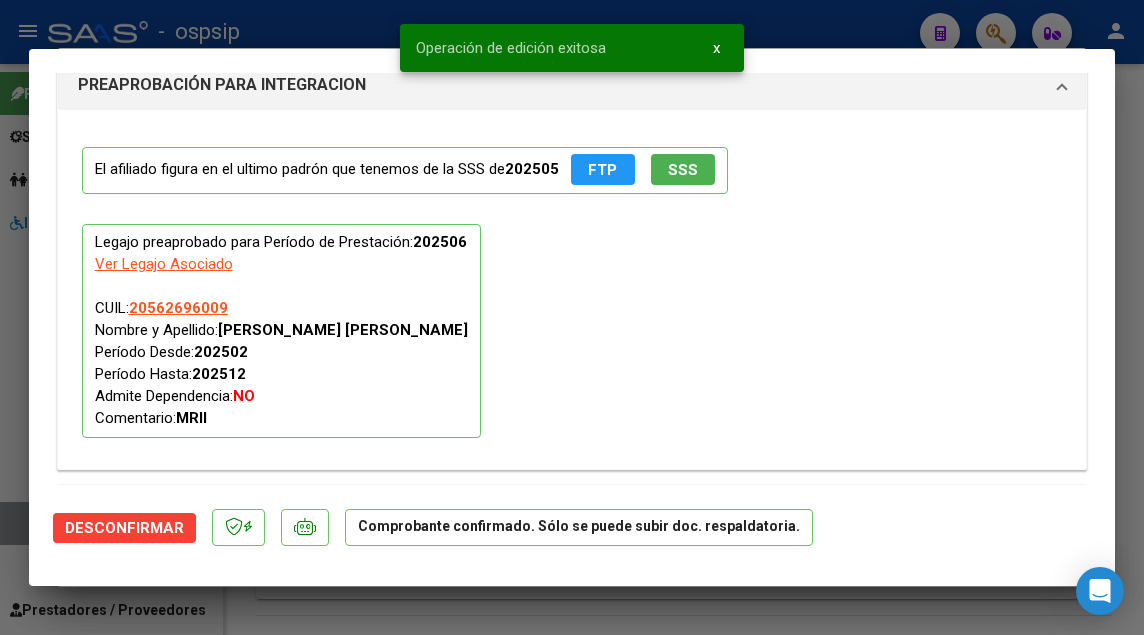 click on "SSS" 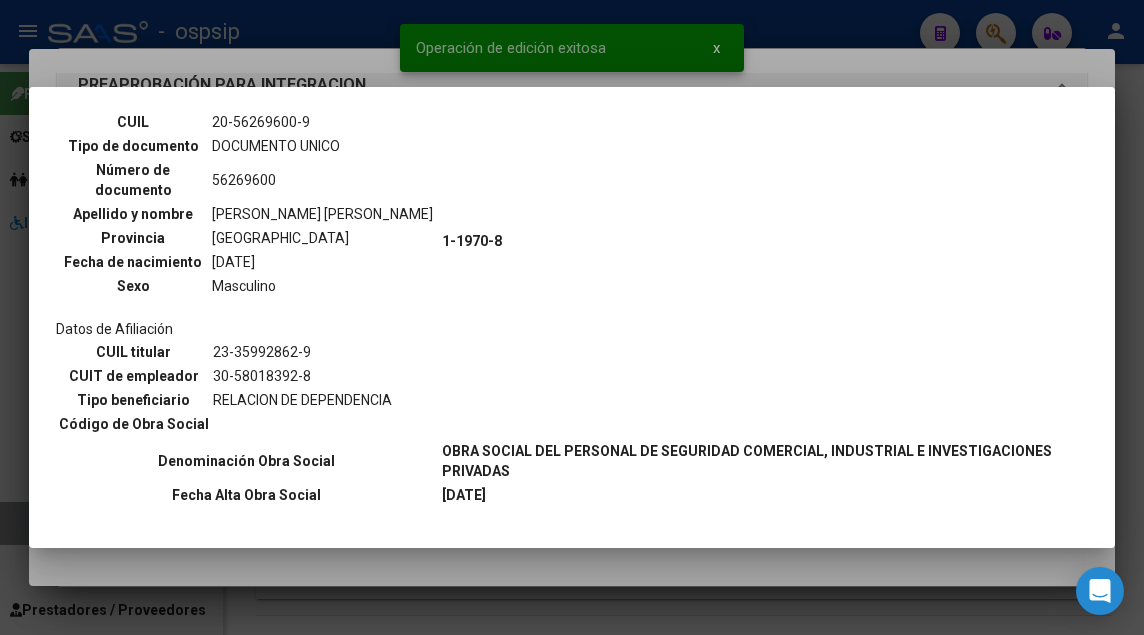 scroll, scrollTop: 1366, scrollLeft: 0, axis: vertical 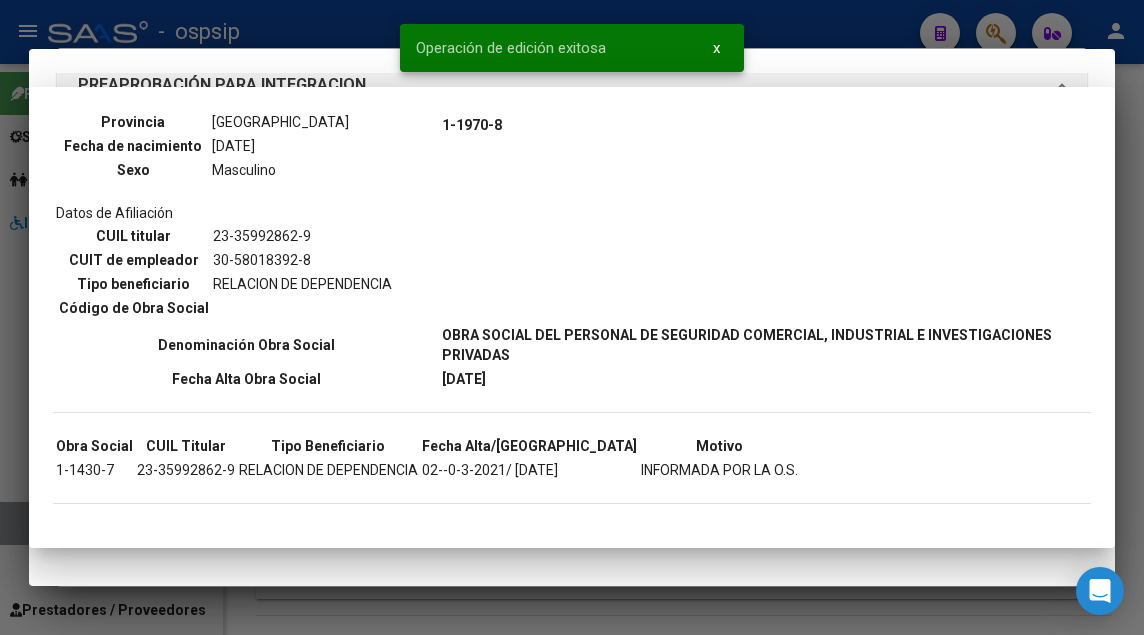 type 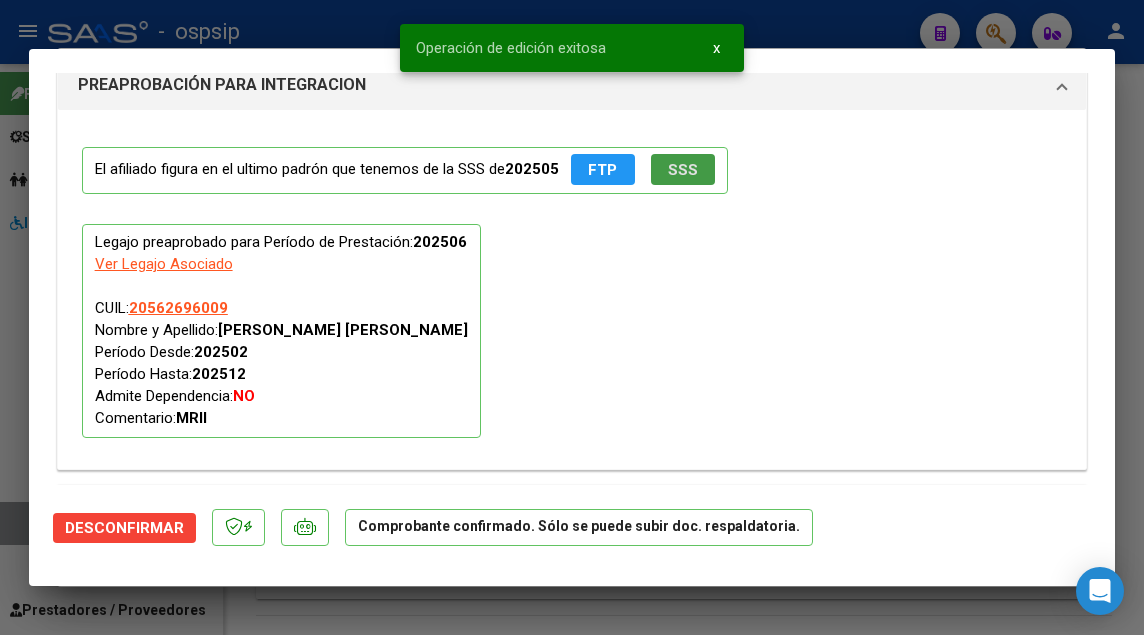 type 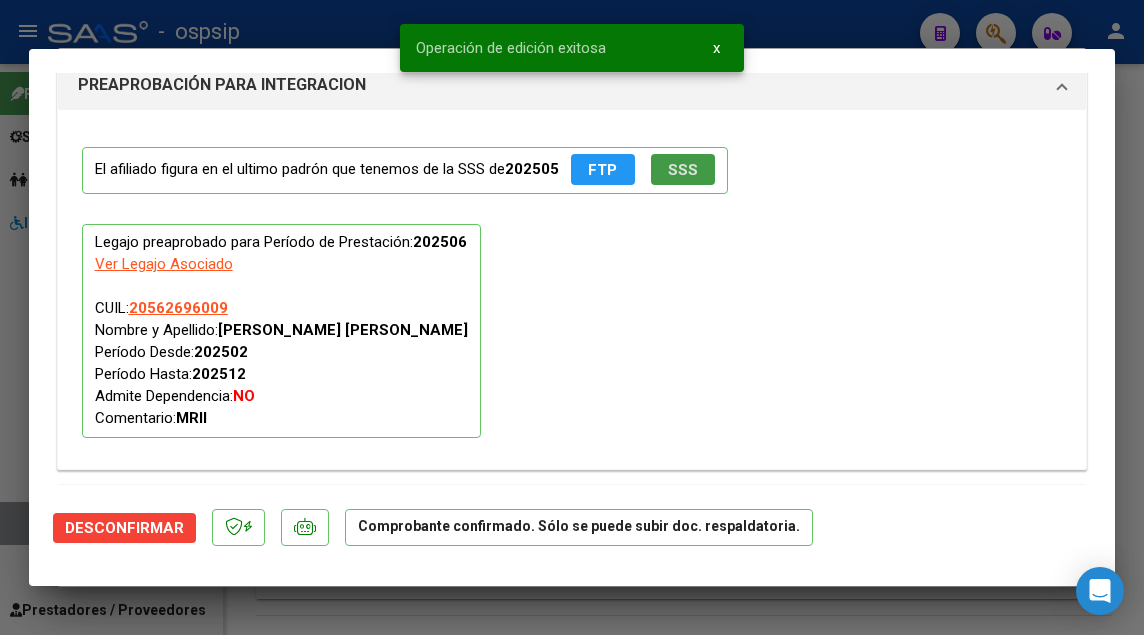 type 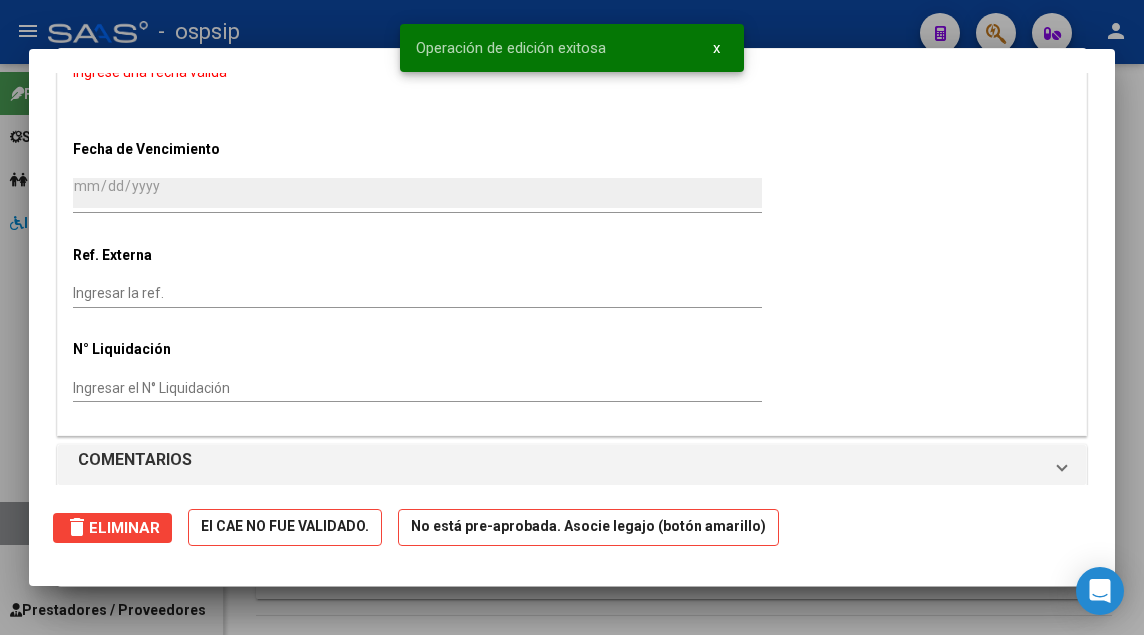 scroll, scrollTop: 0, scrollLeft: 0, axis: both 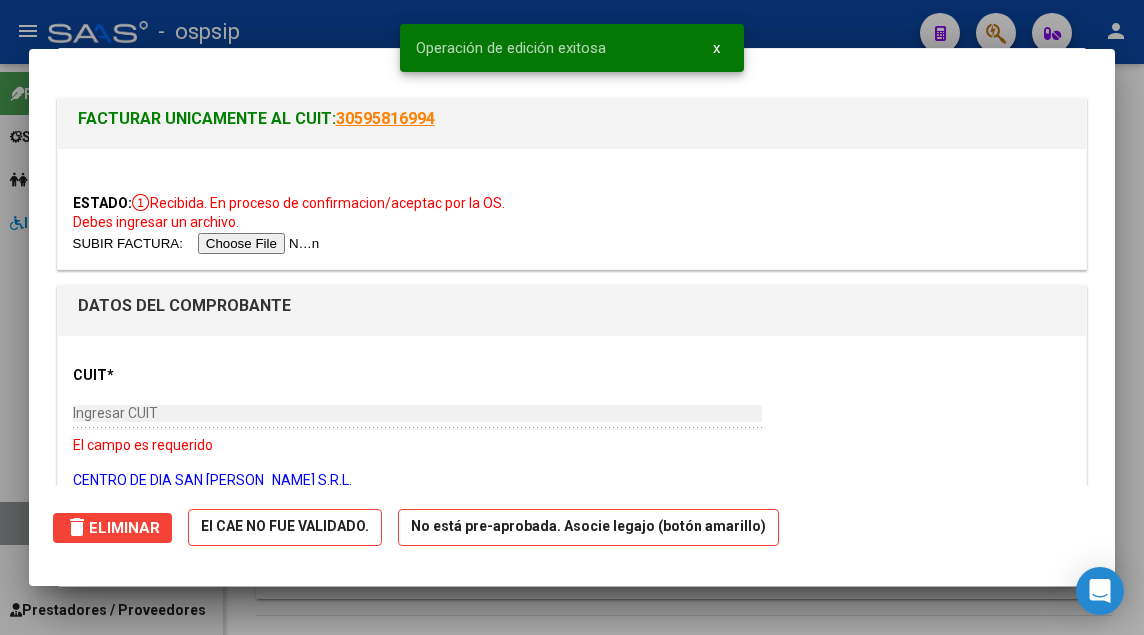 type 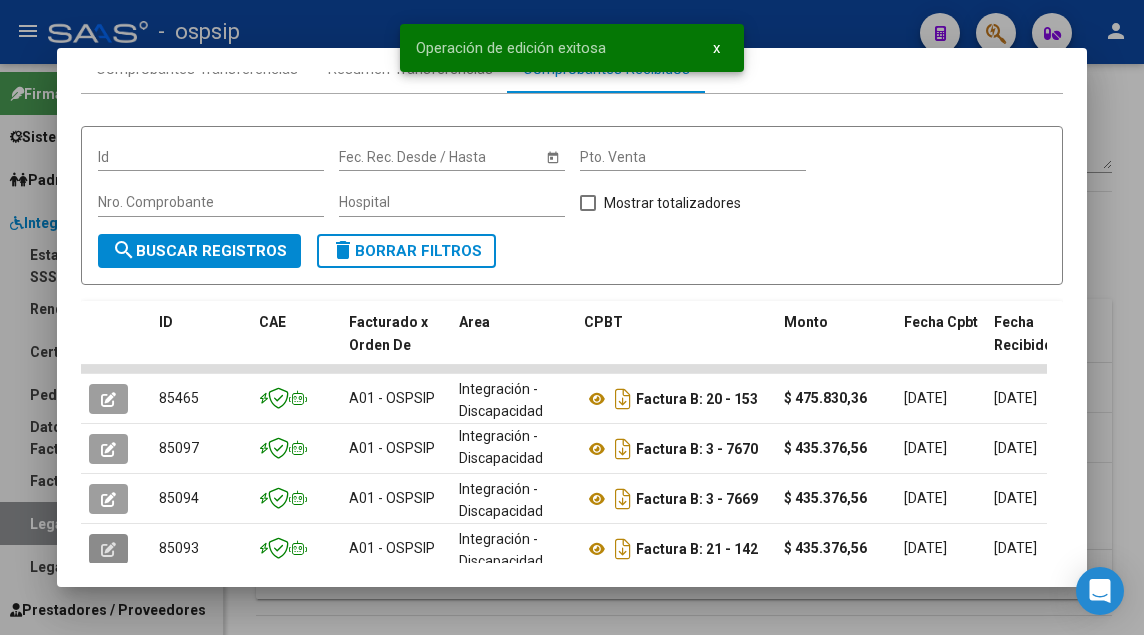 scroll, scrollTop: 0, scrollLeft: 0, axis: both 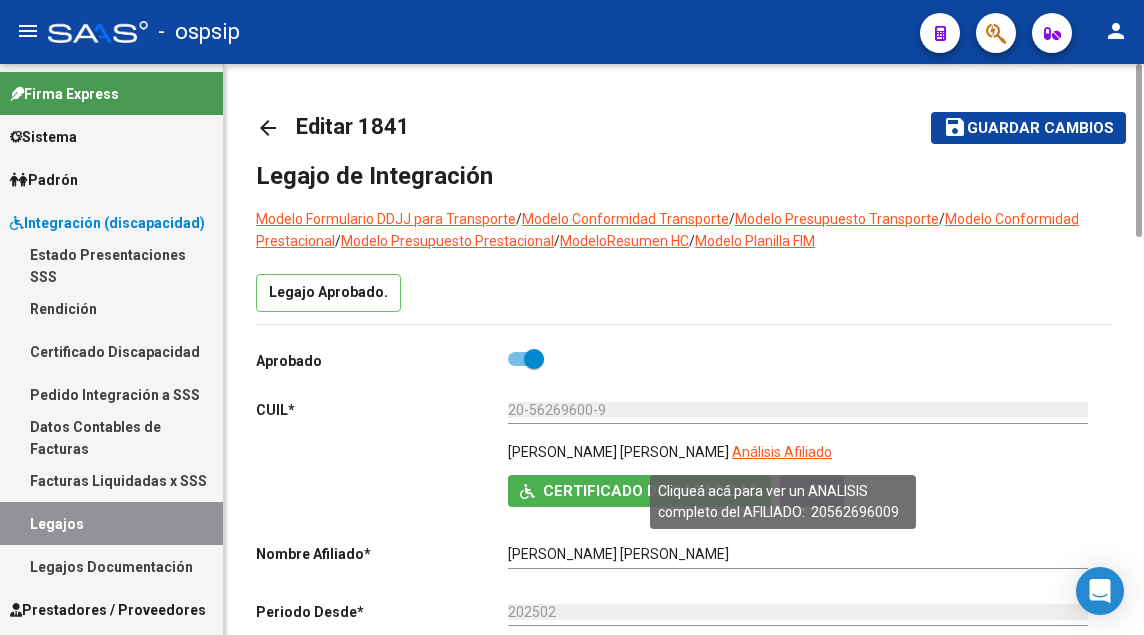 click on "Análisis Afiliado" 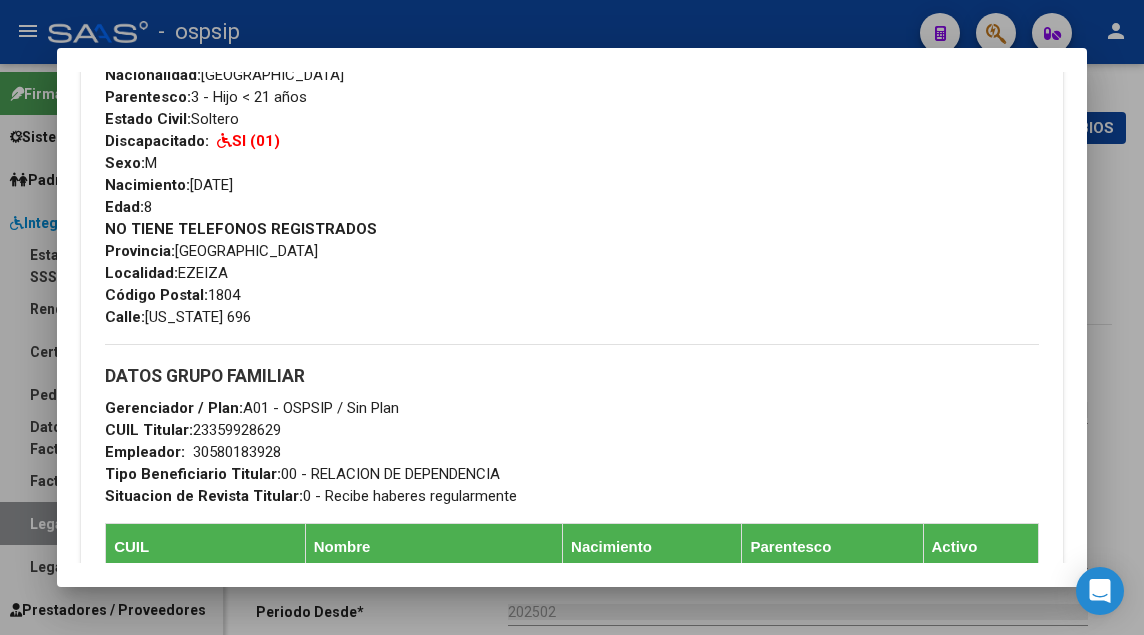 scroll, scrollTop: 1100, scrollLeft: 0, axis: vertical 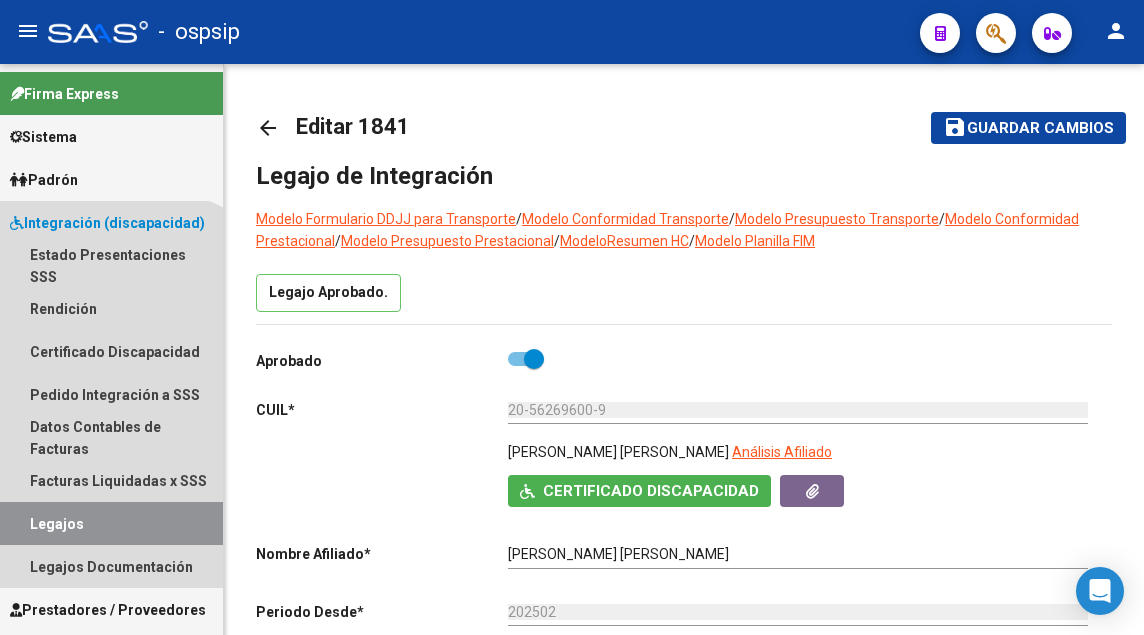click on "Legajos" at bounding box center (111, 523) 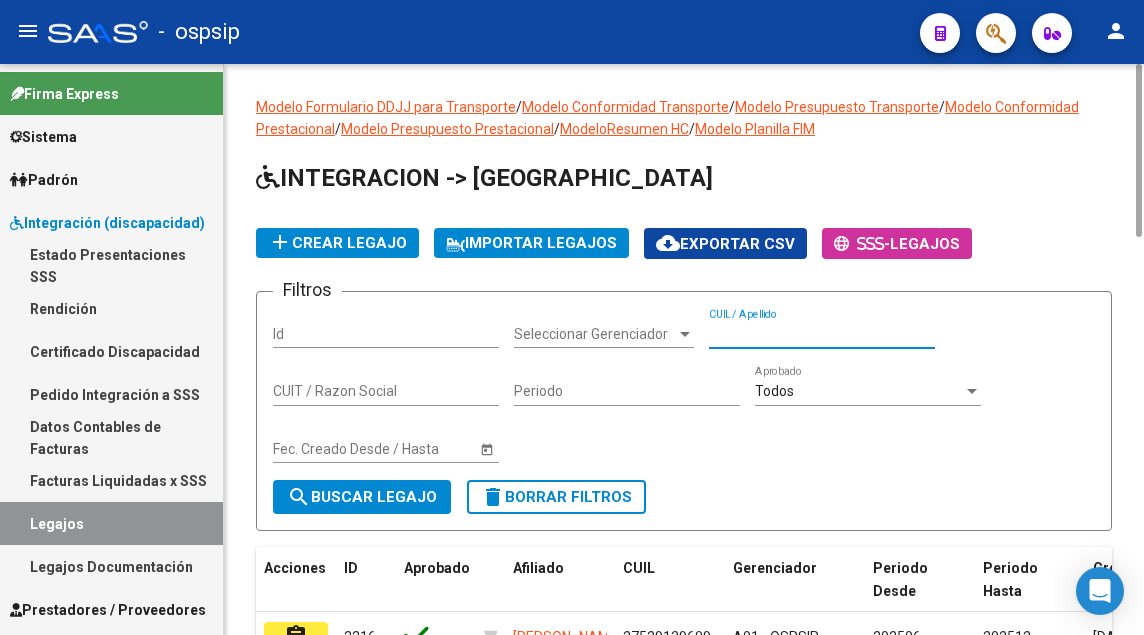 click on "CUIL / Apellido" at bounding box center (822, 334) 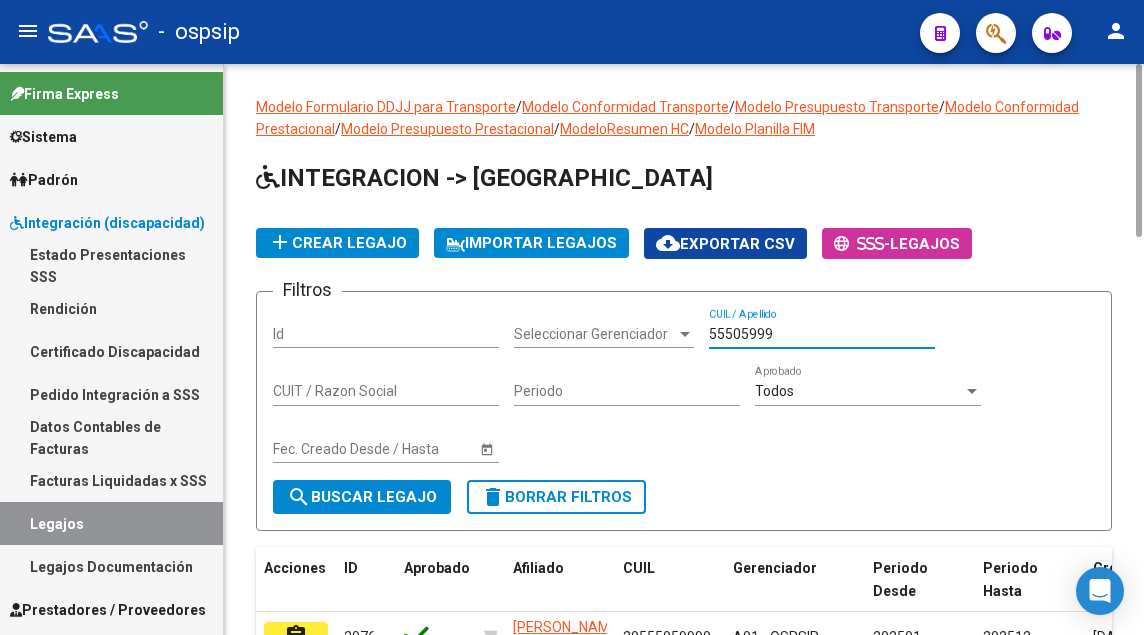 scroll, scrollTop: 314, scrollLeft: 0, axis: vertical 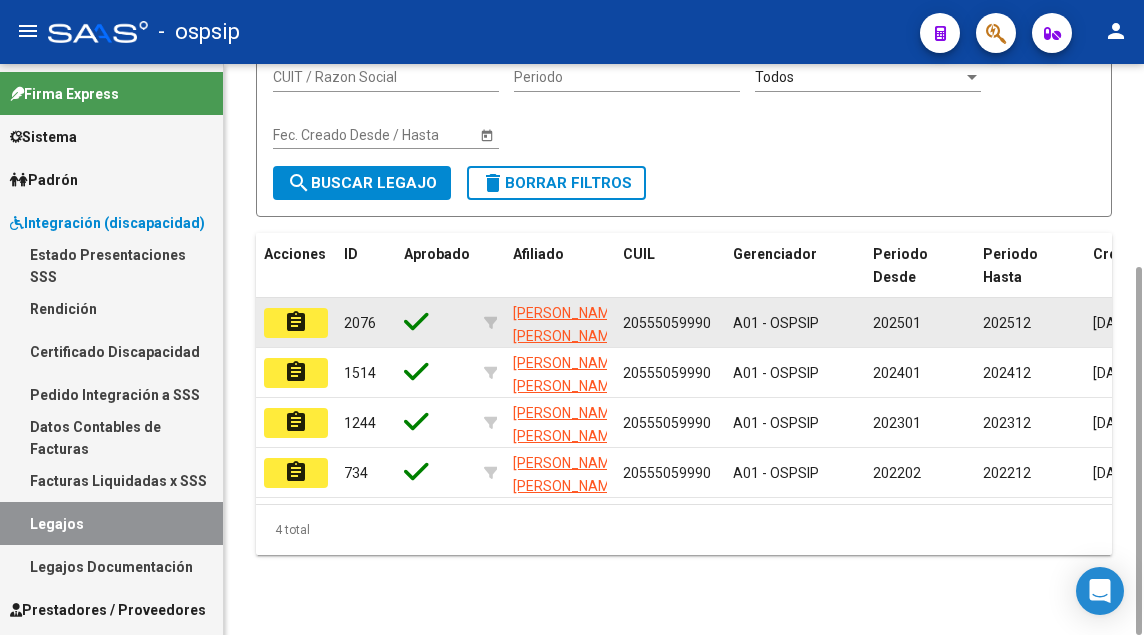 type on "55505999" 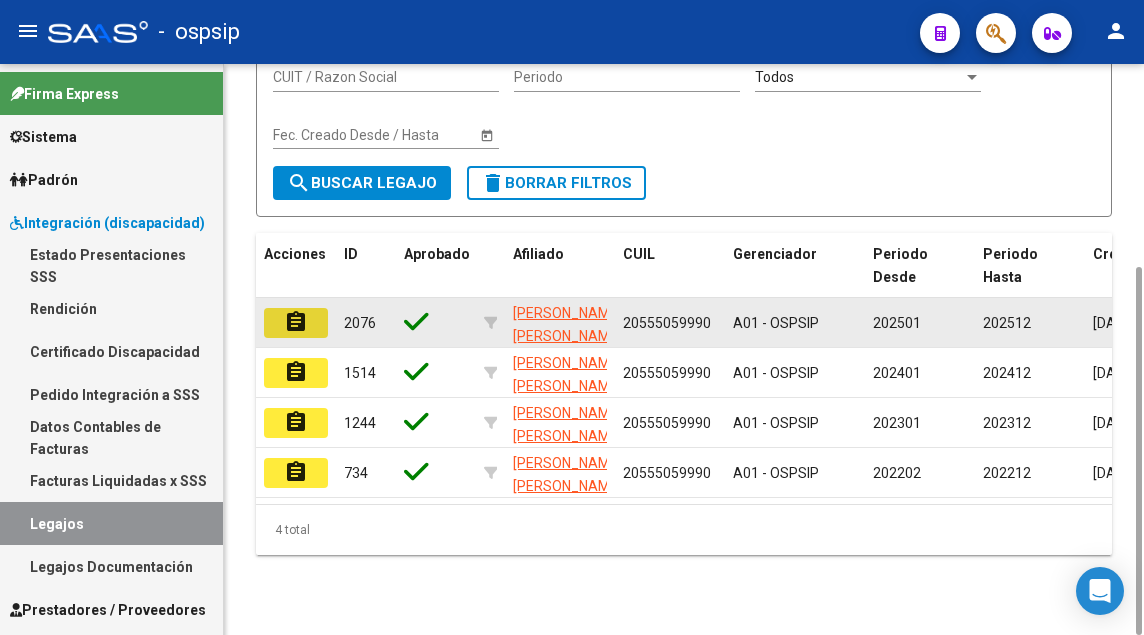 click on "assignment" 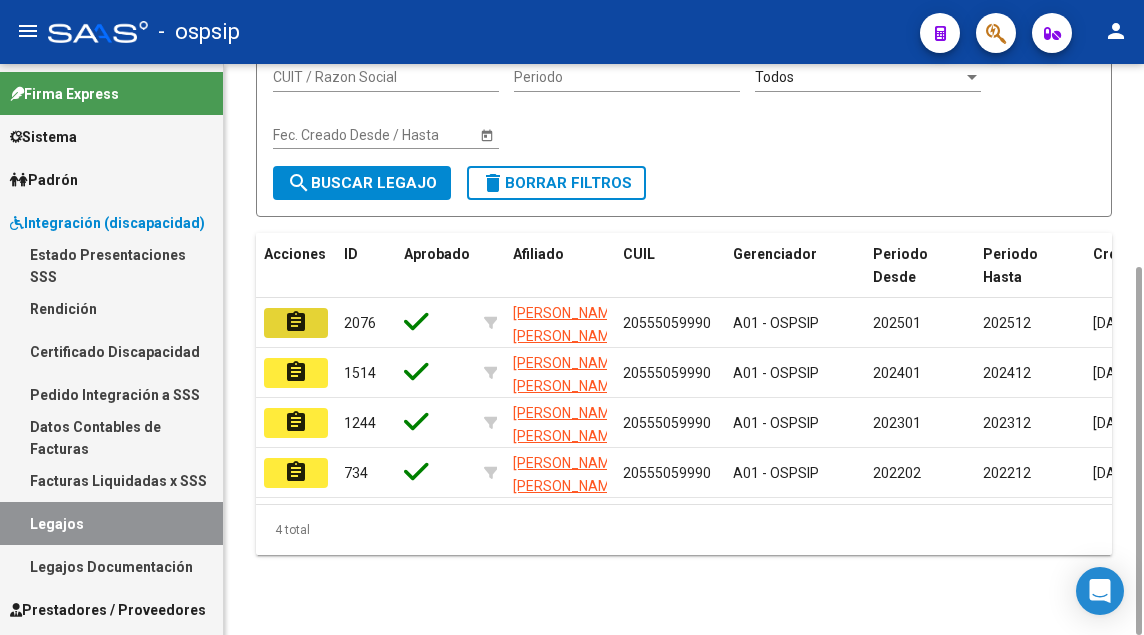 scroll, scrollTop: 0, scrollLeft: 0, axis: both 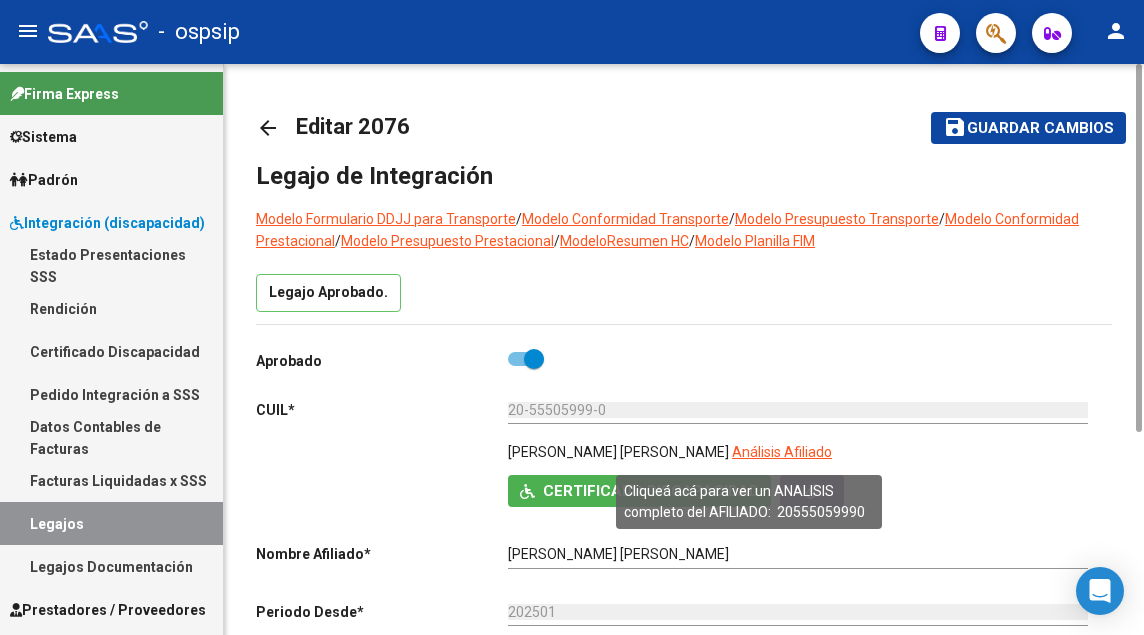 click on "Análisis Afiliado" 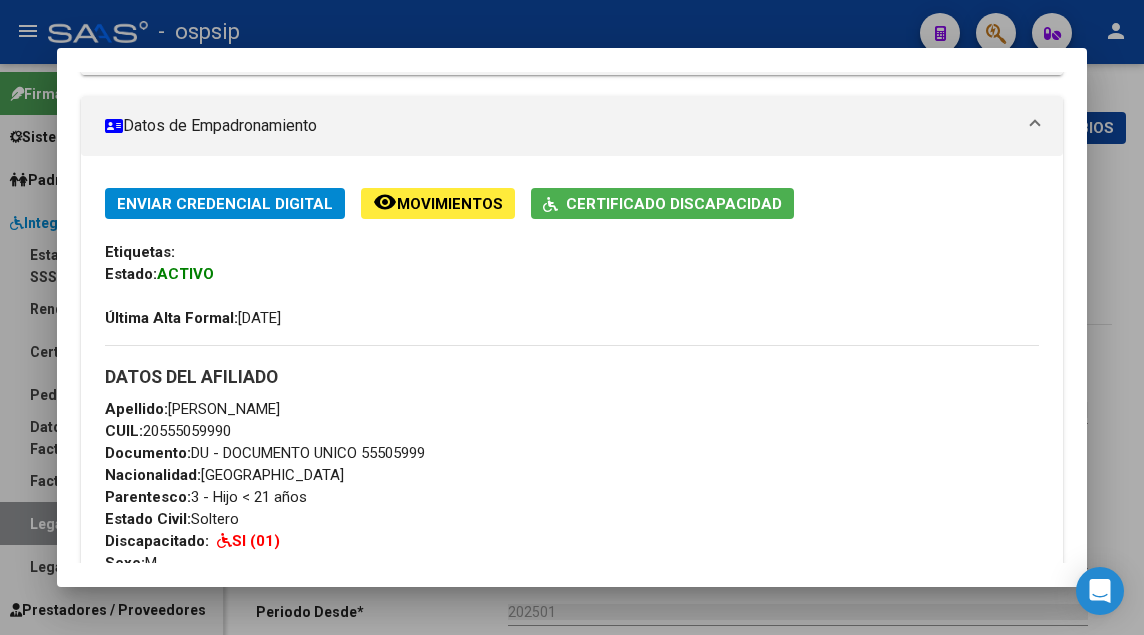 scroll, scrollTop: 0, scrollLeft: 0, axis: both 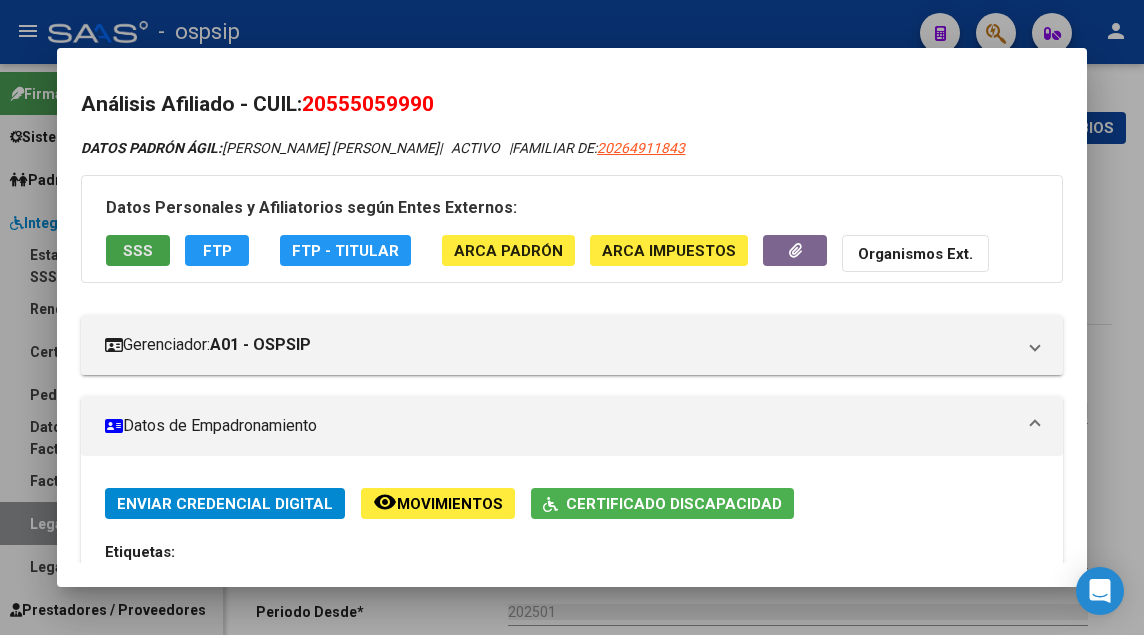click on "SSS" at bounding box center [138, 250] 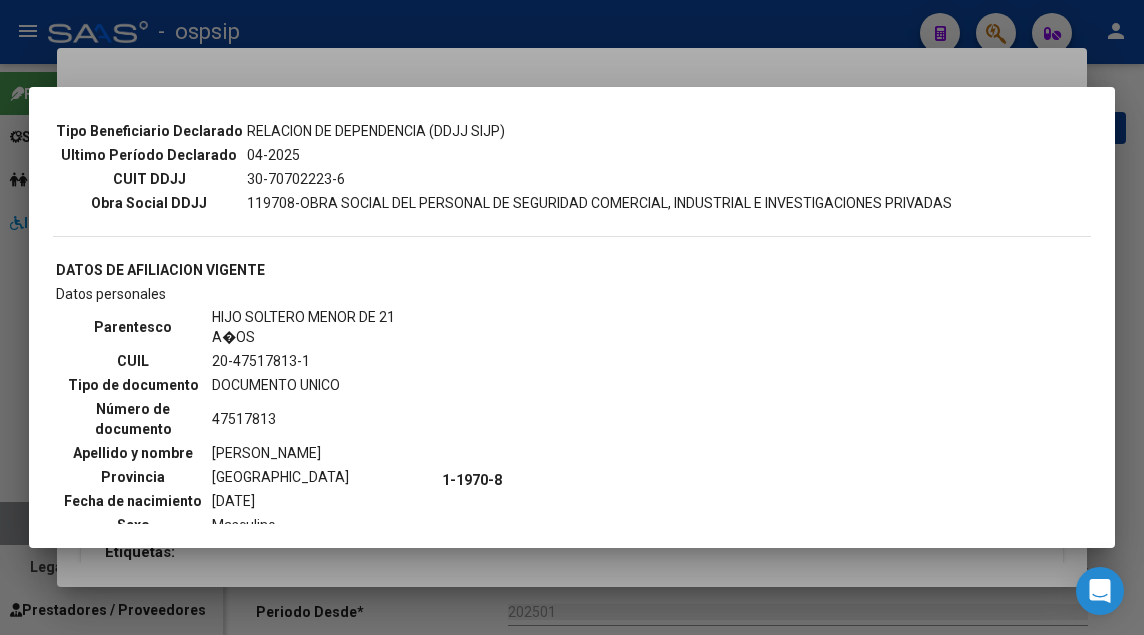 scroll, scrollTop: 1100, scrollLeft: 0, axis: vertical 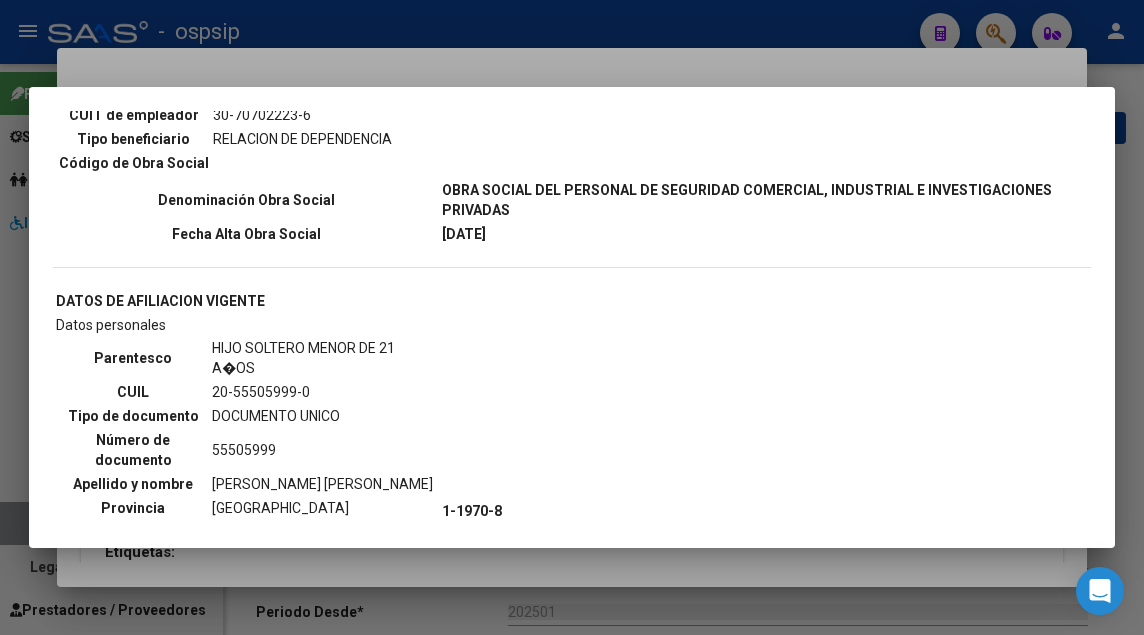 type 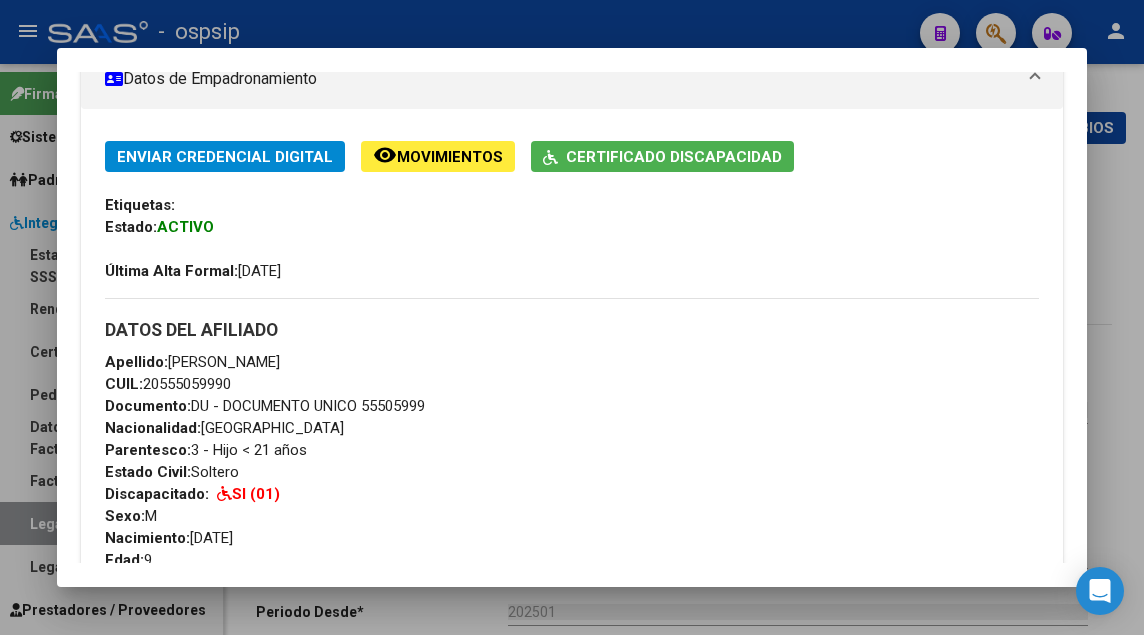 scroll, scrollTop: 600, scrollLeft: 0, axis: vertical 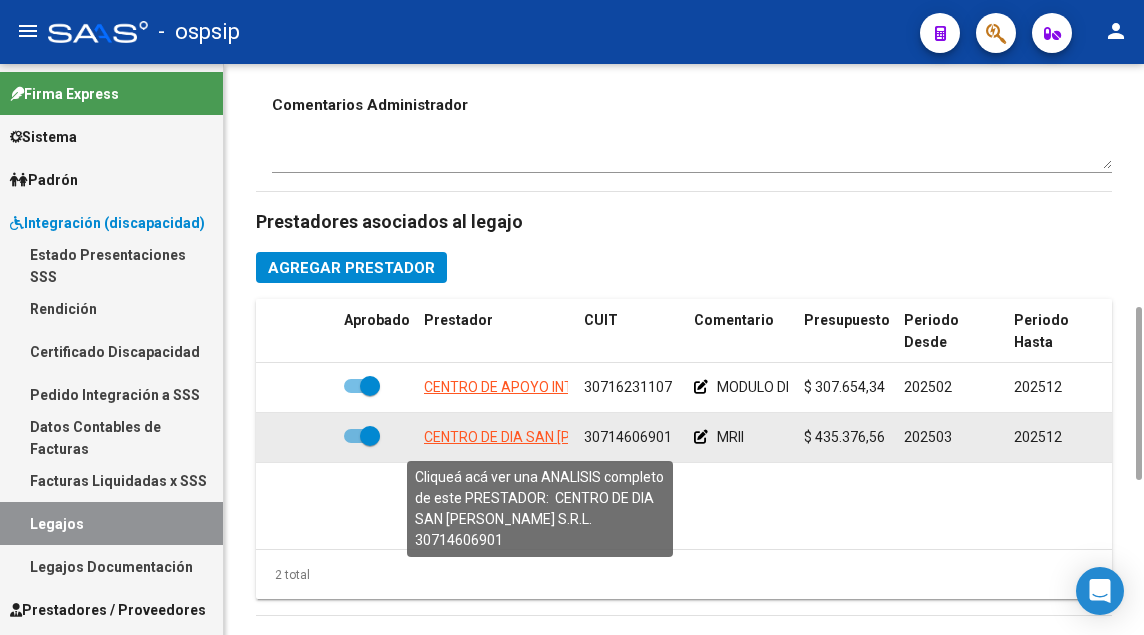 click on "CENTRO DE DIA SAN [PERSON_NAME] S.R.L." 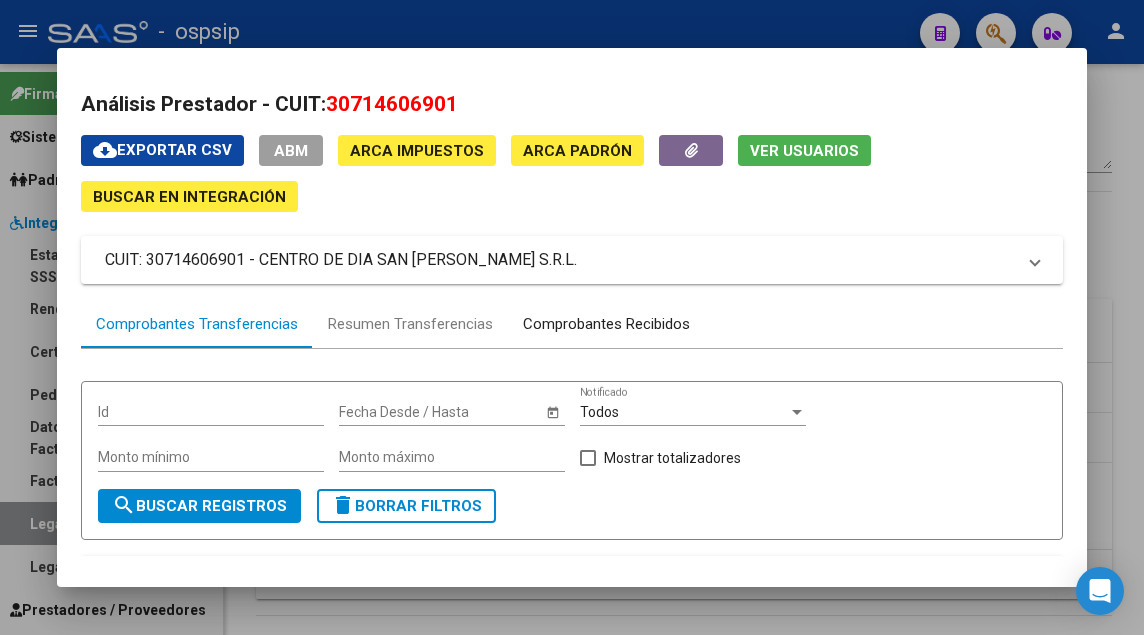 click on "Comprobantes Recibidos" at bounding box center (606, 324) 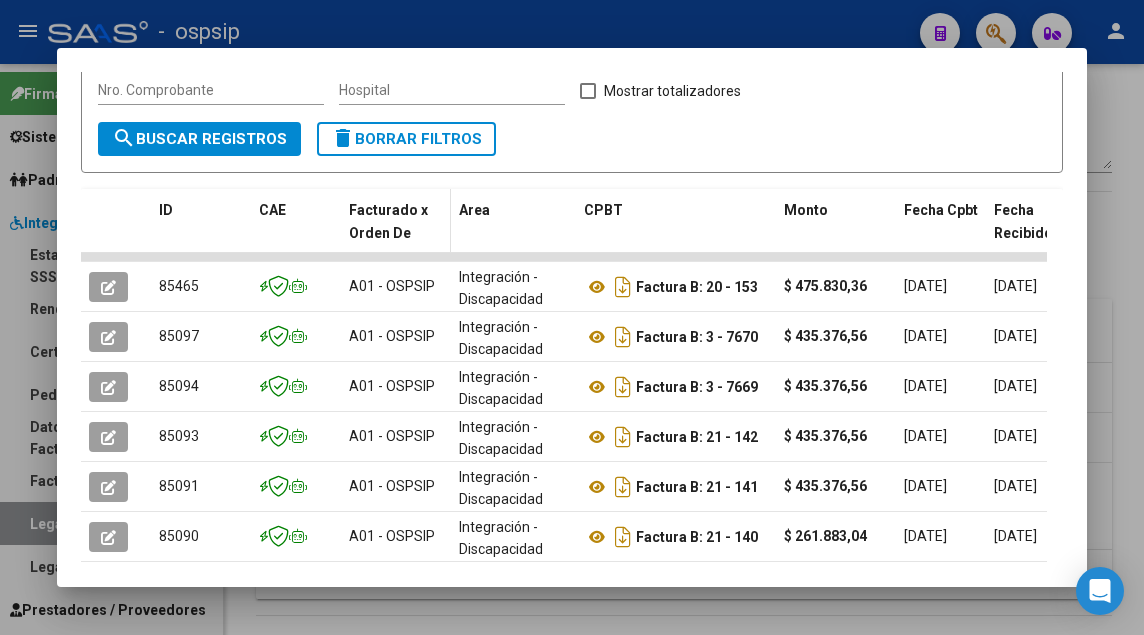scroll, scrollTop: 494, scrollLeft: 0, axis: vertical 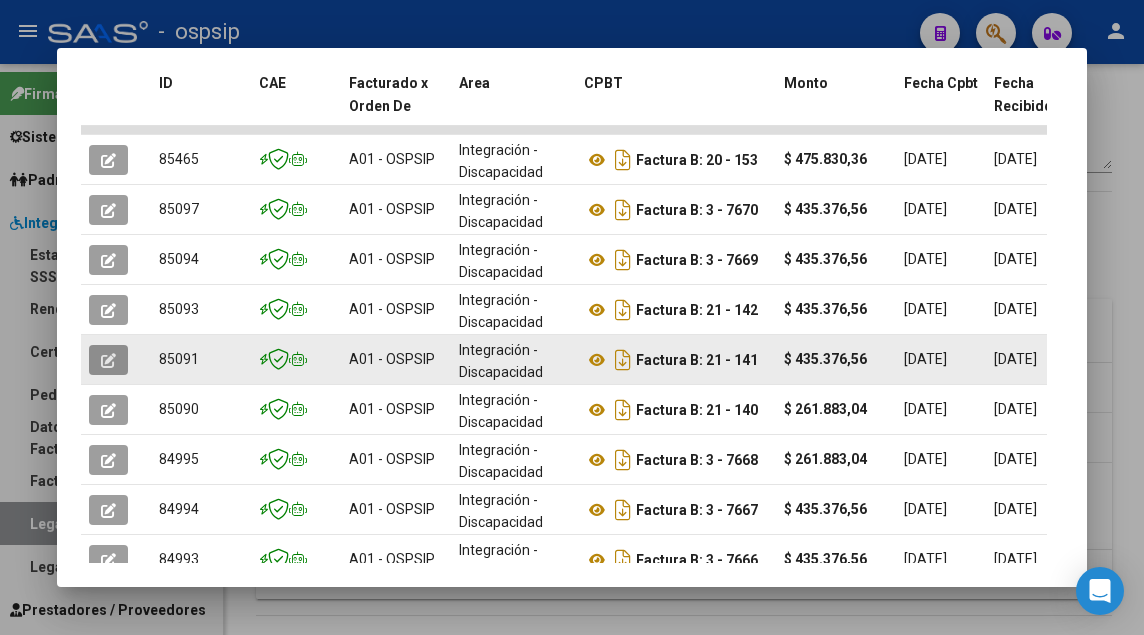 click 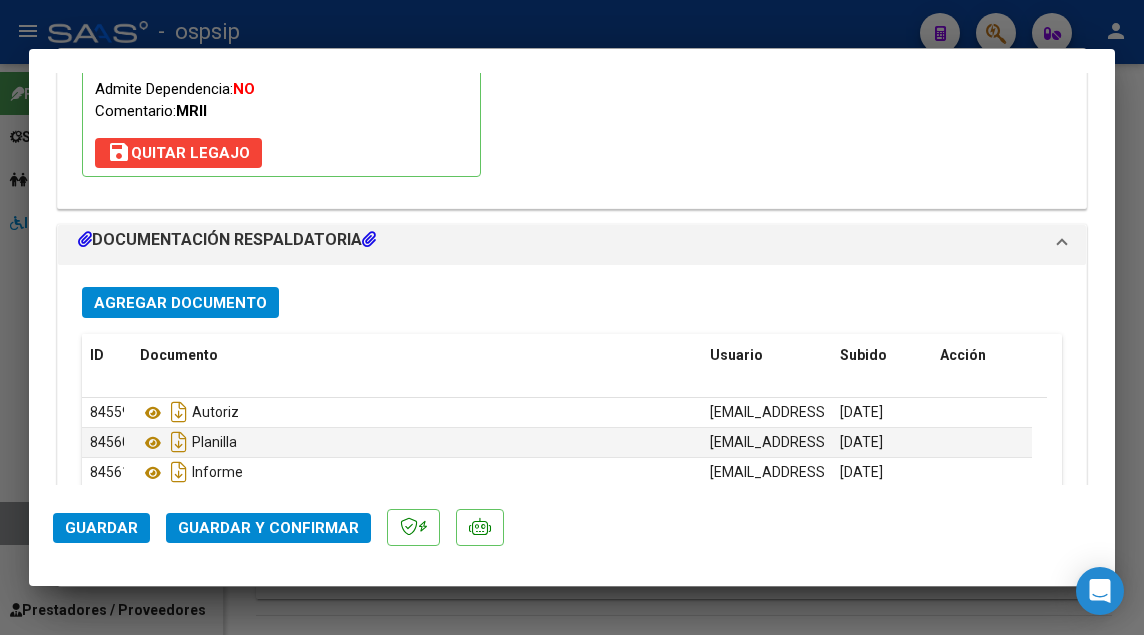 scroll, scrollTop: 2400, scrollLeft: 0, axis: vertical 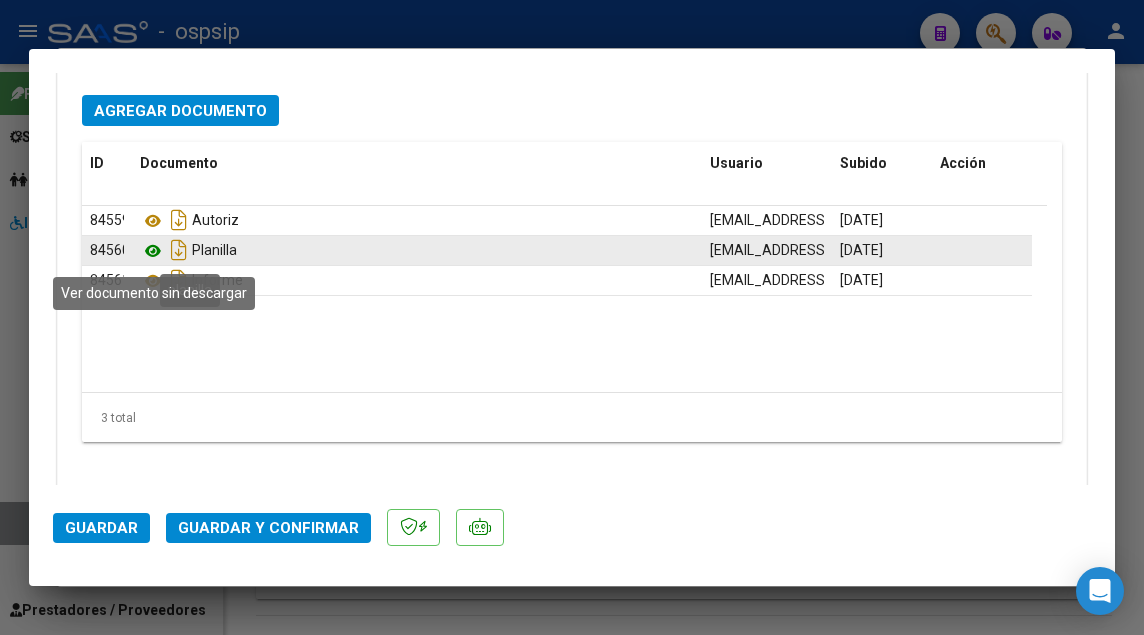click 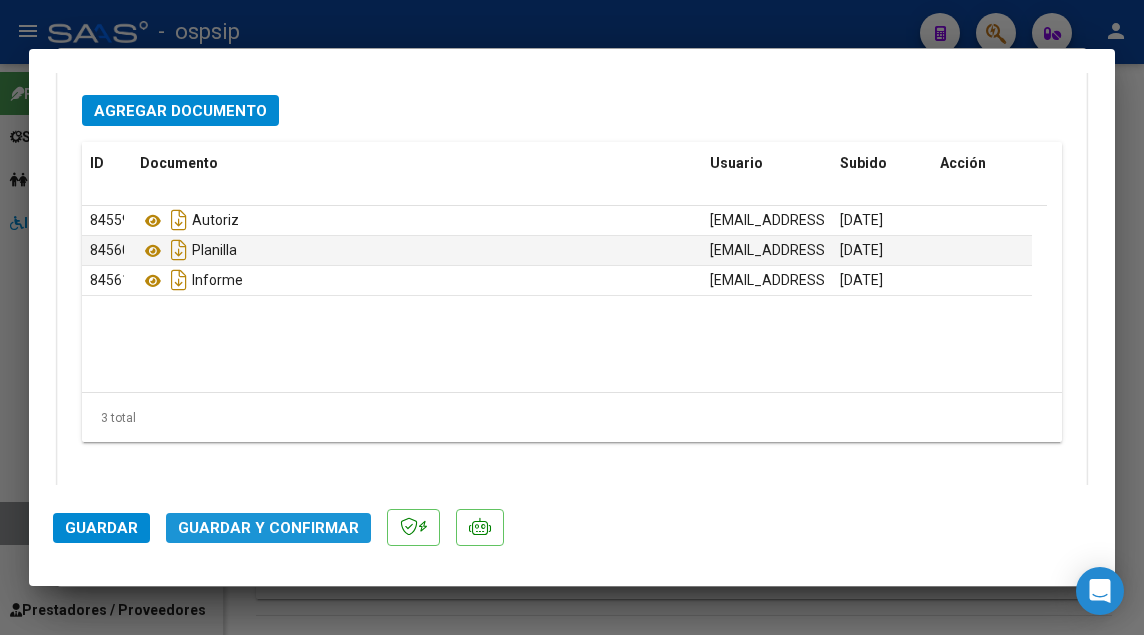 click on "Guardar y Confirmar" 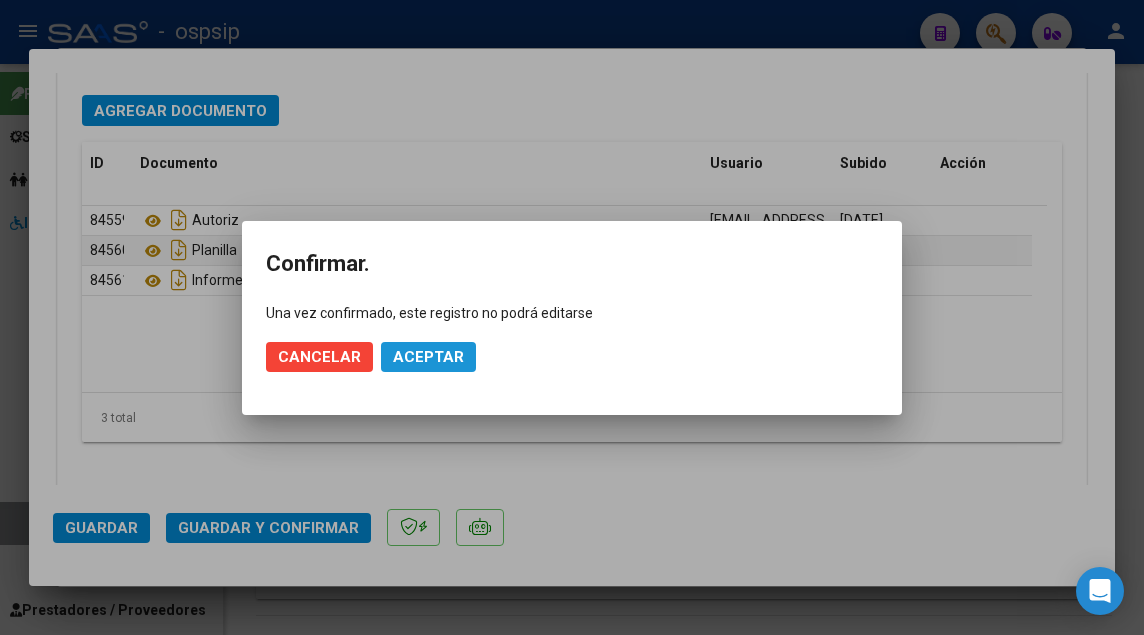 click on "Aceptar" 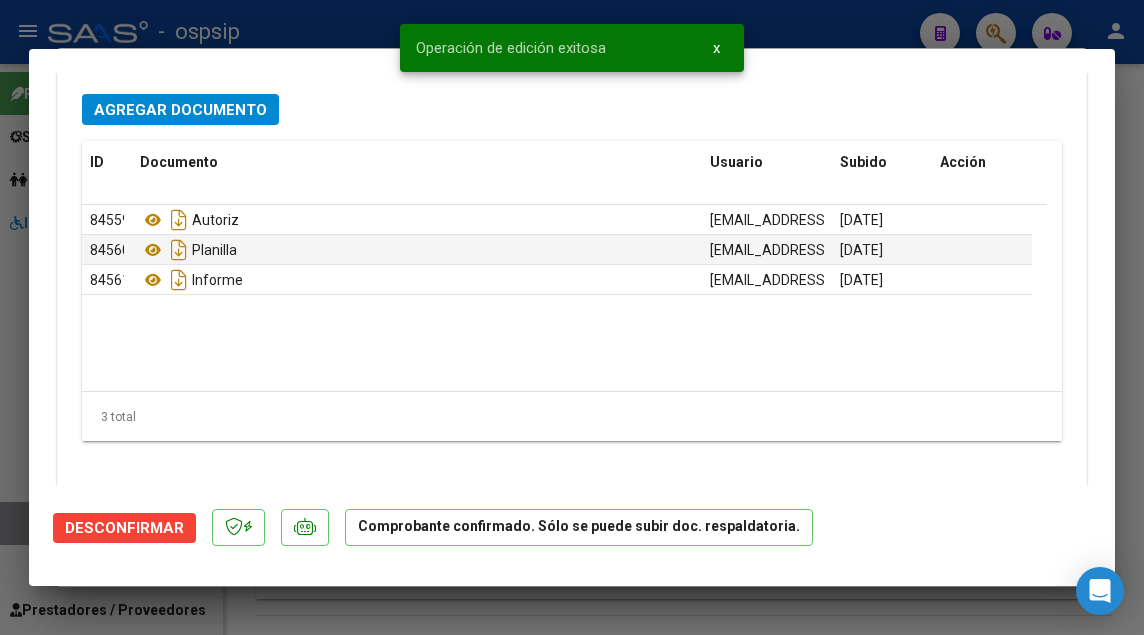 click at bounding box center (572, 317) 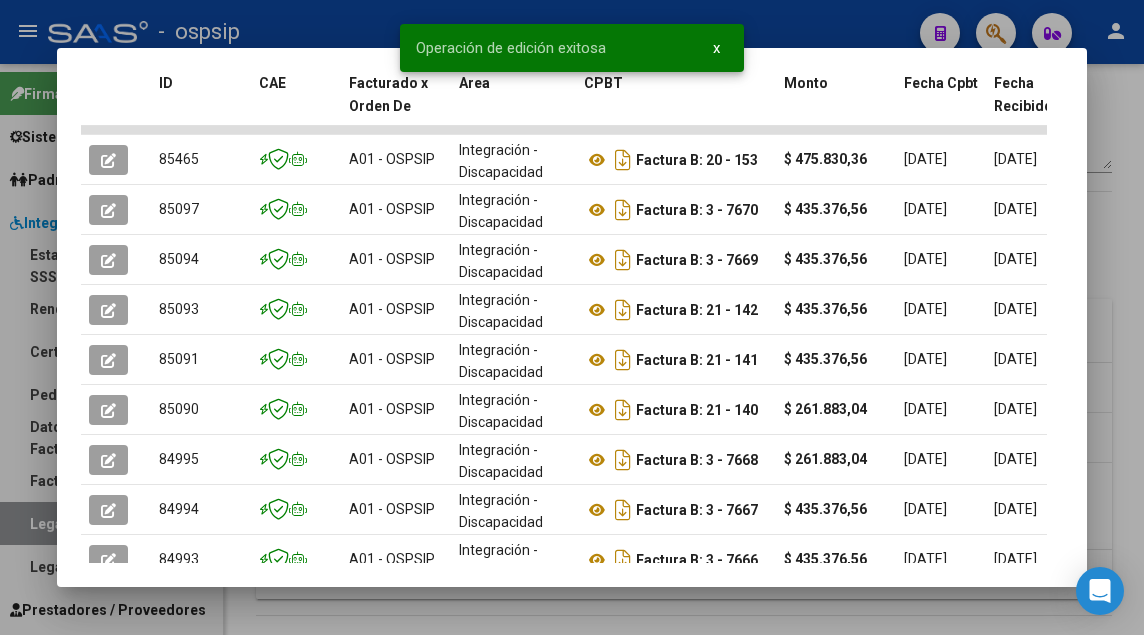 click at bounding box center [572, 317] 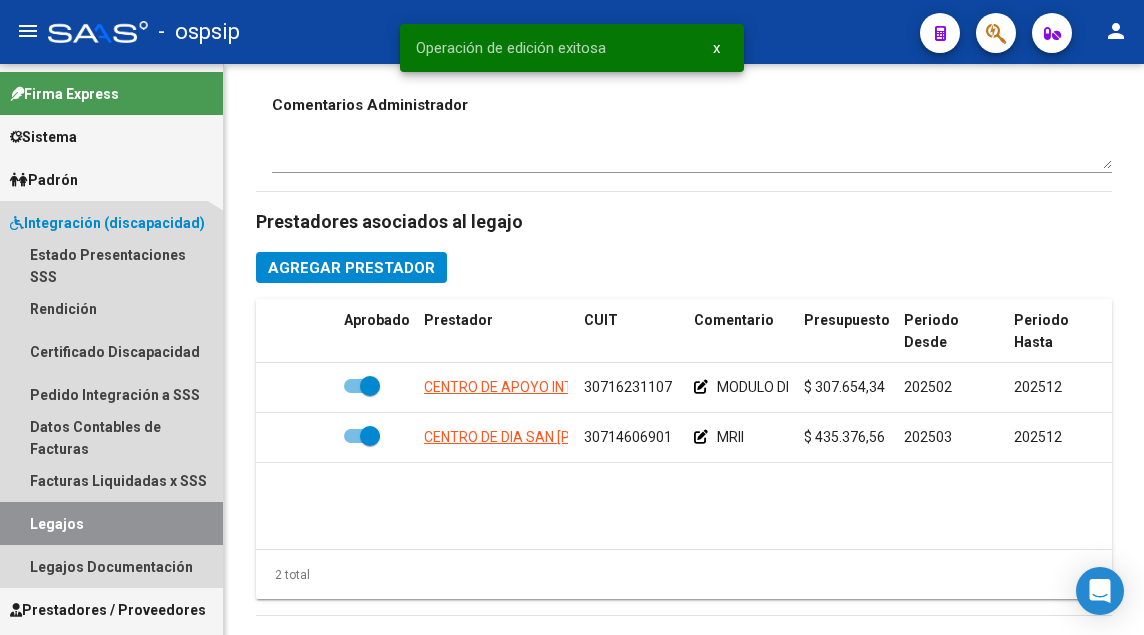 click on "Legajos" at bounding box center [111, 523] 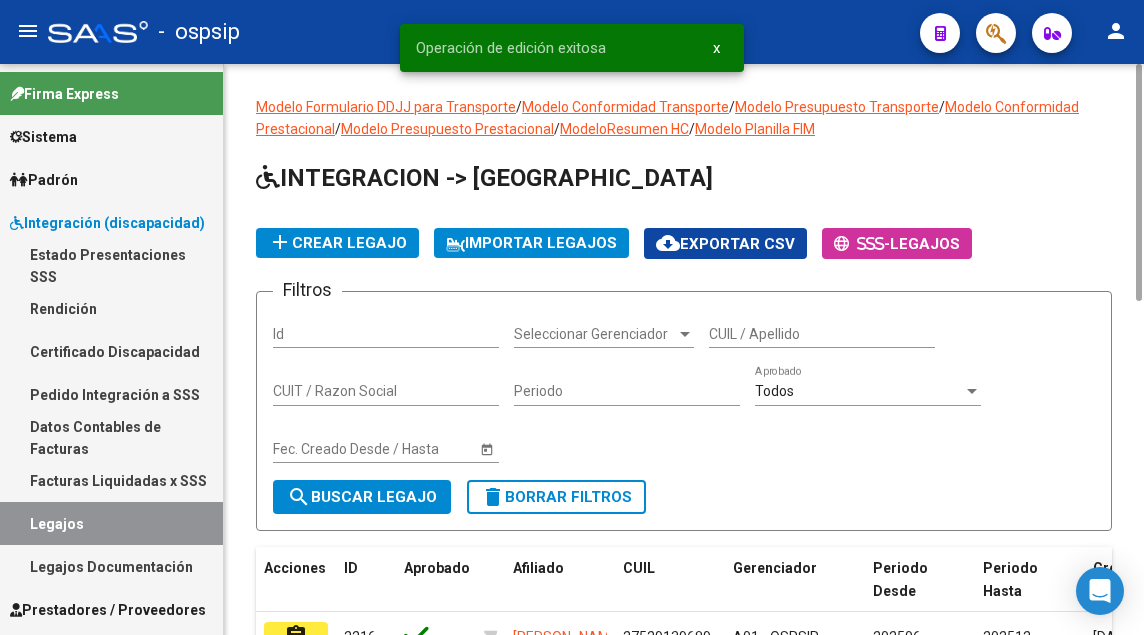 click on "CUIL / Apellido" 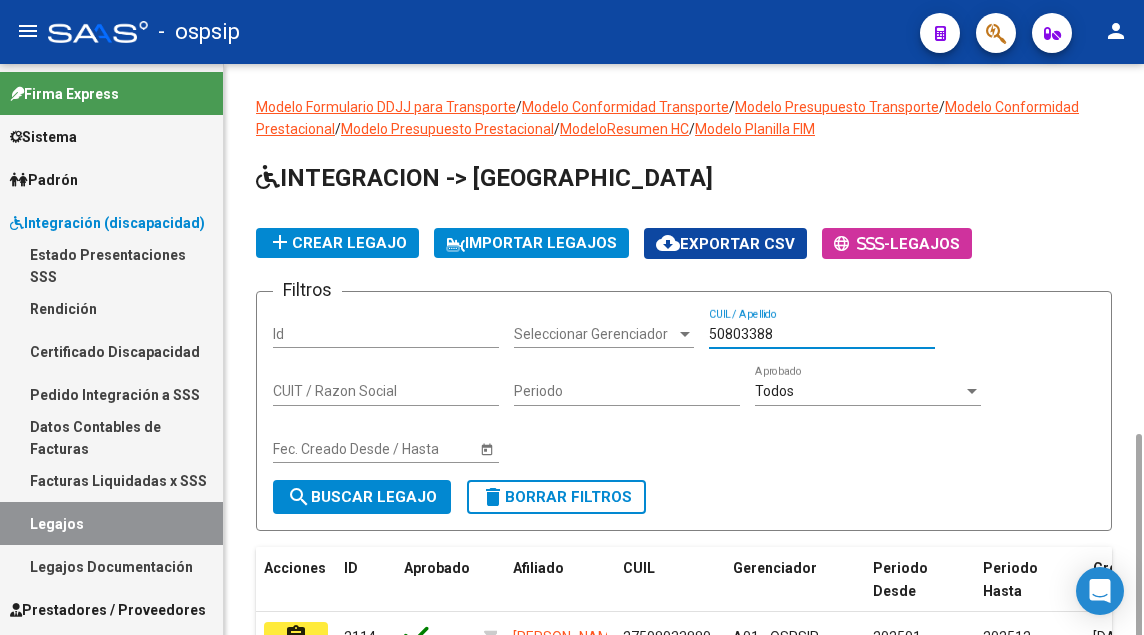 scroll, scrollTop: 214, scrollLeft: 0, axis: vertical 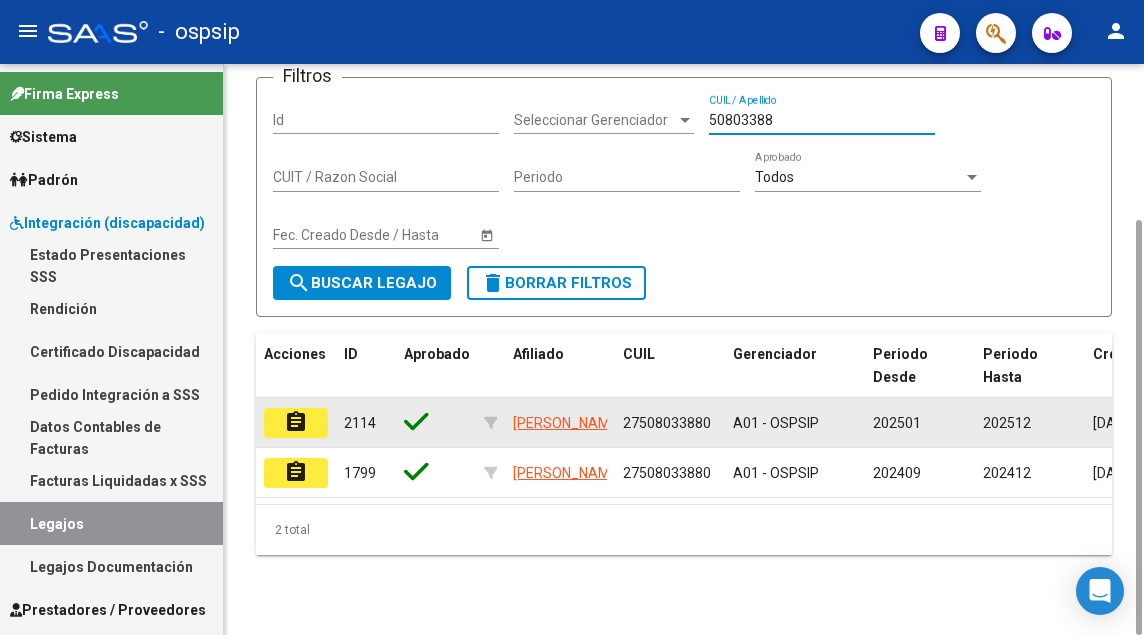 type on "50803388" 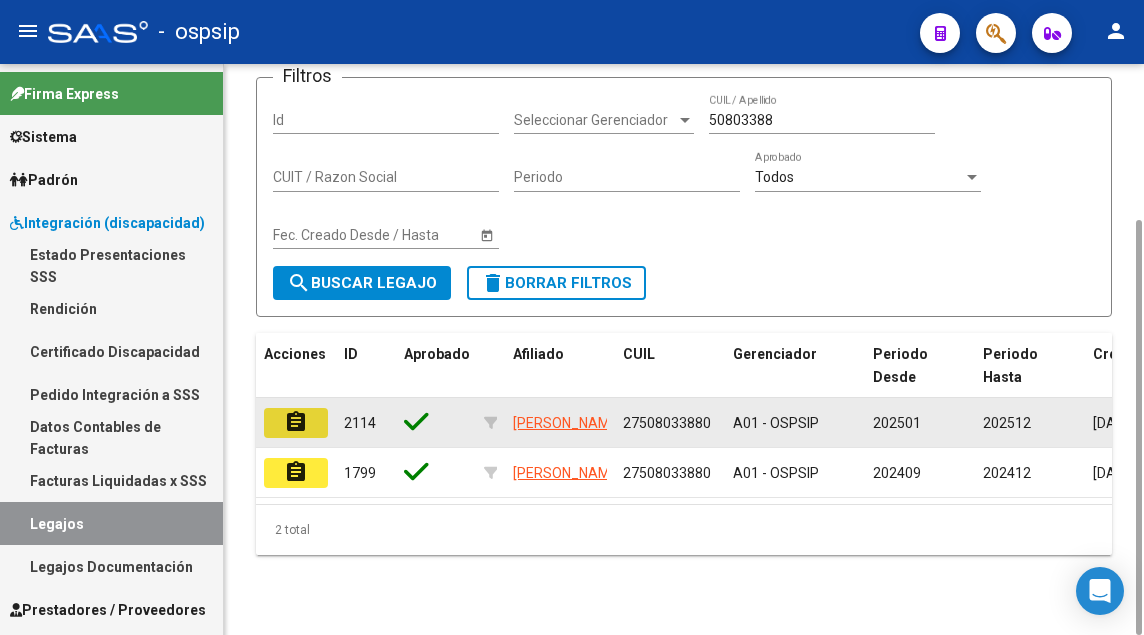 click on "assignment" 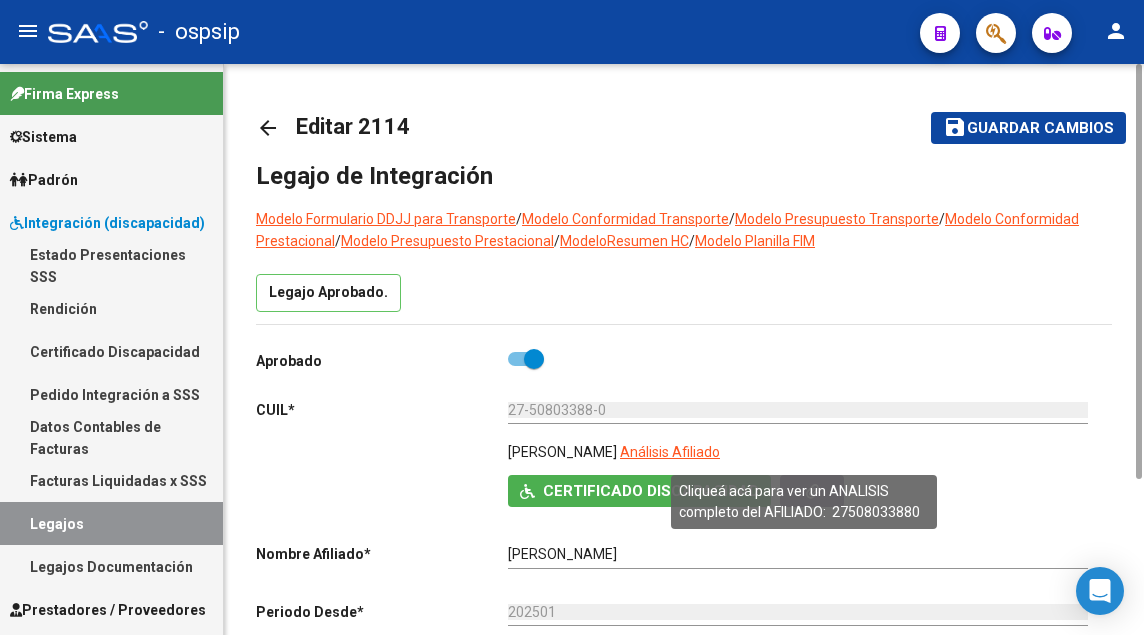 click on "Análisis Afiliado" 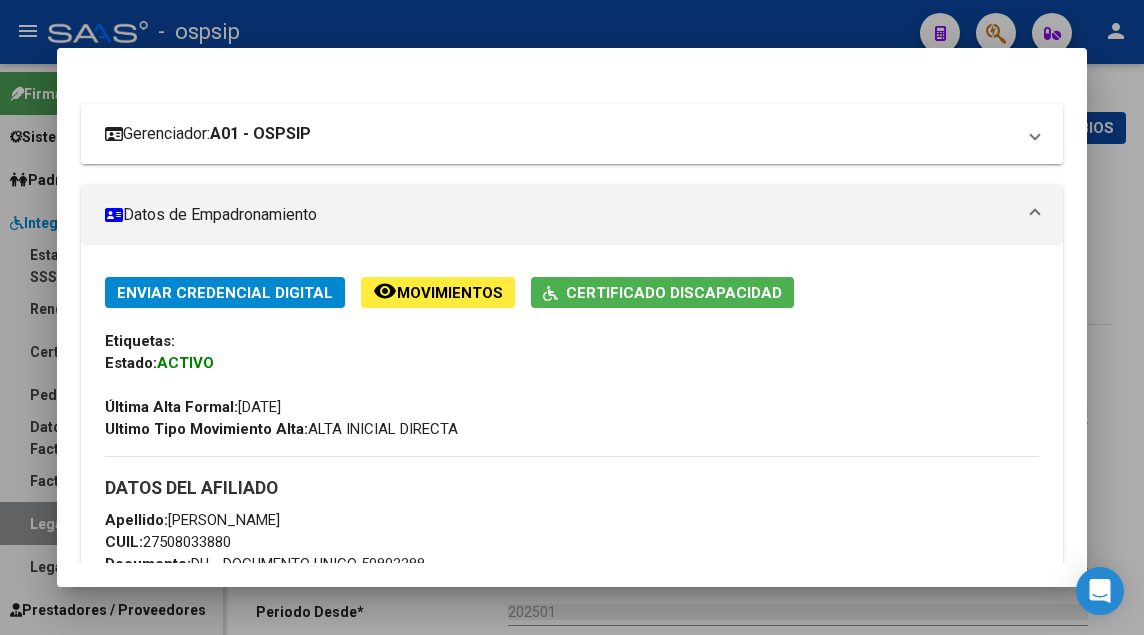 scroll, scrollTop: 100, scrollLeft: 0, axis: vertical 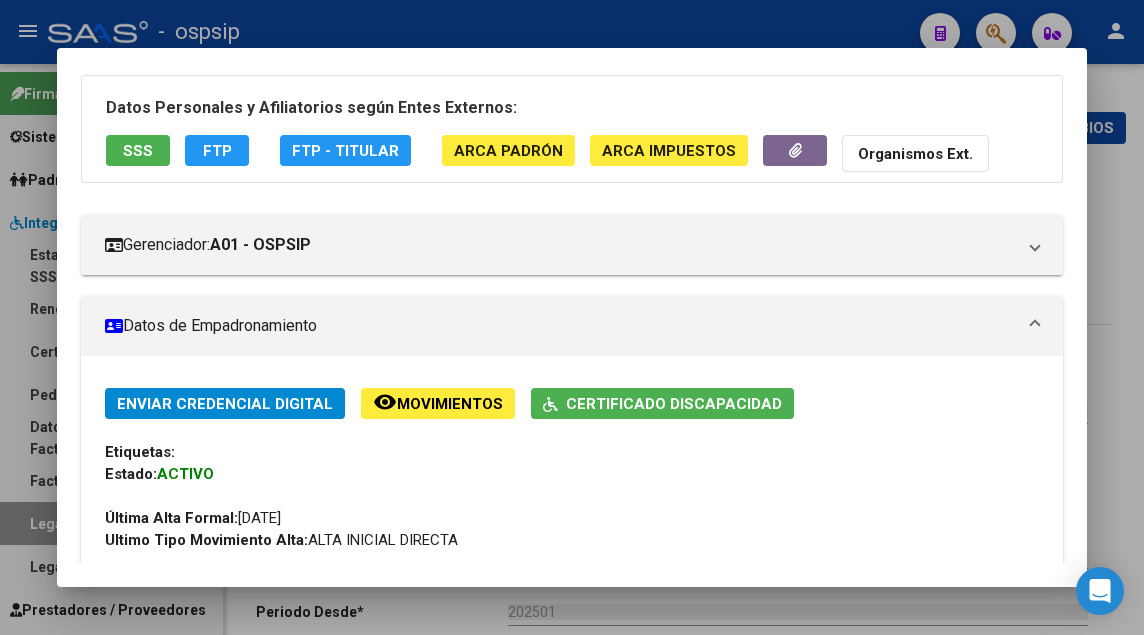 click on "SSS" at bounding box center [138, 150] 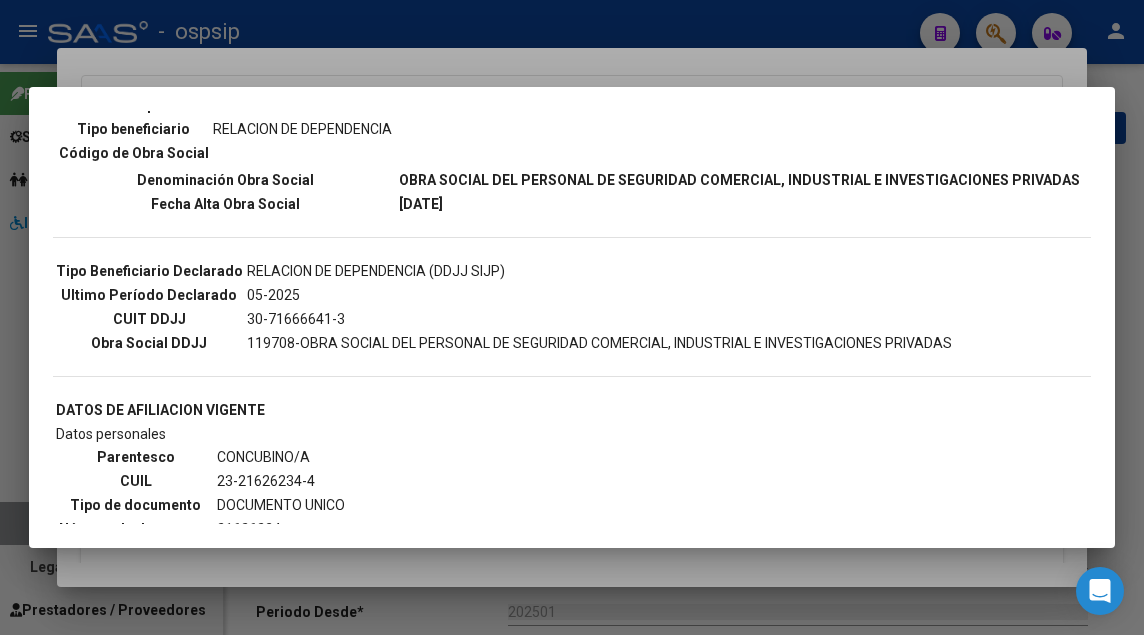 scroll, scrollTop: 700, scrollLeft: 0, axis: vertical 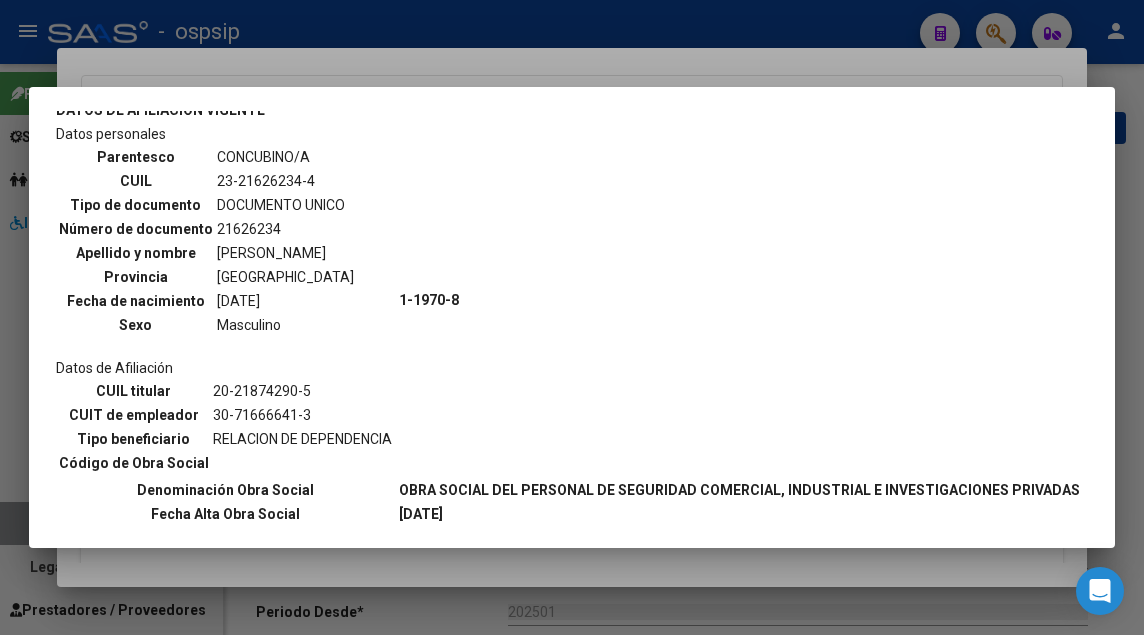 type 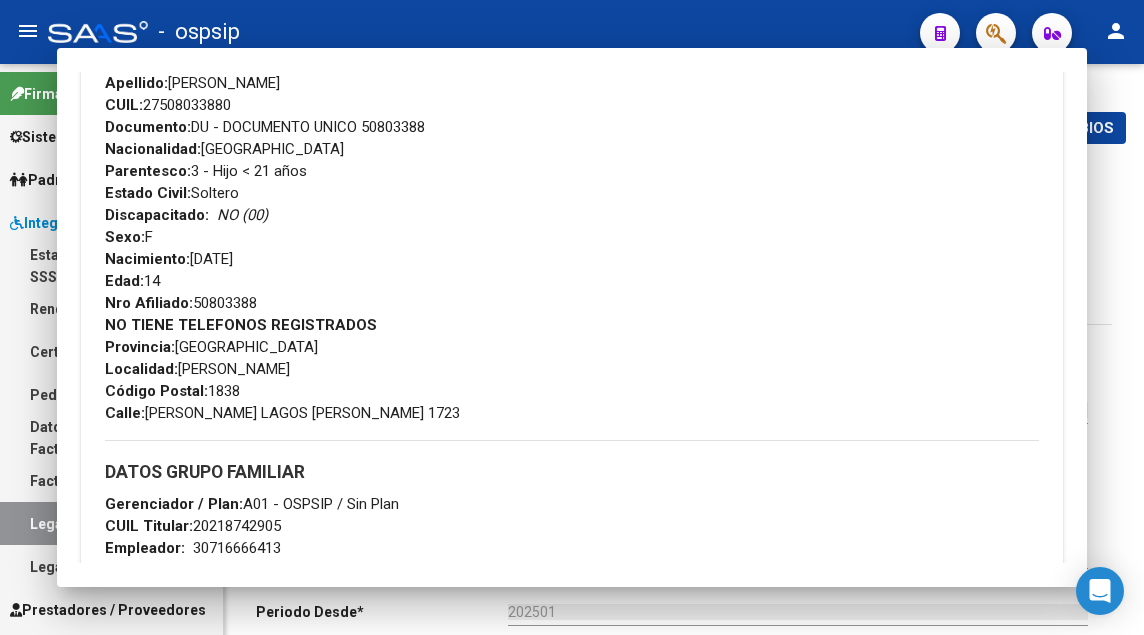 scroll, scrollTop: 800, scrollLeft: 0, axis: vertical 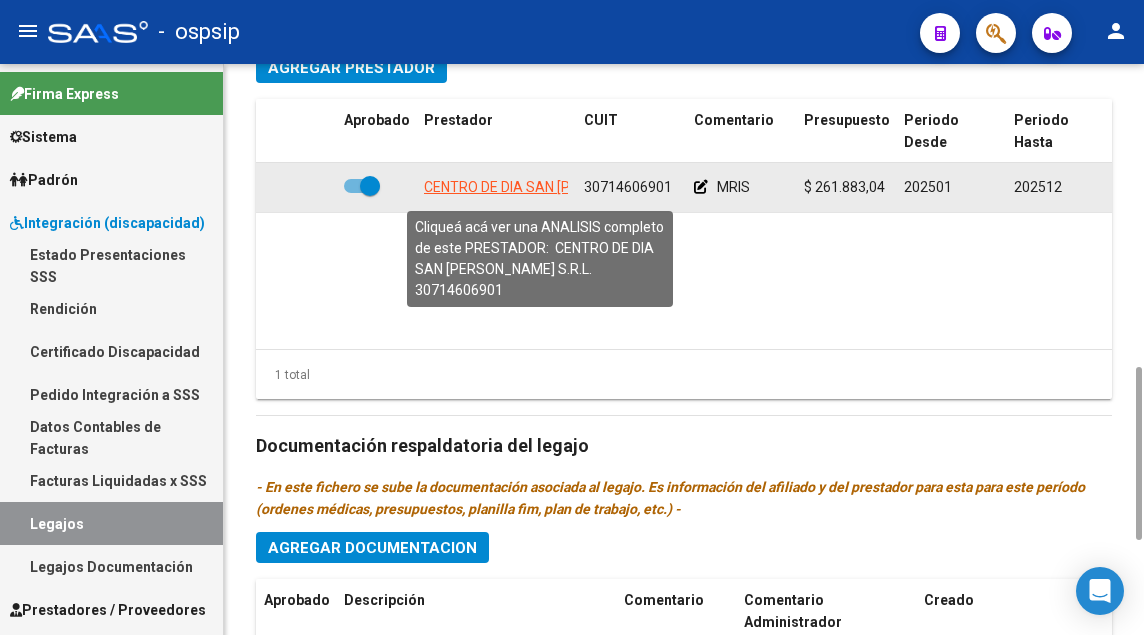 click on "CENTRO DE DIA SAN [PERSON_NAME] S.R.L." 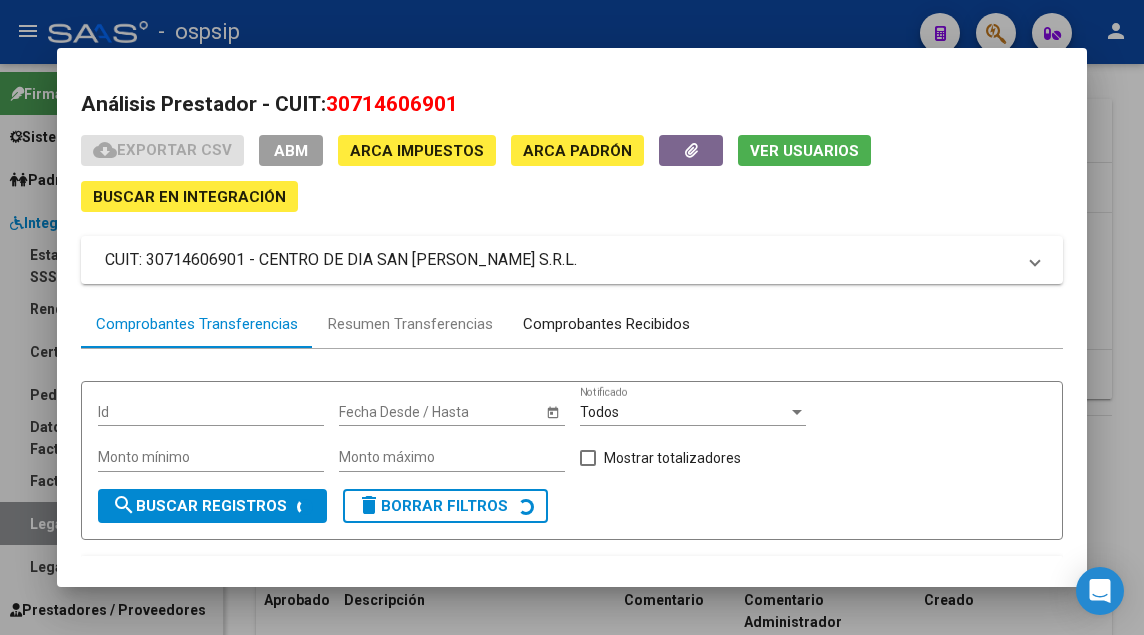 click on "Comprobantes Recibidos" at bounding box center [606, 324] 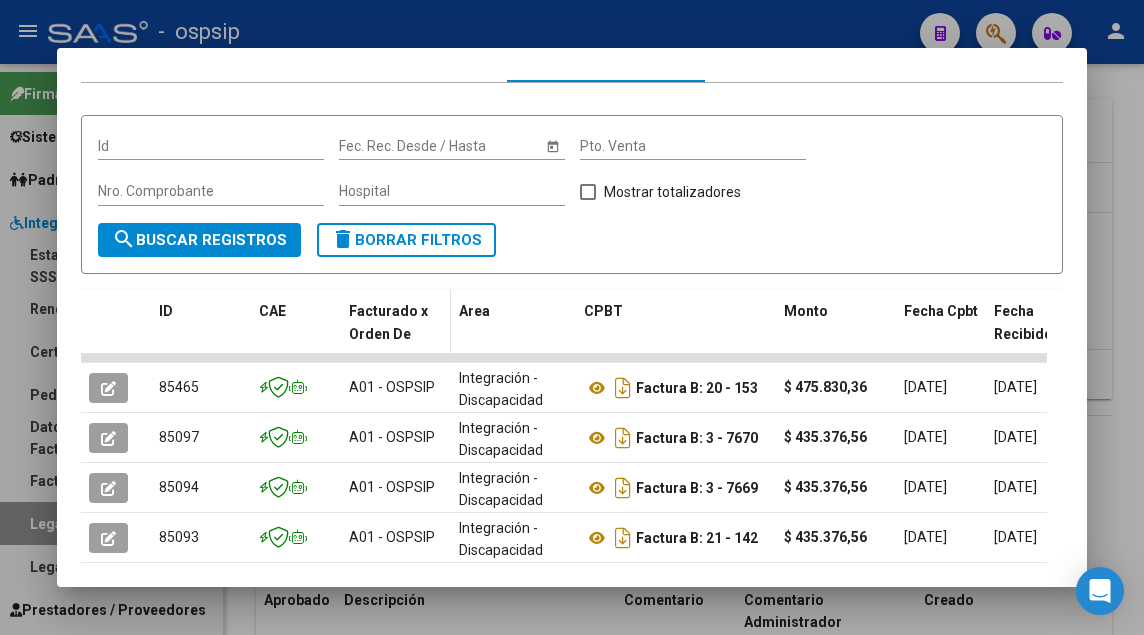 scroll, scrollTop: 295, scrollLeft: 0, axis: vertical 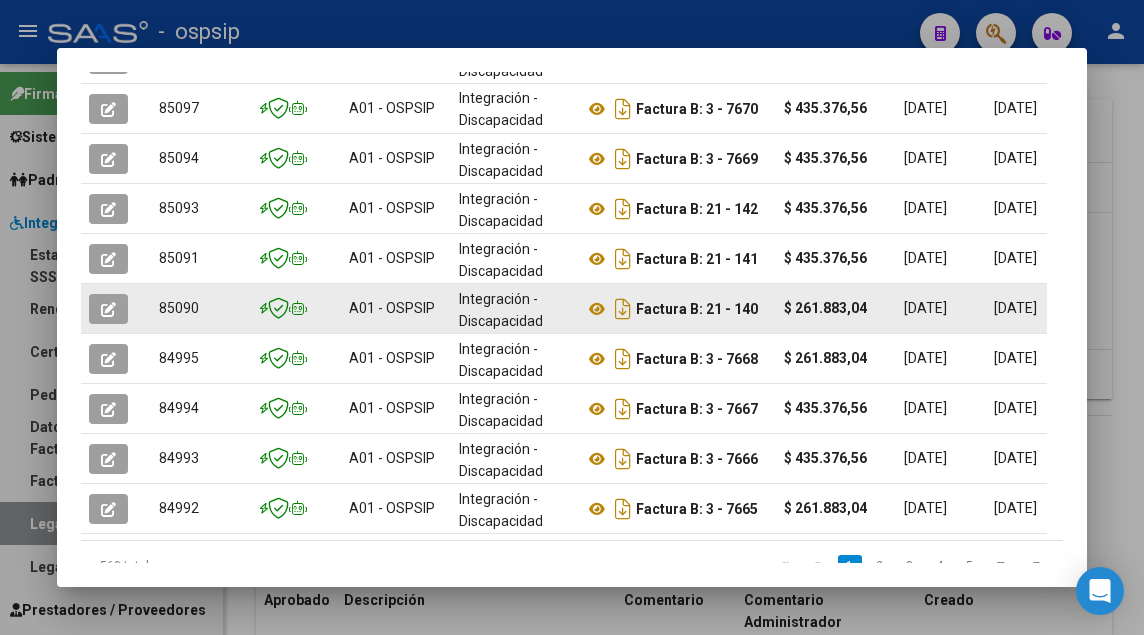 click 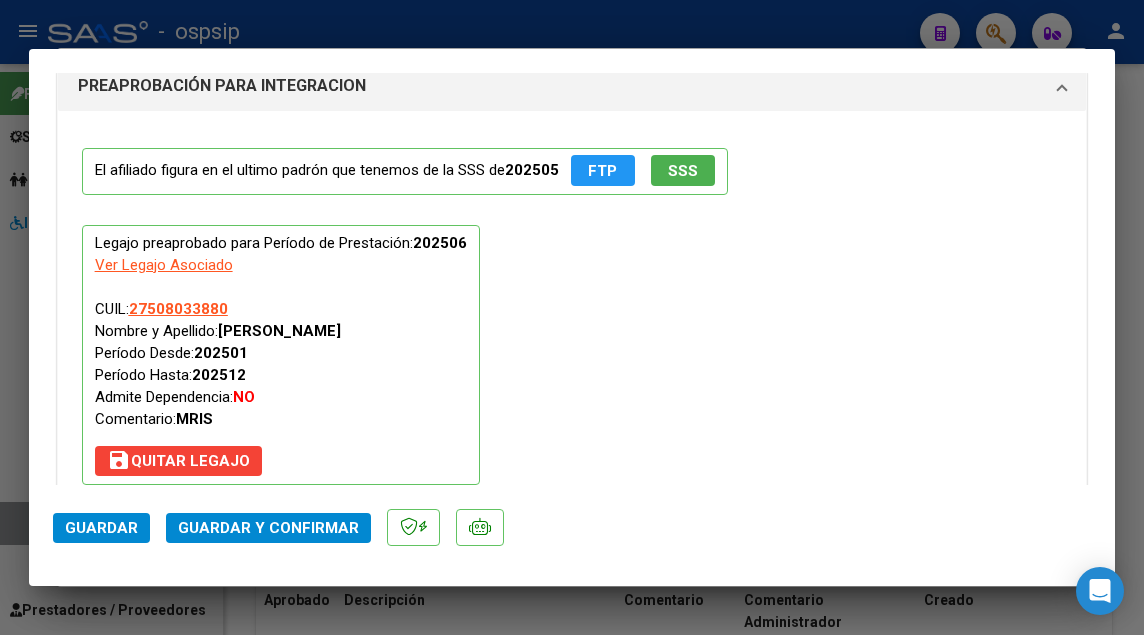 scroll, scrollTop: 2400, scrollLeft: 0, axis: vertical 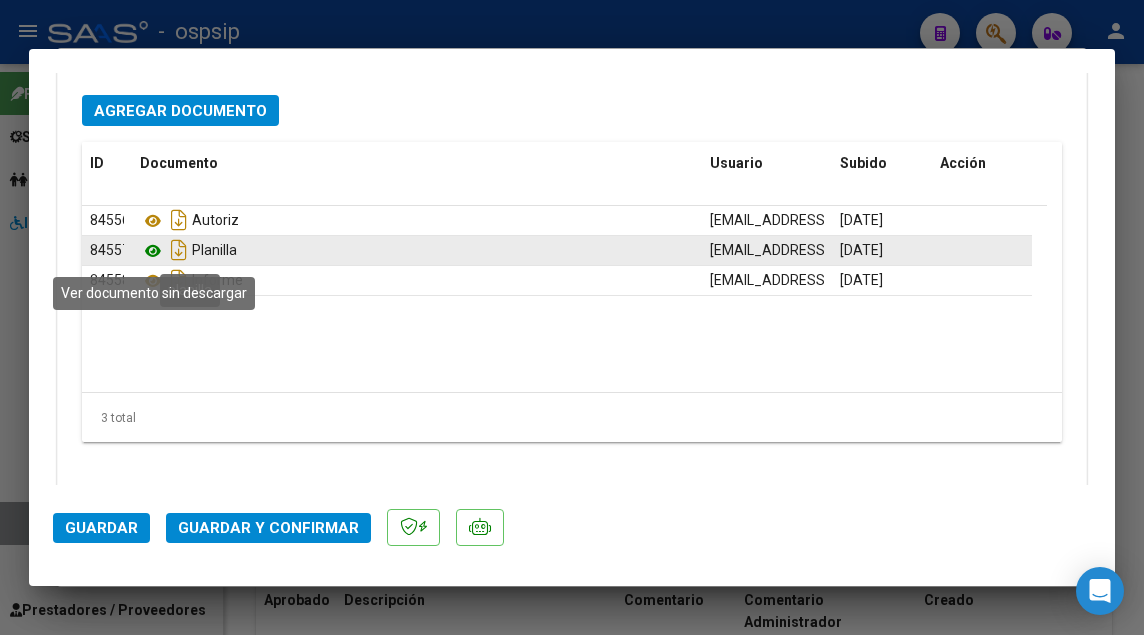 click 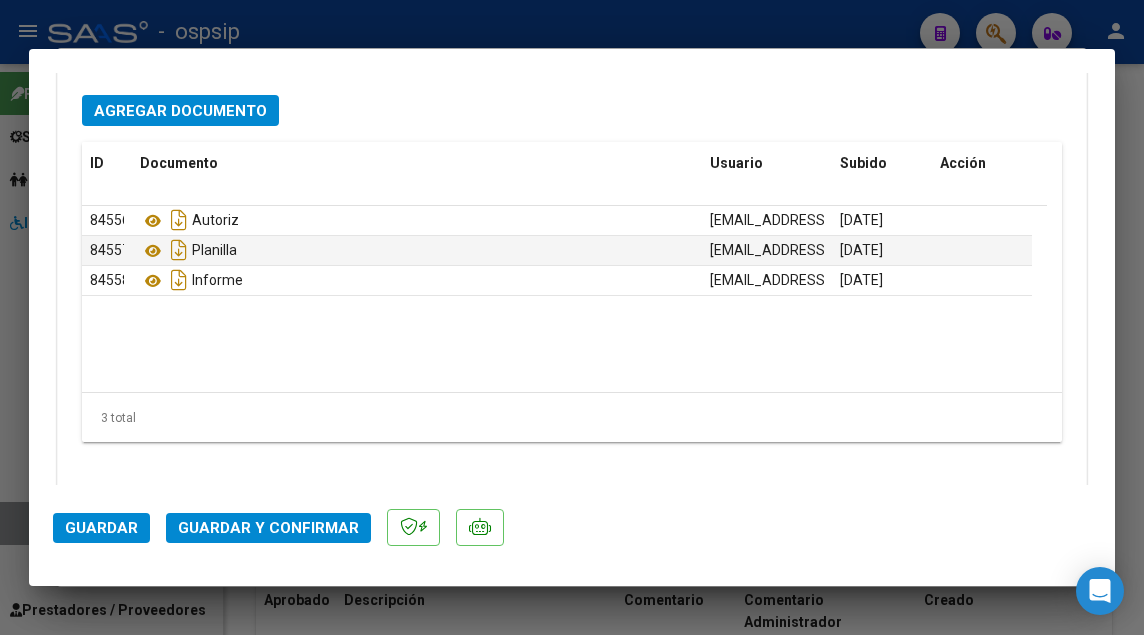 click on "Guardar y Confirmar" 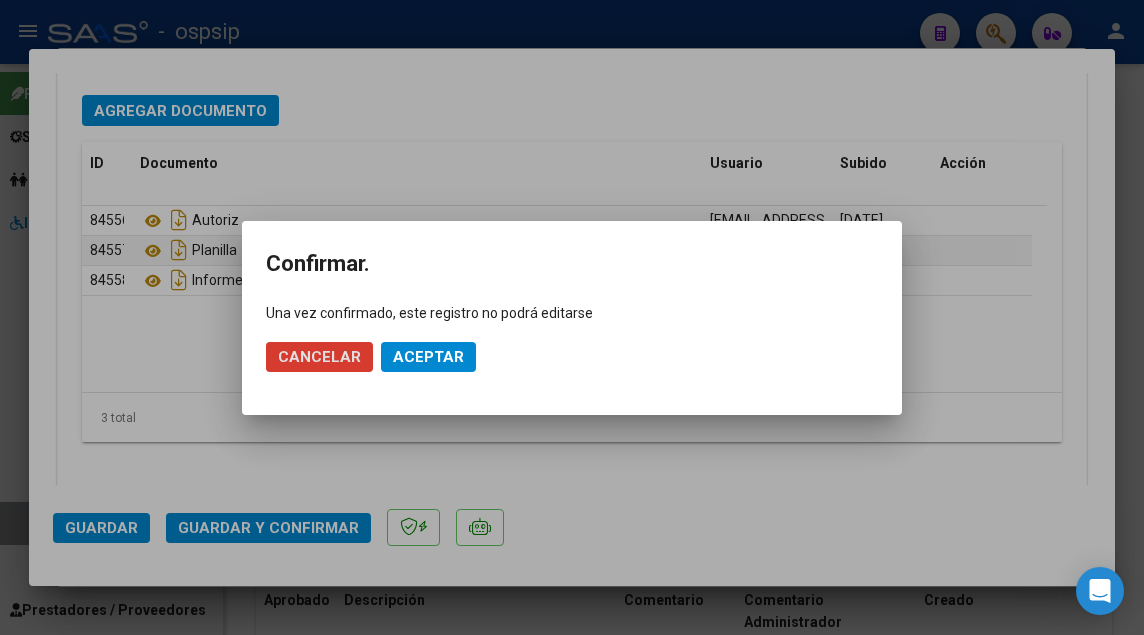 click on "Aceptar" 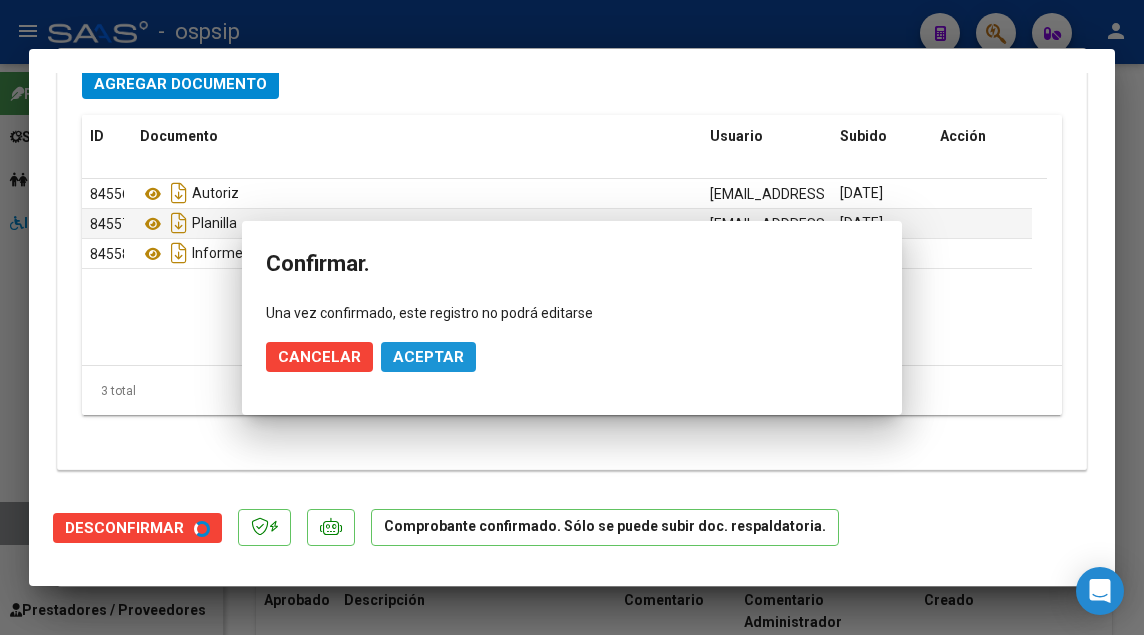 scroll, scrollTop: 2182, scrollLeft: 0, axis: vertical 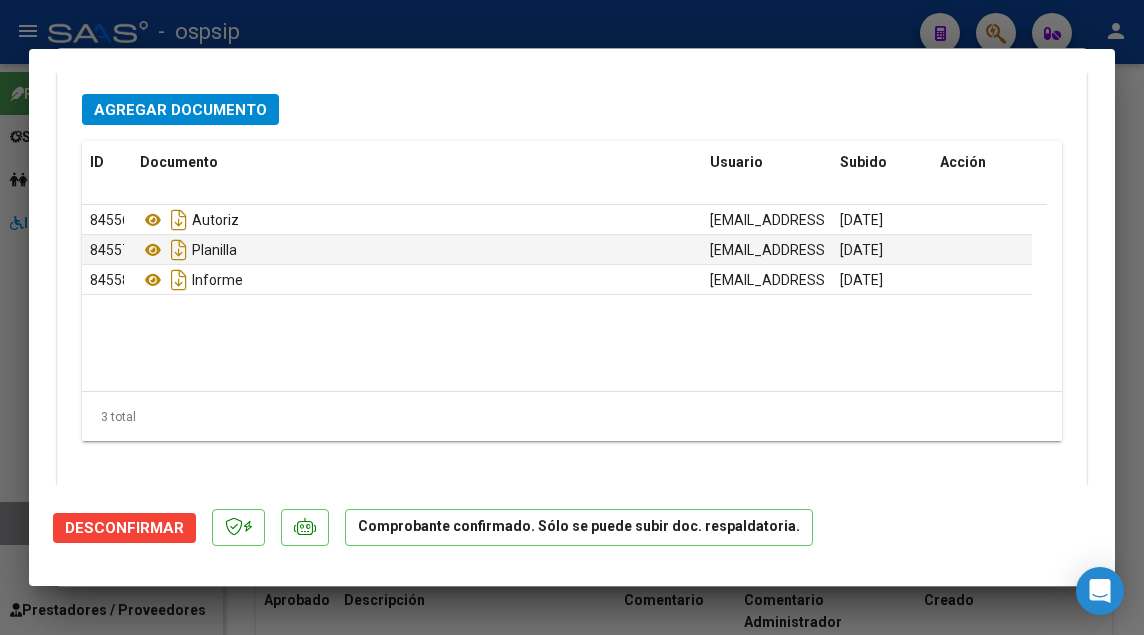 click at bounding box center [572, 317] 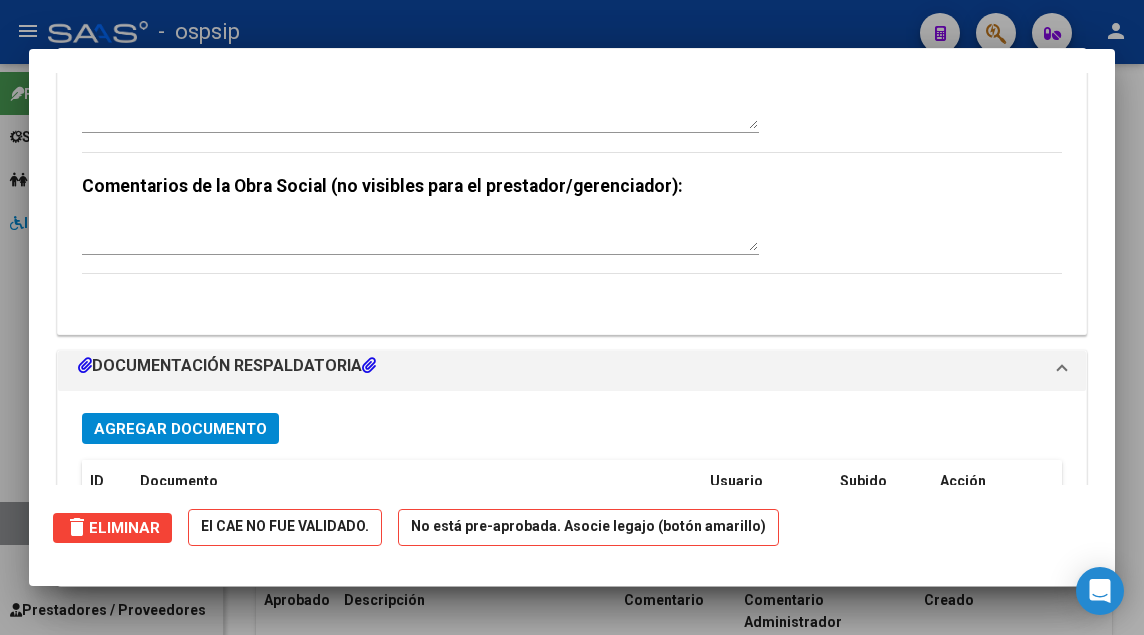 scroll, scrollTop: 2197, scrollLeft: 0, axis: vertical 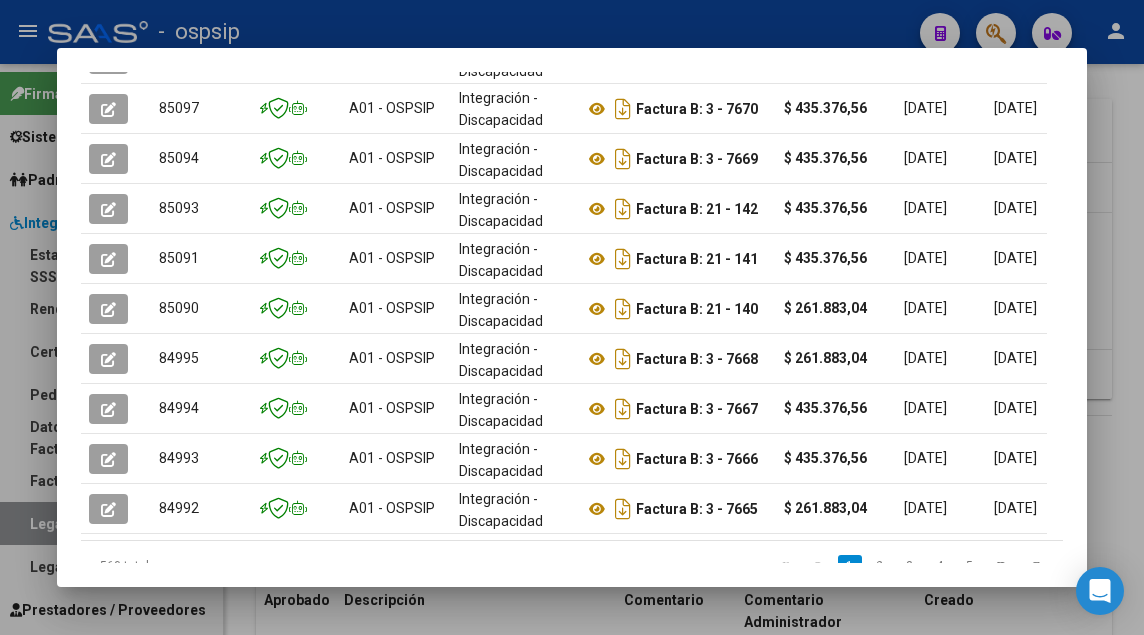click at bounding box center (572, 317) 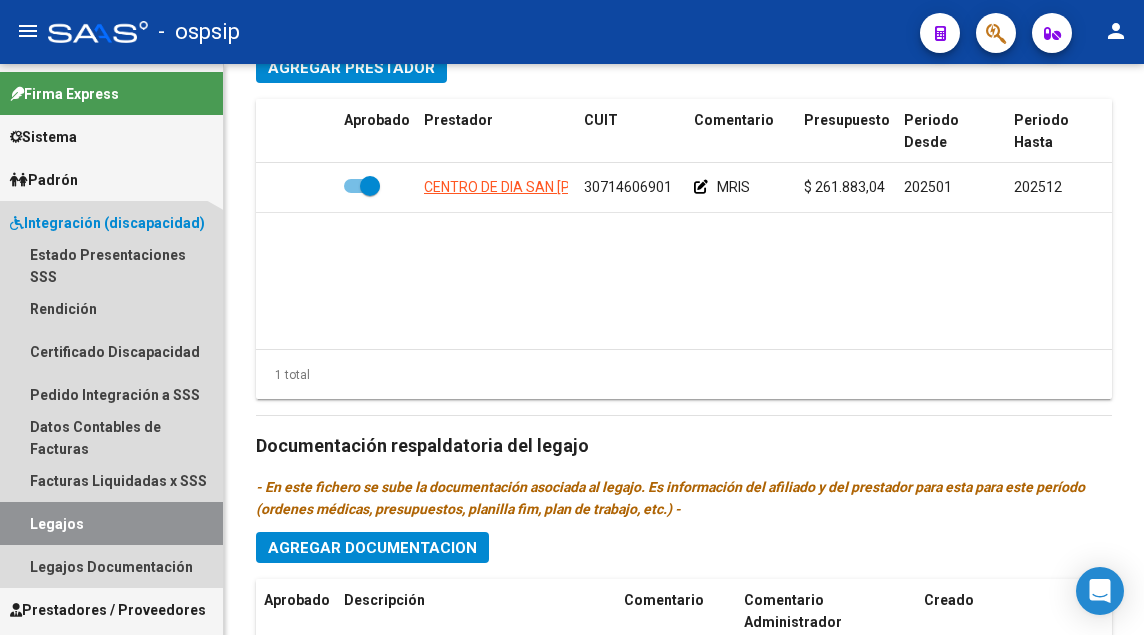 click on "Legajos" at bounding box center (111, 523) 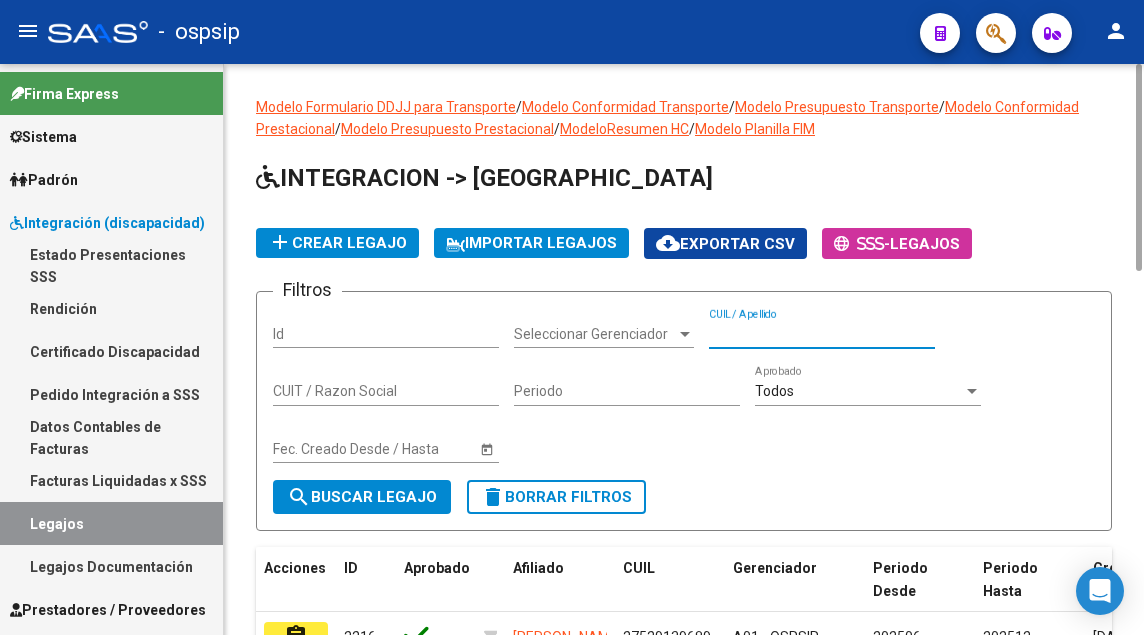 click on "CUIL / Apellido" at bounding box center [822, 334] 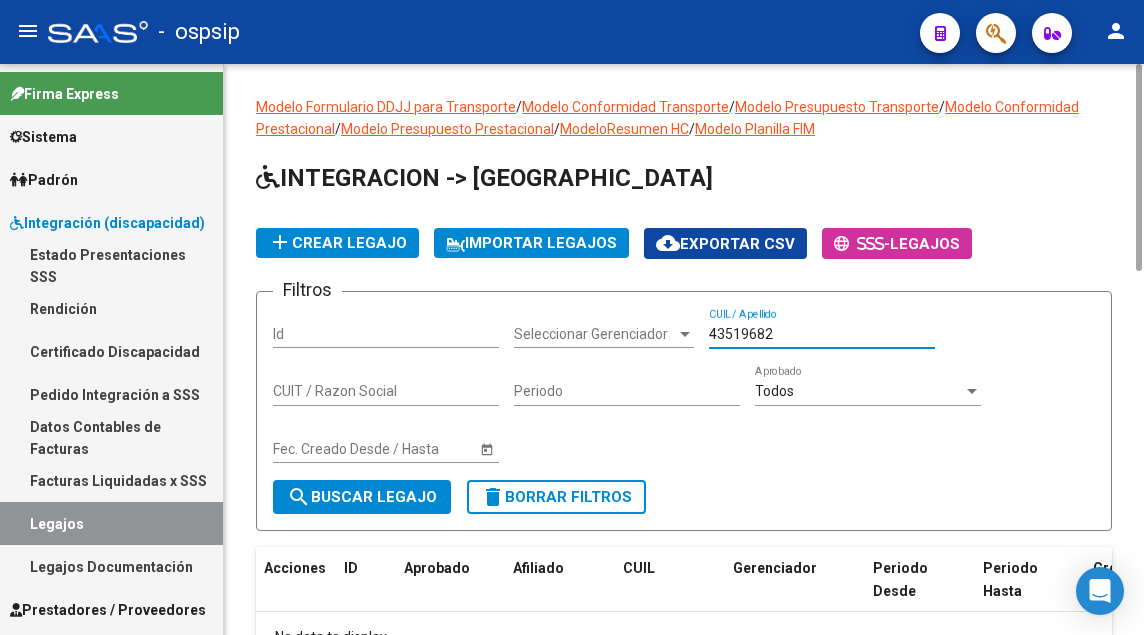 scroll, scrollTop: 142, scrollLeft: 0, axis: vertical 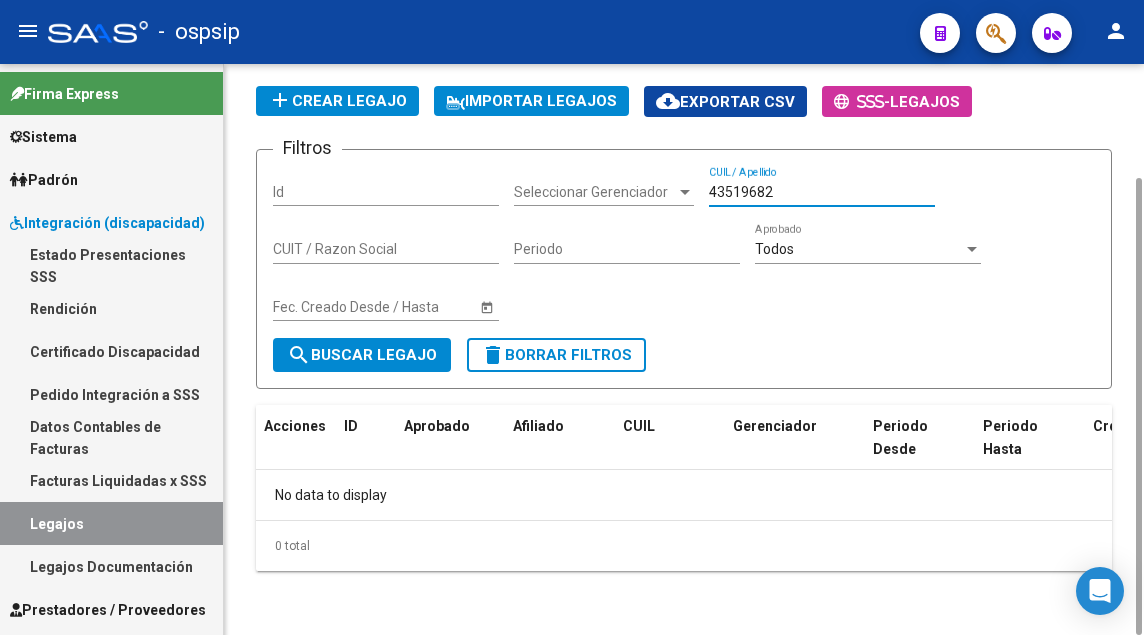 click on "43519682" at bounding box center [822, 192] 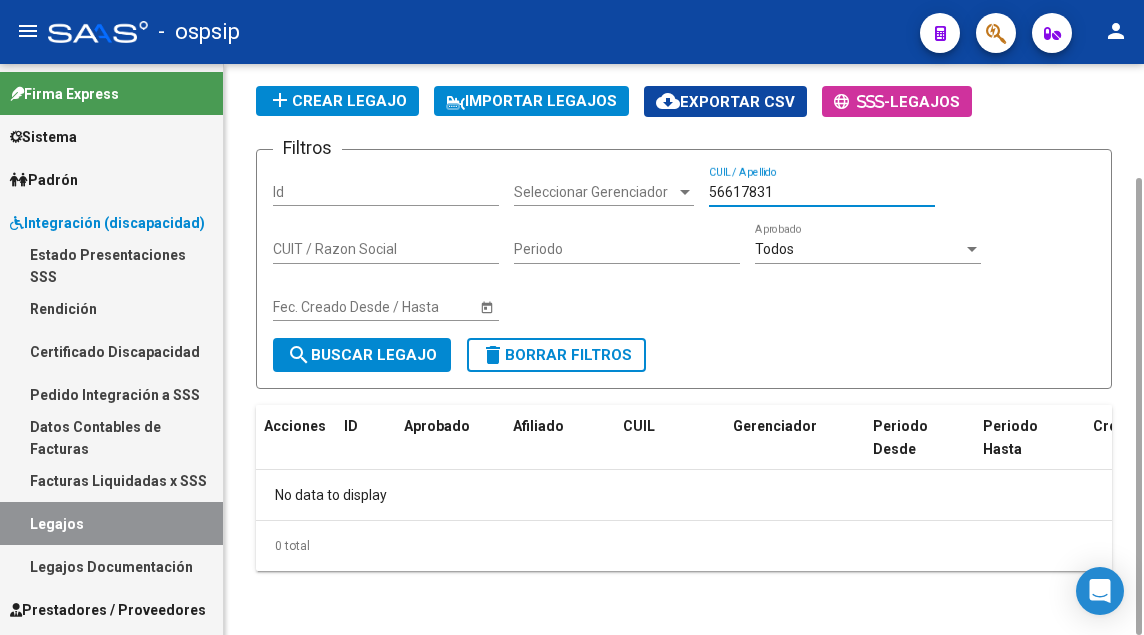click on "56617831" at bounding box center (822, 192) 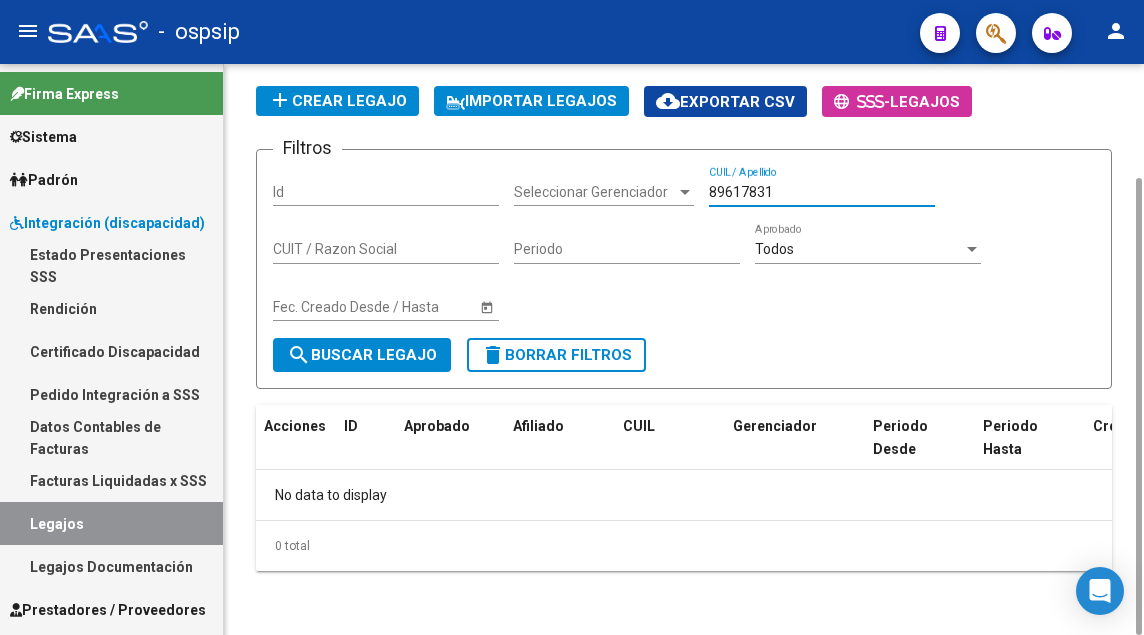 click on "89617831" at bounding box center [822, 192] 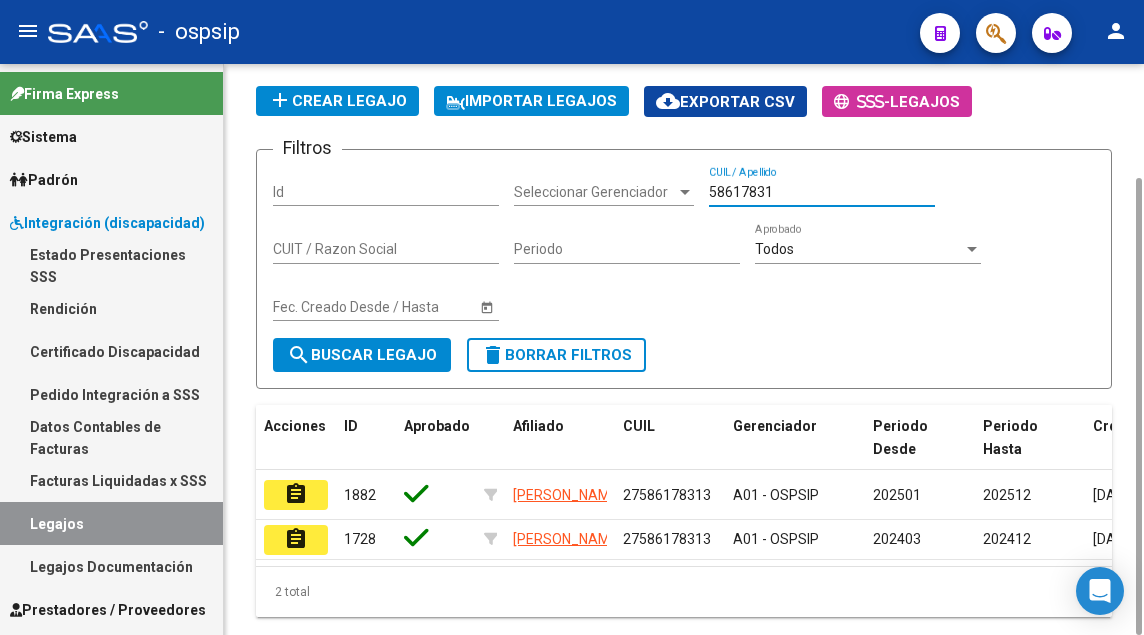 scroll, scrollTop: 214, scrollLeft: 0, axis: vertical 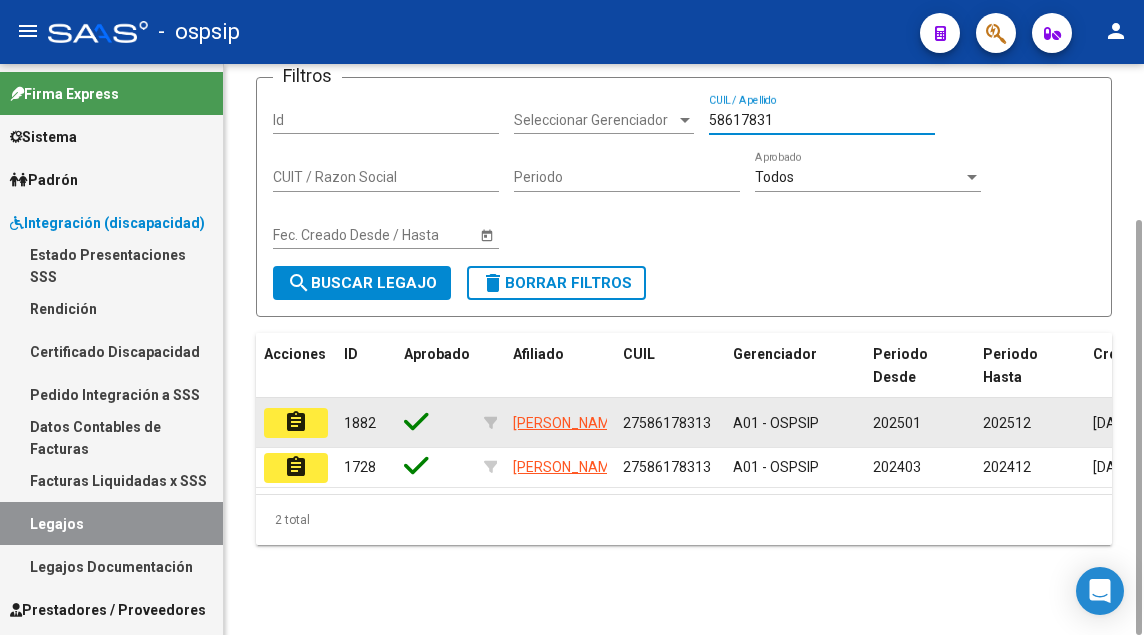type on "58617831" 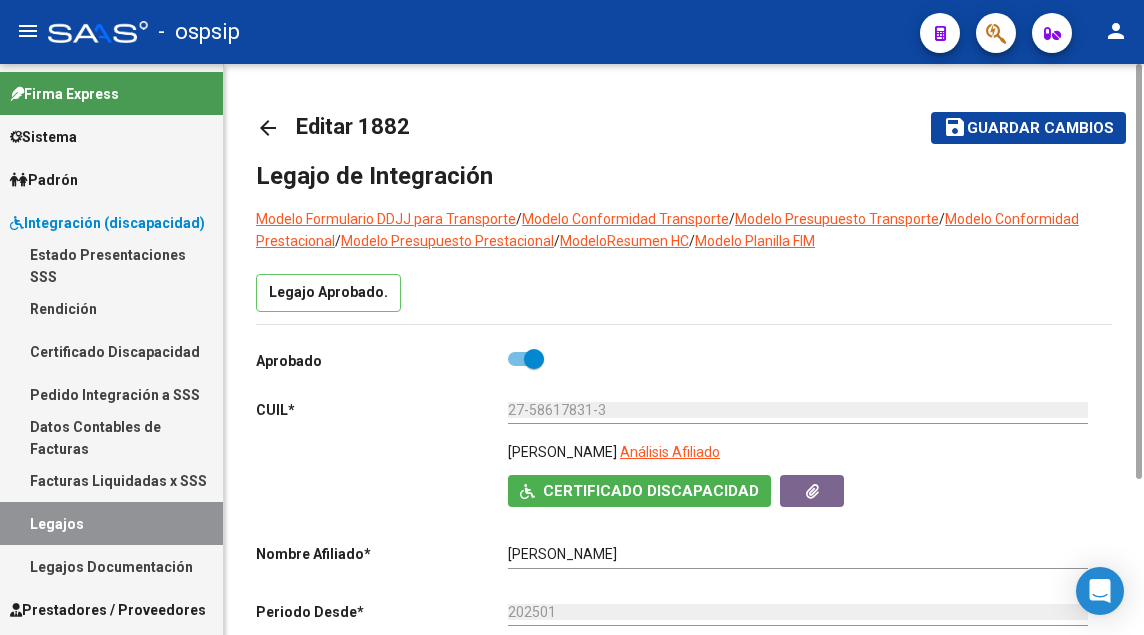 scroll, scrollTop: 200, scrollLeft: 0, axis: vertical 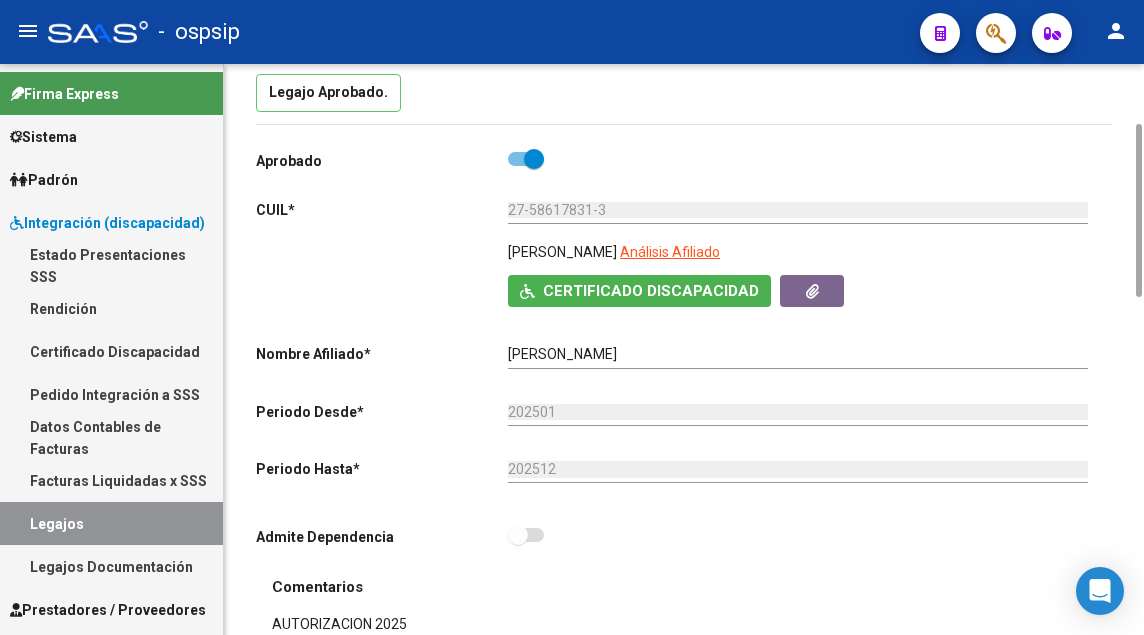 click on "Análisis Afiliado" 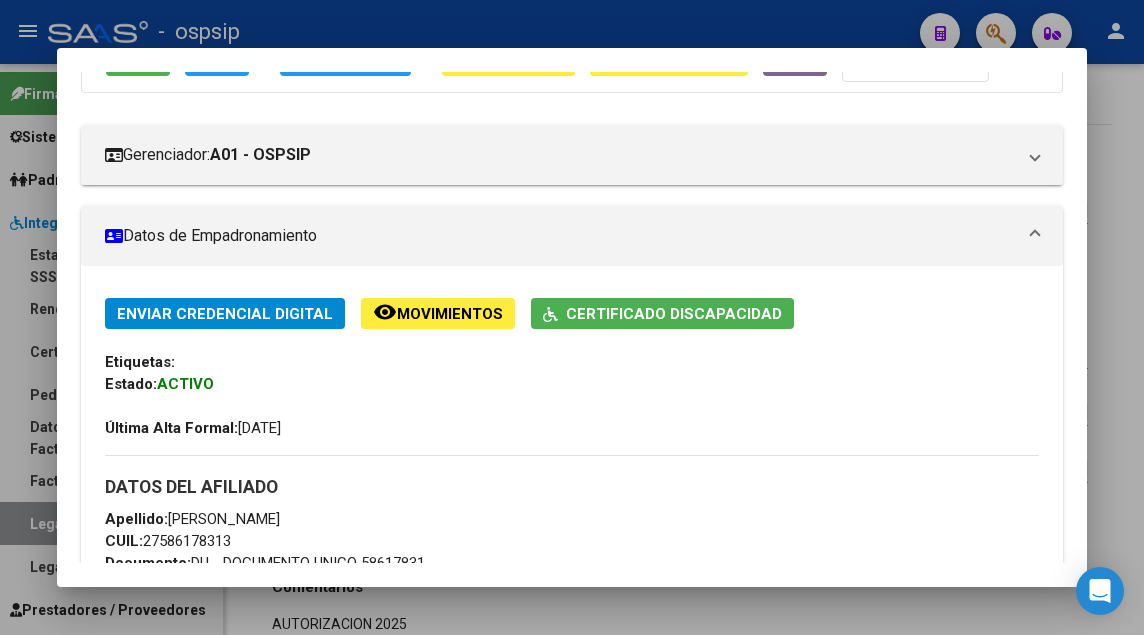 scroll, scrollTop: 0, scrollLeft: 0, axis: both 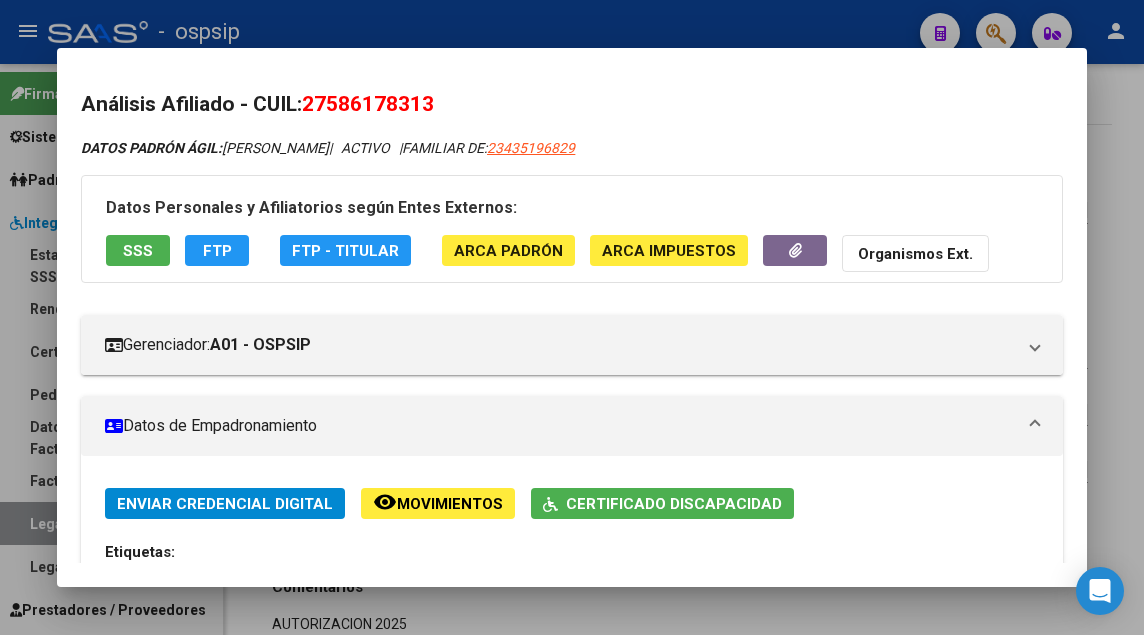 click on "Datos Personales y Afiliatorios según Entes Externos: SSS FTP  FTP - Titular ARCA Padrón ARCA Impuestos Organismos Ext." at bounding box center [572, 229] 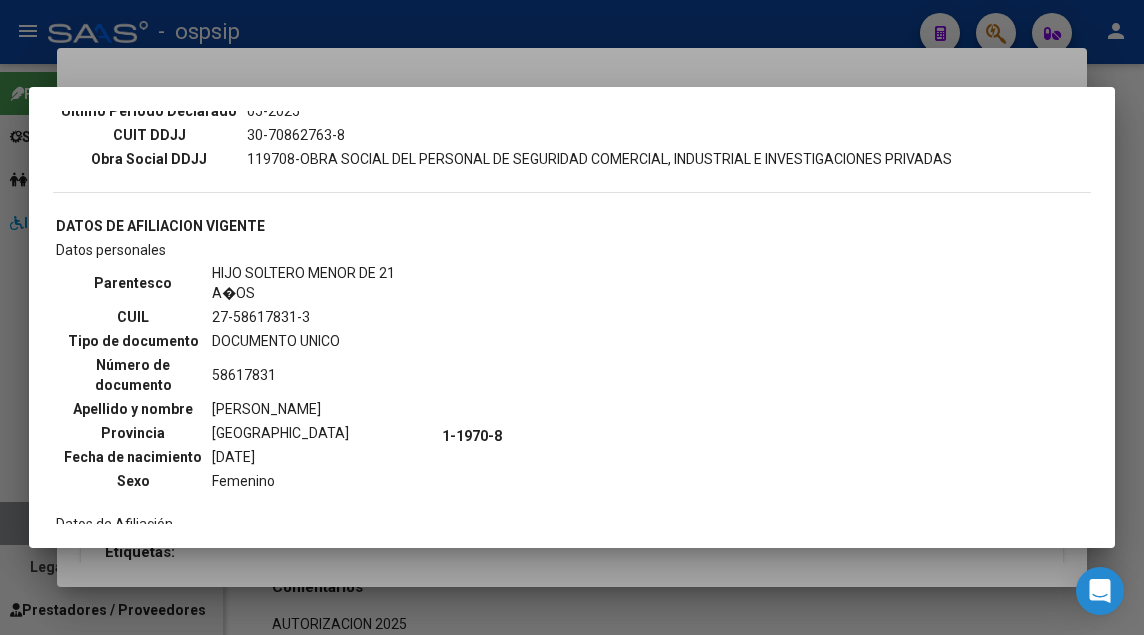scroll, scrollTop: 804, scrollLeft: 0, axis: vertical 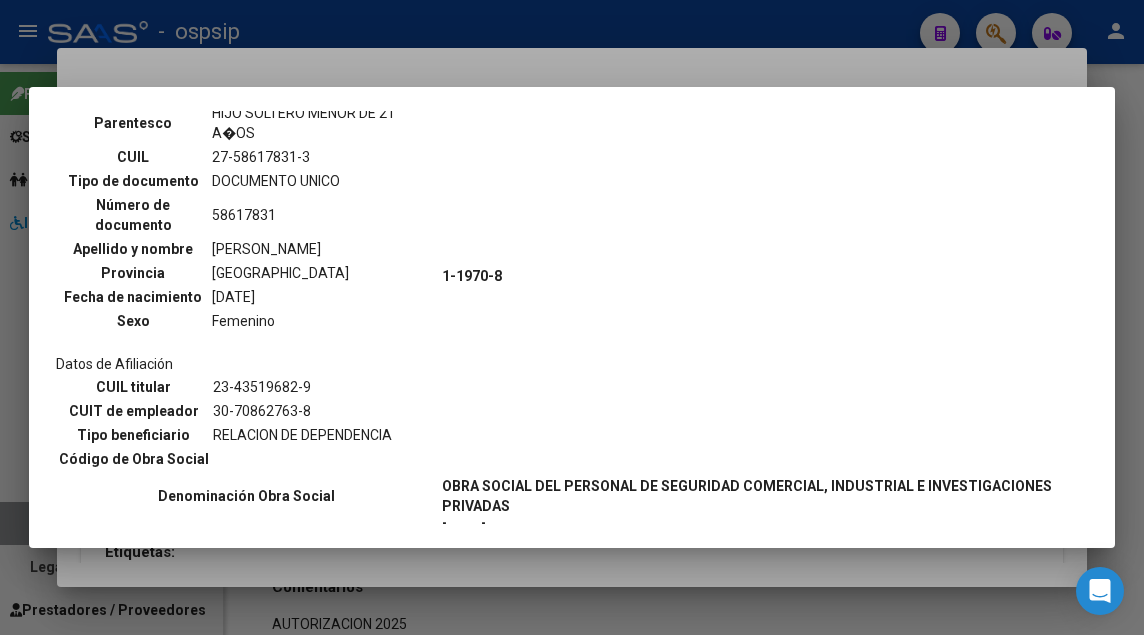 type 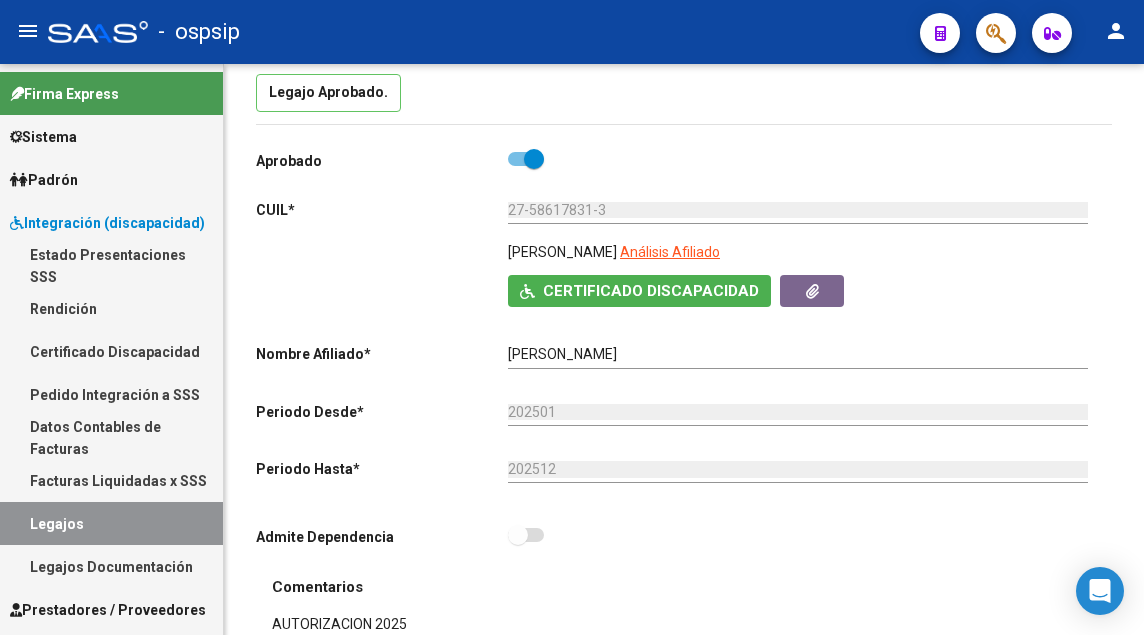 scroll, scrollTop: 1000, scrollLeft: 0, axis: vertical 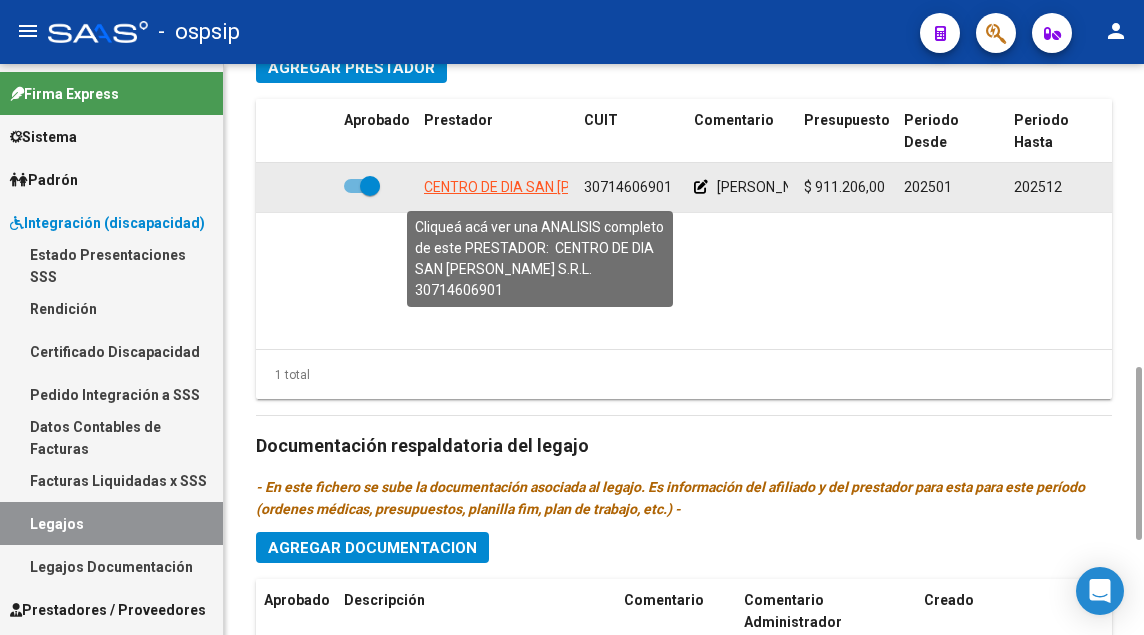 click on "CENTRO DE DIA SAN [PERSON_NAME] S.R.L." 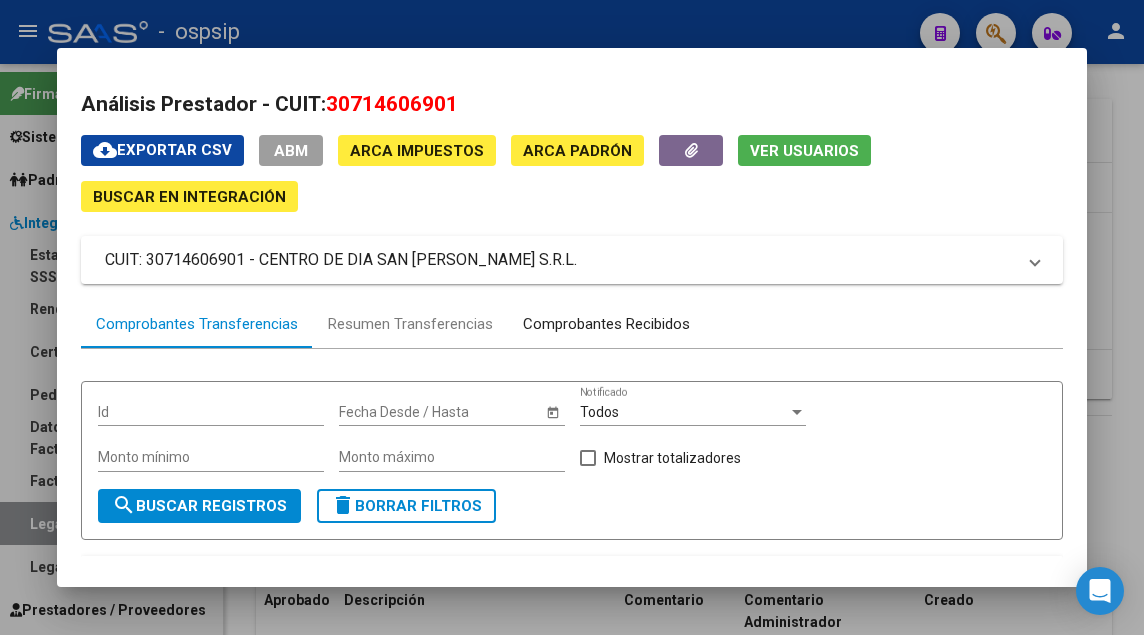 click on "Comprobantes Recibidos" at bounding box center [606, 324] 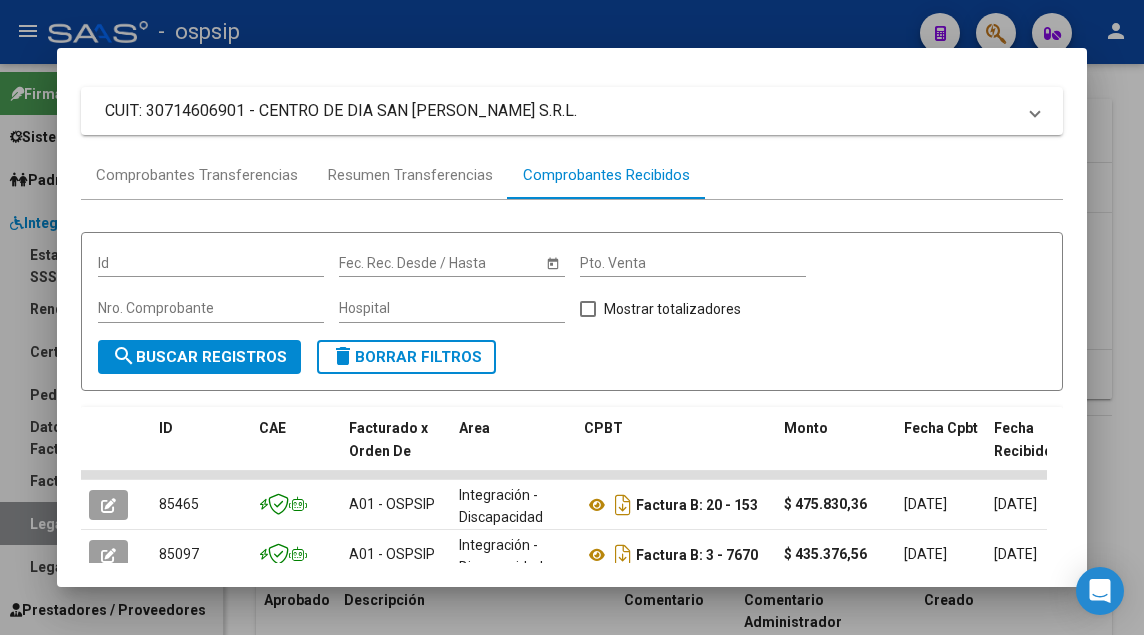 scroll, scrollTop: 449, scrollLeft: 0, axis: vertical 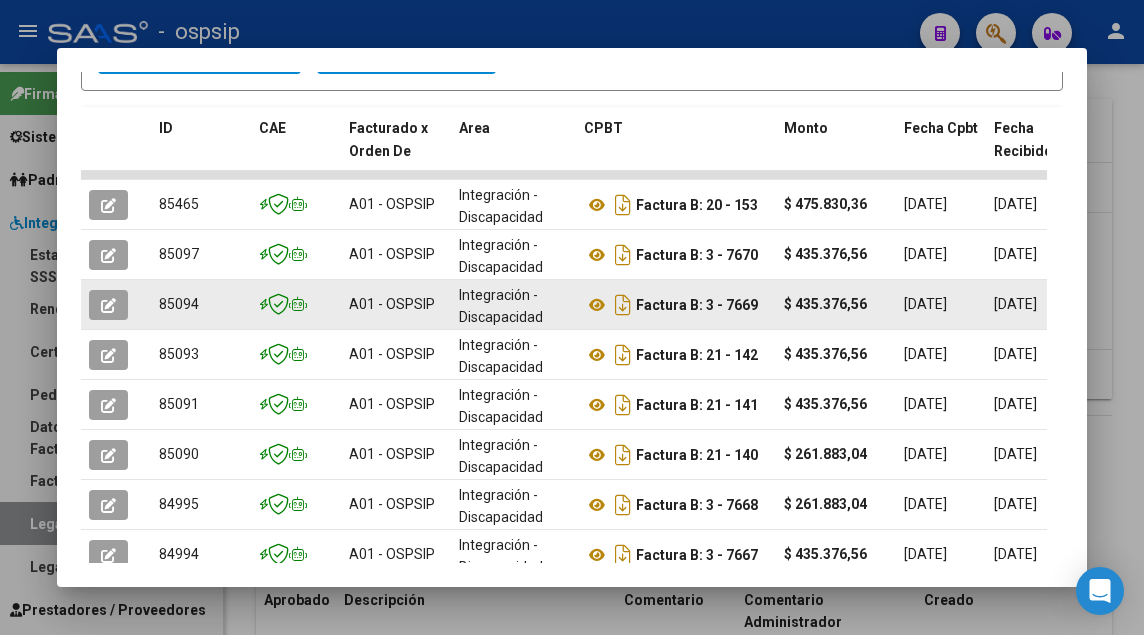 click 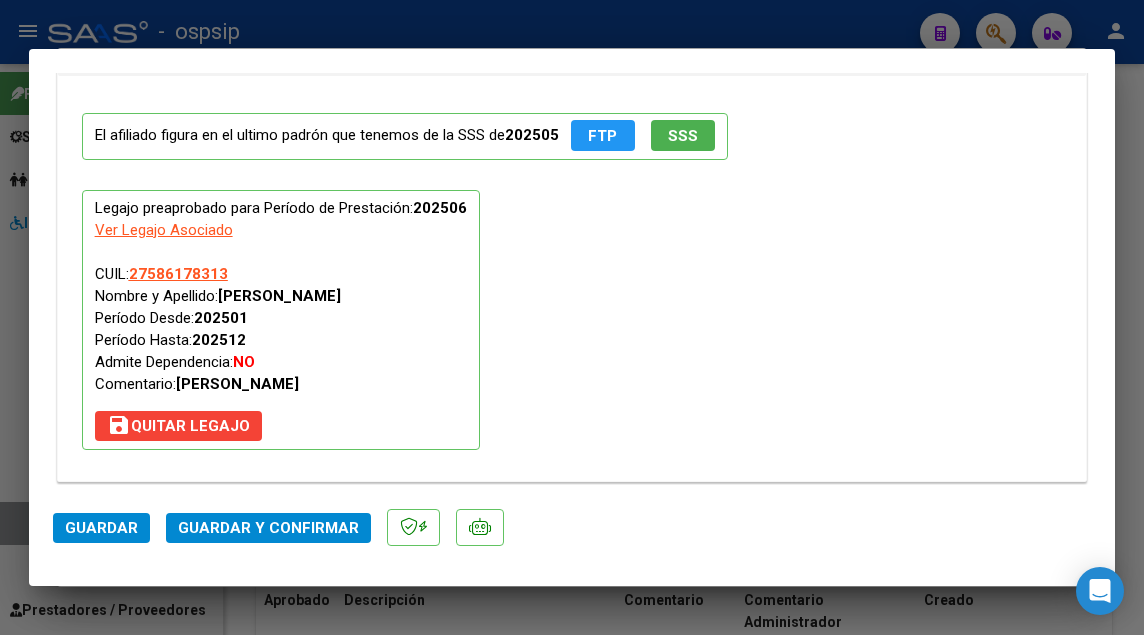 scroll, scrollTop: 2426, scrollLeft: 0, axis: vertical 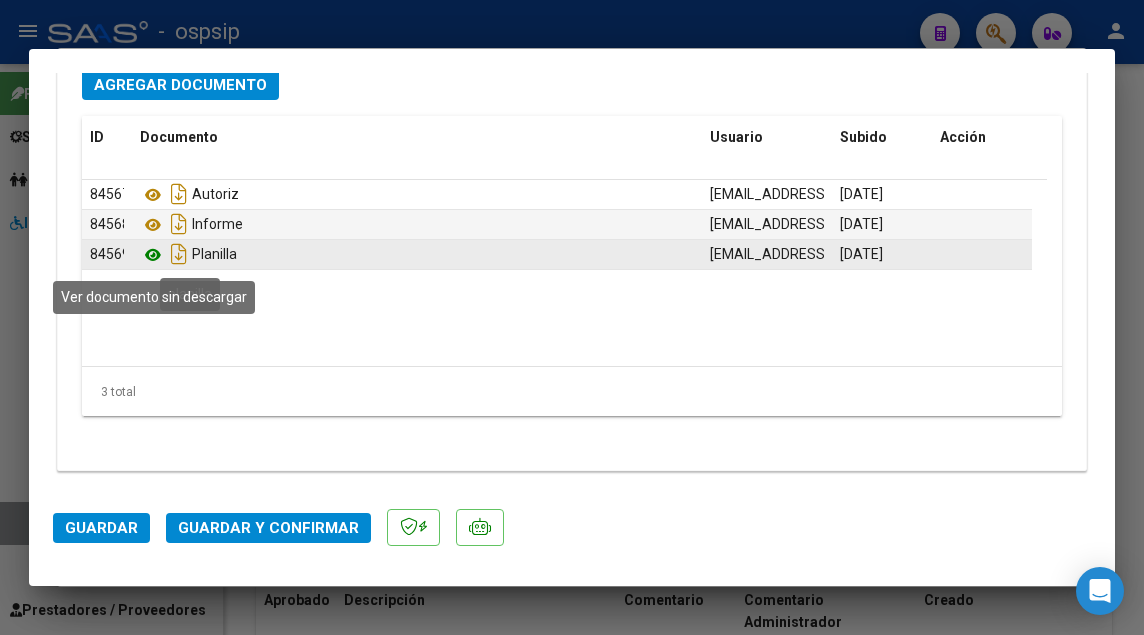 click 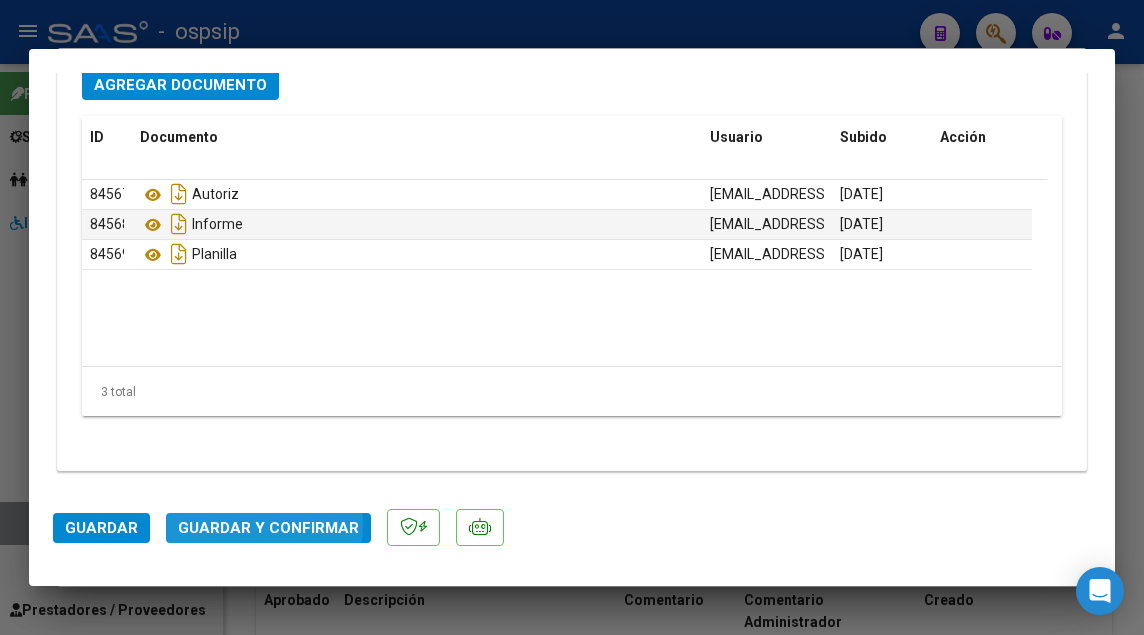 click on "Guardar y Confirmar" 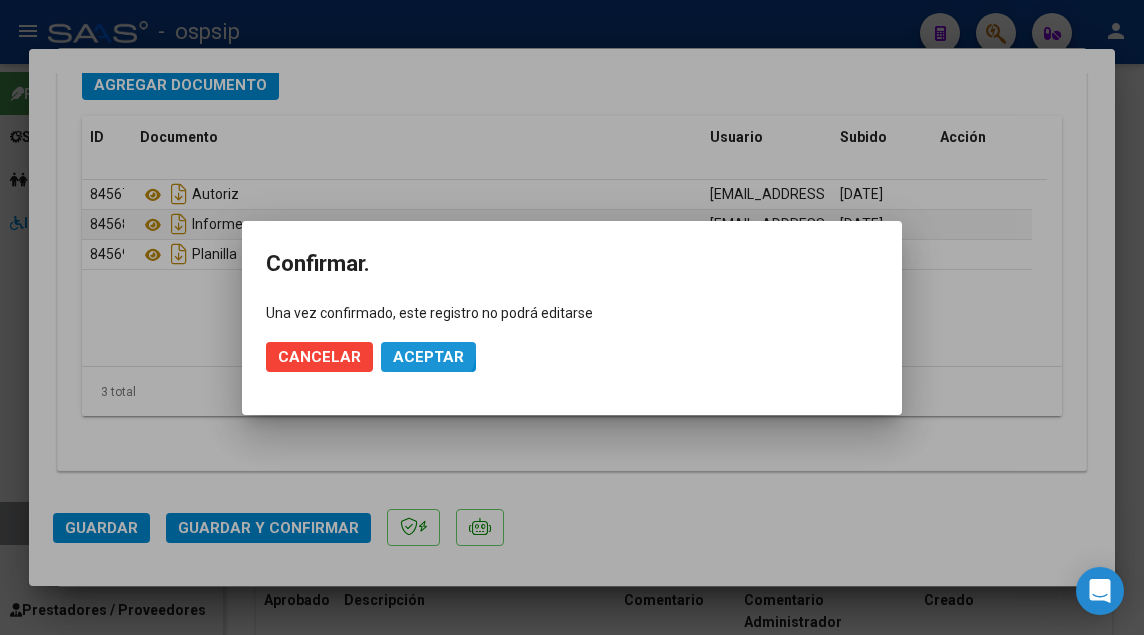 click on "Aceptar" 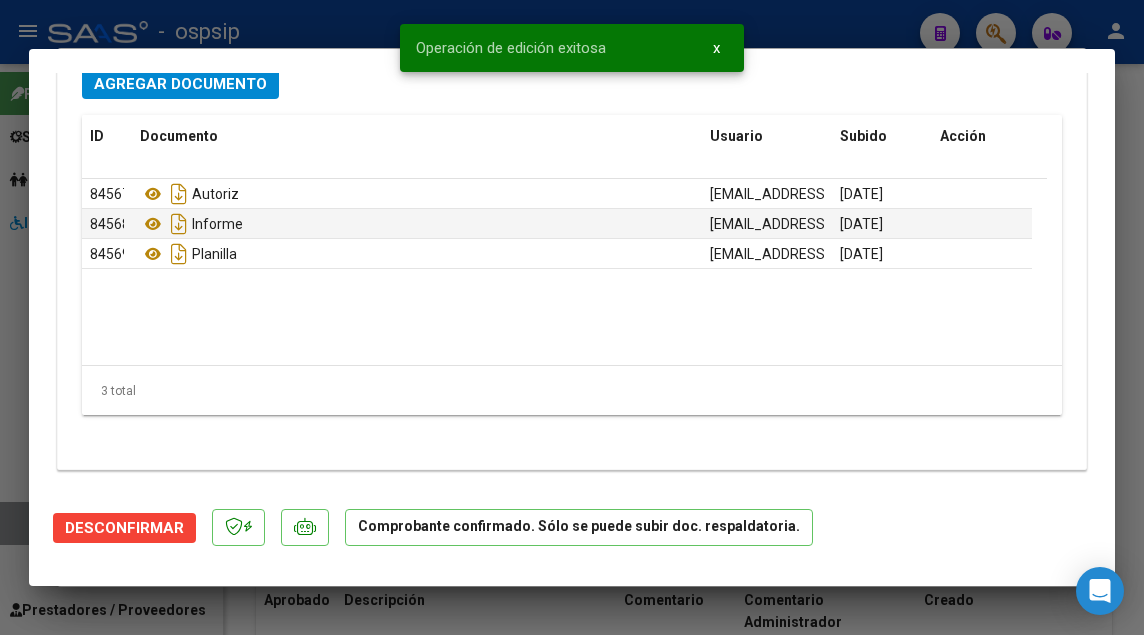 click at bounding box center (572, 317) 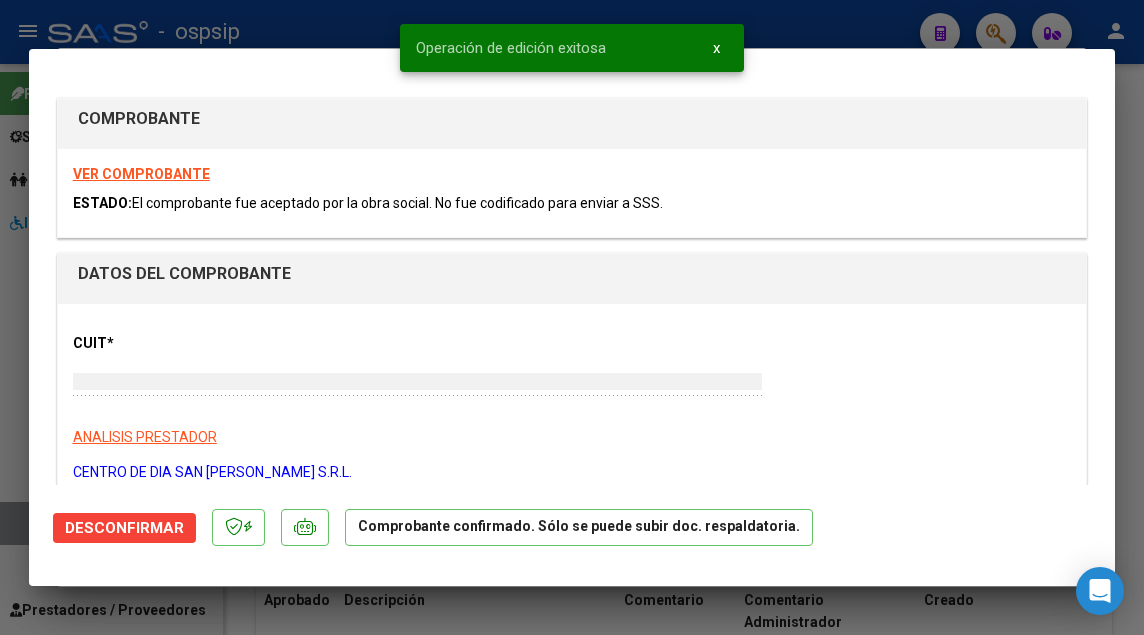 click at bounding box center (572, 317) 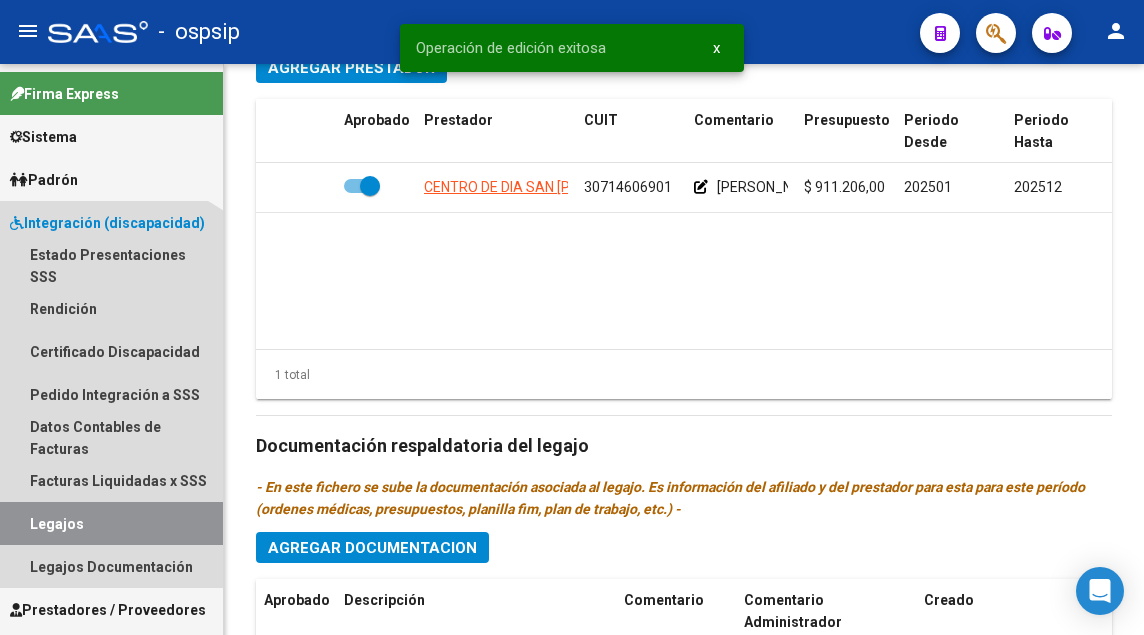 click on "Legajos" at bounding box center [111, 523] 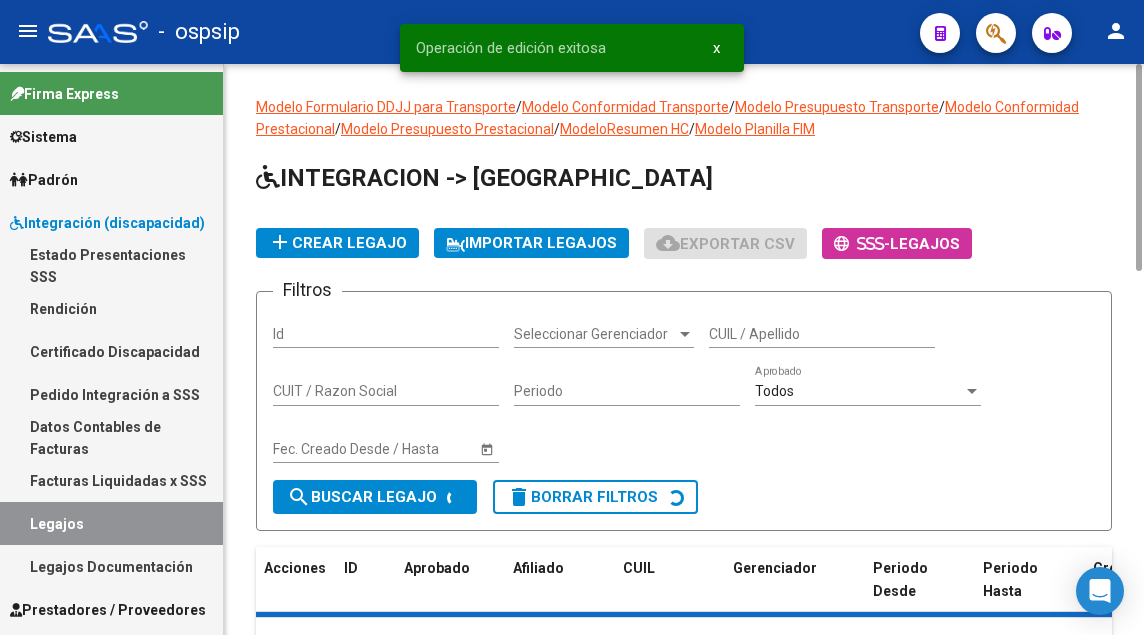 click on "Legajos" at bounding box center [111, 523] 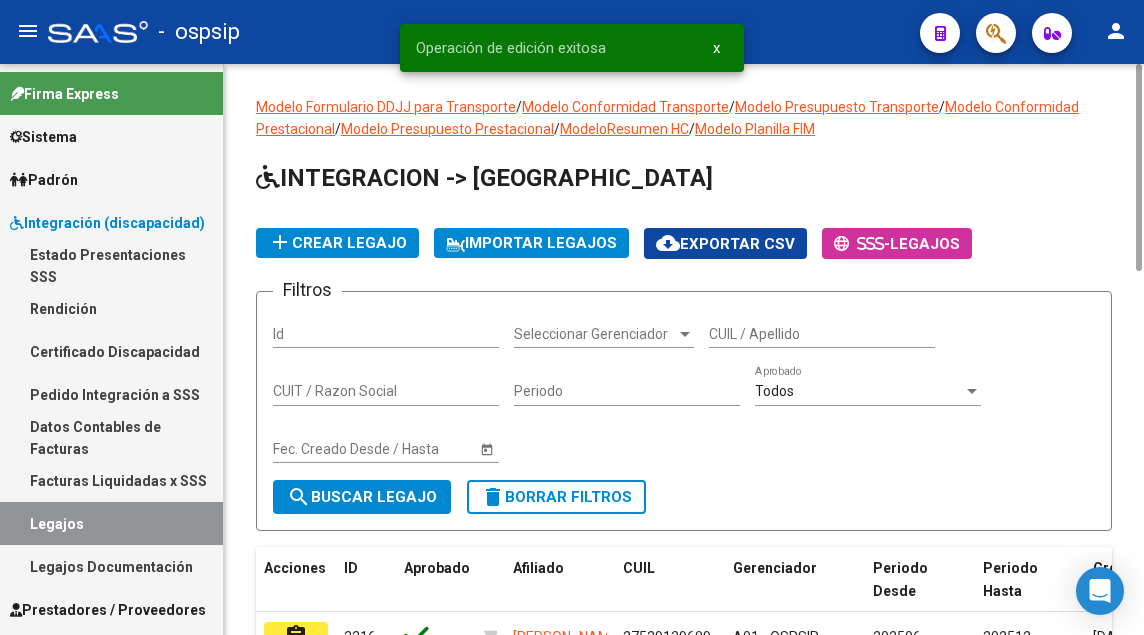 click on "CUIL / Apellido" 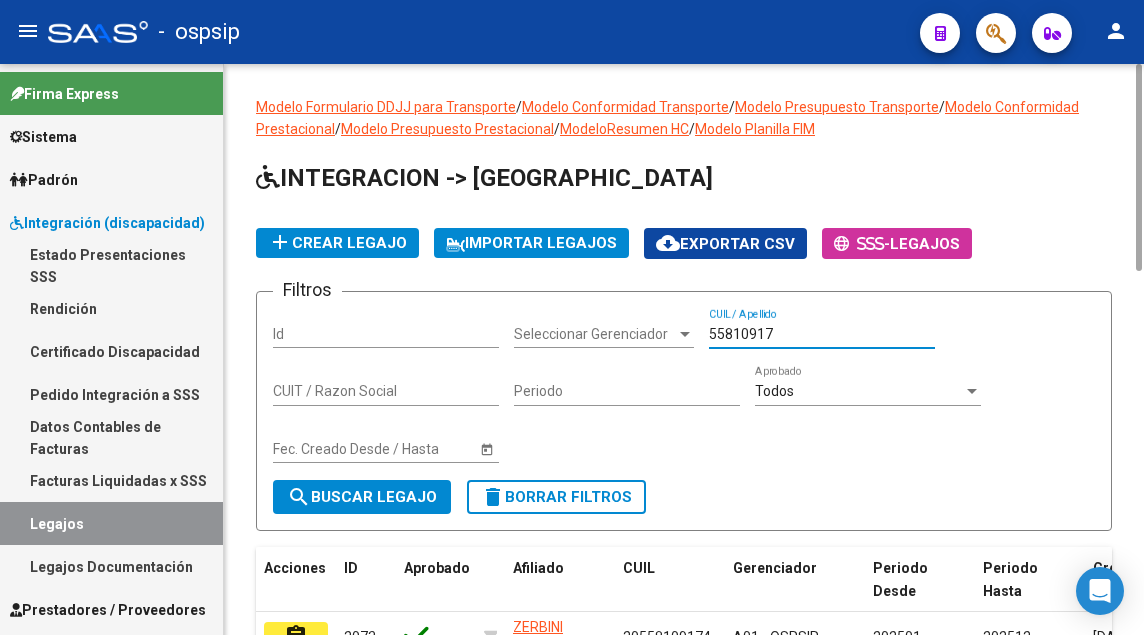 scroll, scrollTop: 314, scrollLeft: 0, axis: vertical 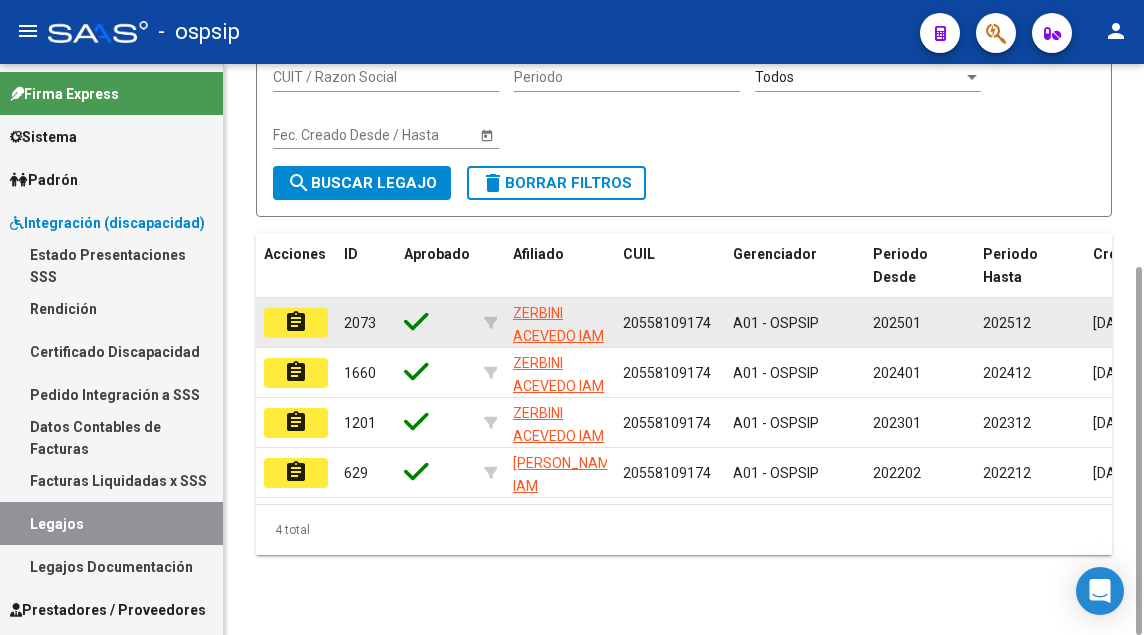 type on "55810917" 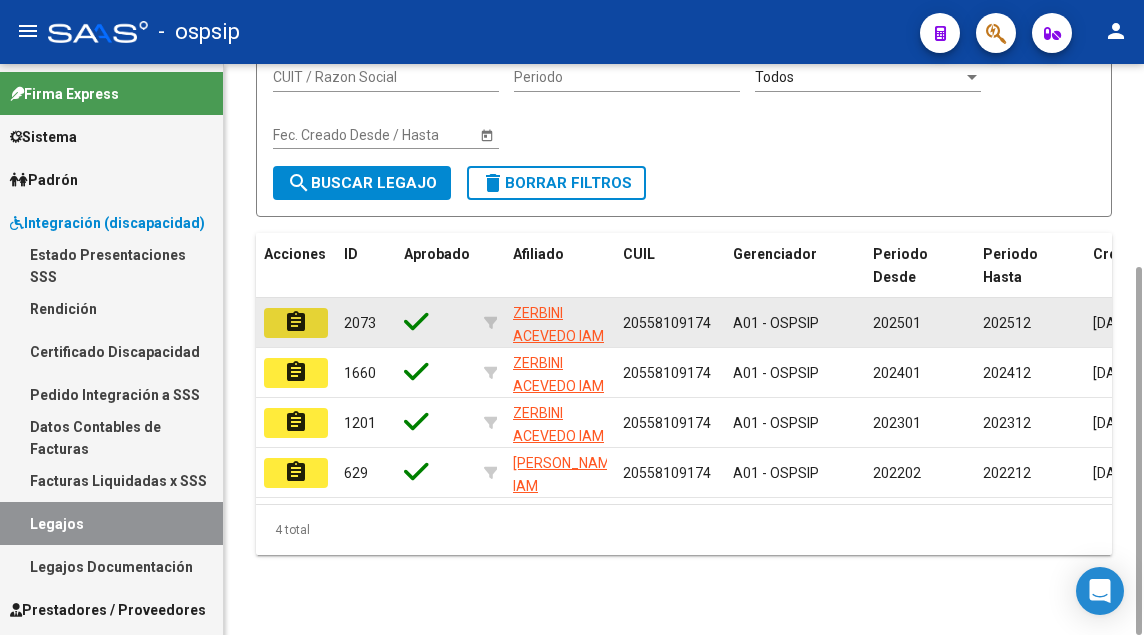 click on "assignment" 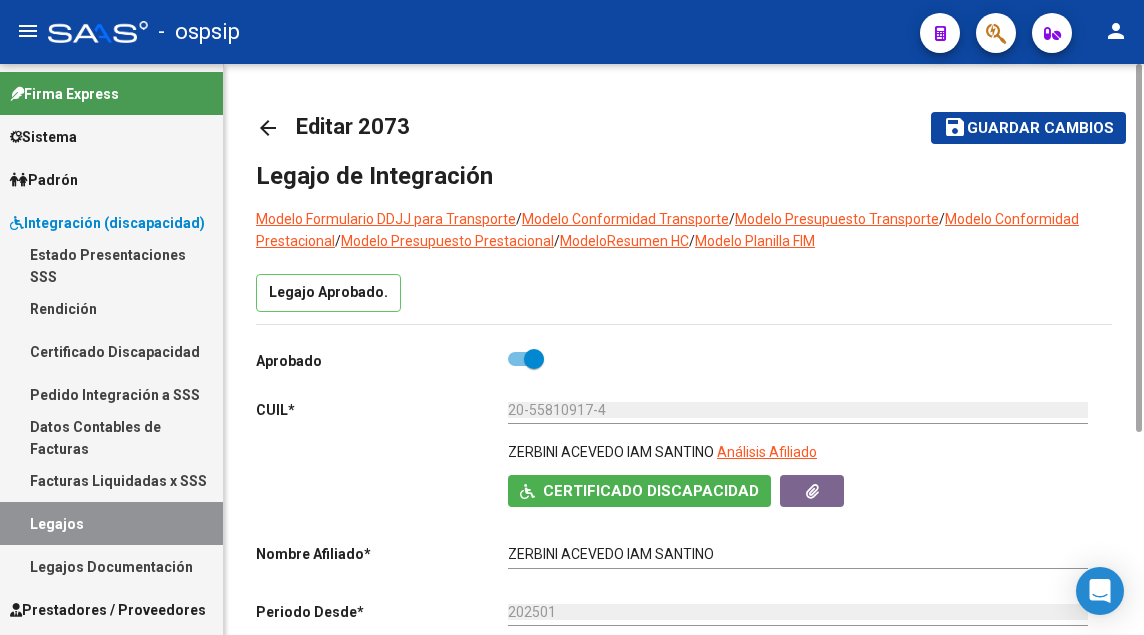 click on "Análisis Afiliado" 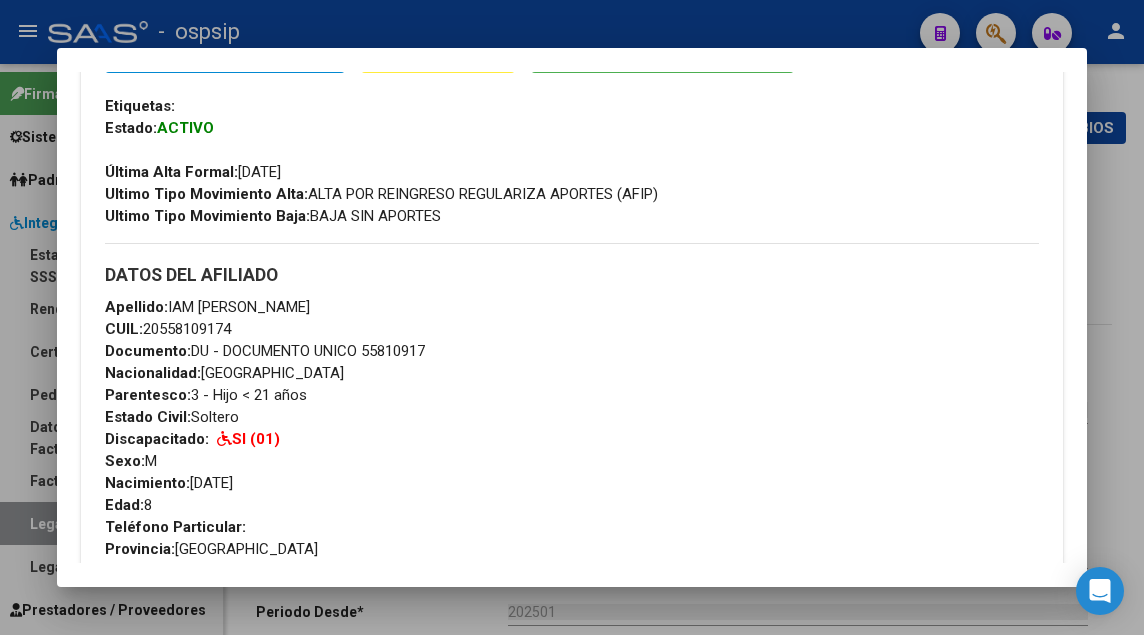scroll, scrollTop: 600, scrollLeft: 0, axis: vertical 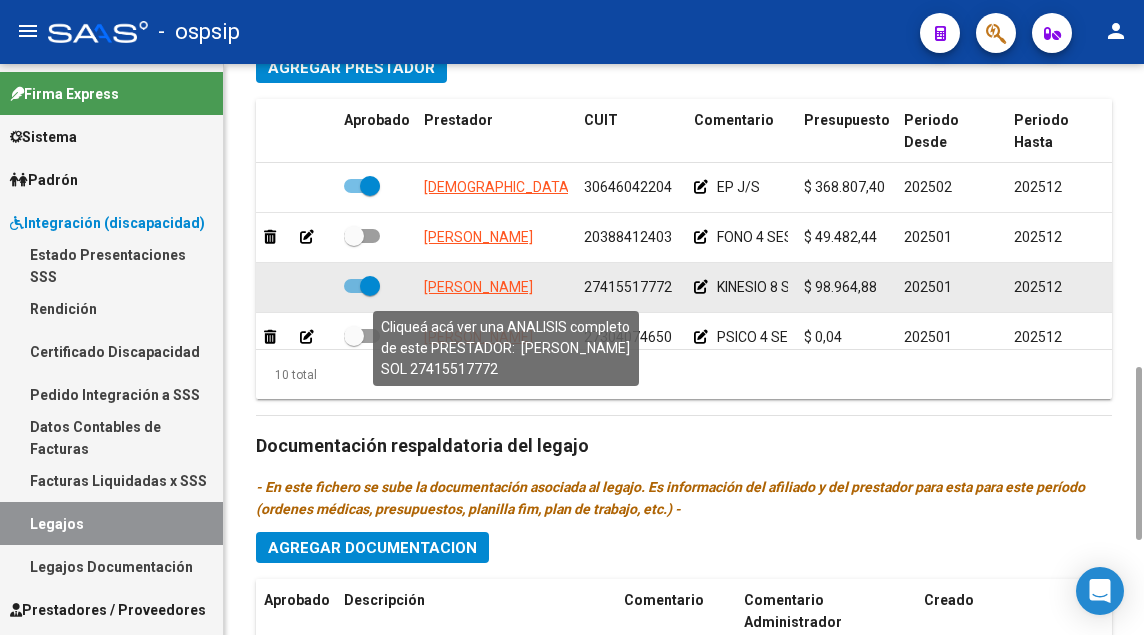 click on "[PERSON_NAME]" 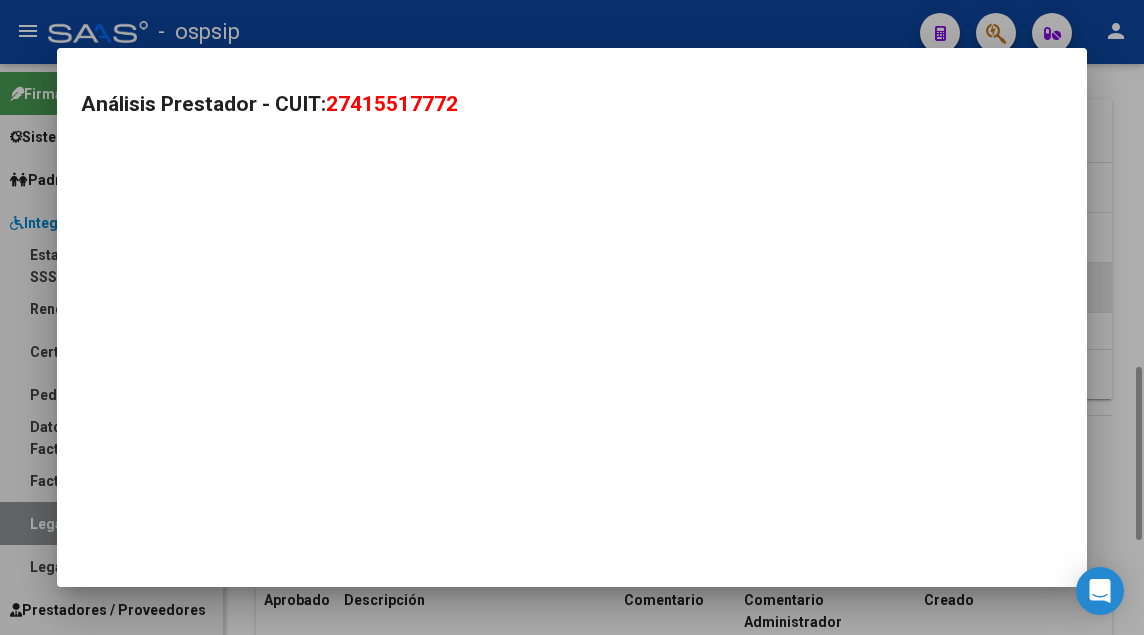 type on "27415517772" 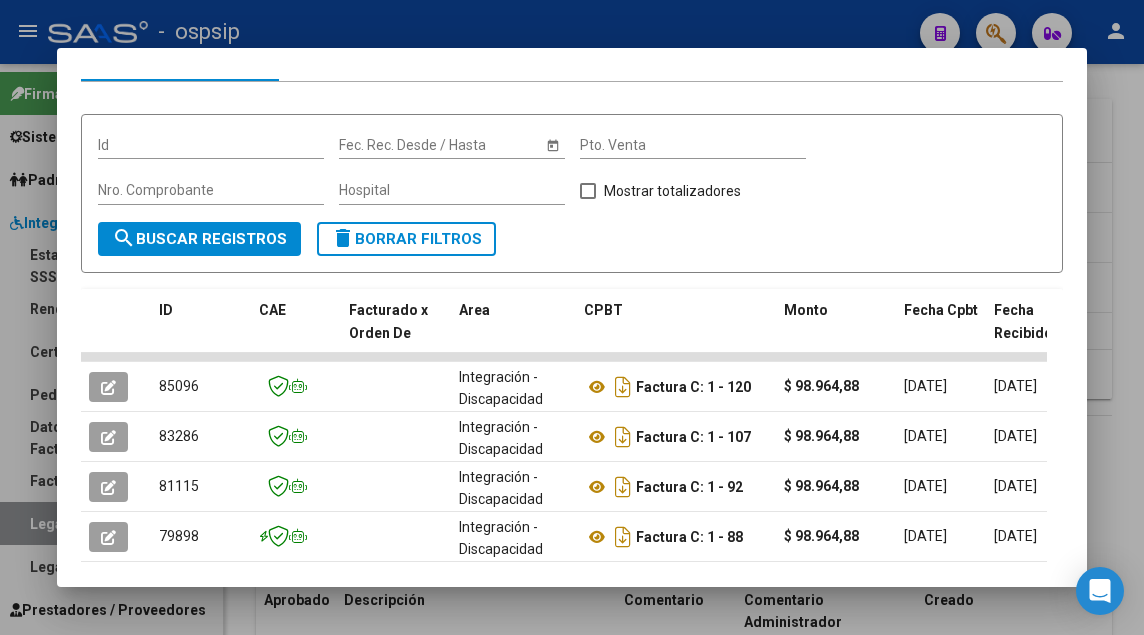 scroll, scrollTop: 350, scrollLeft: 0, axis: vertical 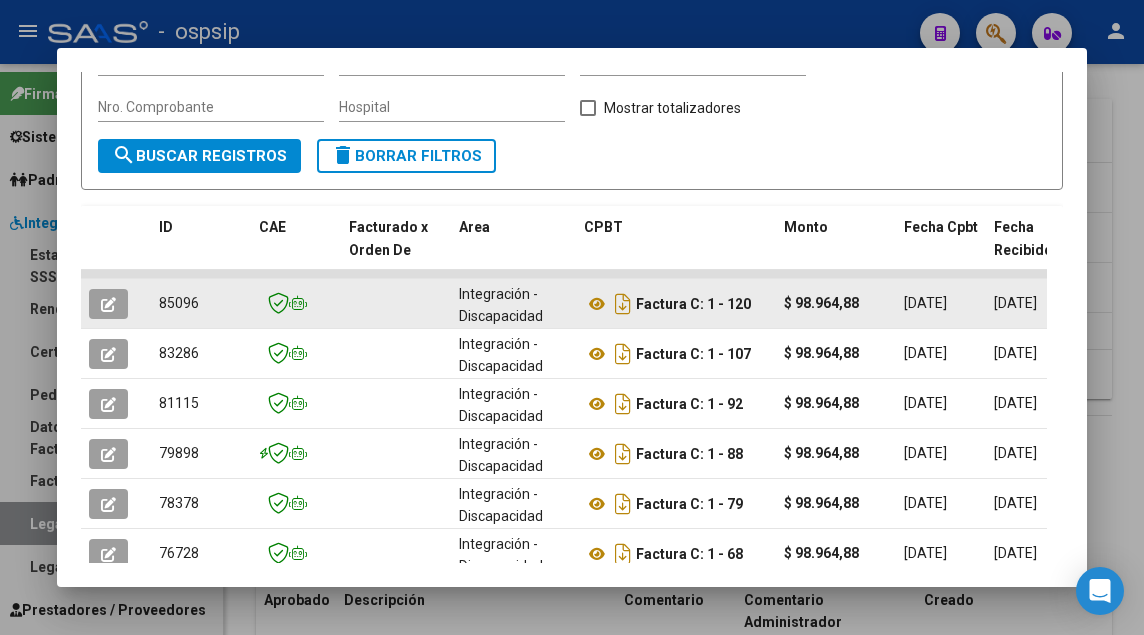 click 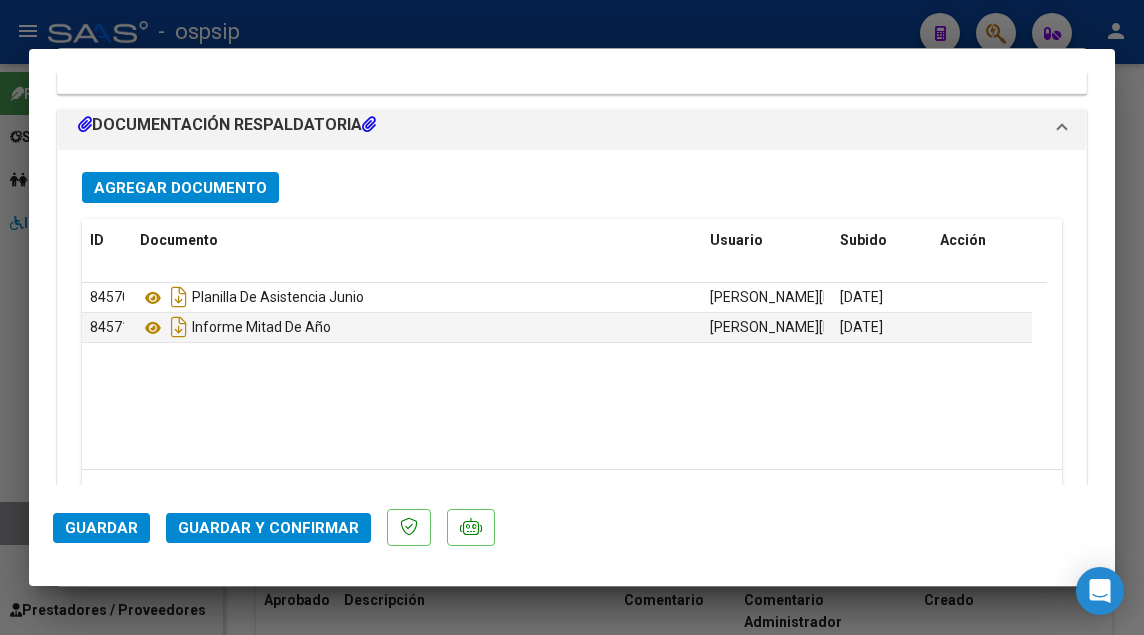 scroll, scrollTop: 2426, scrollLeft: 0, axis: vertical 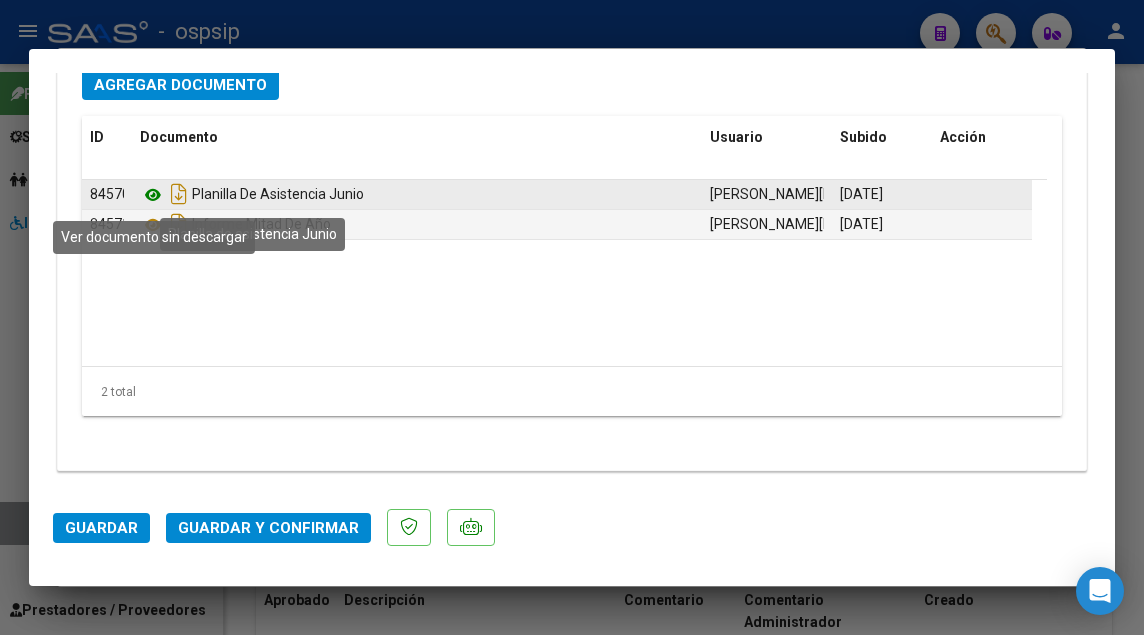 click 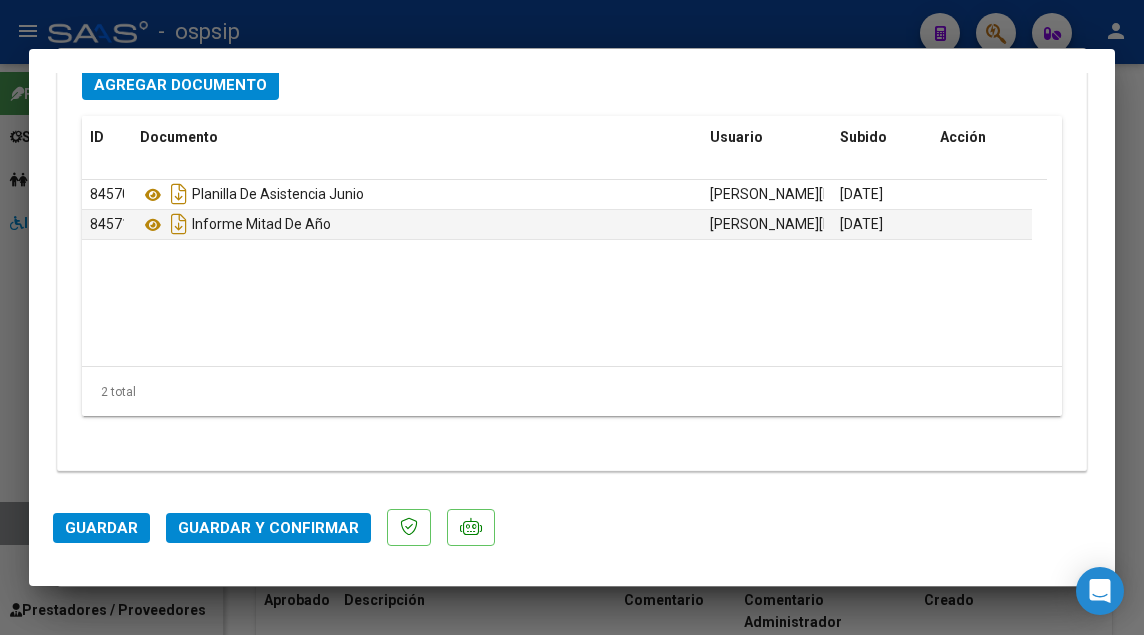 click on "Guardar y Confirmar" 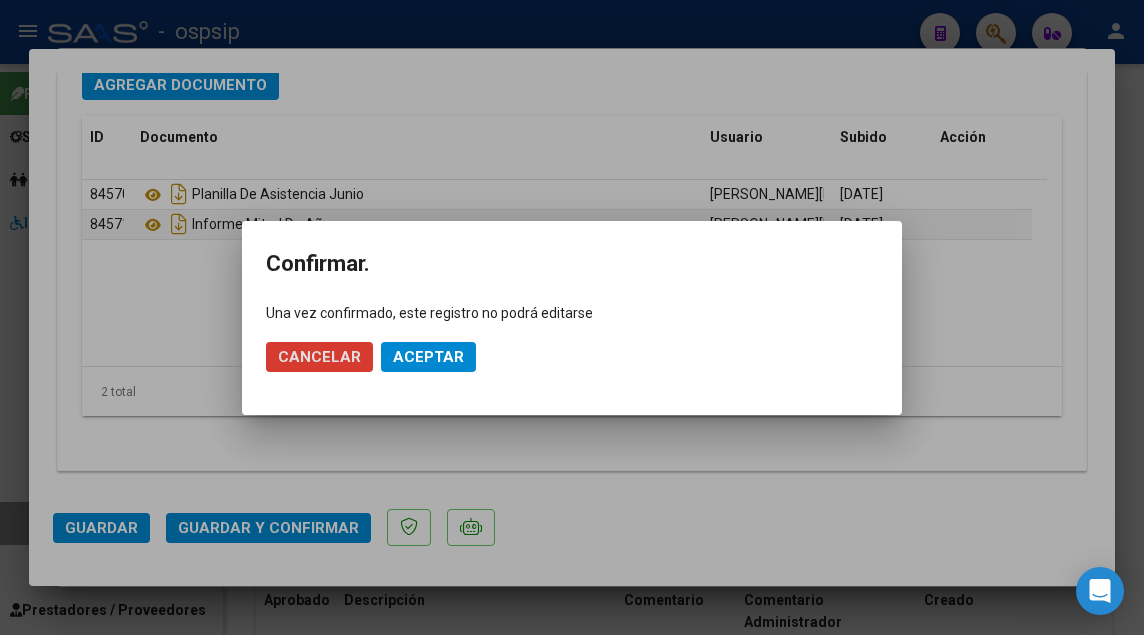 click on "Cancelar Aceptar" 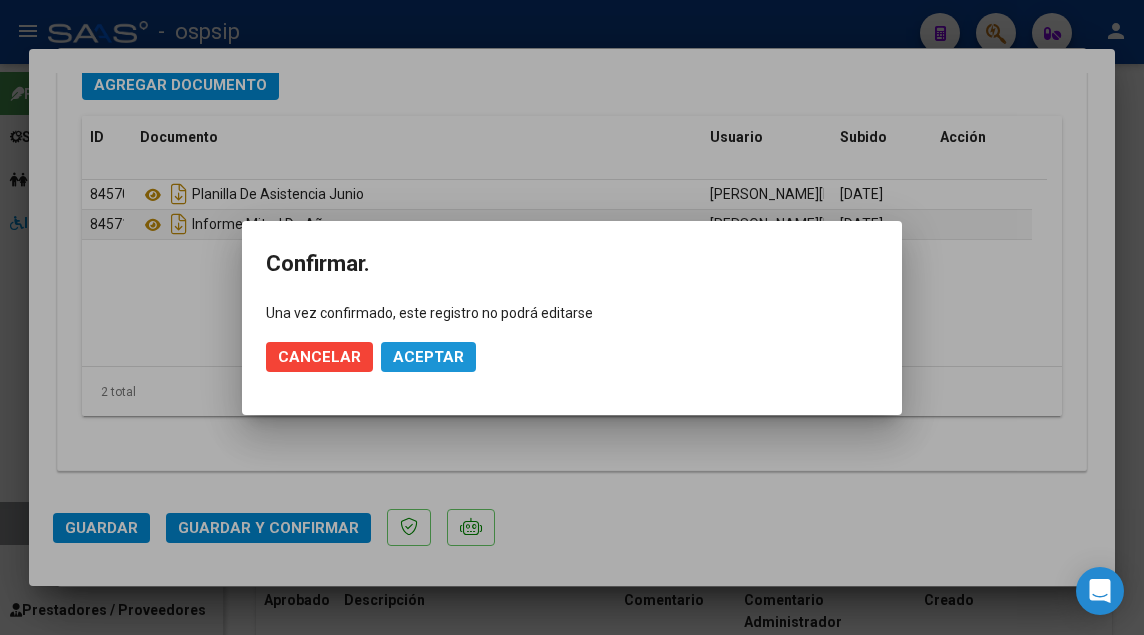 click on "Aceptar" 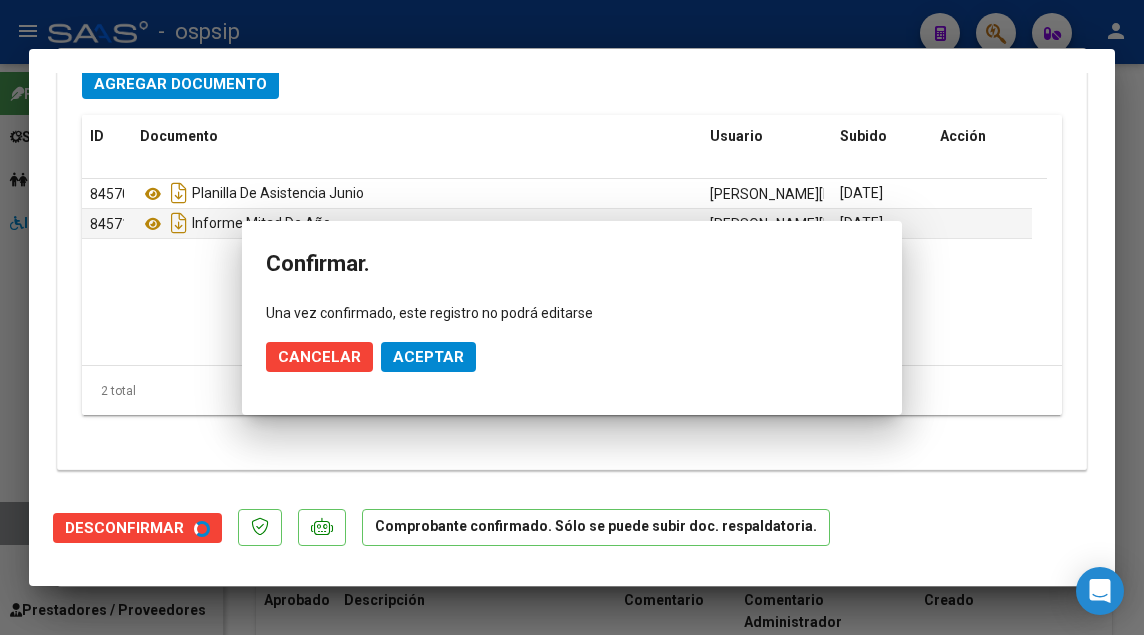 scroll, scrollTop: 2208, scrollLeft: 0, axis: vertical 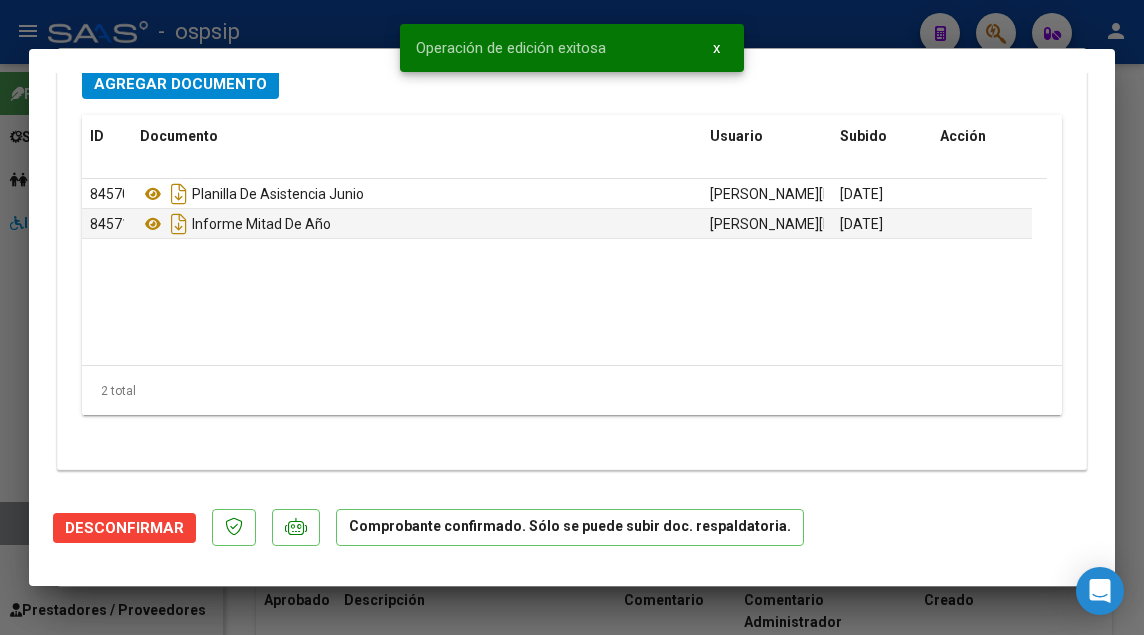 click at bounding box center (572, 317) 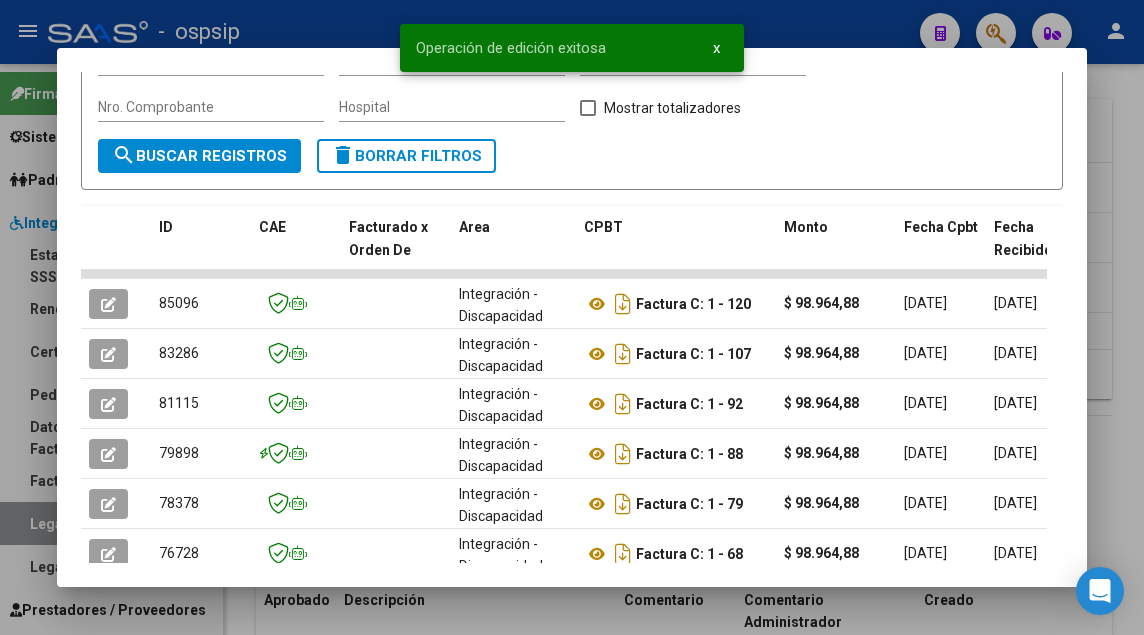 click at bounding box center [572, 317] 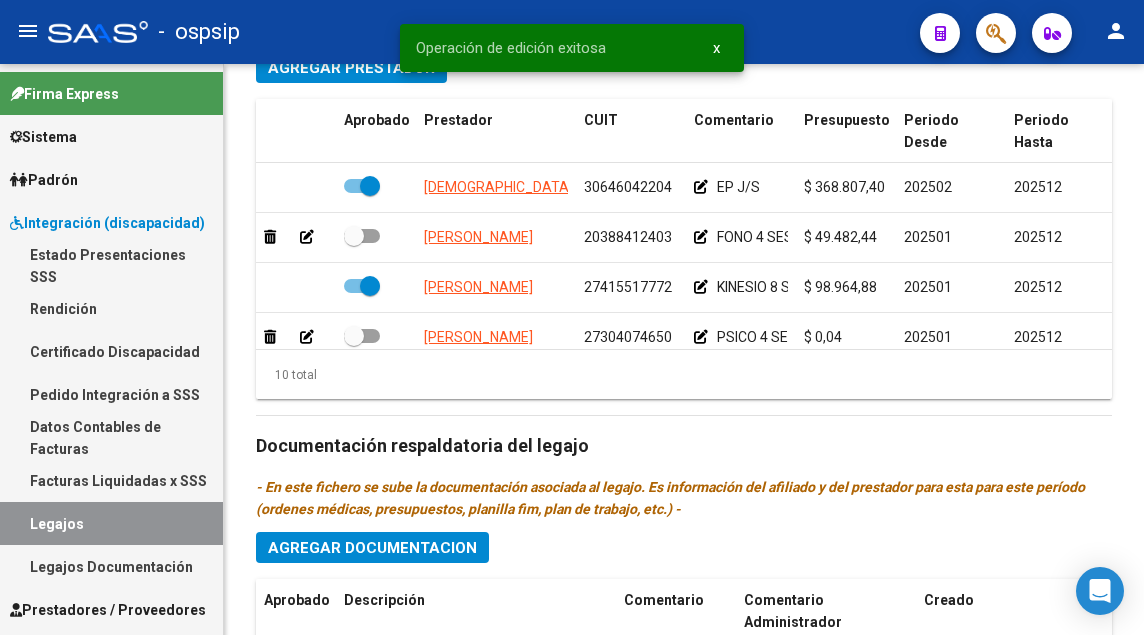 click on "Legajos" at bounding box center [111, 523] 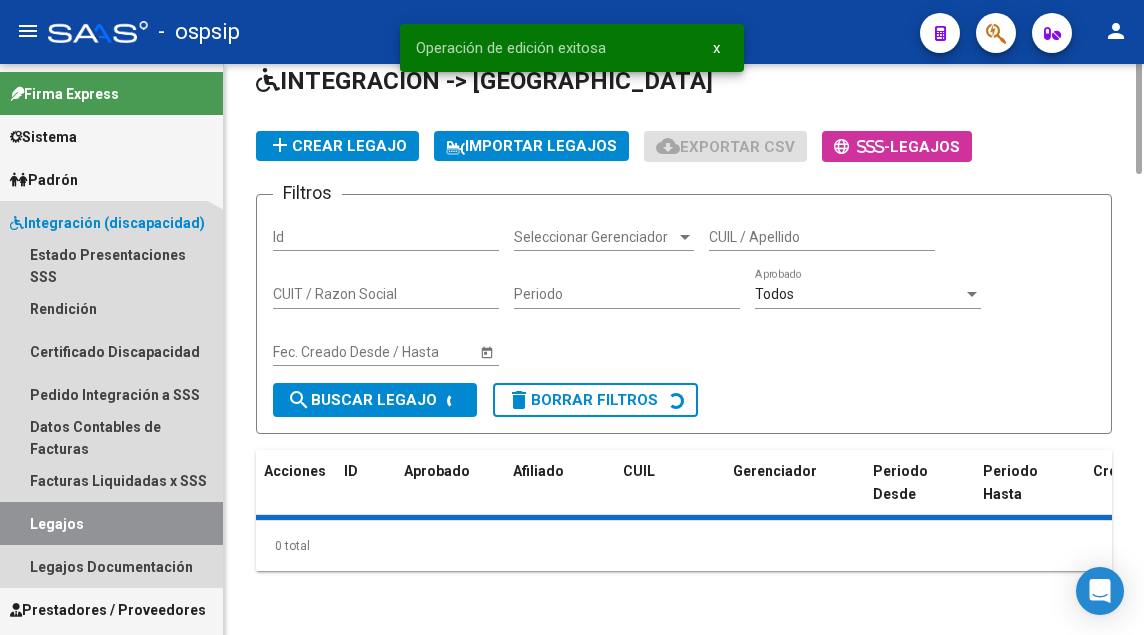 scroll, scrollTop: 0, scrollLeft: 0, axis: both 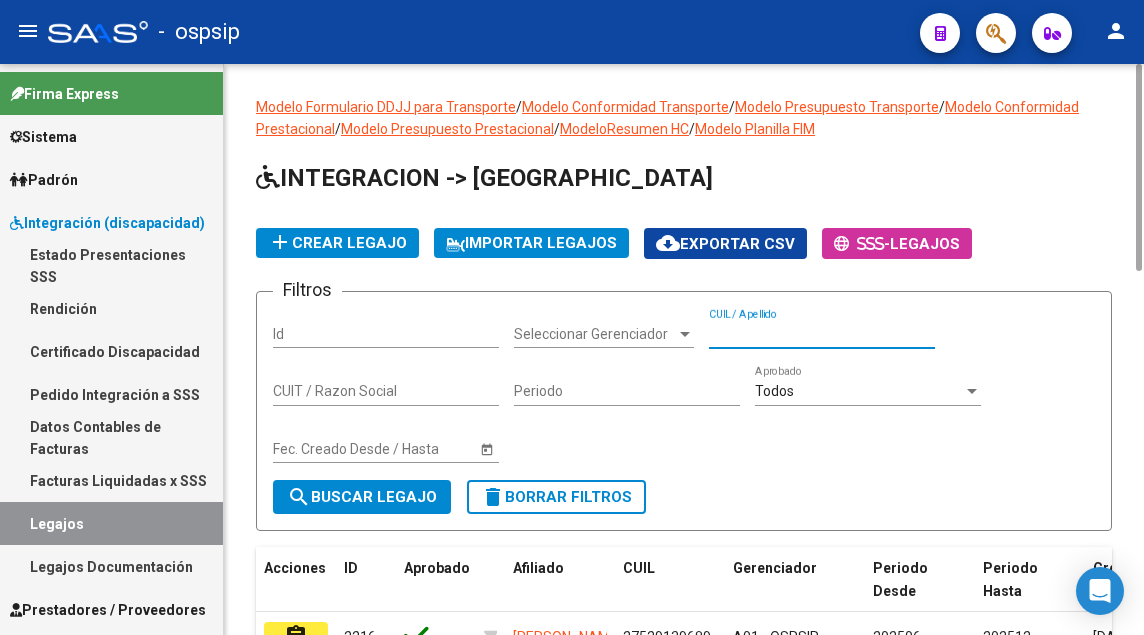 click on "CUIL / Apellido" at bounding box center [822, 334] 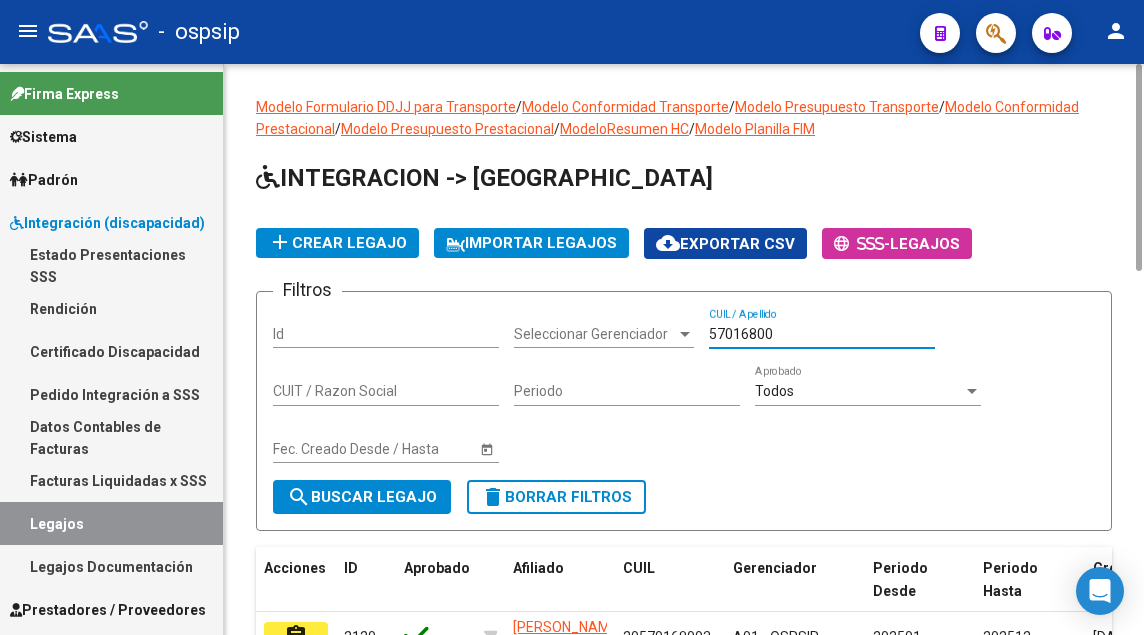 scroll, scrollTop: 164, scrollLeft: 0, axis: vertical 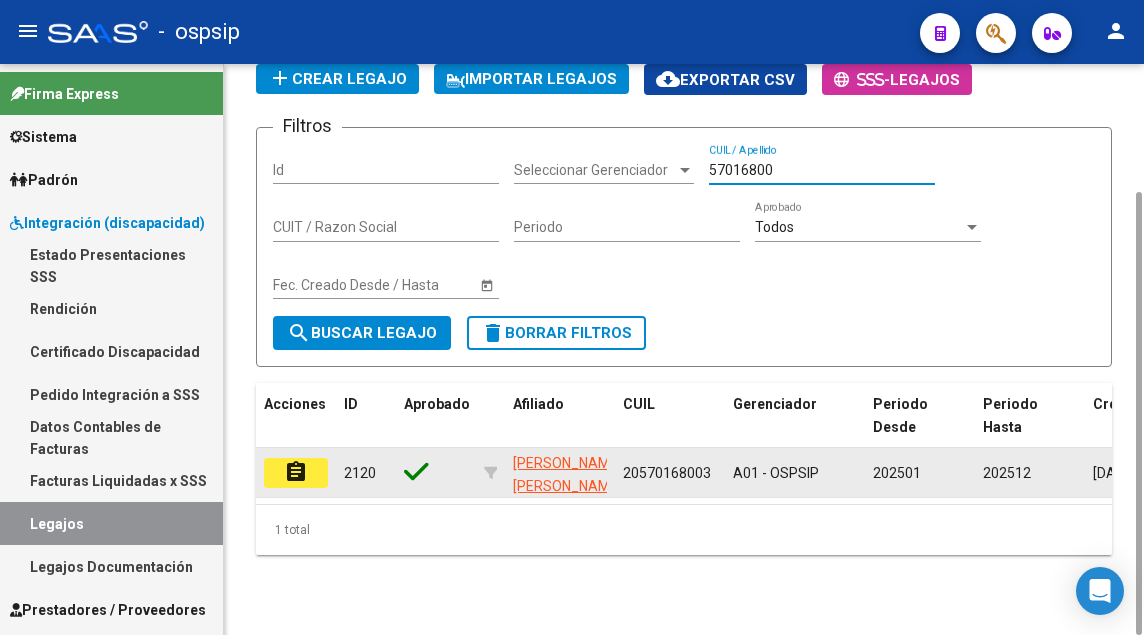 type on "57016800" 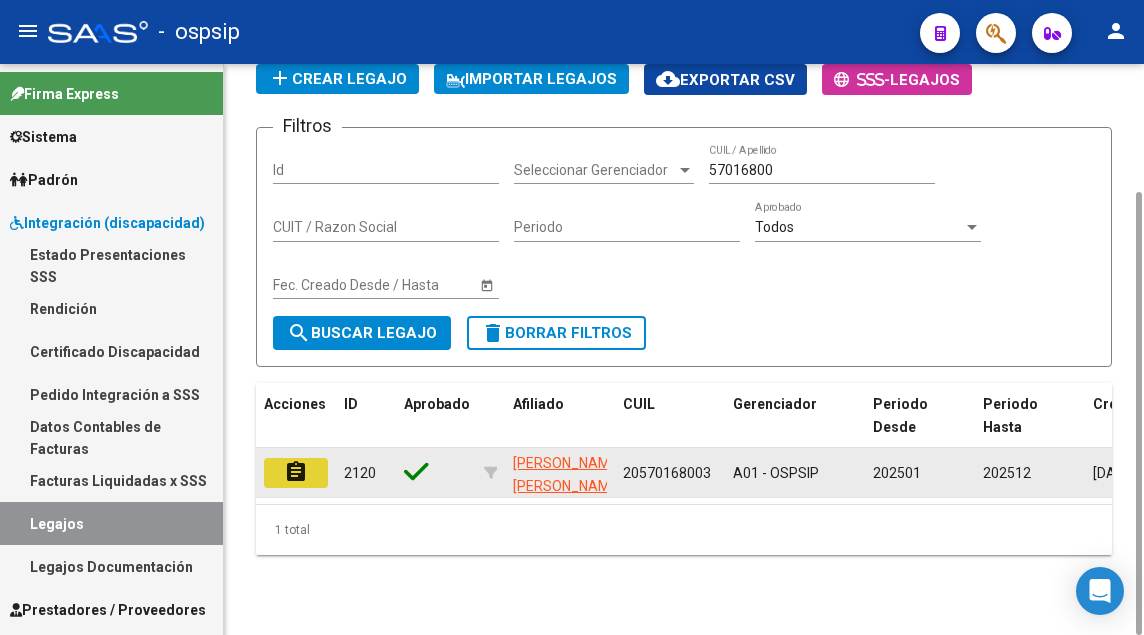 click on "assignment" 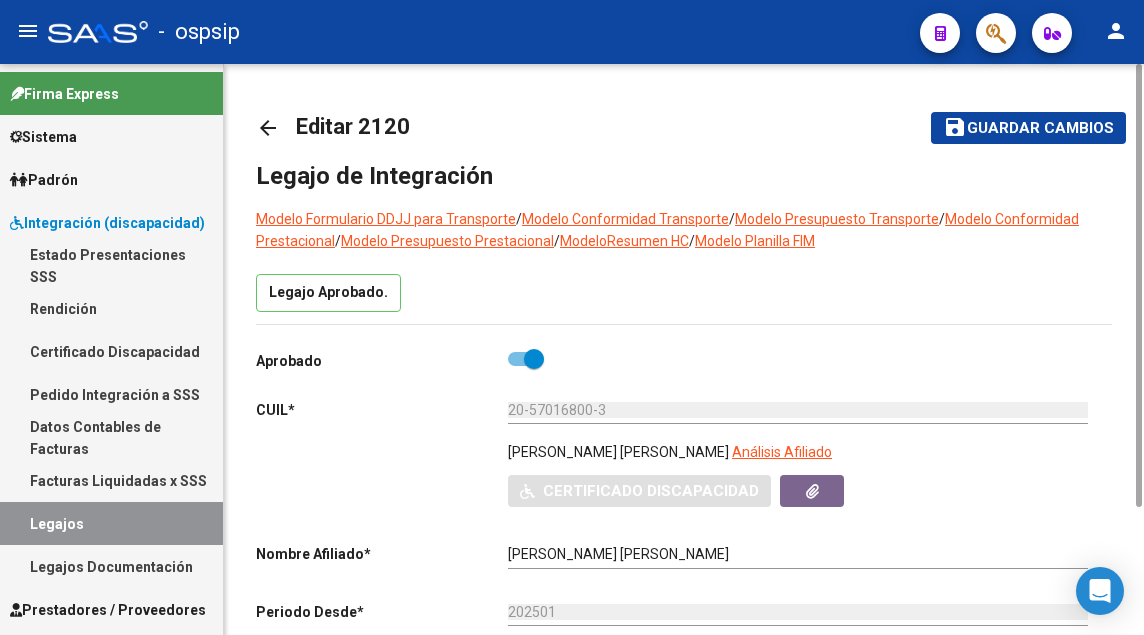 scroll, scrollTop: 200, scrollLeft: 0, axis: vertical 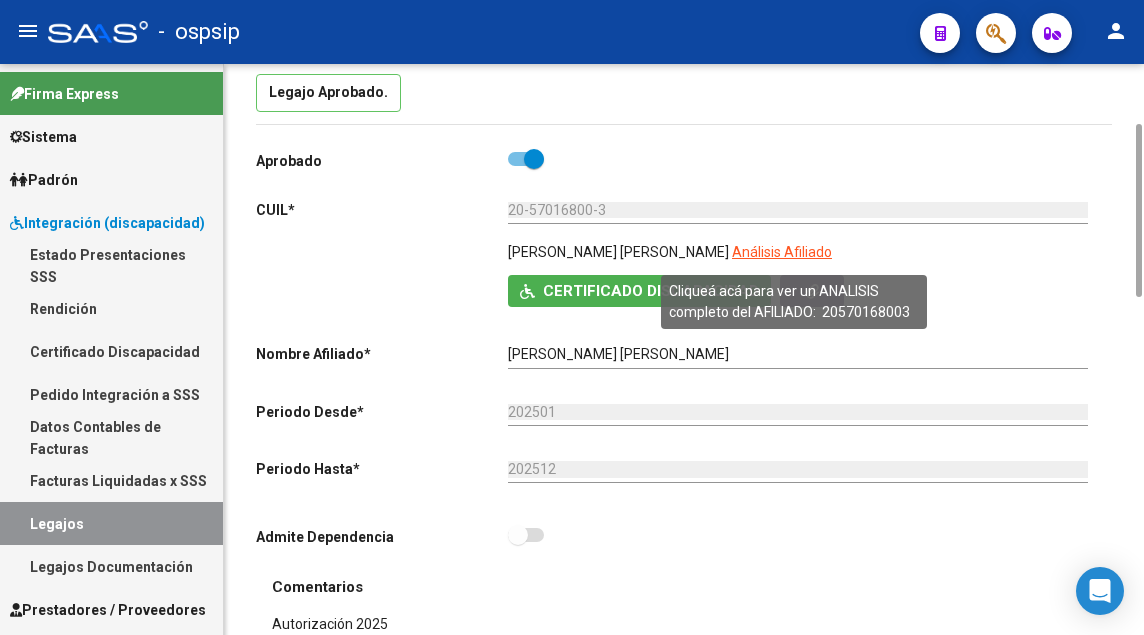 click on "Análisis Afiliado" 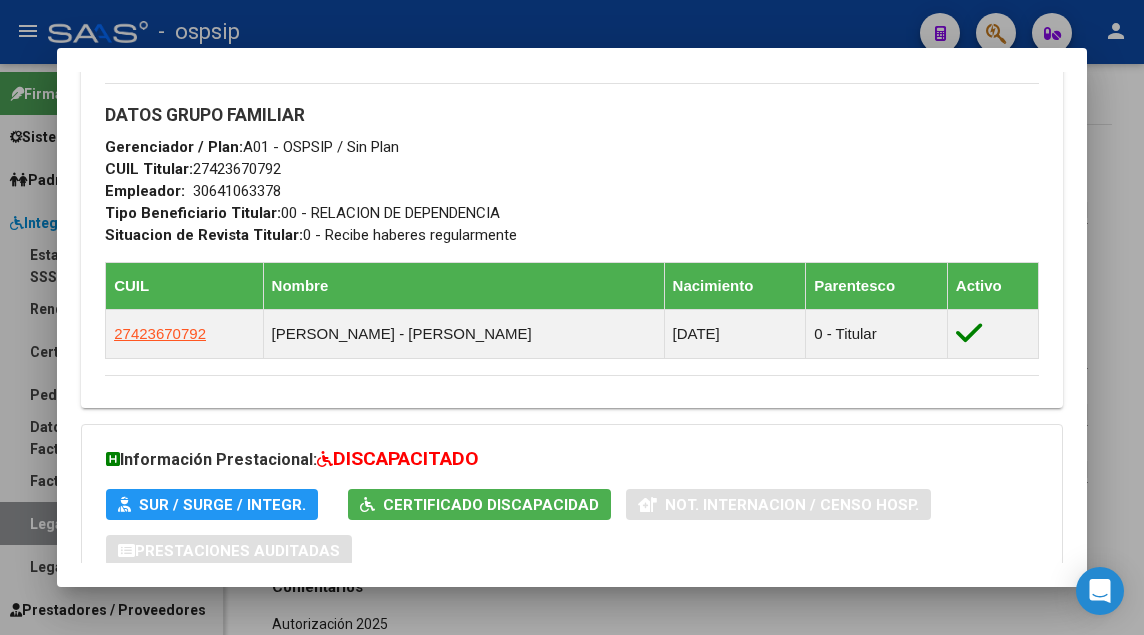 scroll, scrollTop: 1186, scrollLeft: 0, axis: vertical 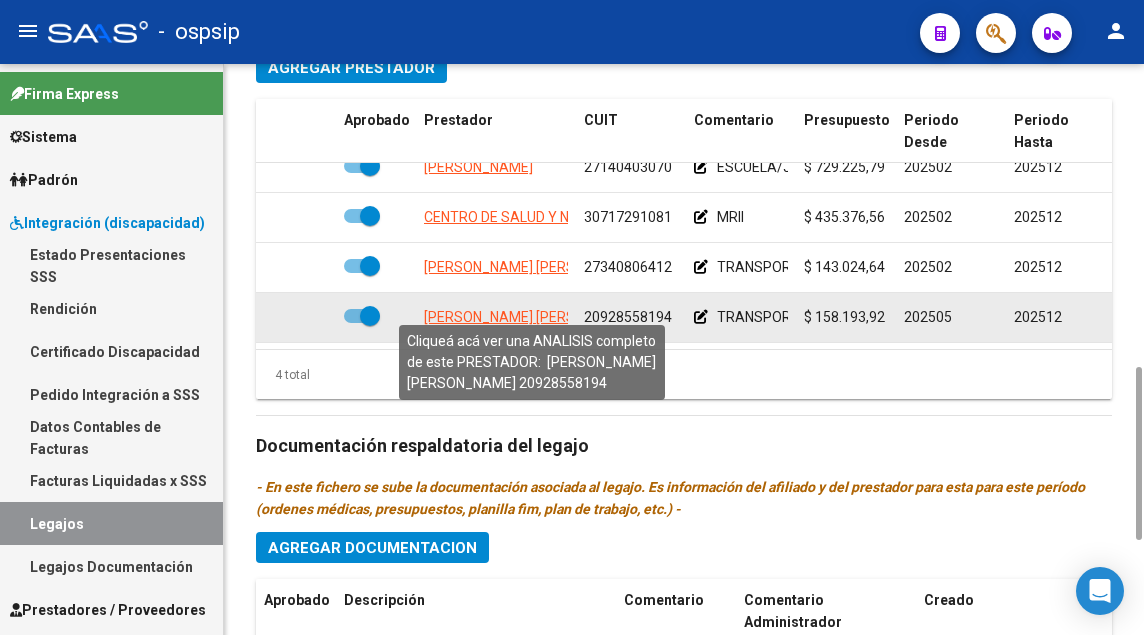 click on "[PERSON_NAME] [PERSON_NAME]" 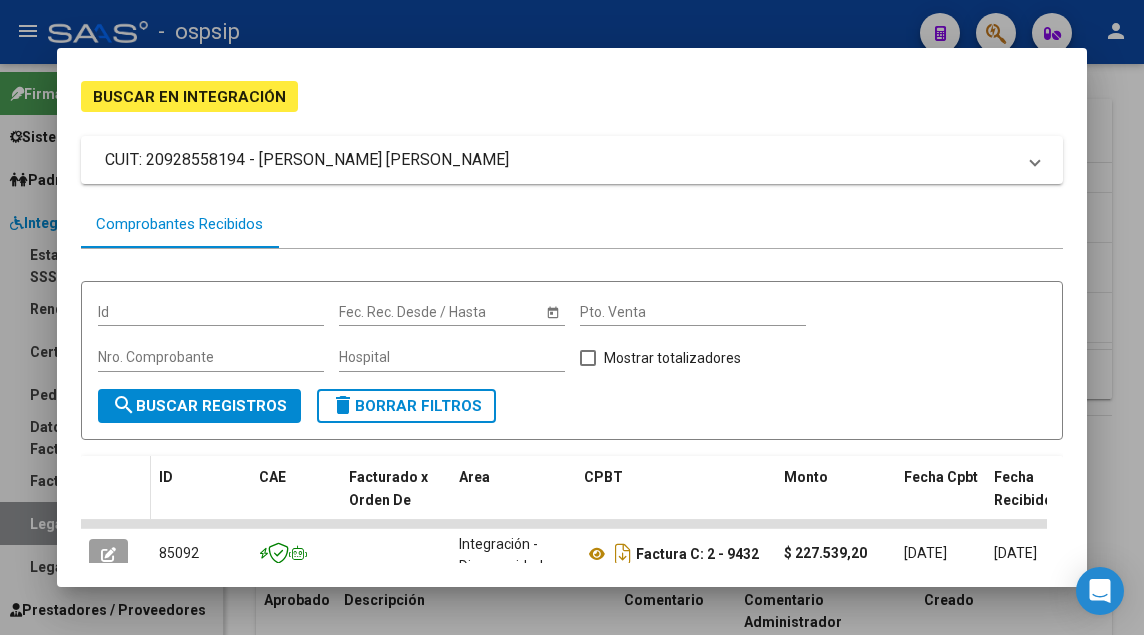 scroll, scrollTop: 200, scrollLeft: 0, axis: vertical 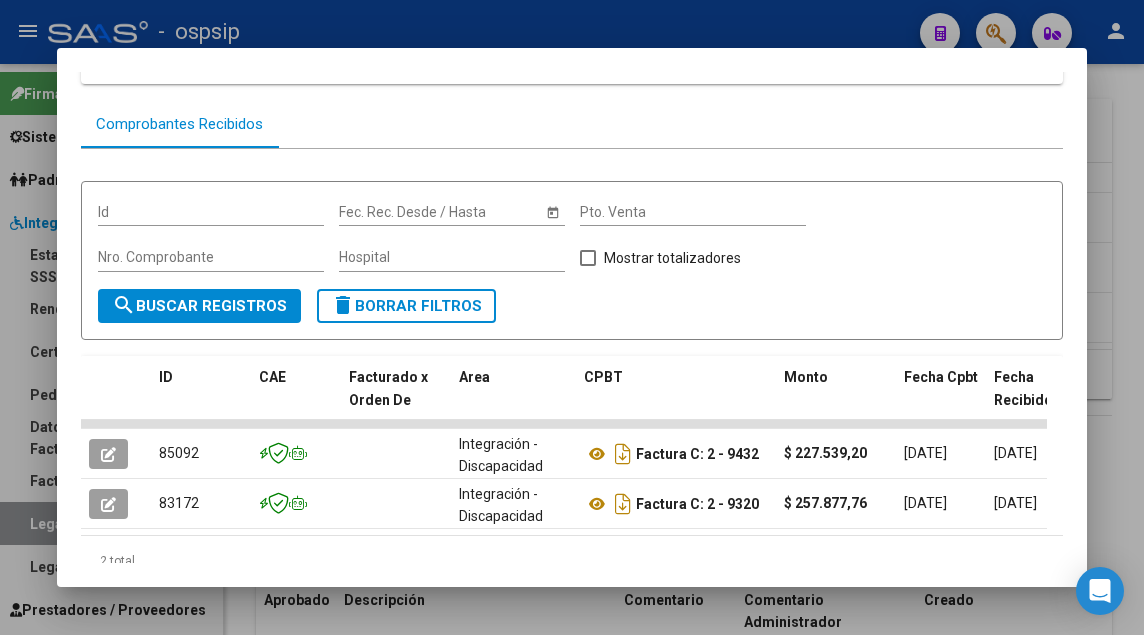 click at bounding box center [572, 317] 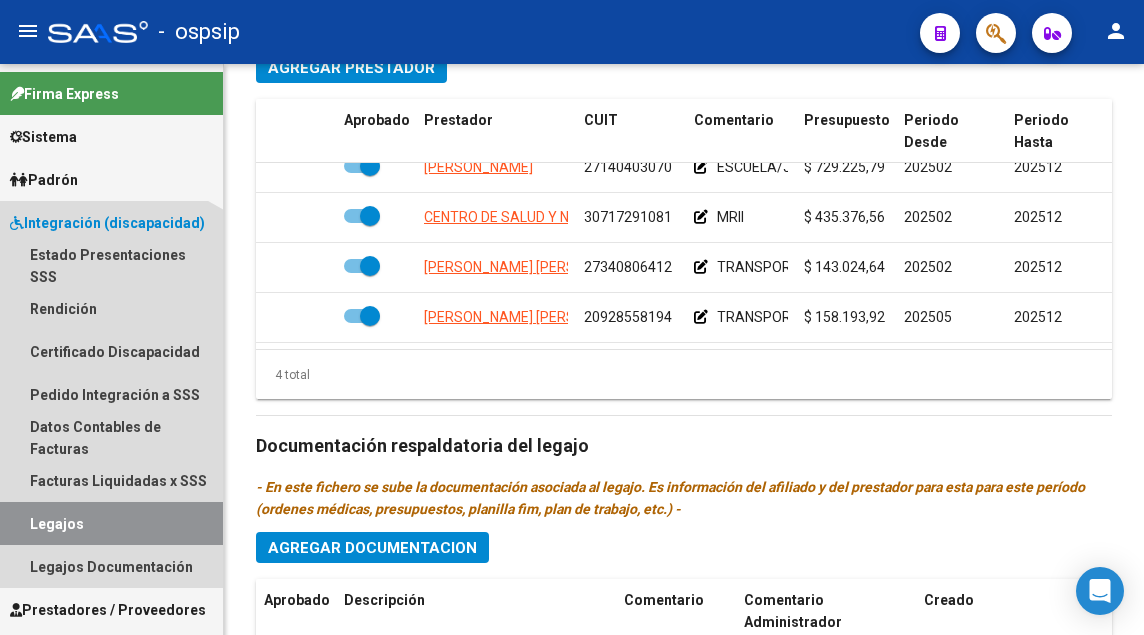 click on "Legajos" at bounding box center [111, 523] 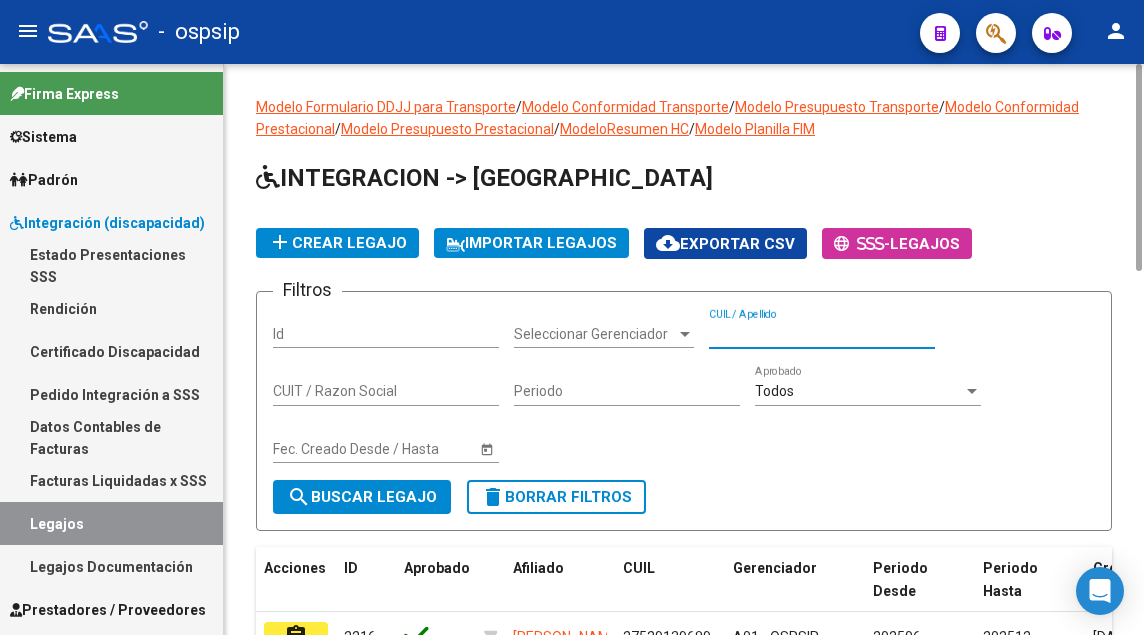 click on "CUIL / Apellido" at bounding box center (822, 334) 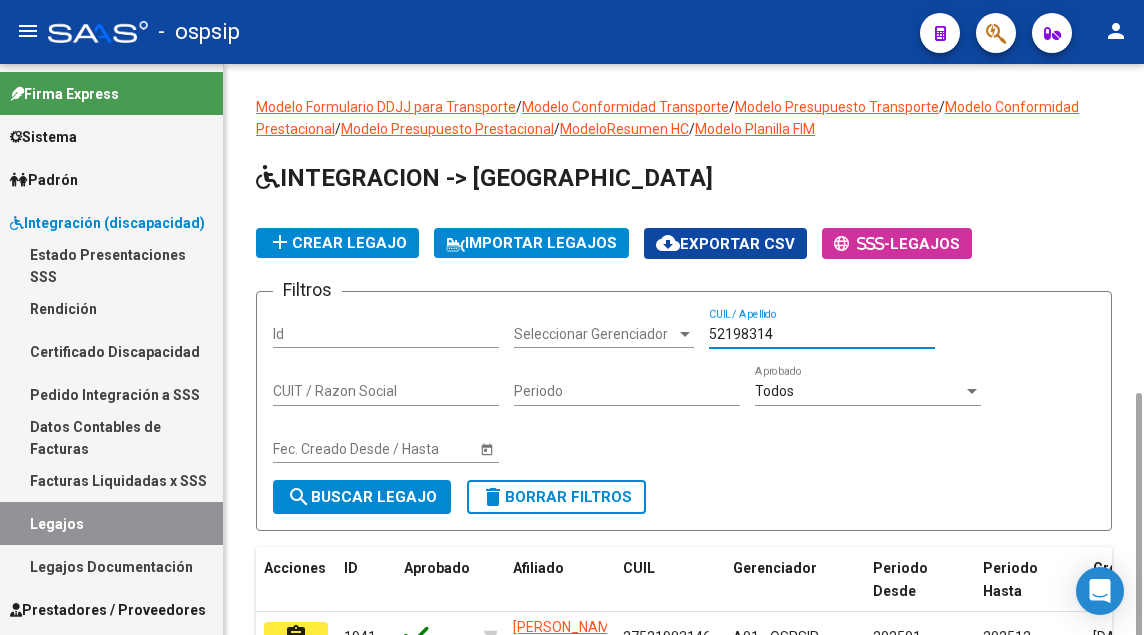 scroll, scrollTop: 200, scrollLeft: 0, axis: vertical 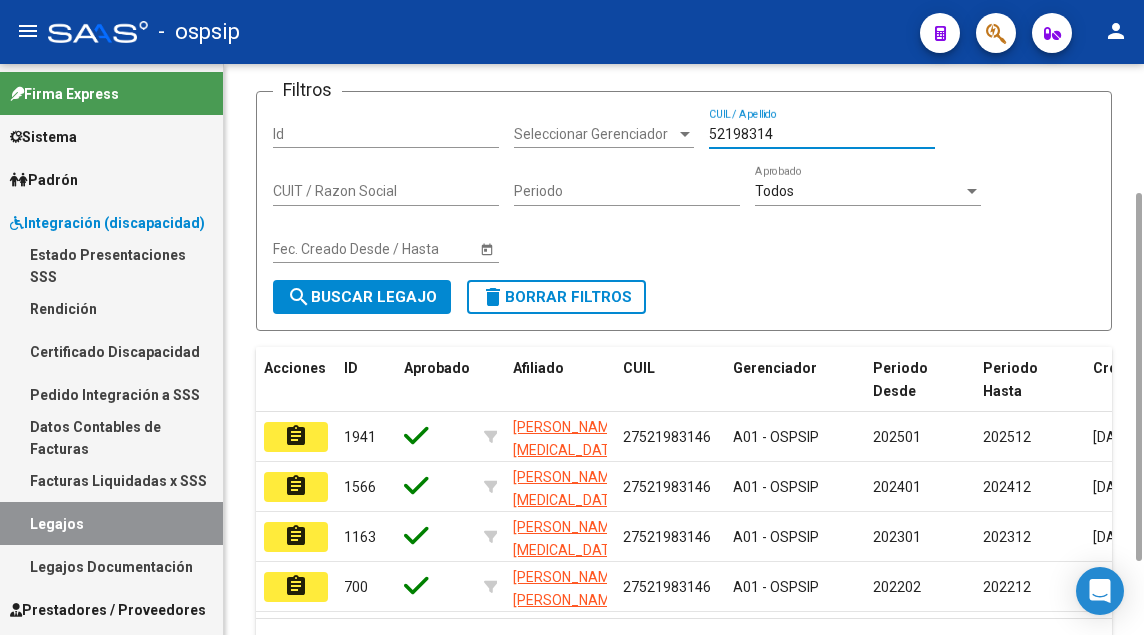 type on "52198314" 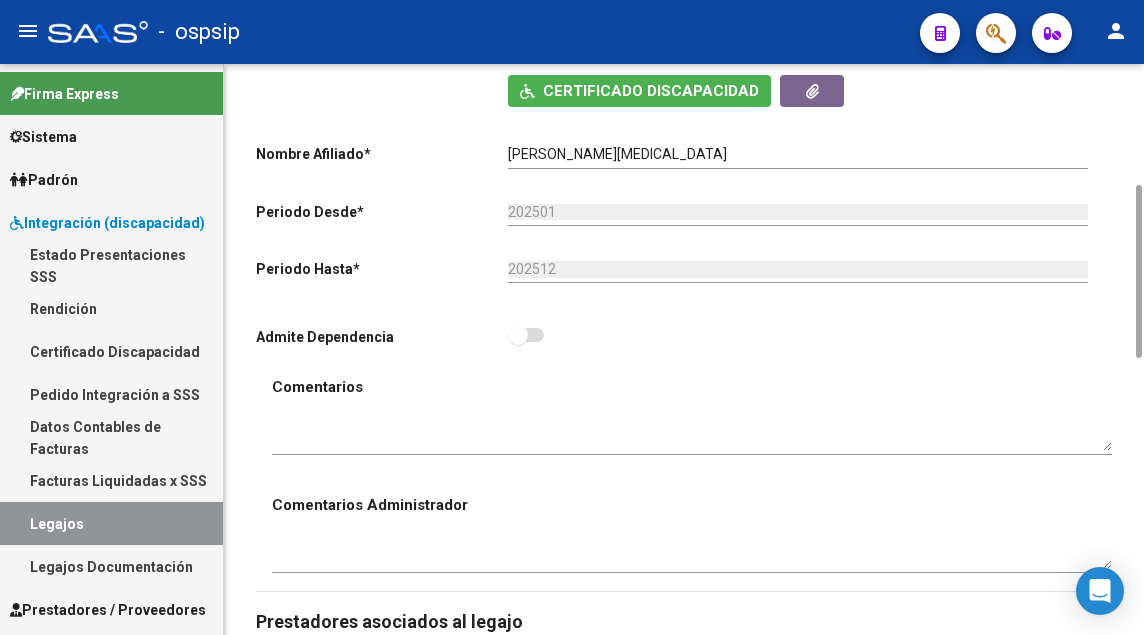 scroll, scrollTop: 0, scrollLeft: 0, axis: both 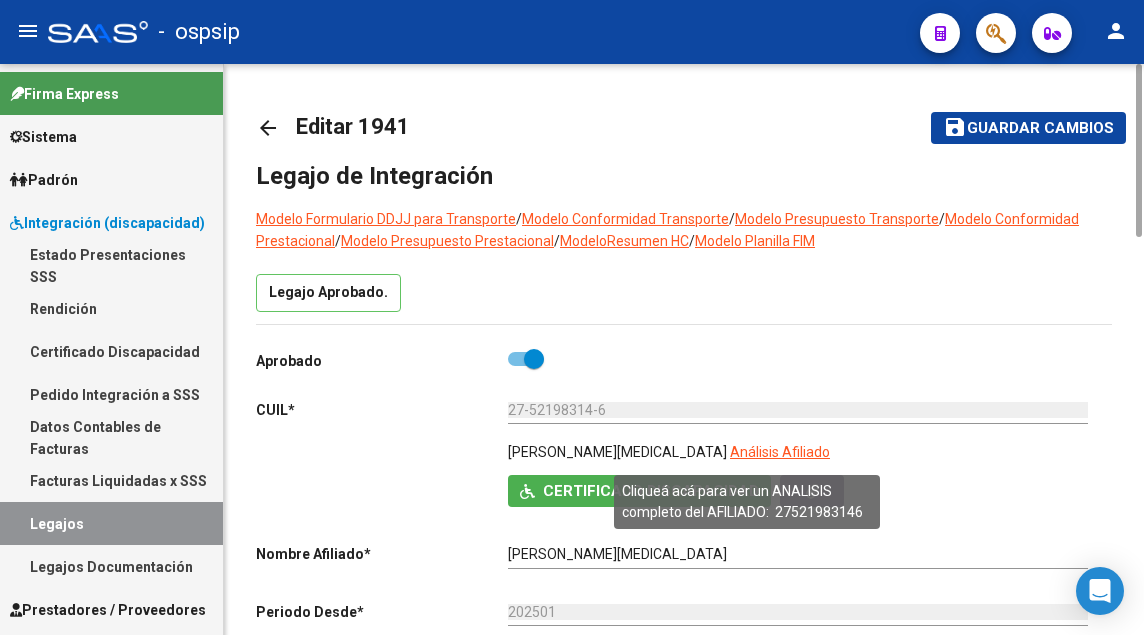 click on "Análisis Afiliado" 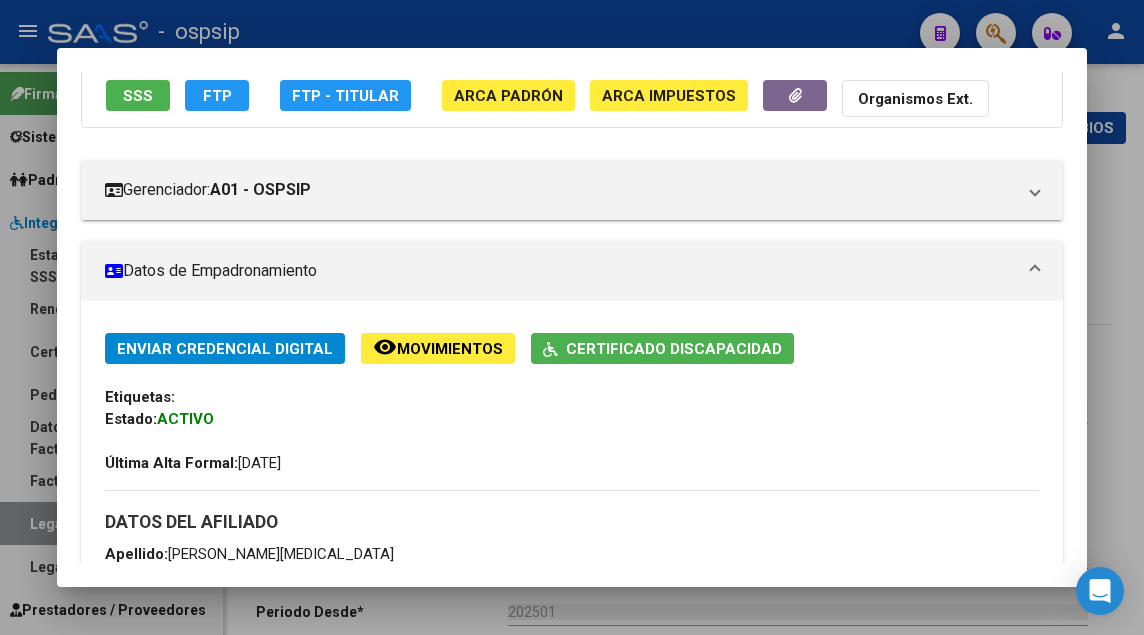 scroll, scrollTop: 100, scrollLeft: 0, axis: vertical 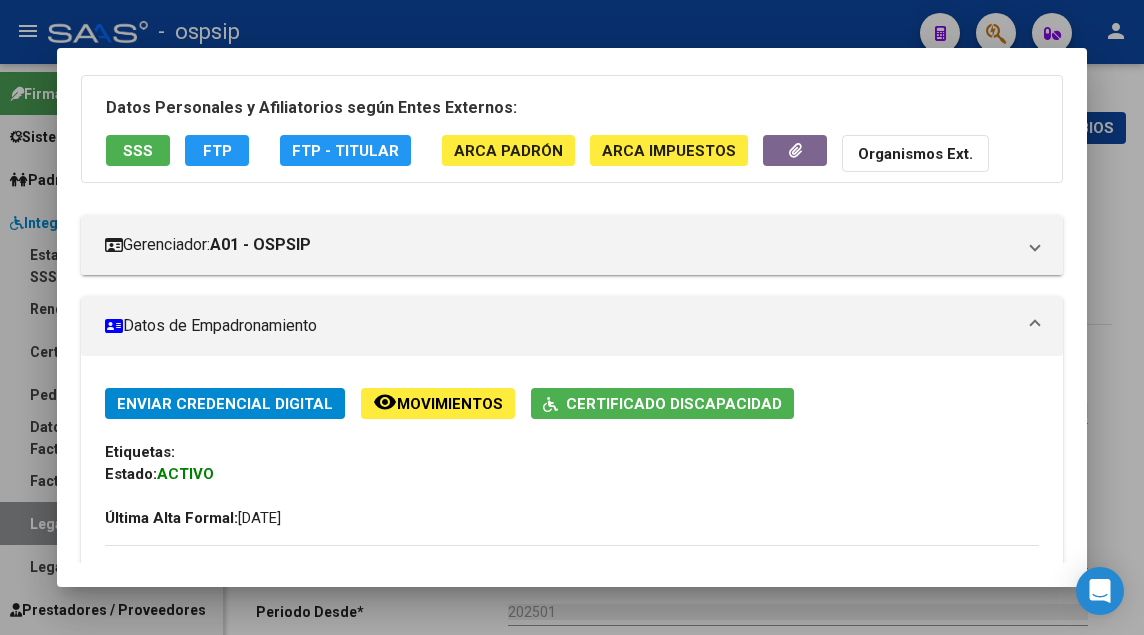 click on "SSS" at bounding box center [138, 151] 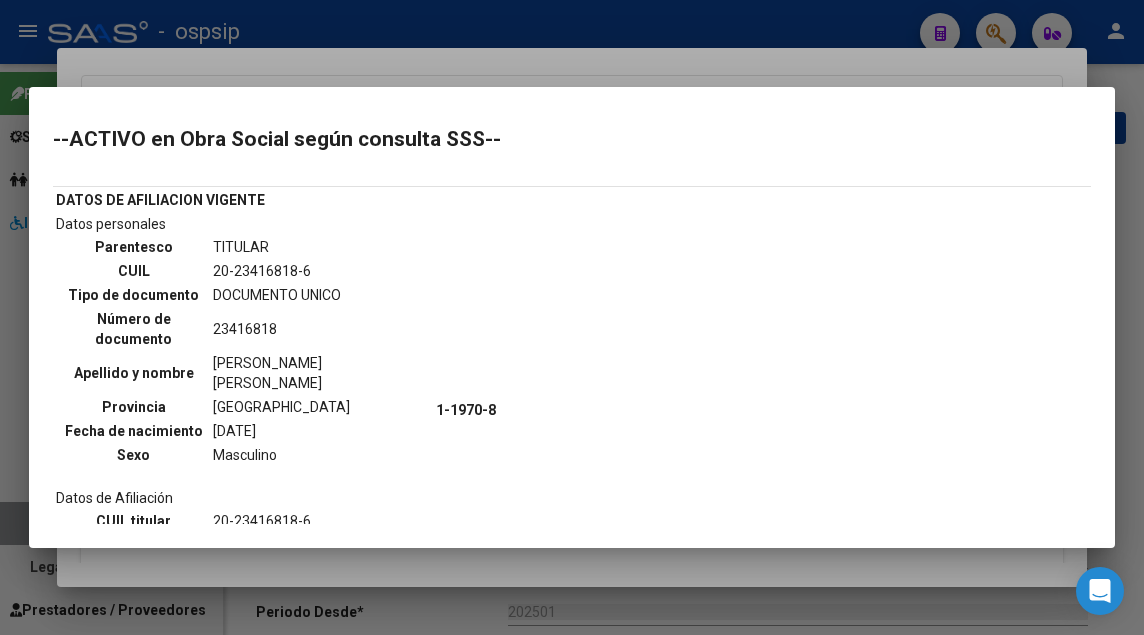 scroll, scrollTop: 600, scrollLeft: 0, axis: vertical 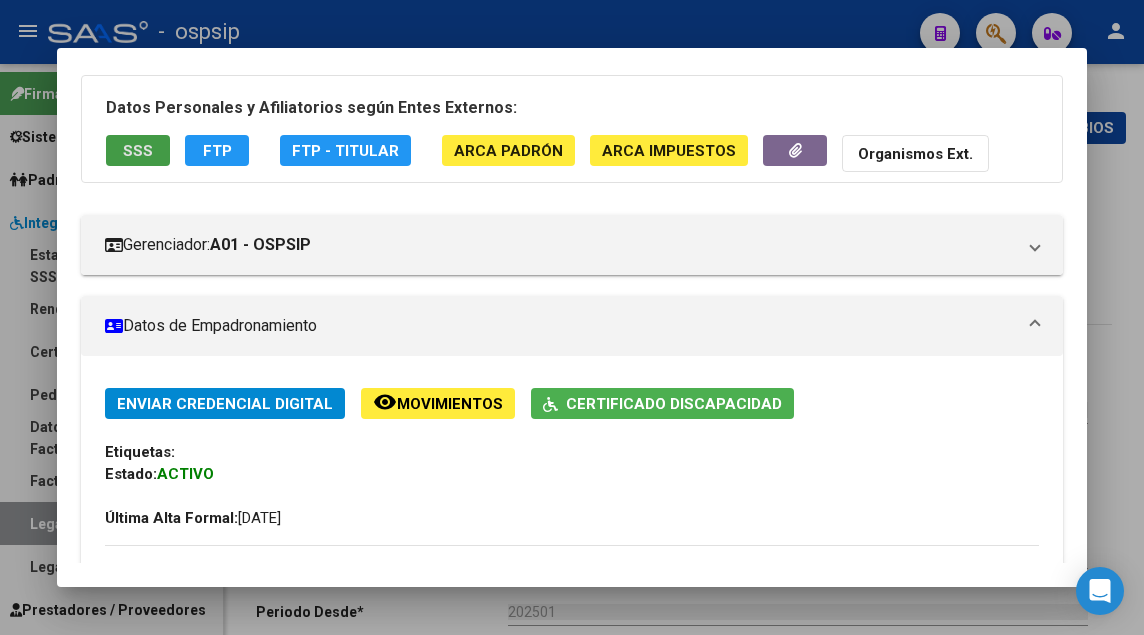 type 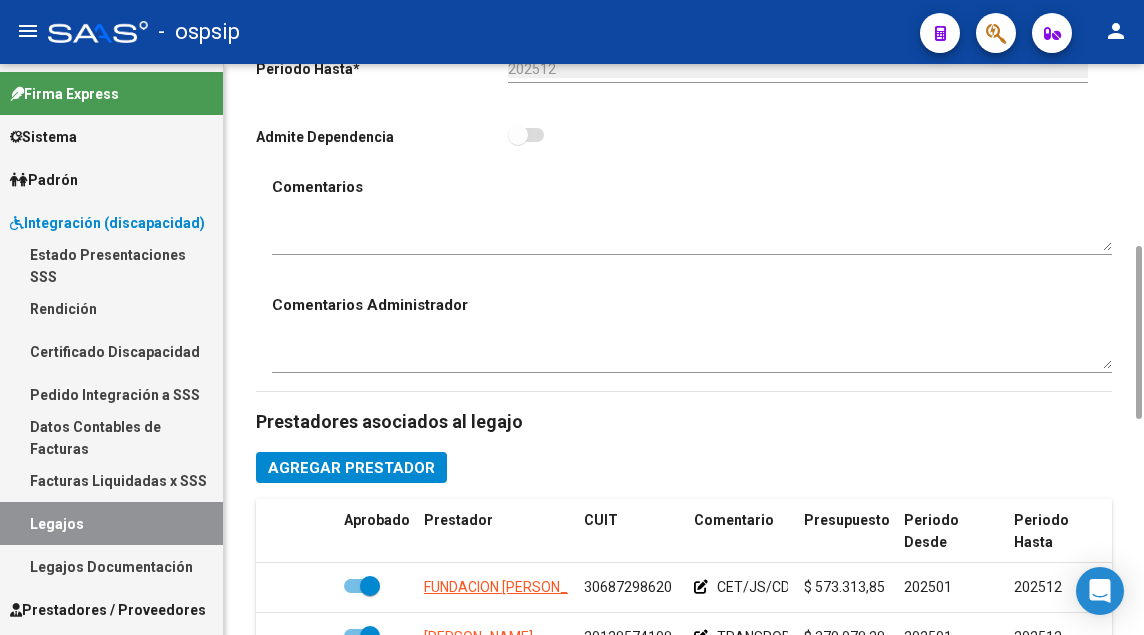 scroll, scrollTop: 800, scrollLeft: 0, axis: vertical 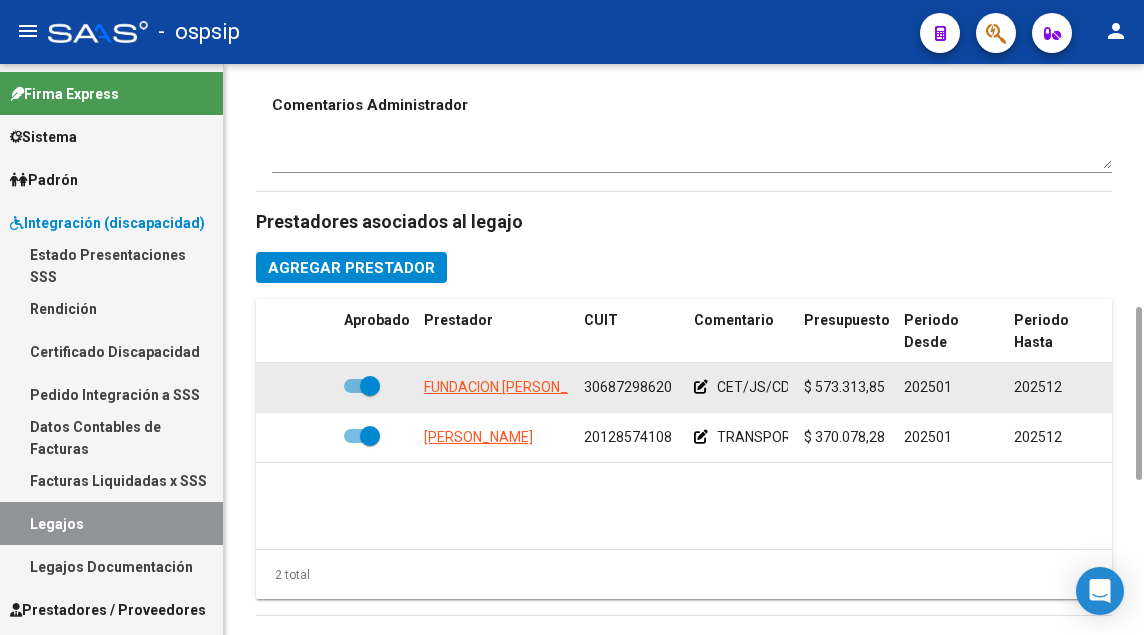 click on "FUNDACION [PERSON_NAME]" 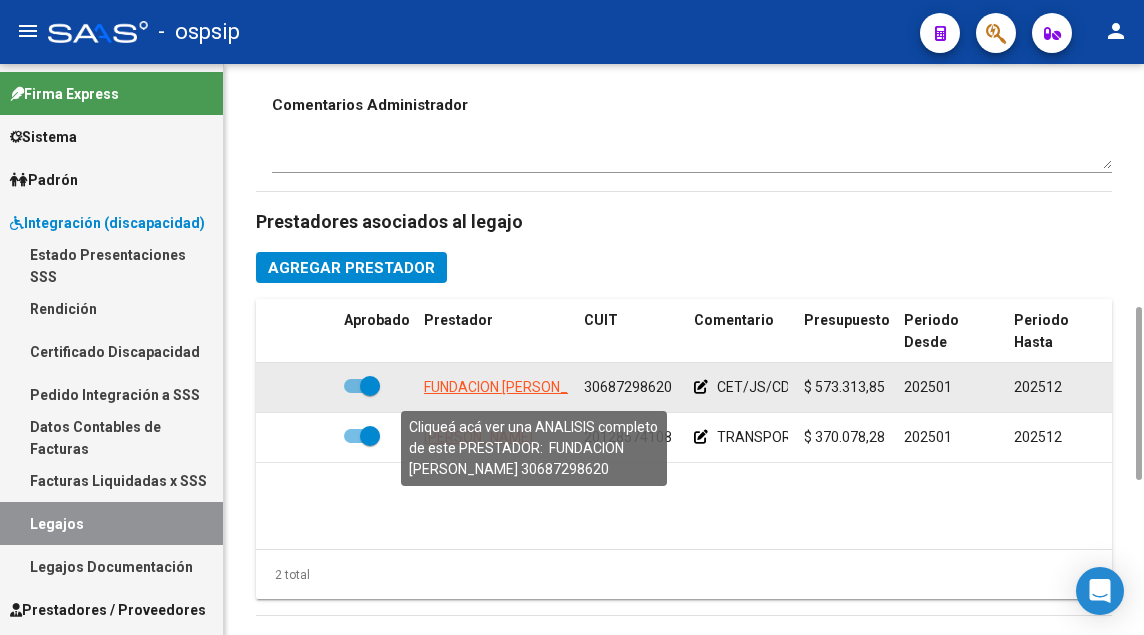 click on "FUNDACION [PERSON_NAME]" 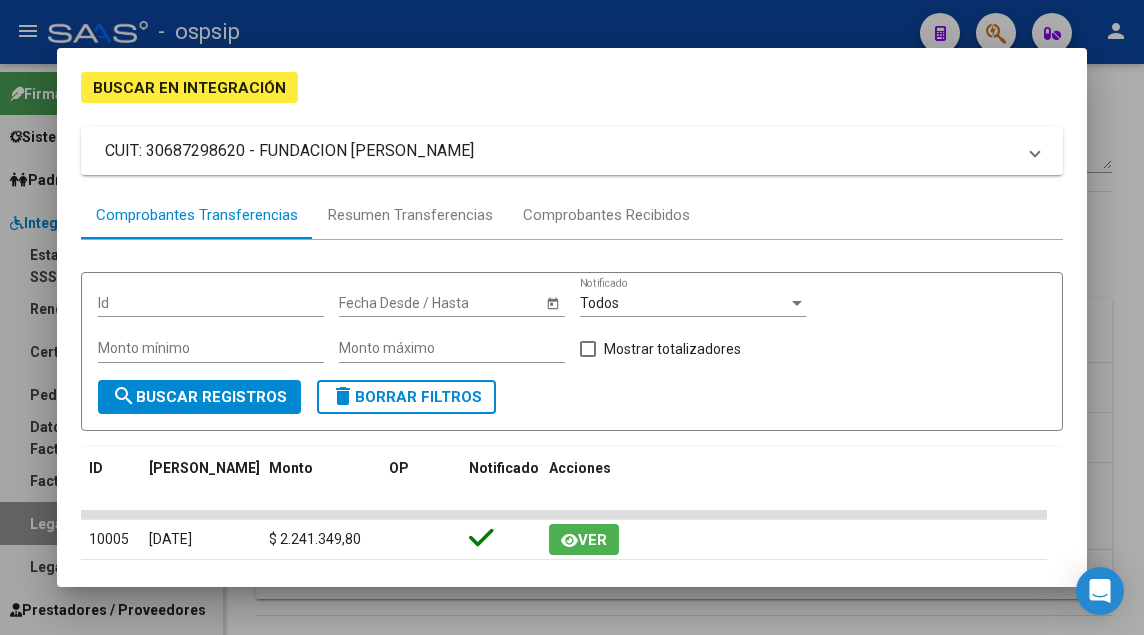 scroll, scrollTop: 100, scrollLeft: 0, axis: vertical 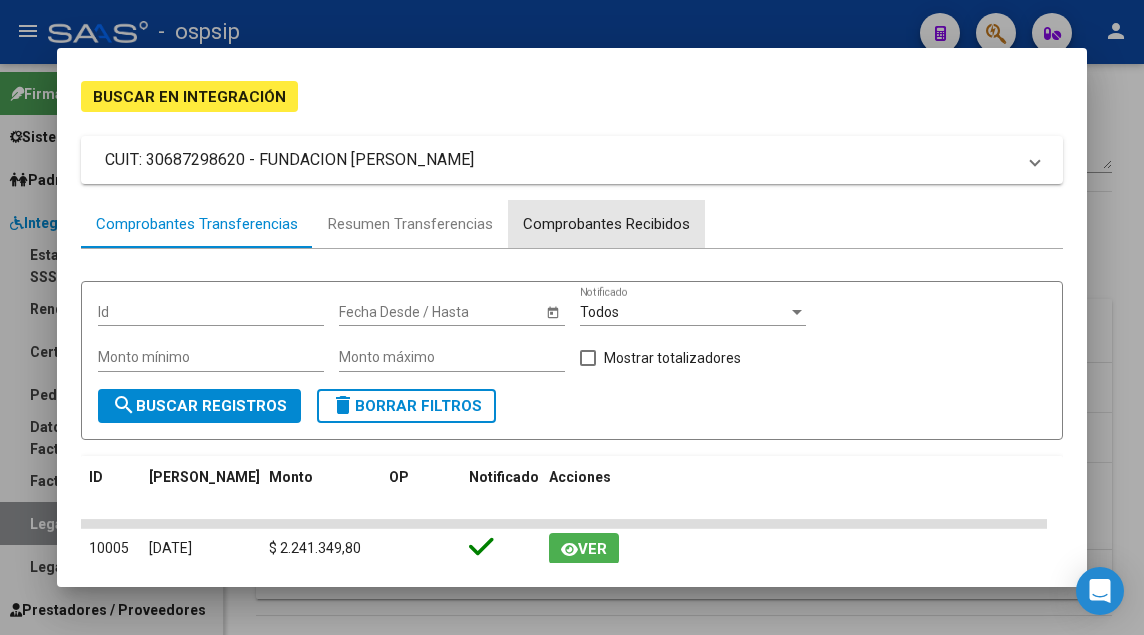 click on "Comprobantes Recibidos" at bounding box center (606, 224) 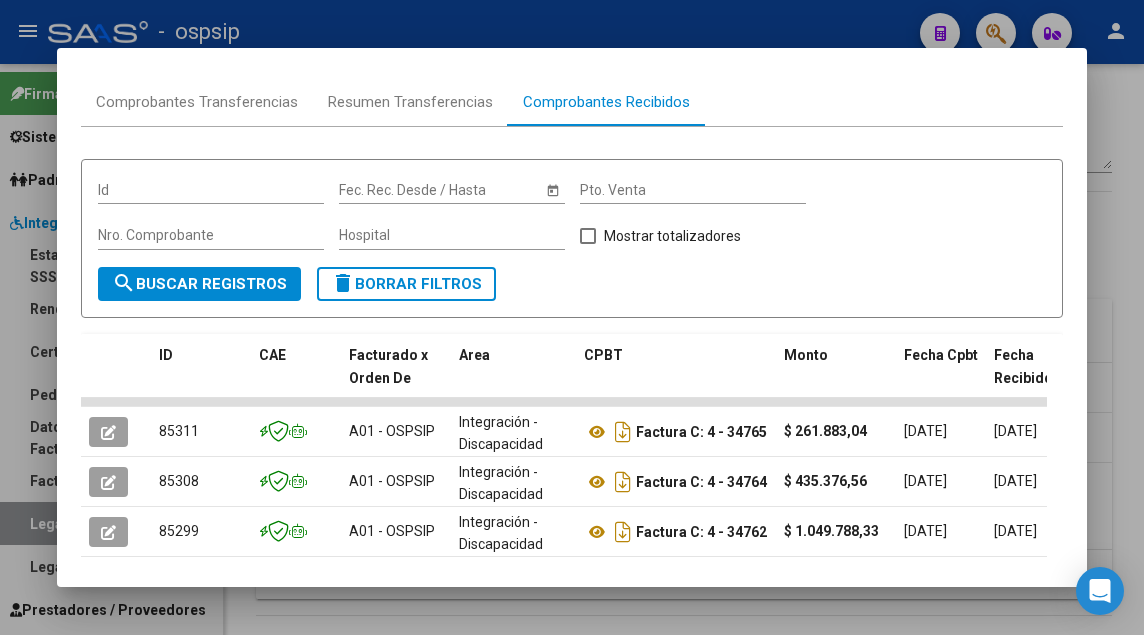 scroll, scrollTop: 249, scrollLeft: 0, axis: vertical 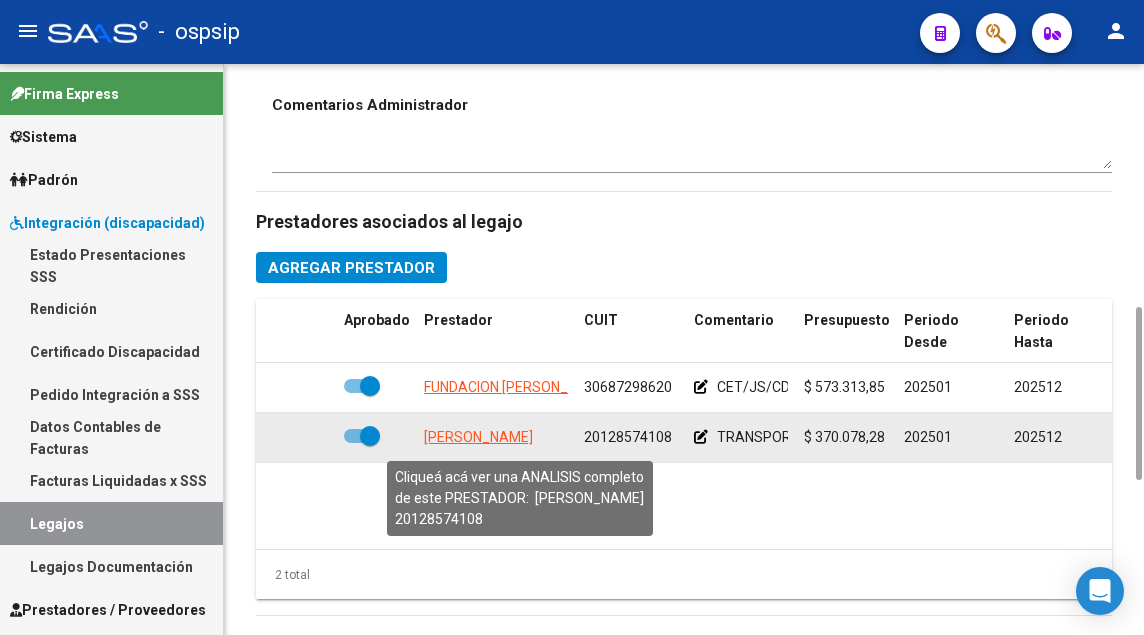 click on "[PERSON_NAME]" 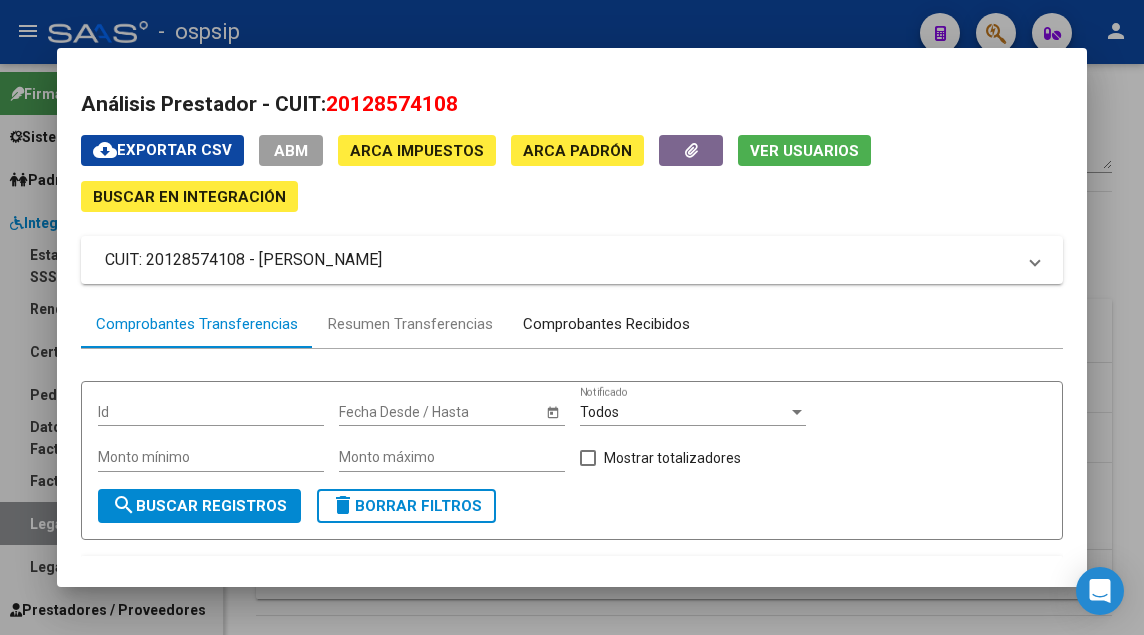 click on "Comprobantes Recibidos" at bounding box center [606, 324] 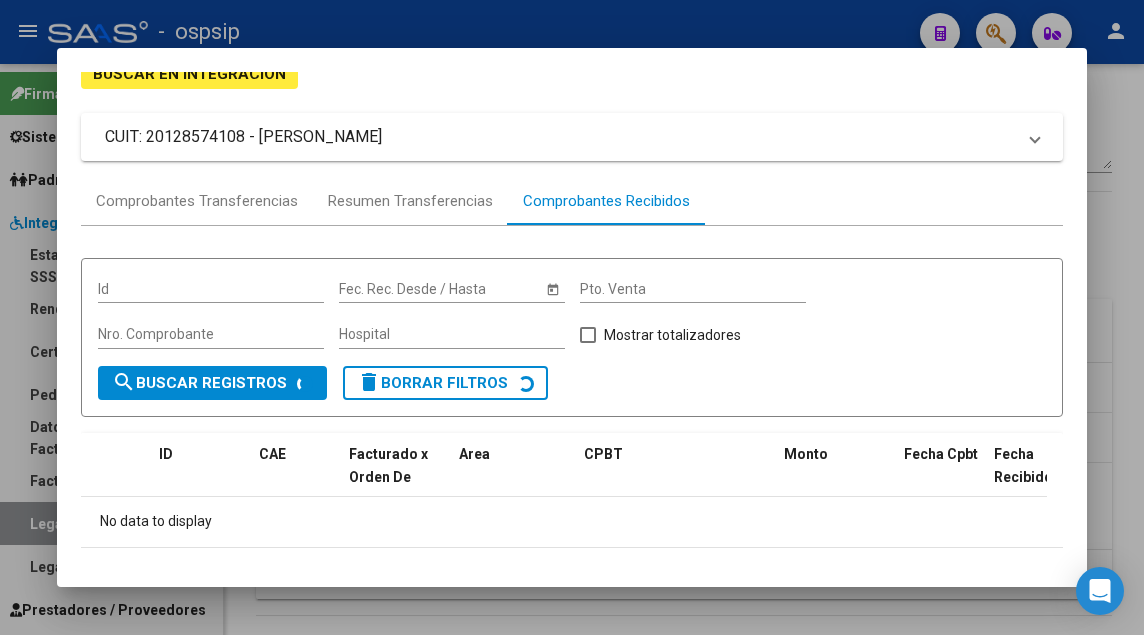 scroll, scrollTop: 194, scrollLeft: 0, axis: vertical 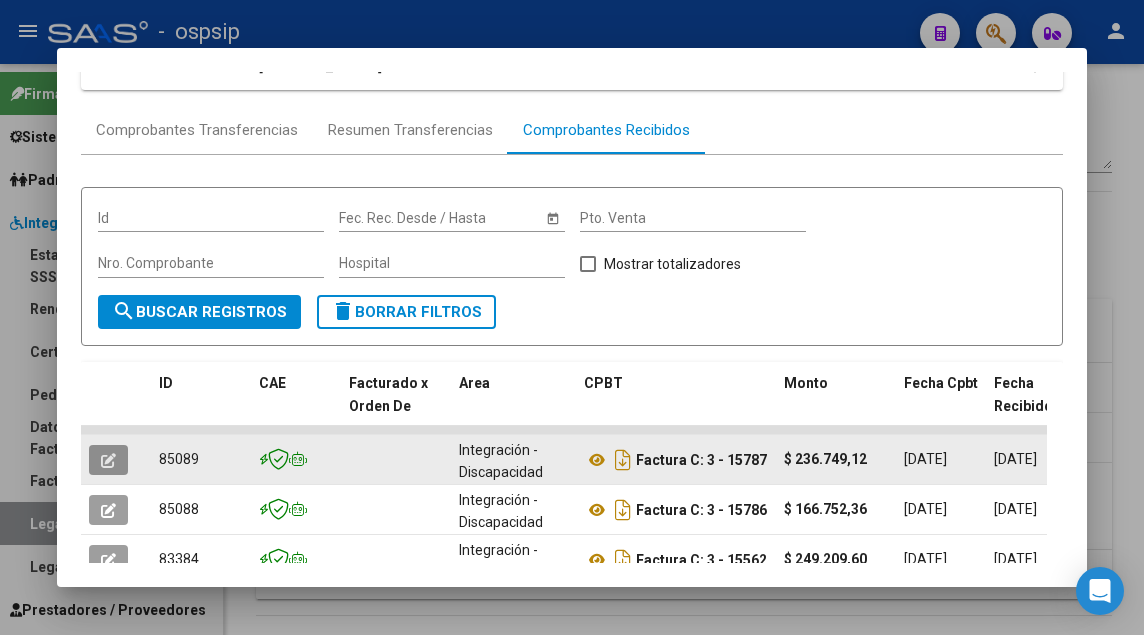 click 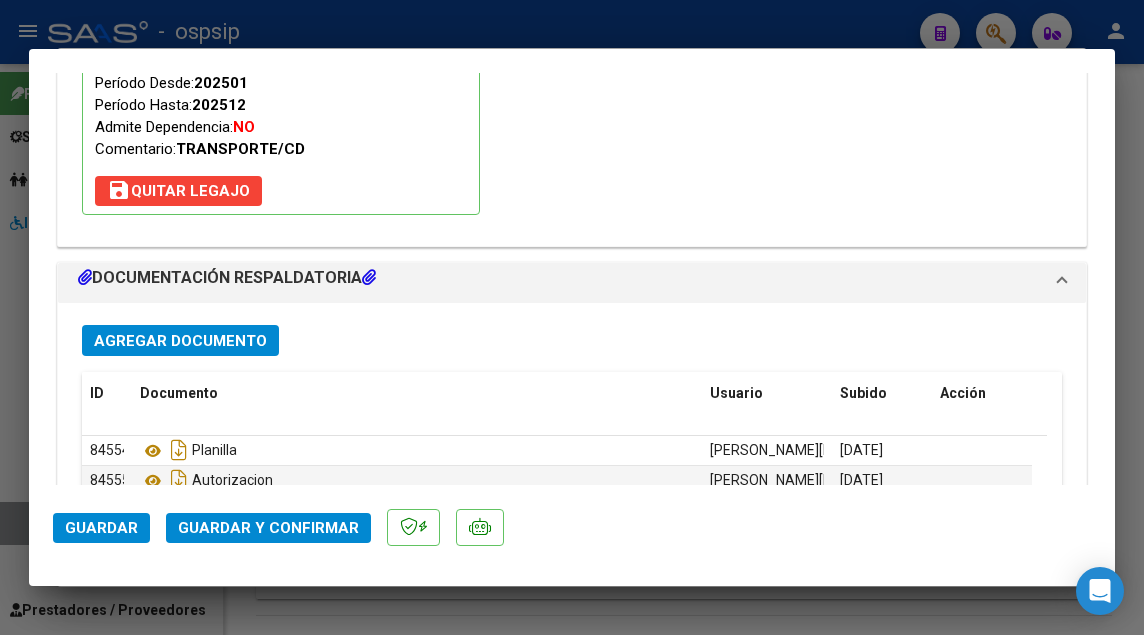 scroll, scrollTop: 2426, scrollLeft: 0, axis: vertical 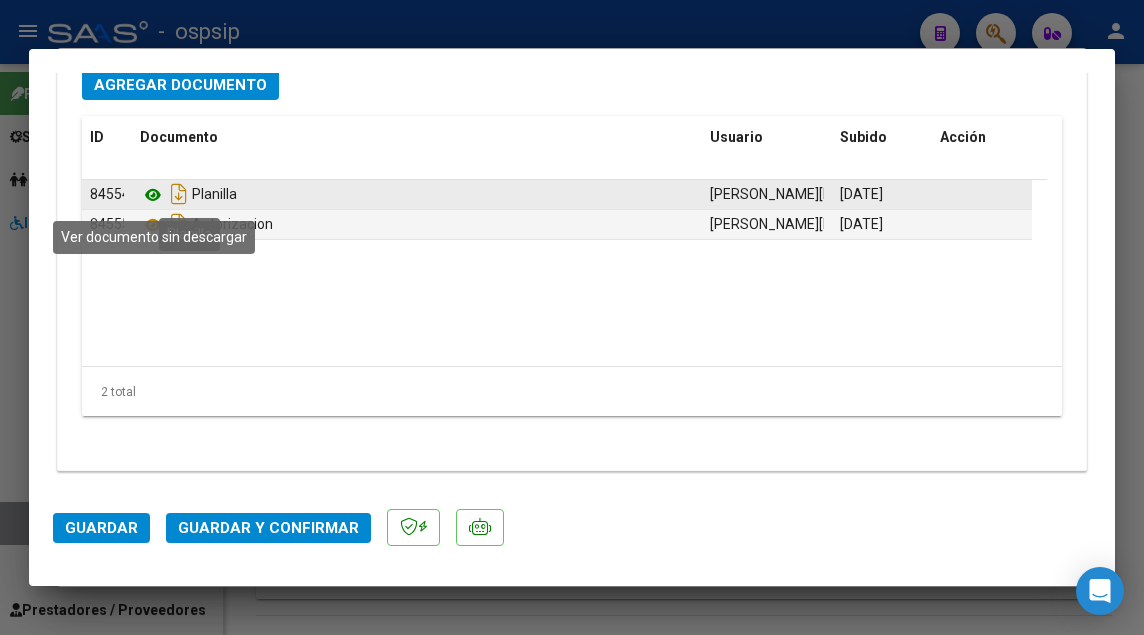 click 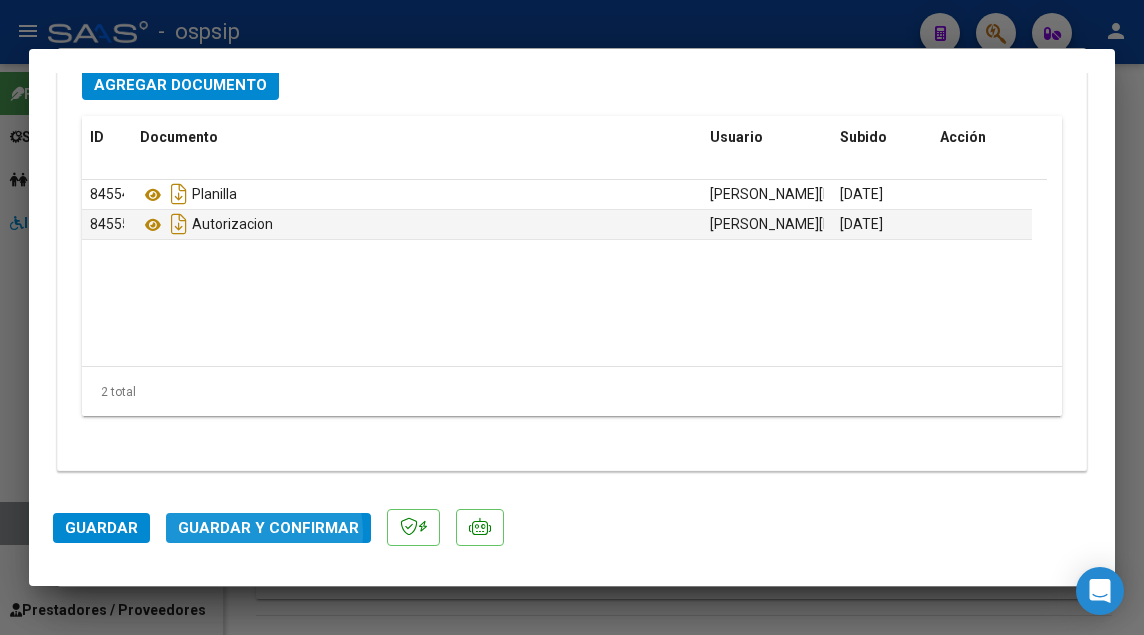 click on "Guardar y Confirmar" 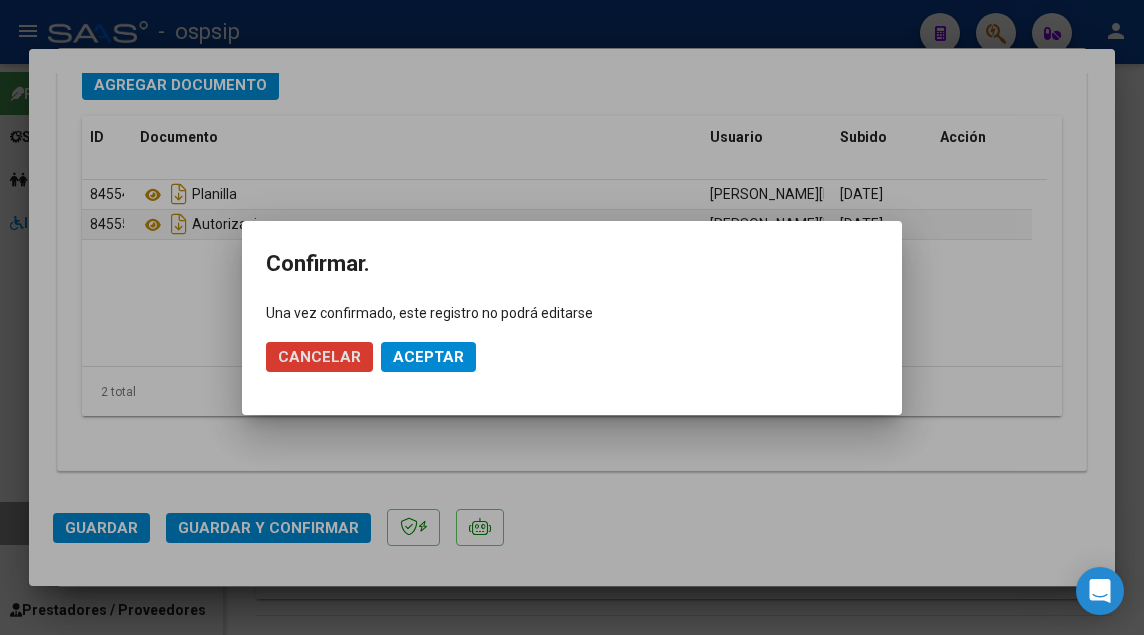 click on "Aceptar" 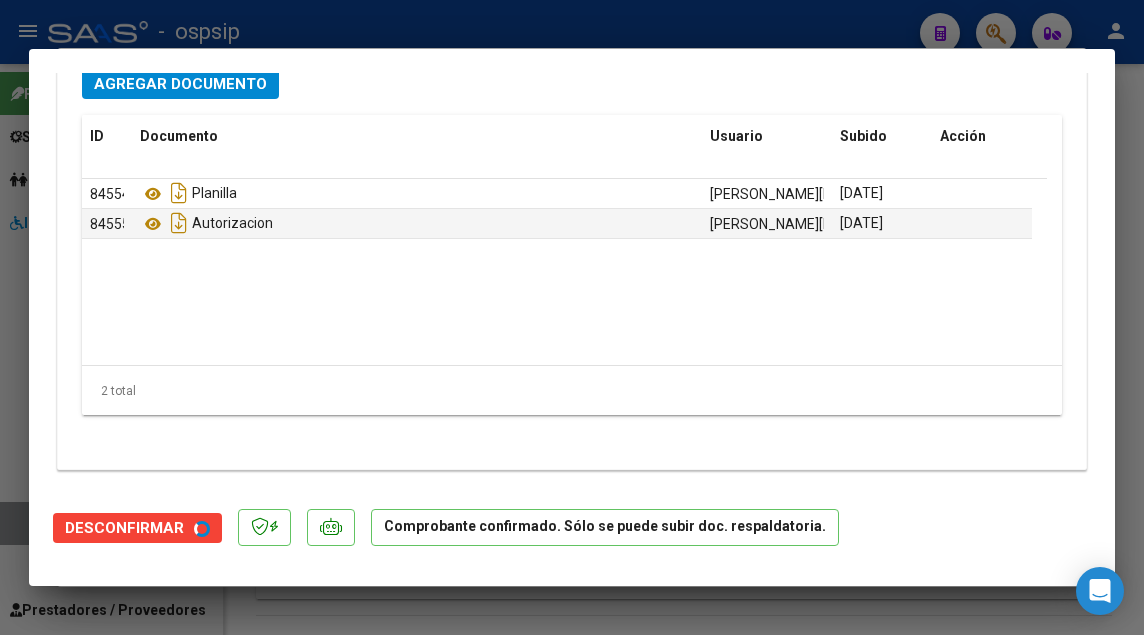 scroll, scrollTop: 2208, scrollLeft: 0, axis: vertical 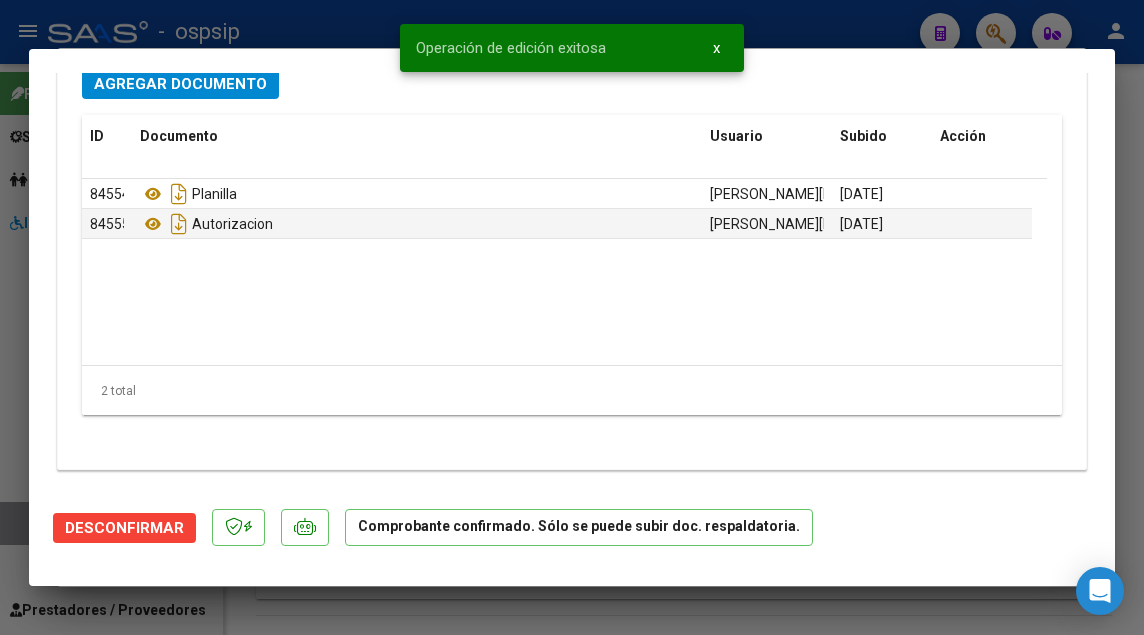 type 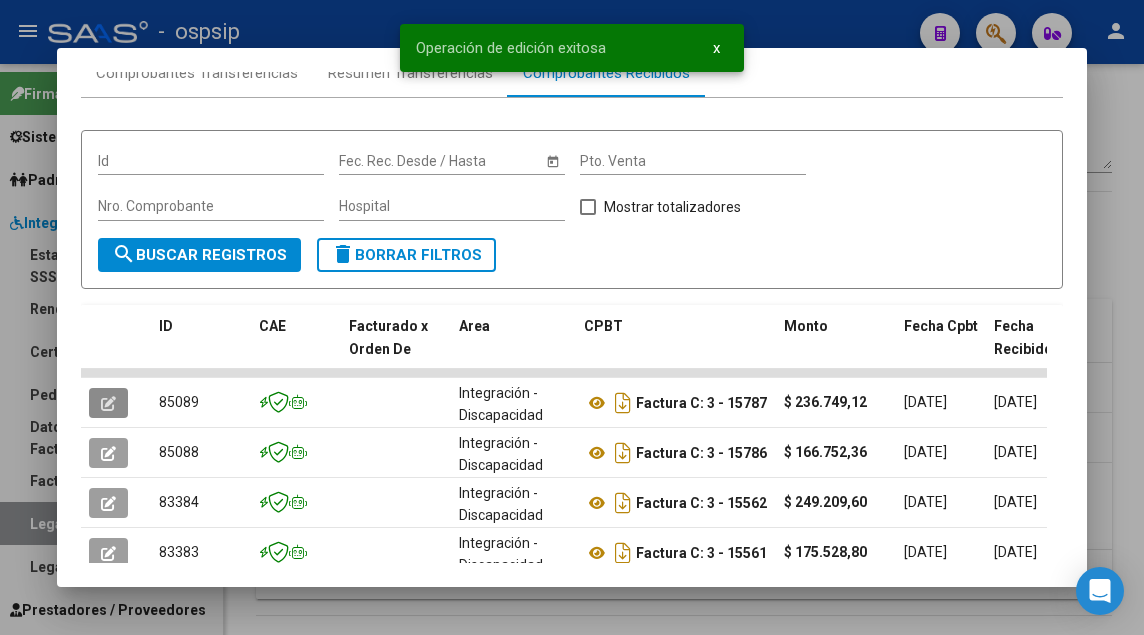 scroll, scrollTop: 294, scrollLeft: 0, axis: vertical 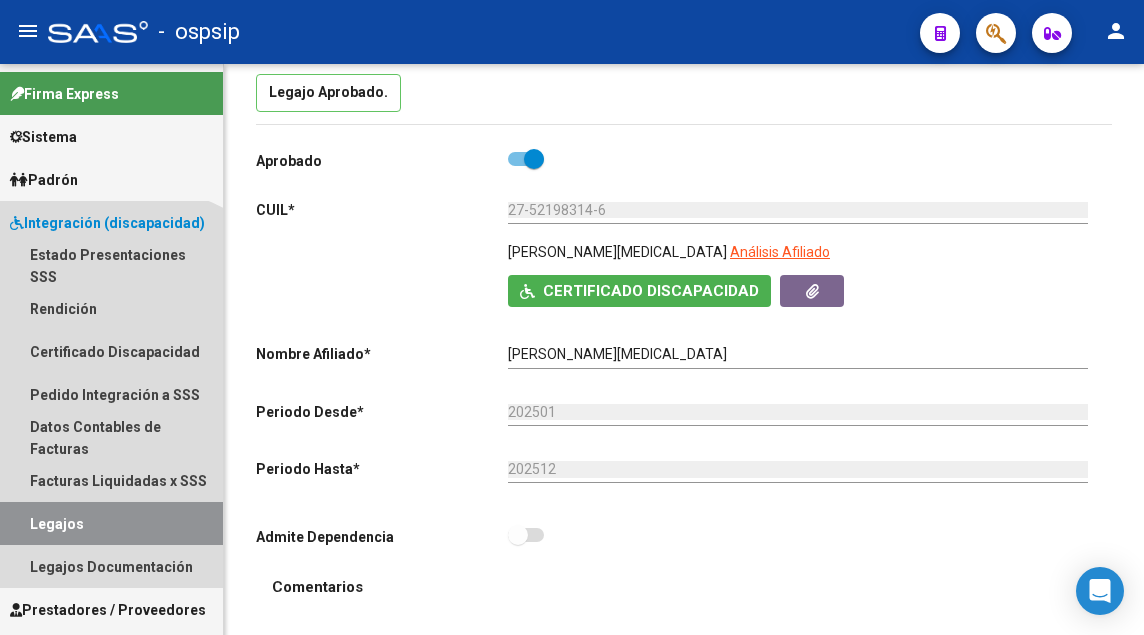 click on "Legajos" at bounding box center [111, 523] 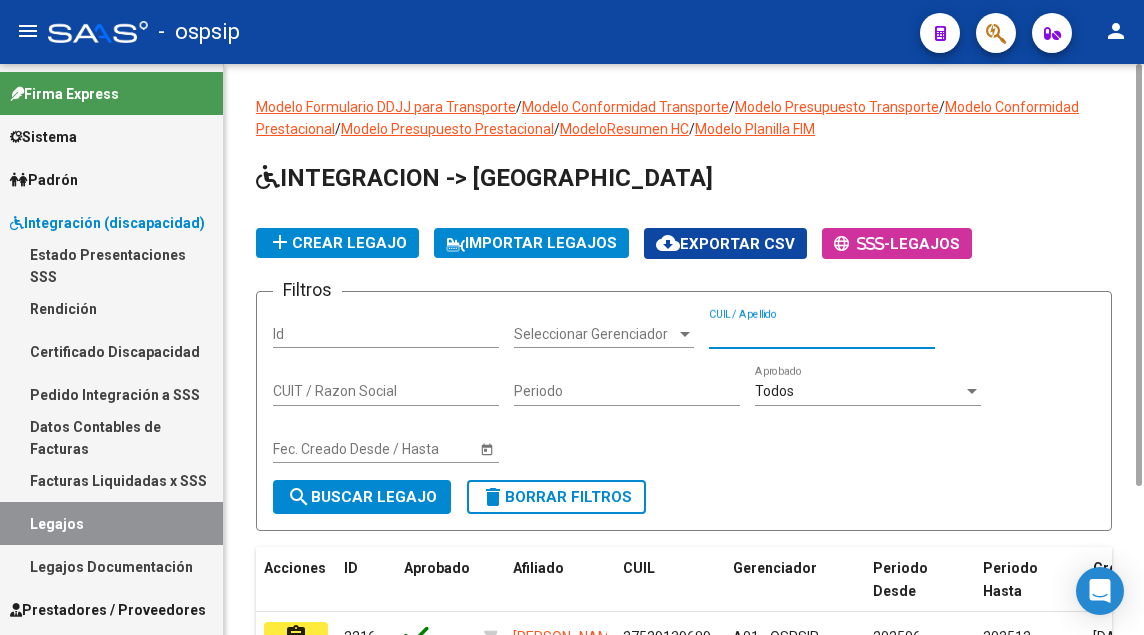 click on "CUIL / Apellido" at bounding box center (822, 334) 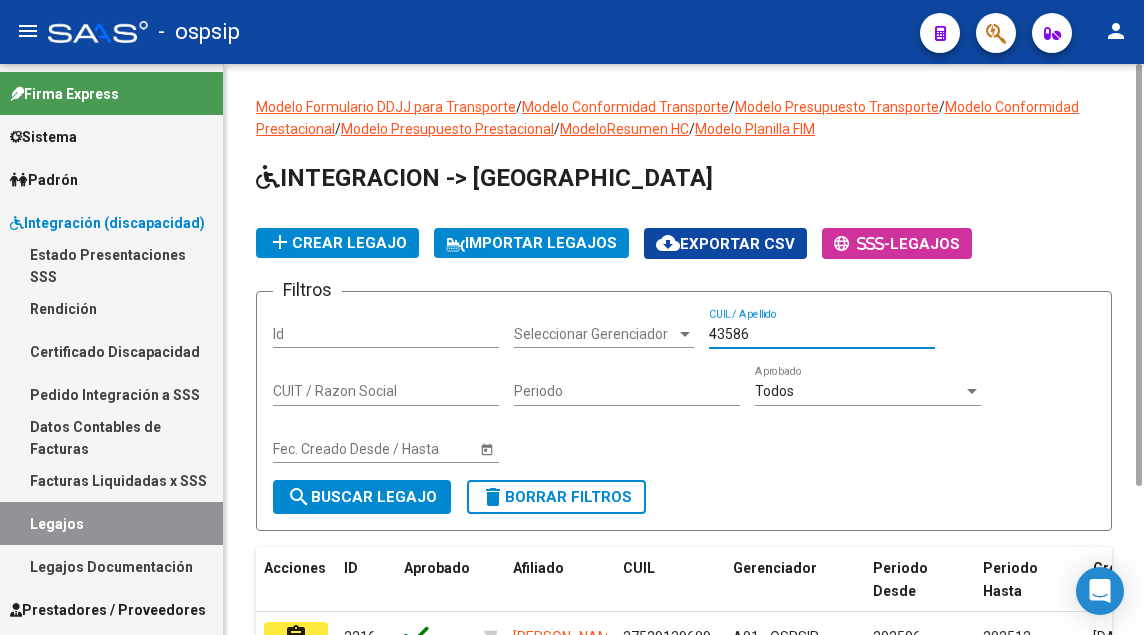 click on "43586" at bounding box center (822, 334) 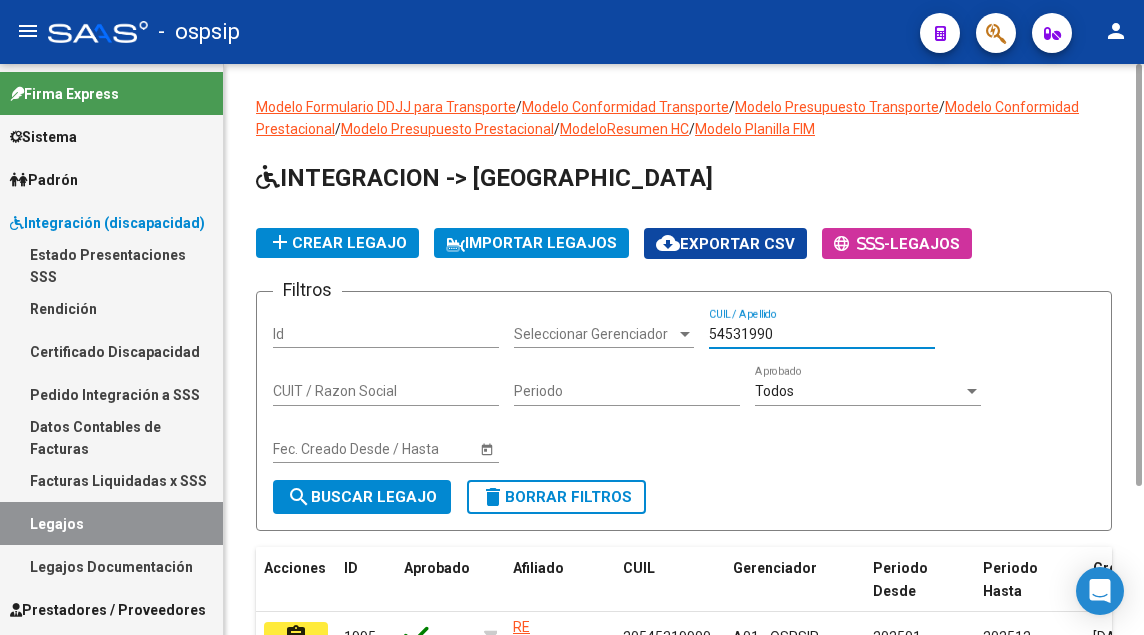 scroll, scrollTop: 314, scrollLeft: 0, axis: vertical 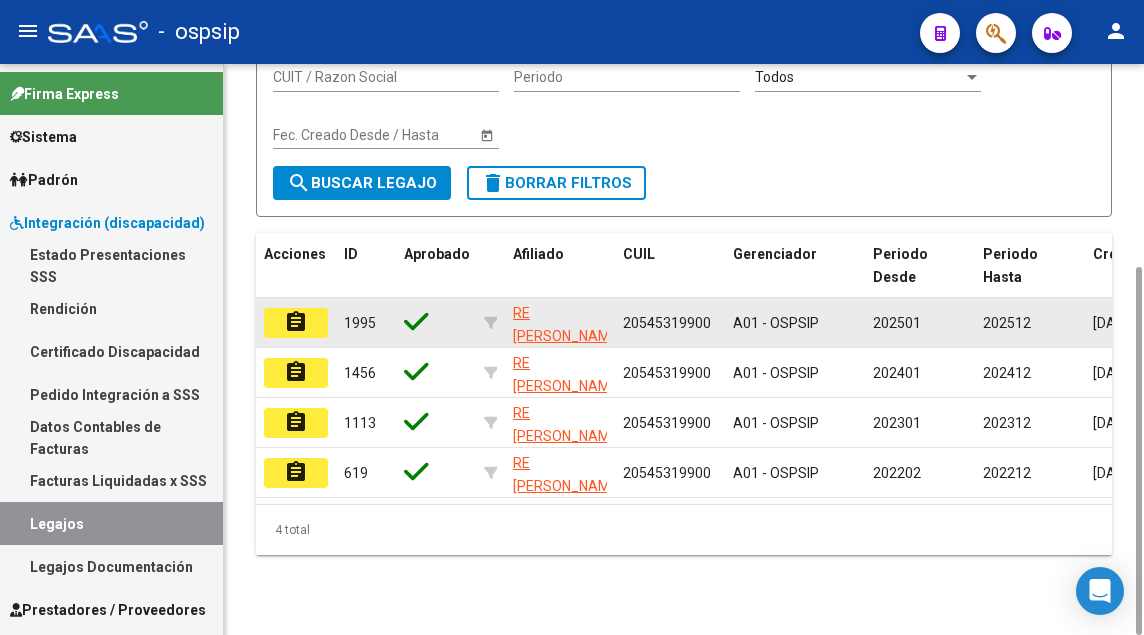 type on "54531990" 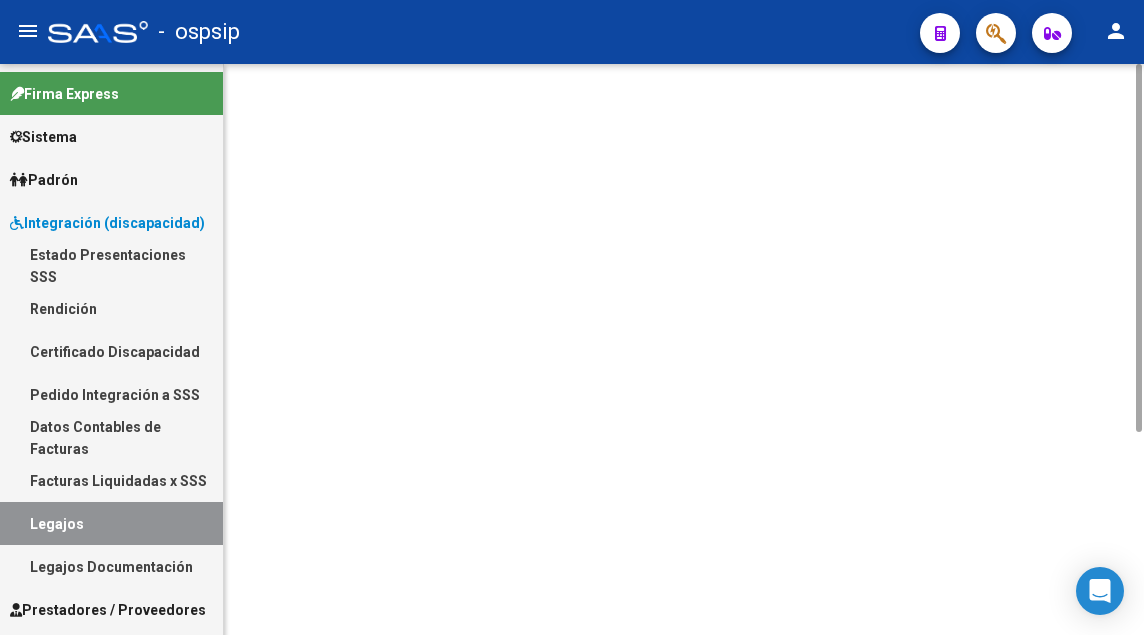 scroll, scrollTop: 0, scrollLeft: 0, axis: both 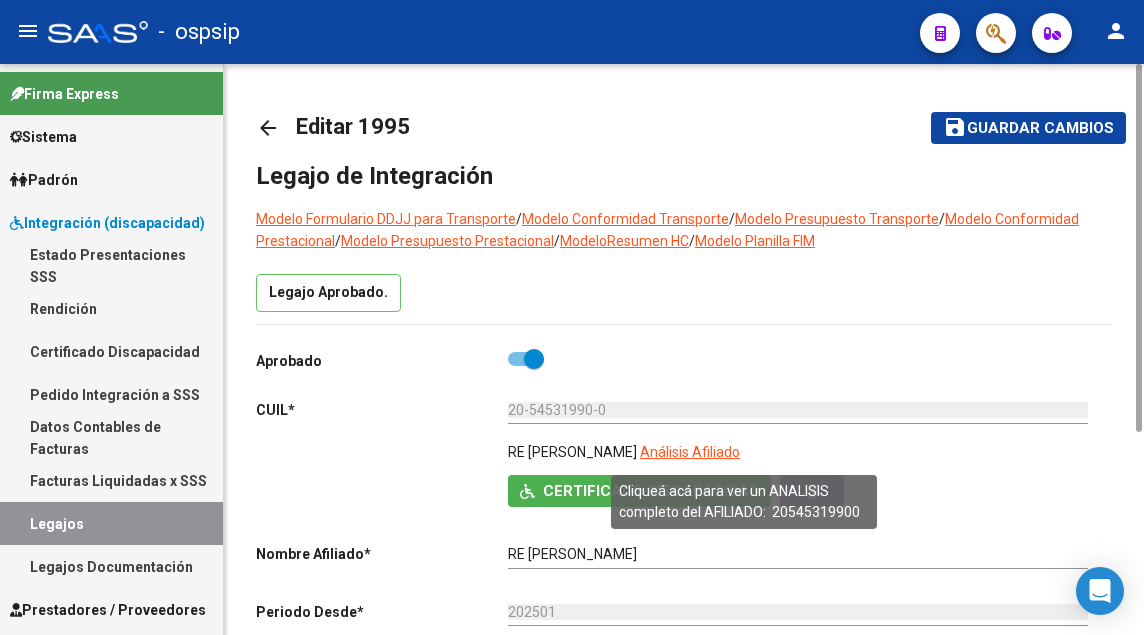 click on "Análisis Afiliado" 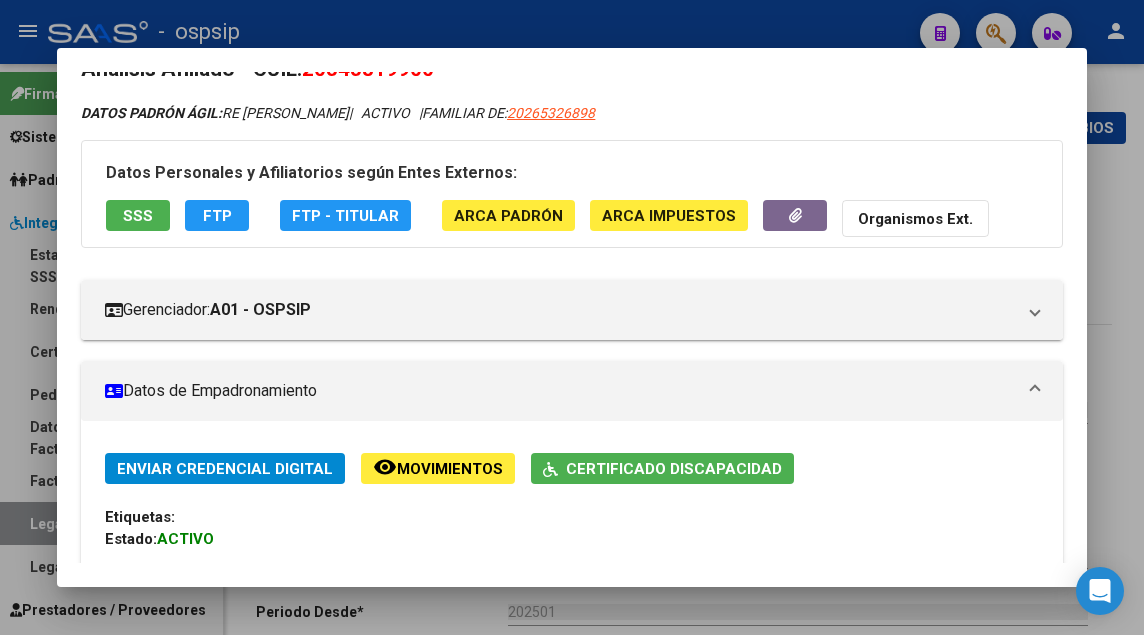 scroll, scrollTop: 30, scrollLeft: 0, axis: vertical 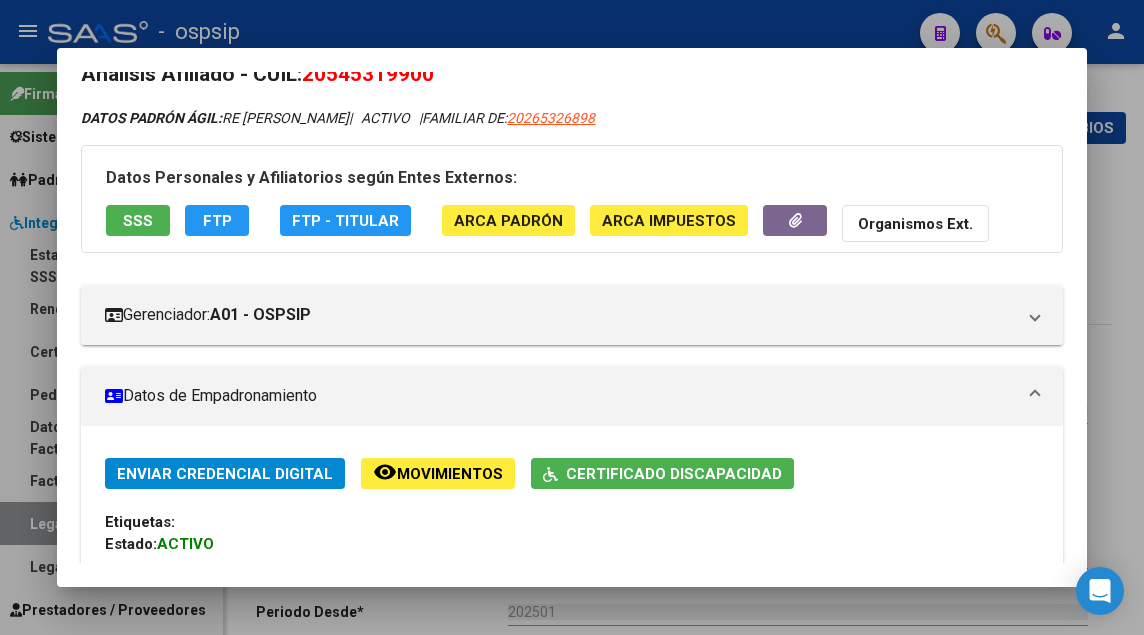 click on "Datos Personales y Afiliatorios según Entes Externos: SSS FTP  FTP - Titular ARCA Padrón ARCA Impuestos Organismos Ext." at bounding box center [572, 199] 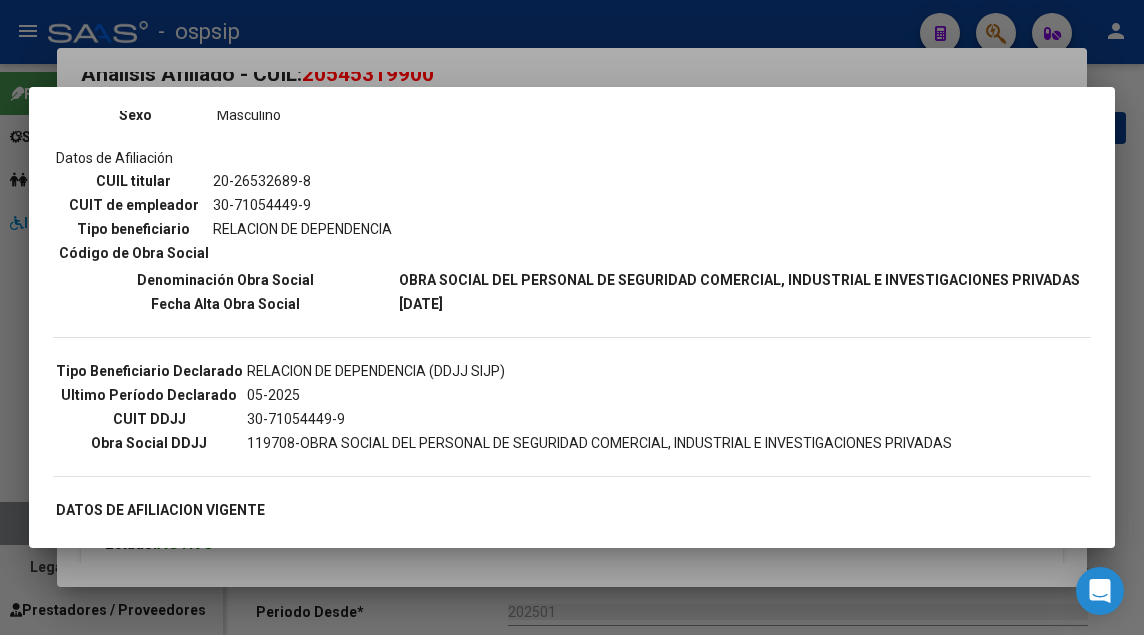 scroll, scrollTop: 700, scrollLeft: 0, axis: vertical 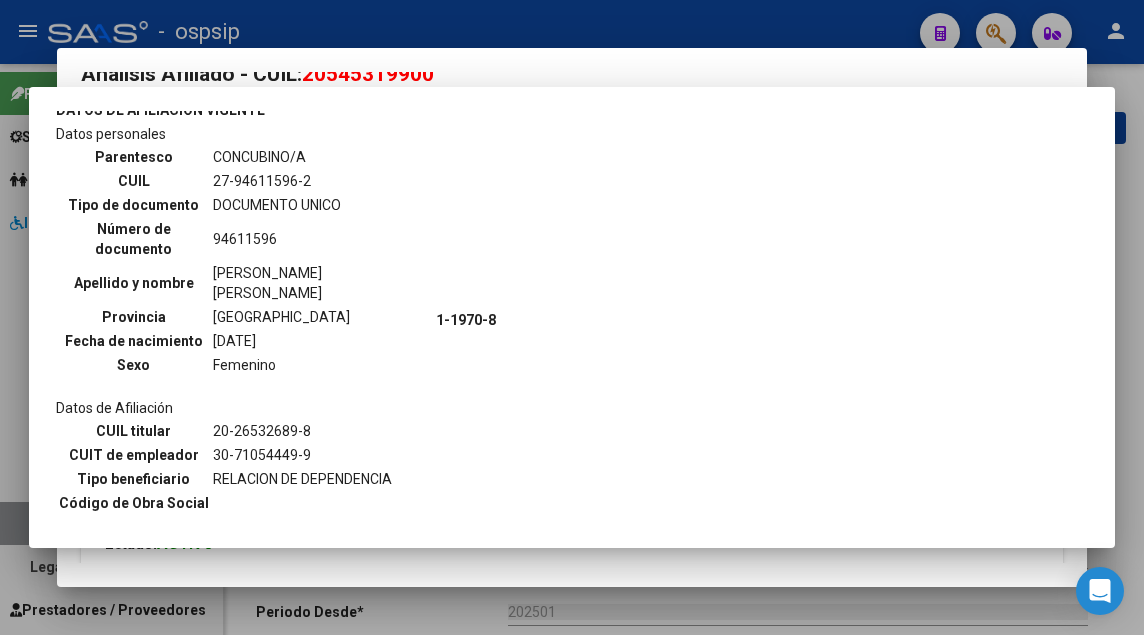 type 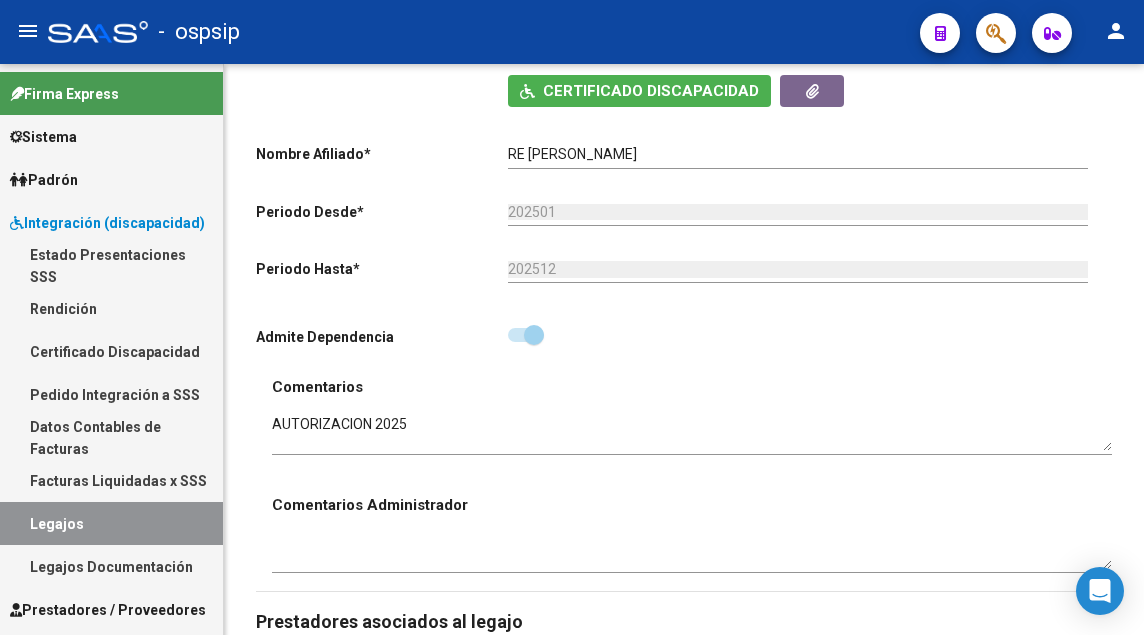 scroll, scrollTop: 1000, scrollLeft: 0, axis: vertical 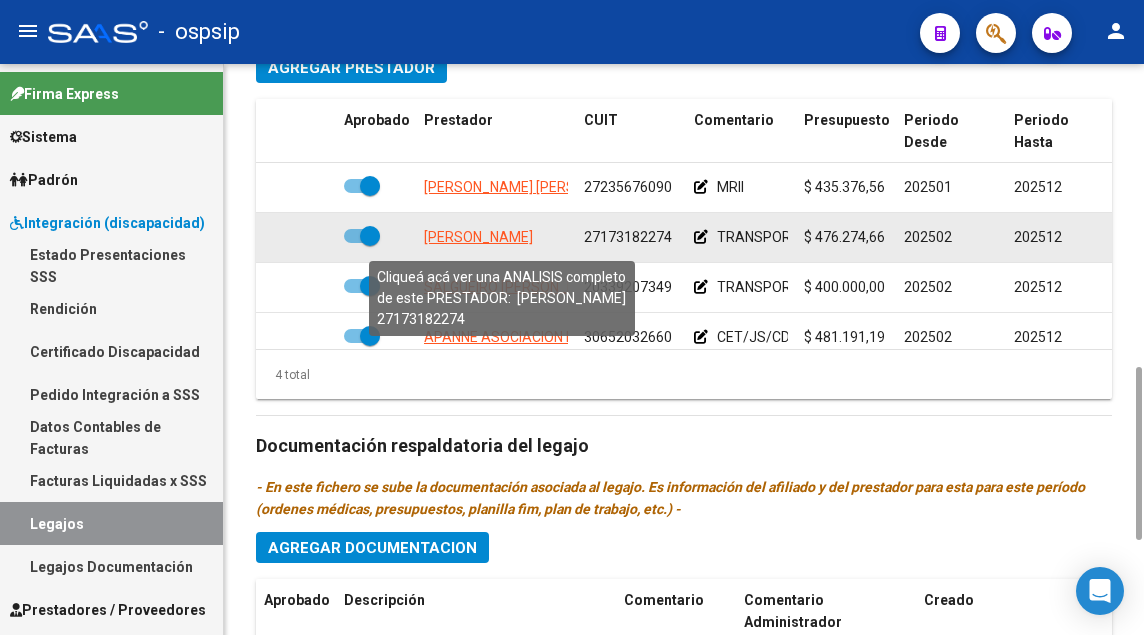 click on "[PERSON_NAME]" 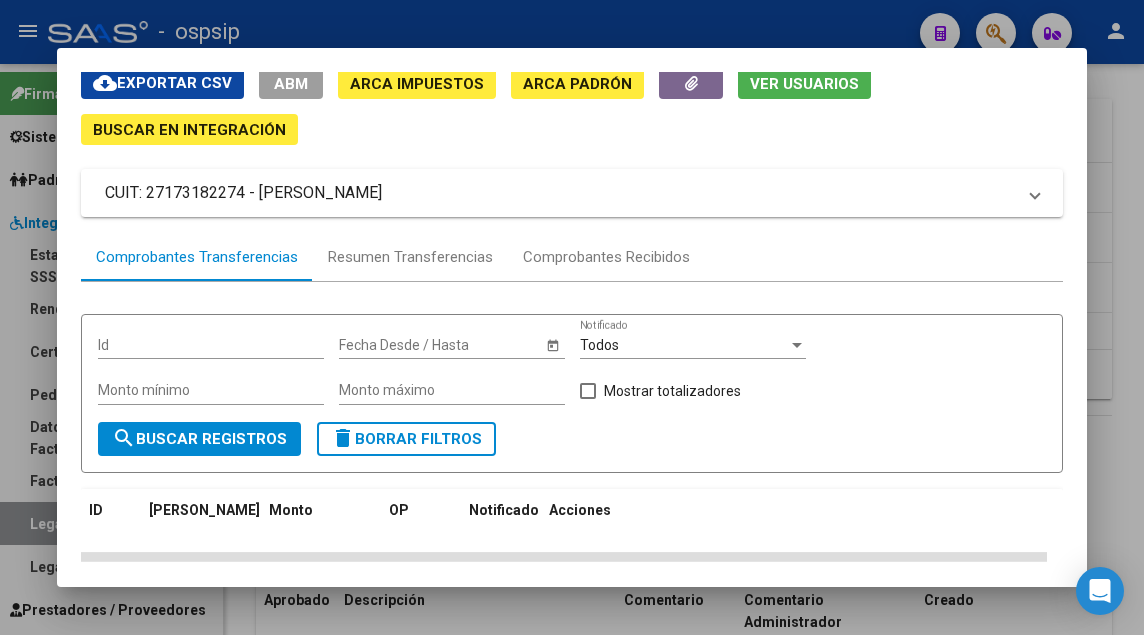 scroll, scrollTop: 100, scrollLeft: 0, axis: vertical 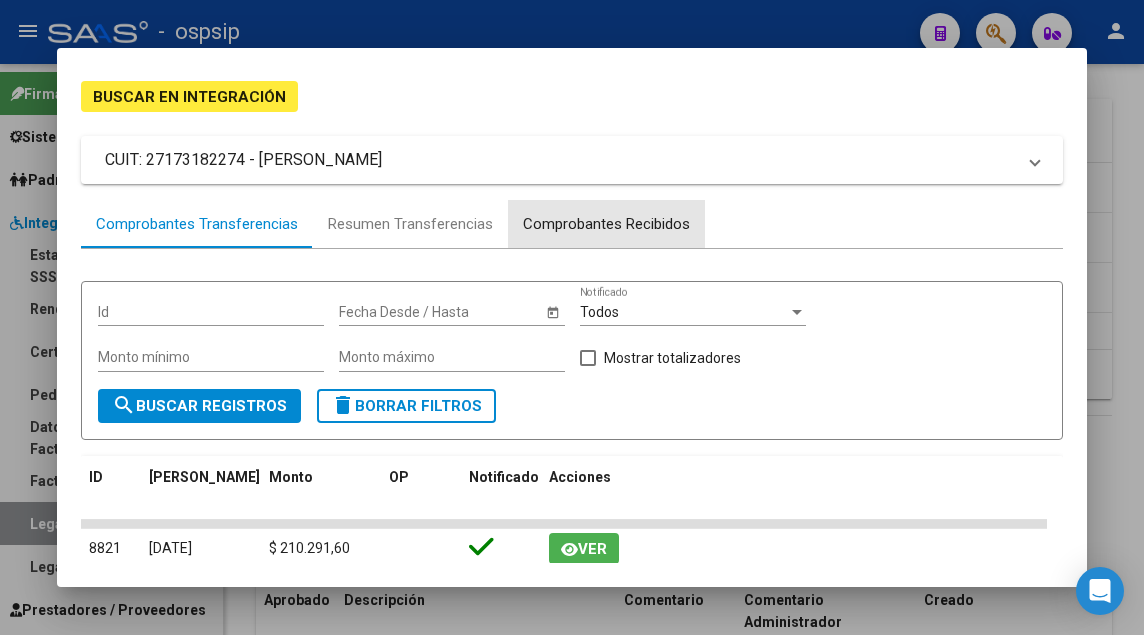 click on "Comprobantes Recibidos" at bounding box center (606, 224) 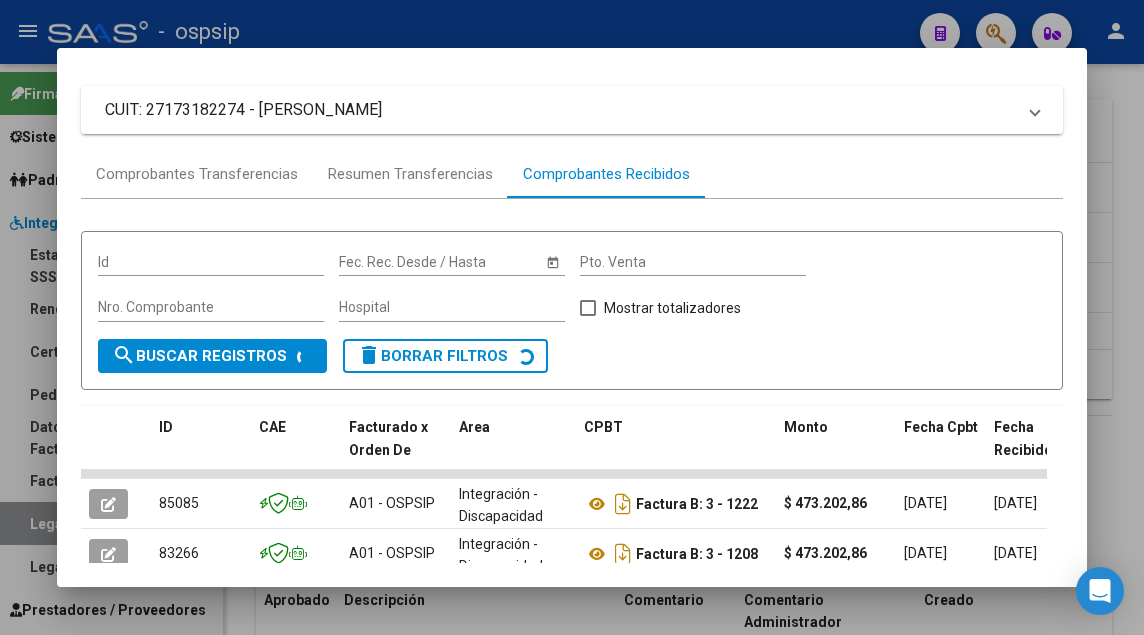 scroll, scrollTop: 250, scrollLeft: 0, axis: vertical 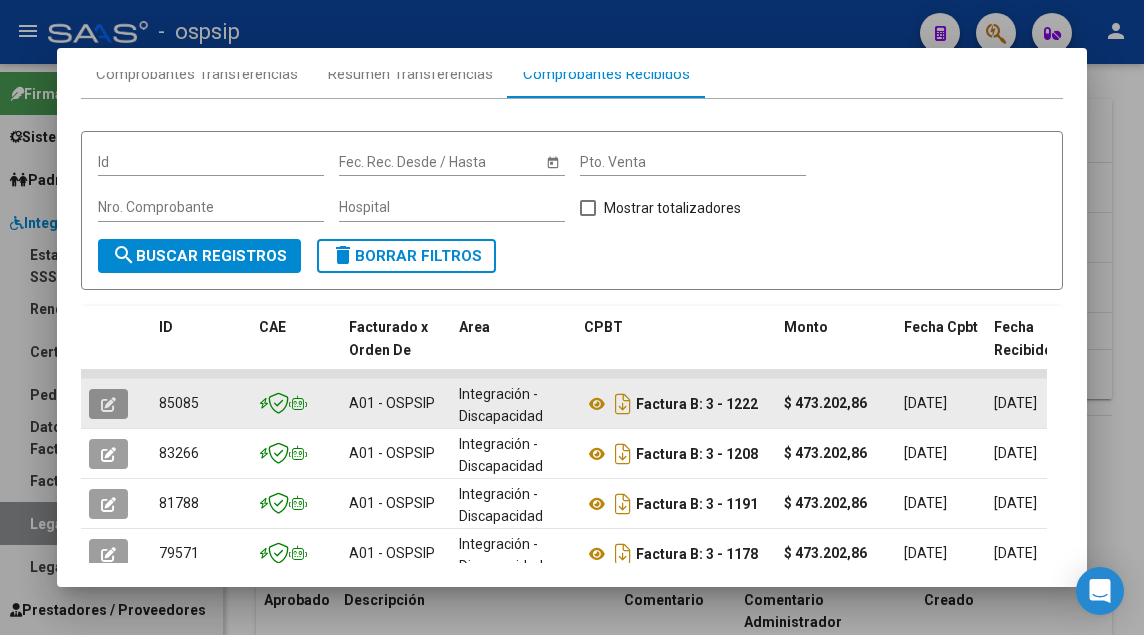click 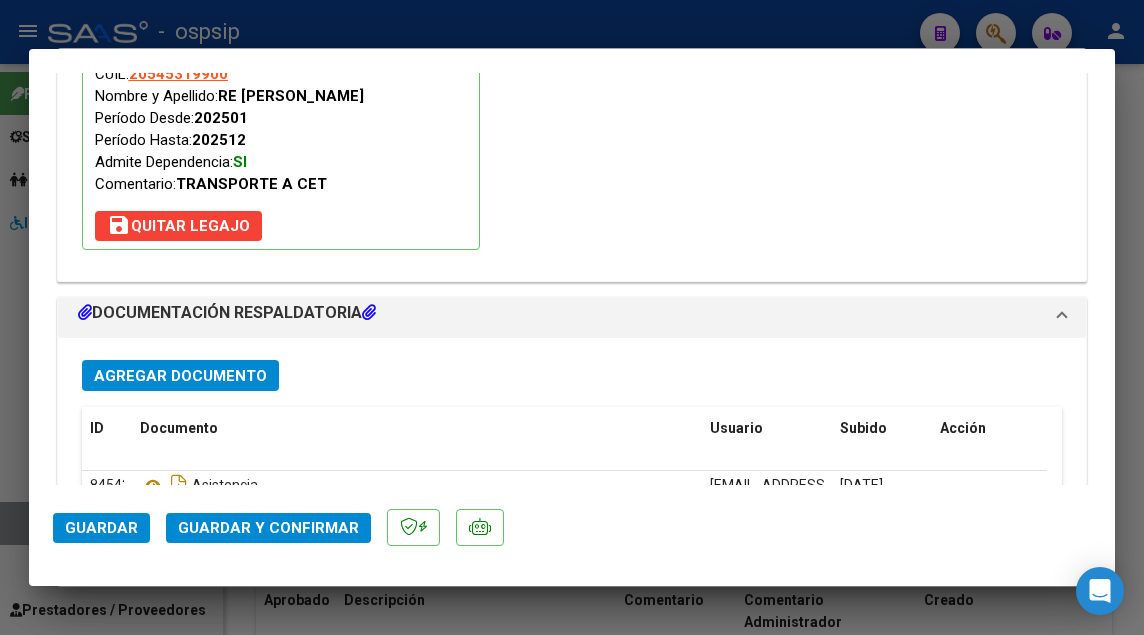 scroll, scrollTop: 2426, scrollLeft: 0, axis: vertical 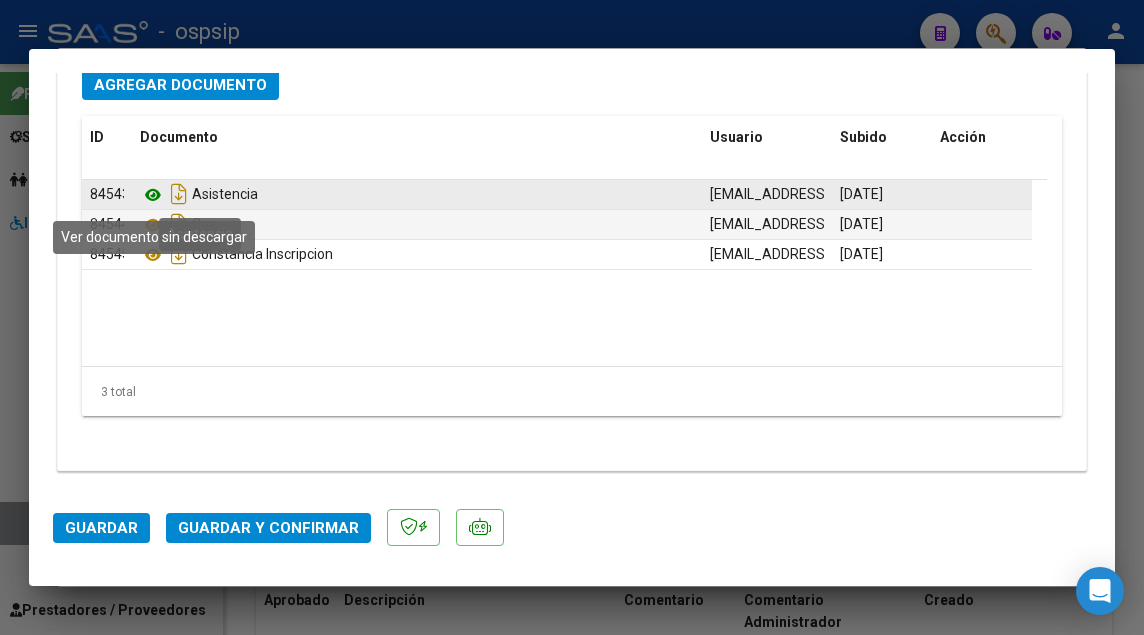 click 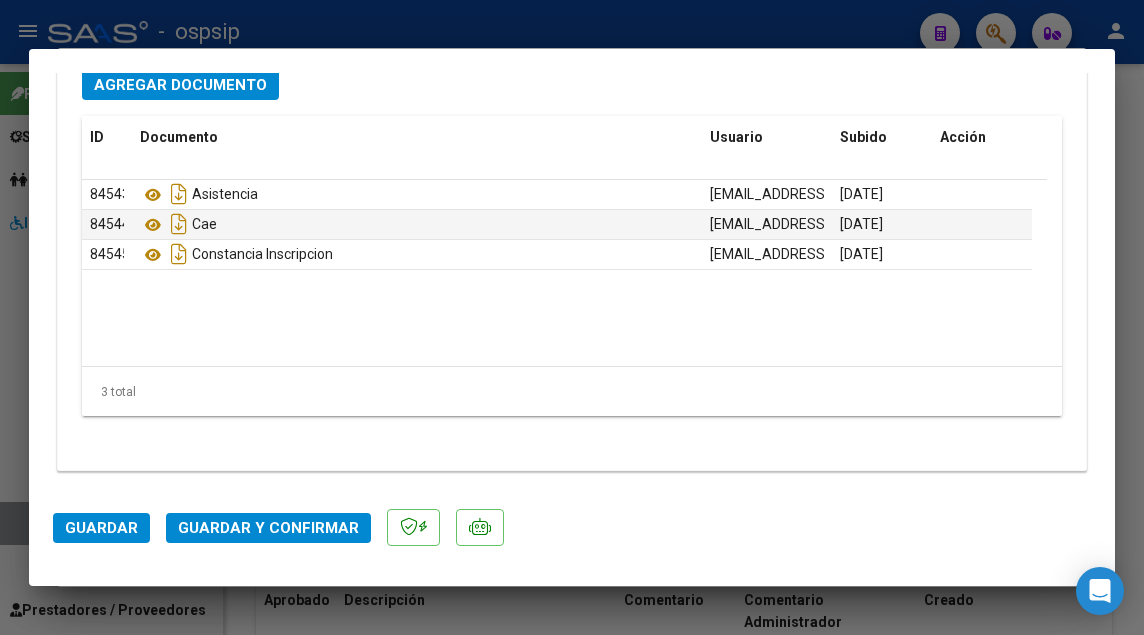click on "Guardar y Confirmar" 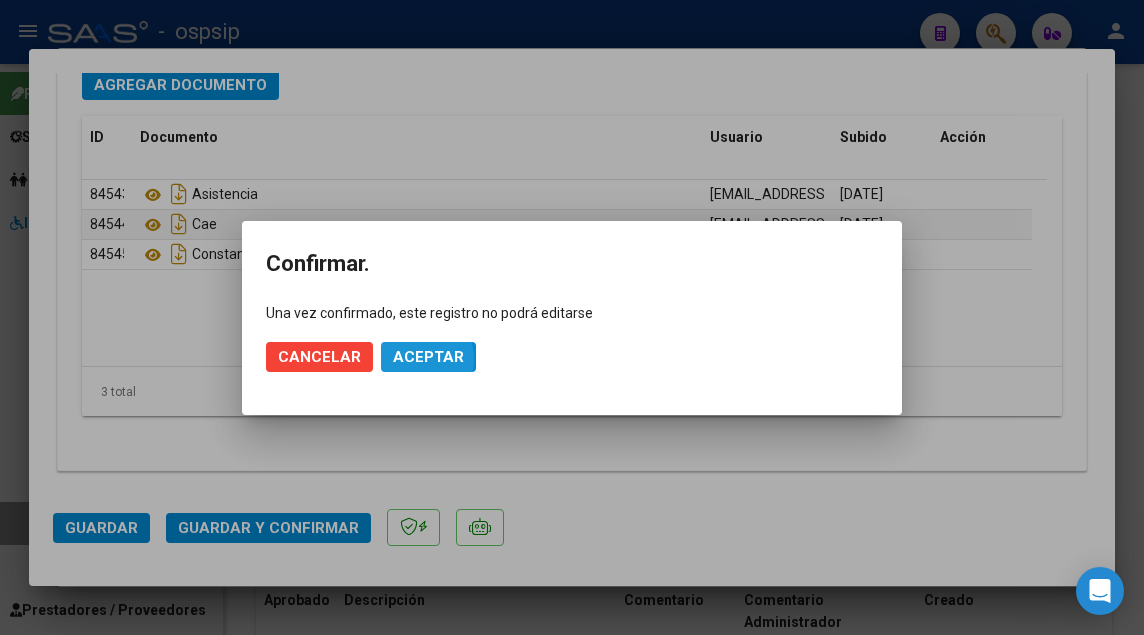 click on "Aceptar" 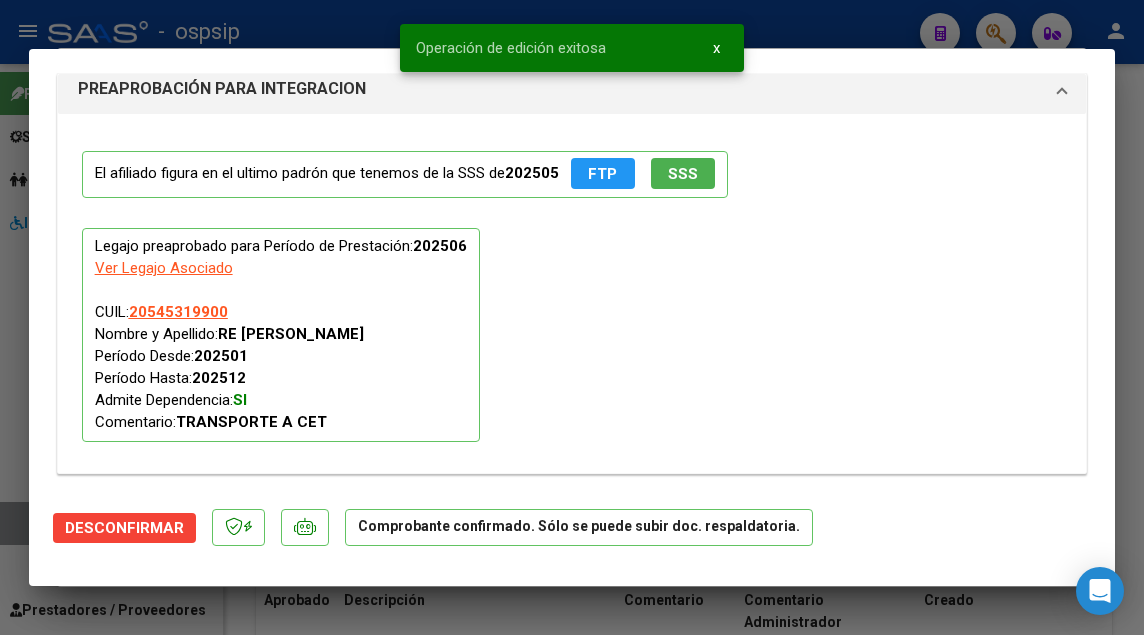 scroll, scrollTop: 1608, scrollLeft: 0, axis: vertical 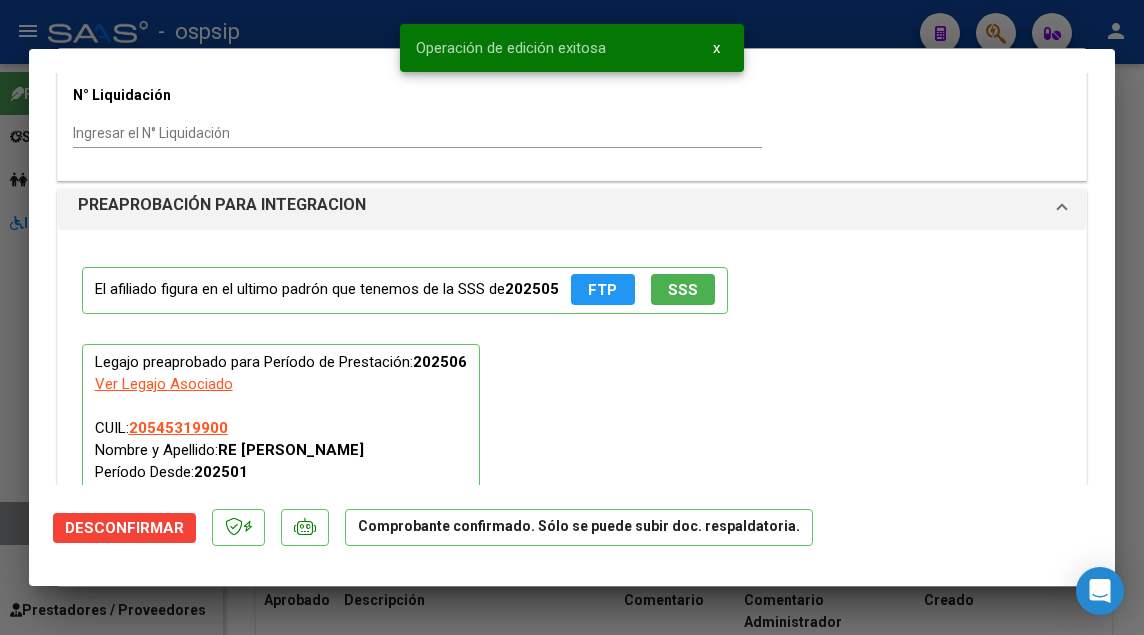 type 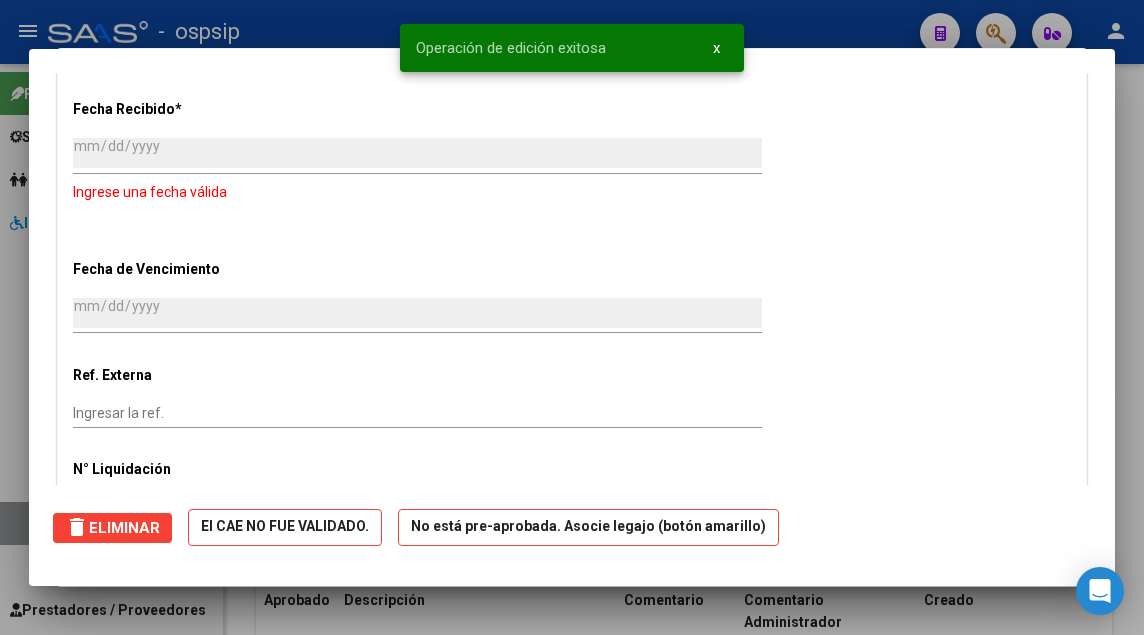scroll, scrollTop: 0, scrollLeft: 0, axis: both 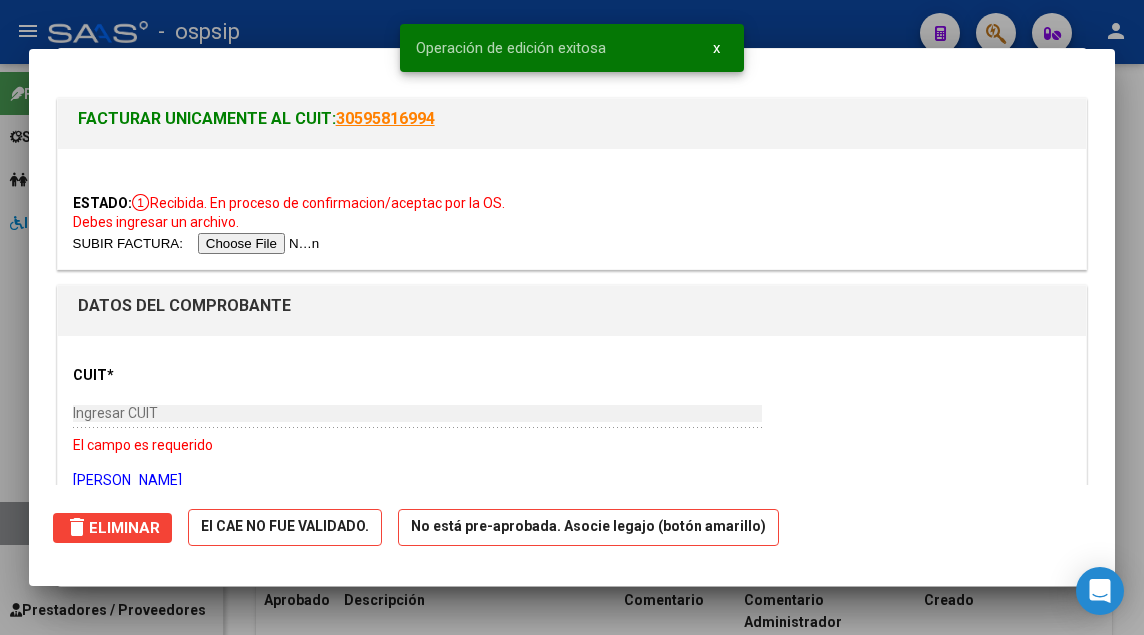 type 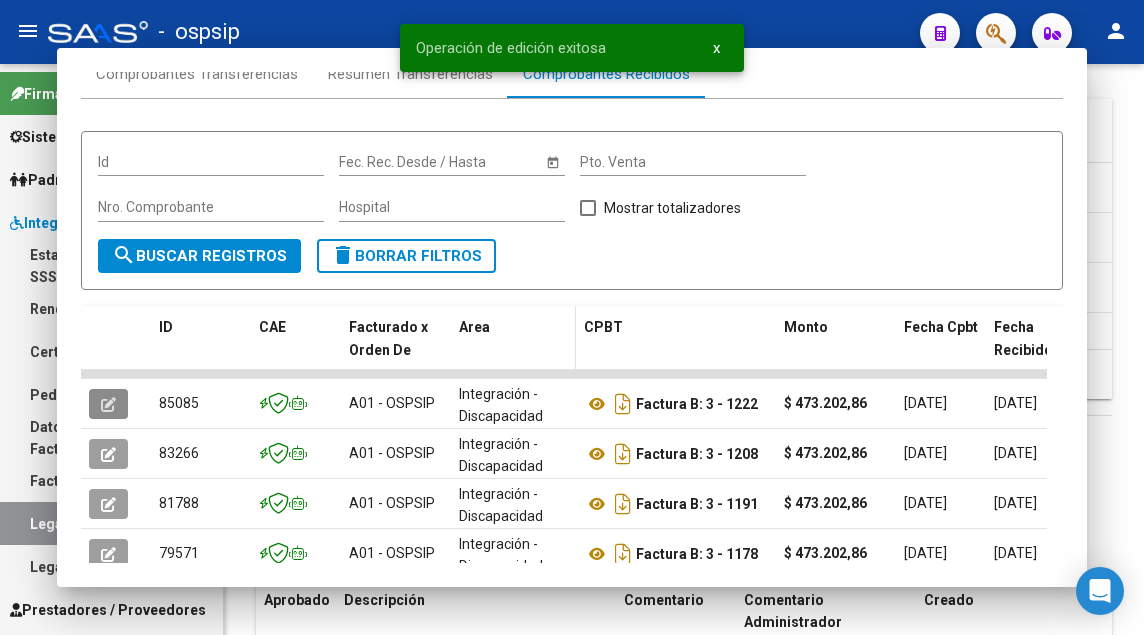 scroll, scrollTop: 0, scrollLeft: 0, axis: both 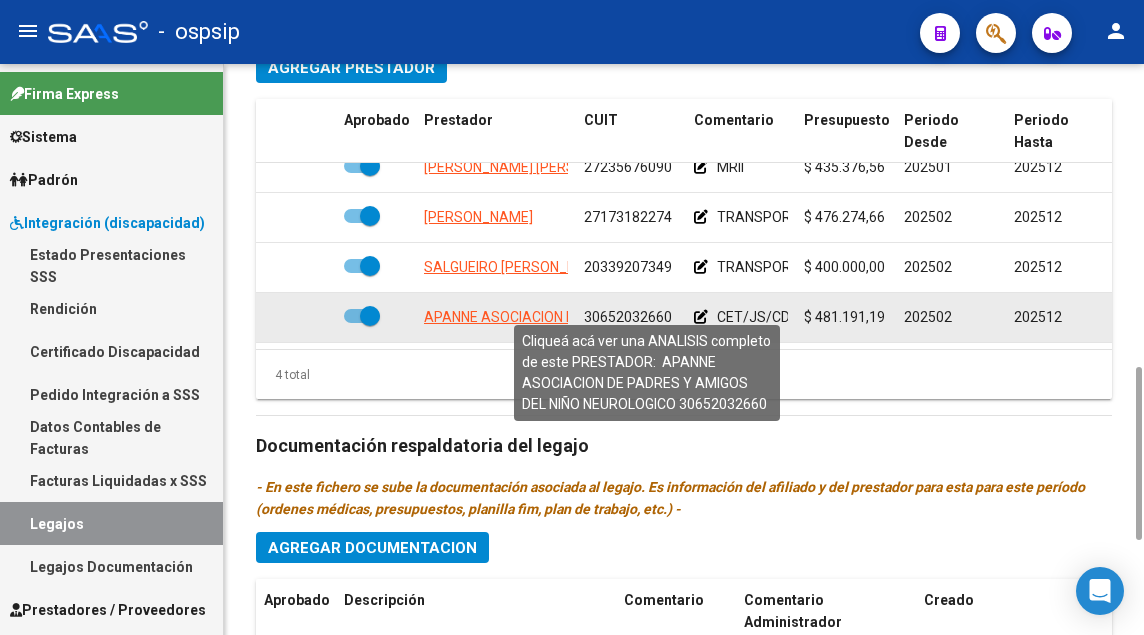 click on "APANNE ASOCIACION DE PADRES Y AMIGOS DEL NIÑO NEUROLOGICO" 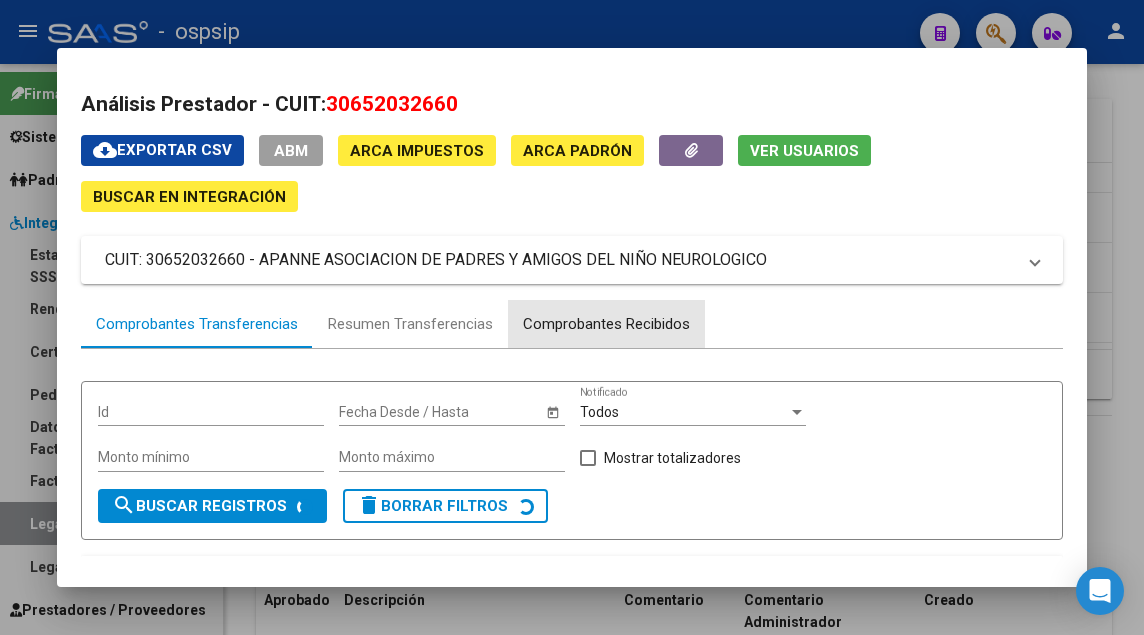 click on "Comprobantes Recibidos" at bounding box center [606, 324] 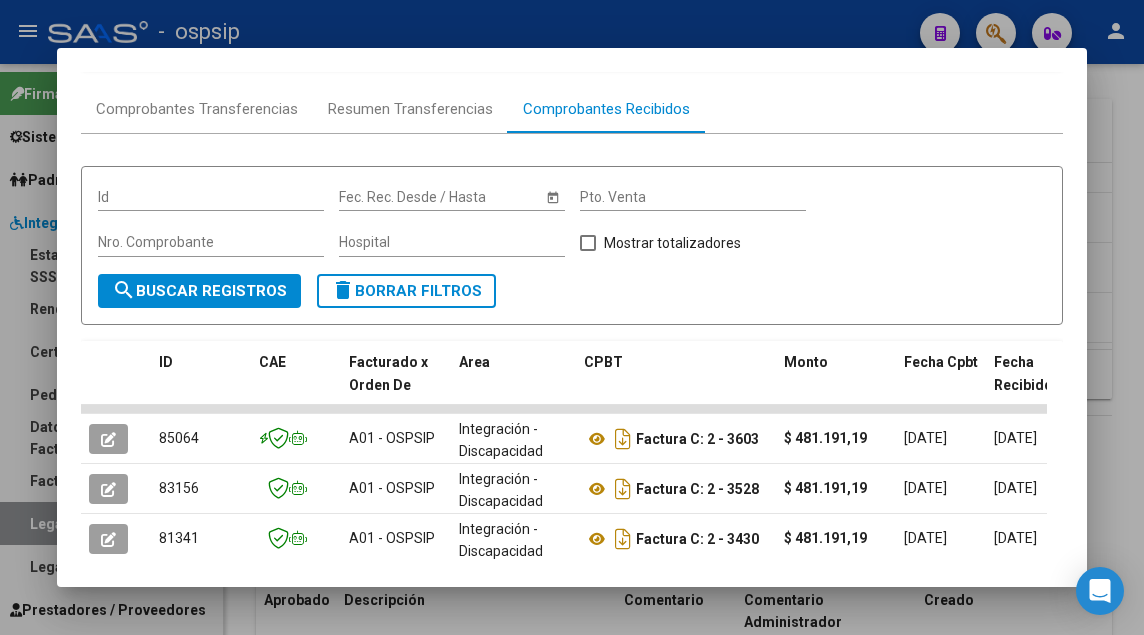 scroll, scrollTop: 300, scrollLeft: 0, axis: vertical 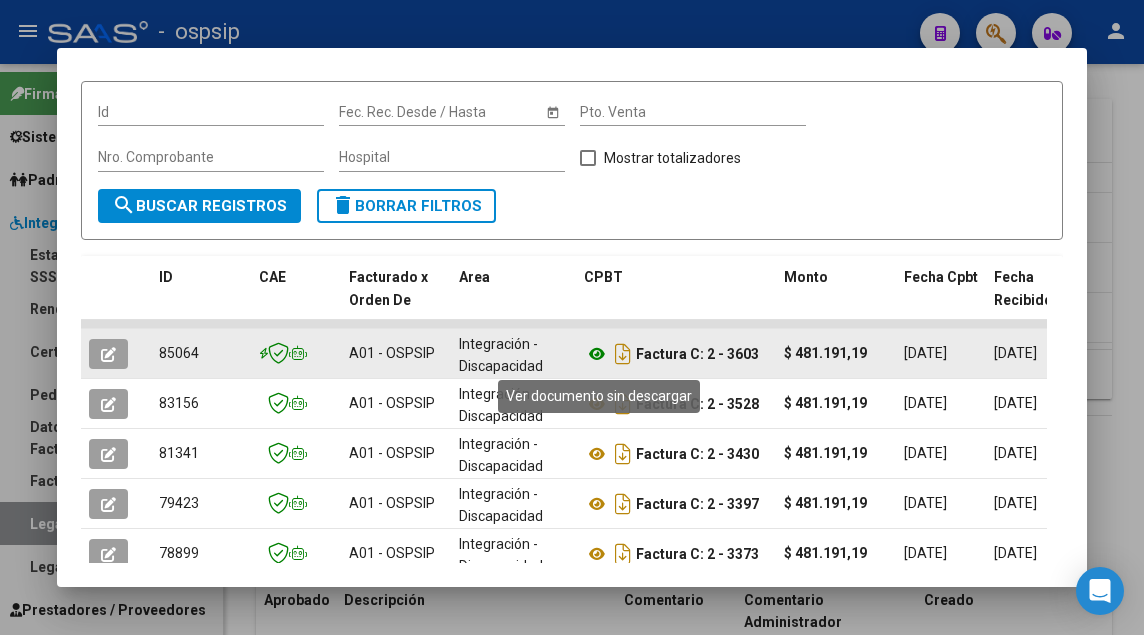 click 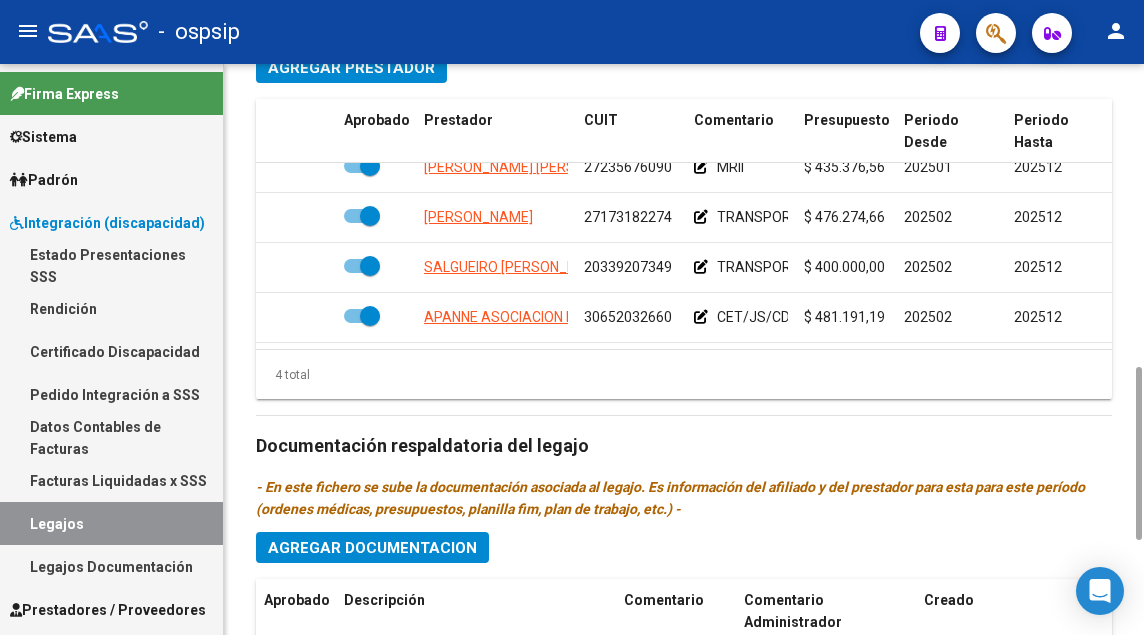 scroll, scrollTop: 1310, scrollLeft: 0, axis: vertical 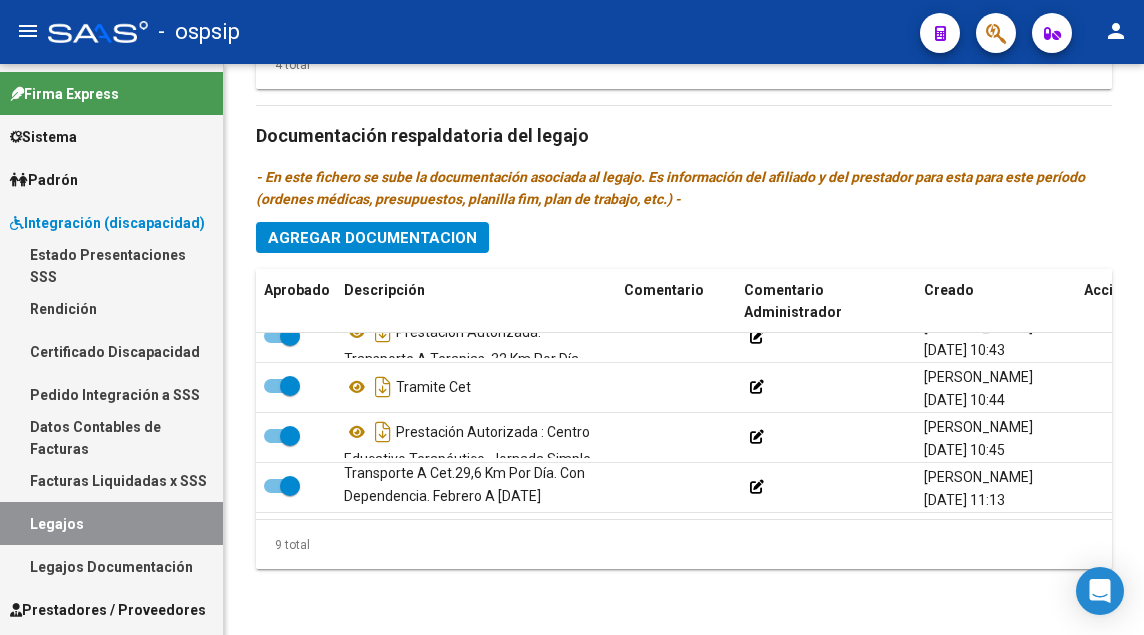 click on "Legajos" at bounding box center (111, 523) 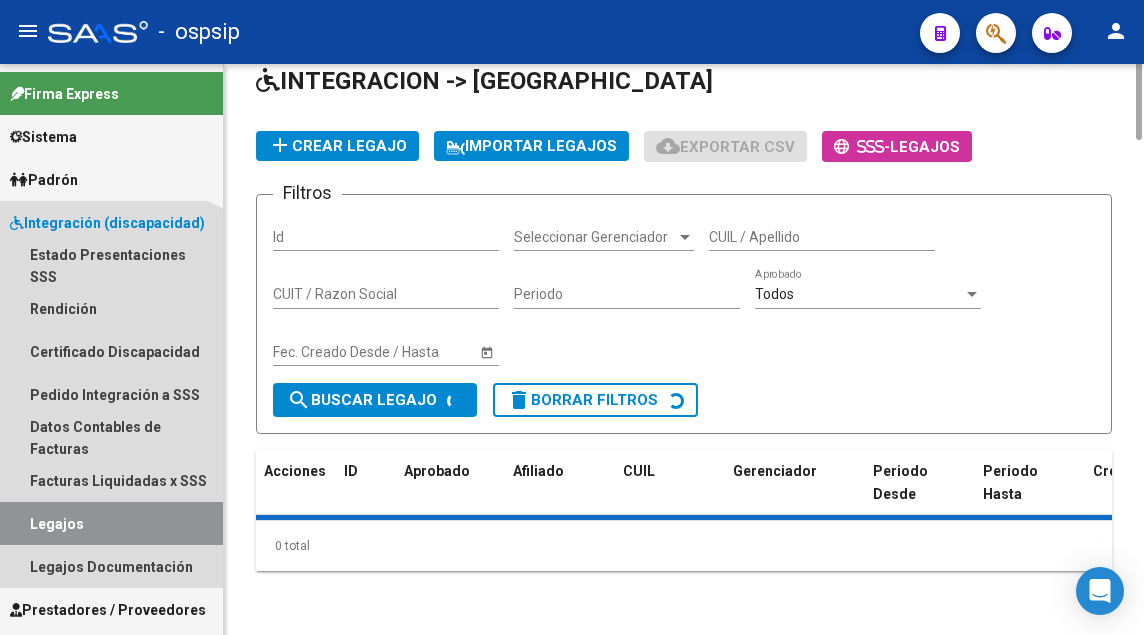 scroll, scrollTop: 0, scrollLeft: 0, axis: both 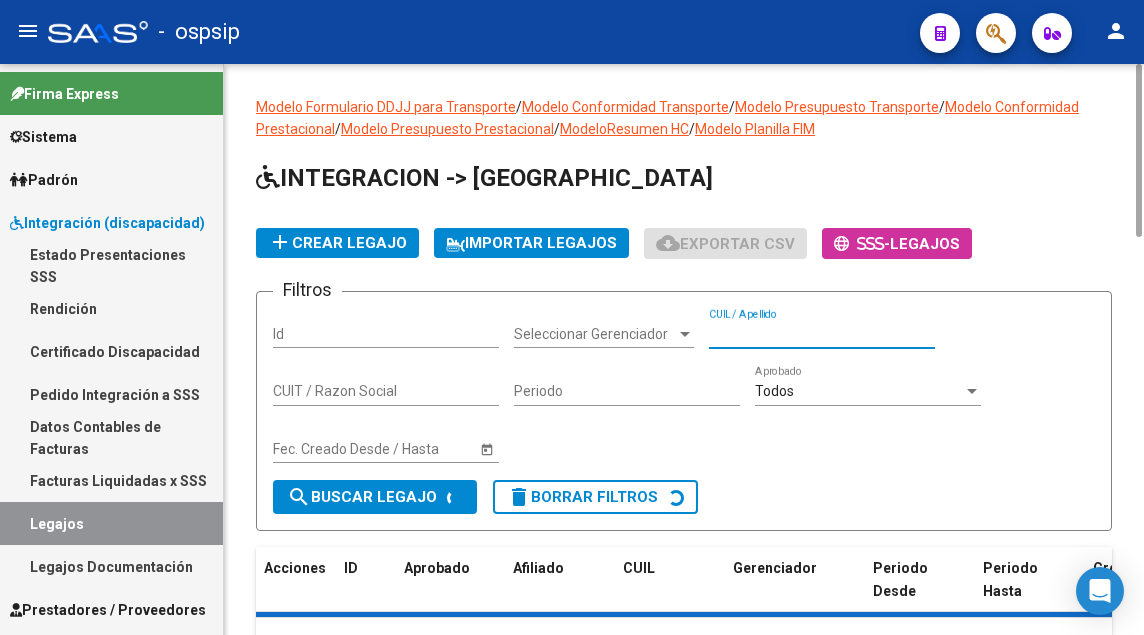 click on "CUIL / Apellido" at bounding box center [822, 334] 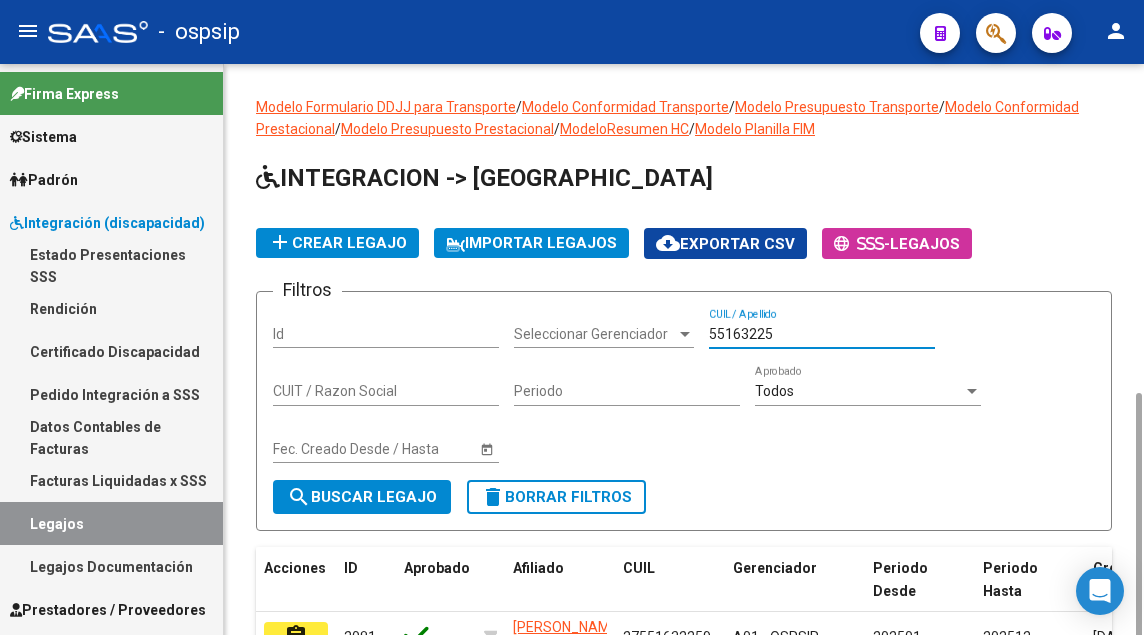 scroll, scrollTop: 200, scrollLeft: 0, axis: vertical 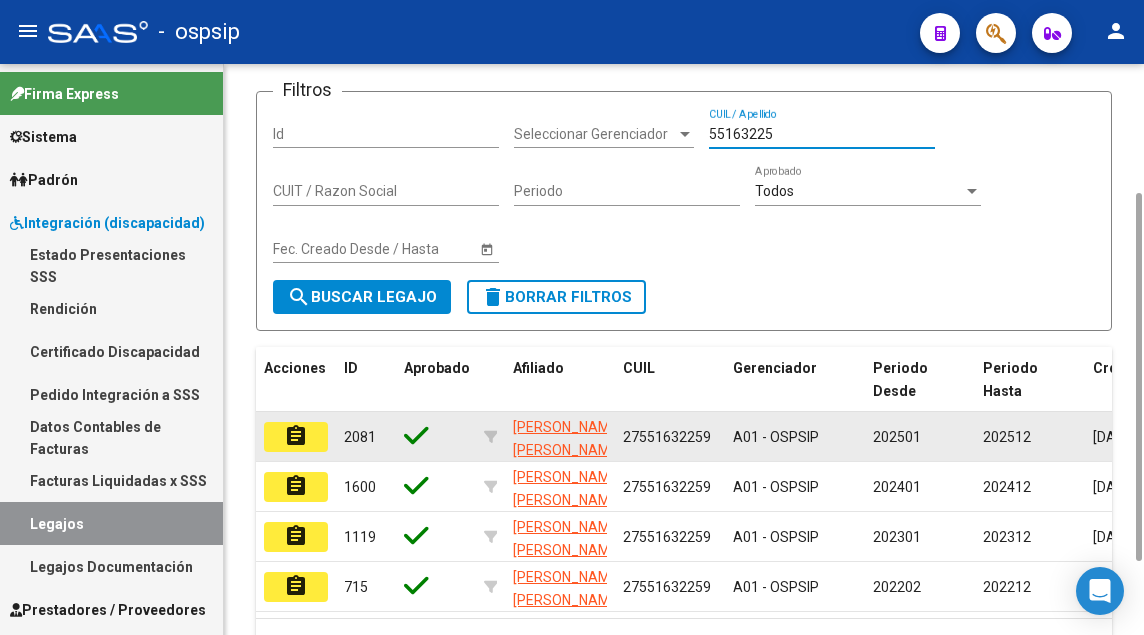 type on "55163225" 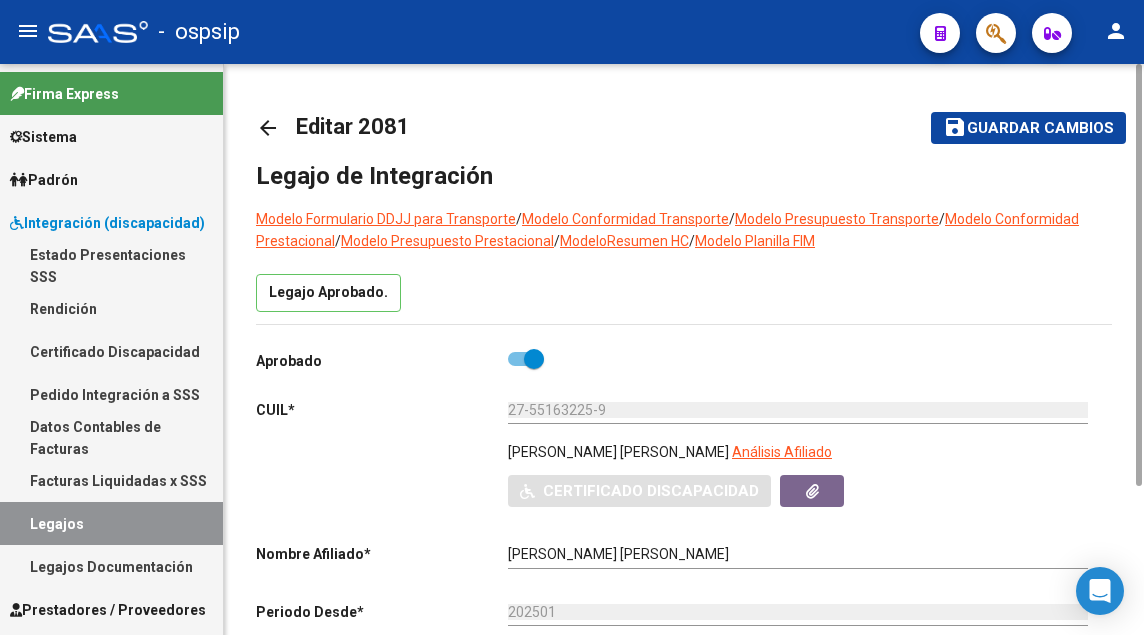 scroll, scrollTop: 200, scrollLeft: 0, axis: vertical 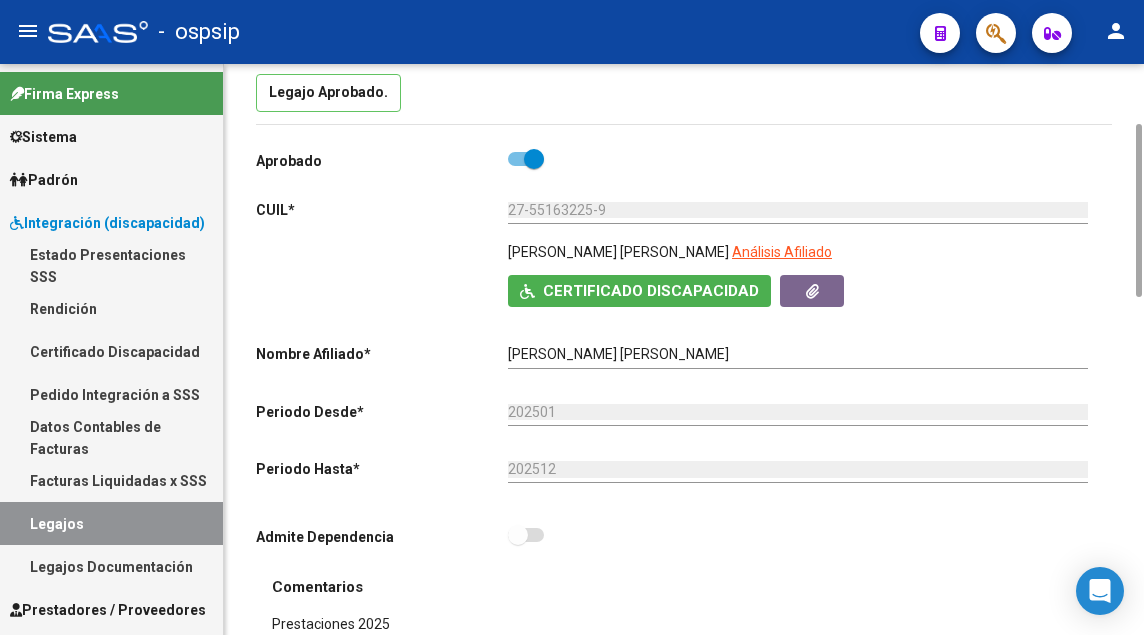 click on "[PERSON_NAME] [PERSON_NAME]" 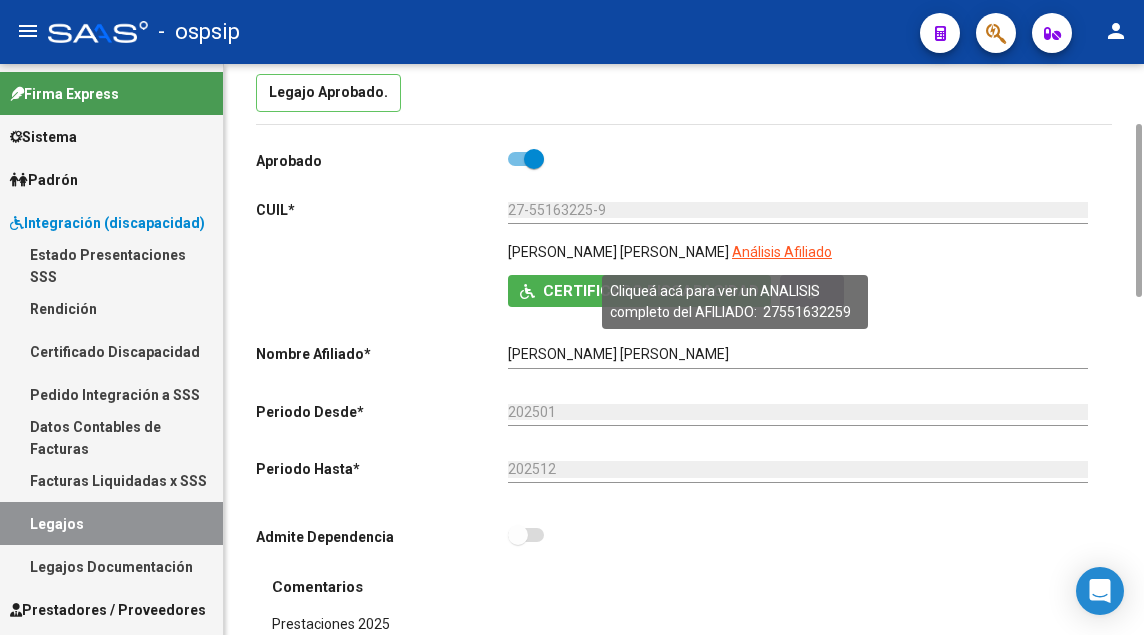 click on "Análisis Afiliado" 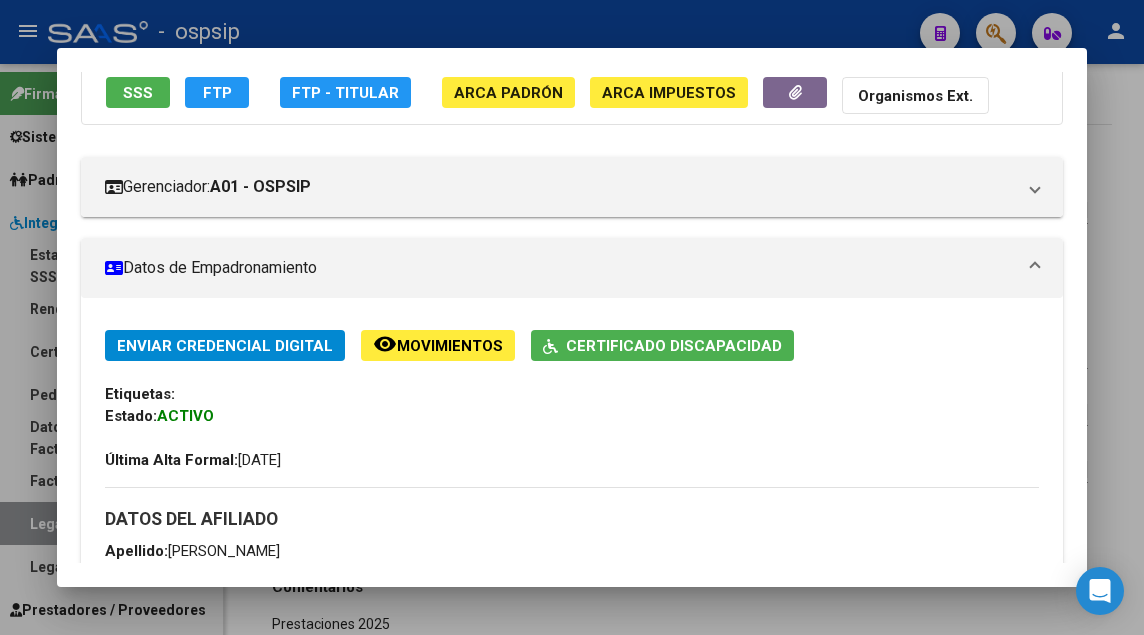 scroll, scrollTop: 0, scrollLeft: 0, axis: both 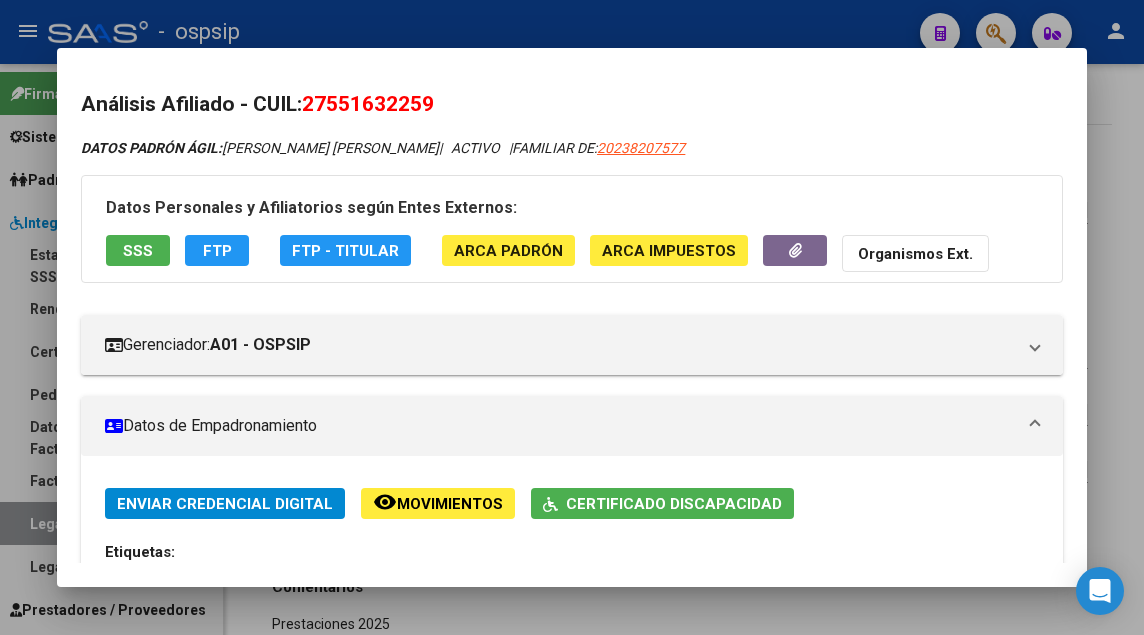 click on "SSS" at bounding box center (138, 251) 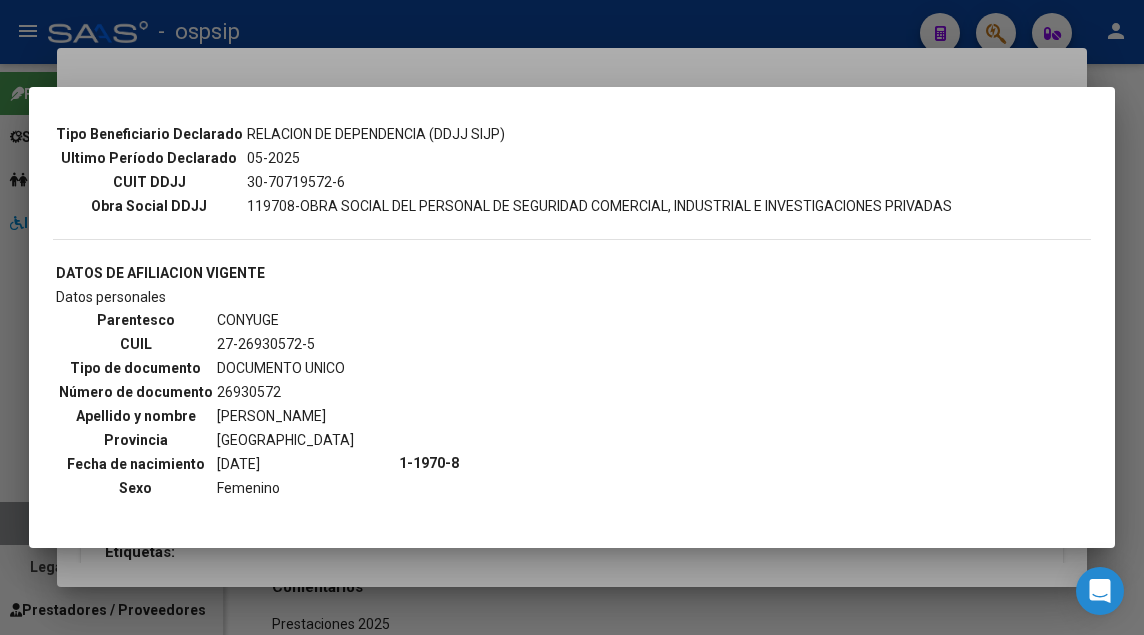 scroll, scrollTop: 600, scrollLeft: 0, axis: vertical 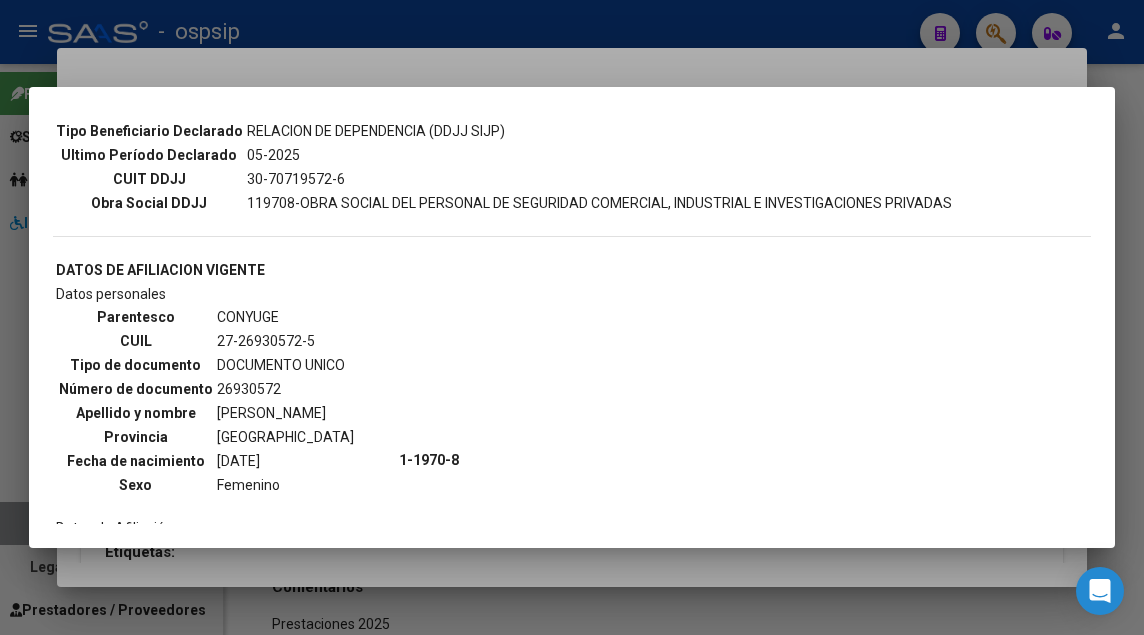 type 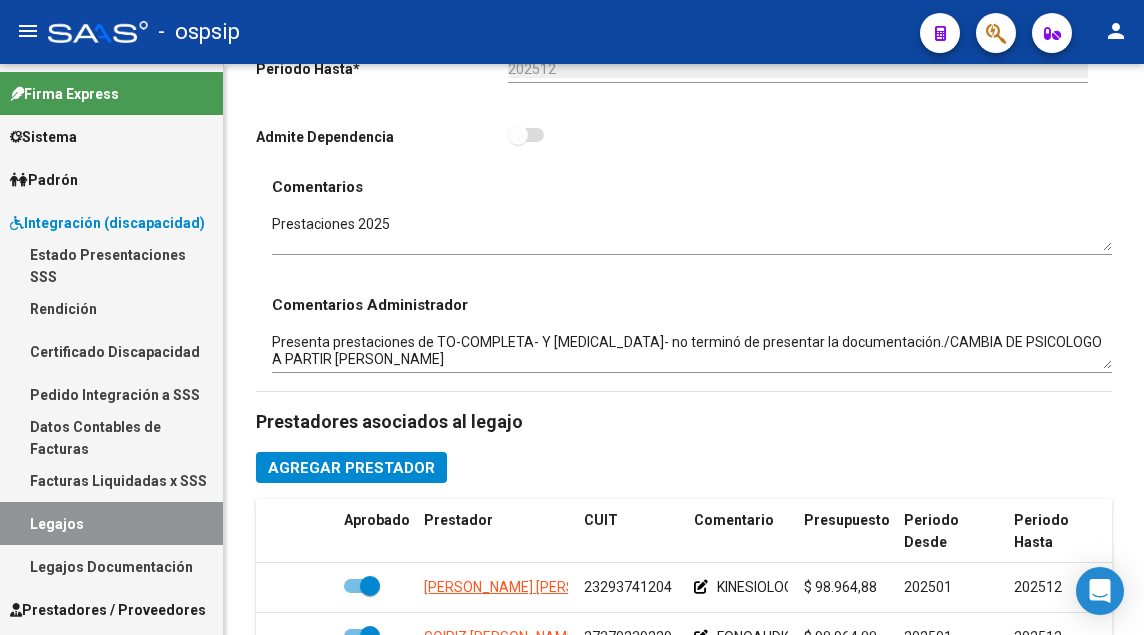 scroll, scrollTop: 1000, scrollLeft: 0, axis: vertical 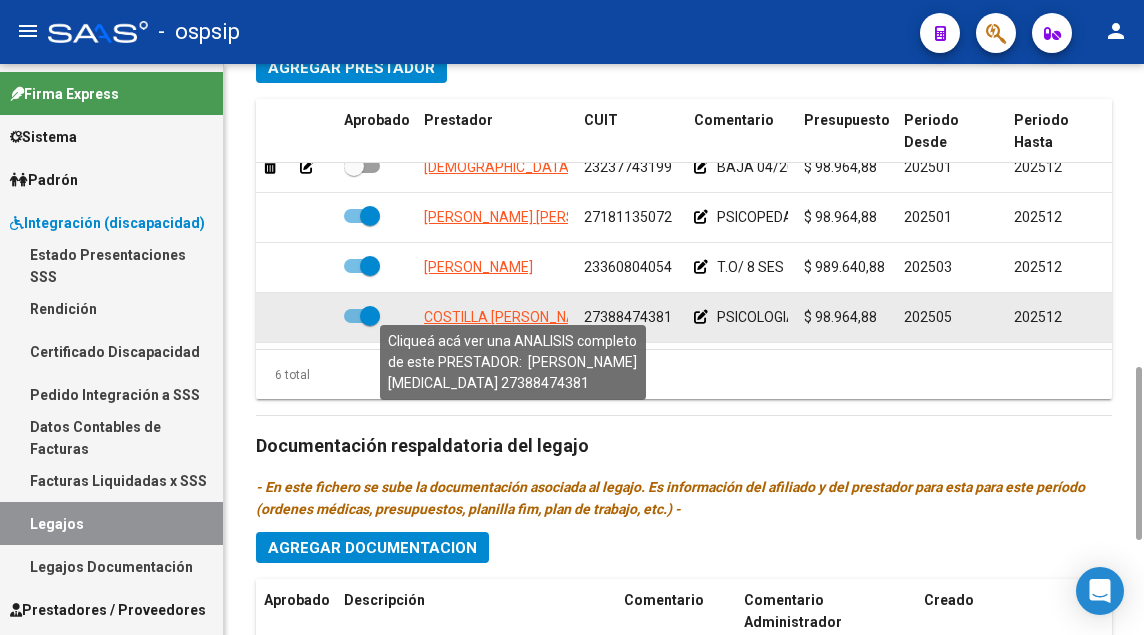 click on "COSTILLA [PERSON_NAME][MEDICAL_DATA]" 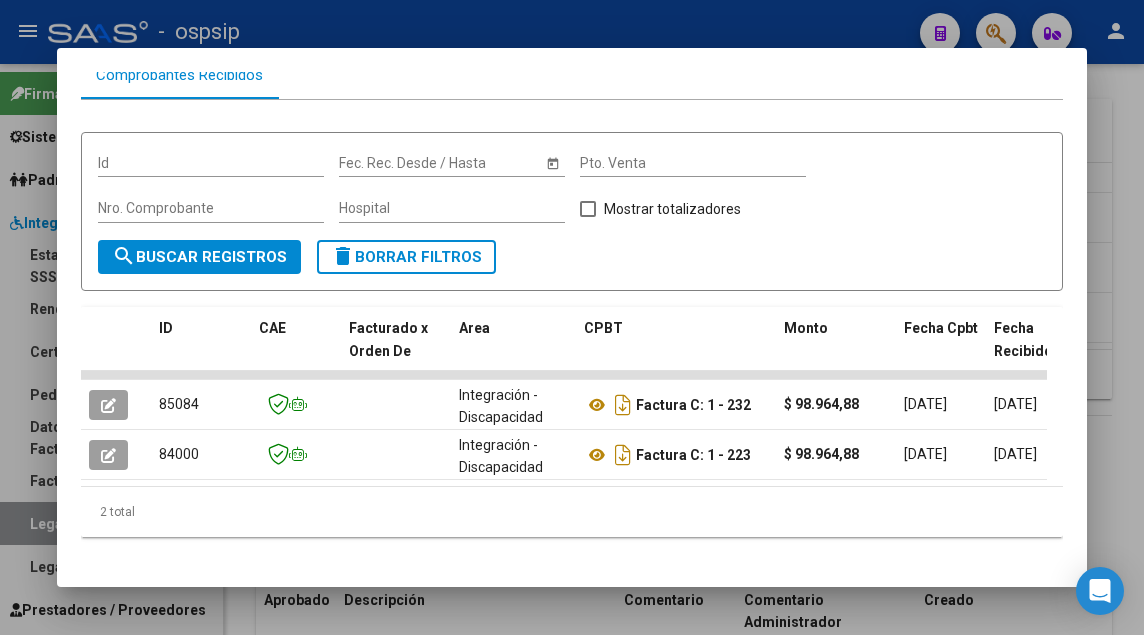scroll, scrollTop: 274, scrollLeft: 0, axis: vertical 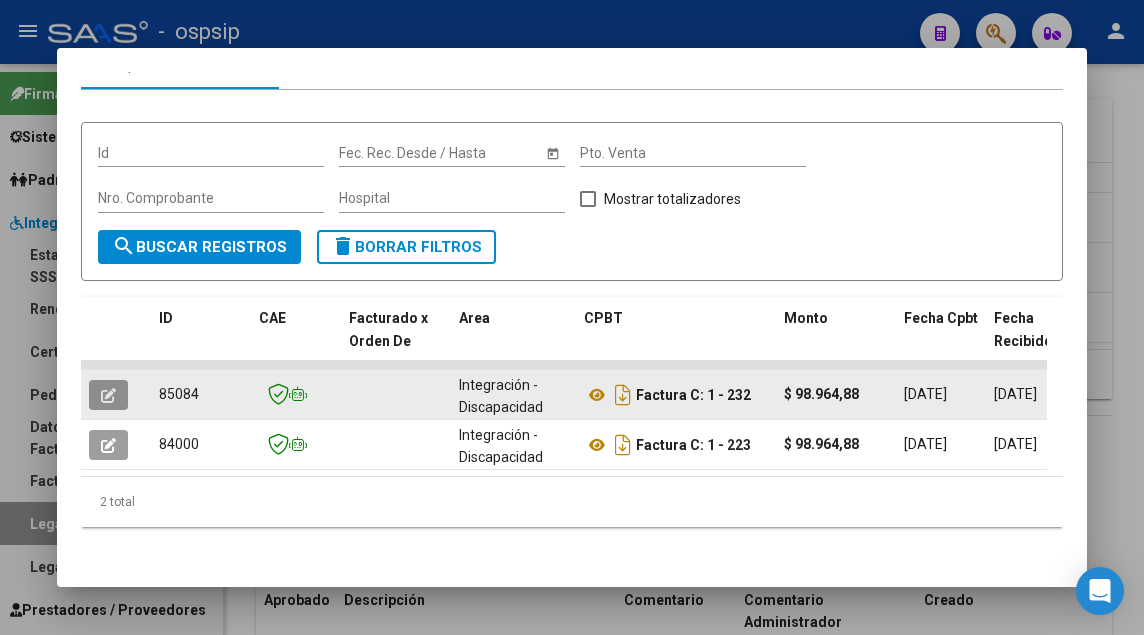 click 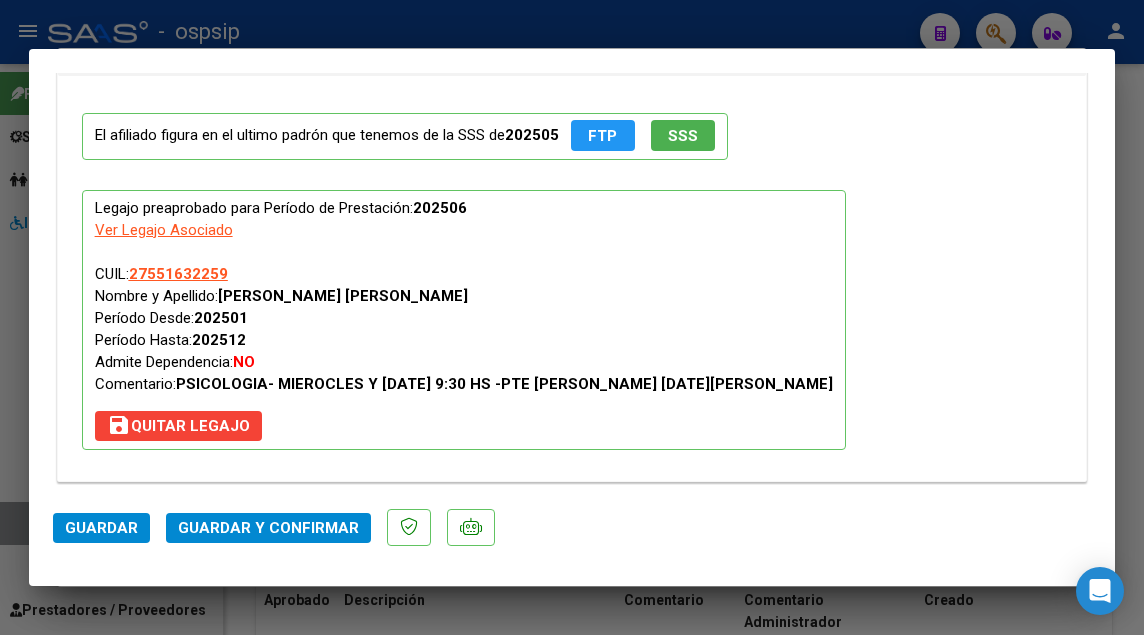 scroll, scrollTop: 2335, scrollLeft: 0, axis: vertical 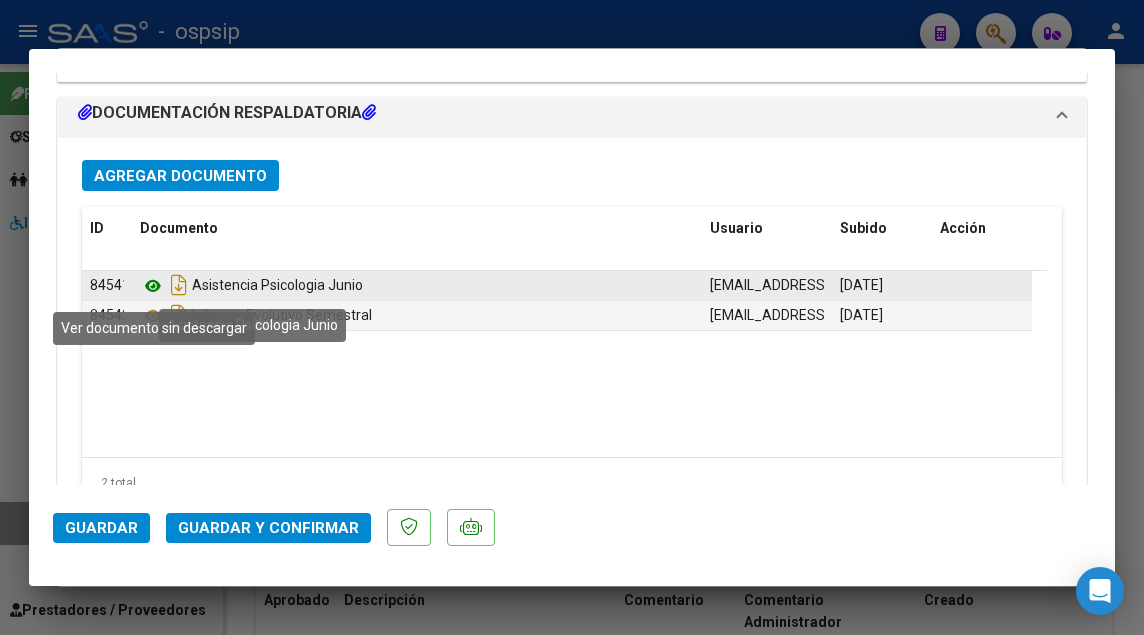 click 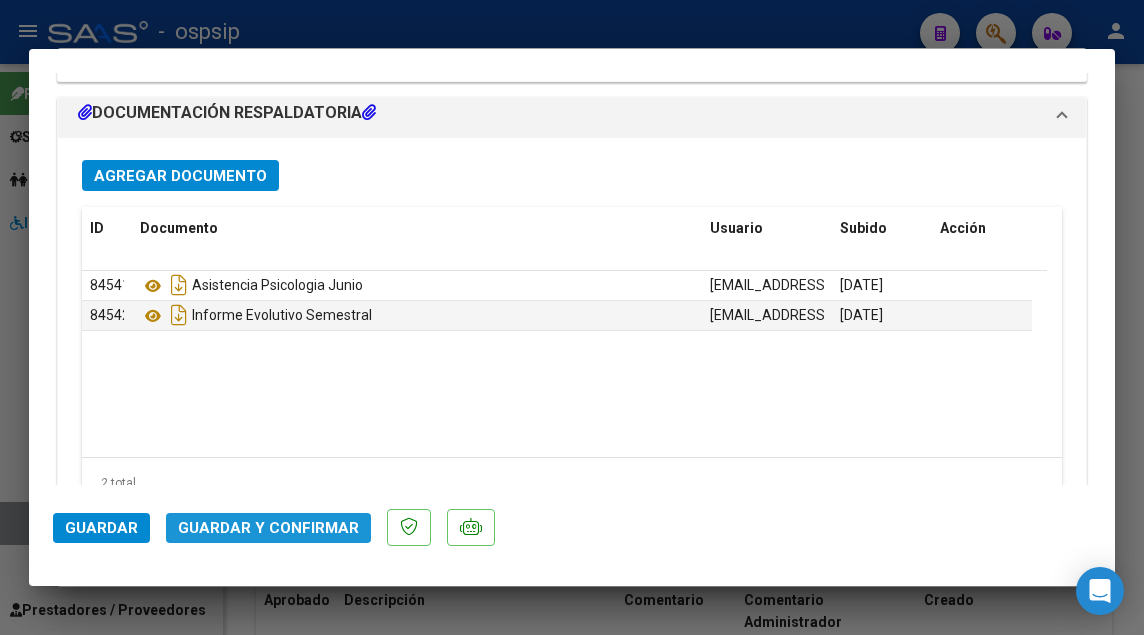 click on "Guardar y Confirmar" 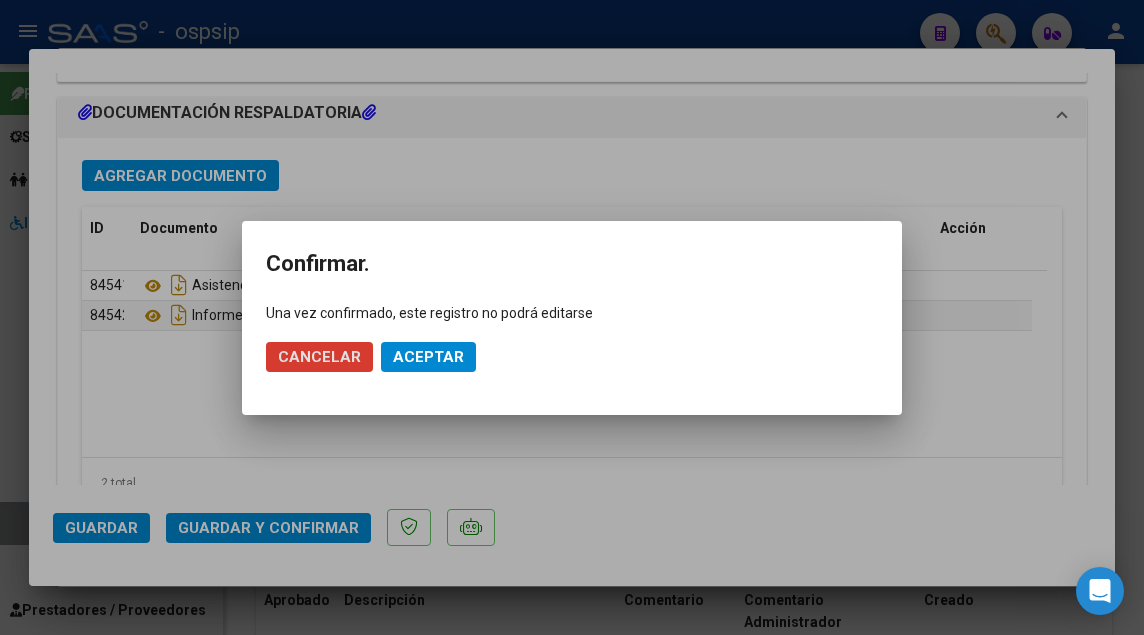 click on "Aceptar" 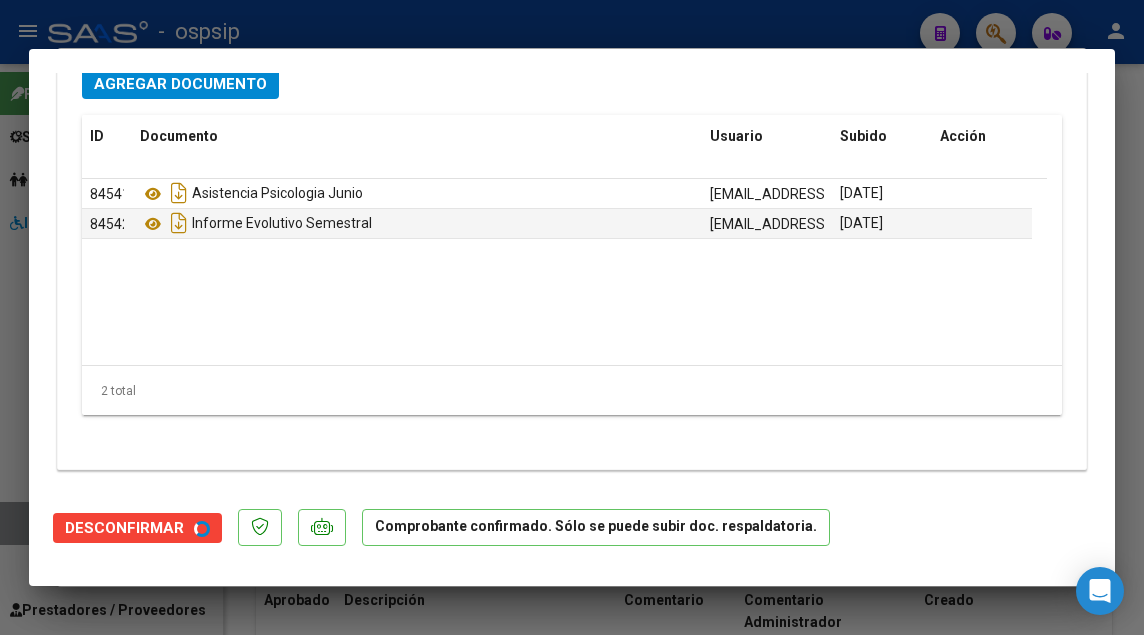 scroll, scrollTop: 2163, scrollLeft: 0, axis: vertical 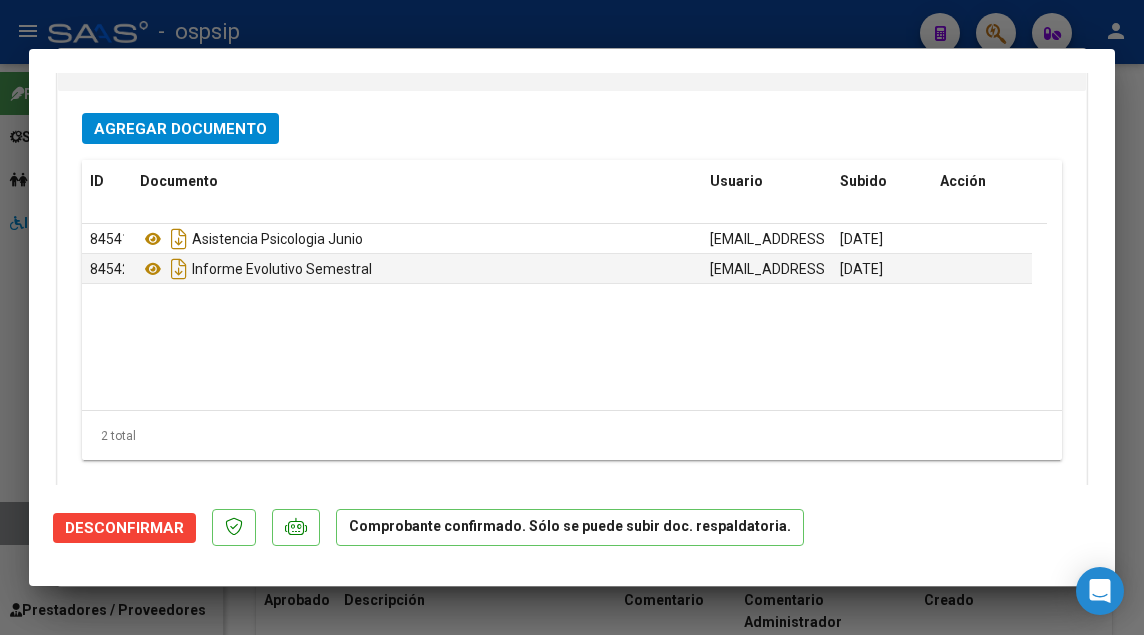 click at bounding box center (572, 317) 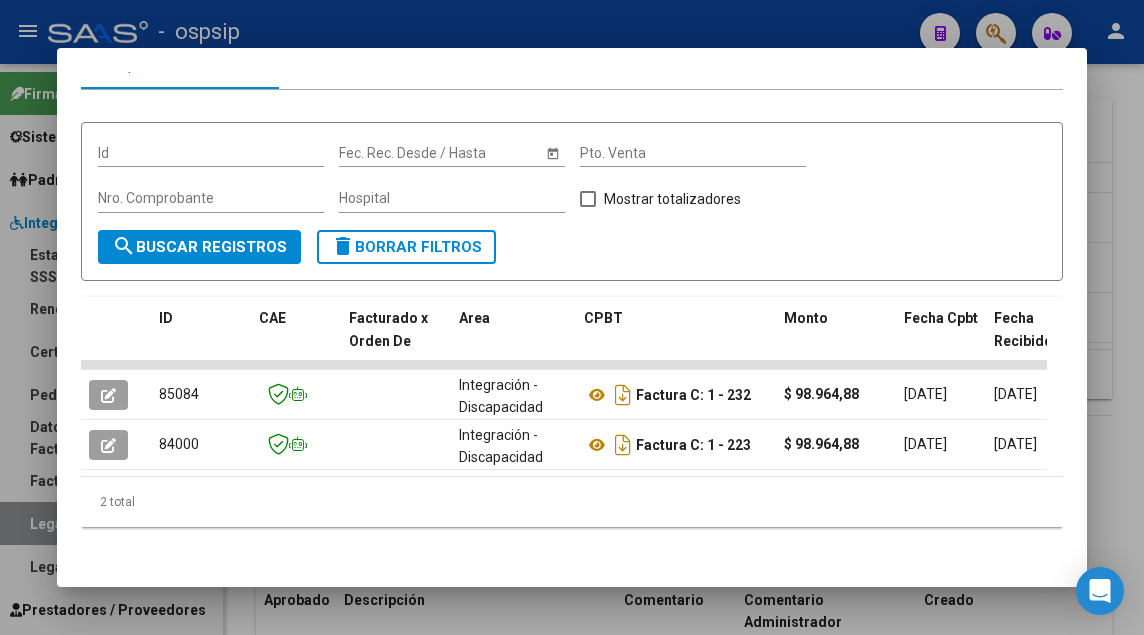 click at bounding box center (572, 317) 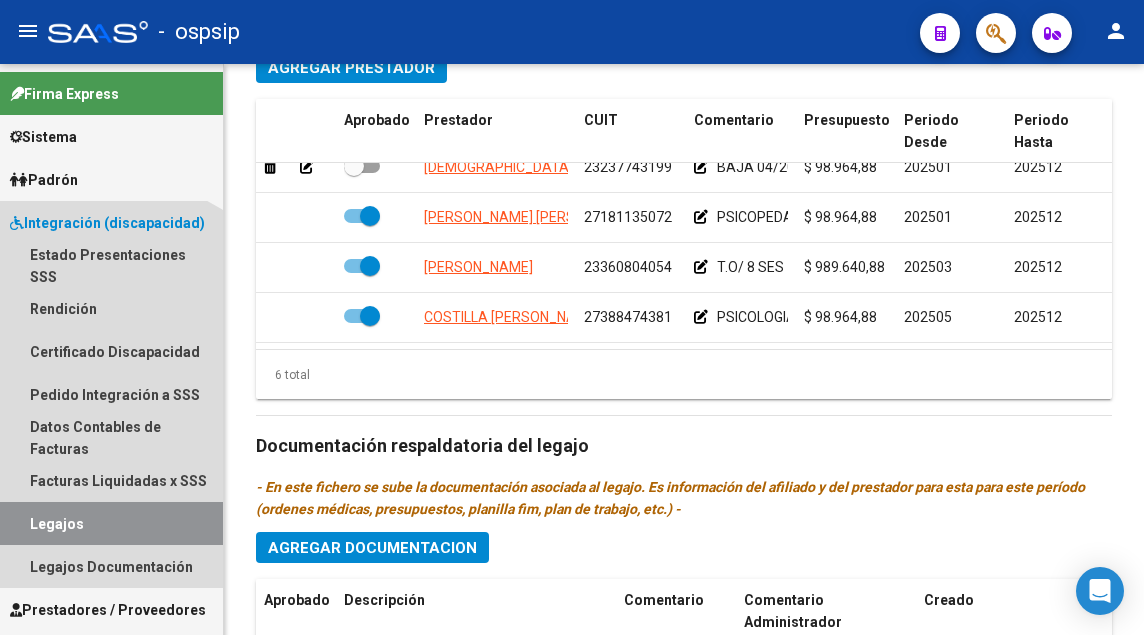 click on "Legajos" at bounding box center [111, 523] 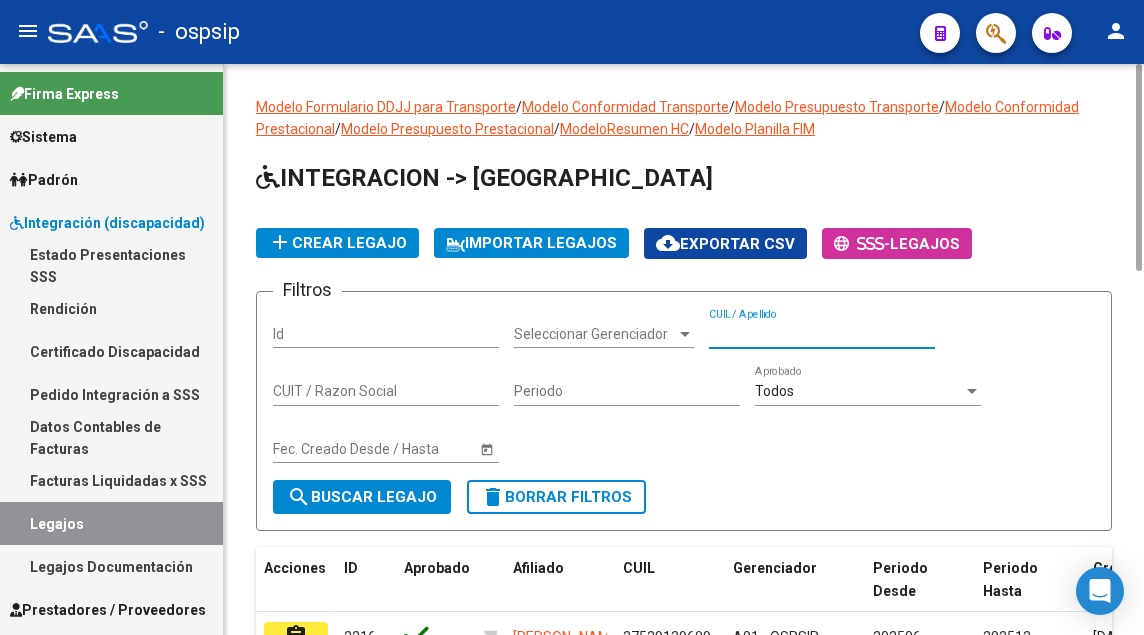 click on "CUIL / Apellido" at bounding box center (822, 334) 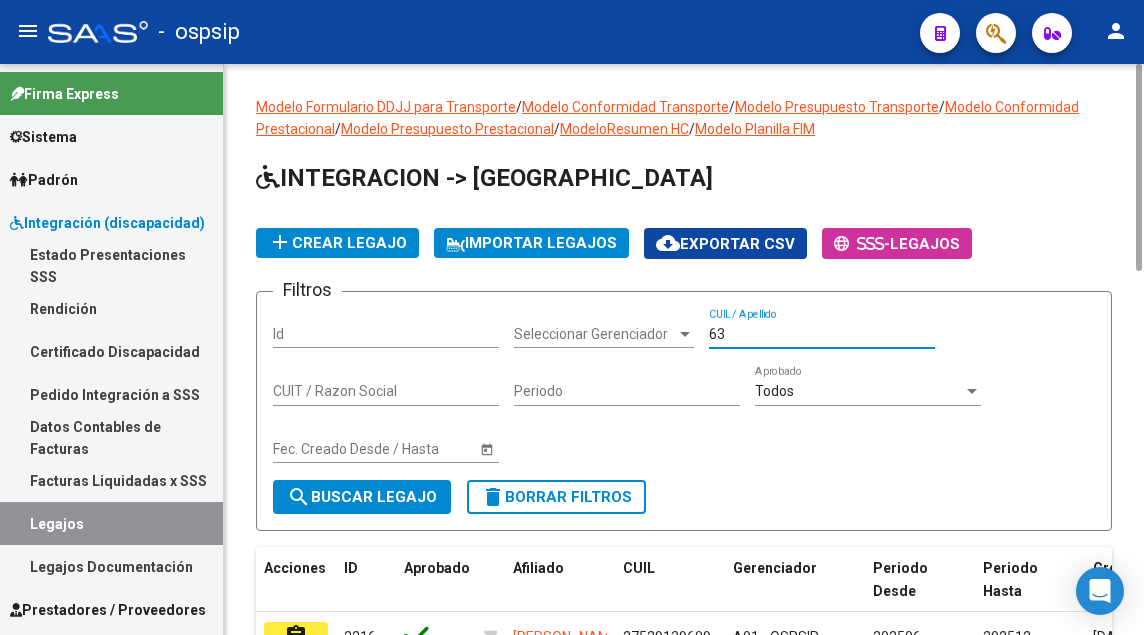 type on "6" 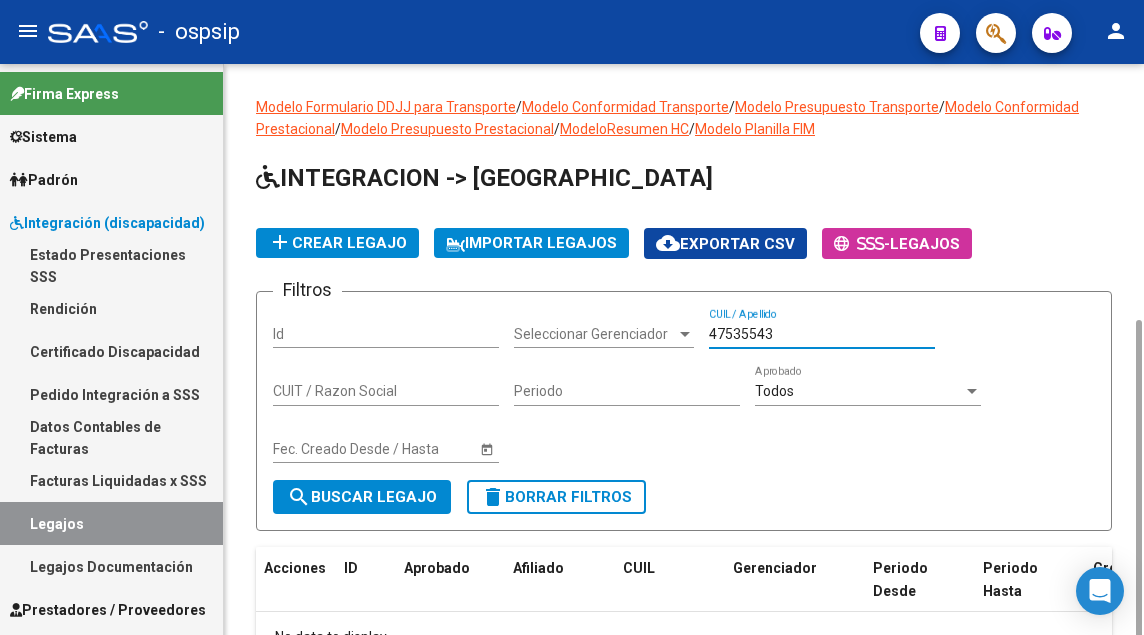scroll, scrollTop: 142, scrollLeft: 0, axis: vertical 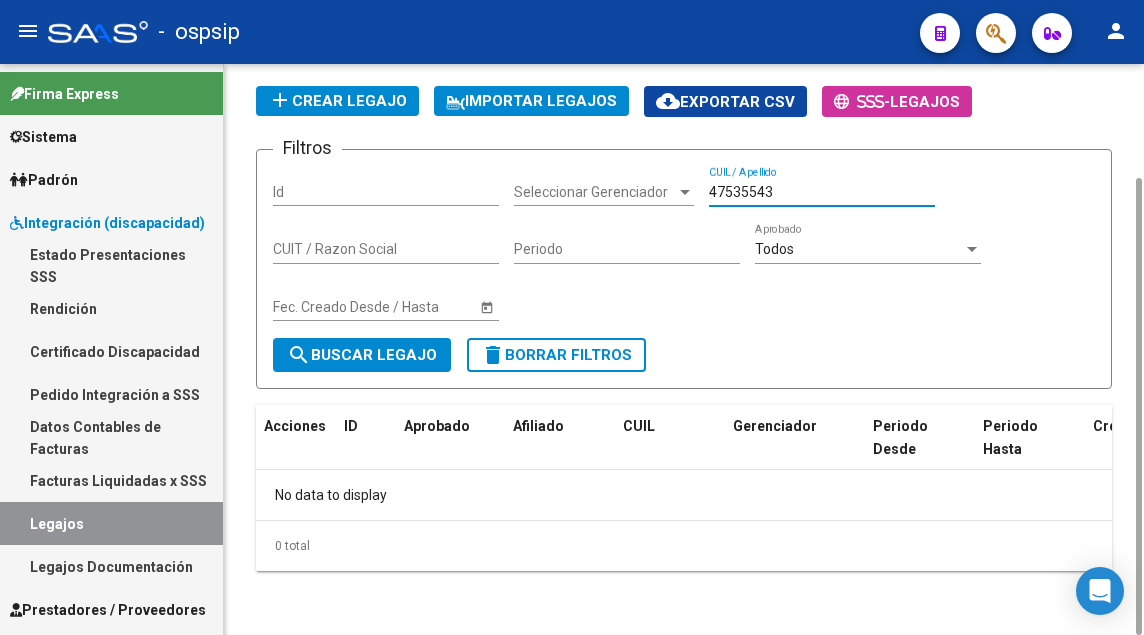 click on "47535543" at bounding box center [822, 192] 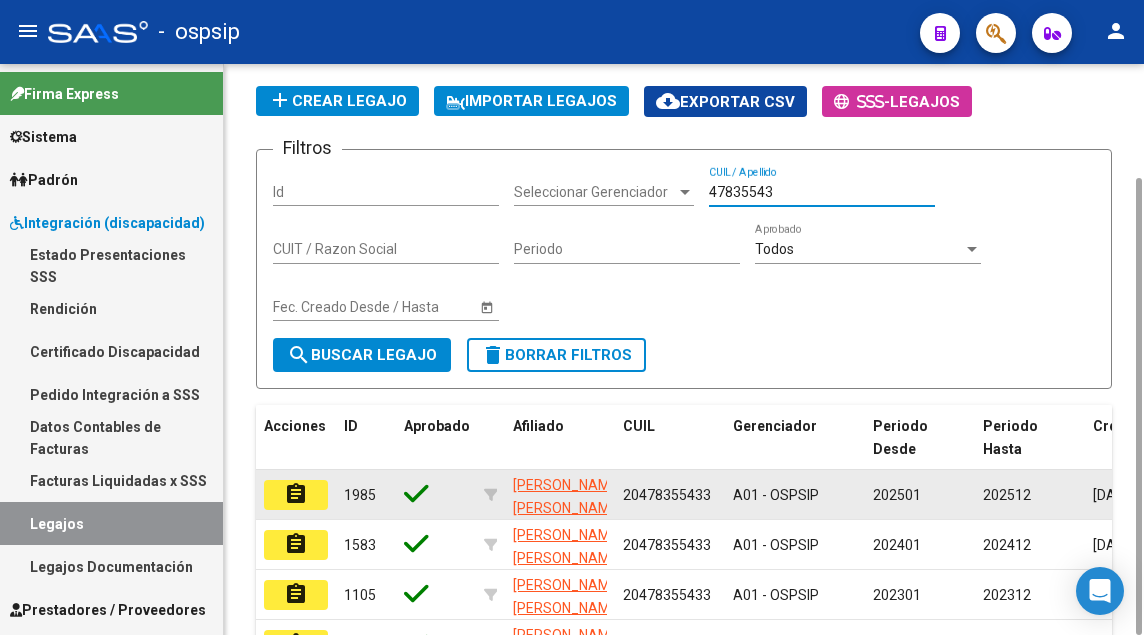 type on "47835543" 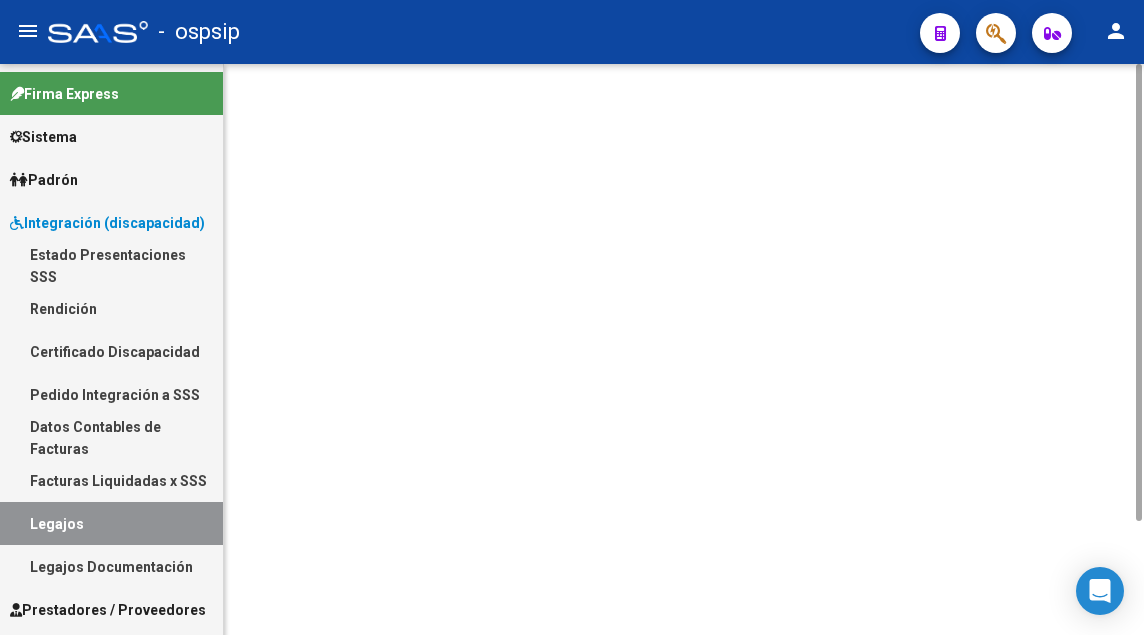 scroll, scrollTop: 0, scrollLeft: 0, axis: both 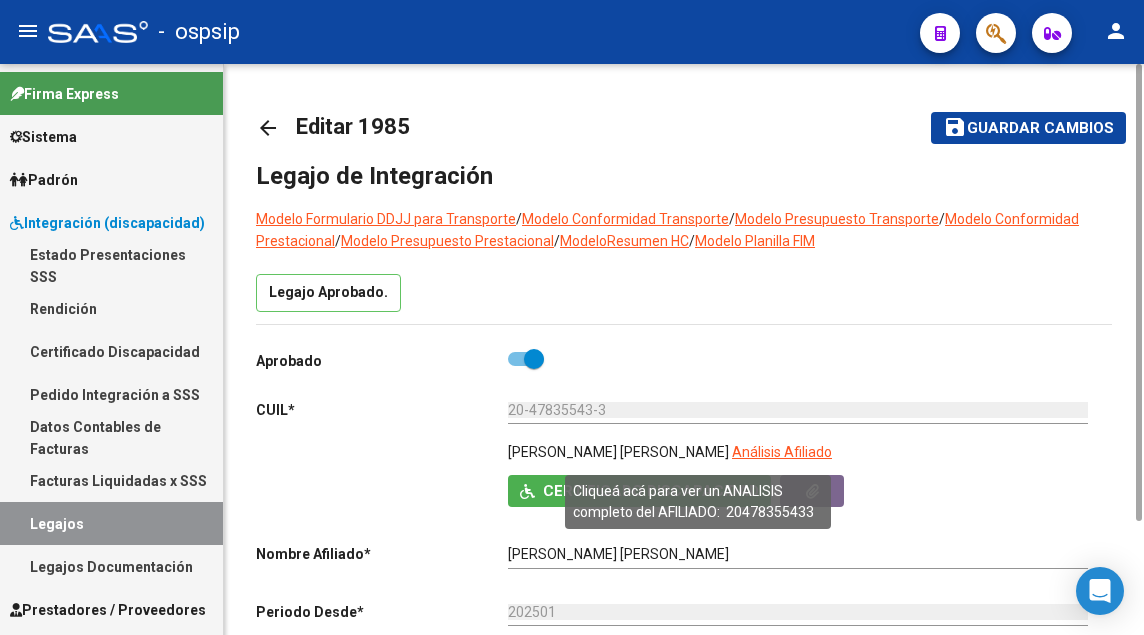 click on "Análisis Afiliado" 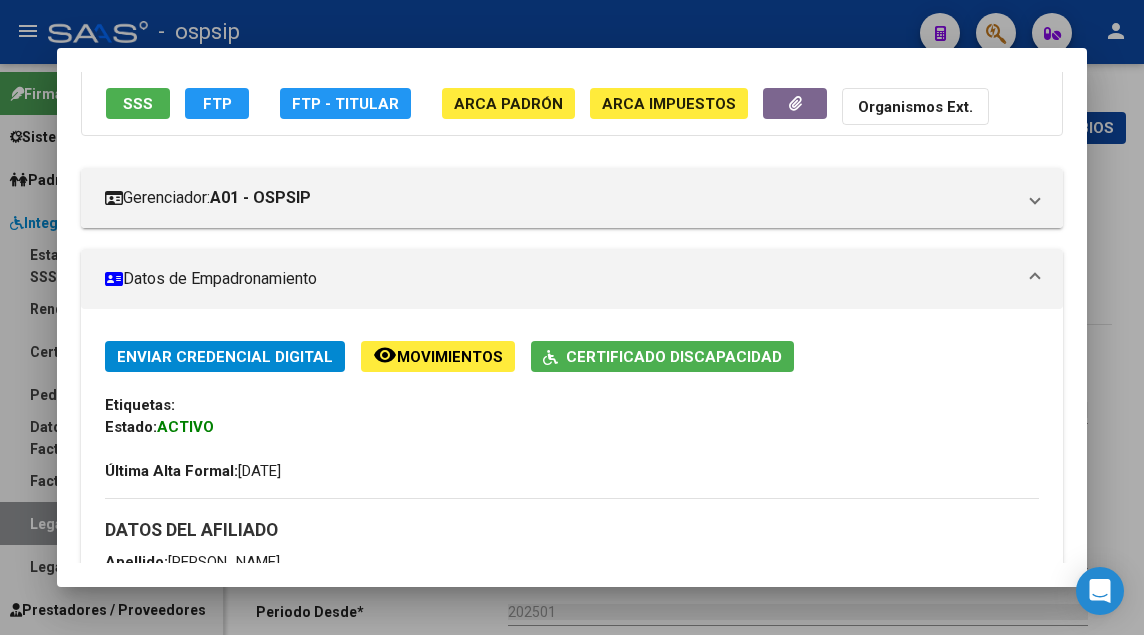 scroll, scrollTop: 100, scrollLeft: 0, axis: vertical 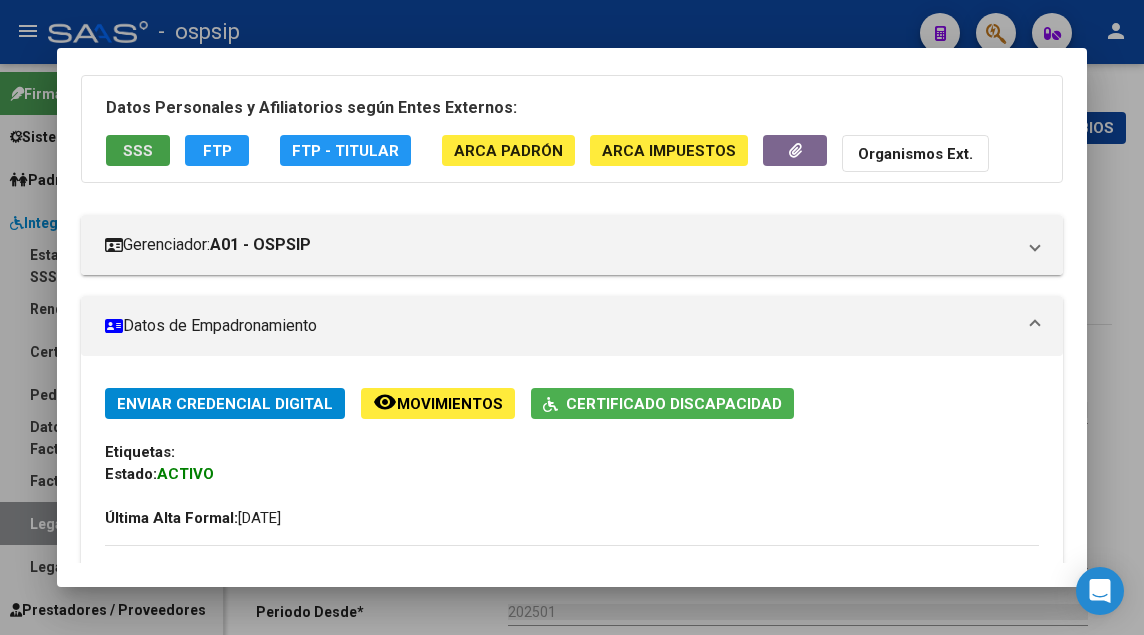 click on "SSS" at bounding box center (138, 150) 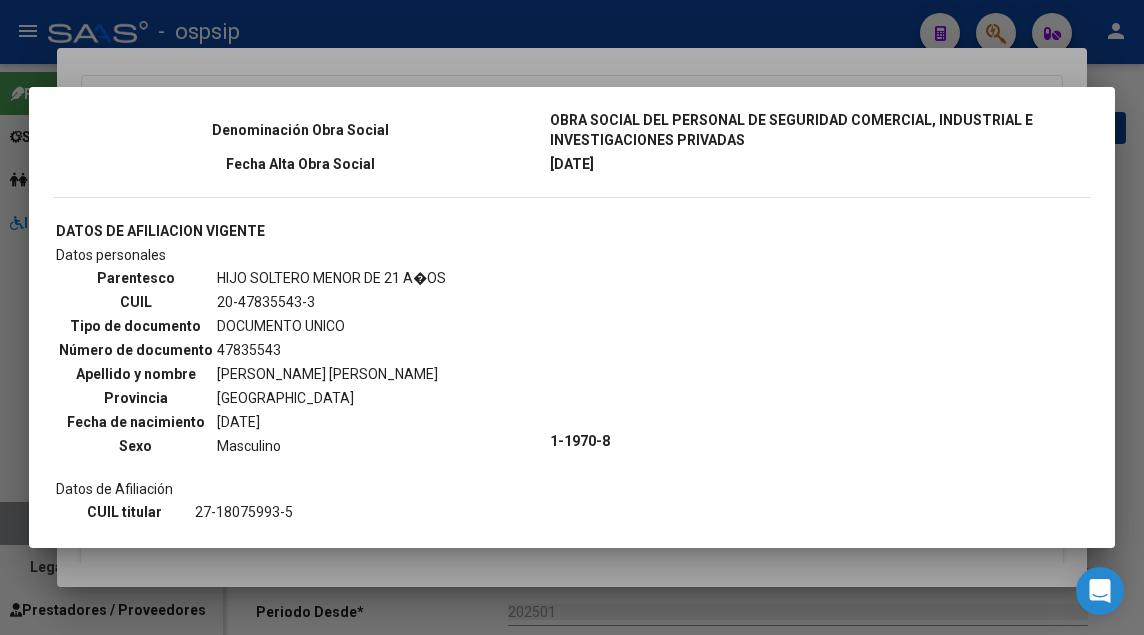 scroll, scrollTop: 790, scrollLeft: 0, axis: vertical 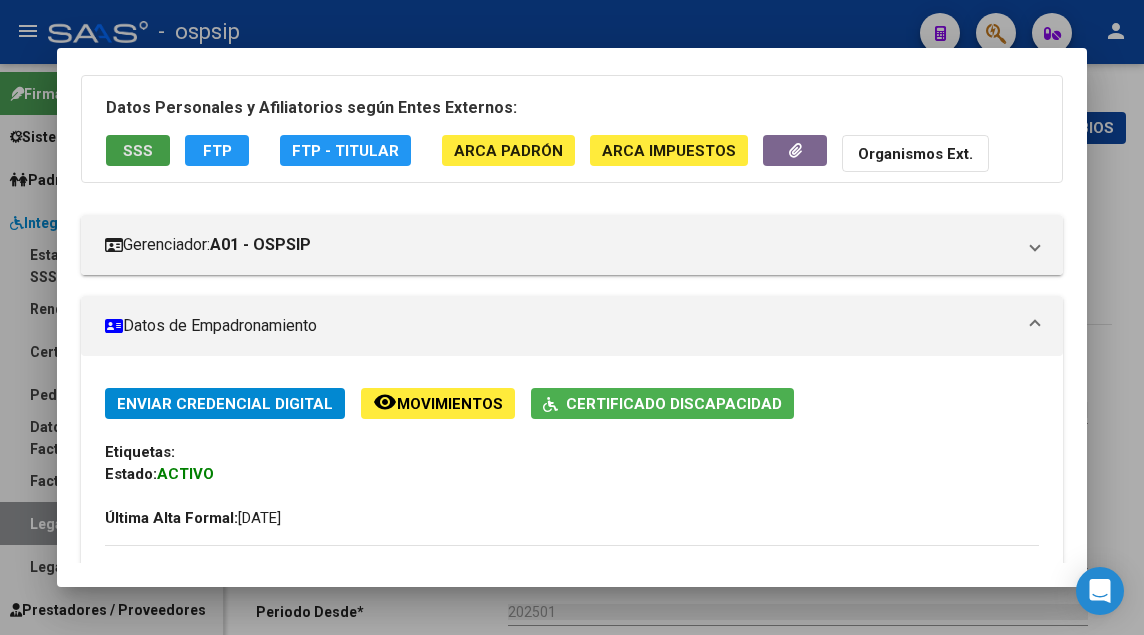 type 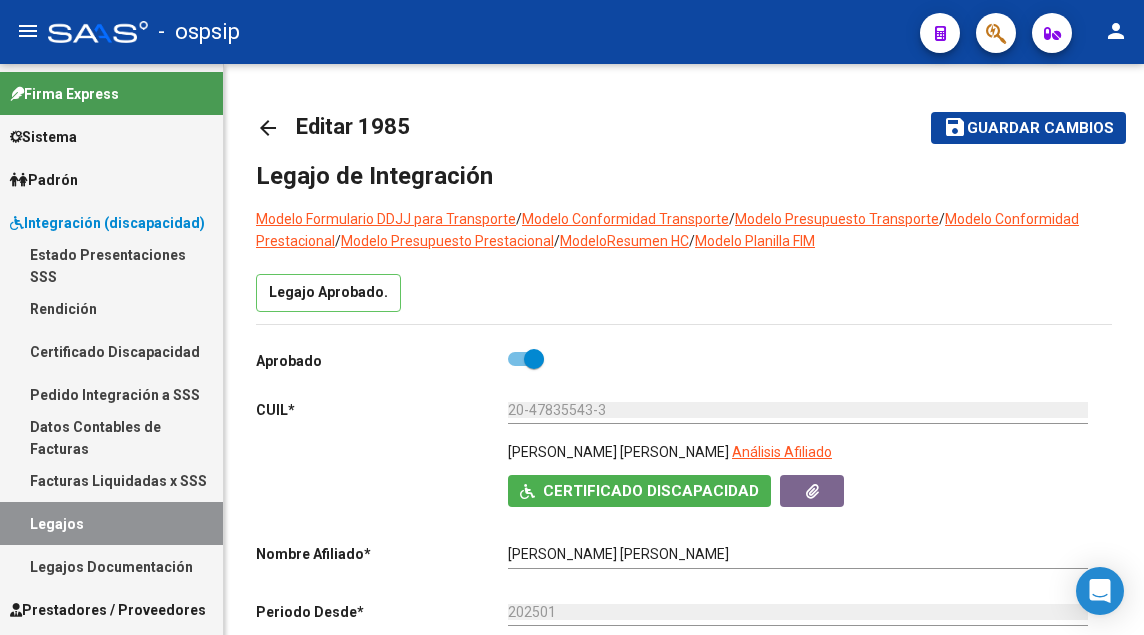 scroll, scrollTop: 800, scrollLeft: 0, axis: vertical 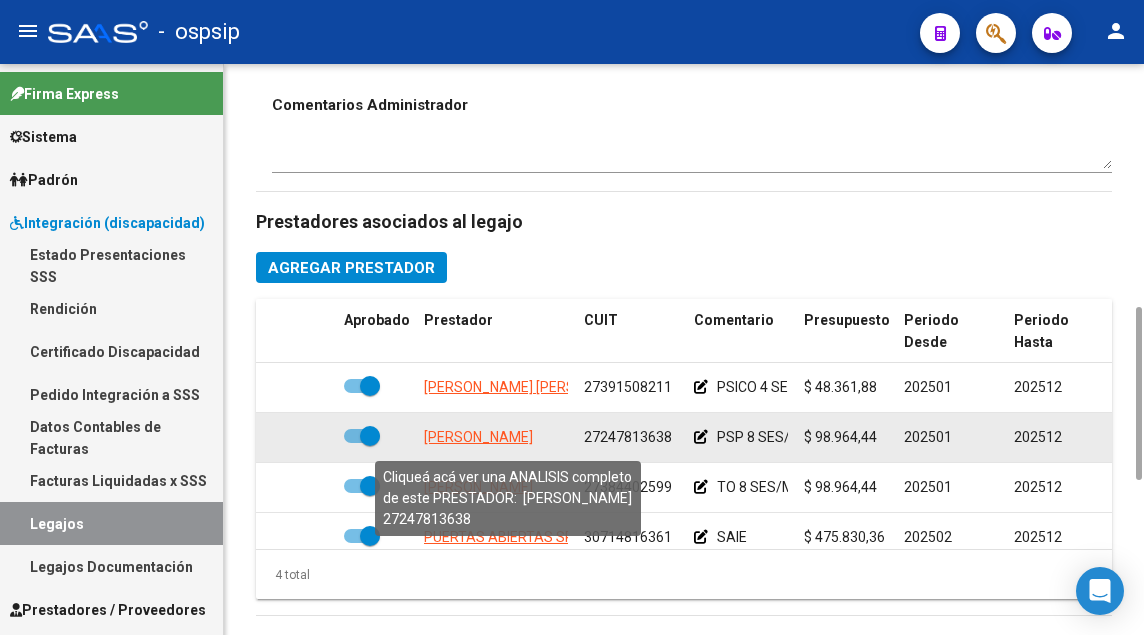 click on "[PERSON_NAME]" 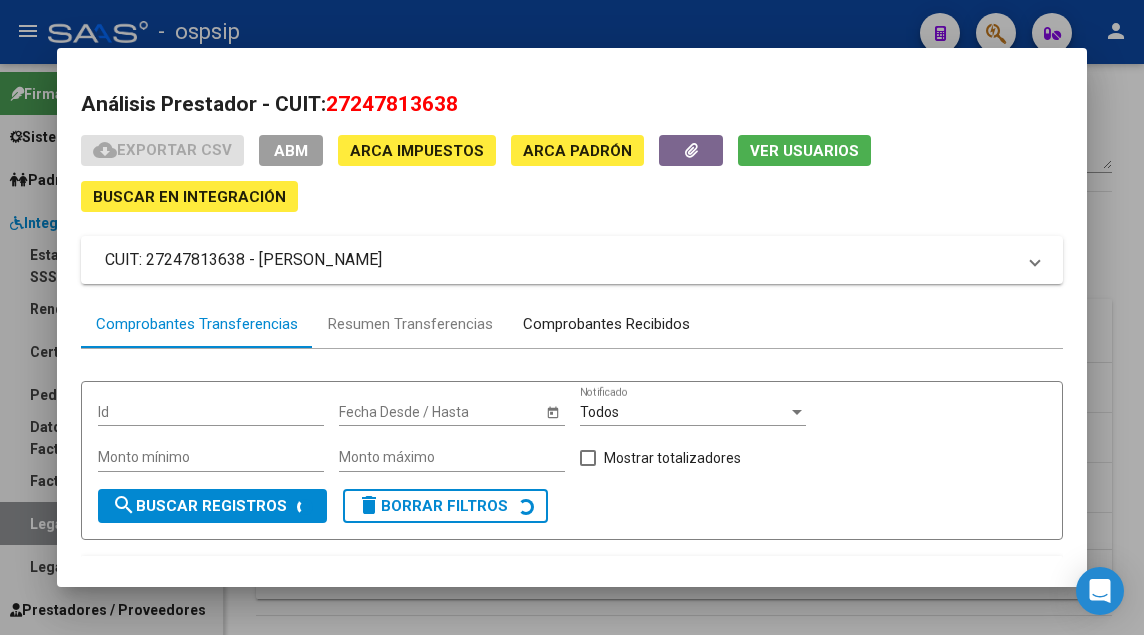 click on "Comprobantes Recibidos" at bounding box center (606, 324) 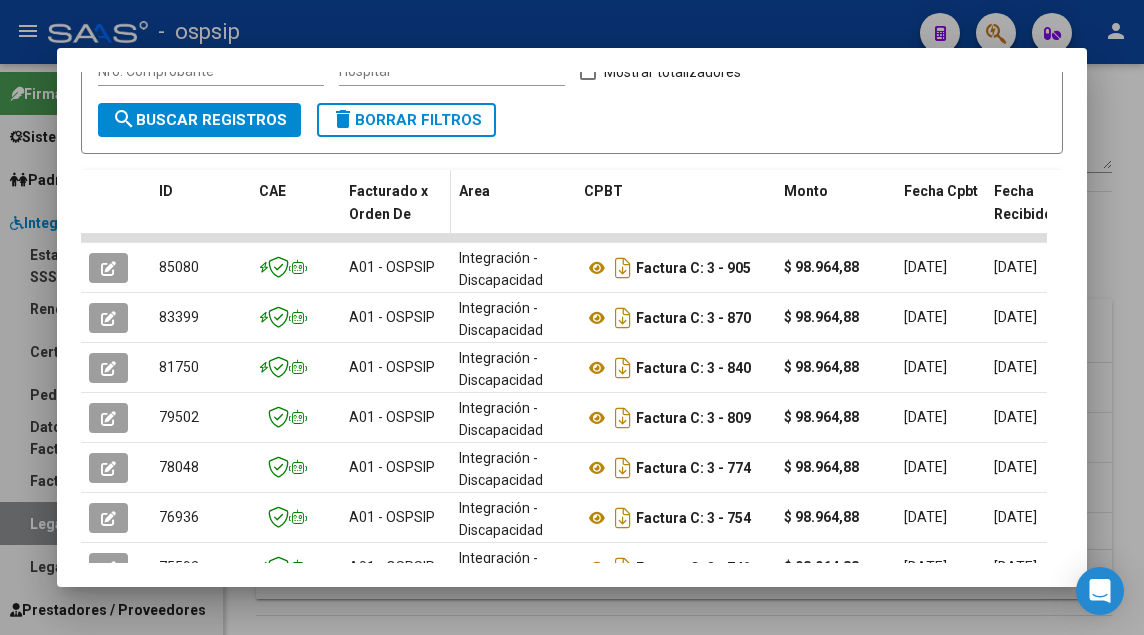scroll, scrollTop: 394, scrollLeft: 0, axis: vertical 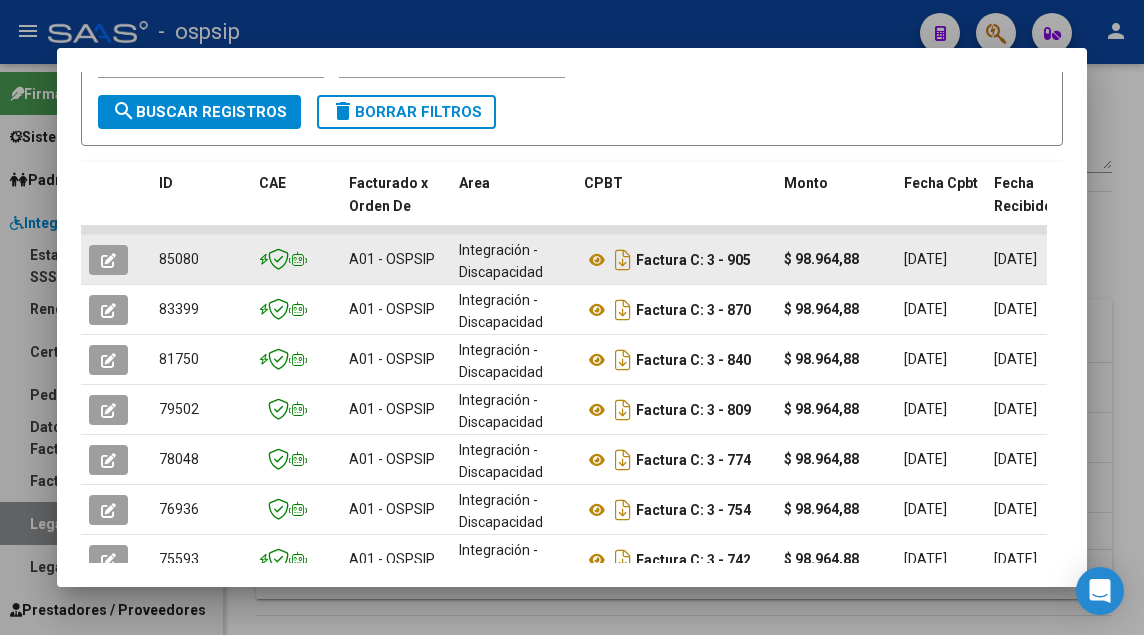 click 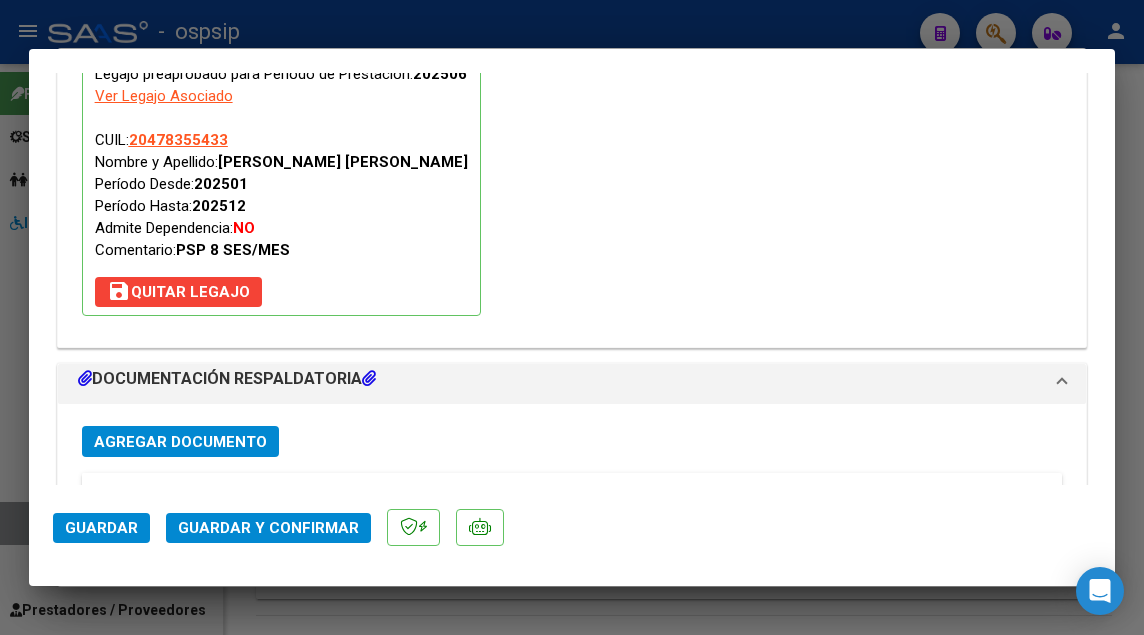 scroll, scrollTop: 2300, scrollLeft: 0, axis: vertical 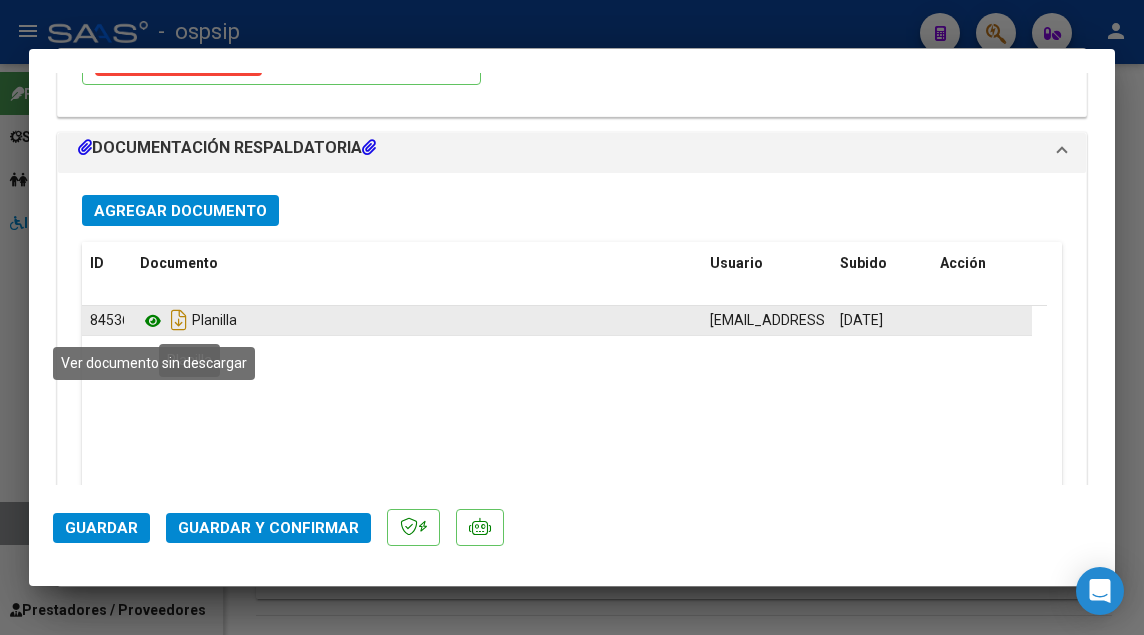click 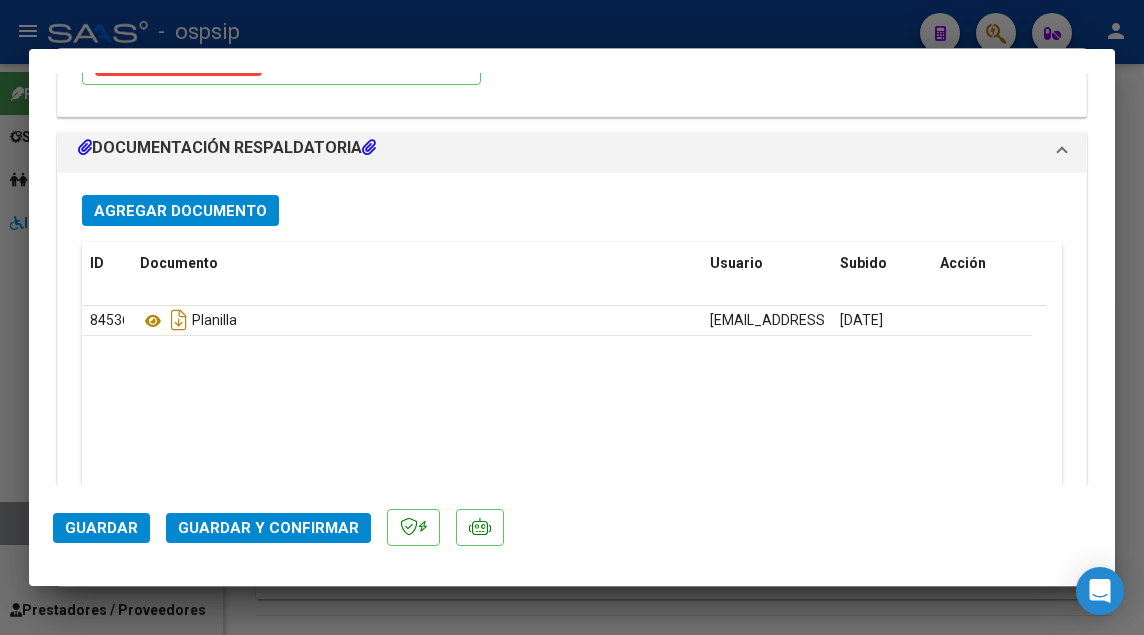 click on "Guardar y Confirmar" 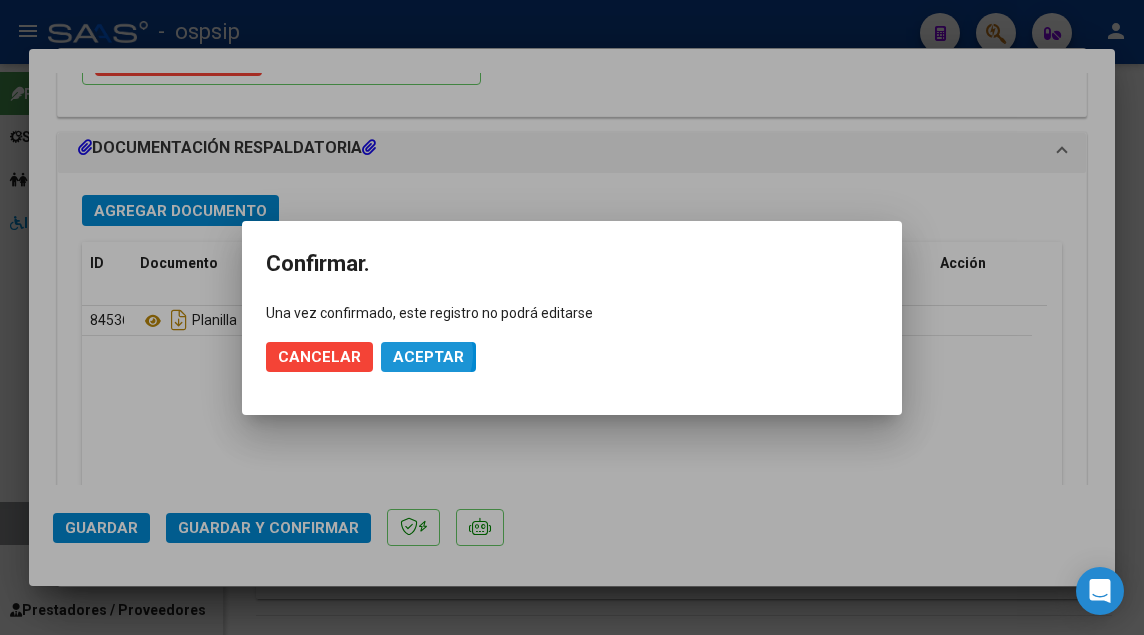 click on "Aceptar" 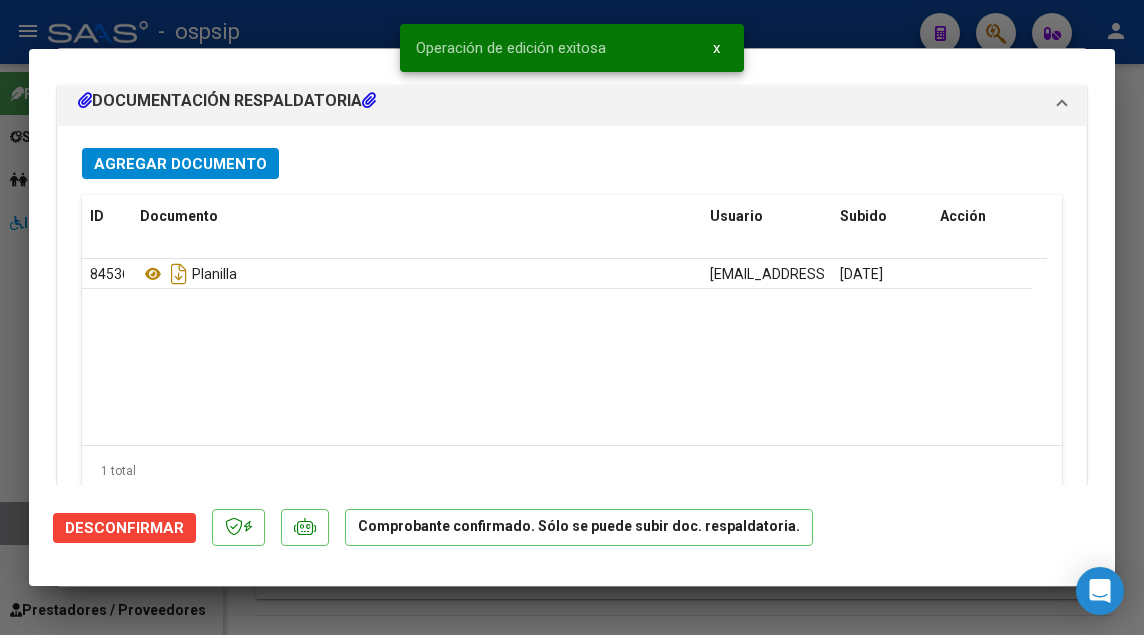click at bounding box center [572, 317] 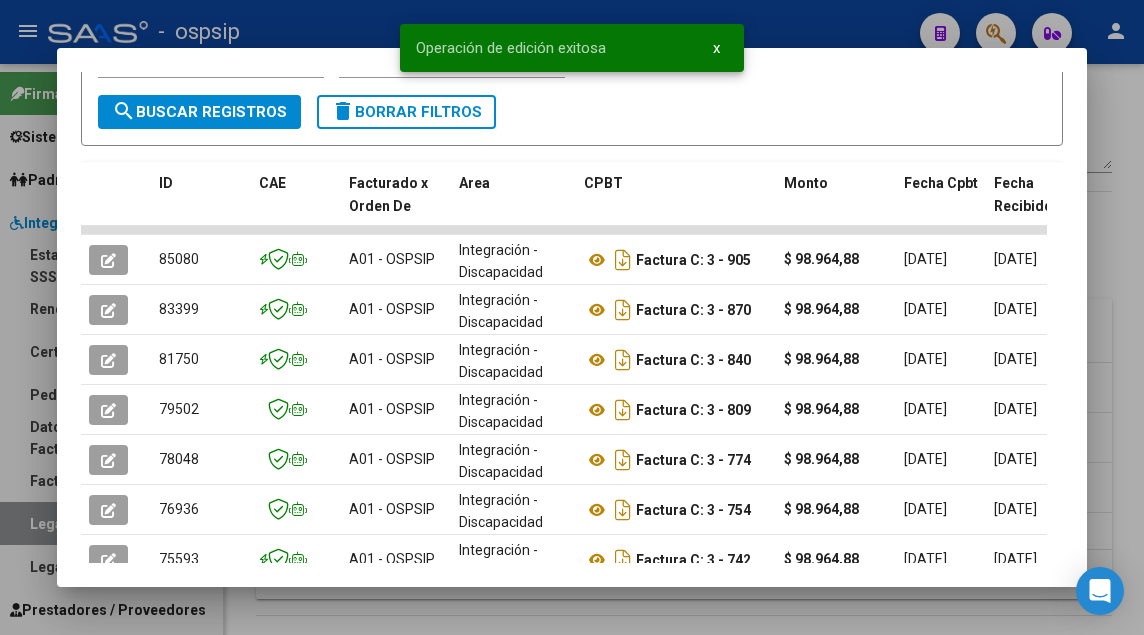 click at bounding box center [572, 317] 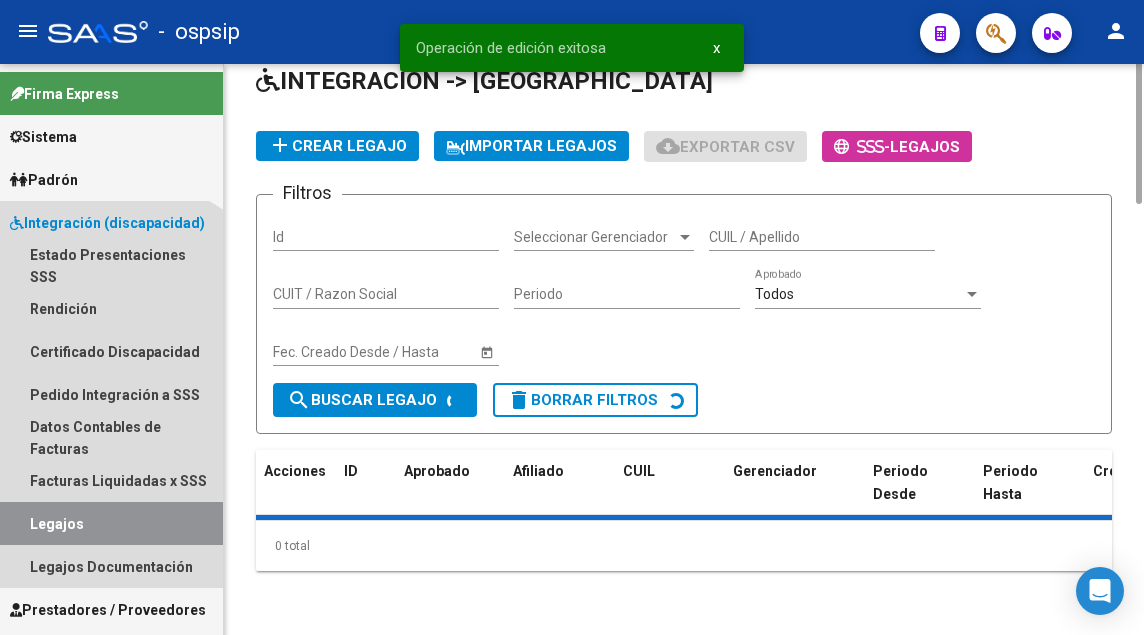scroll, scrollTop: 0, scrollLeft: 0, axis: both 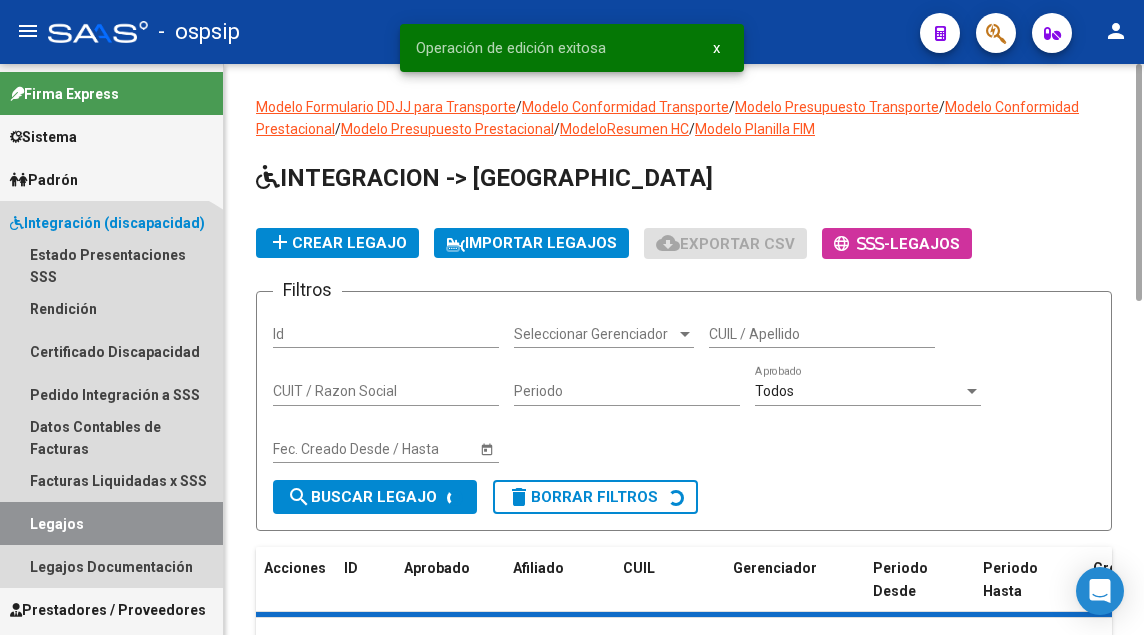 click on "Legajos" at bounding box center [111, 523] 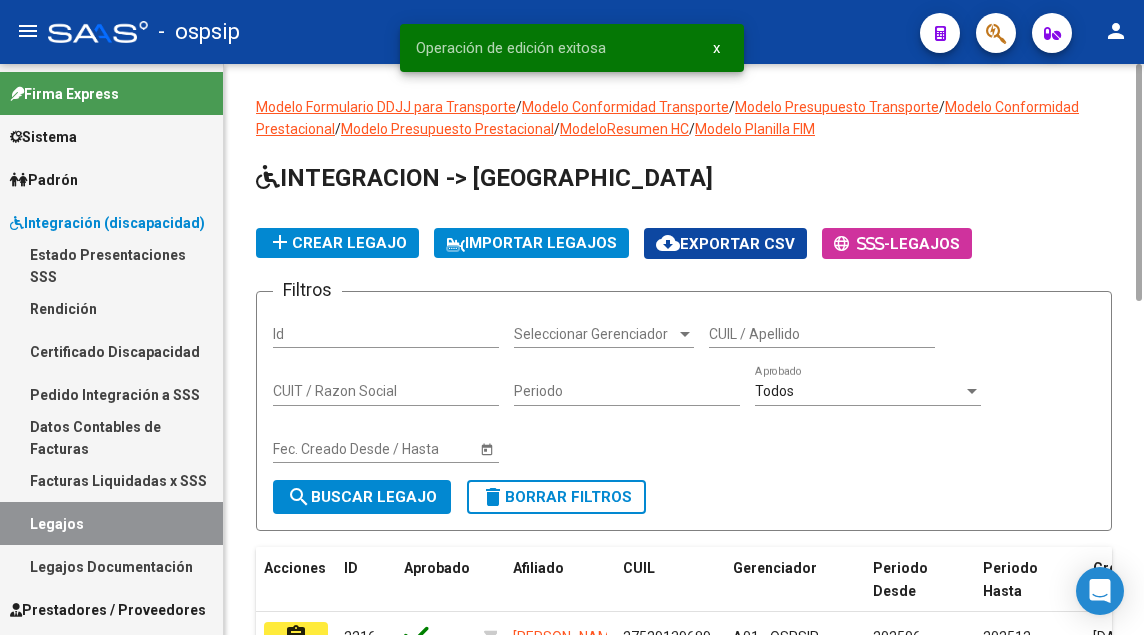 click on "Legajos" at bounding box center [111, 523] 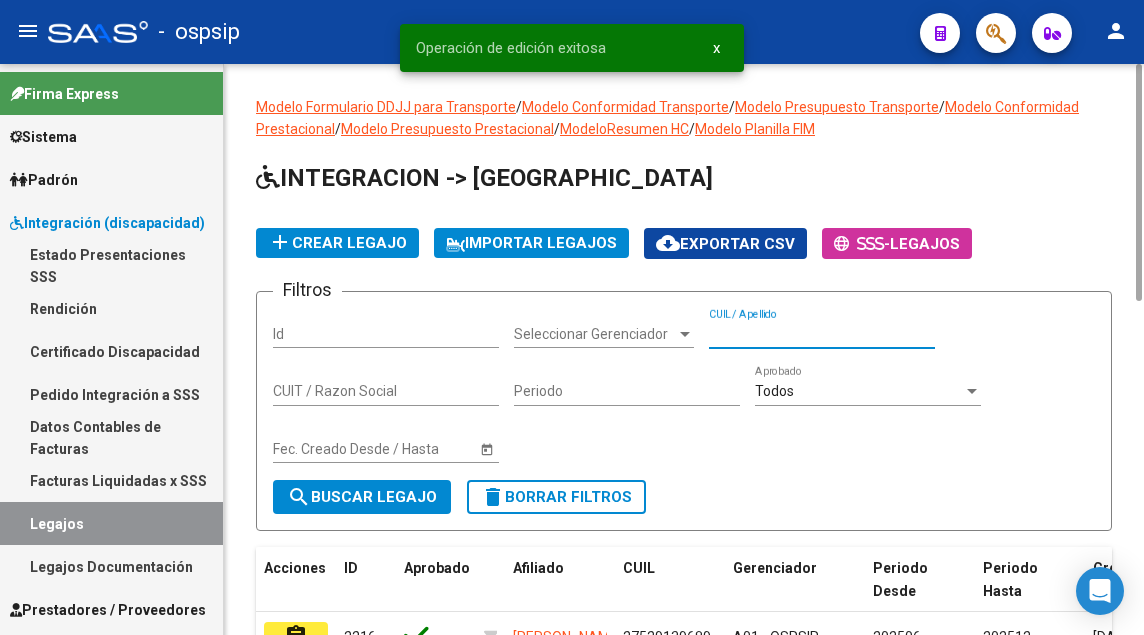 click on "CUIL / Apellido" at bounding box center [822, 334] 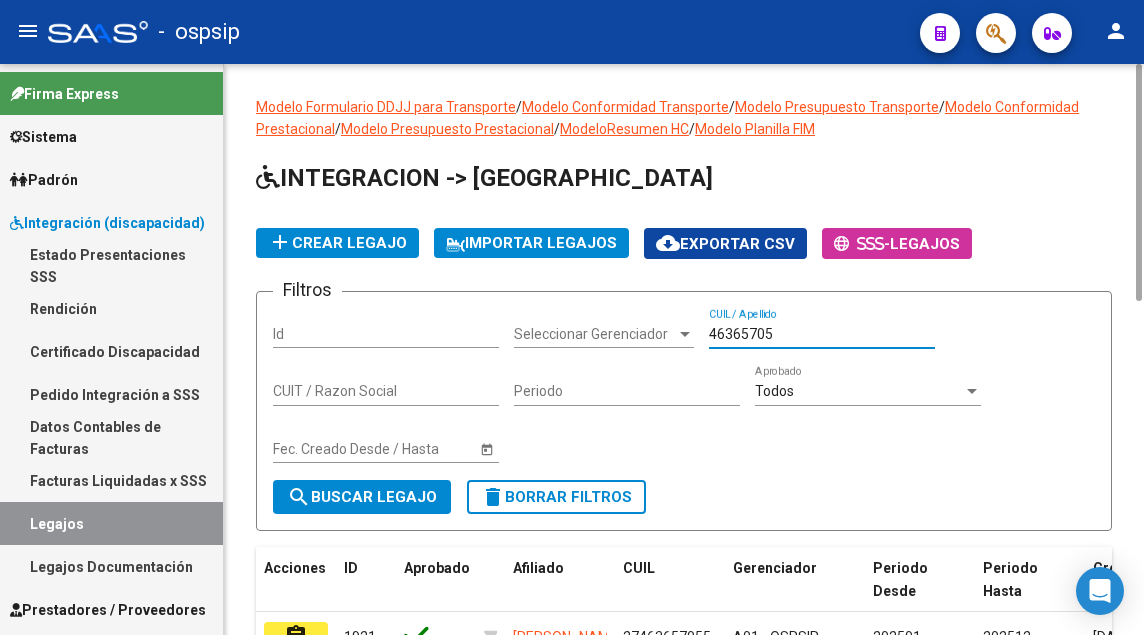 scroll, scrollTop: 314, scrollLeft: 0, axis: vertical 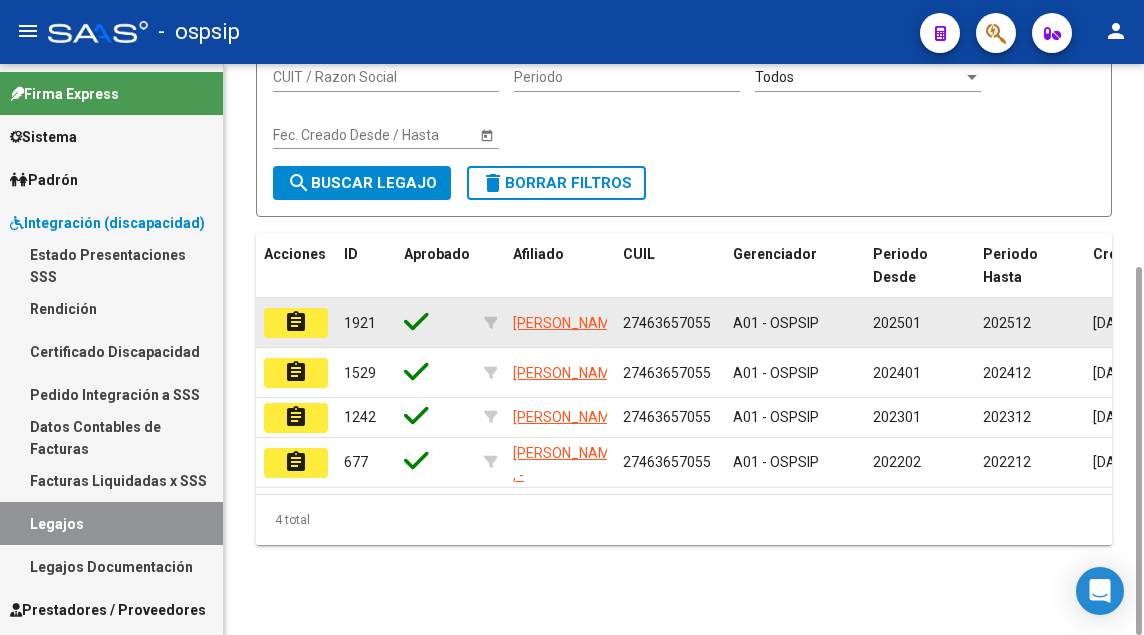 click on "assignment" 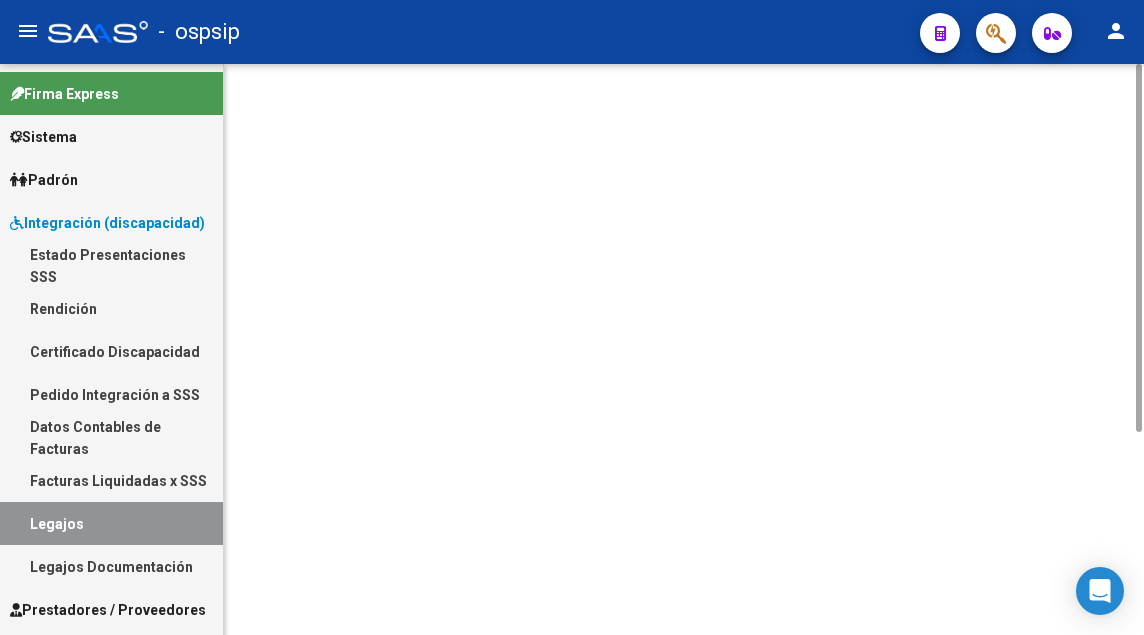 scroll, scrollTop: 0, scrollLeft: 0, axis: both 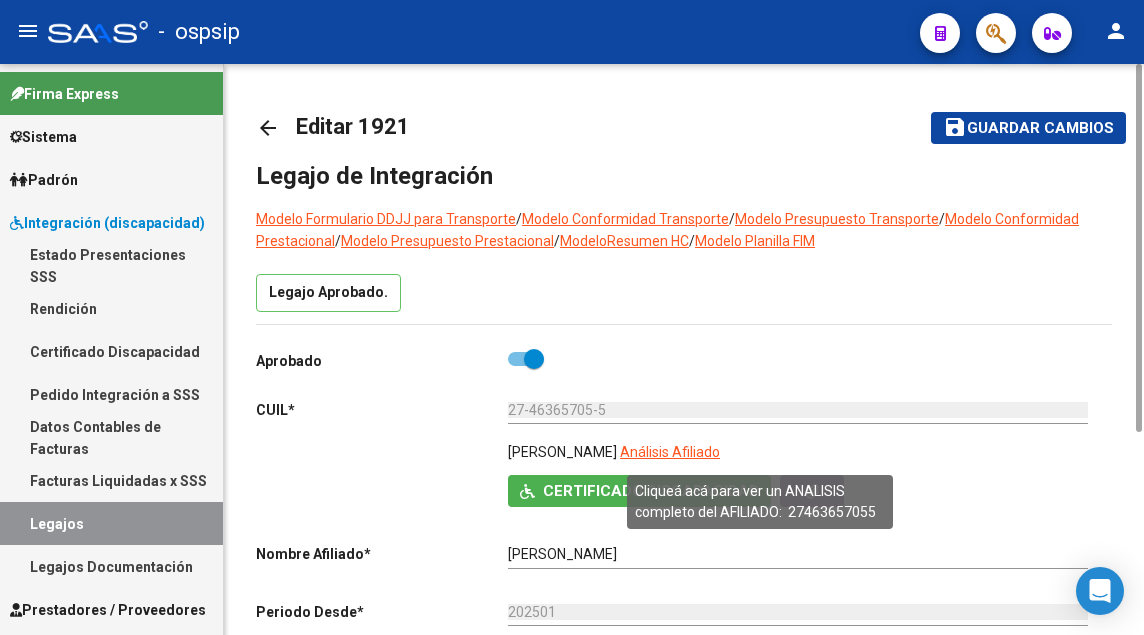 click on "Análisis Afiliado" 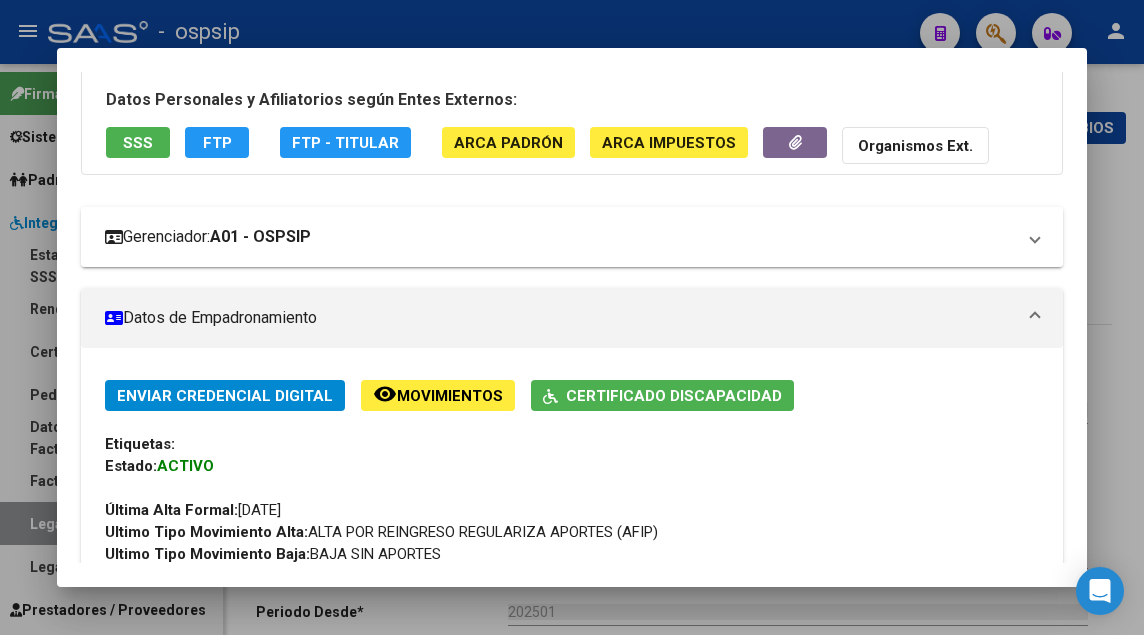 scroll, scrollTop: 0, scrollLeft: 0, axis: both 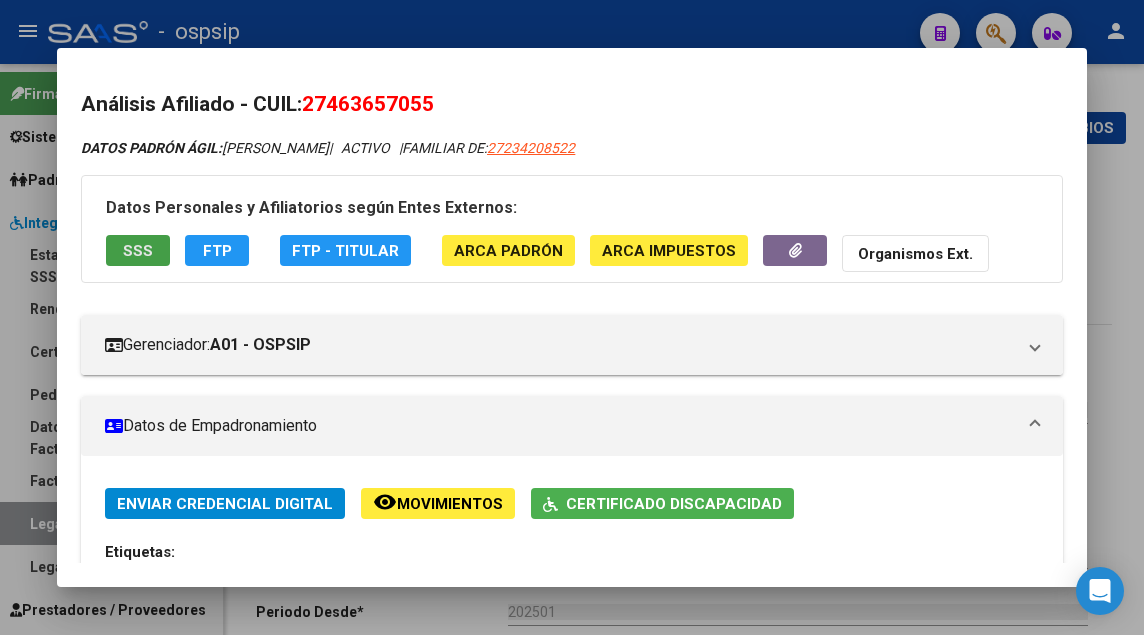 click on "SSS" at bounding box center (138, 250) 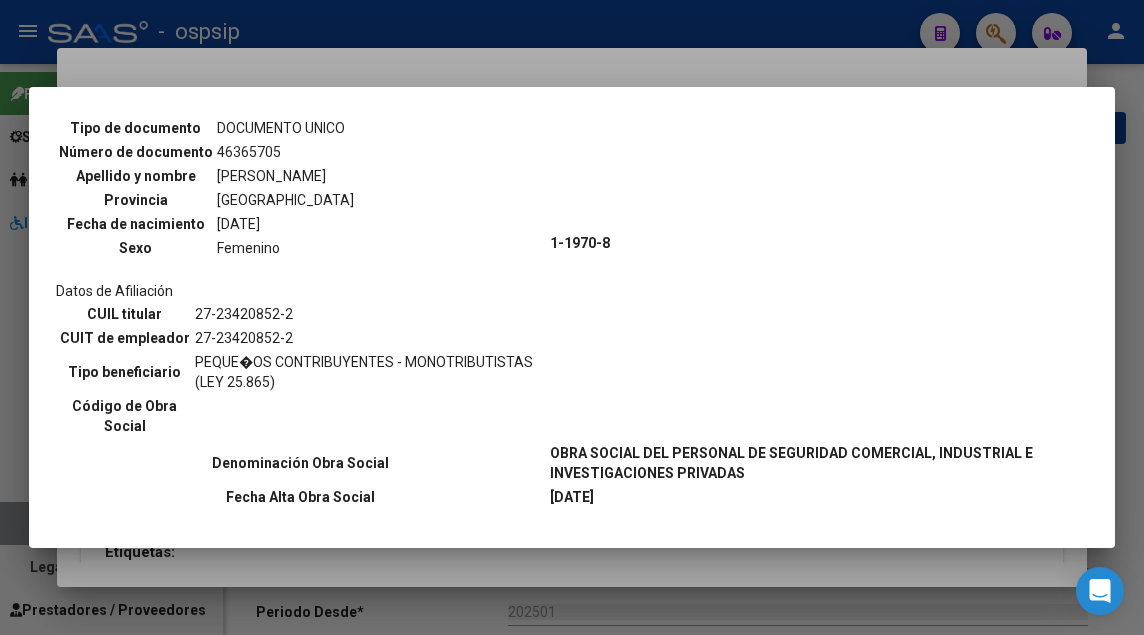 scroll, scrollTop: 700, scrollLeft: 0, axis: vertical 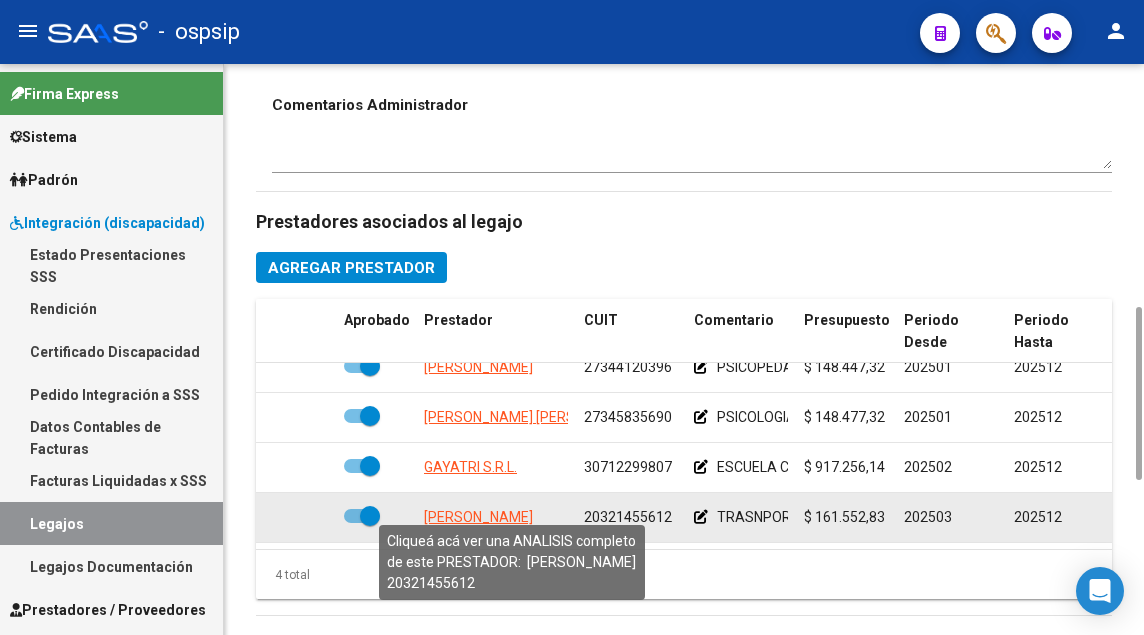 click on "[PERSON_NAME]" 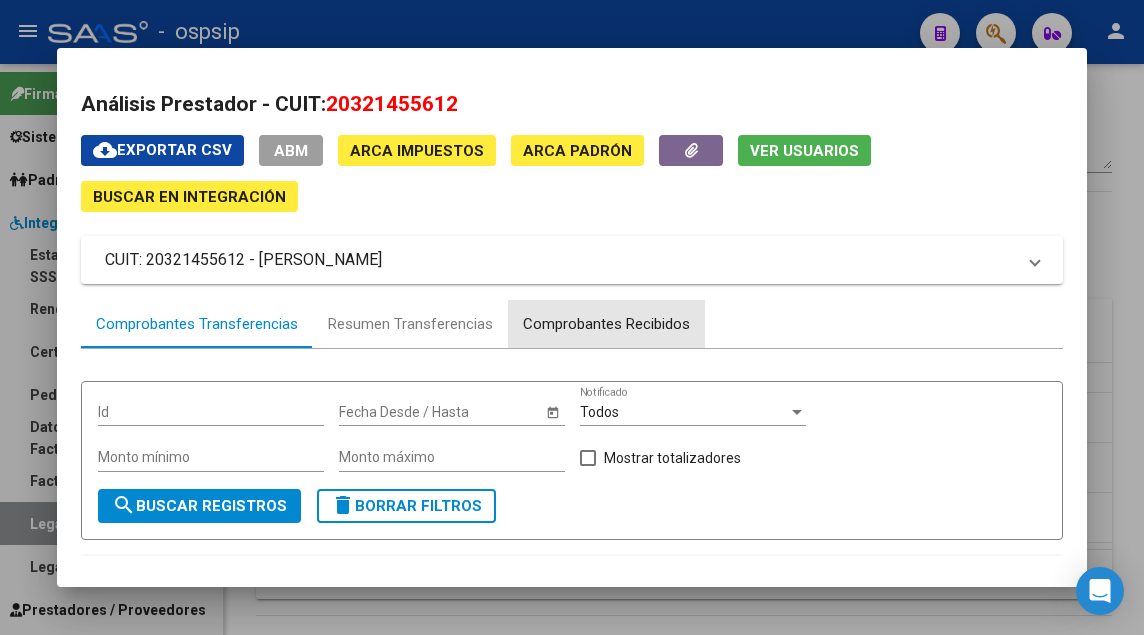 click on "Comprobantes Recibidos" at bounding box center [606, 324] 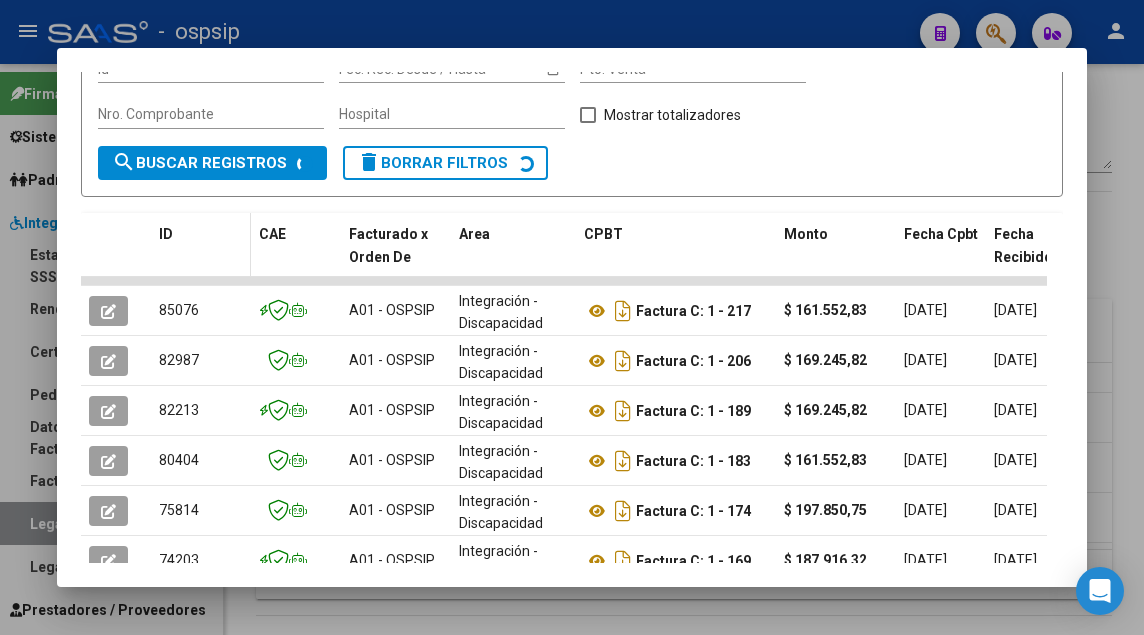 scroll, scrollTop: 349, scrollLeft: 0, axis: vertical 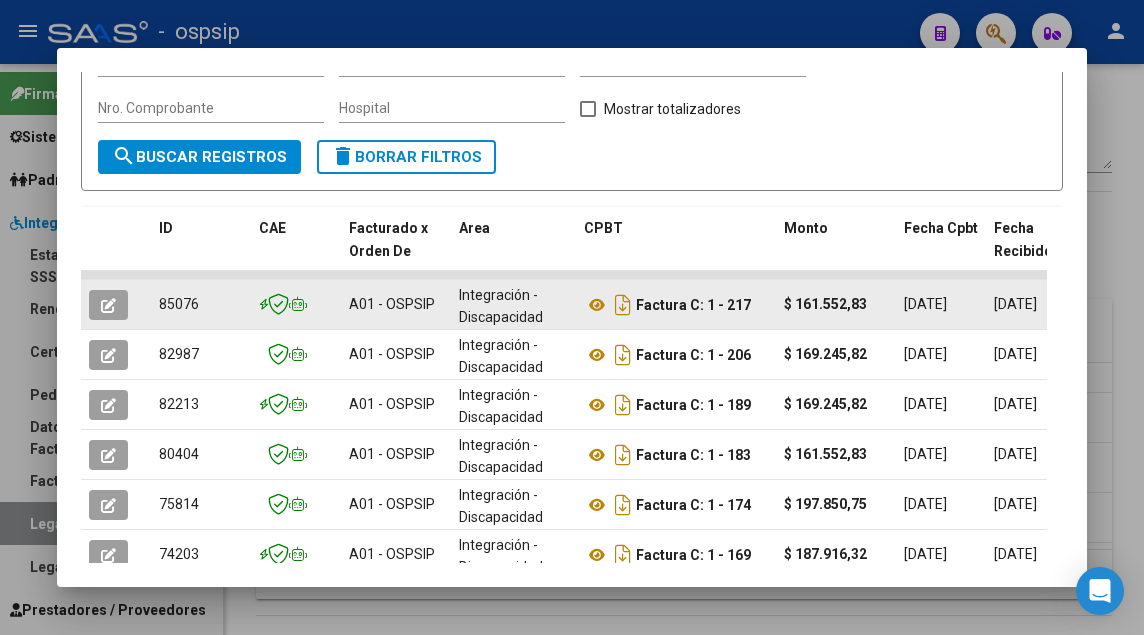 click 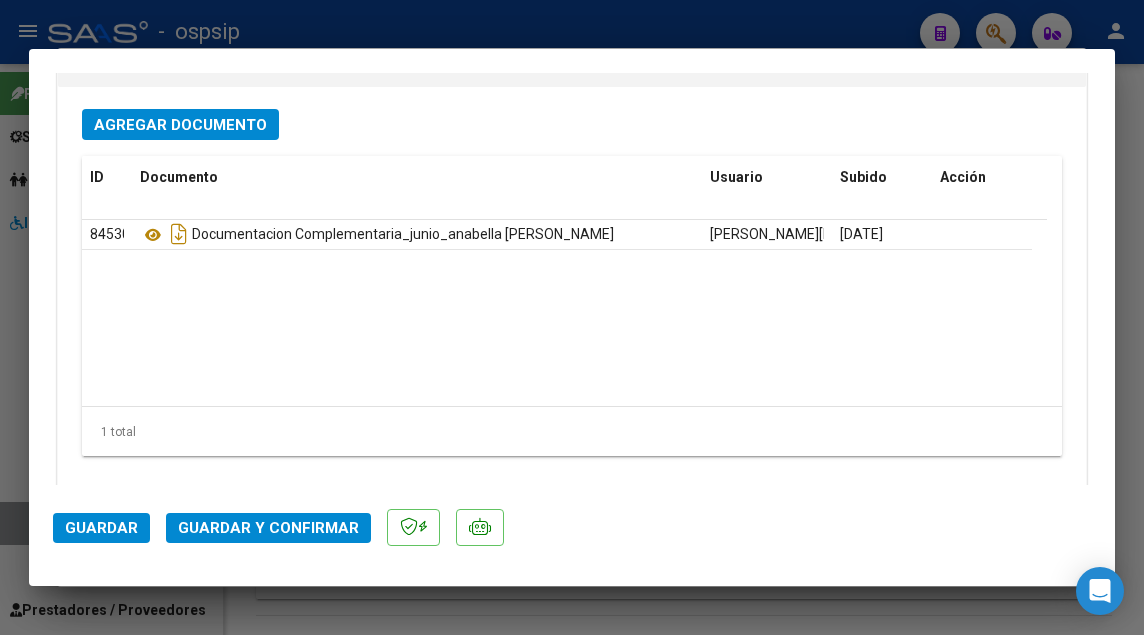 scroll, scrollTop: 2400, scrollLeft: 0, axis: vertical 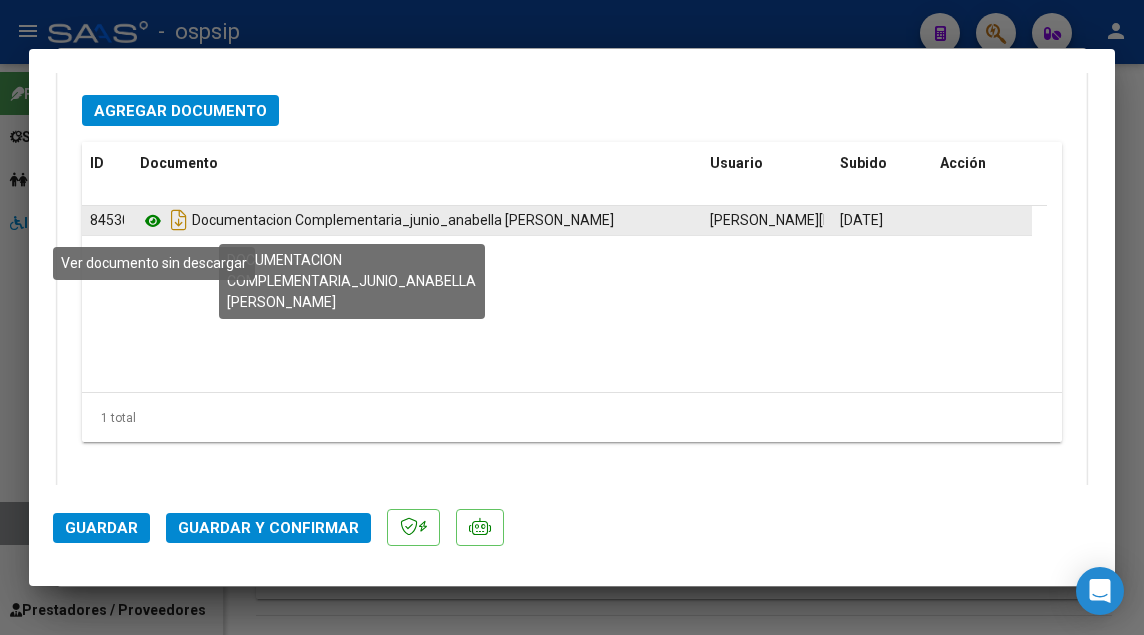 click 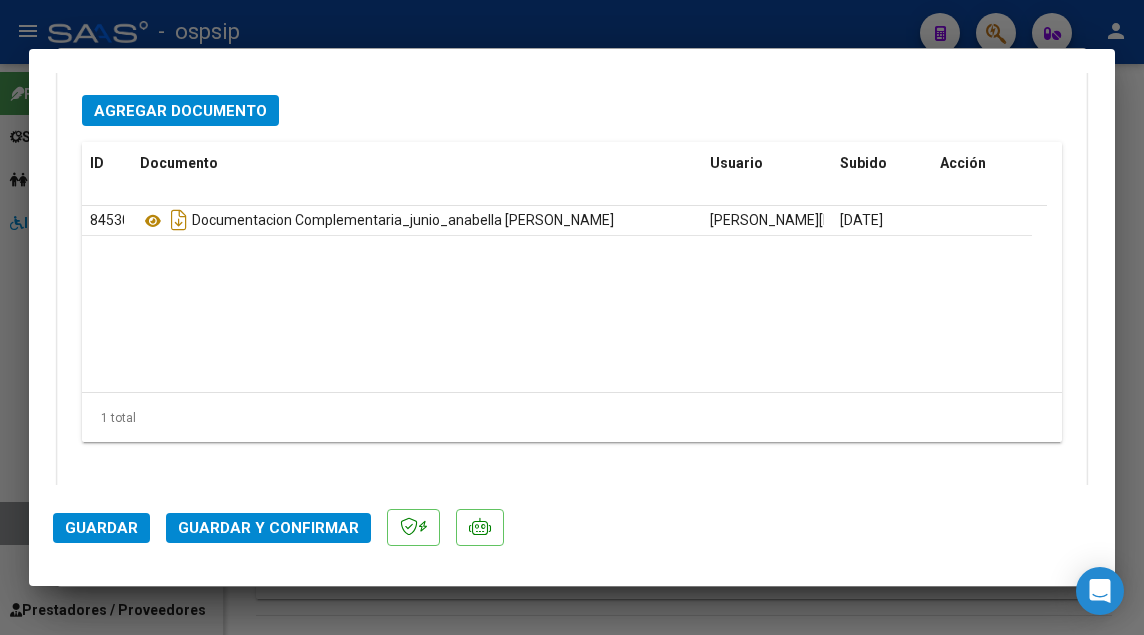 click on "Guardar y Confirmar" 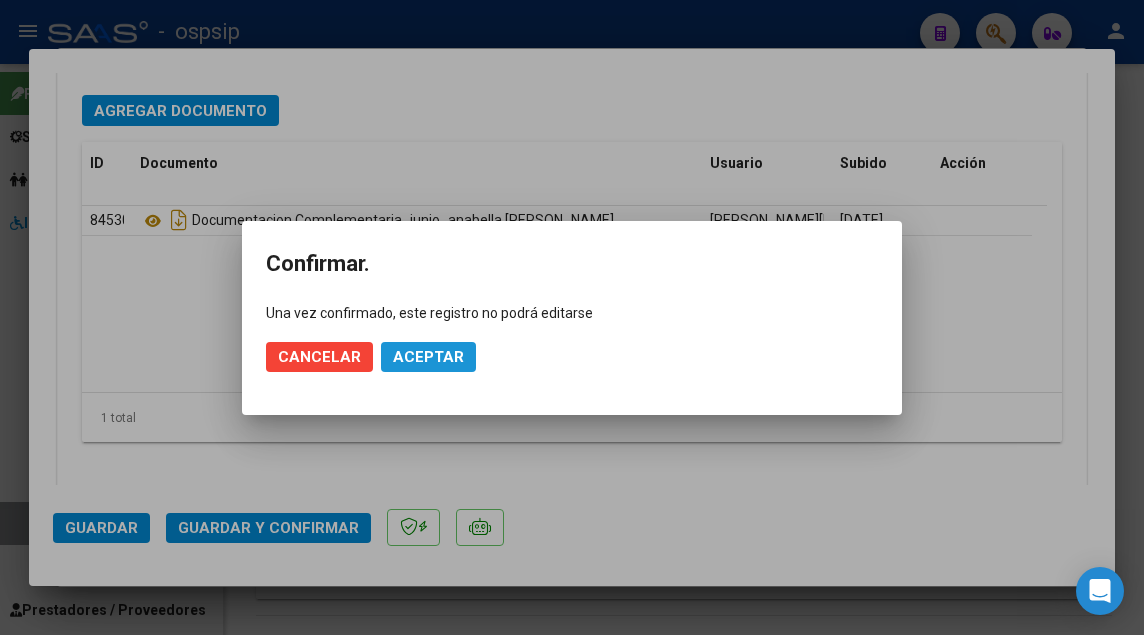 click on "Aceptar" 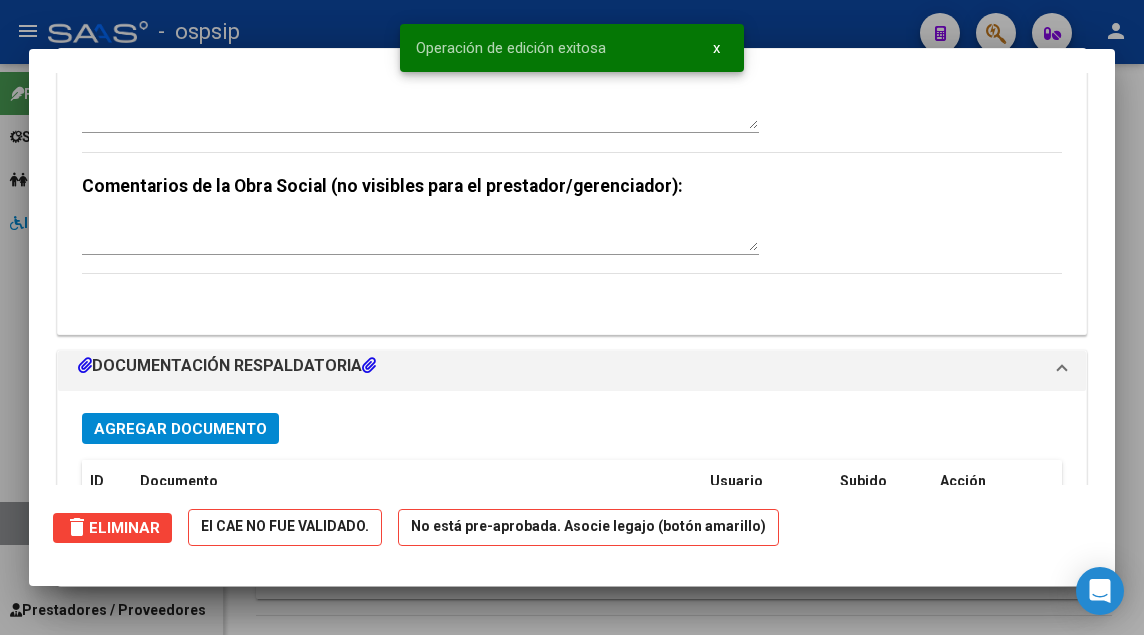 scroll, scrollTop: 0, scrollLeft: 0, axis: both 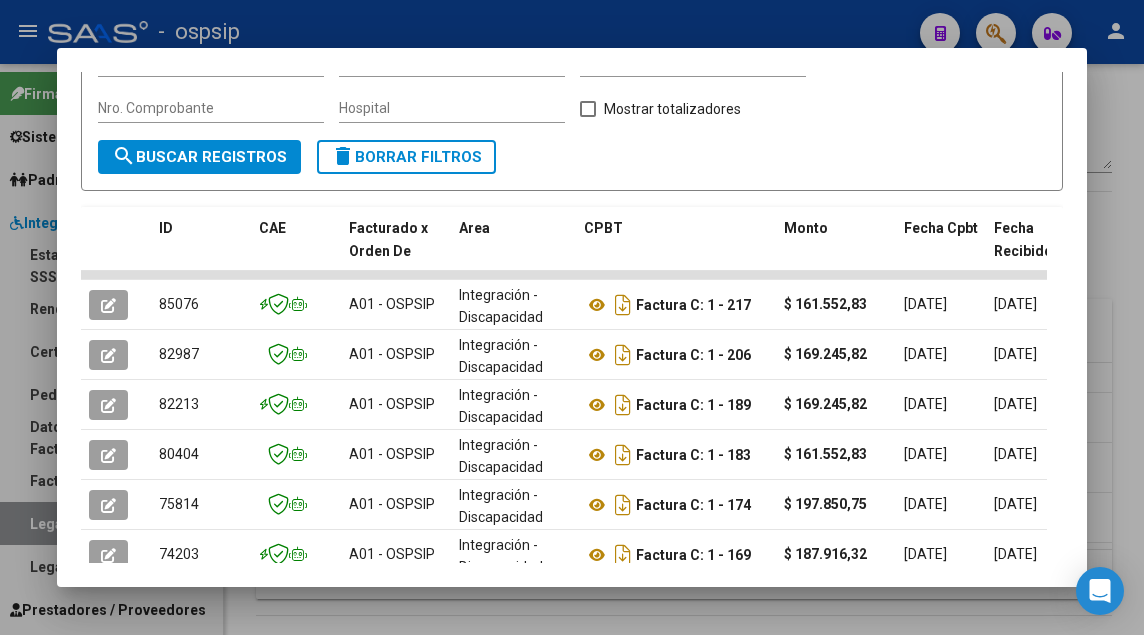click at bounding box center [572, 317] 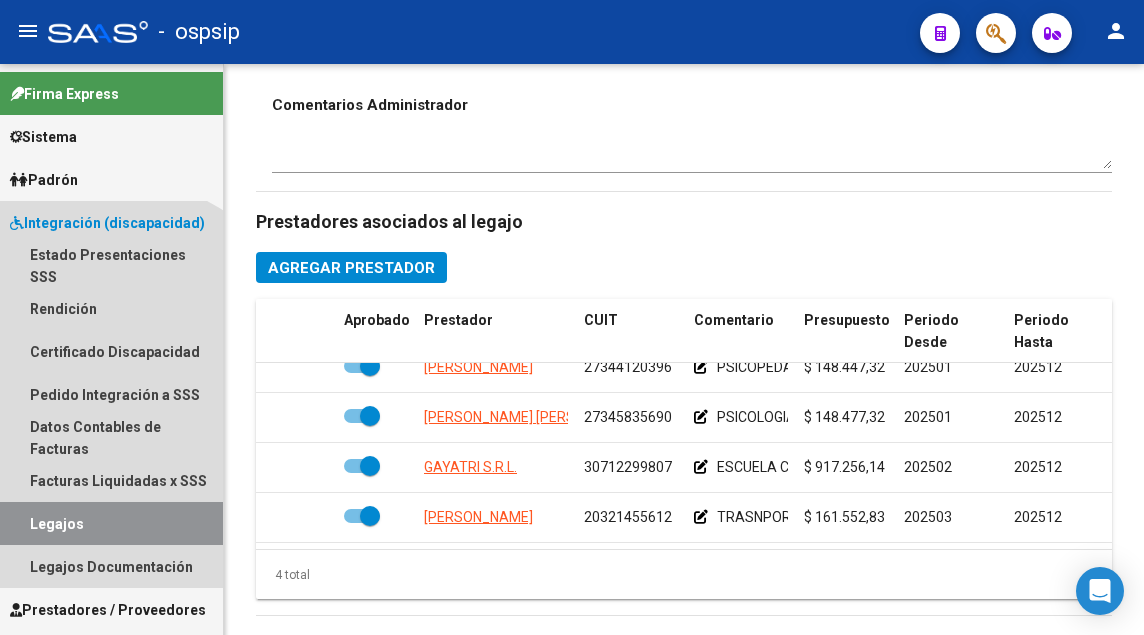 click on "Legajos" at bounding box center (111, 523) 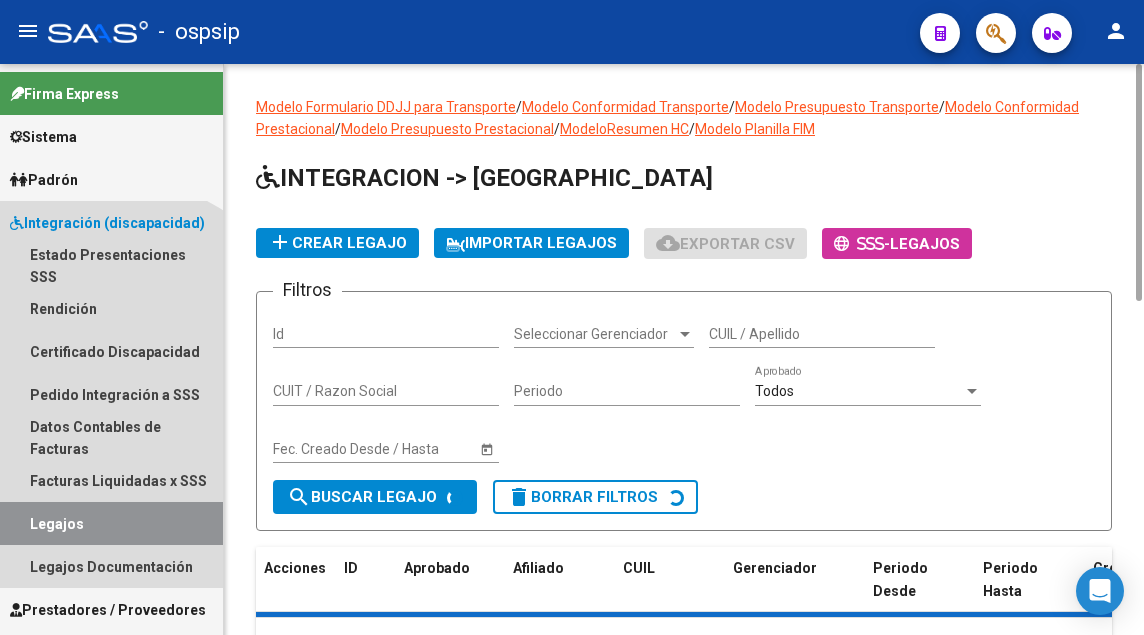 click on "Legajos" at bounding box center [111, 523] 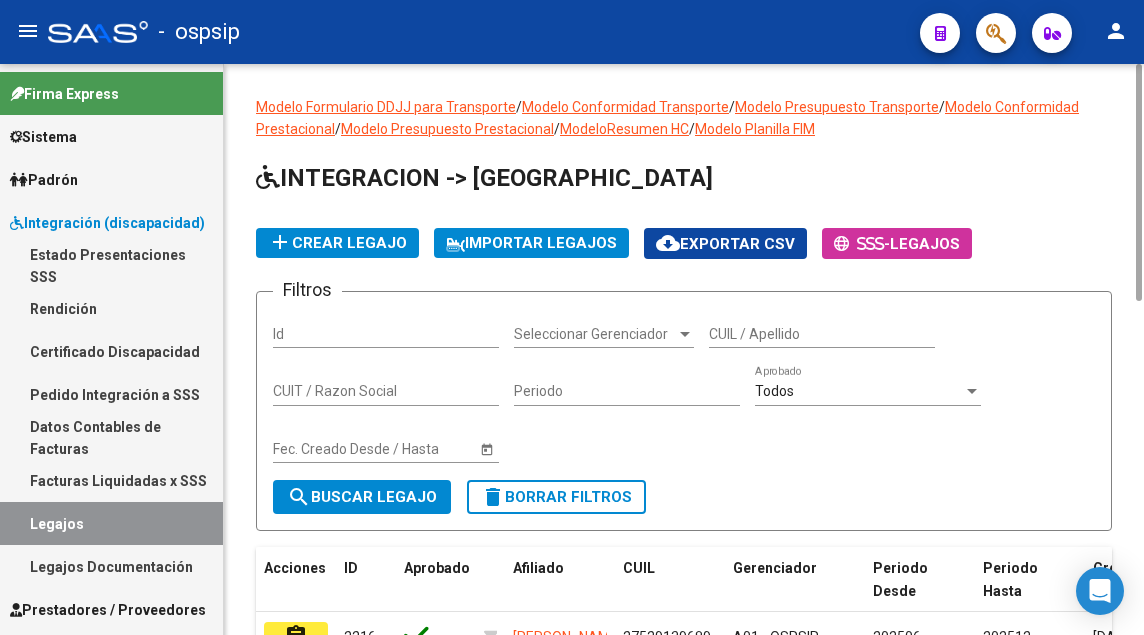 click on "CUIL / Apellido" at bounding box center [822, 334] 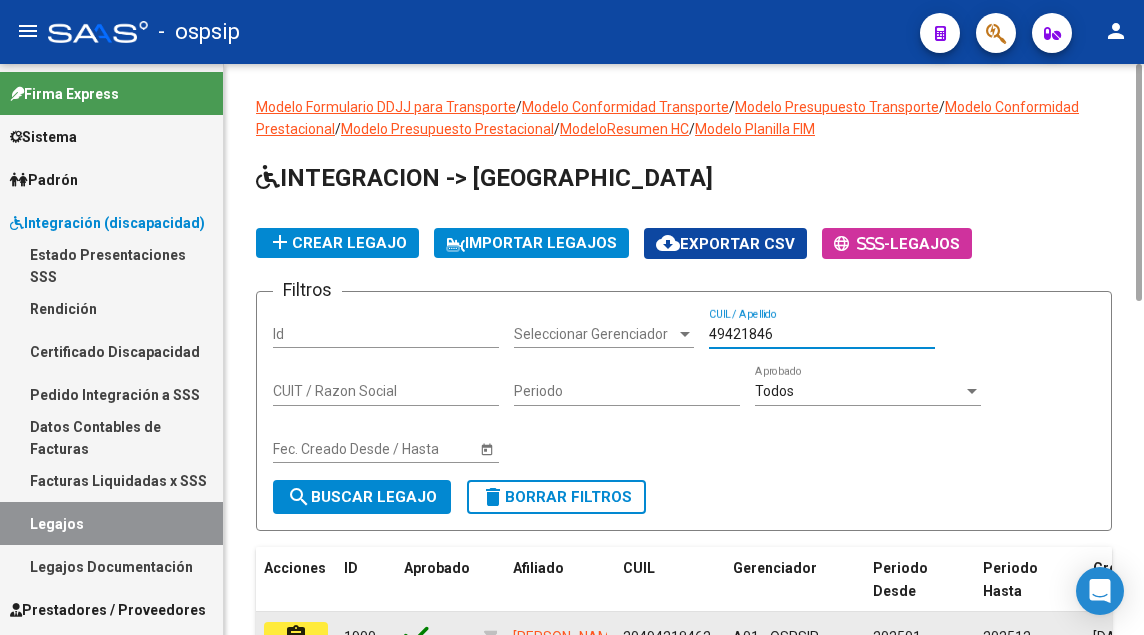 scroll, scrollTop: 314, scrollLeft: 0, axis: vertical 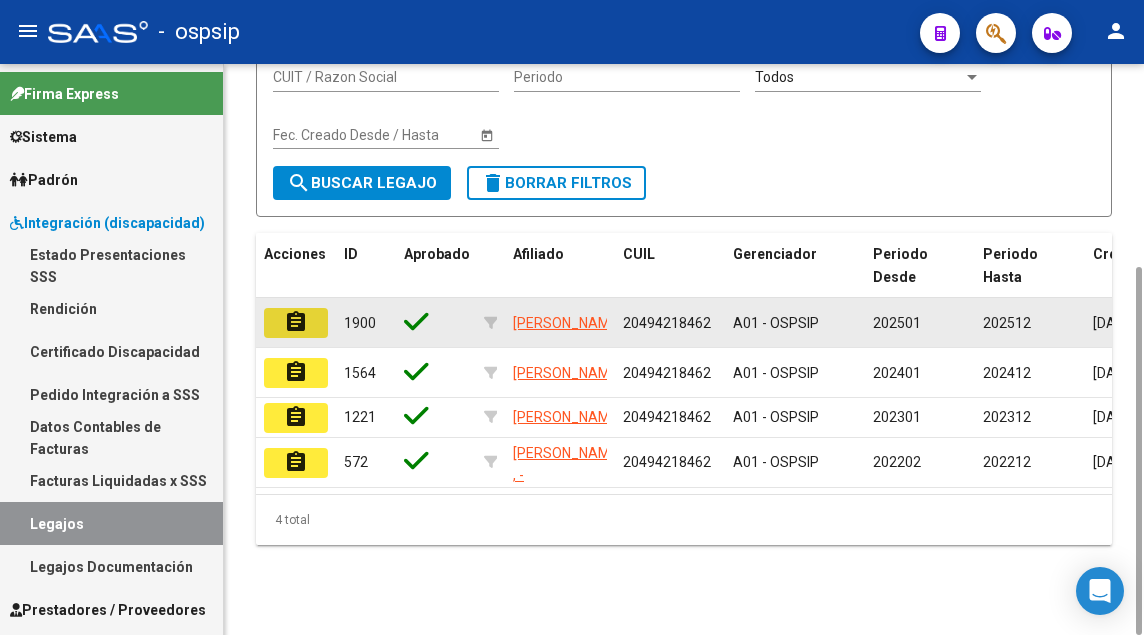 click on "assignment" 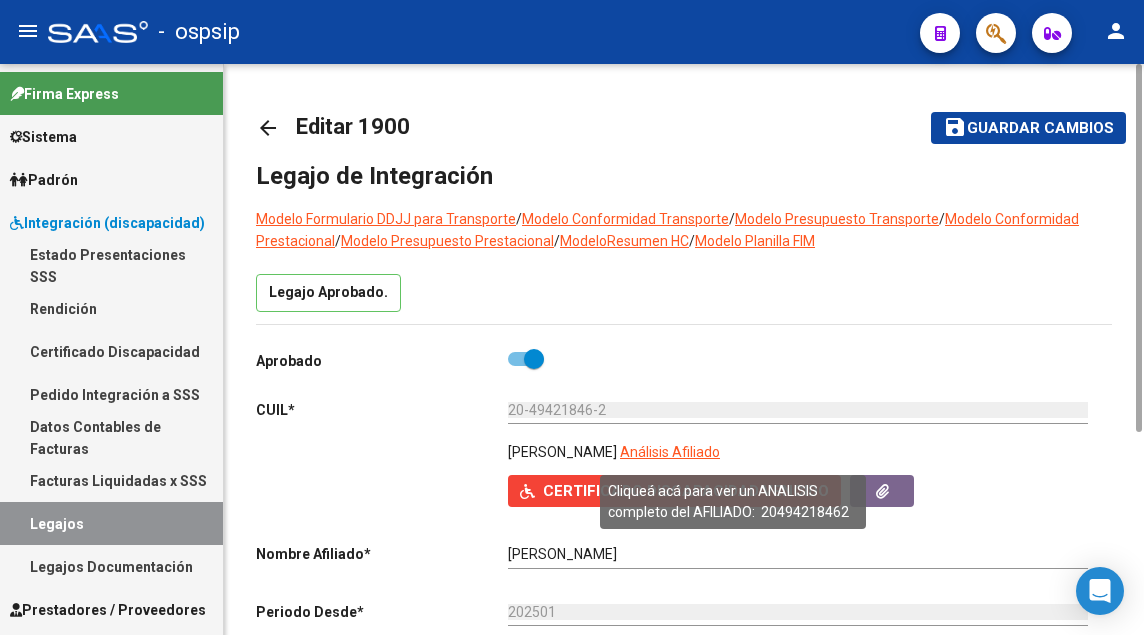 click on "Análisis Afiliado" 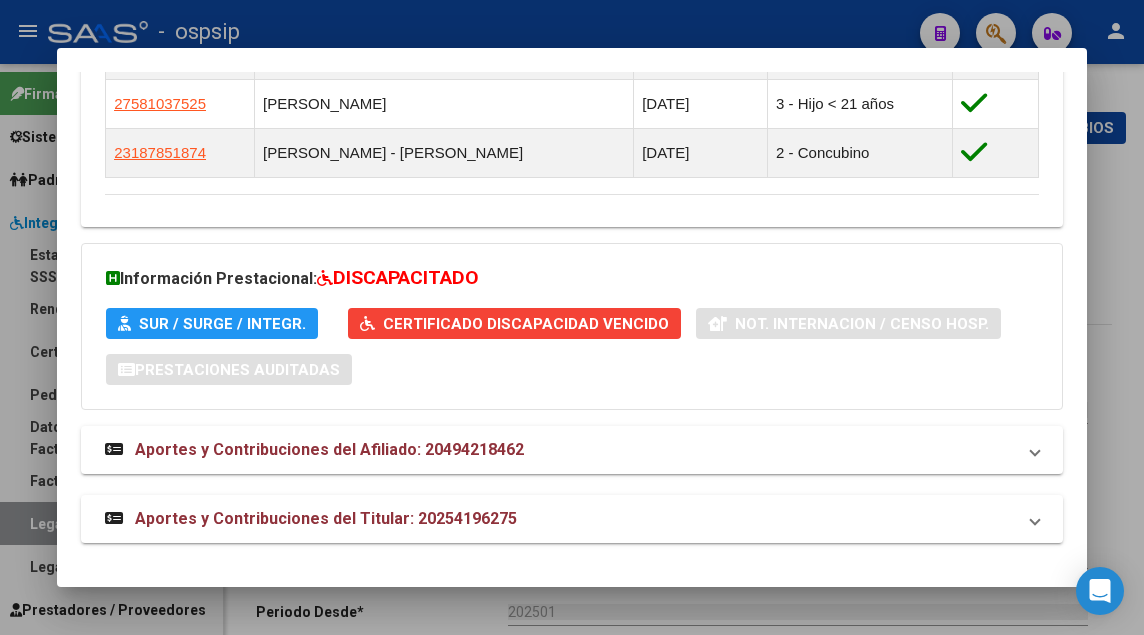 scroll, scrollTop: 1041, scrollLeft: 0, axis: vertical 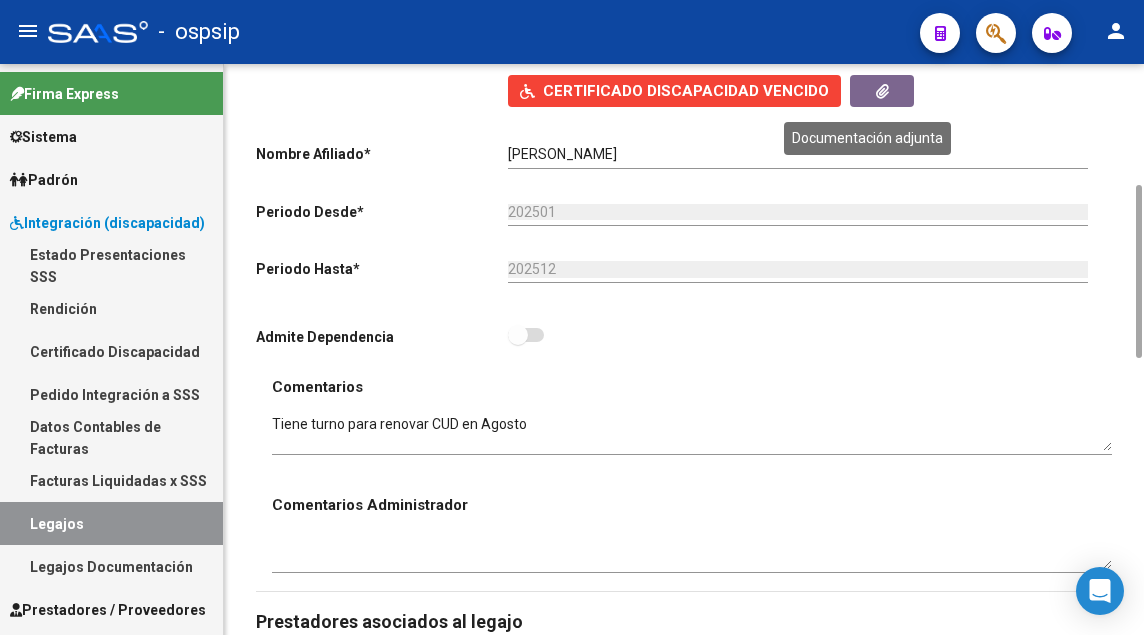 click 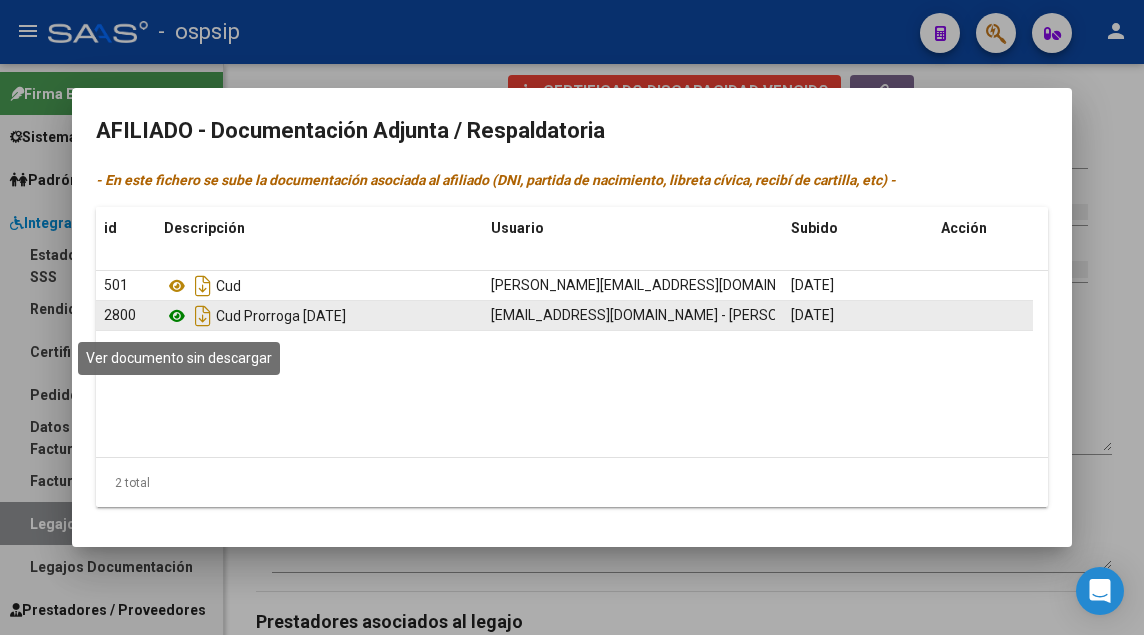 click 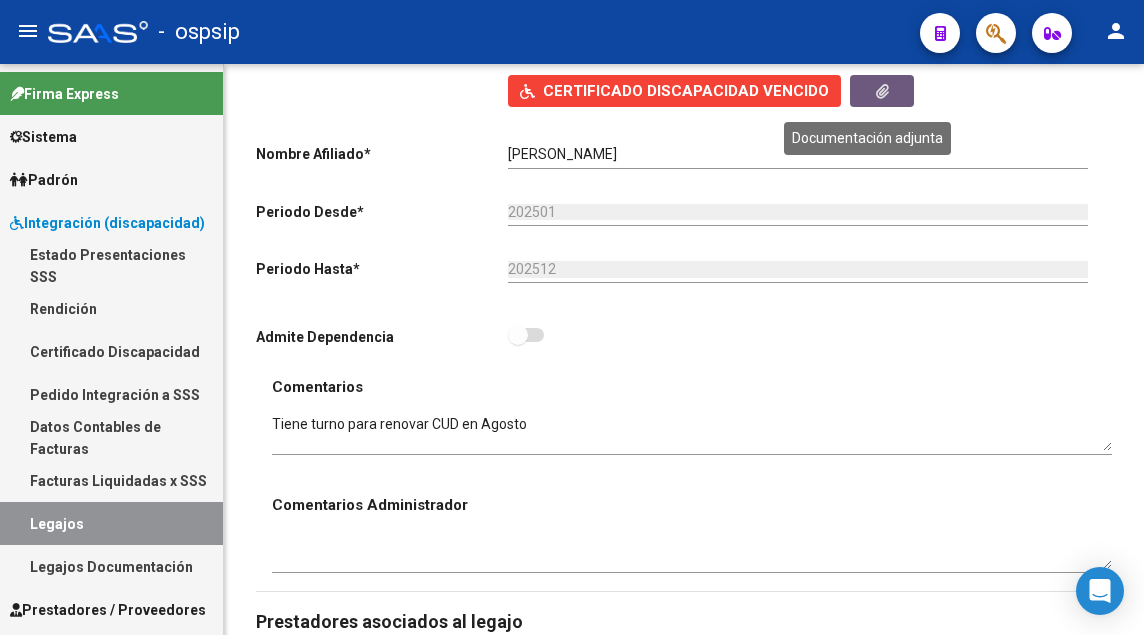 scroll, scrollTop: 800, scrollLeft: 0, axis: vertical 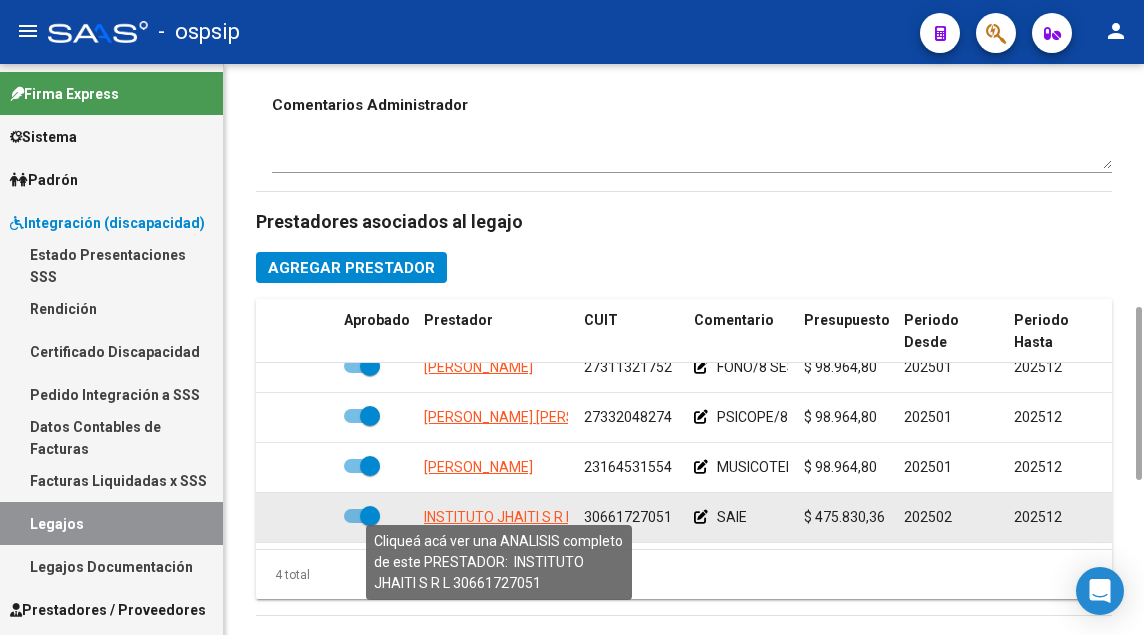 click on "INSTITUTO JHAITI S R L" 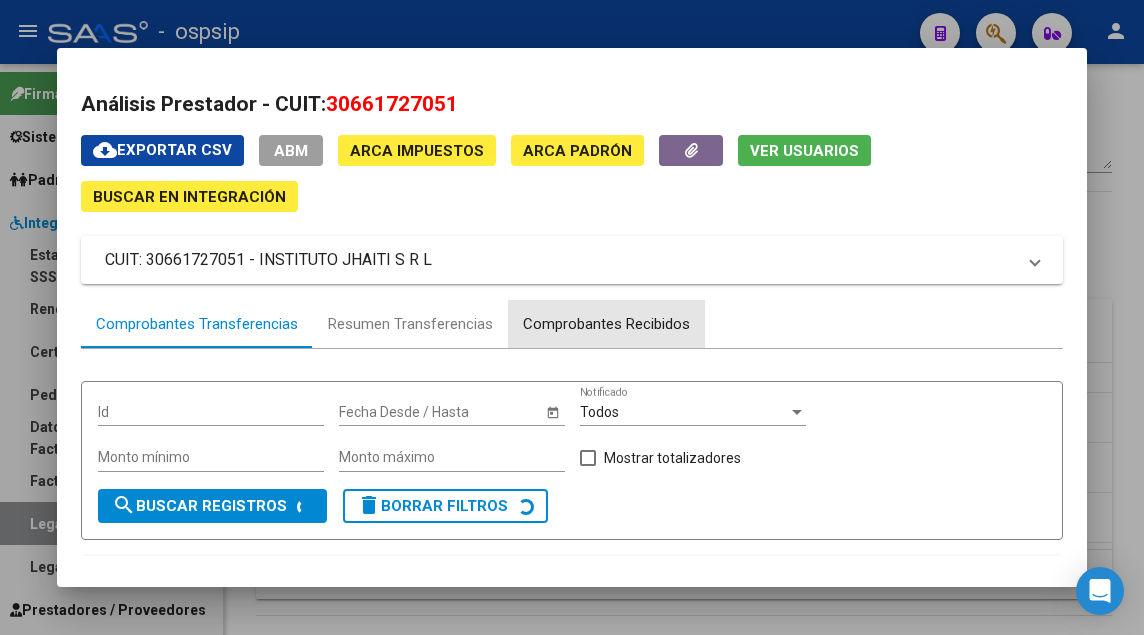 click on "Comprobantes Recibidos" at bounding box center (606, 324) 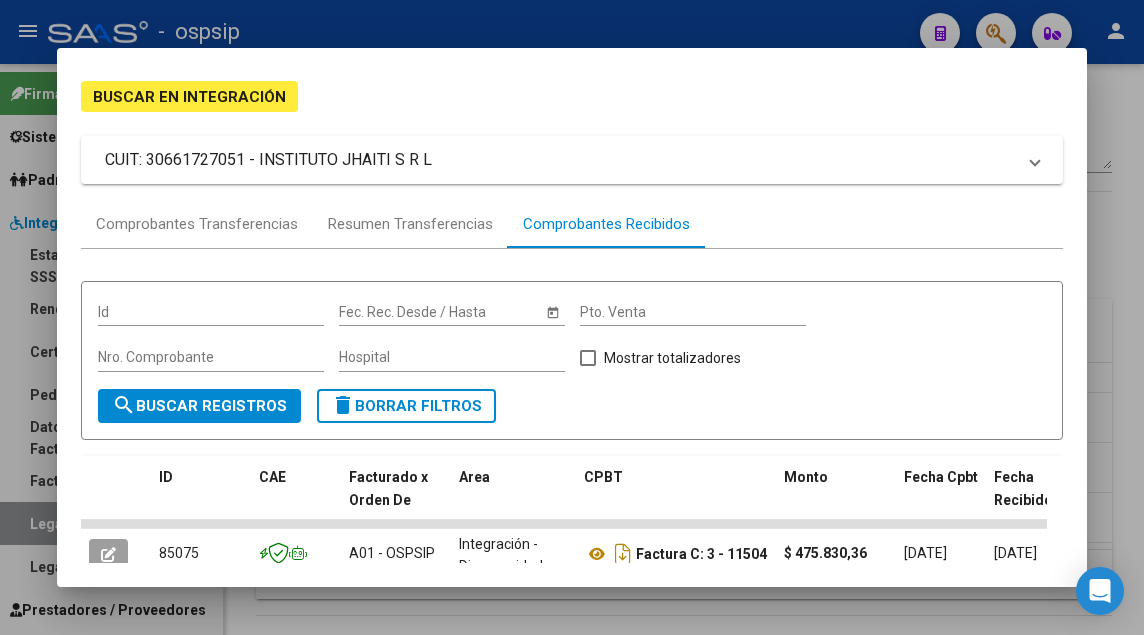scroll, scrollTop: 400, scrollLeft: 0, axis: vertical 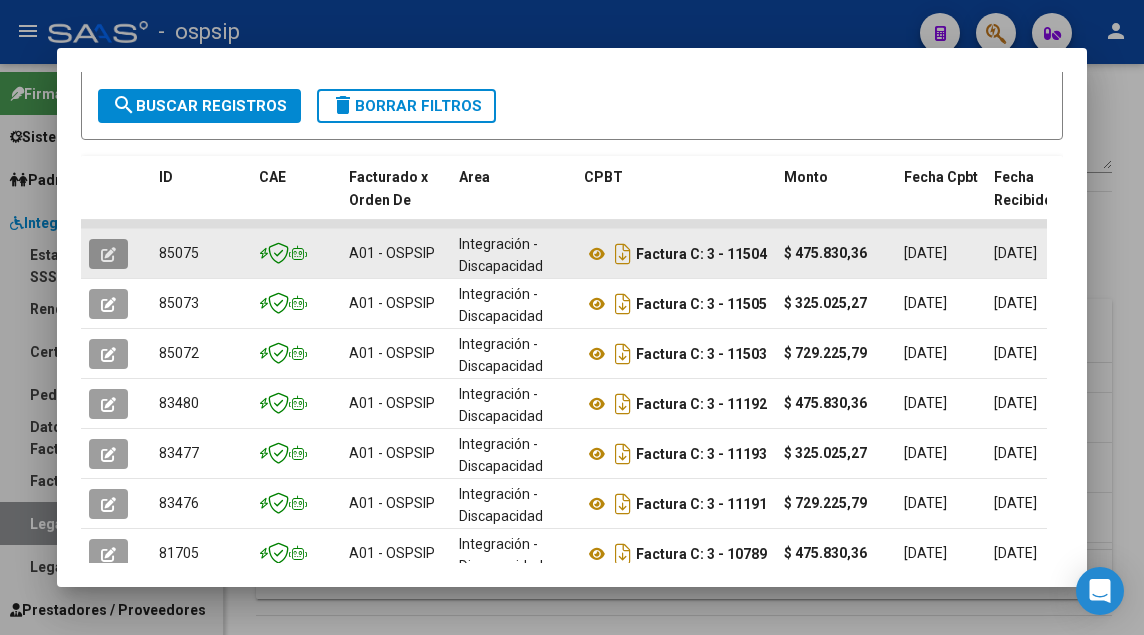 click 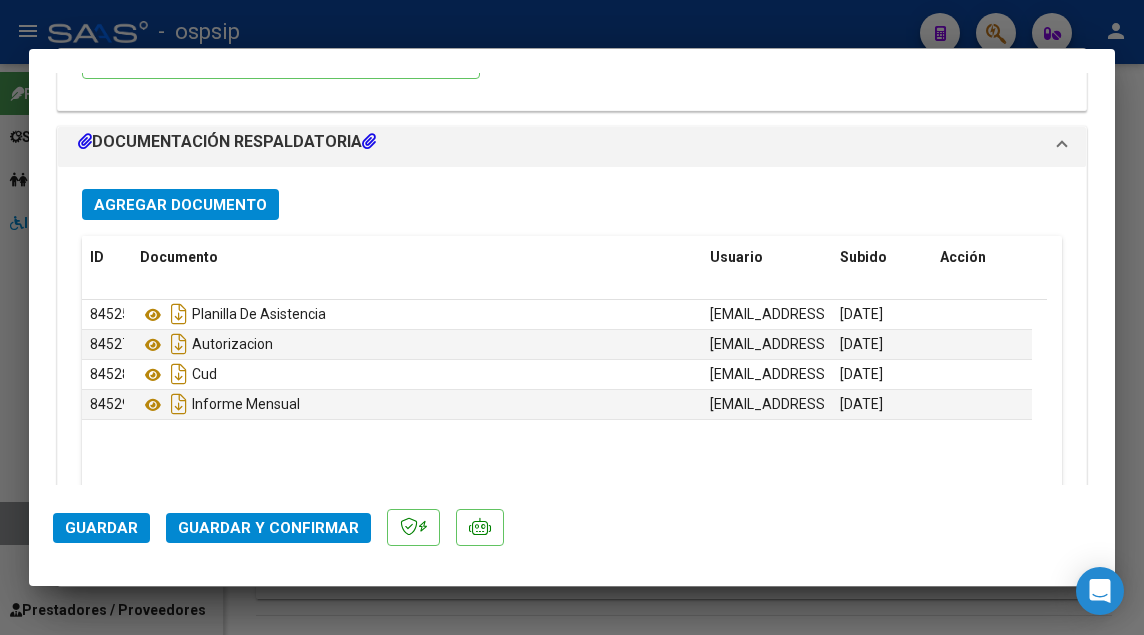 scroll, scrollTop: 2335, scrollLeft: 0, axis: vertical 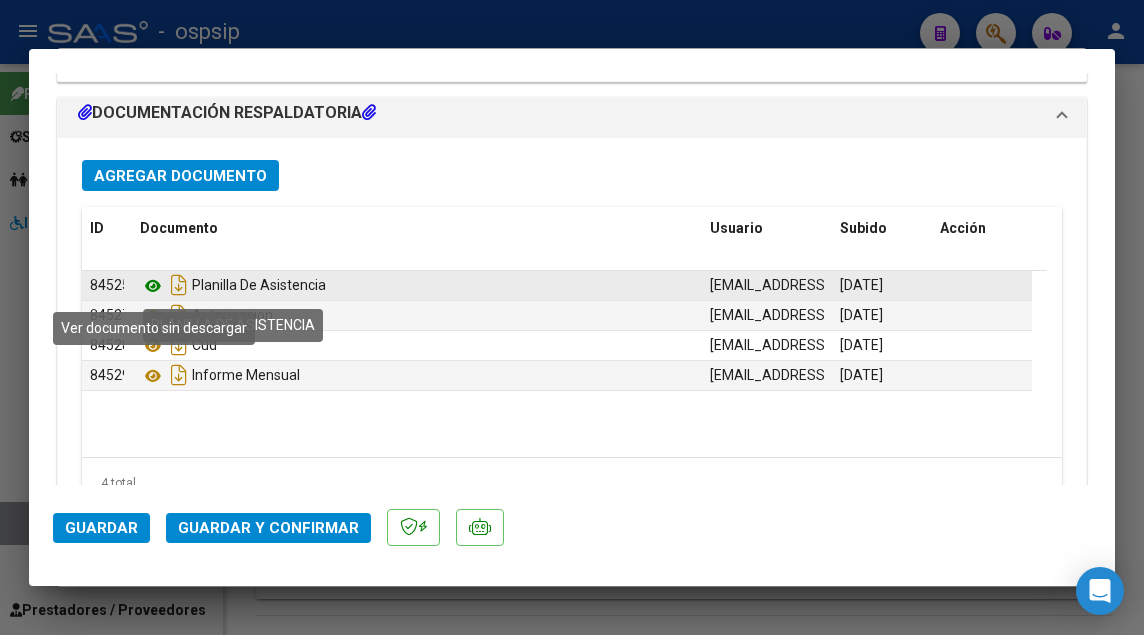 click 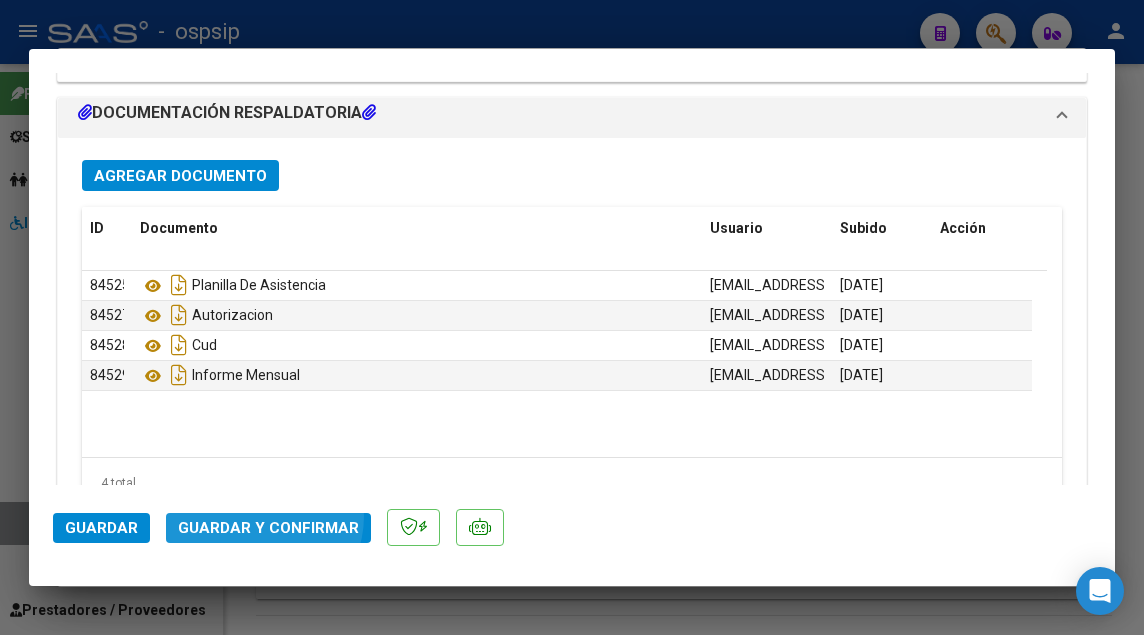 click on "Guardar y Confirmar" 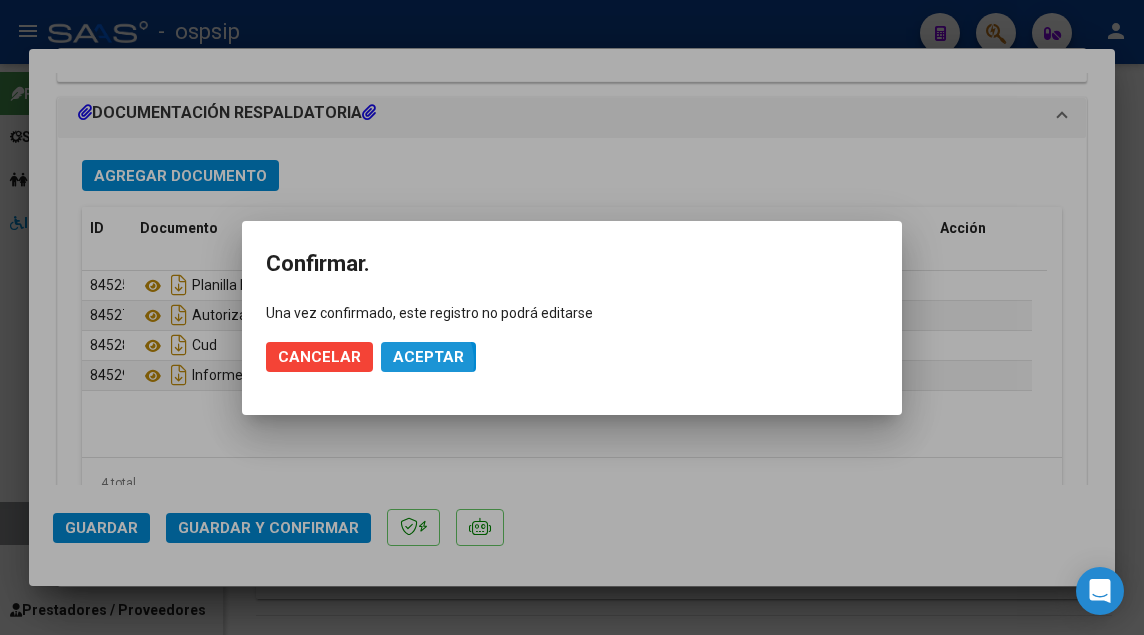 click on "Aceptar" 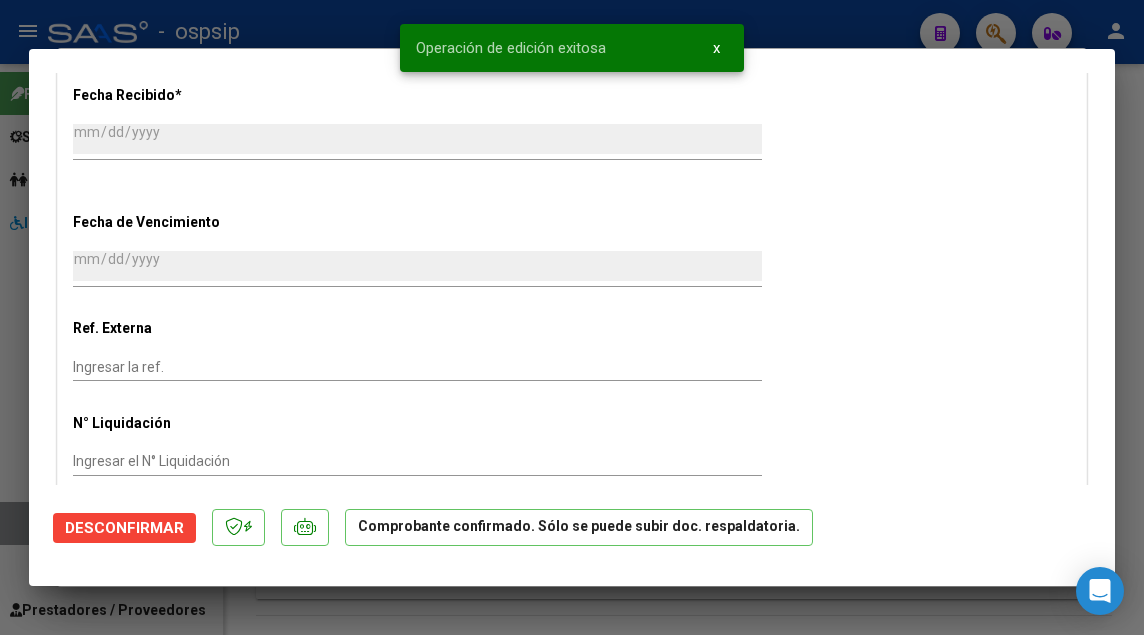 scroll, scrollTop: 1563, scrollLeft: 0, axis: vertical 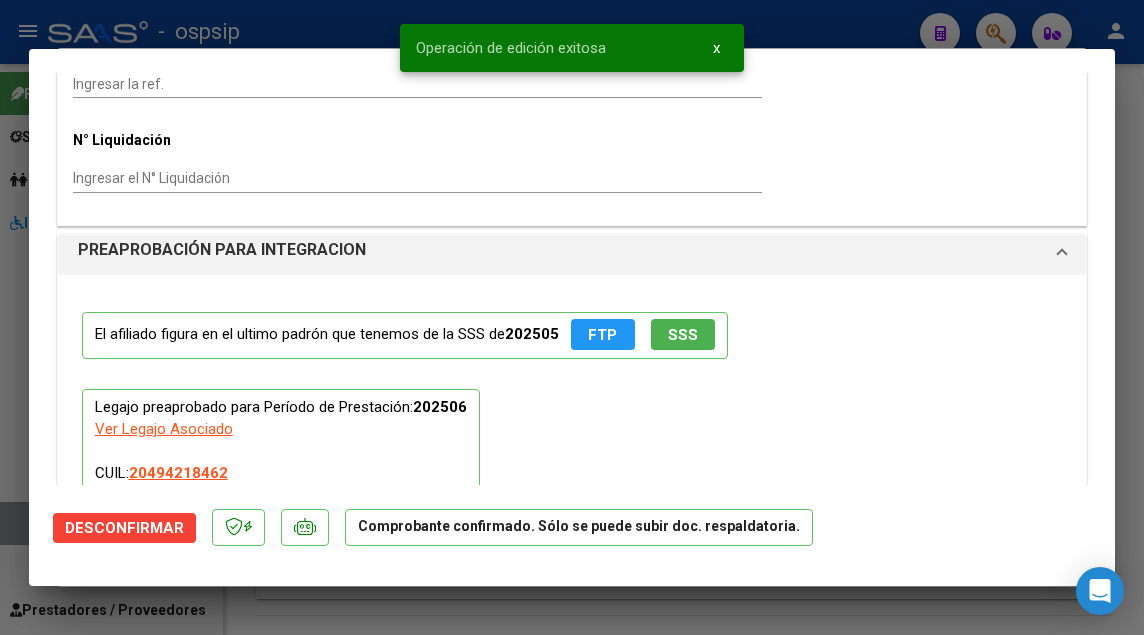click on "SSS" 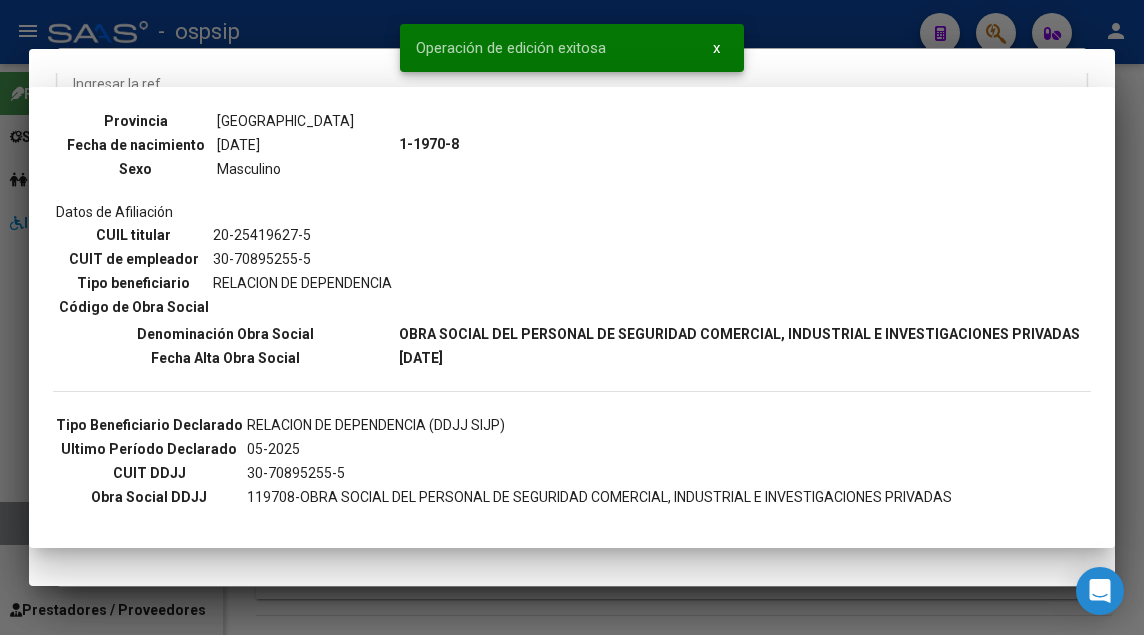 scroll, scrollTop: 200, scrollLeft: 0, axis: vertical 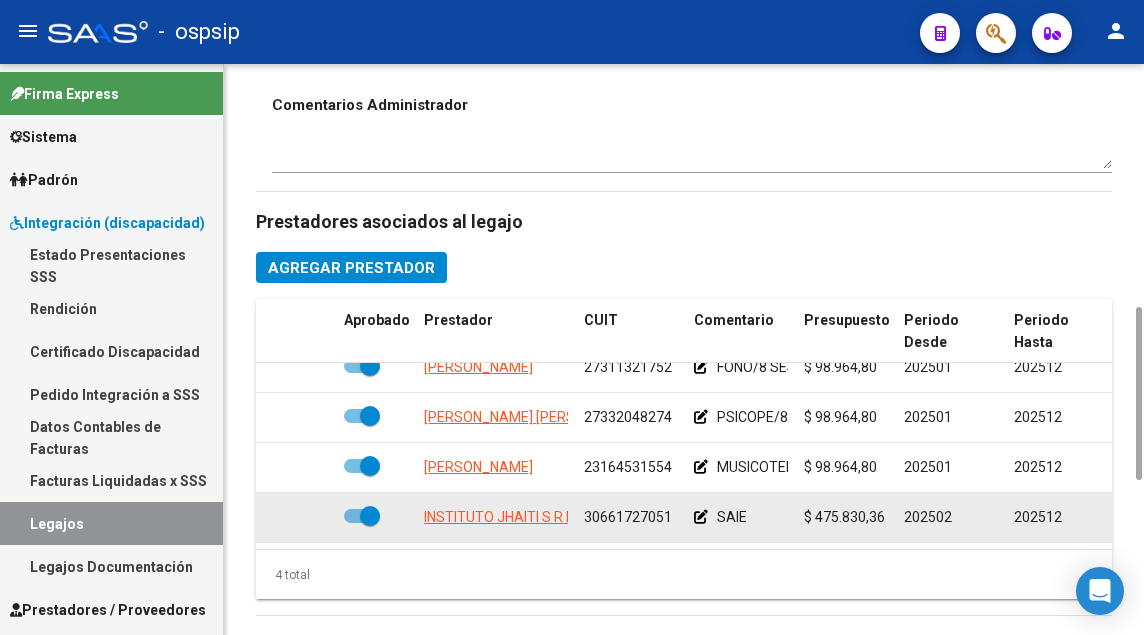 click on "INSTITUTO JHAITI S R L" 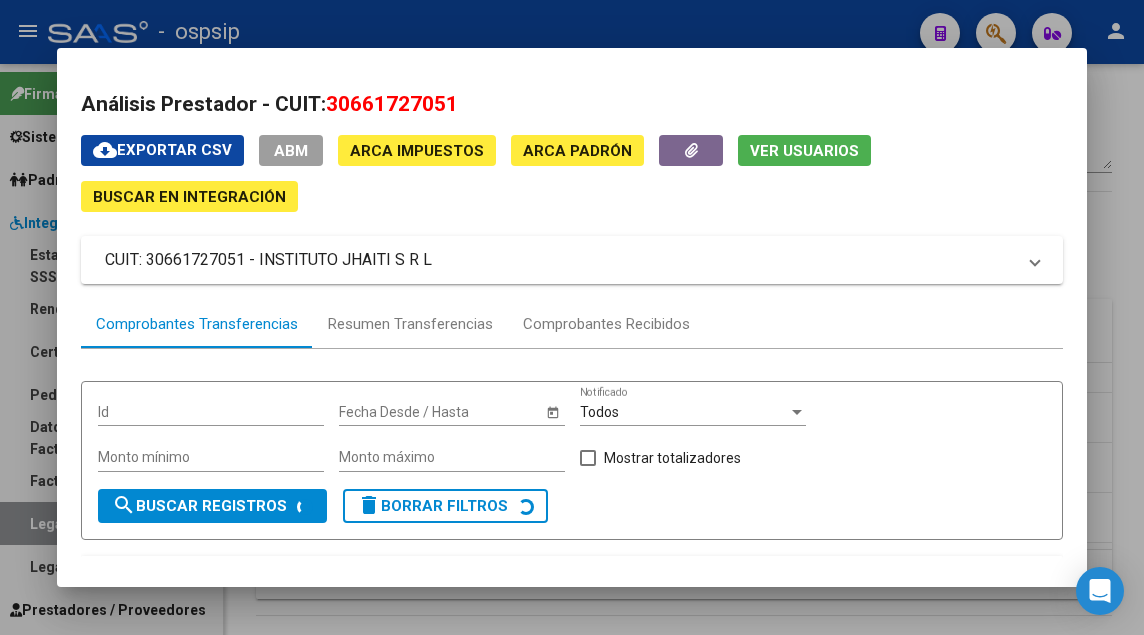 click on "Ver Usuarios" 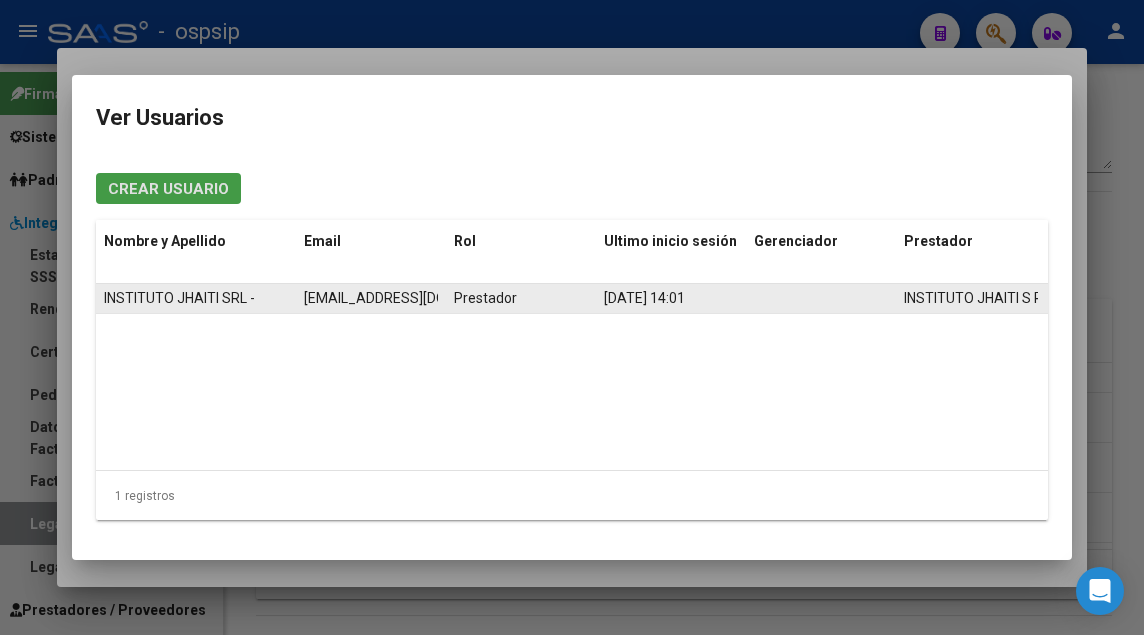 click on "[EMAIL_ADDRESS][DOMAIN_NAME]" 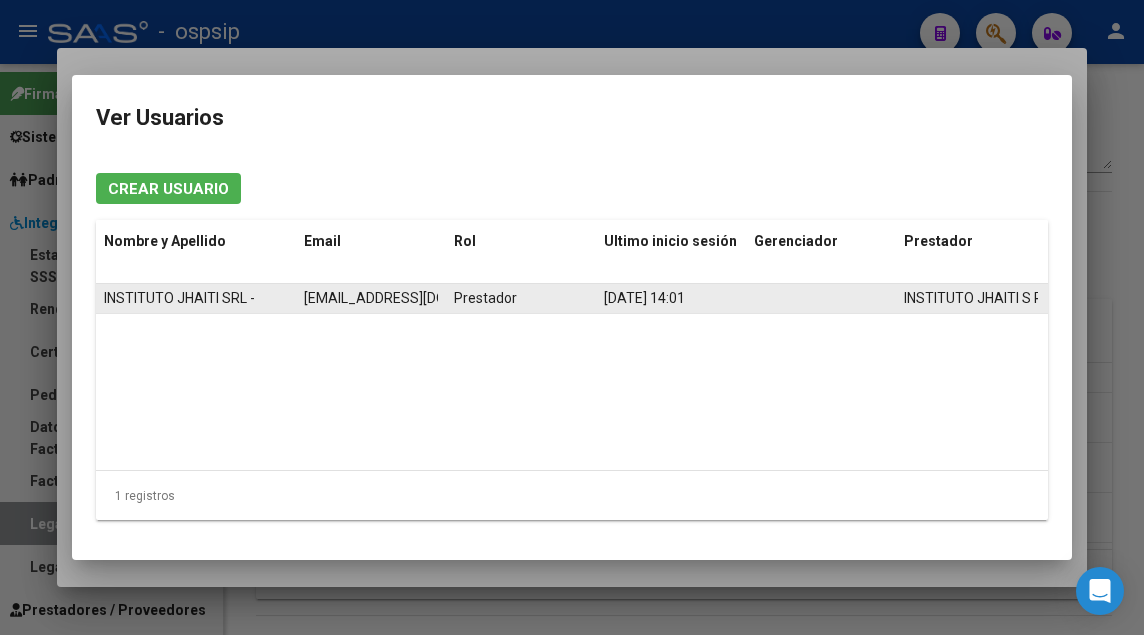 click on "[EMAIL_ADDRESS][DOMAIN_NAME]" 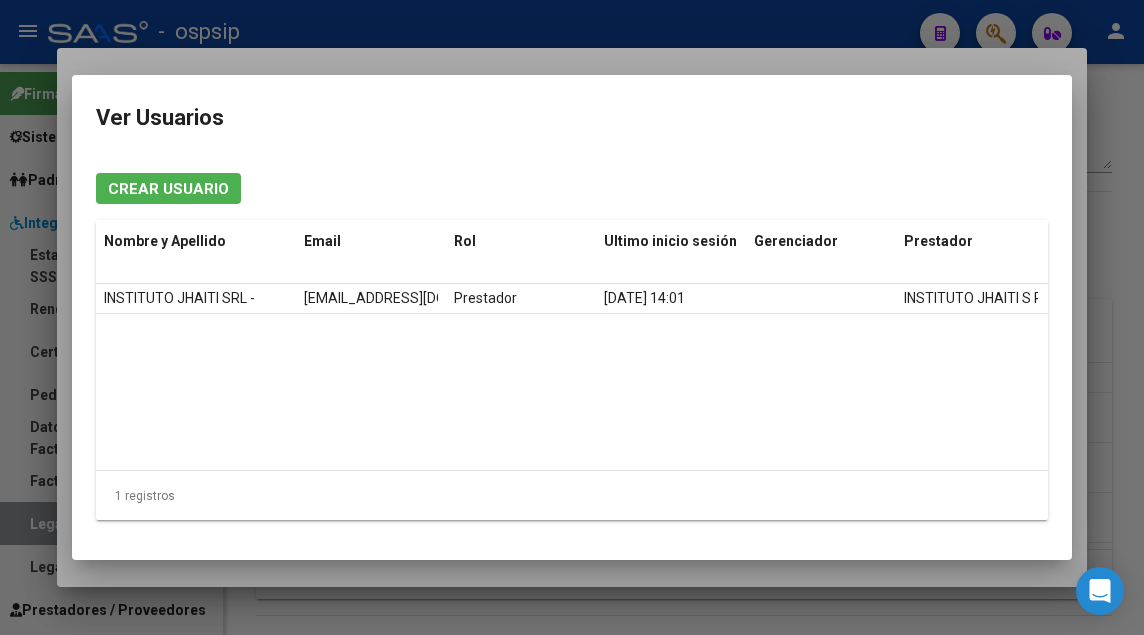 click at bounding box center [572, 317] 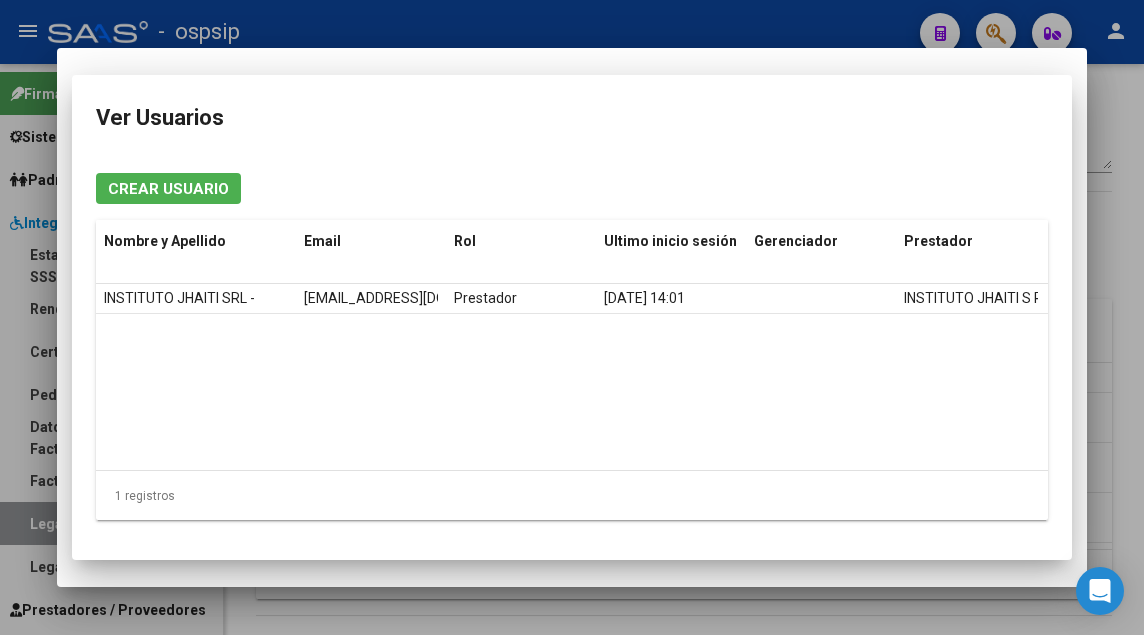 click at bounding box center [572, 317] 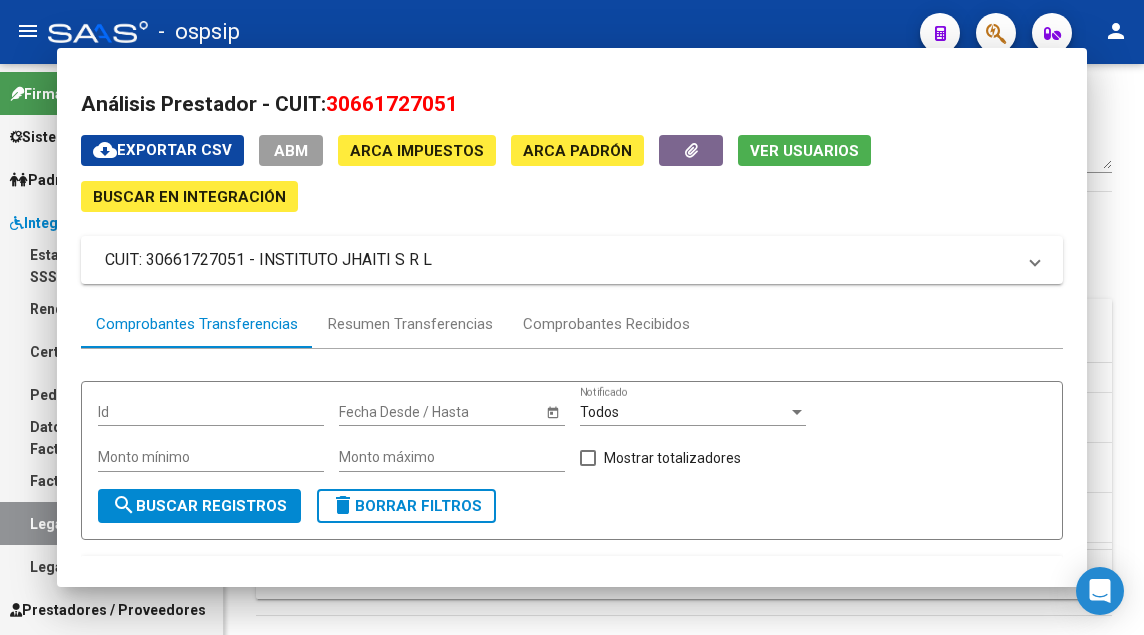 click on "Legajos" at bounding box center [111, 523] 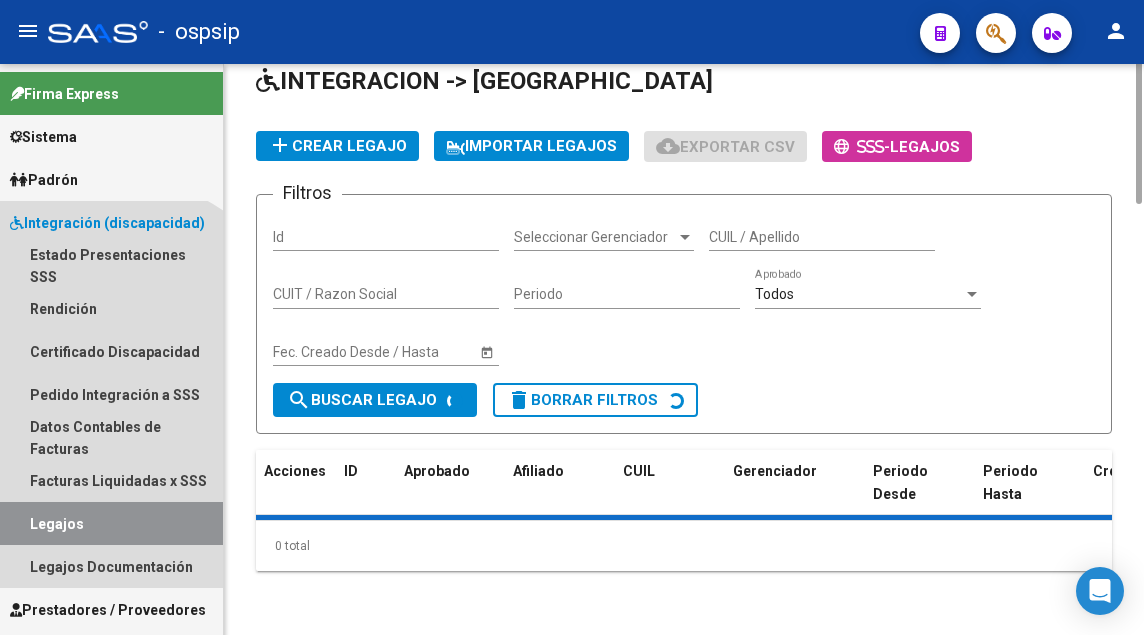 scroll, scrollTop: 0, scrollLeft: 0, axis: both 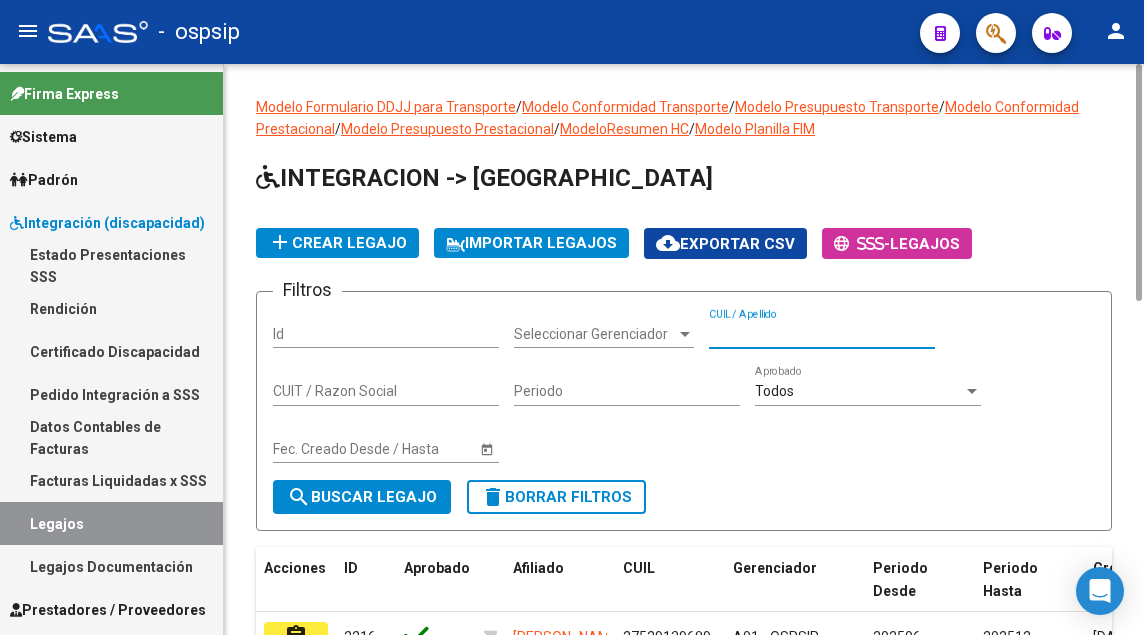 click on "CUIL / Apellido" at bounding box center (822, 334) 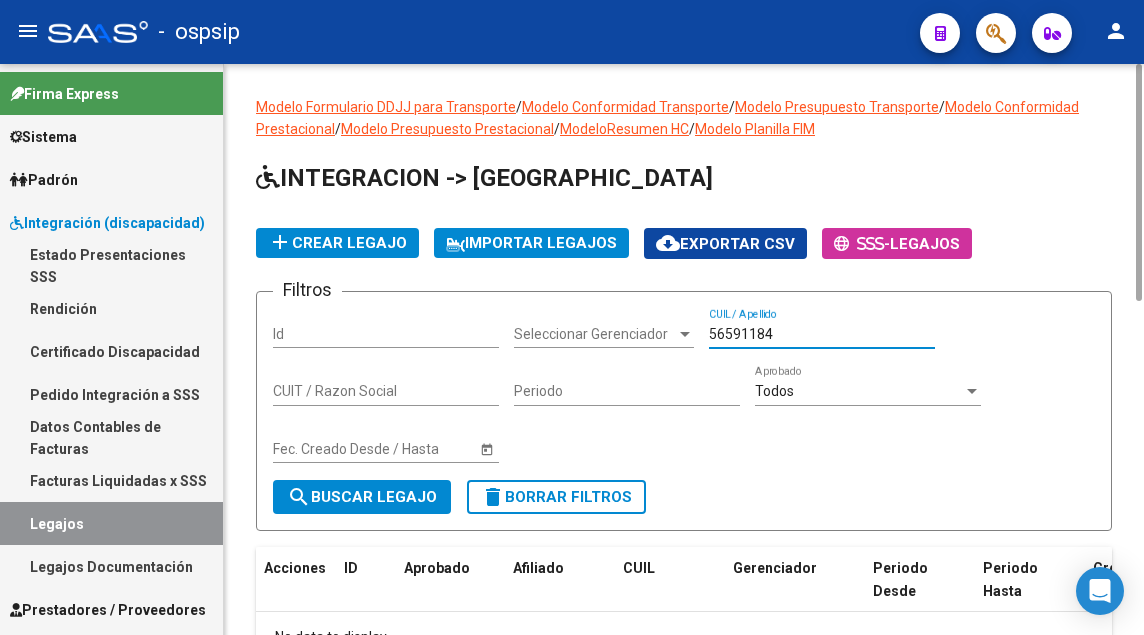 scroll, scrollTop: 142, scrollLeft: 0, axis: vertical 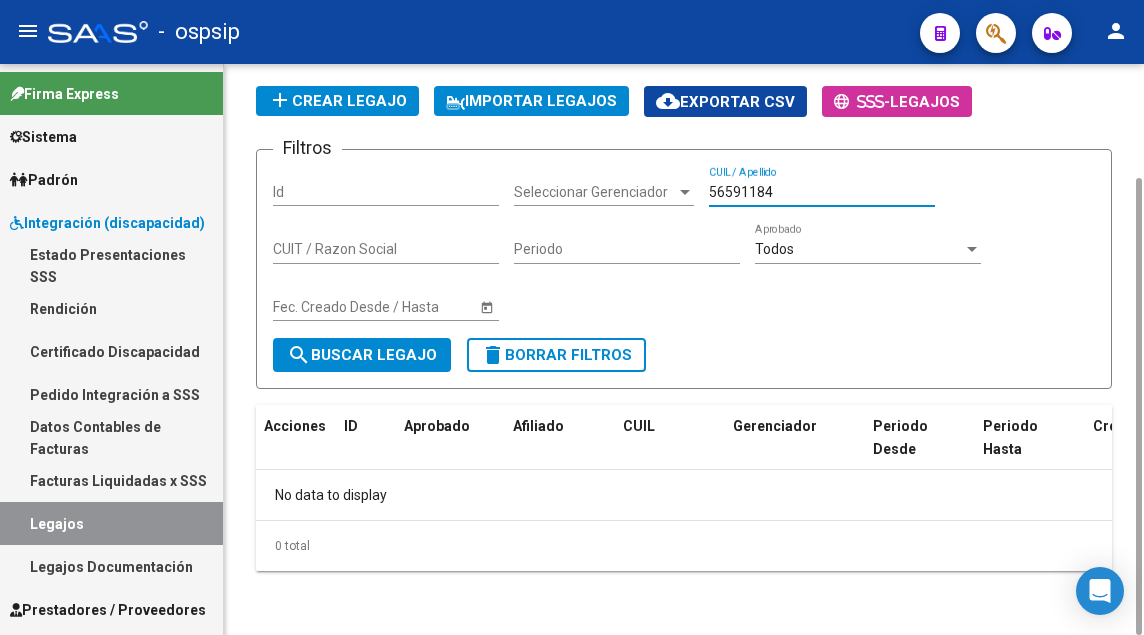 click on "56591184" at bounding box center (822, 192) 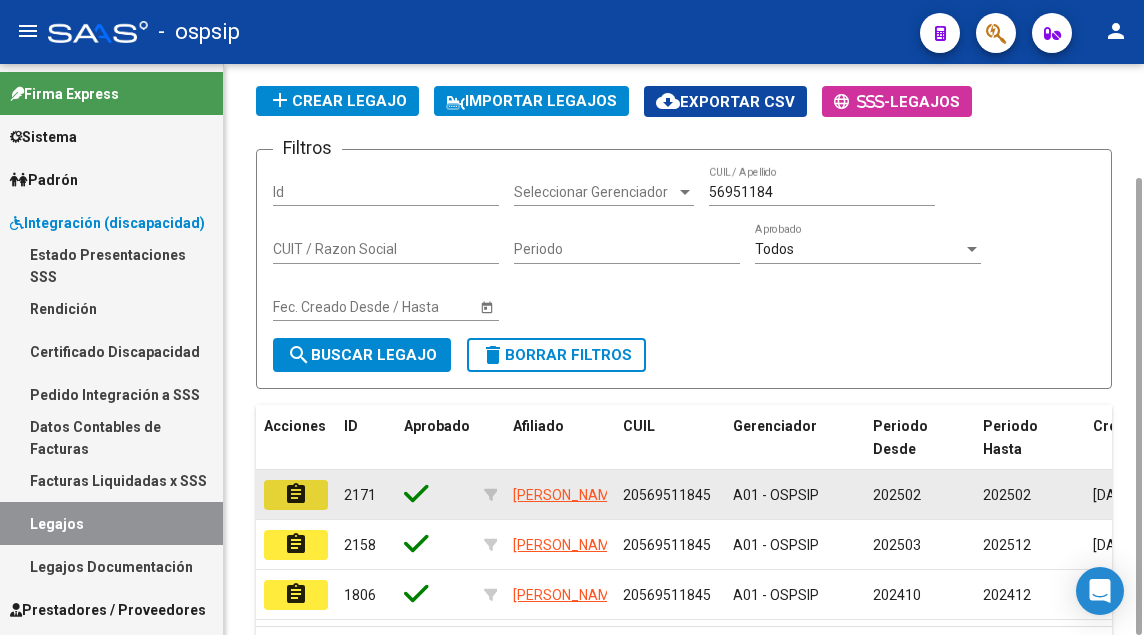 click on "assignment" 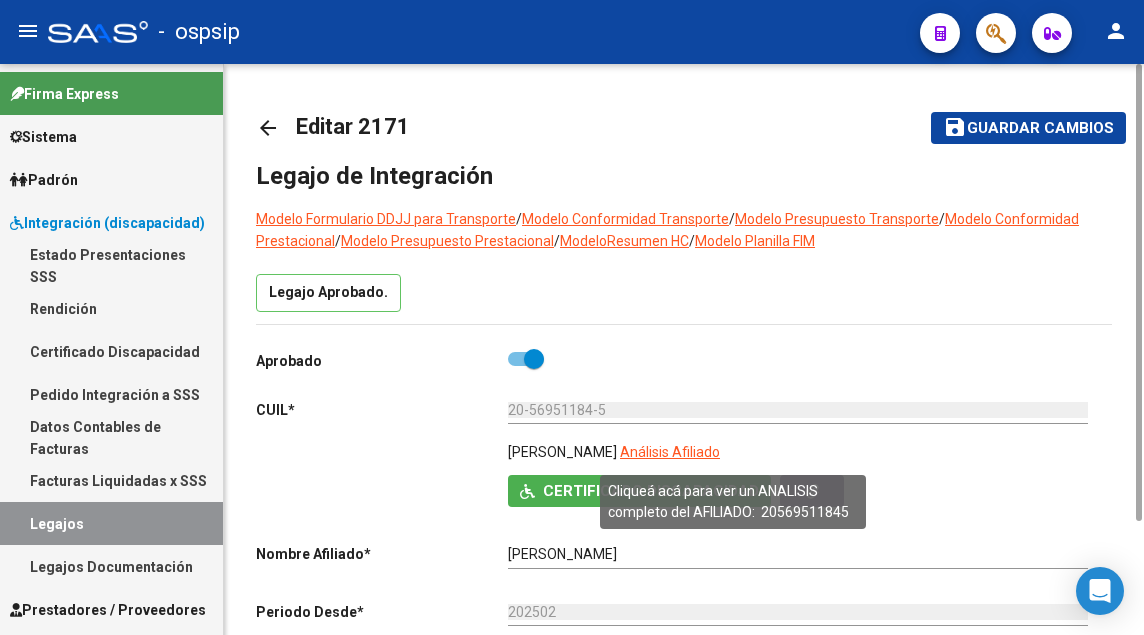 click on "Análisis Afiliado" 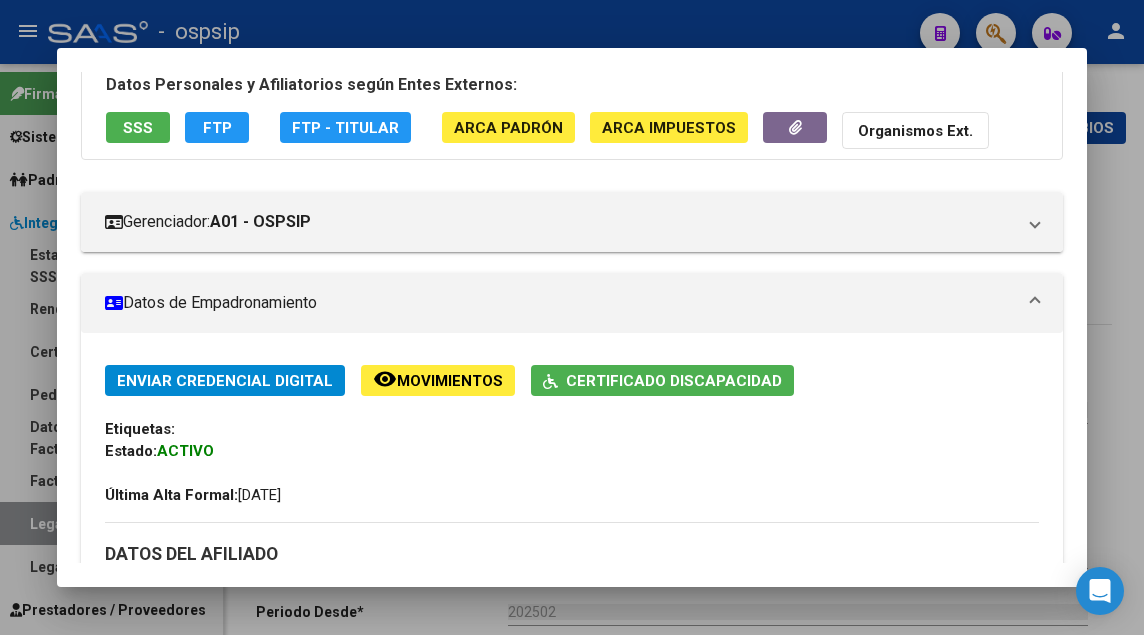 scroll, scrollTop: 29, scrollLeft: 0, axis: vertical 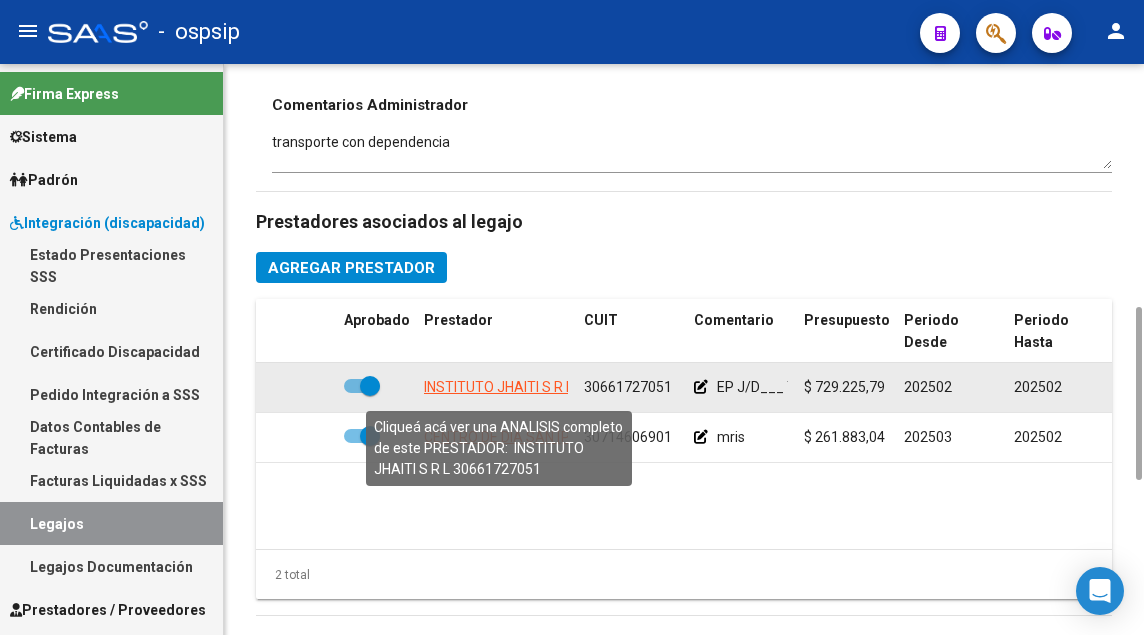 click on "INSTITUTO JHAITI S R L" 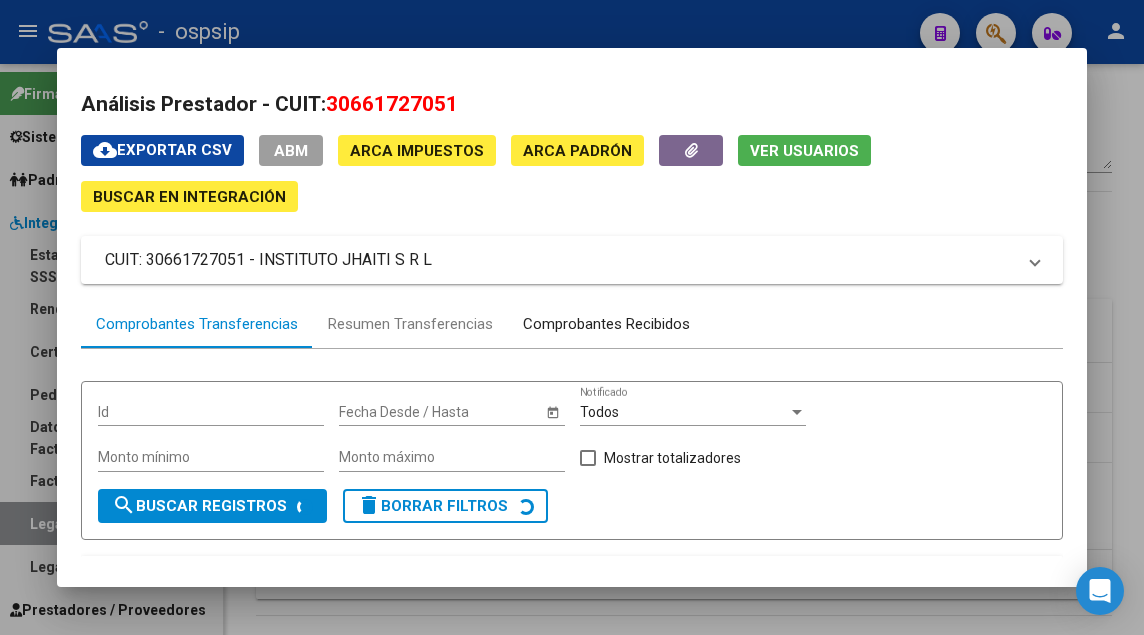 click on "Comprobantes Recibidos" at bounding box center (606, 324) 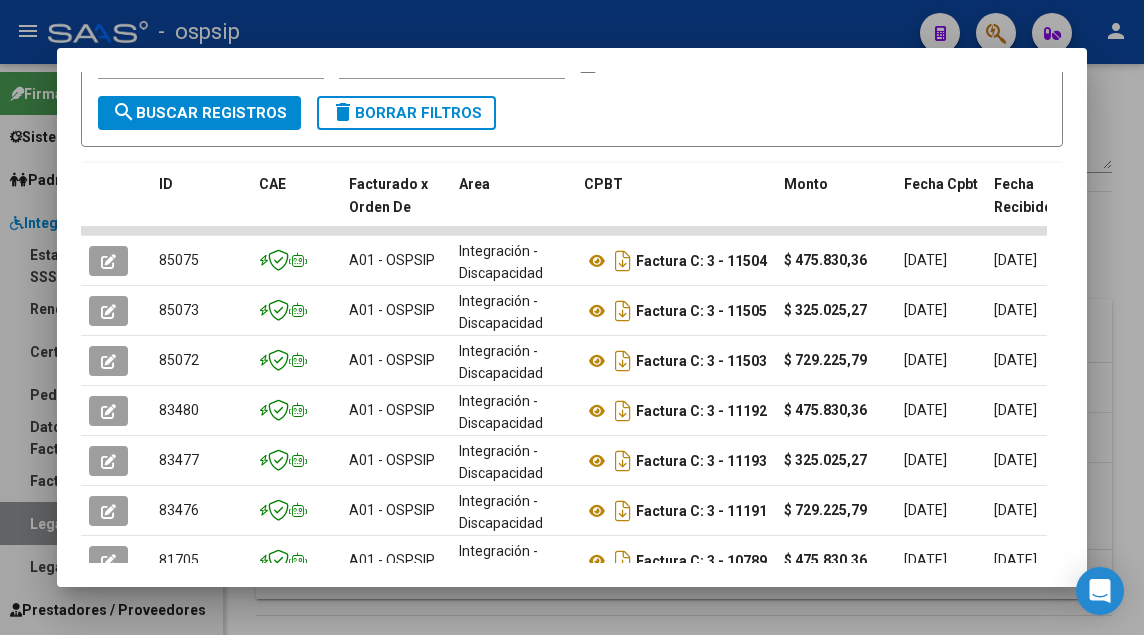 scroll, scrollTop: 400, scrollLeft: 0, axis: vertical 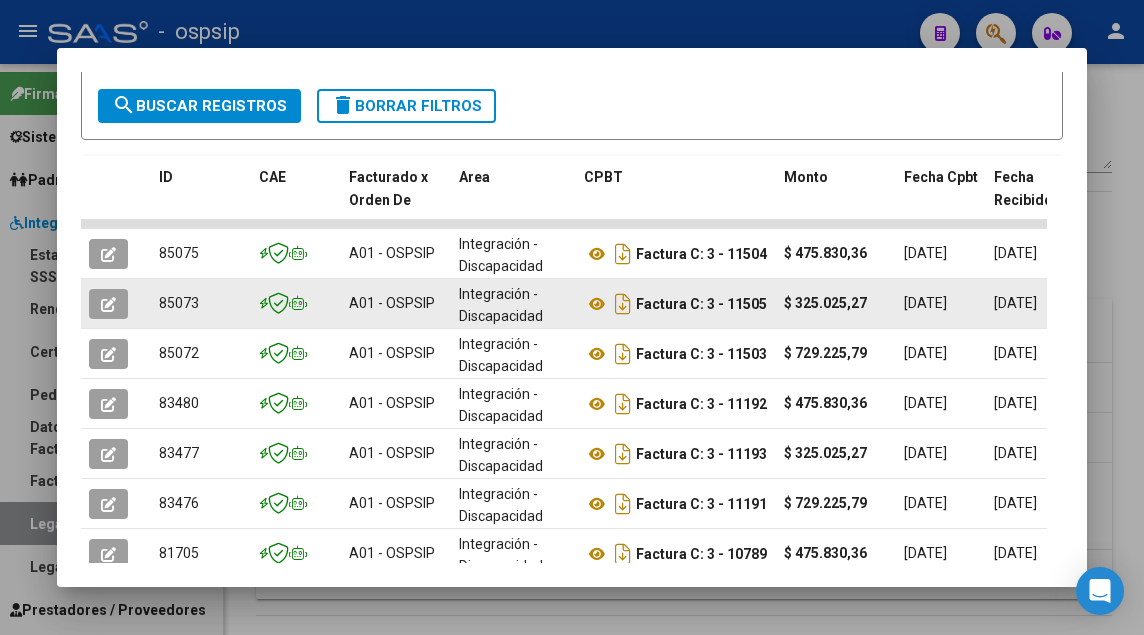 click 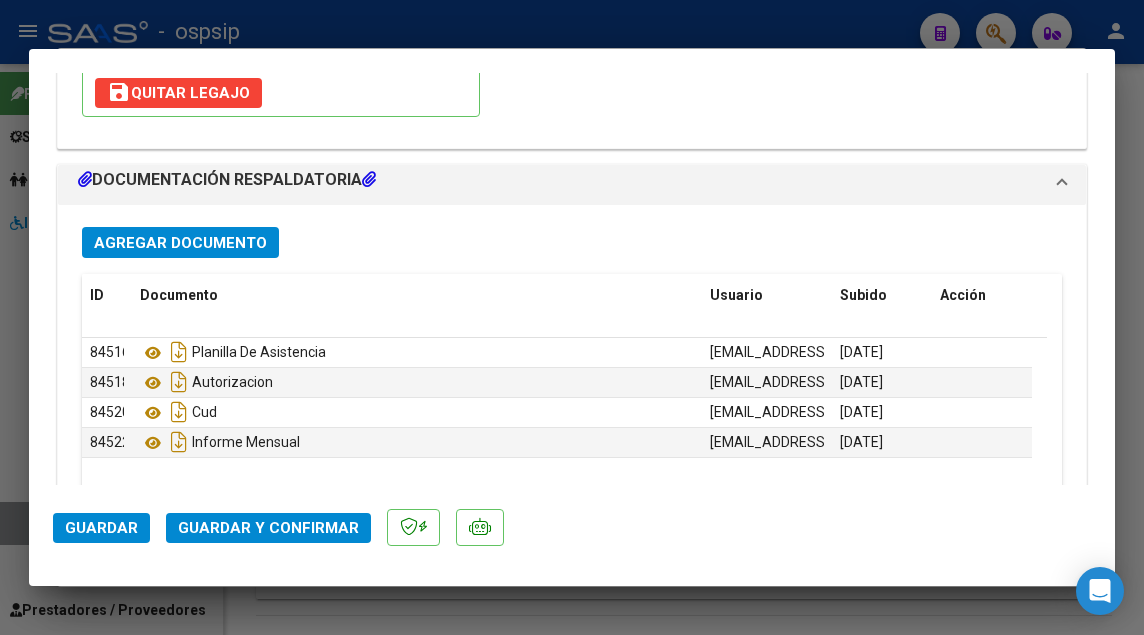 scroll, scrollTop: 2300, scrollLeft: 0, axis: vertical 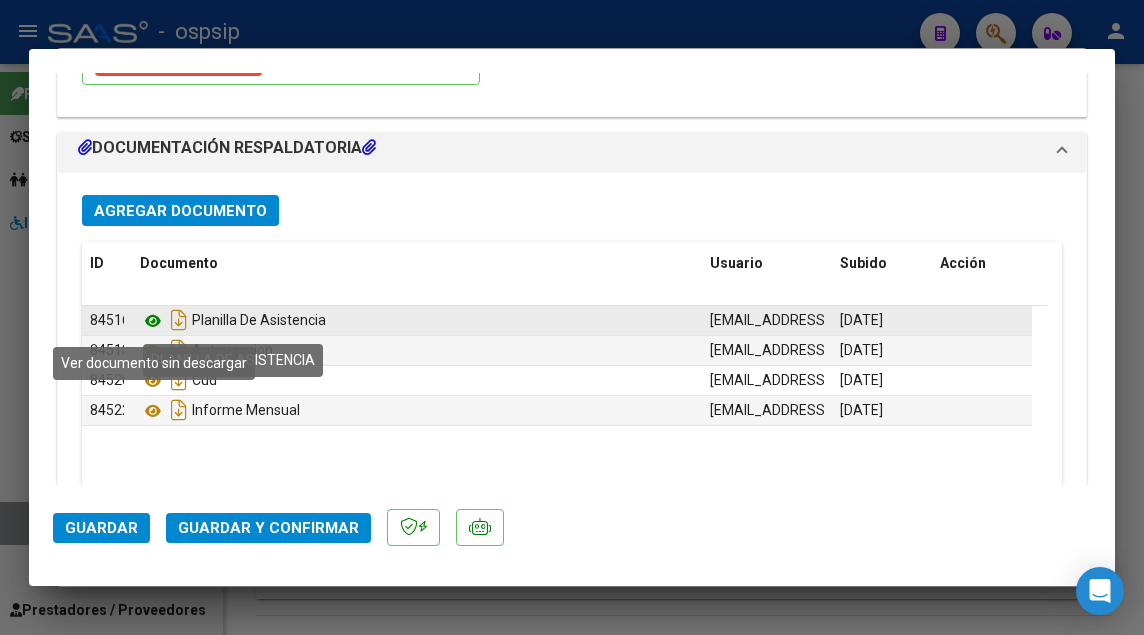 click 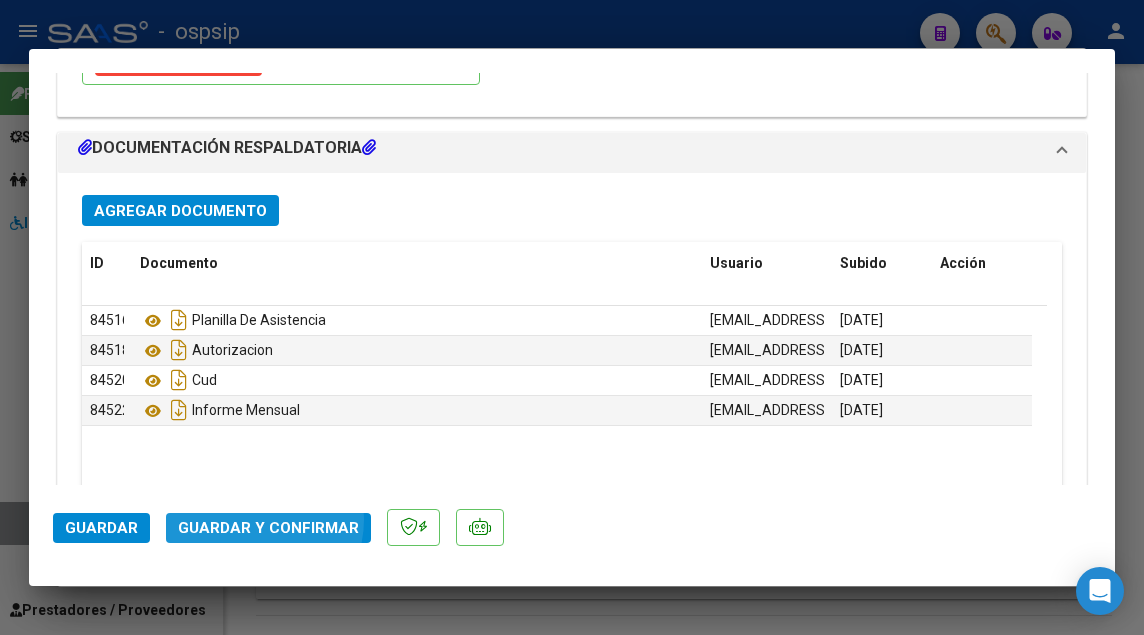 click on "Guardar y Confirmar" 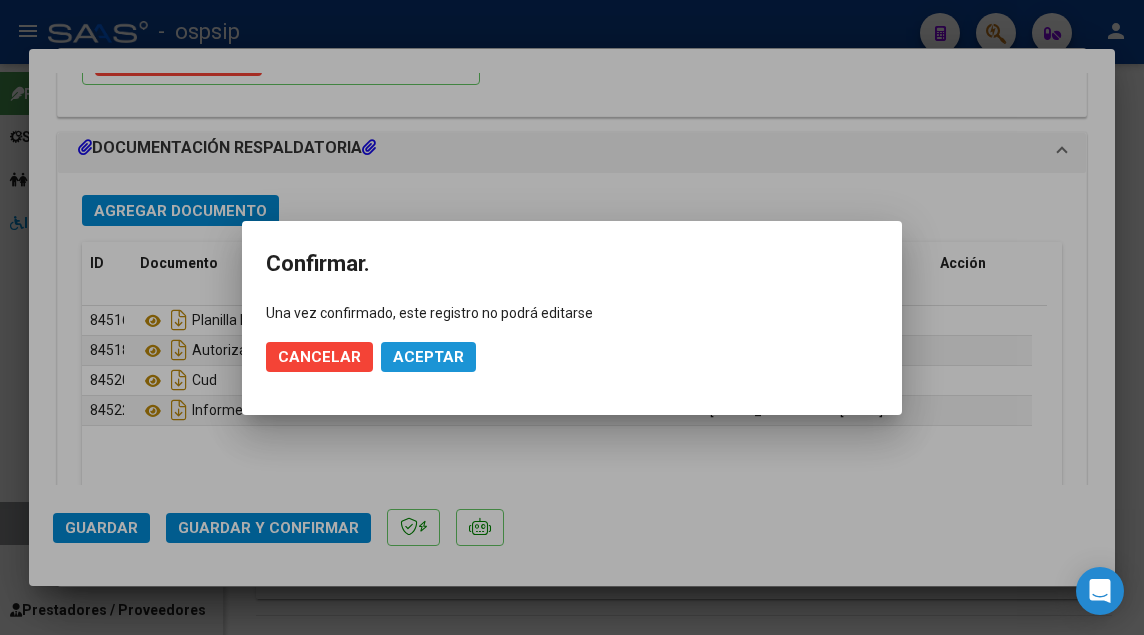 click on "Aceptar" 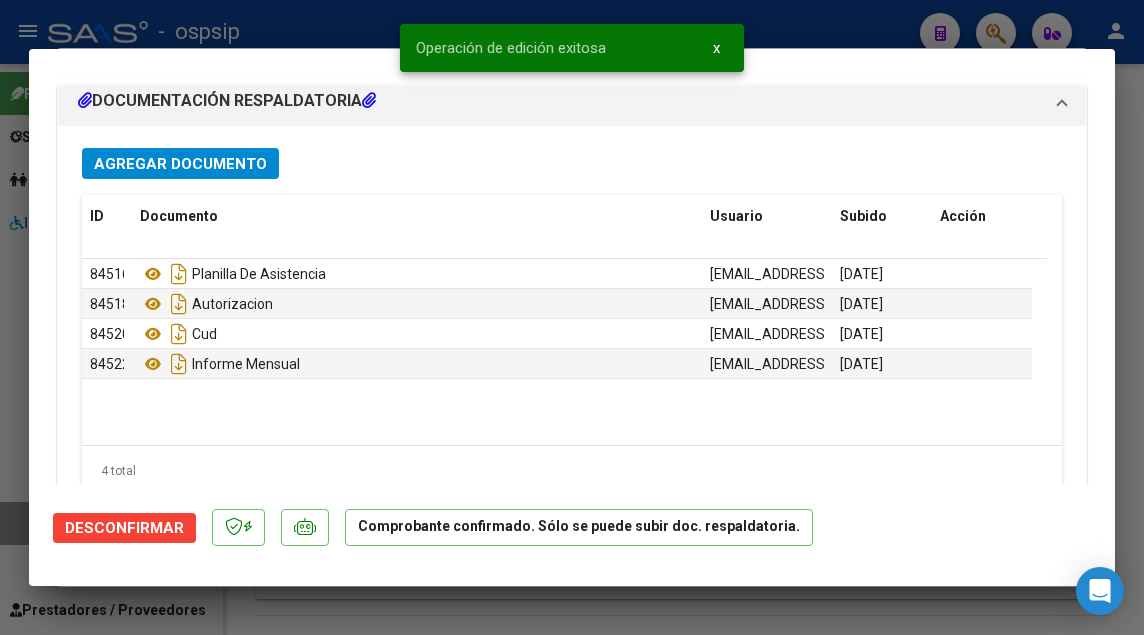 click at bounding box center [572, 317] 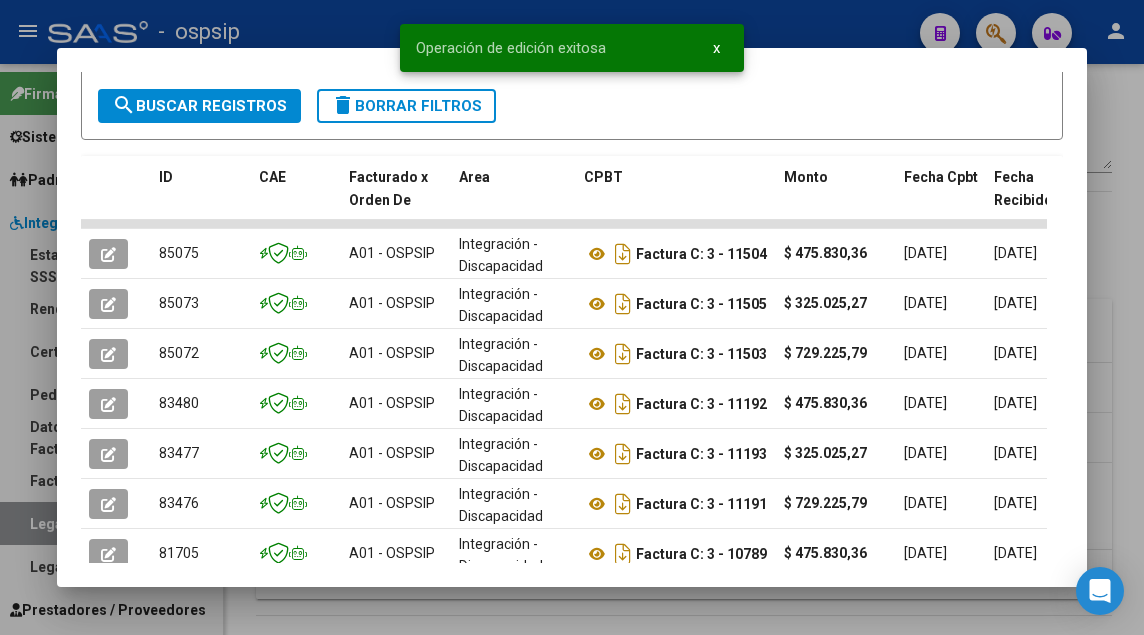 click at bounding box center [572, 317] 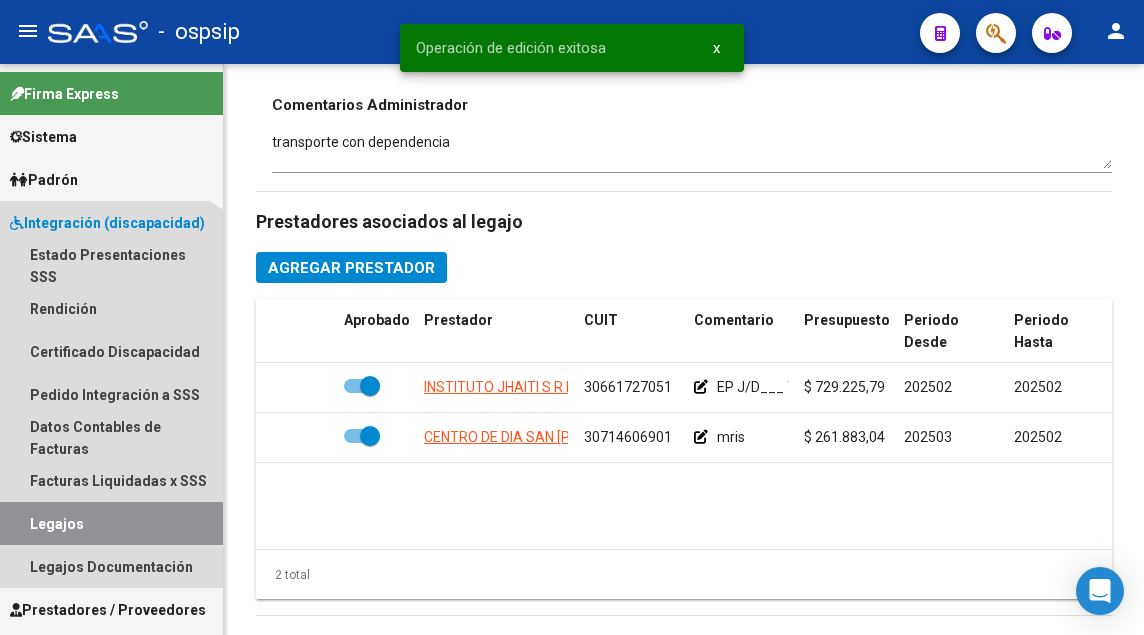 click on "Legajos" at bounding box center [111, 523] 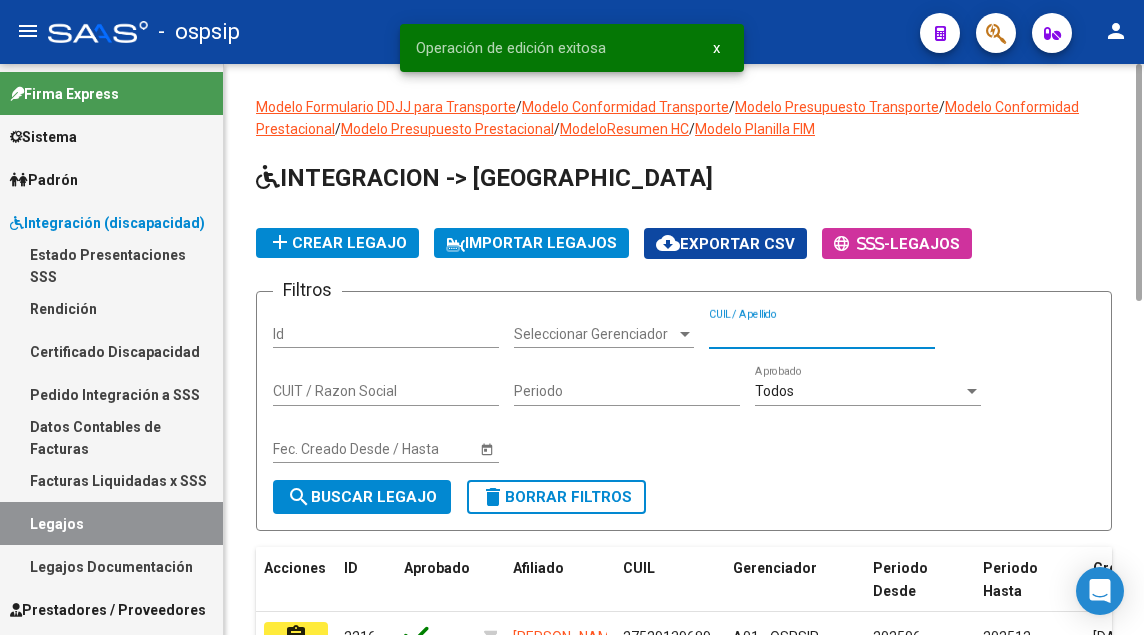 click on "CUIL / Apellido" at bounding box center (822, 334) 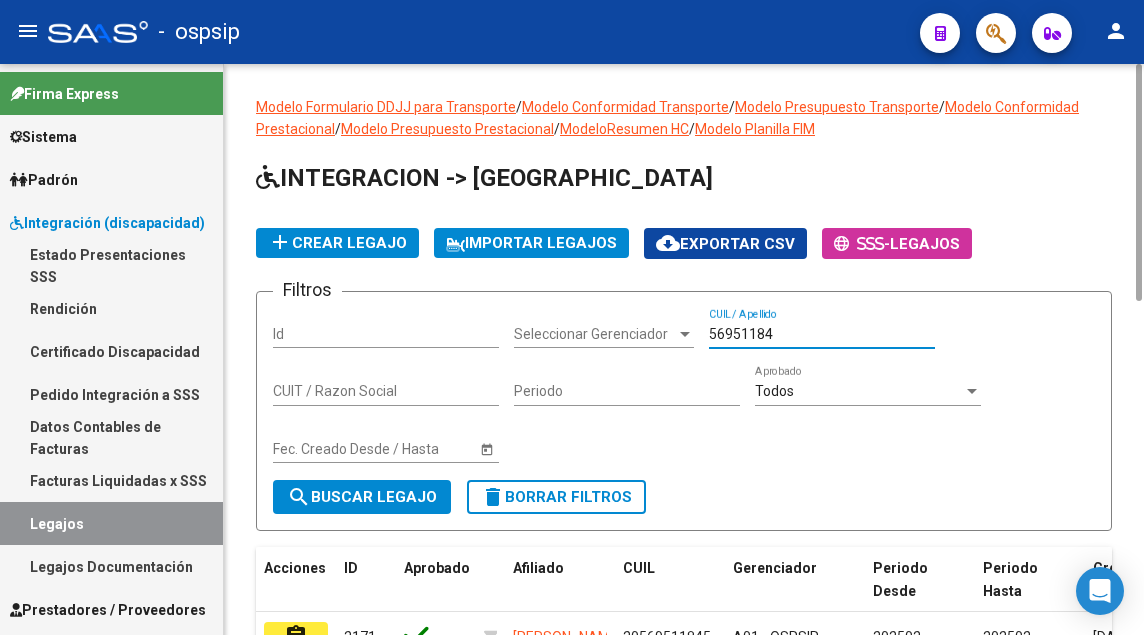 scroll, scrollTop: 264, scrollLeft: 0, axis: vertical 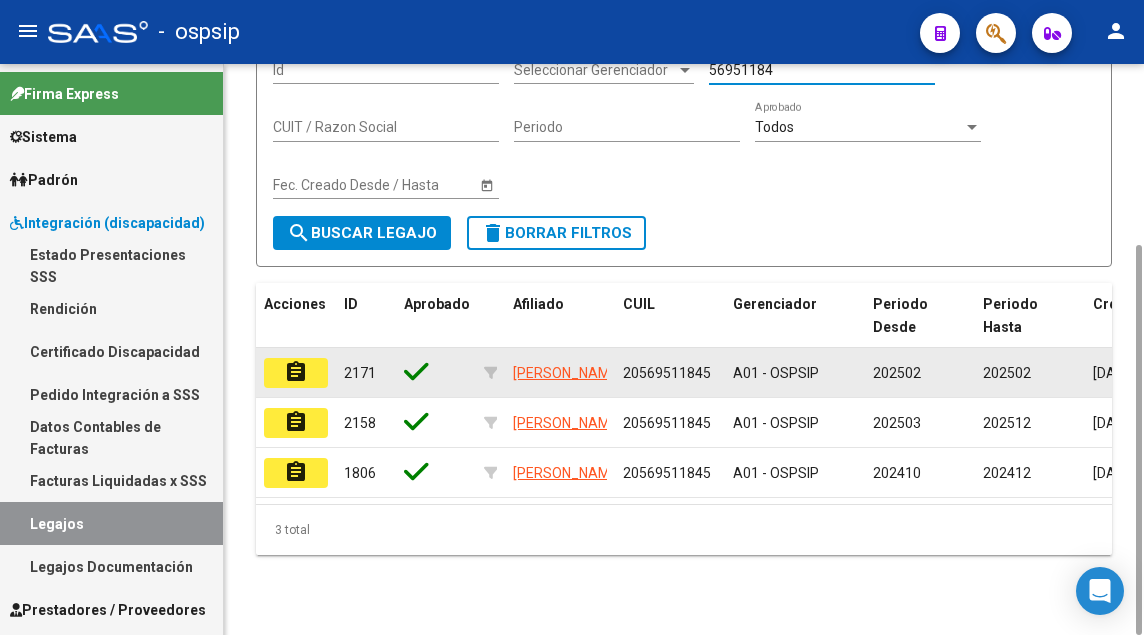 click on "assignment" 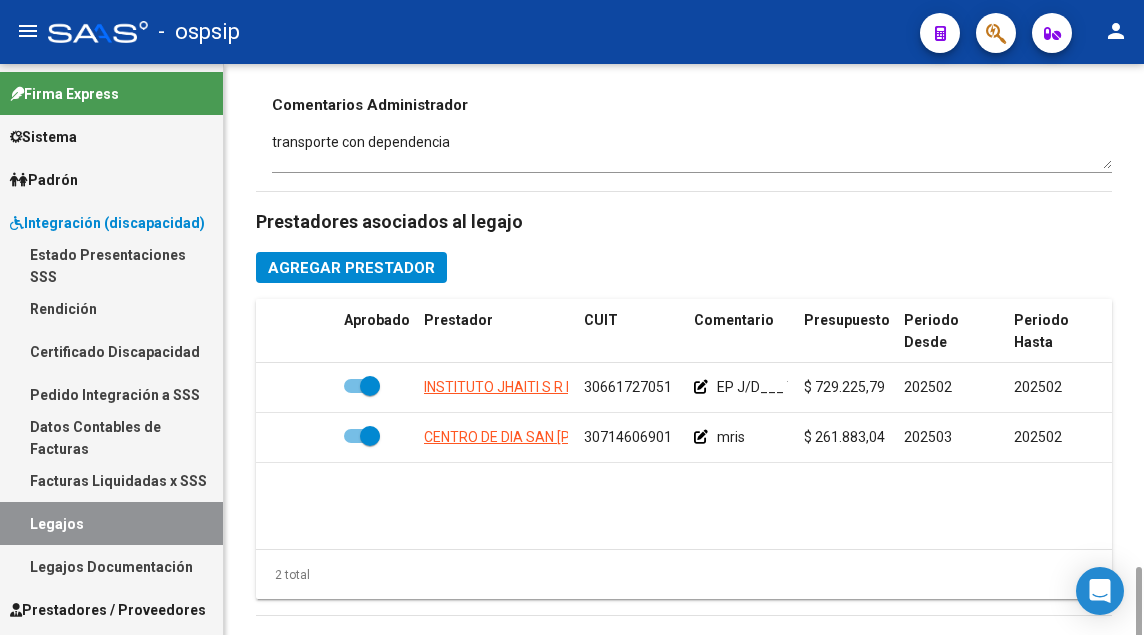 scroll, scrollTop: 1000, scrollLeft: 0, axis: vertical 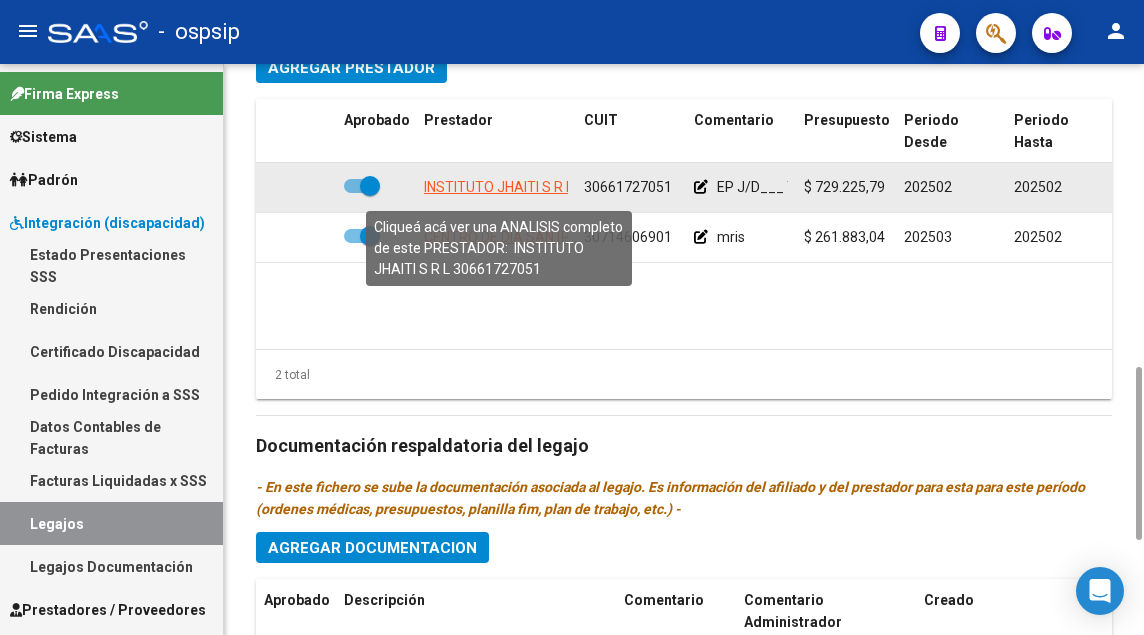 click on "INSTITUTO JHAITI S R L" 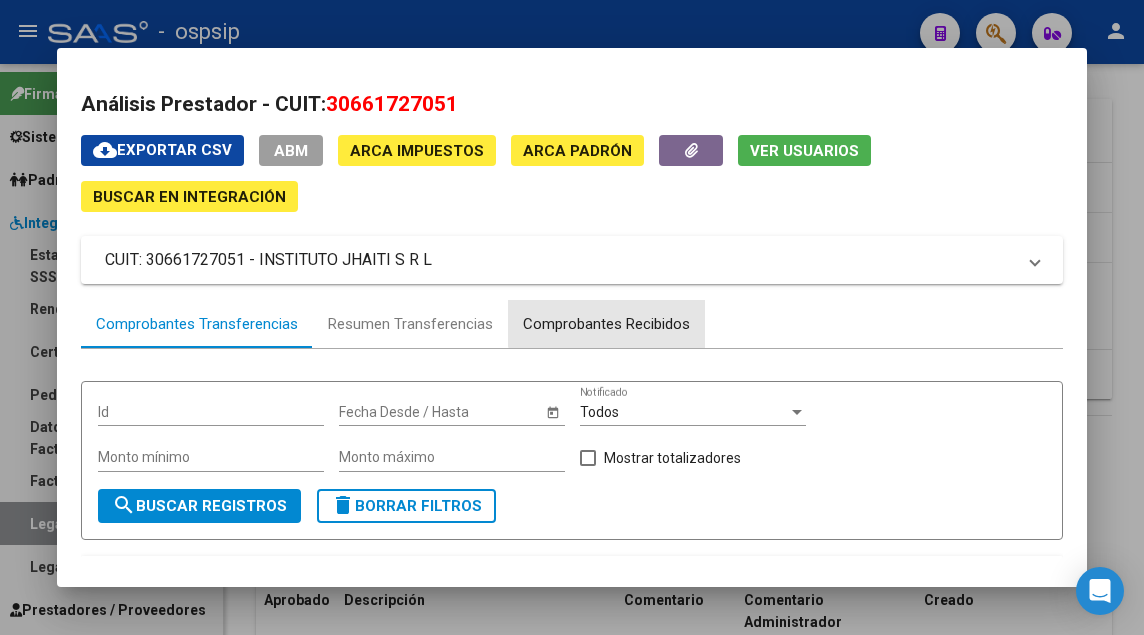 click on "Comprobantes Recibidos" at bounding box center (606, 324) 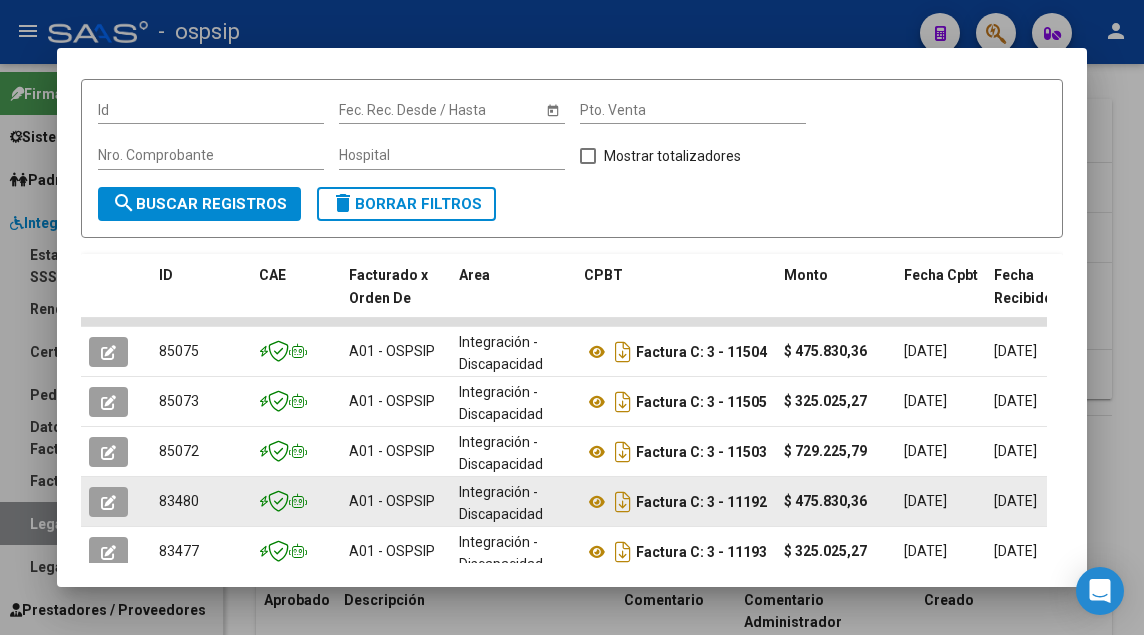 scroll, scrollTop: 300, scrollLeft: 0, axis: vertical 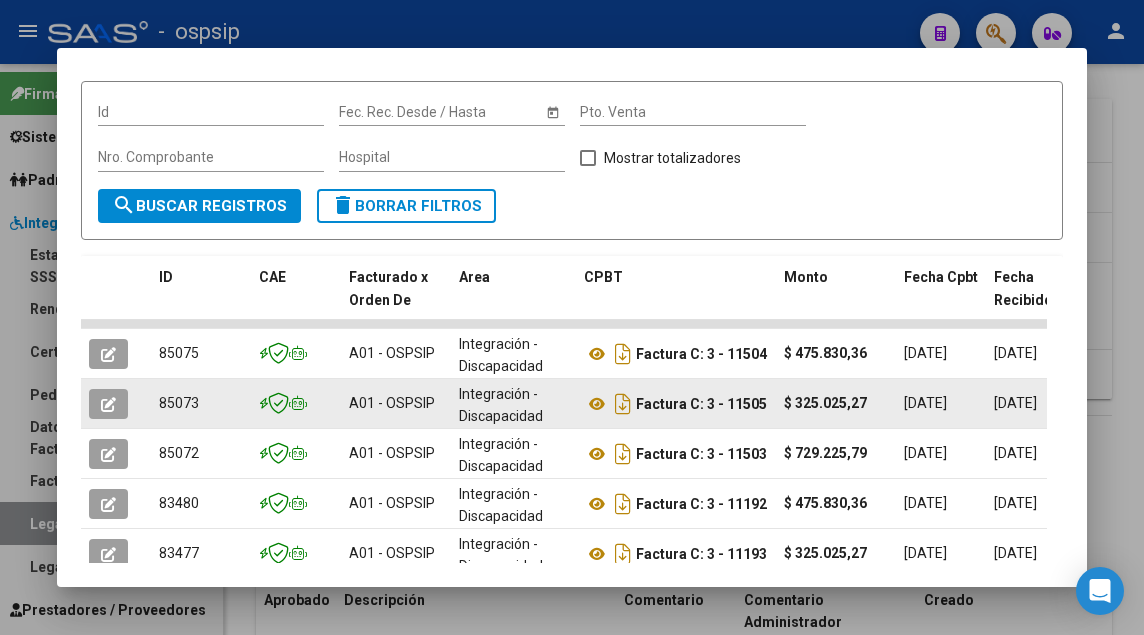 click 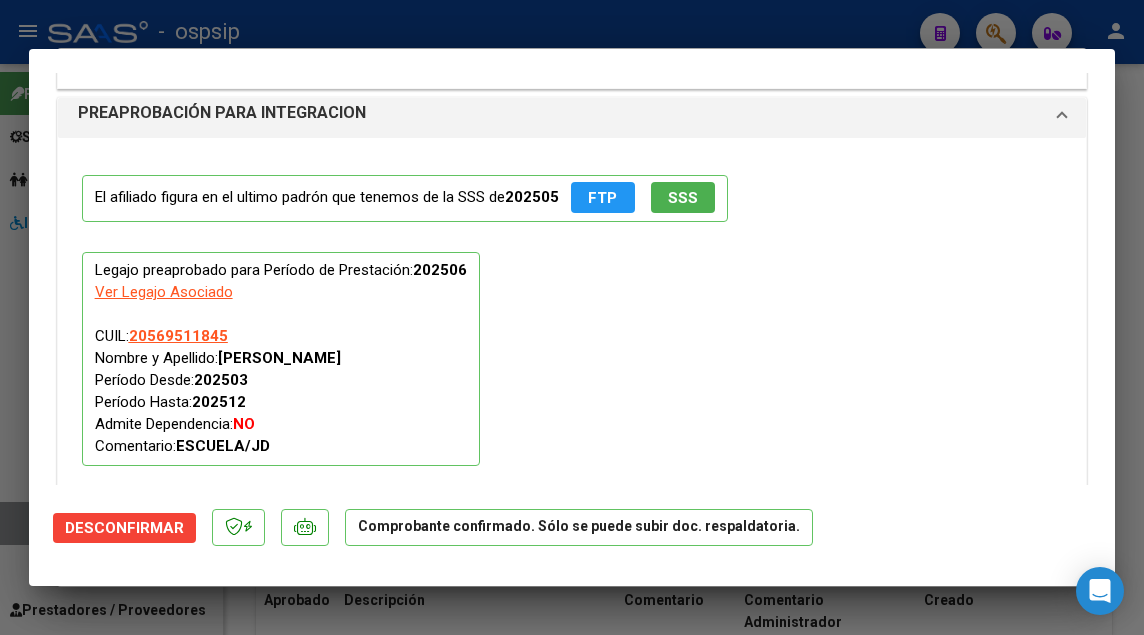 scroll, scrollTop: 2200, scrollLeft: 0, axis: vertical 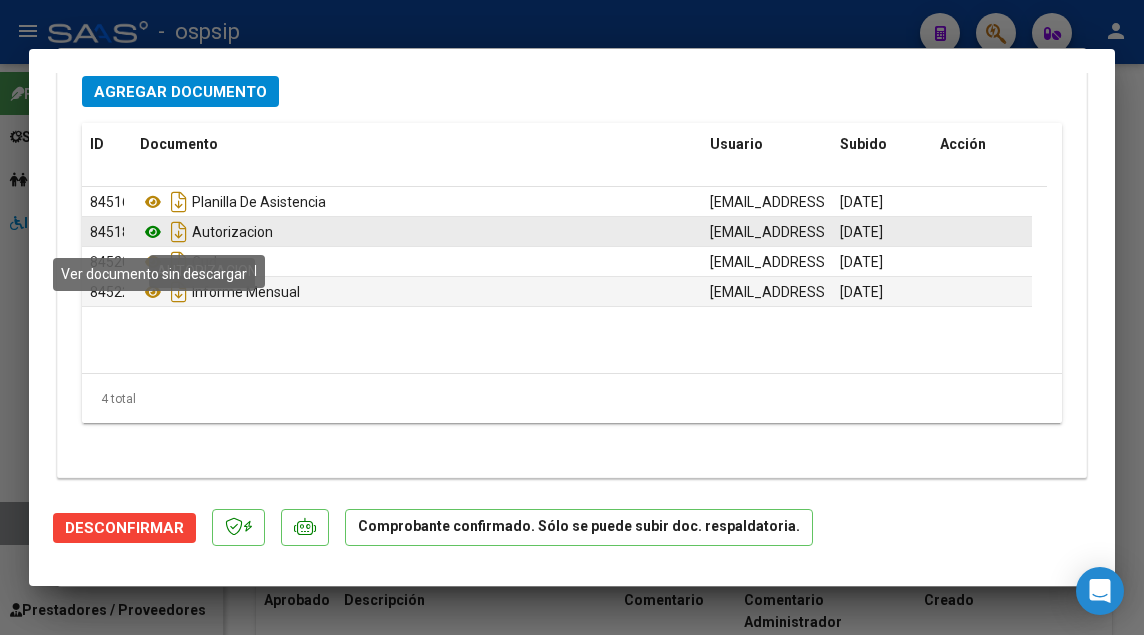 click 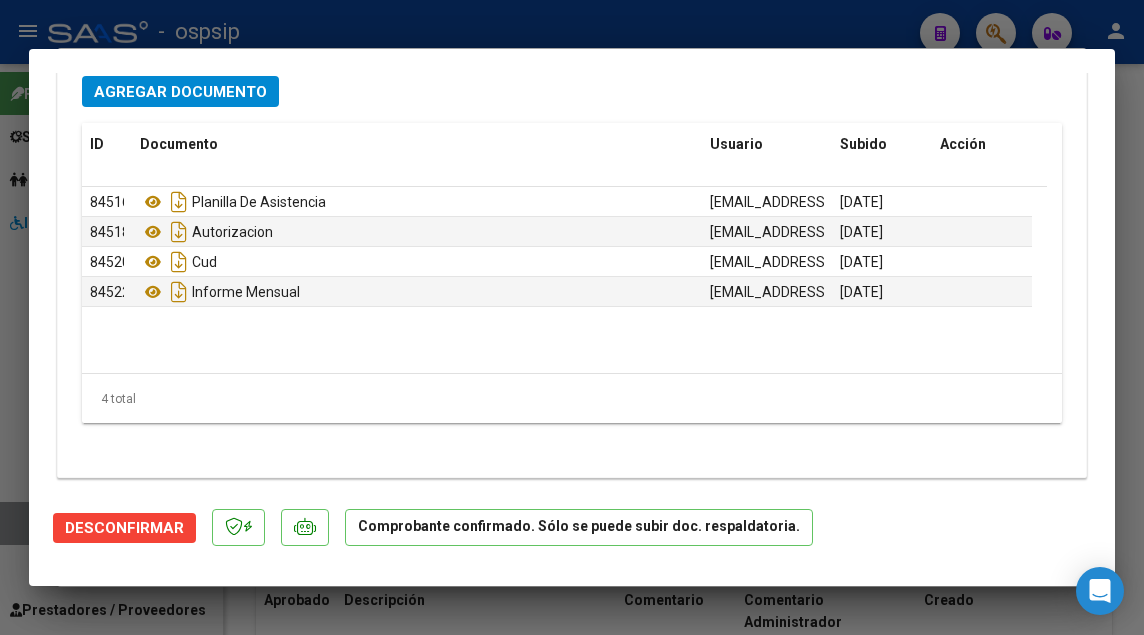 scroll, scrollTop: 0, scrollLeft: 0, axis: both 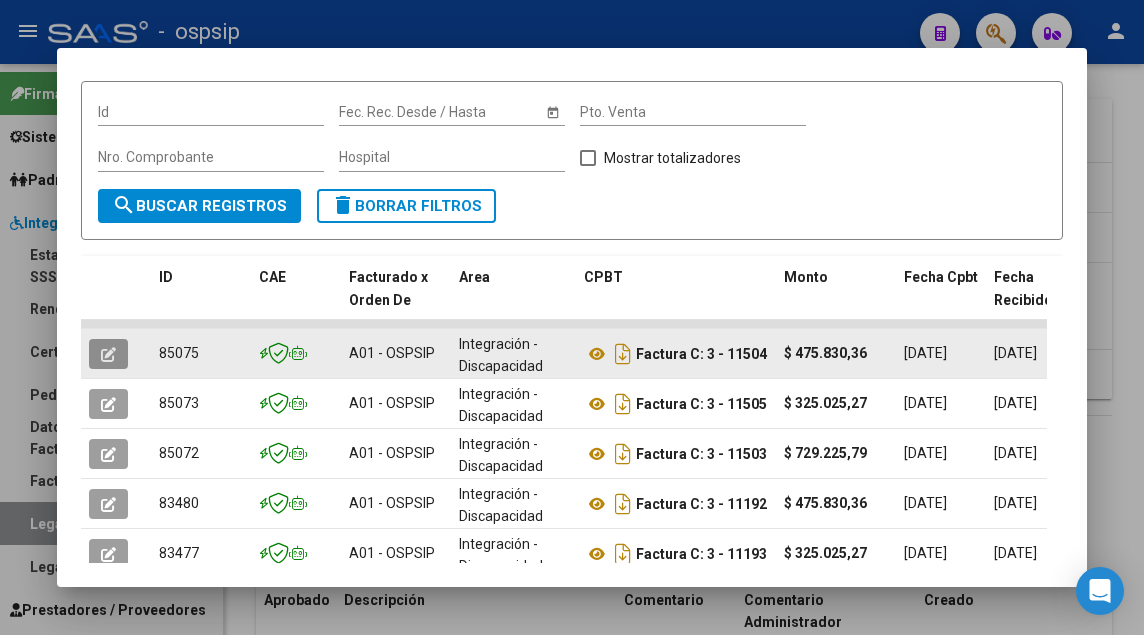 click 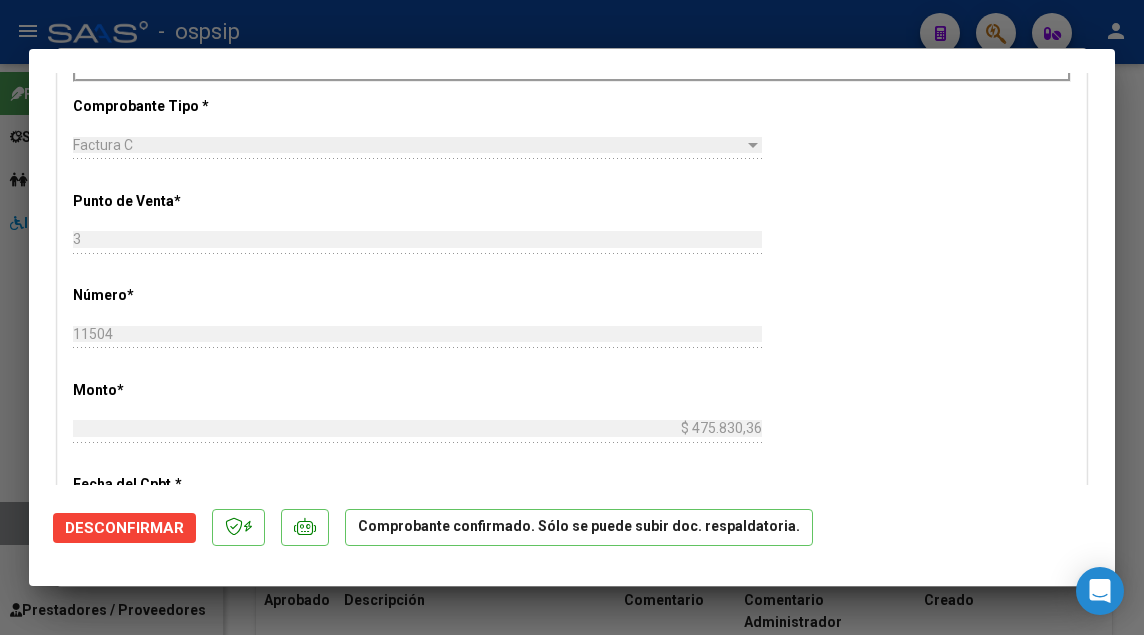 scroll, scrollTop: 700, scrollLeft: 0, axis: vertical 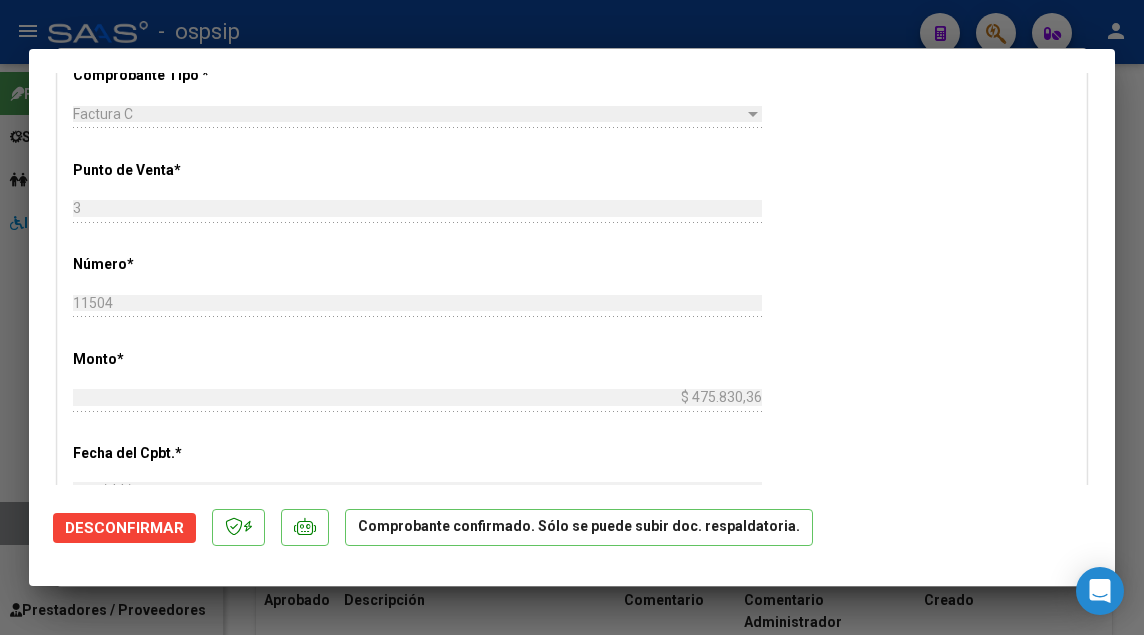 click at bounding box center (572, 317) 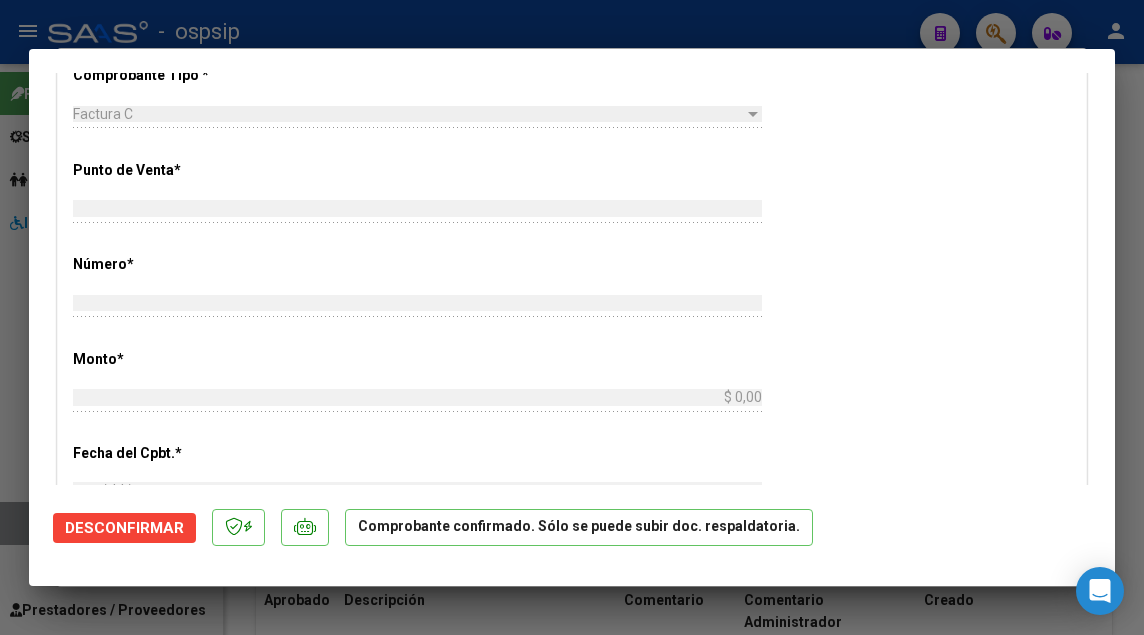 scroll, scrollTop: 0, scrollLeft: 0, axis: both 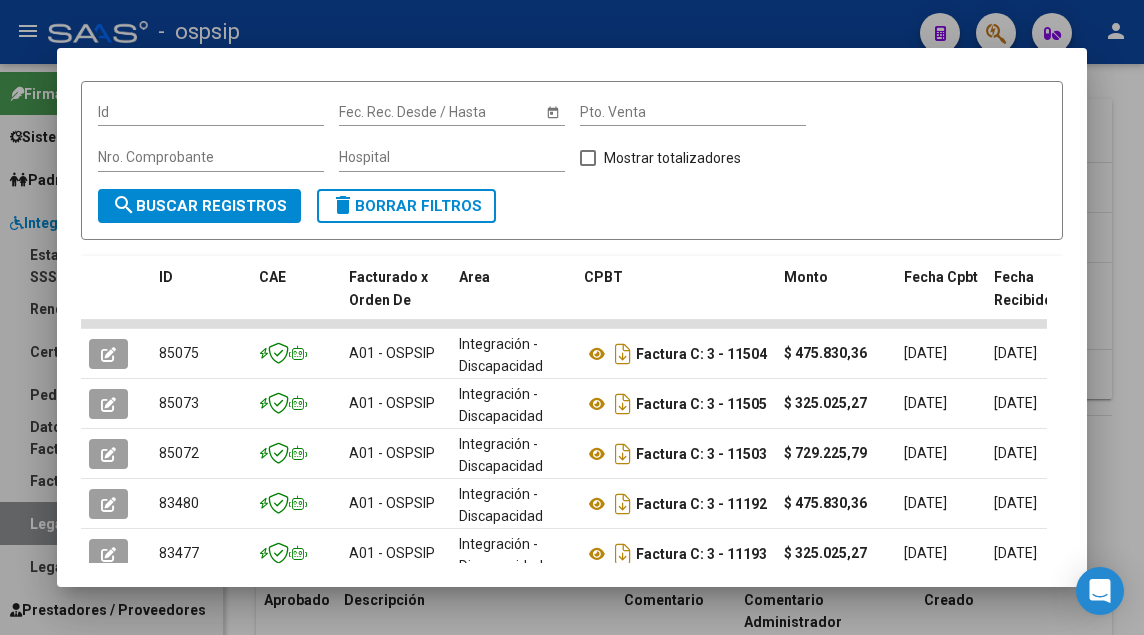 click at bounding box center (572, 317) 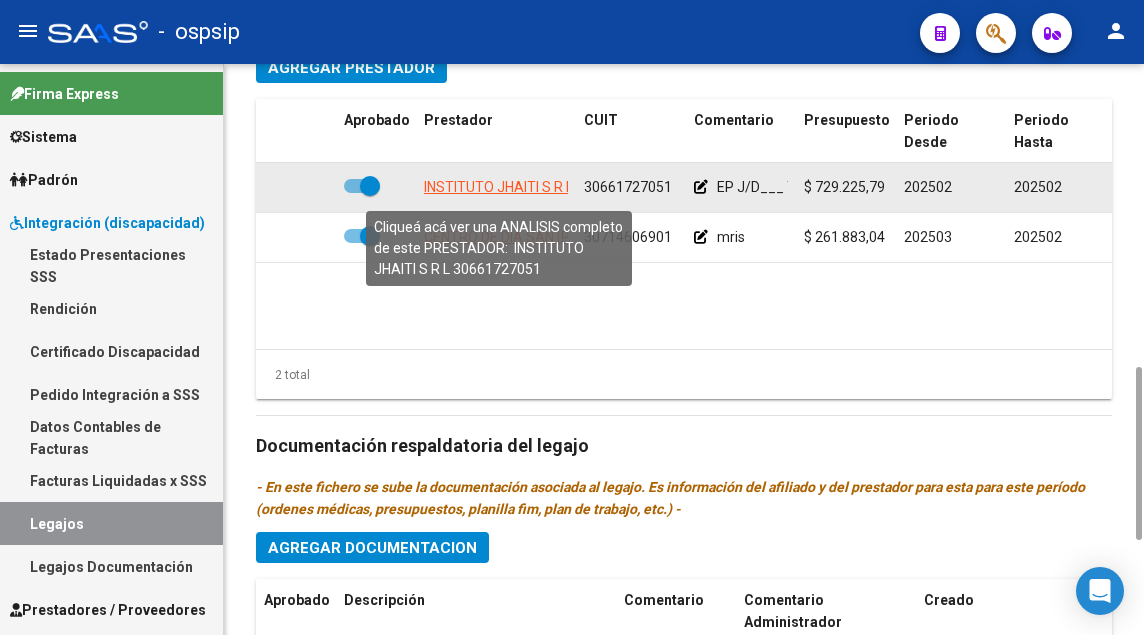 click on "INSTITUTO JHAITI S R L" 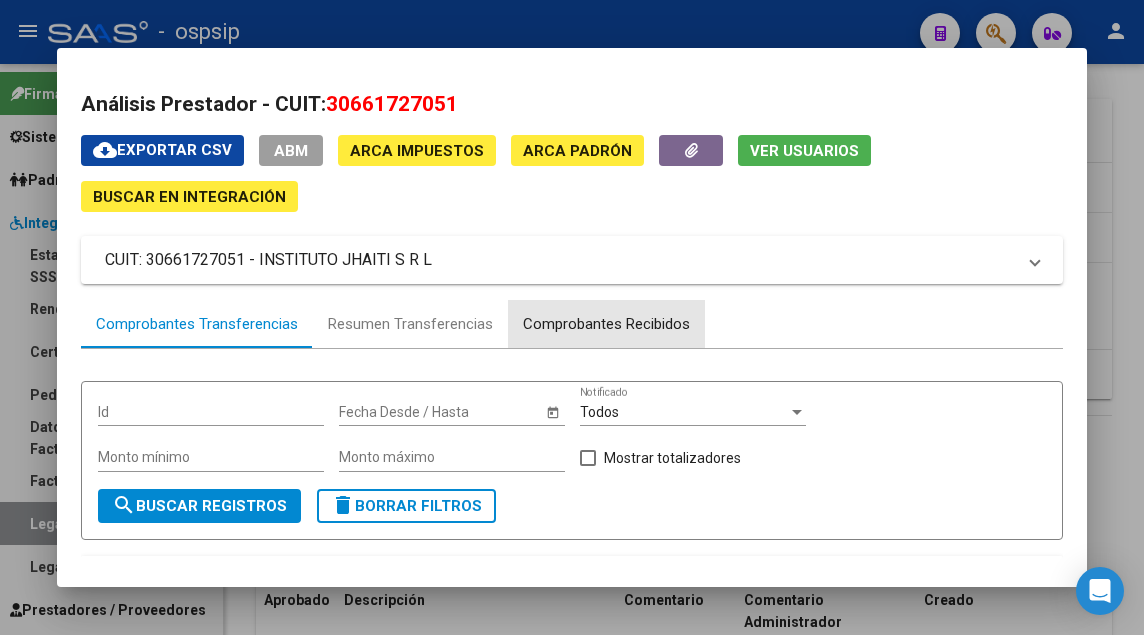 click on "Comprobantes Recibidos" at bounding box center (606, 324) 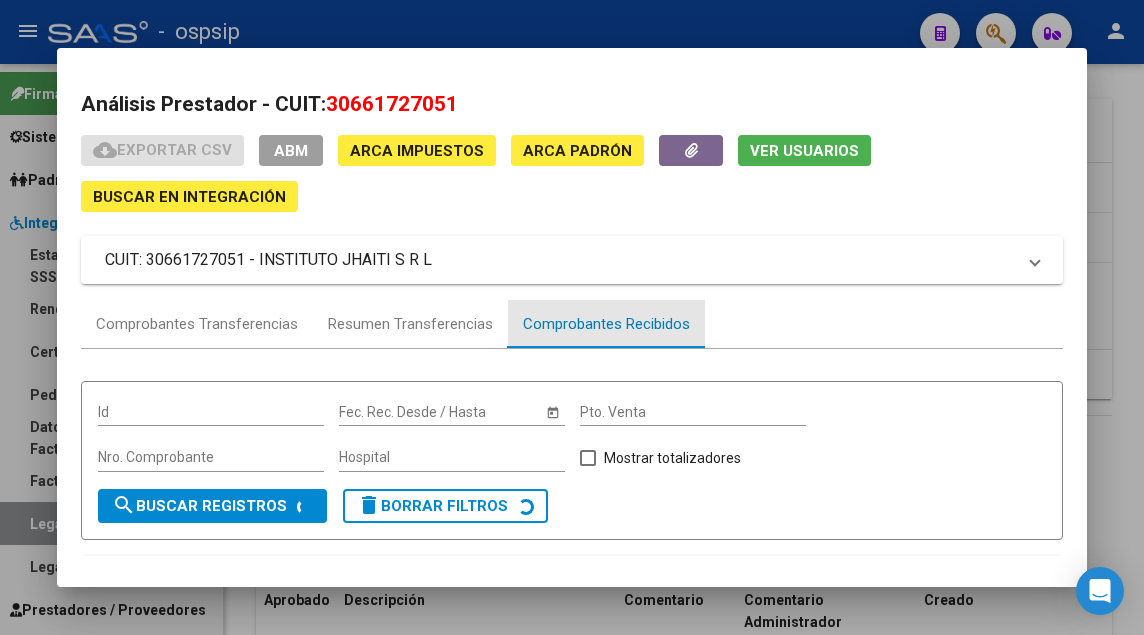 click on "Comprobantes Recibidos" at bounding box center [606, 324] 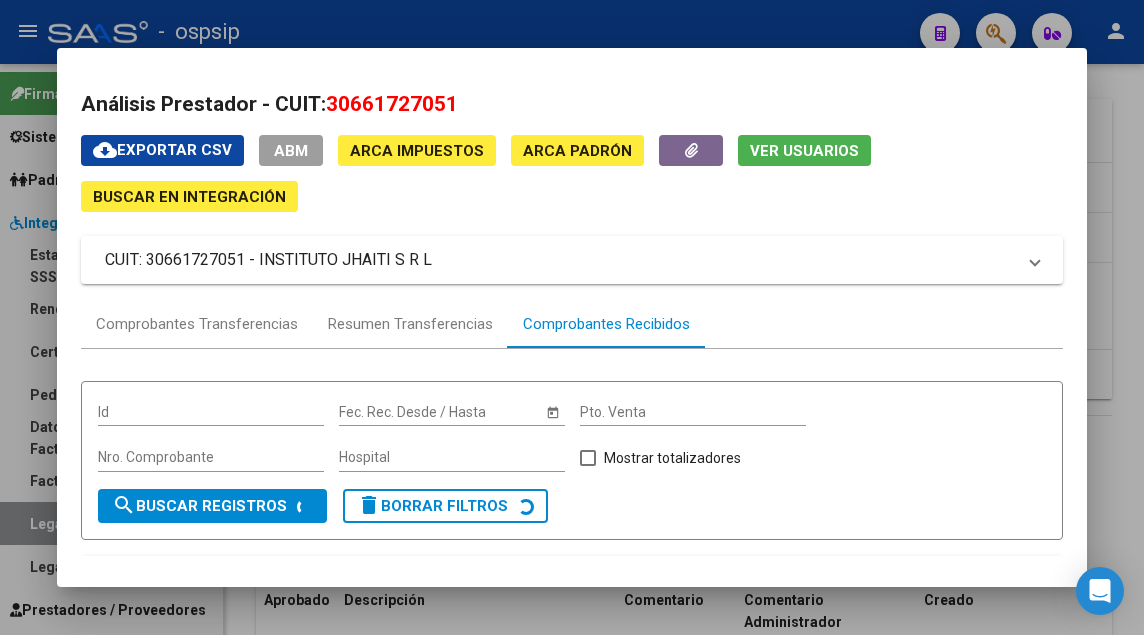 scroll, scrollTop: 200, scrollLeft: 0, axis: vertical 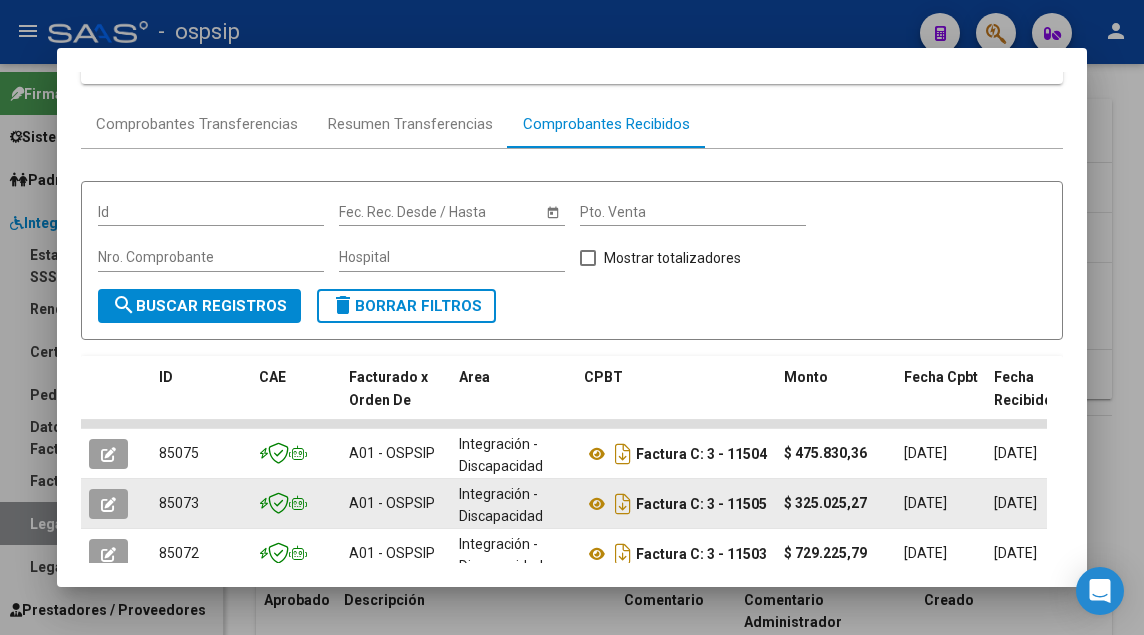 click 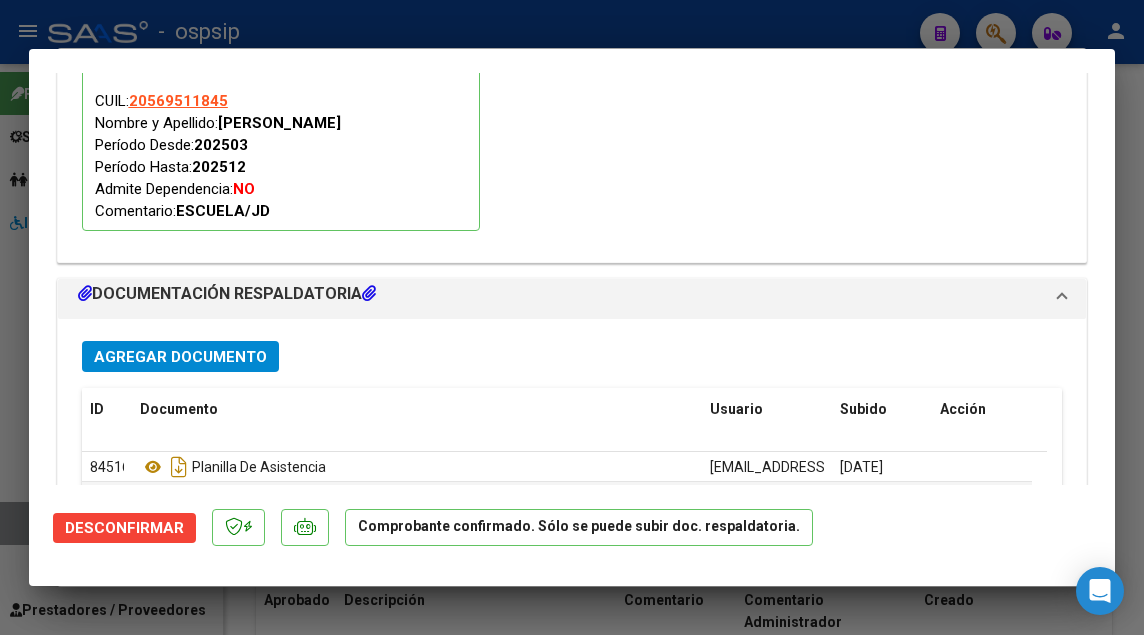 scroll, scrollTop: 2208, scrollLeft: 0, axis: vertical 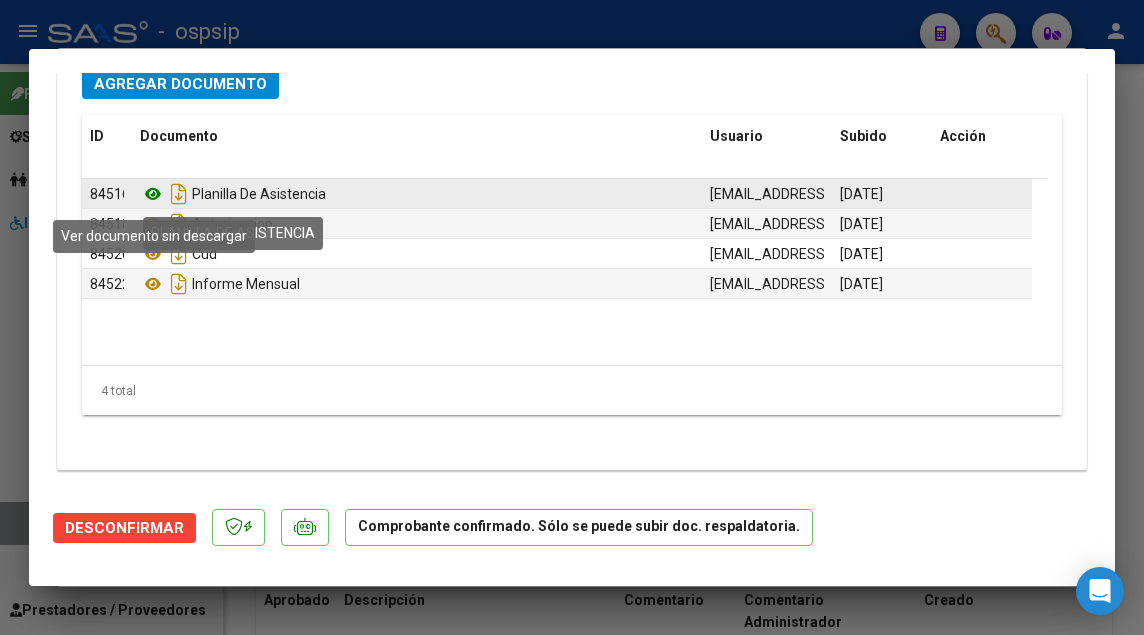 click 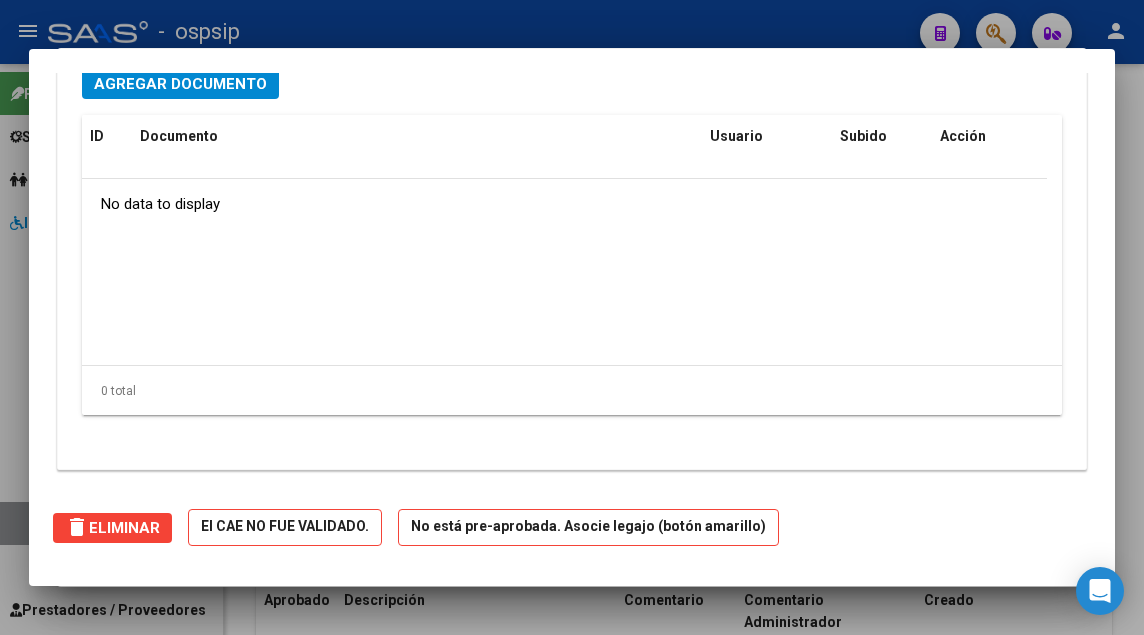 scroll, scrollTop: 0, scrollLeft: 0, axis: both 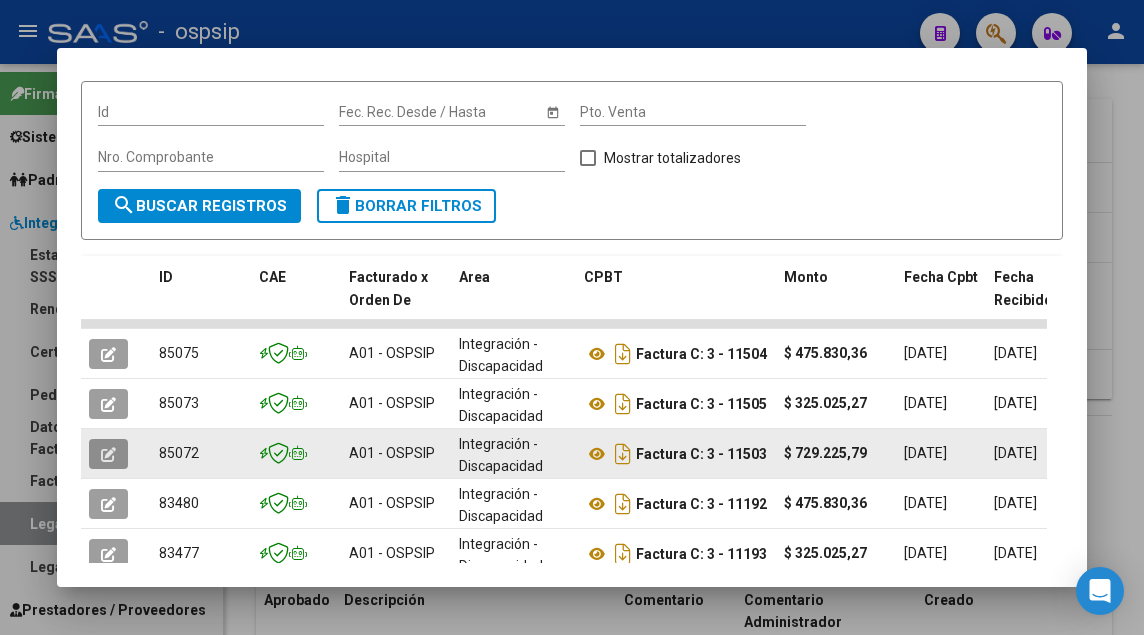 click 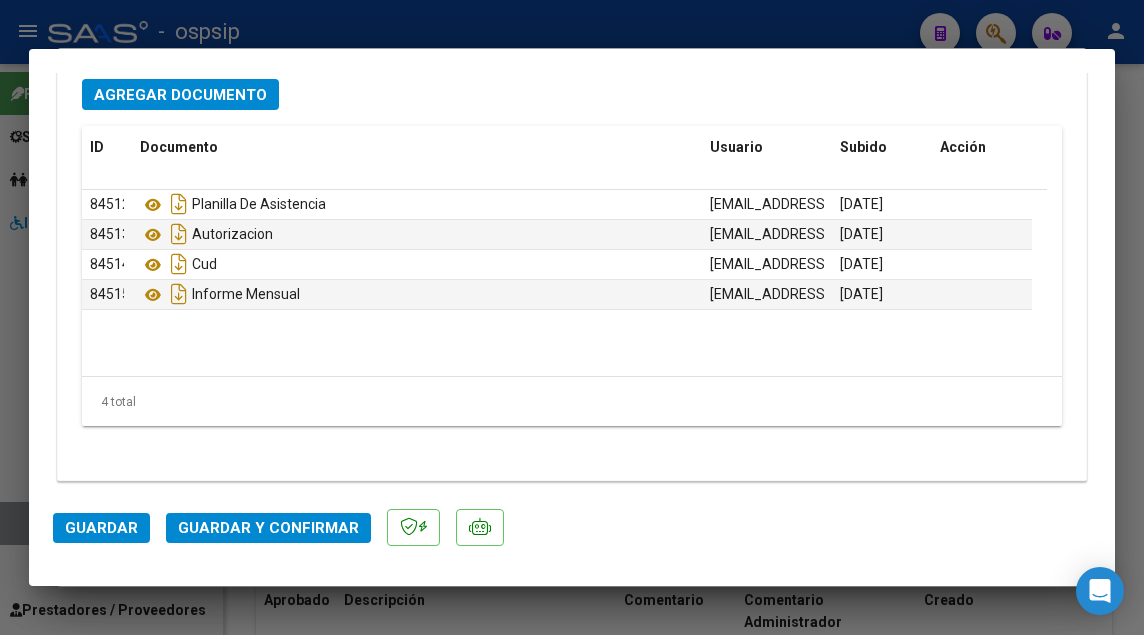 scroll, scrollTop: 2426, scrollLeft: 0, axis: vertical 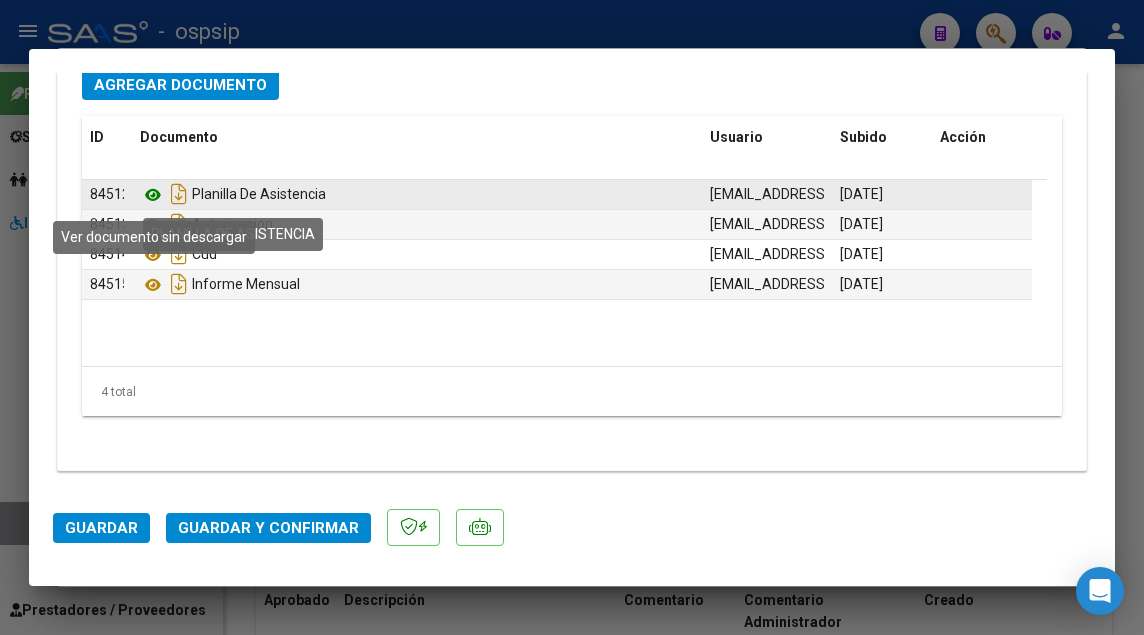 click 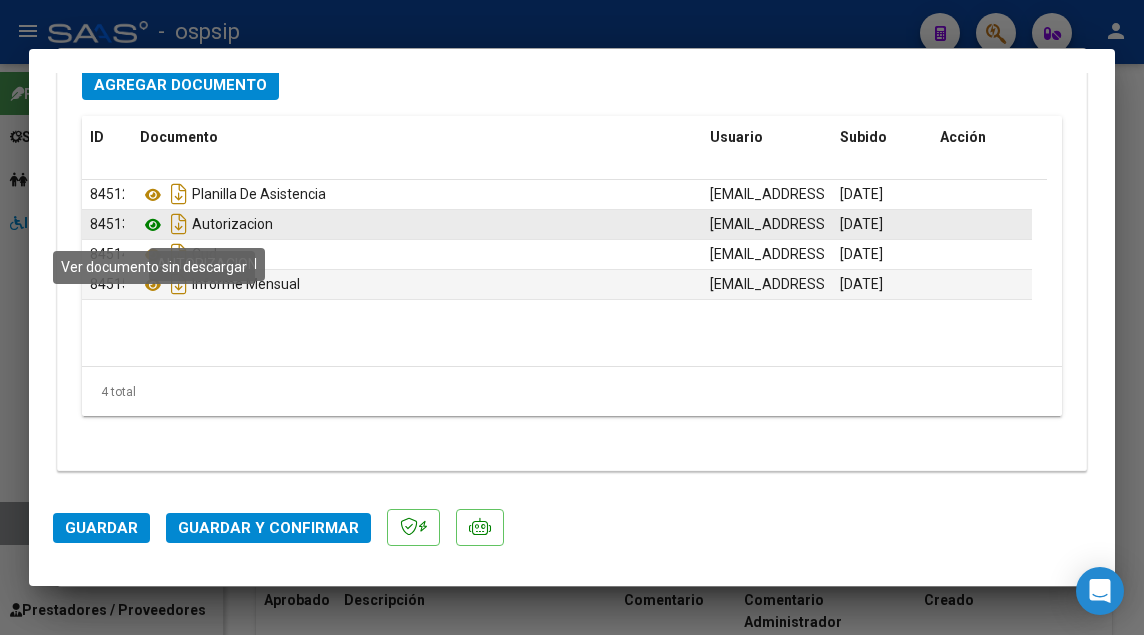 click 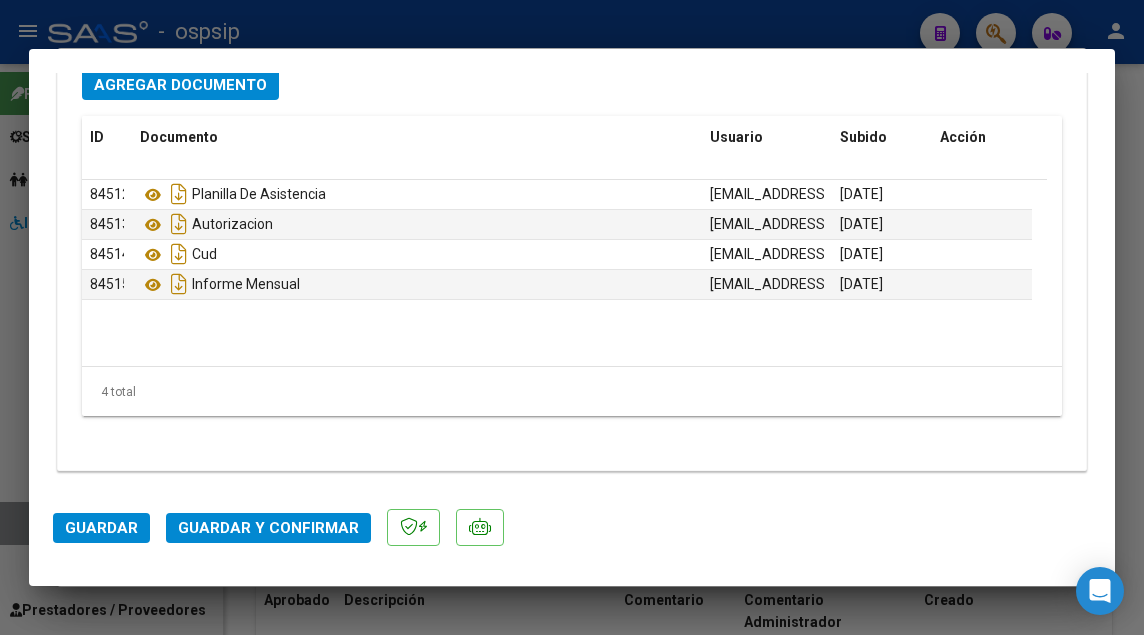 click on "Guardar y Confirmar" 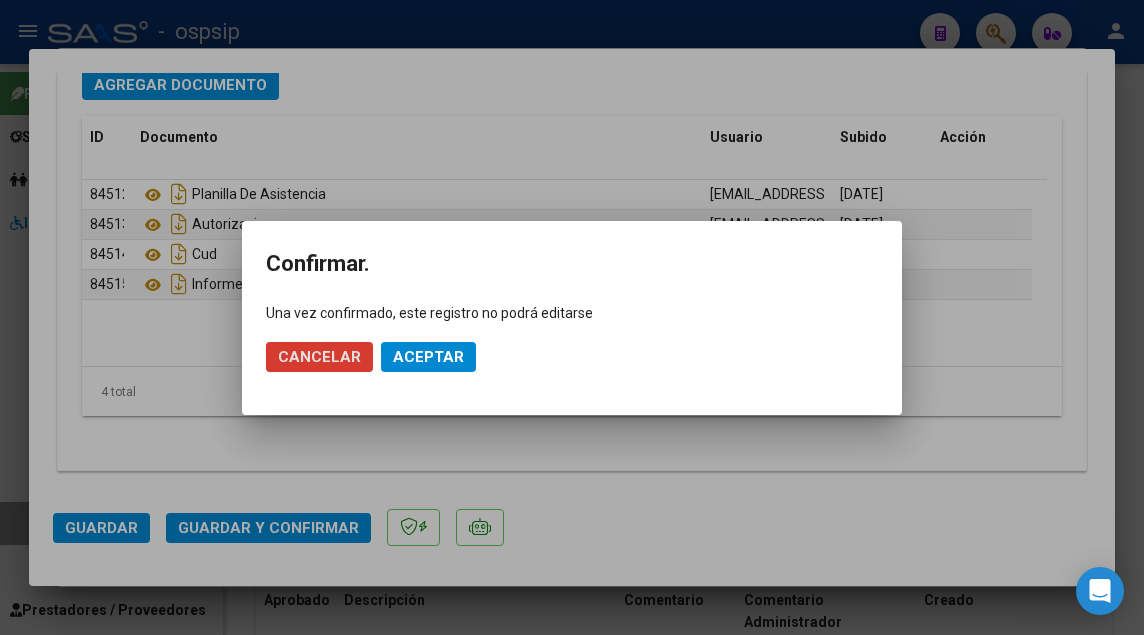 click on "Aceptar" 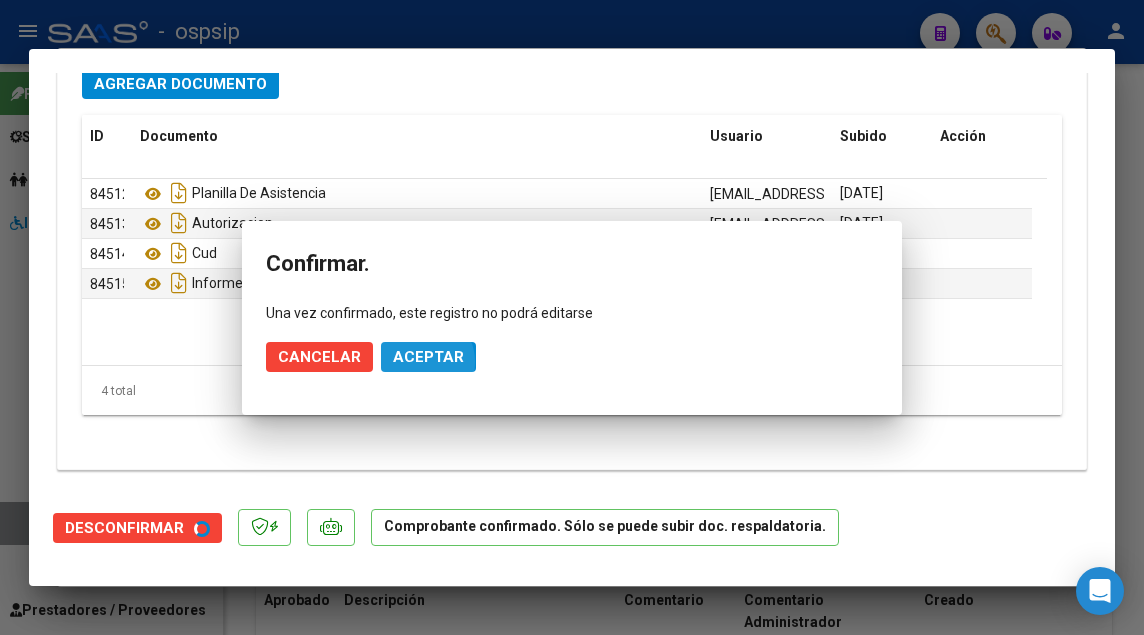 scroll, scrollTop: 2208, scrollLeft: 0, axis: vertical 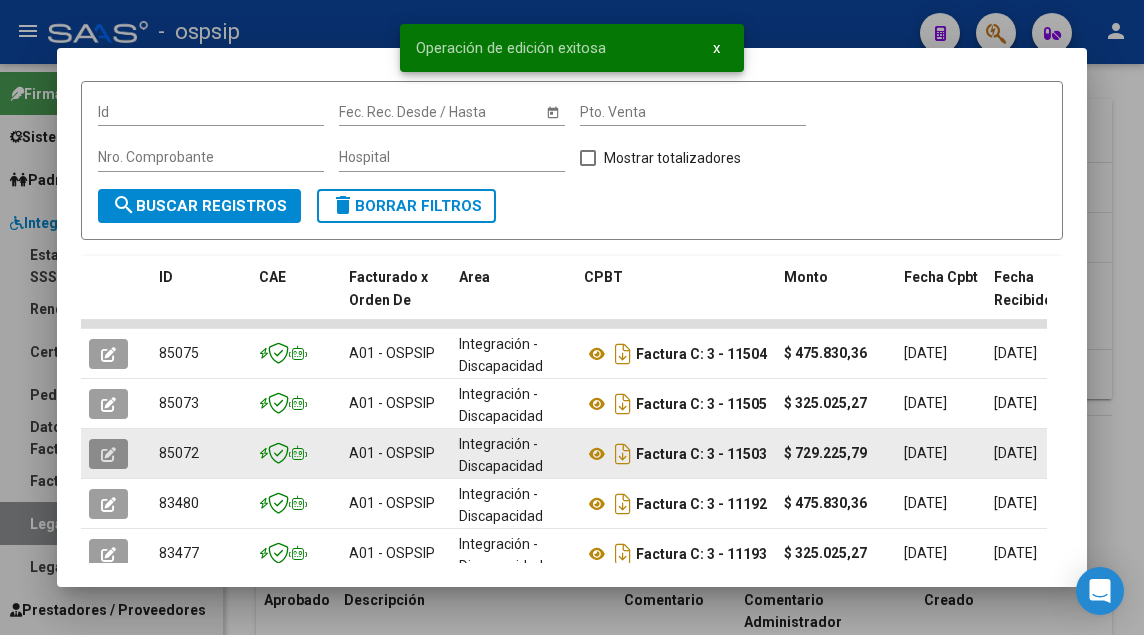 click 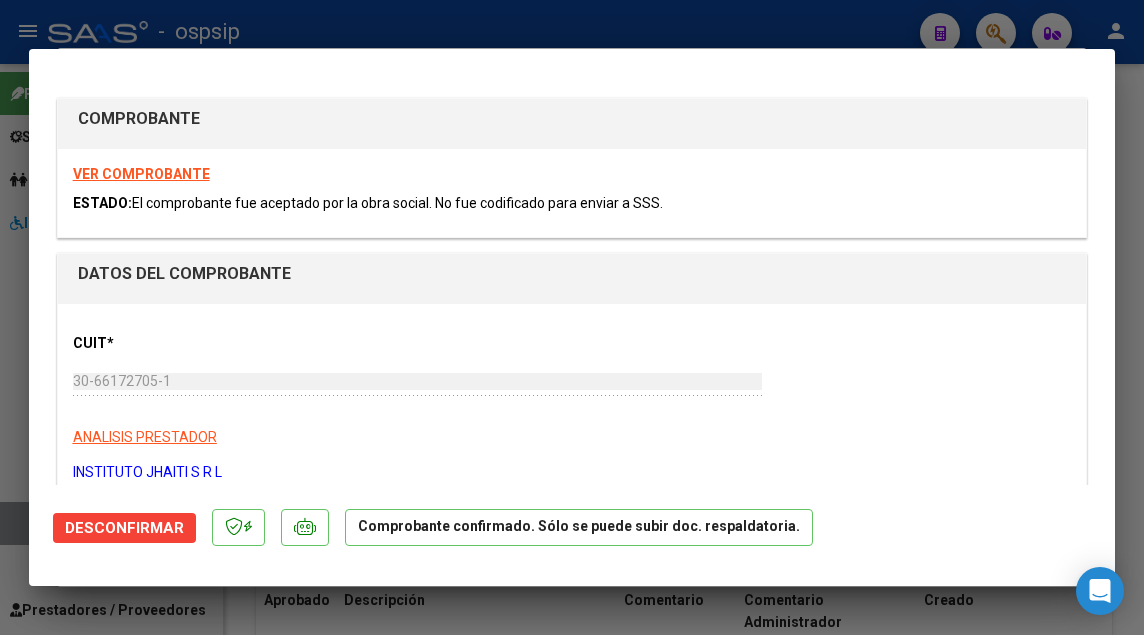 scroll, scrollTop: 100, scrollLeft: 0, axis: vertical 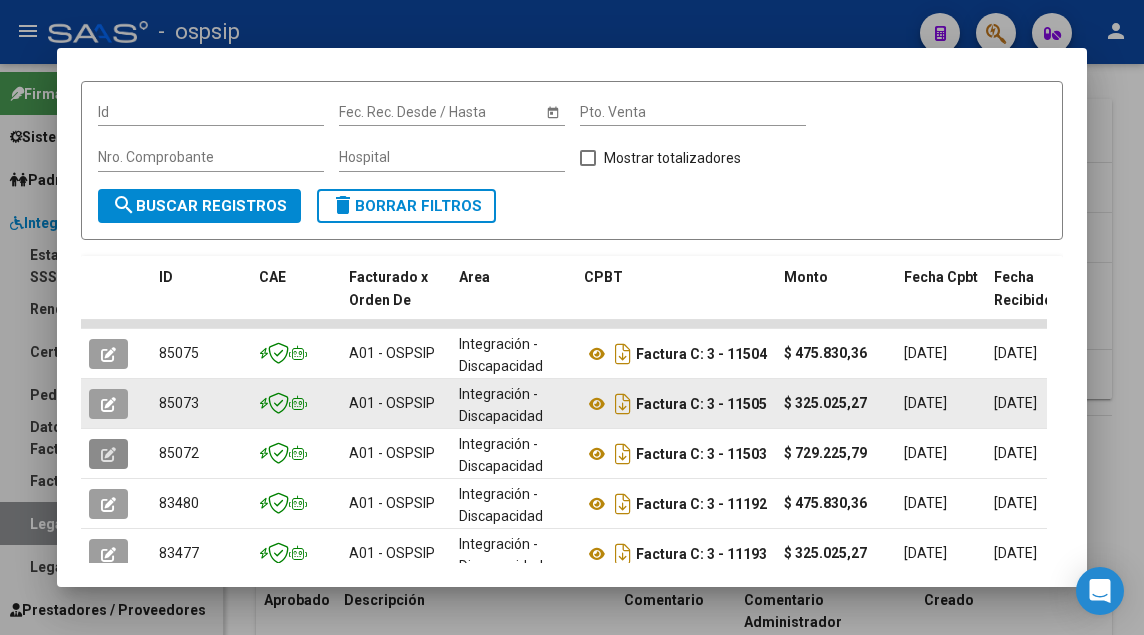click 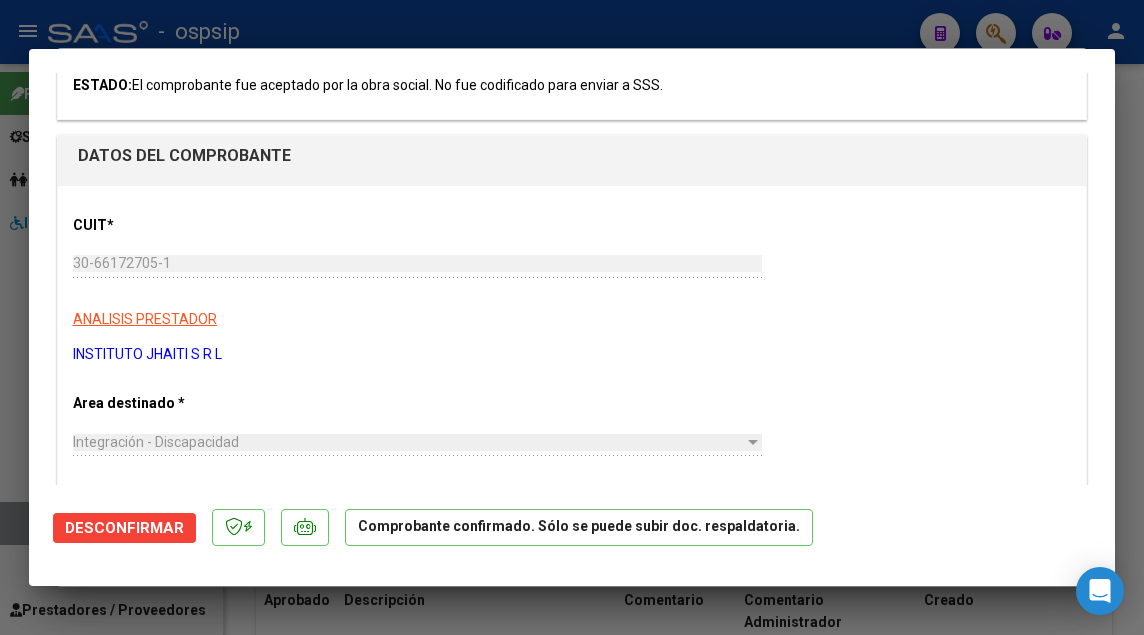 scroll, scrollTop: 300, scrollLeft: 0, axis: vertical 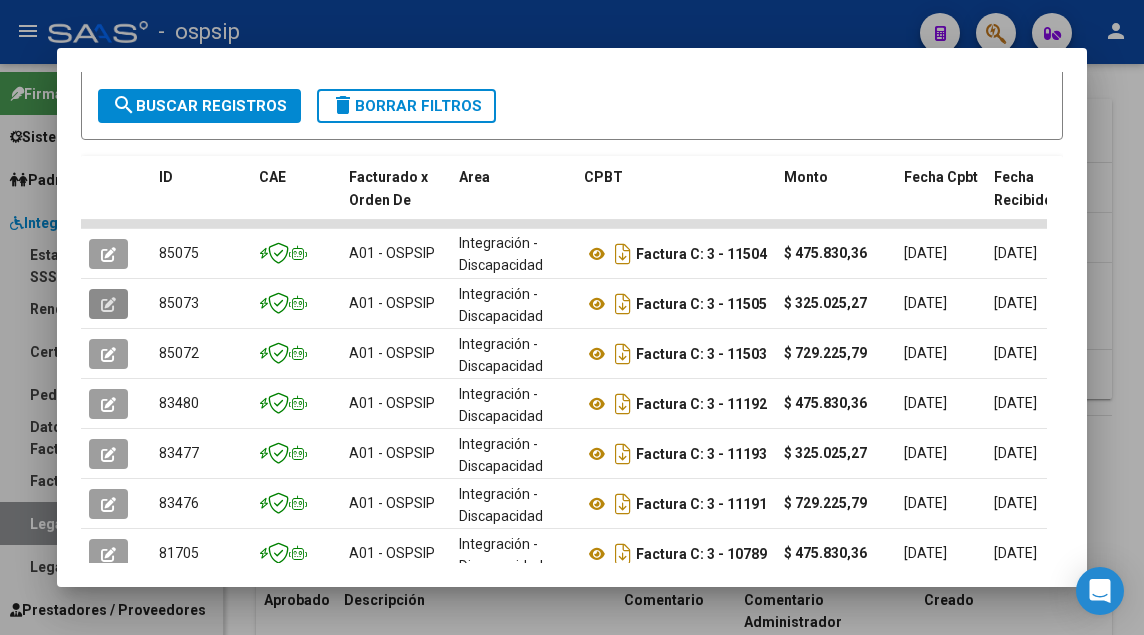 click at bounding box center (572, 317) 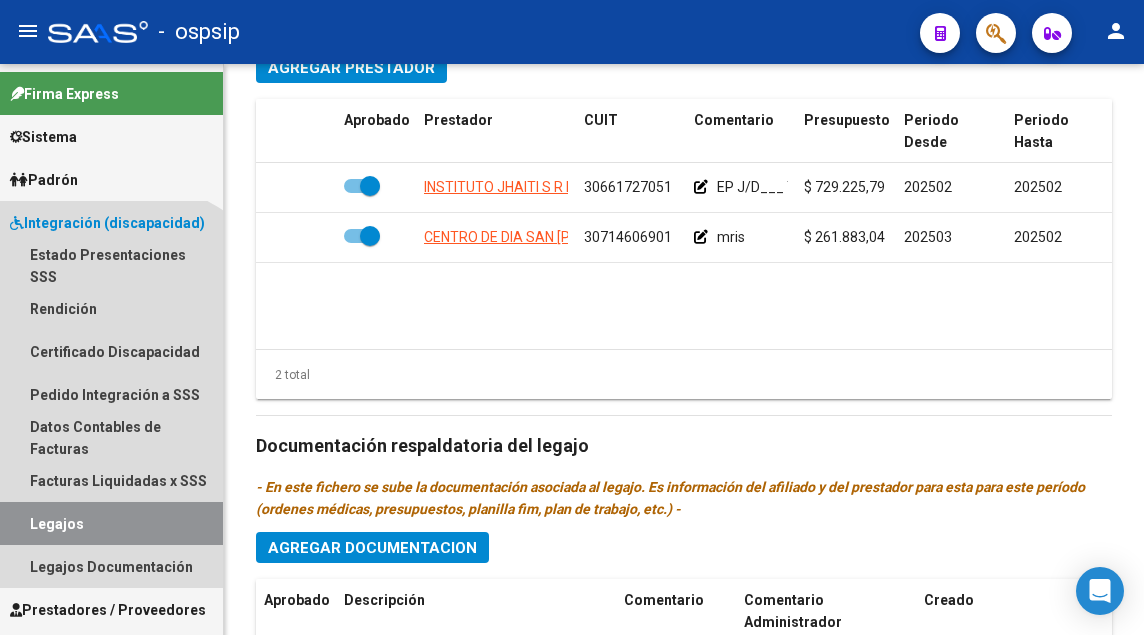 click on "Legajos" at bounding box center (111, 523) 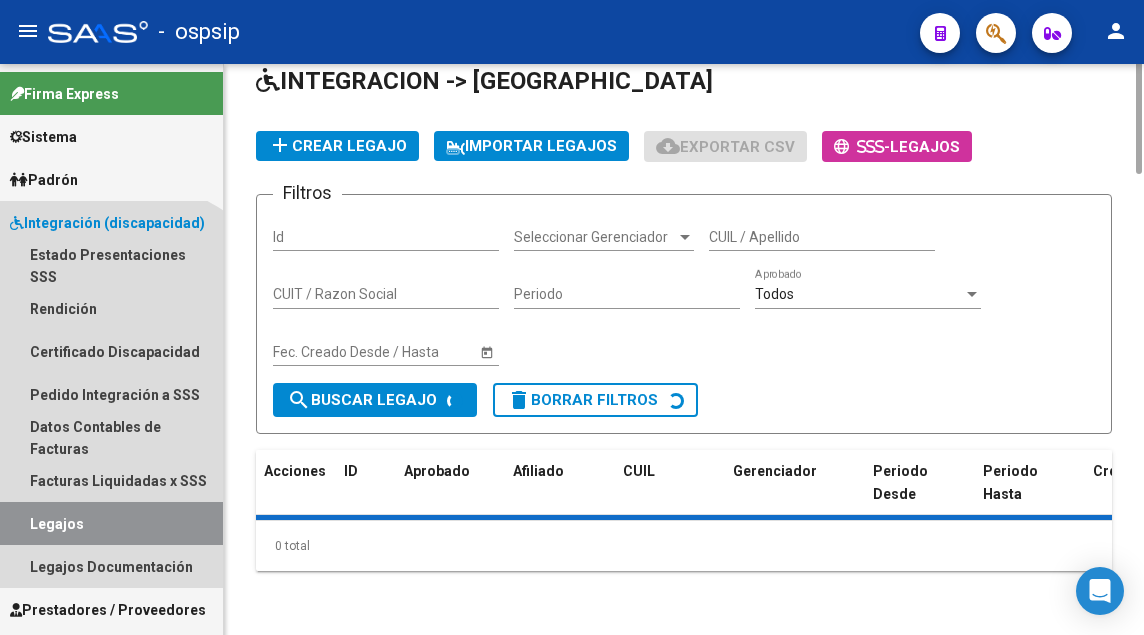 scroll, scrollTop: 0, scrollLeft: 0, axis: both 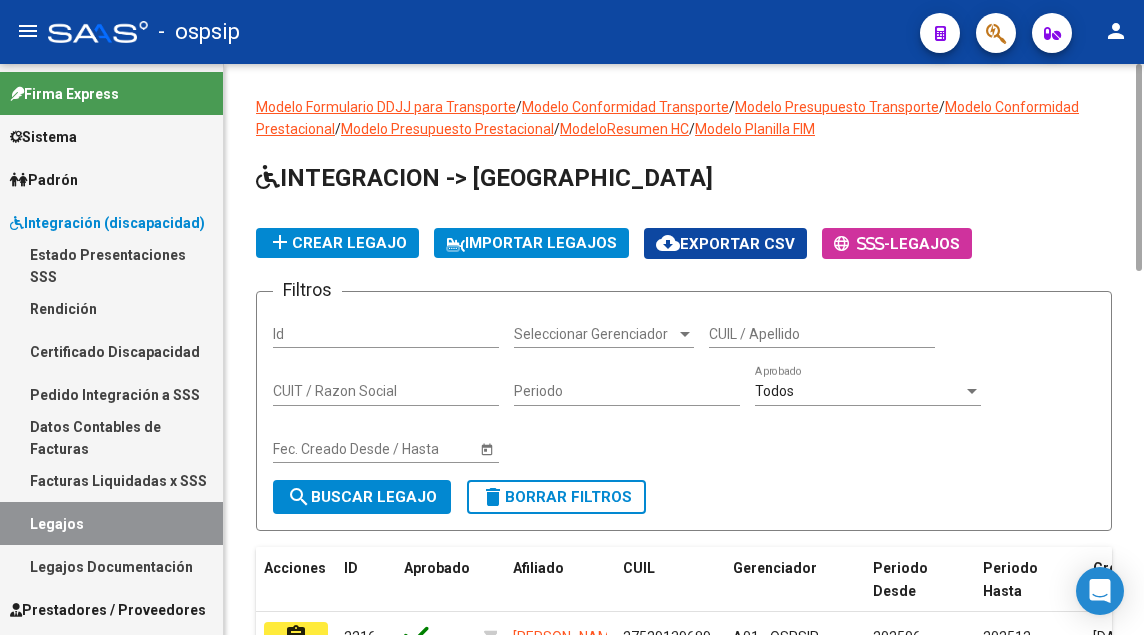 click on "Legajos" at bounding box center [111, 523] 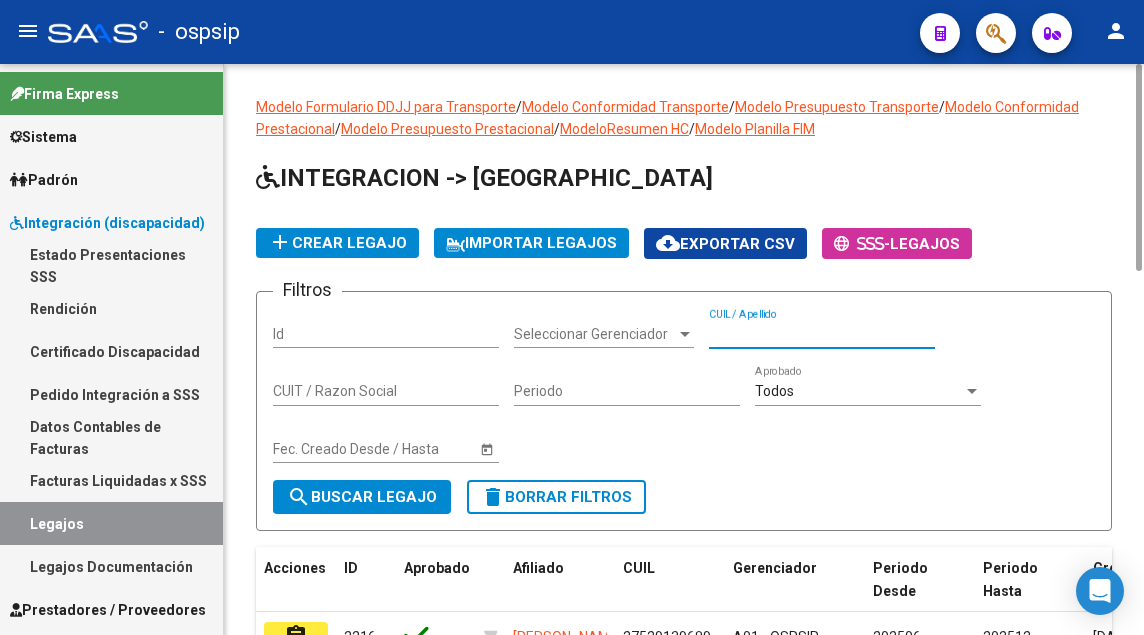click on "CUIL / Apellido" at bounding box center [822, 334] 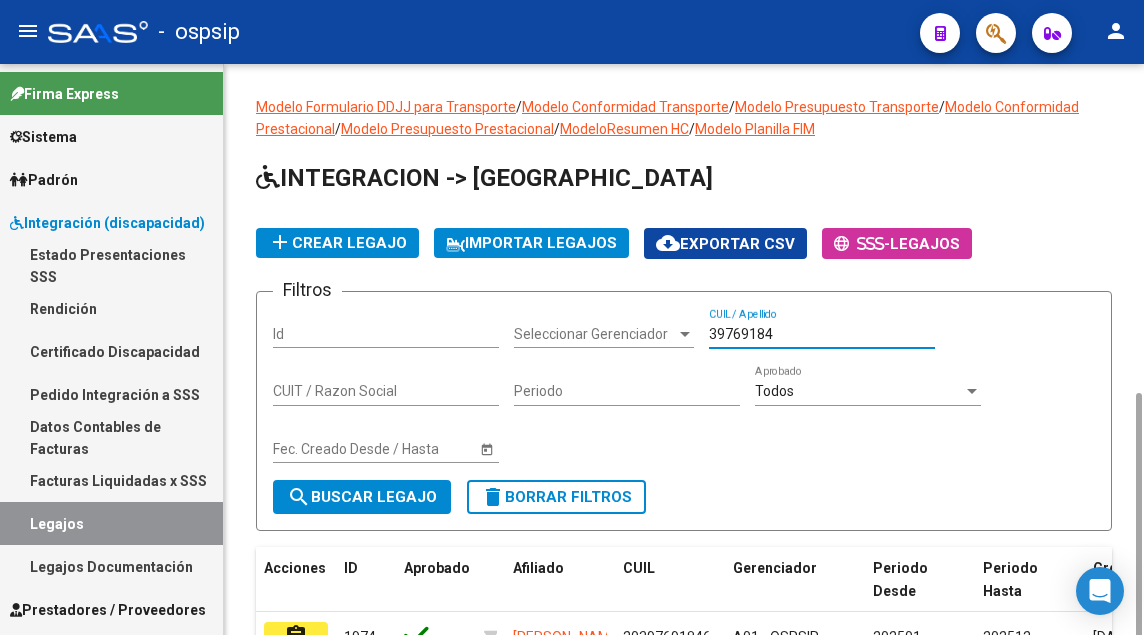 scroll, scrollTop: 200, scrollLeft: 0, axis: vertical 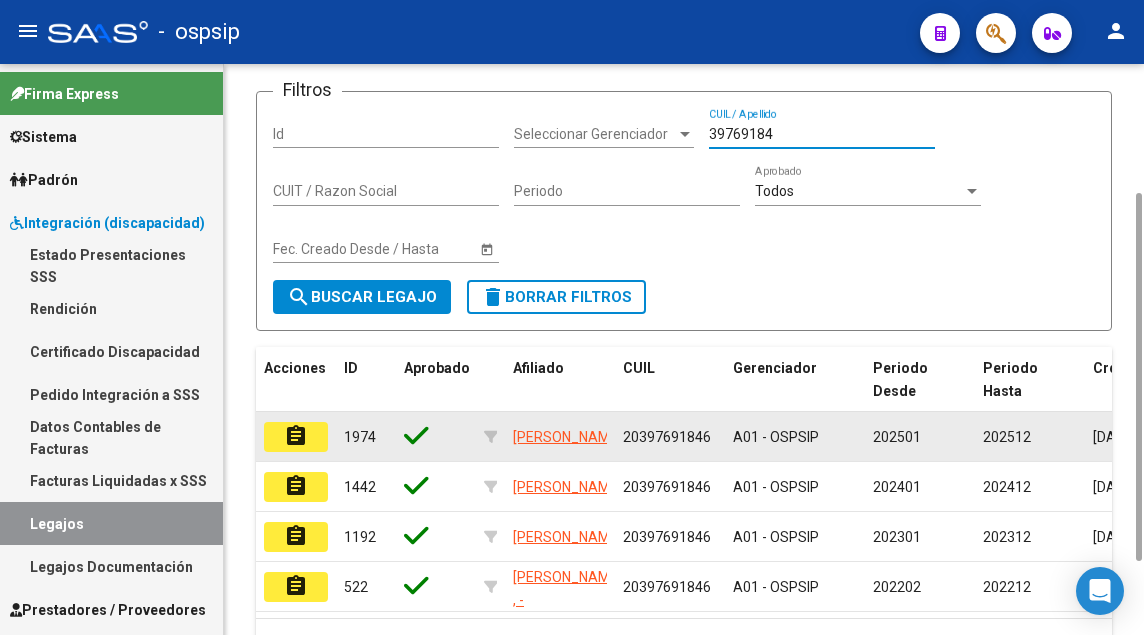 click on "assignment" 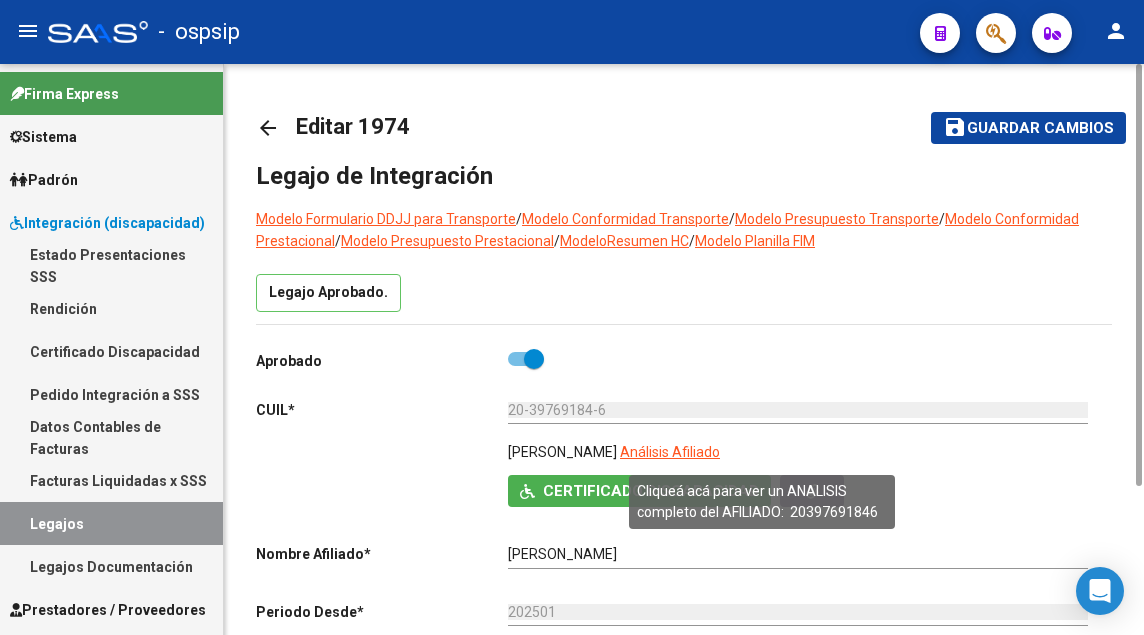 click on "Análisis Afiliado" 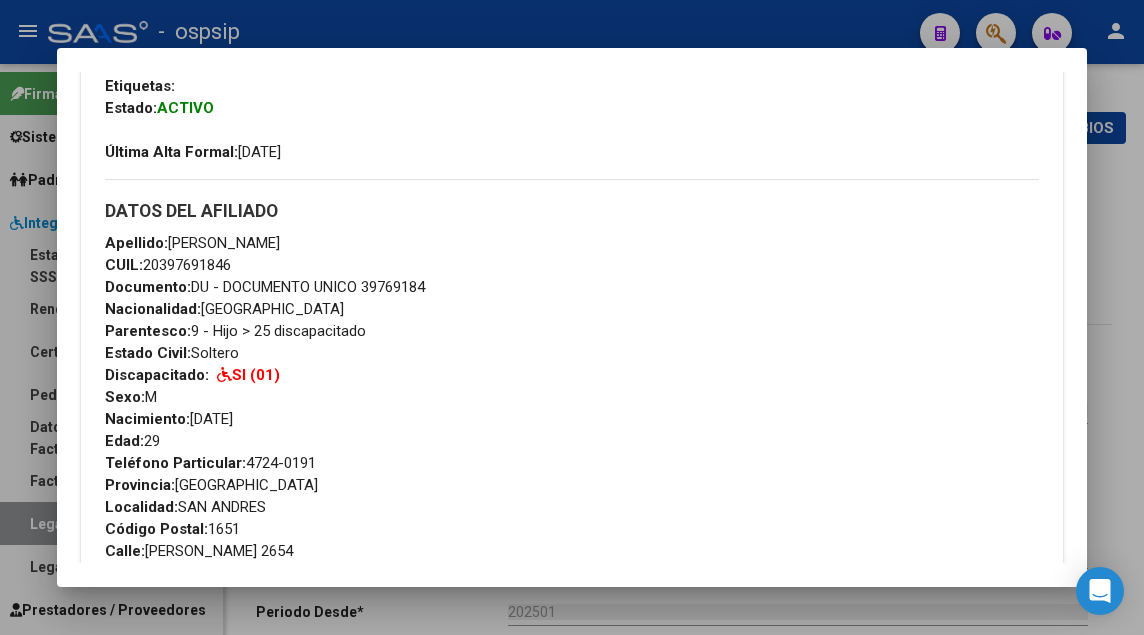 scroll, scrollTop: 500, scrollLeft: 0, axis: vertical 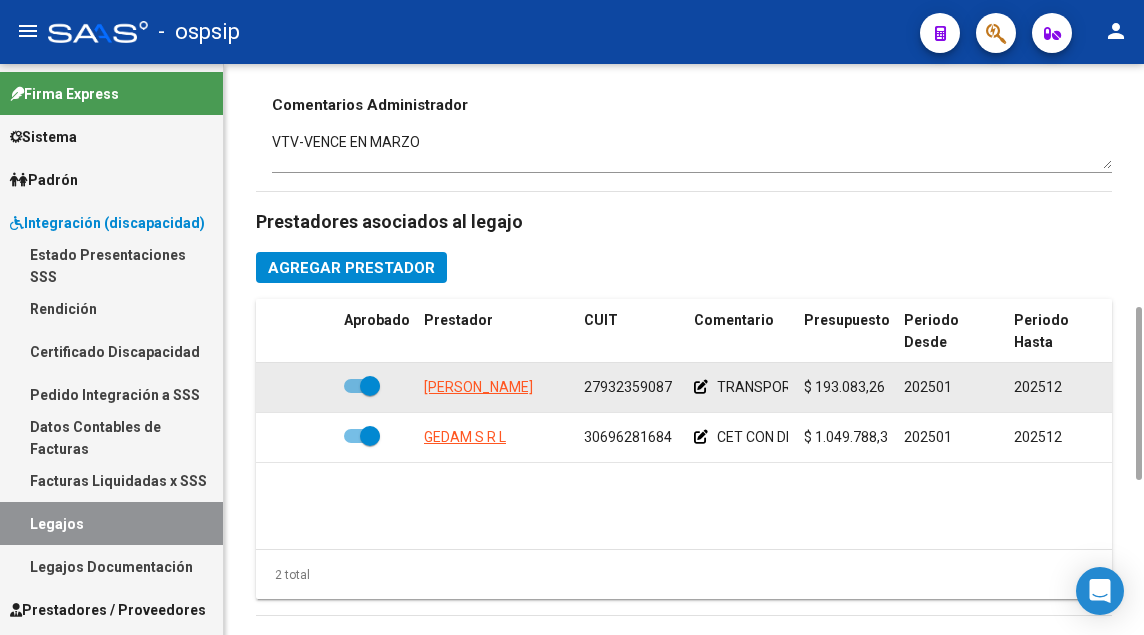 click on "[PERSON_NAME]" 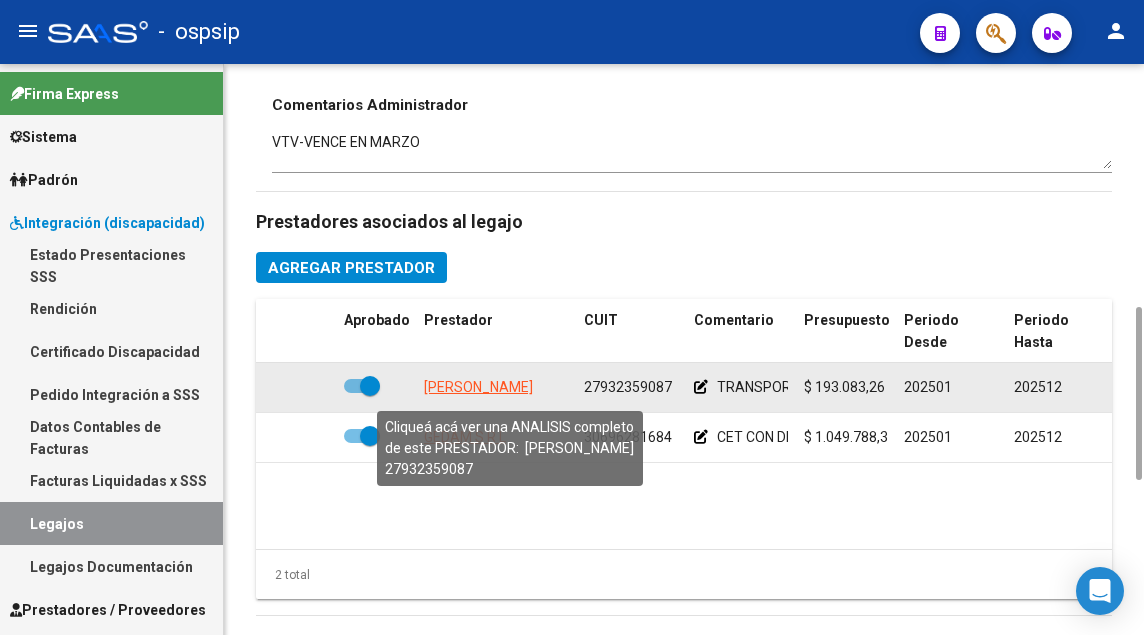 click on "[PERSON_NAME]" 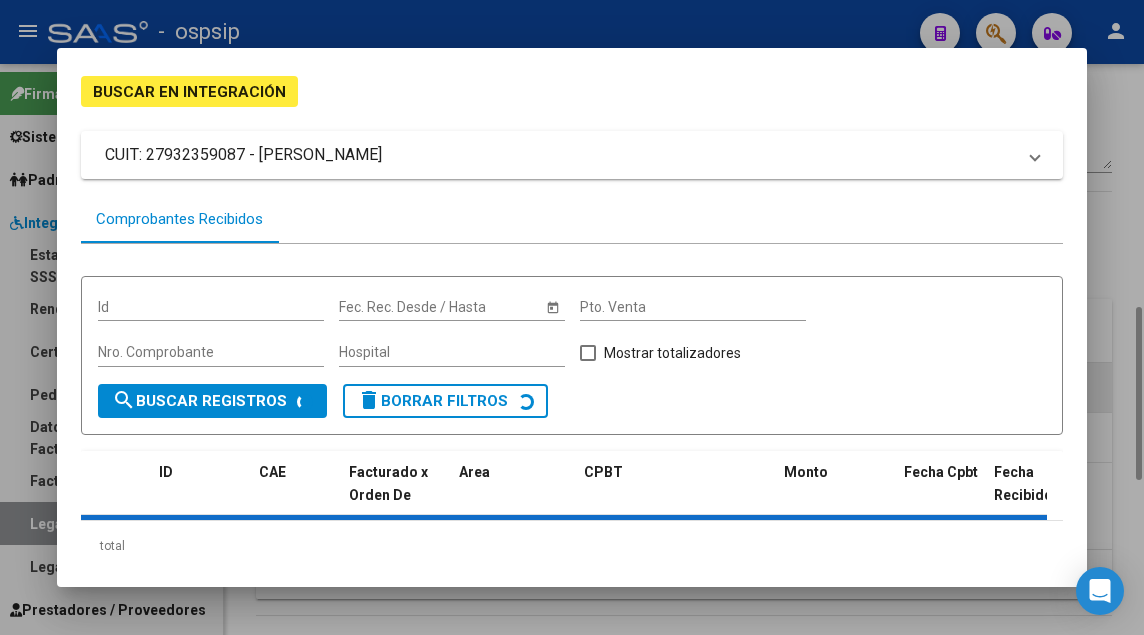 scroll, scrollTop: 149, scrollLeft: 0, axis: vertical 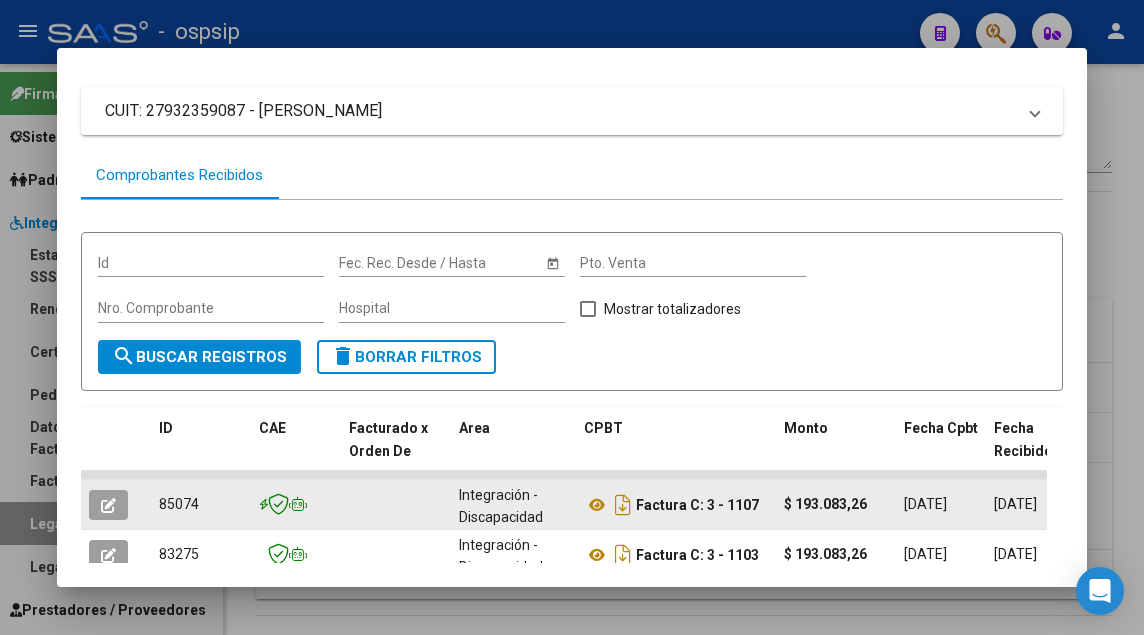 click 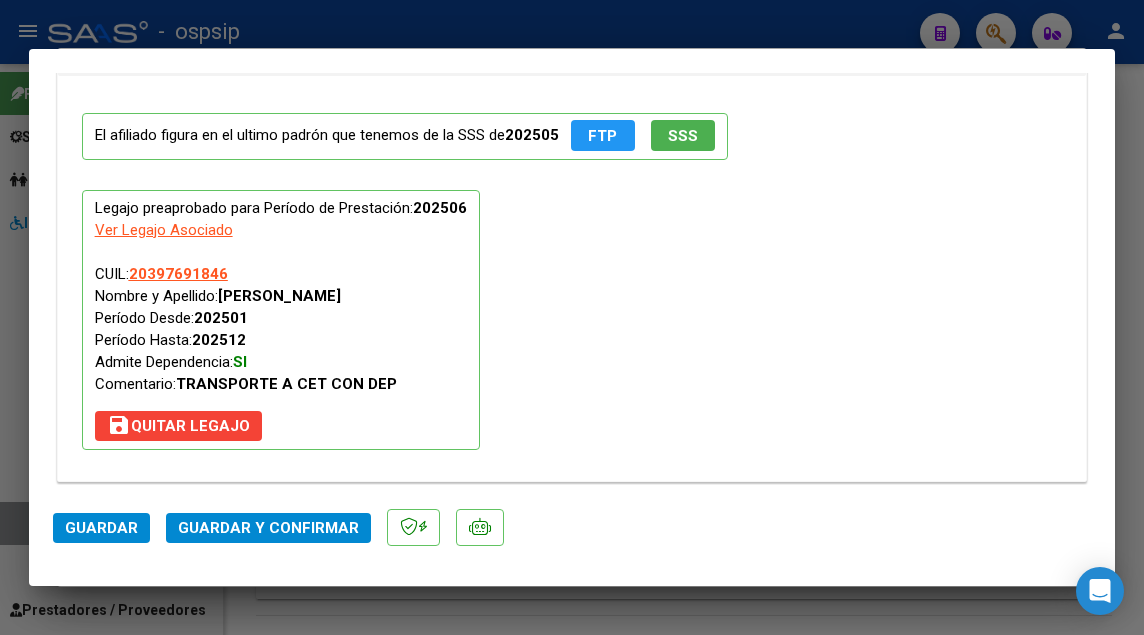 scroll, scrollTop: 2335, scrollLeft: 0, axis: vertical 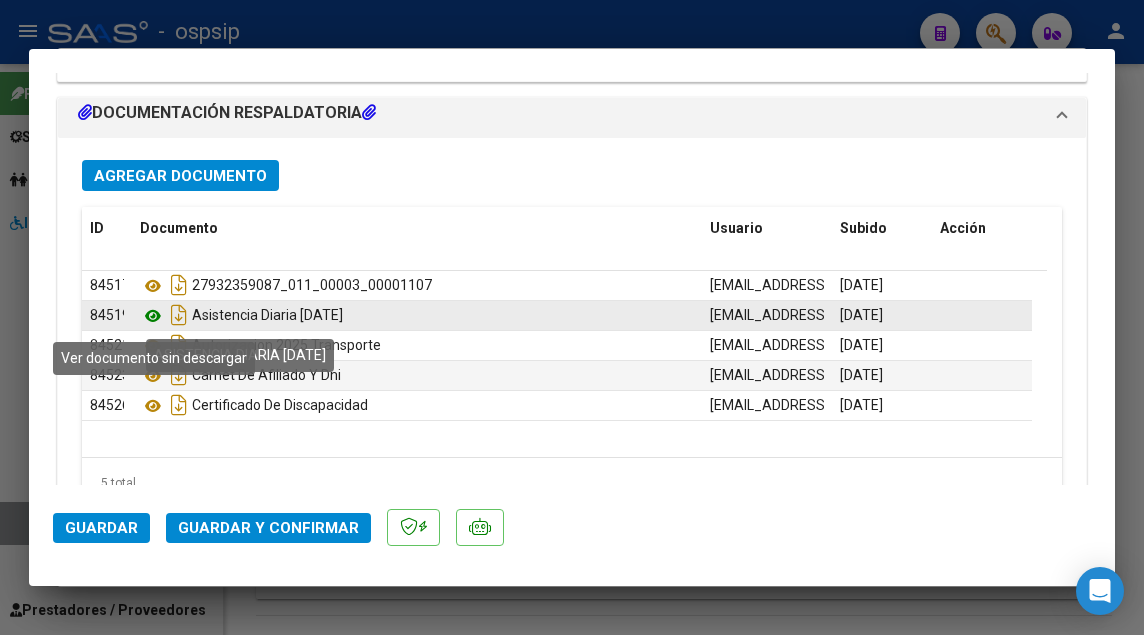 click 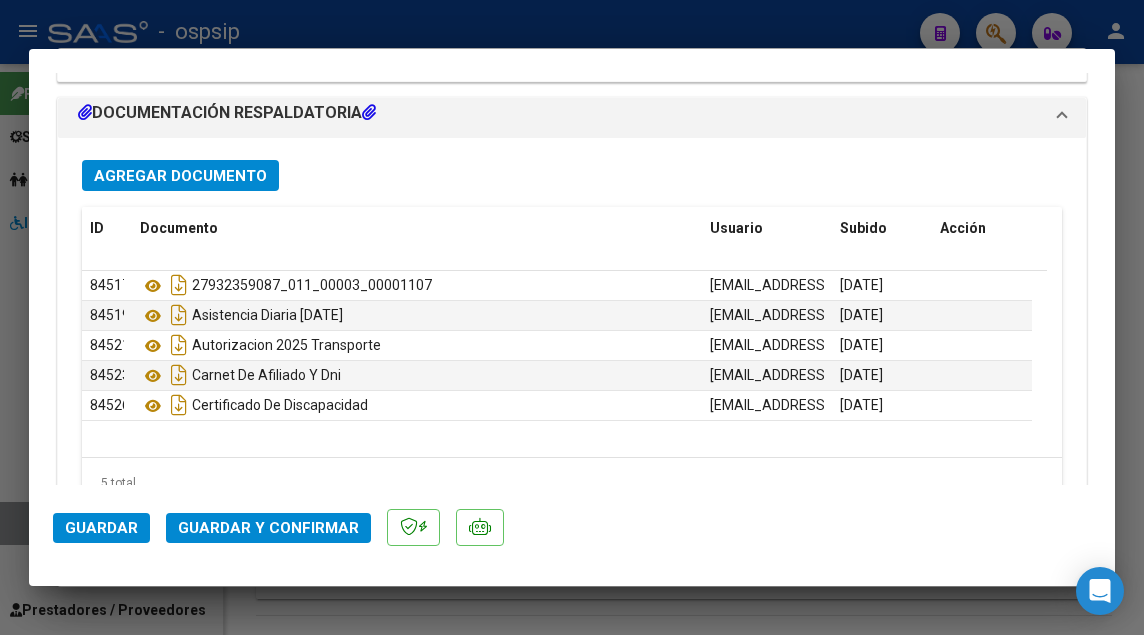 click on "Guardar y Confirmar" 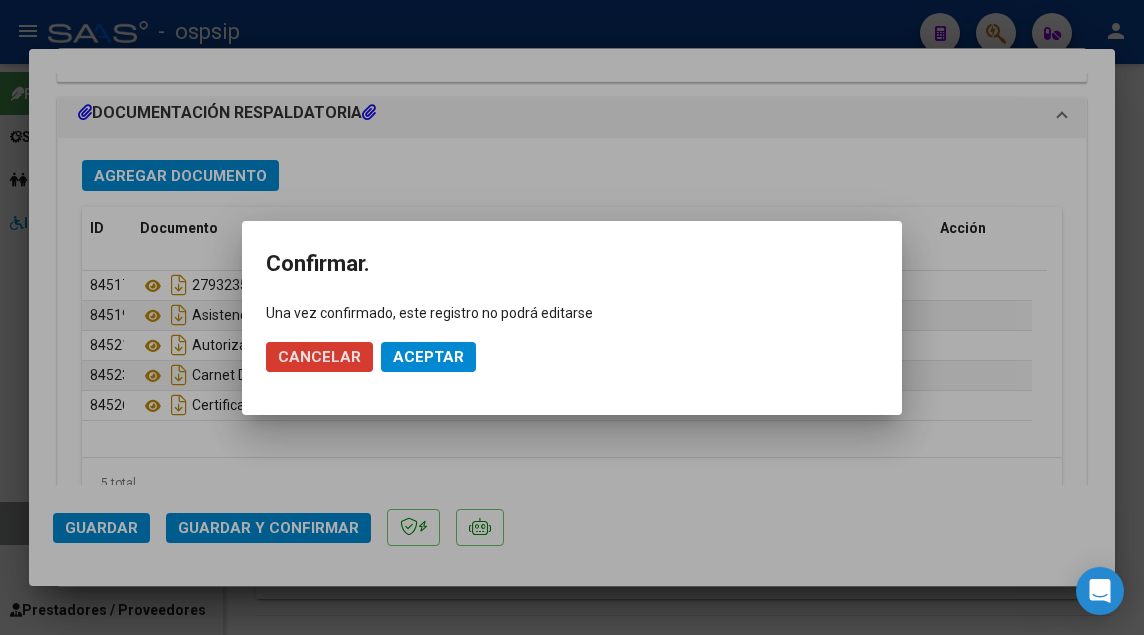 click on "Aceptar" 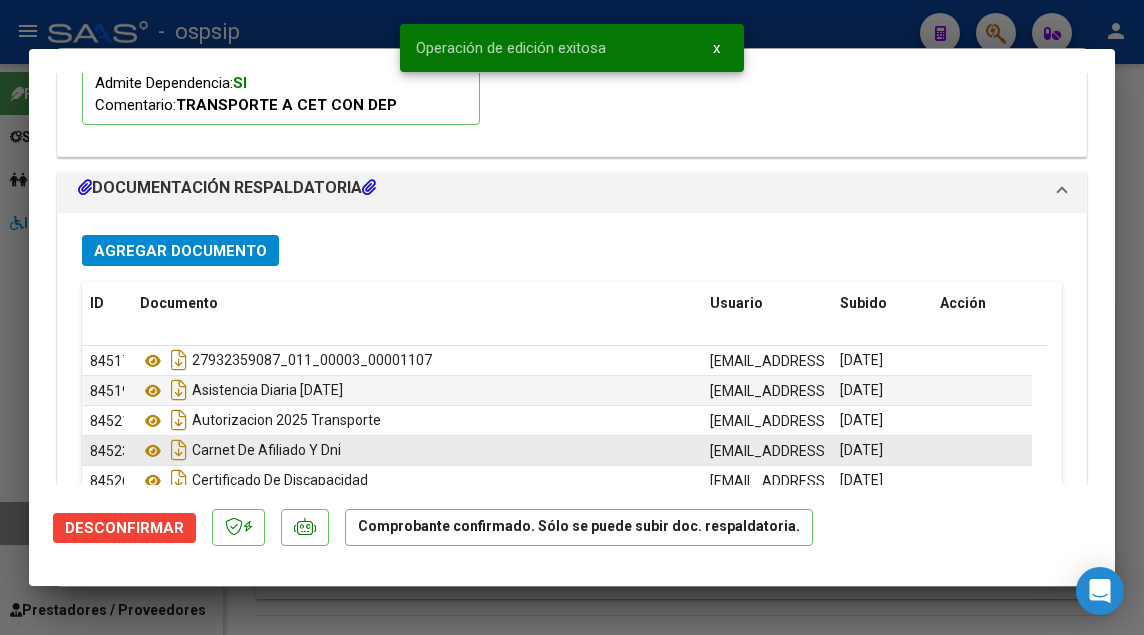 scroll, scrollTop: 1863, scrollLeft: 0, axis: vertical 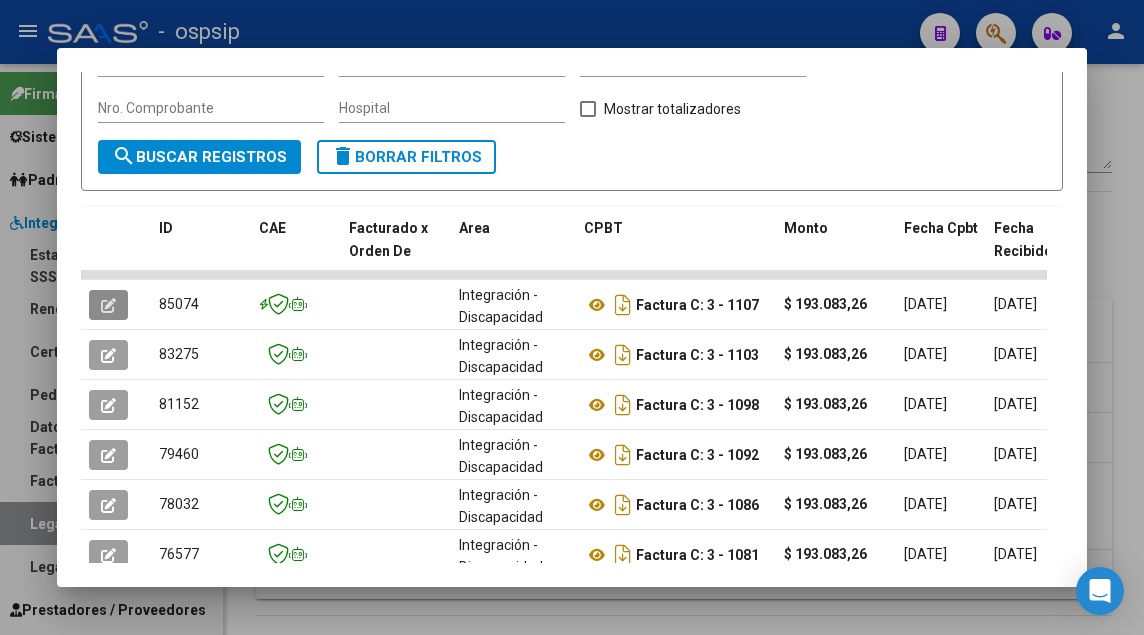 click at bounding box center [572, 317] 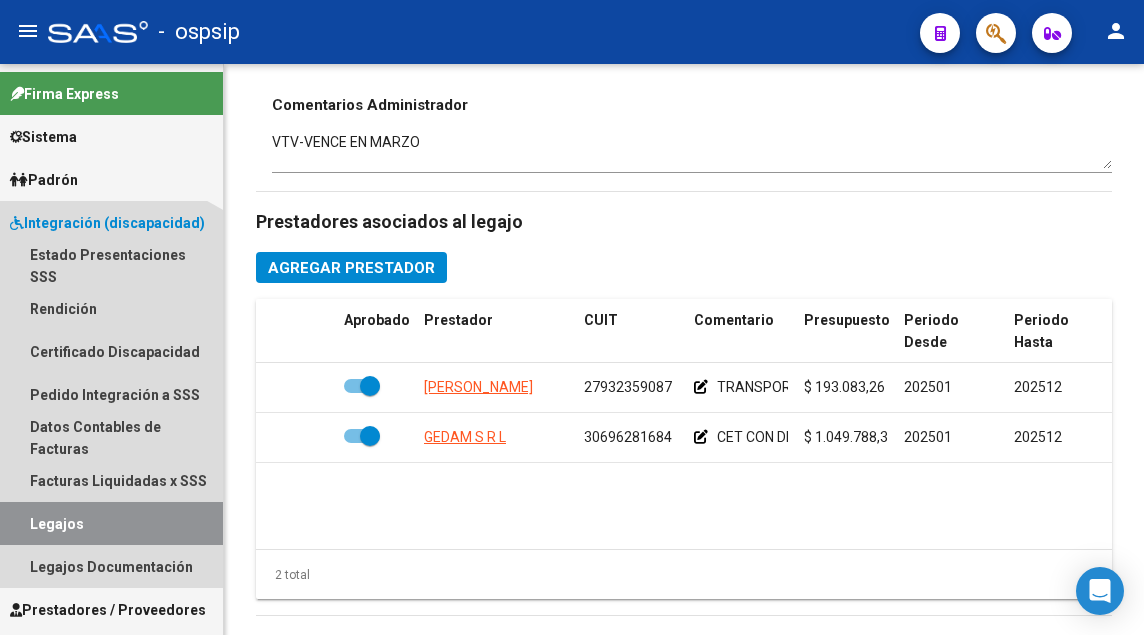 click on "Legajos" at bounding box center [111, 523] 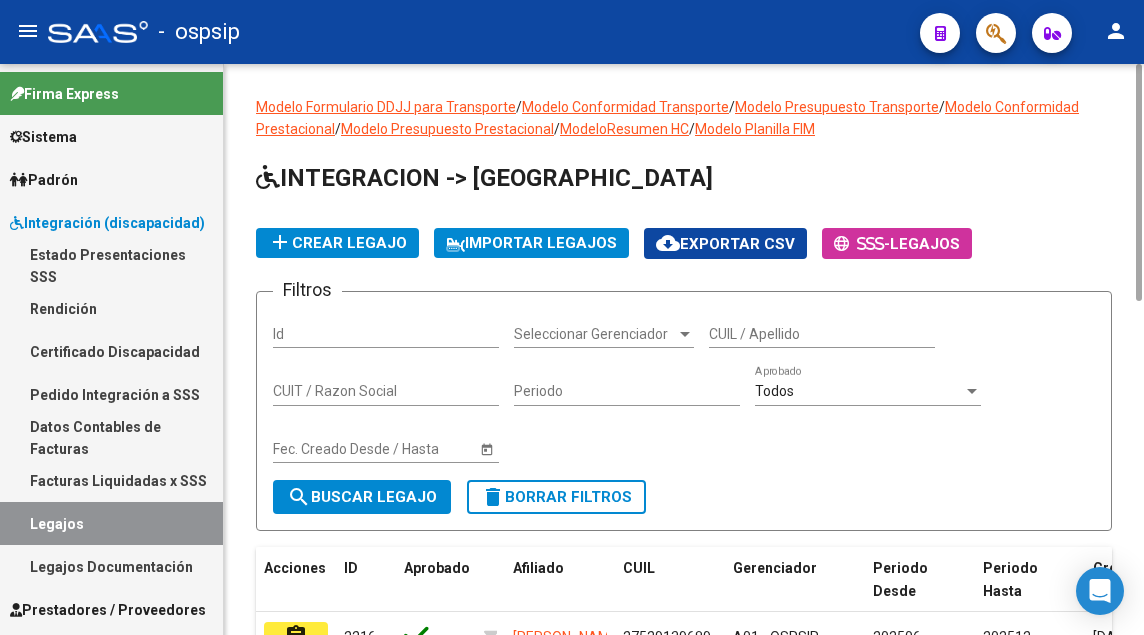click on "CUIL / Apellido" 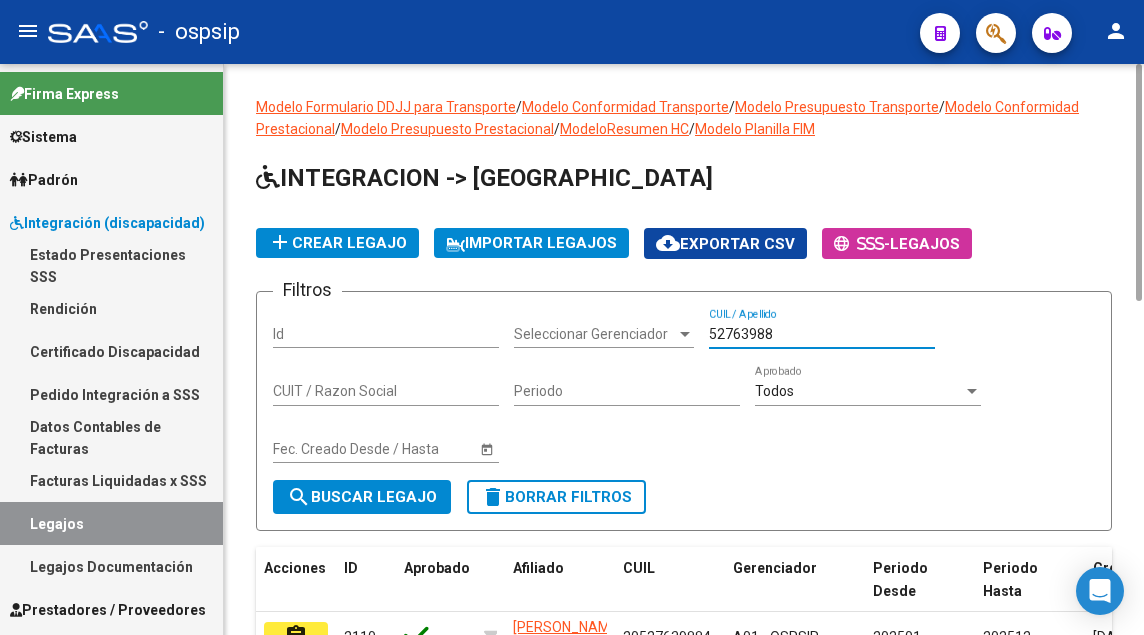 scroll, scrollTop: 264, scrollLeft: 0, axis: vertical 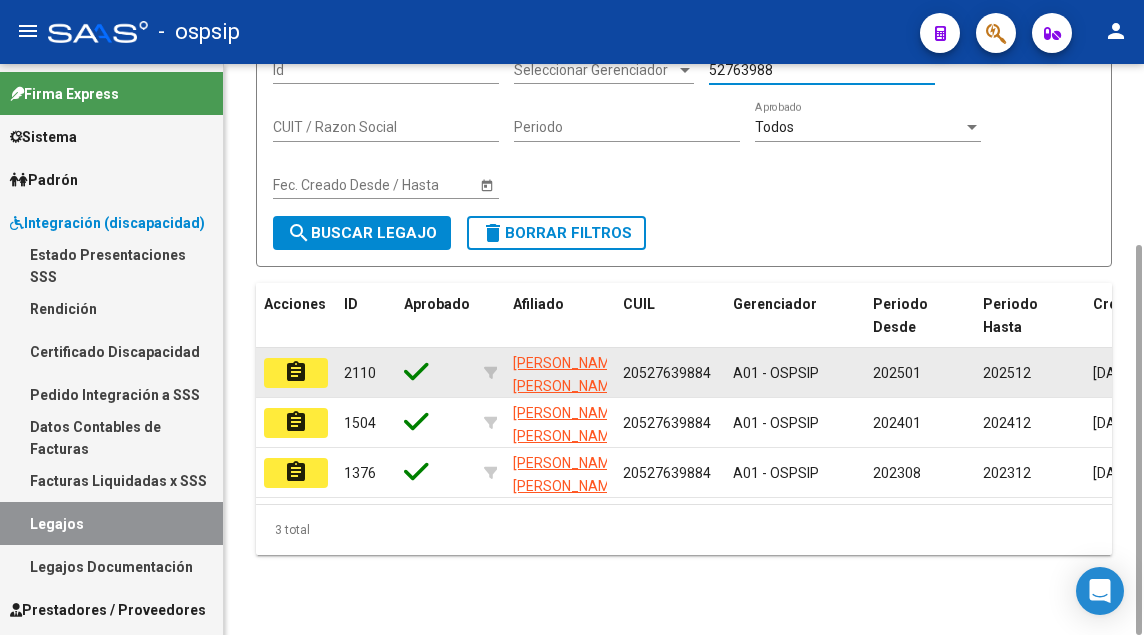 click on "assignment" 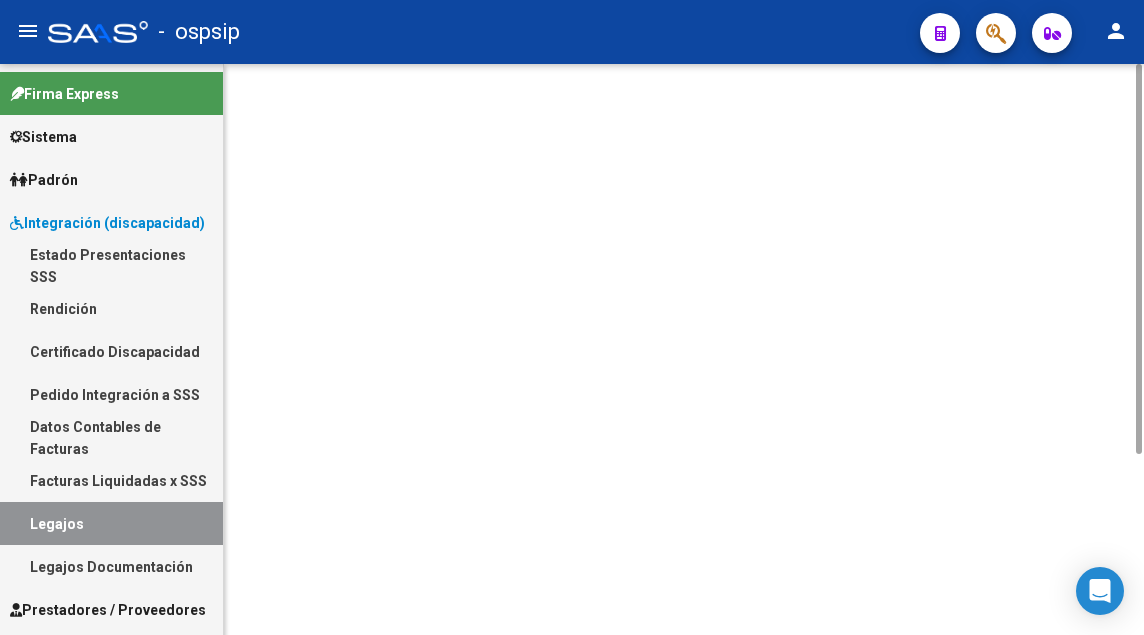 scroll, scrollTop: 0, scrollLeft: 0, axis: both 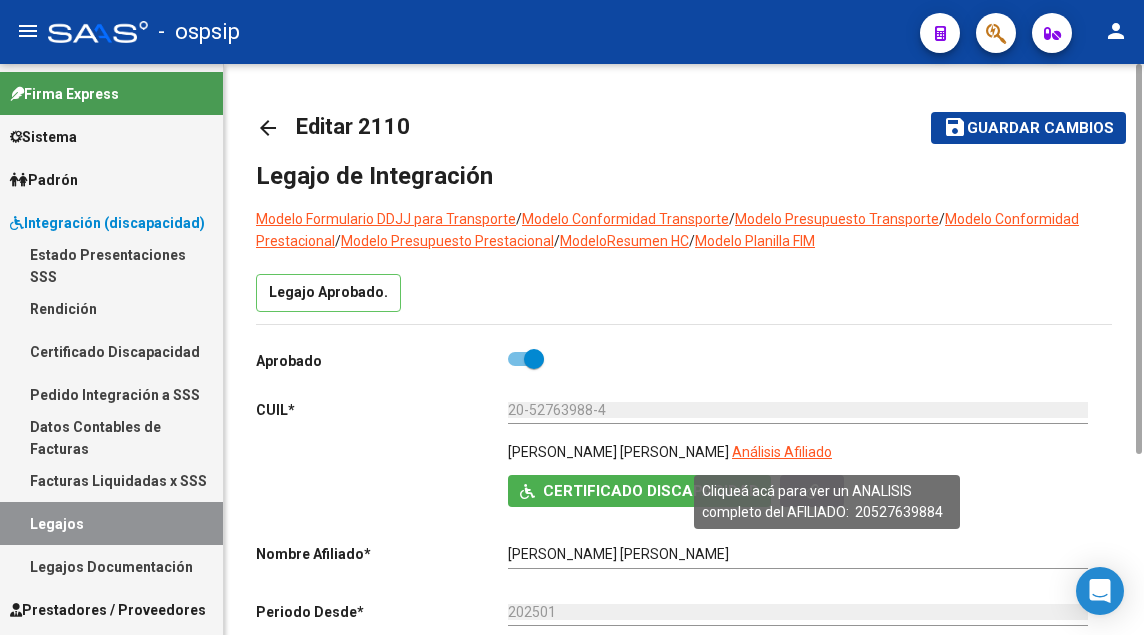click on "Análisis Afiliado" 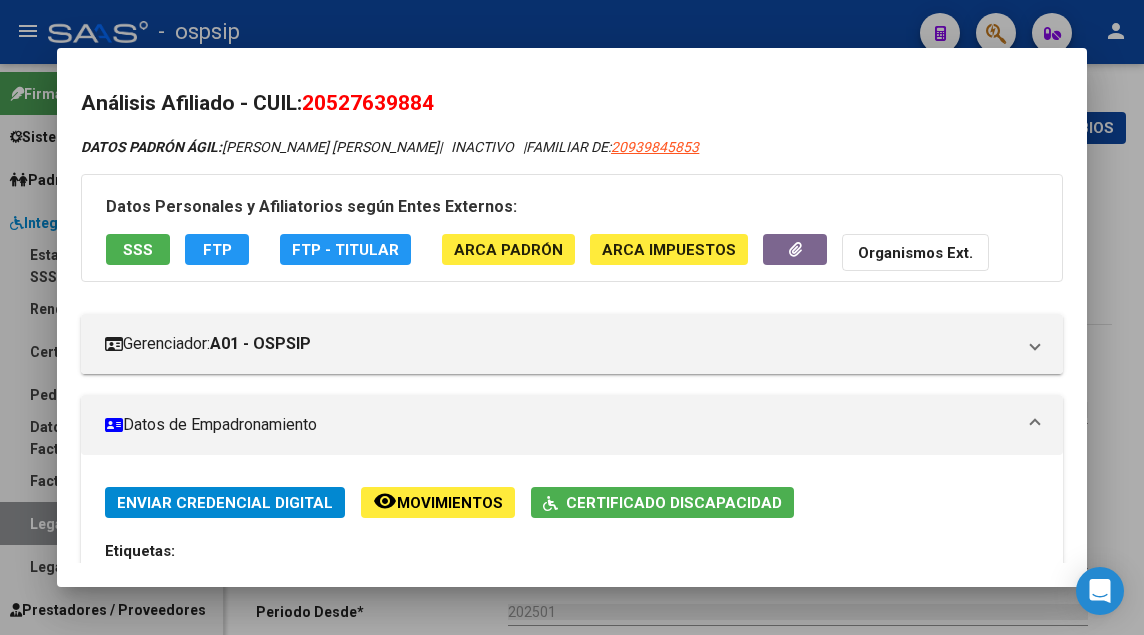 scroll, scrollTop: 0, scrollLeft: 0, axis: both 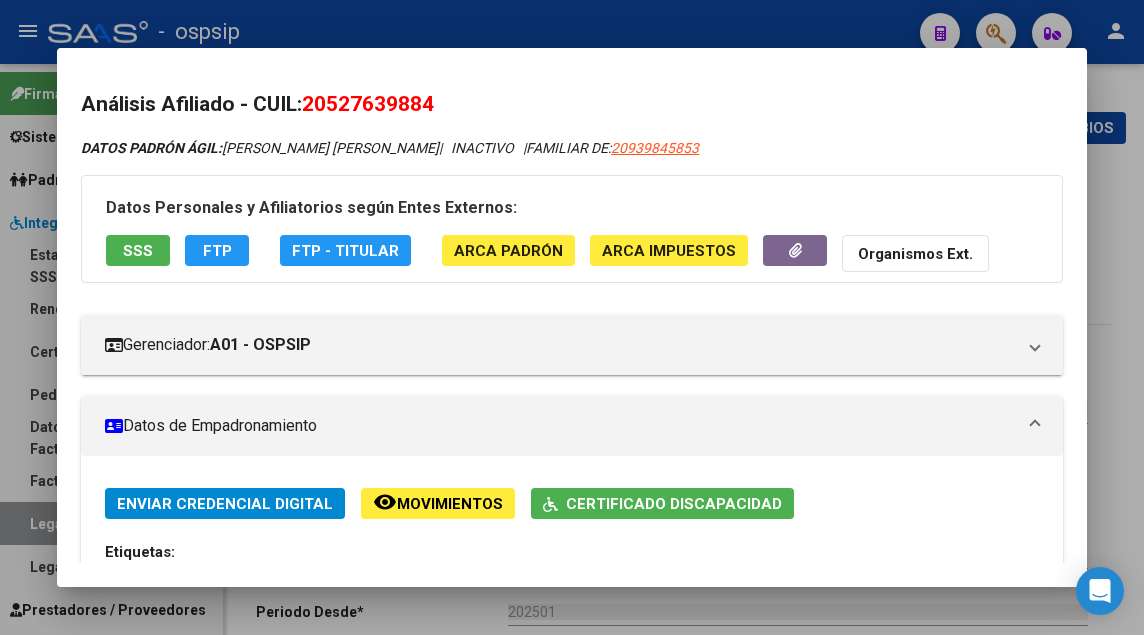 click on "SSS" at bounding box center (138, 253) 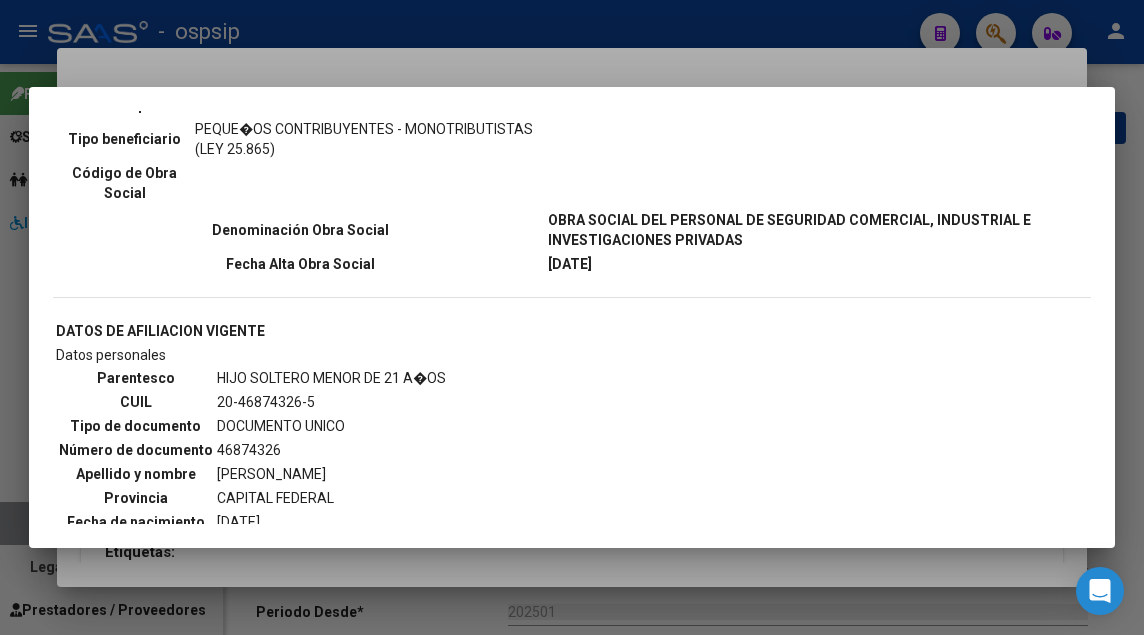 scroll, scrollTop: 700, scrollLeft: 0, axis: vertical 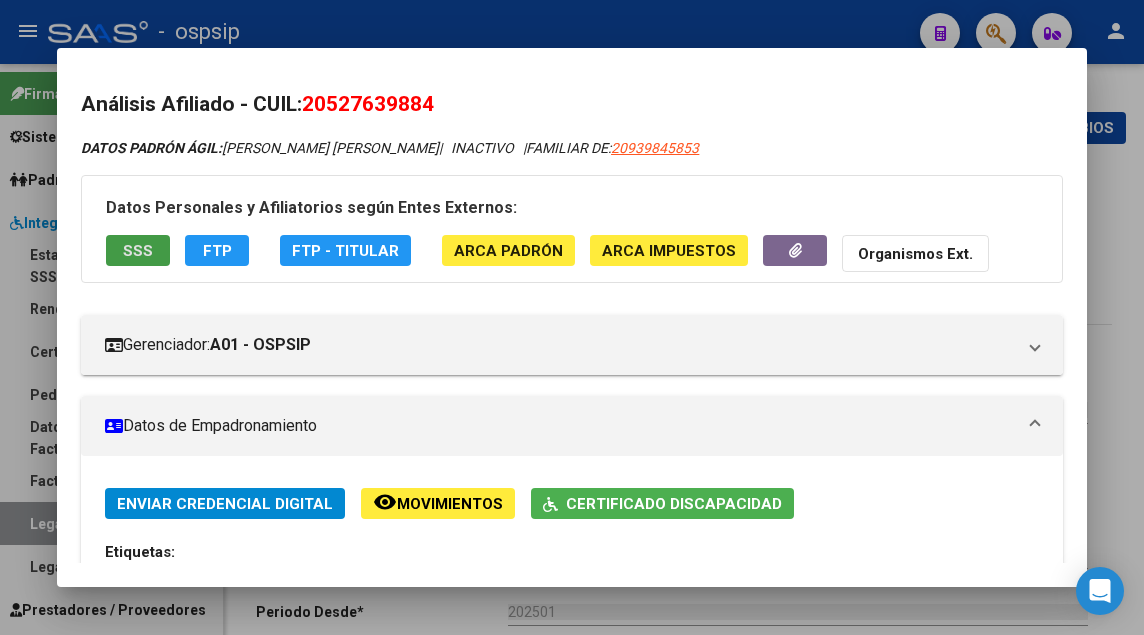 click on "Certificado Discapacidad" 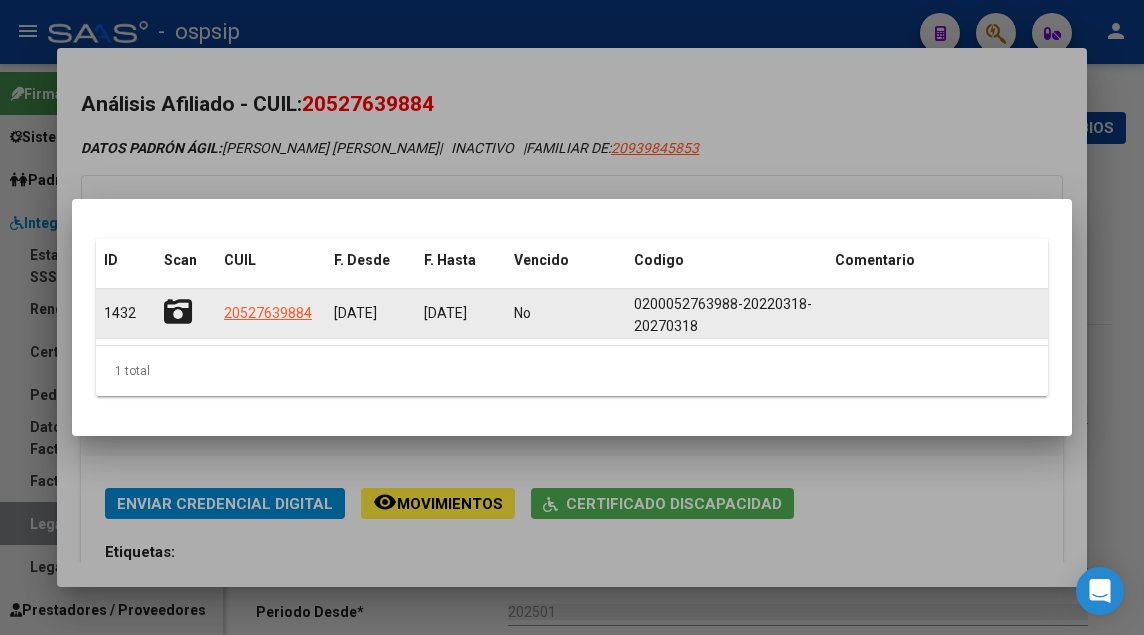 scroll, scrollTop: 3, scrollLeft: 0, axis: vertical 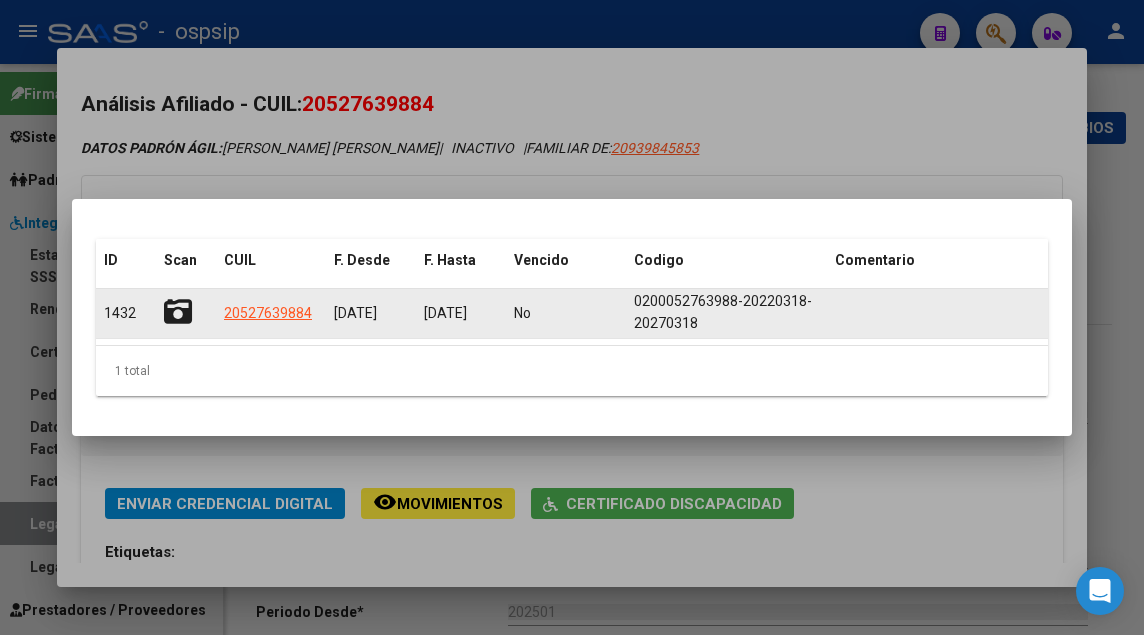click 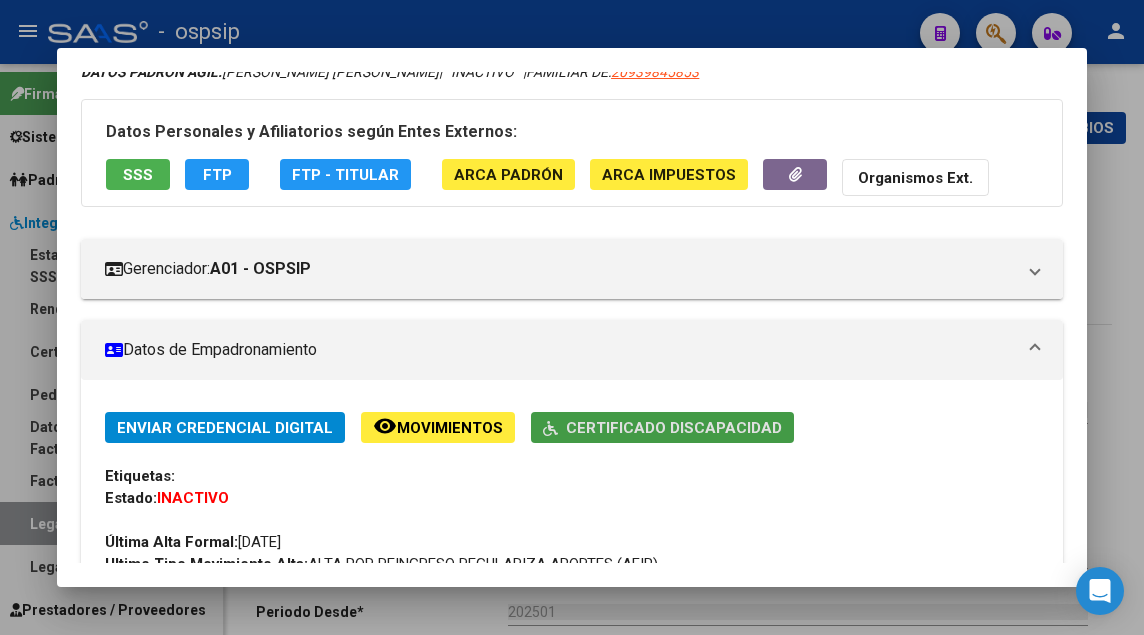scroll, scrollTop: 0, scrollLeft: 0, axis: both 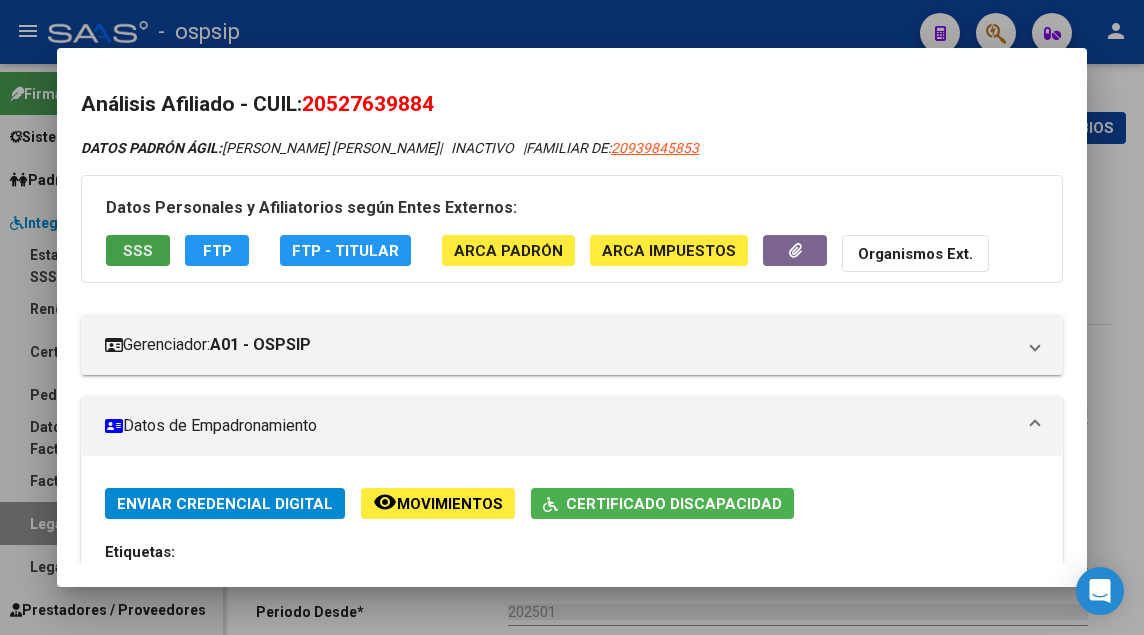 click on "SSS" at bounding box center (138, 251) 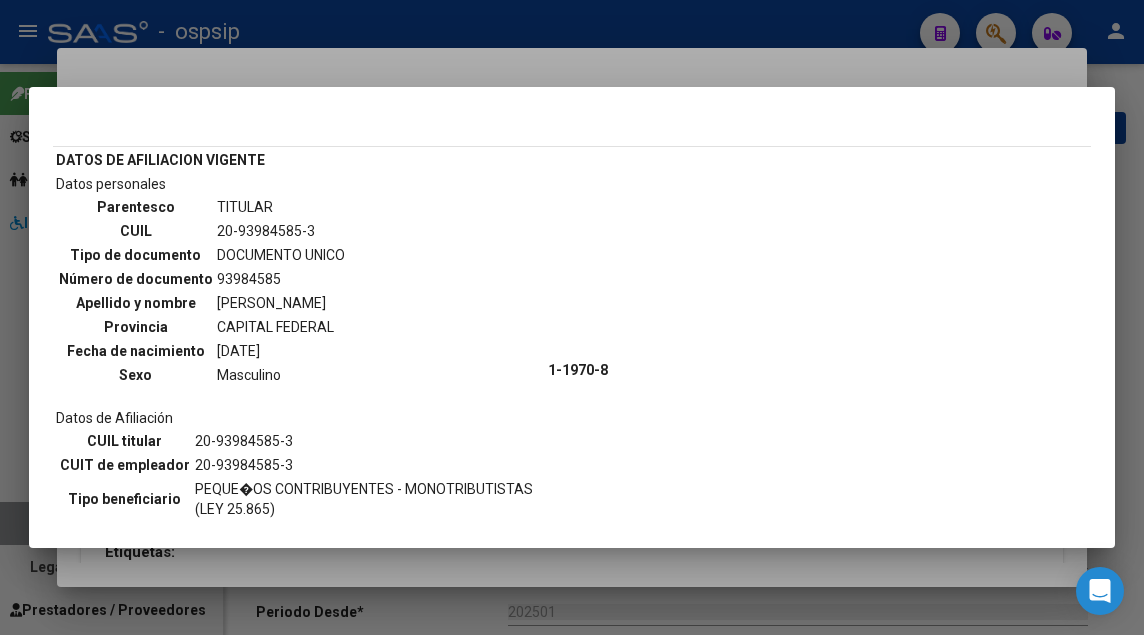 scroll, scrollTop: 0, scrollLeft: 0, axis: both 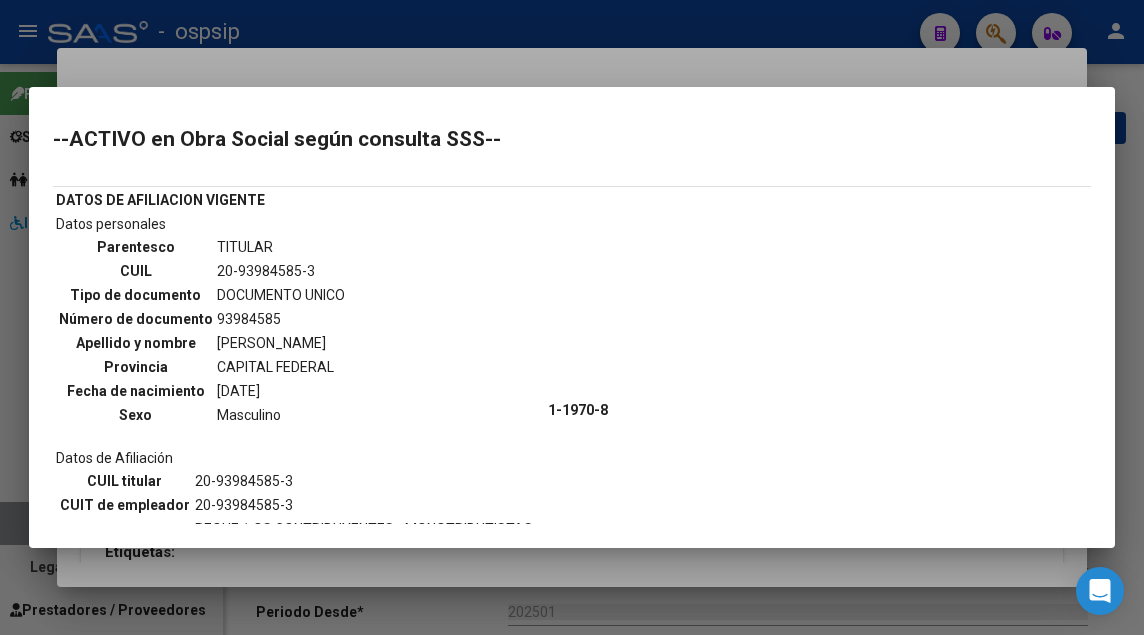 click on "Datos personales
Parentesco
TITULAR
CUIL
20-93984585-3
Tipo de documento
DOCUMENTO UNICO
Número de documento
93984585
Apellido y nombre
[PERSON_NAME]
Provincia
CAPITAL FEDERAL
Fecha de nacimiento
[DEMOGRAPHIC_DATA]
Sexo
Masculino
Datos de Afiliación
CUIL titular
20-93984585-3
CUIT de empleador
20-93984585-3
Tipo beneficiario
PEQUE�OS CONTRIBUYENTES - MONOTRIBUTISTAS (LEY 25.865)
Código de Obra Social" at bounding box center (300, 410) 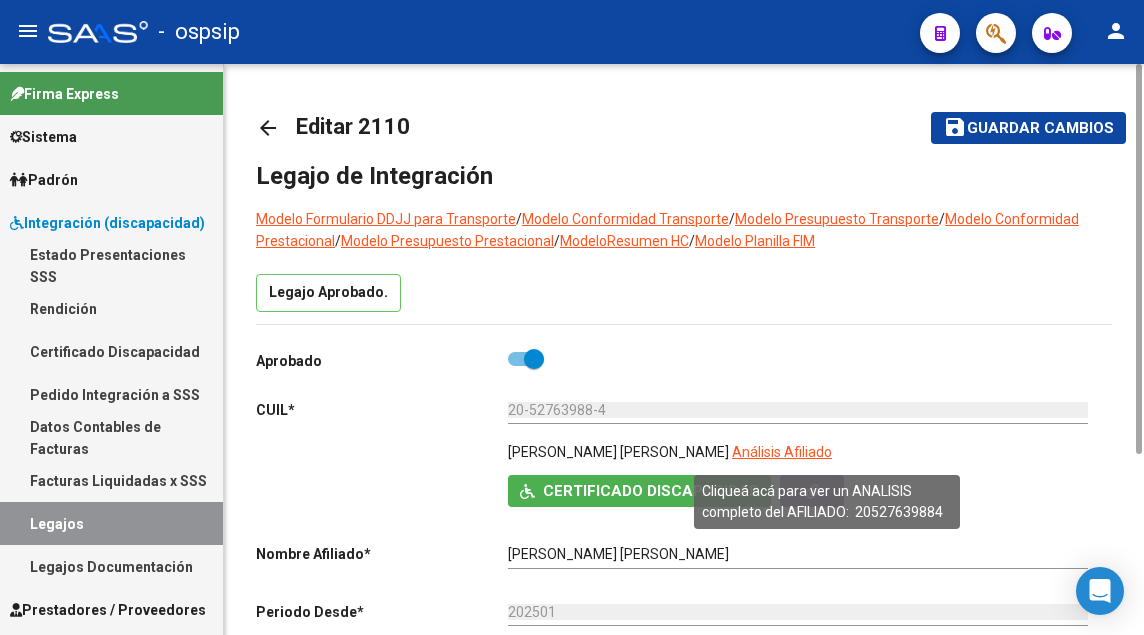 click on "Análisis Afiliado" 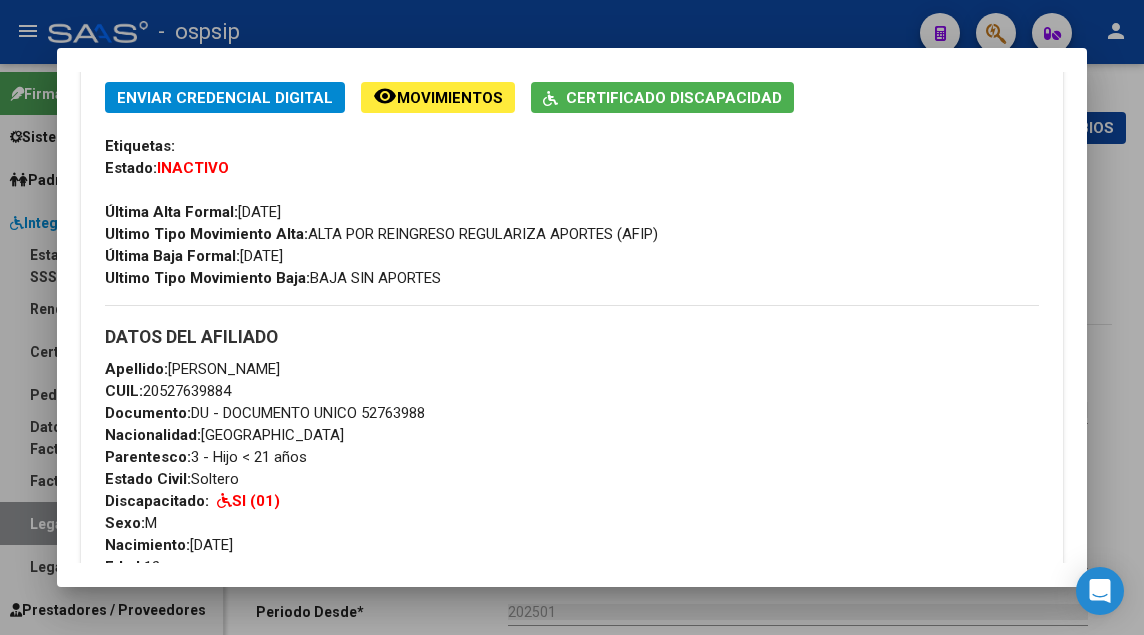 scroll, scrollTop: 500, scrollLeft: 0, axis: vertical 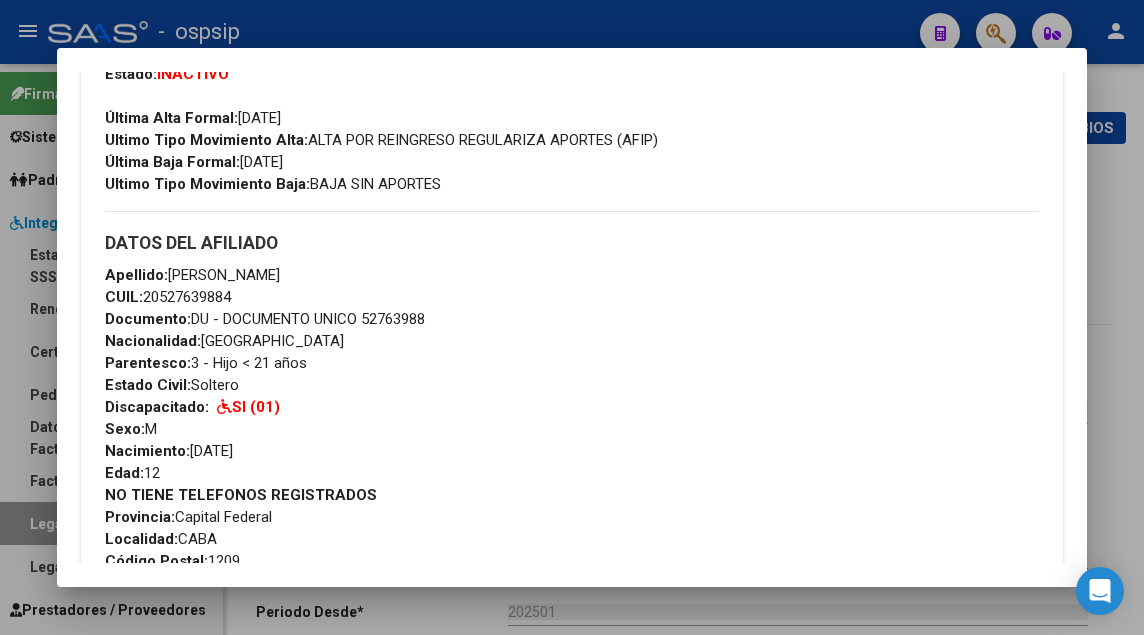 drag, startPoint x: 240, startPoint y: 297, endPoint x: 169, endPoint y: 271, distance: 75.61085 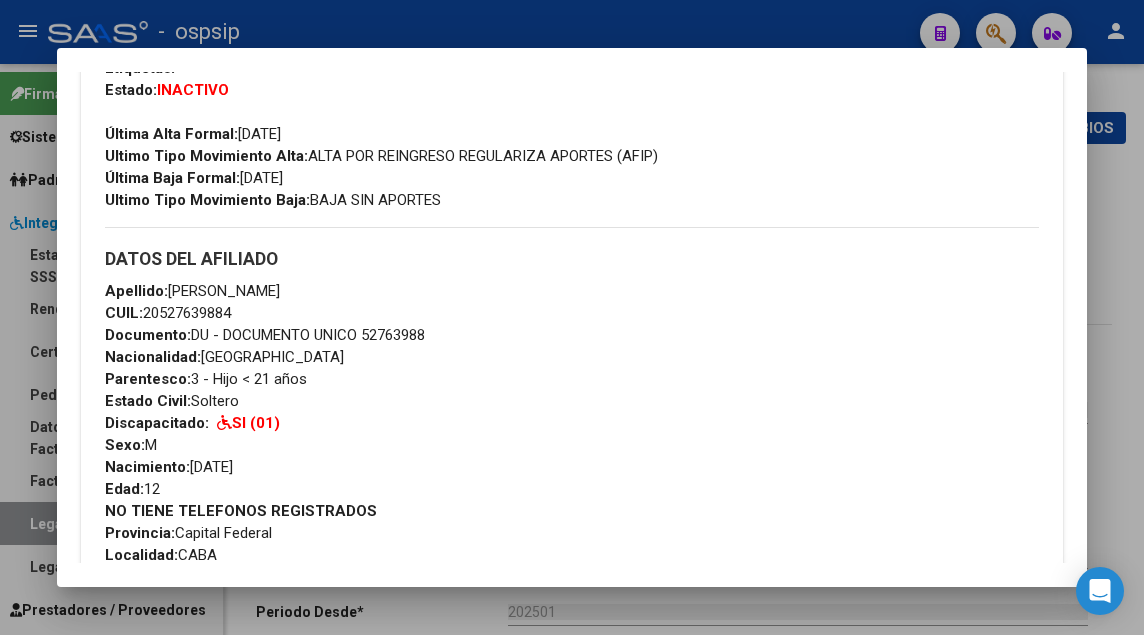scroll, scrollTop: 84, scrollLeft: 0, axis: vertical 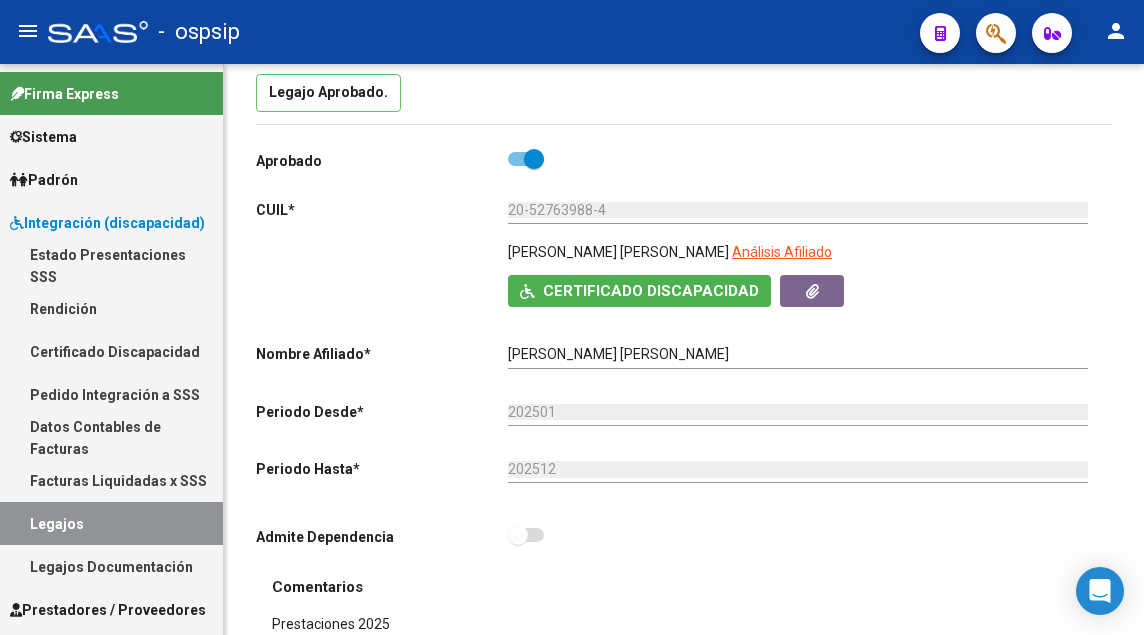 click on "Legajos" at bounding box center [111, 523] 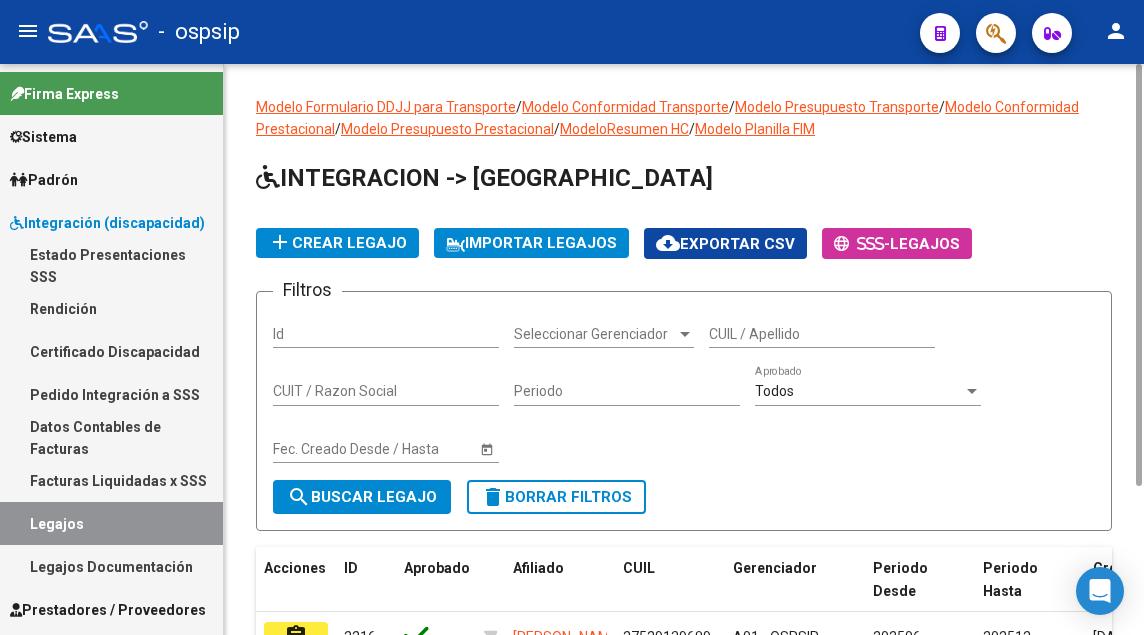 click on "CUIL / Apellido" at bounding box center [822, 334] 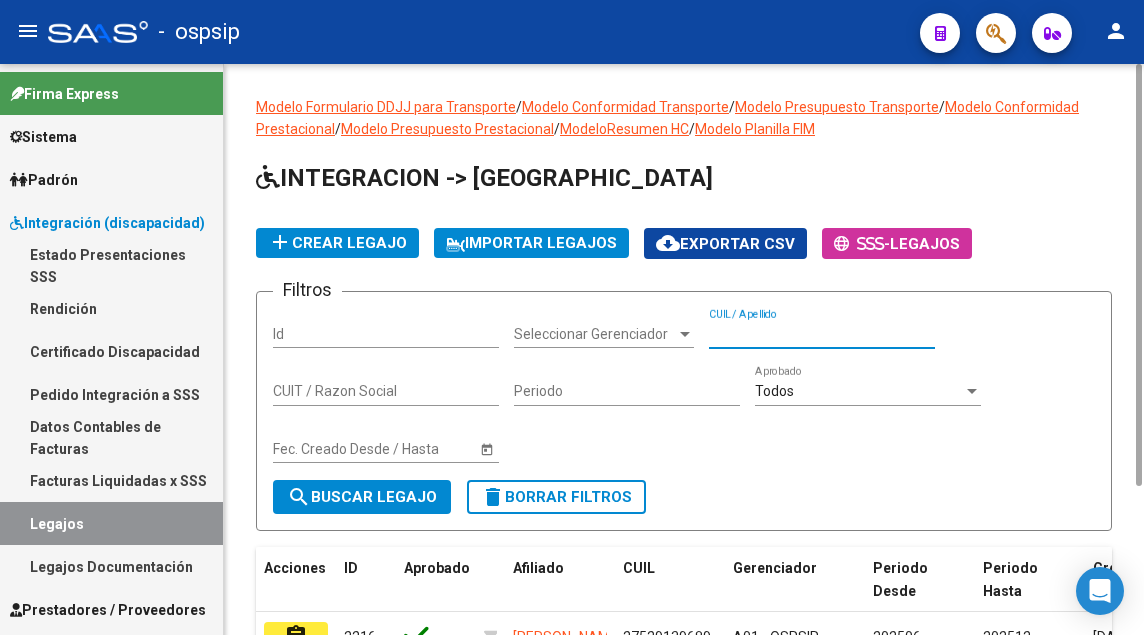 click on "CUIL / Apellido" at bounding box center (822, 334) 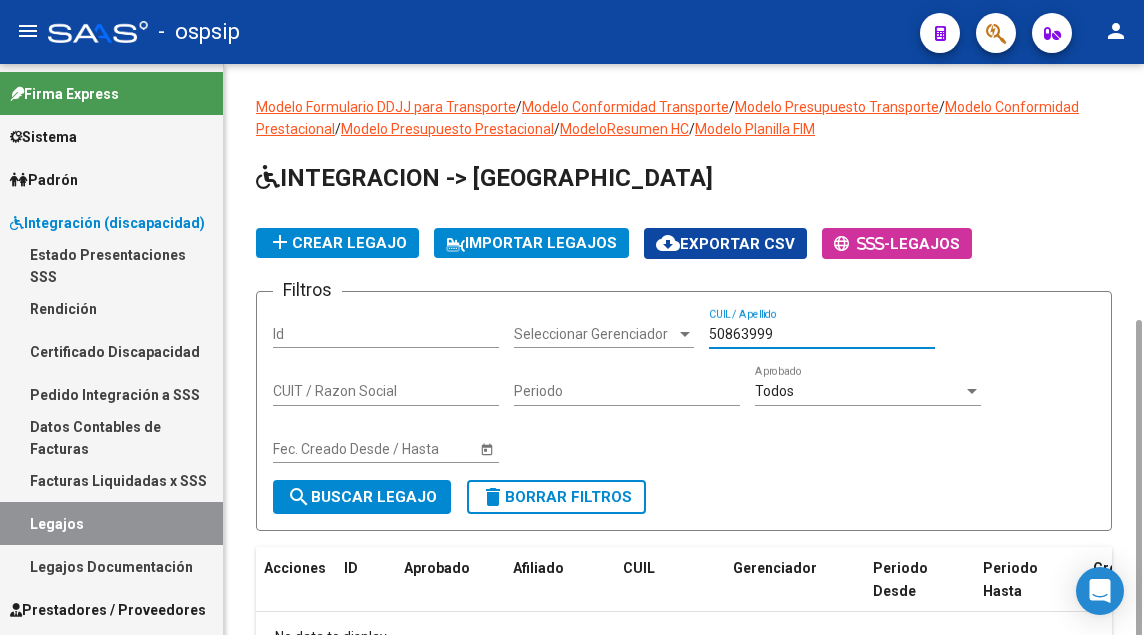scroll, scrollTop: 142, scrollLeft: 0, axis: vertical 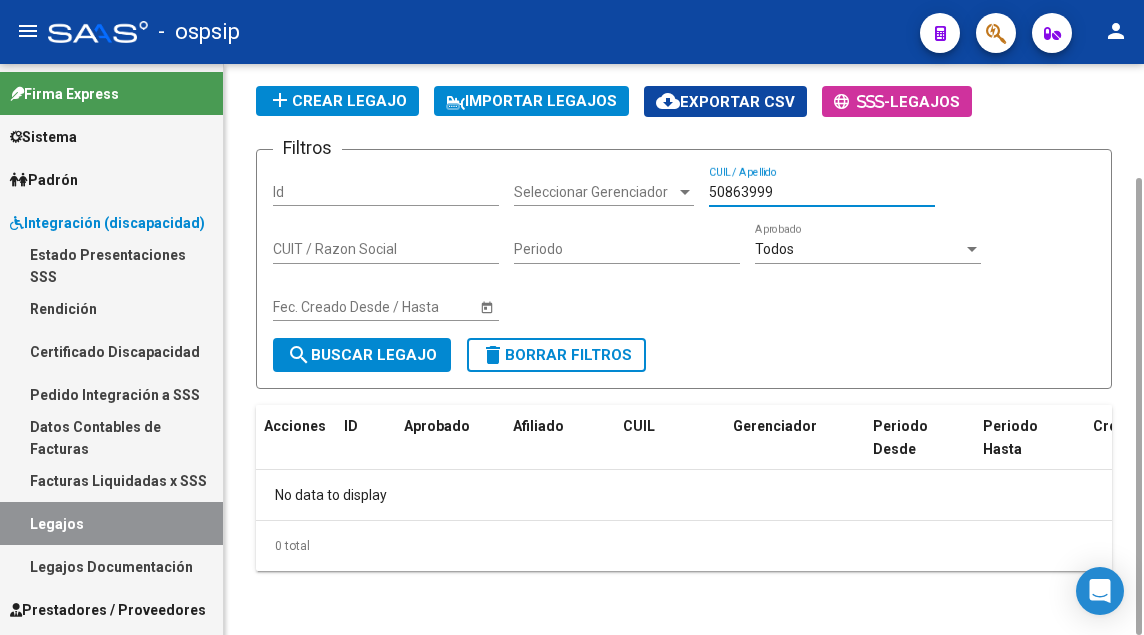 click on "50863999" at bounding box center [822, 192] 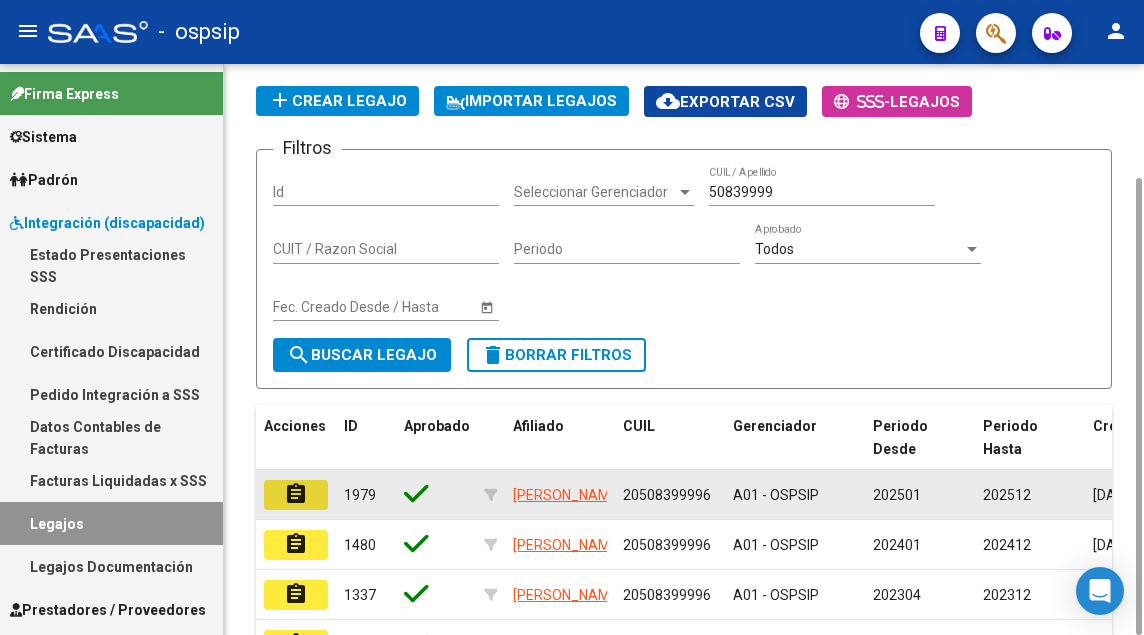 click on "assignment" 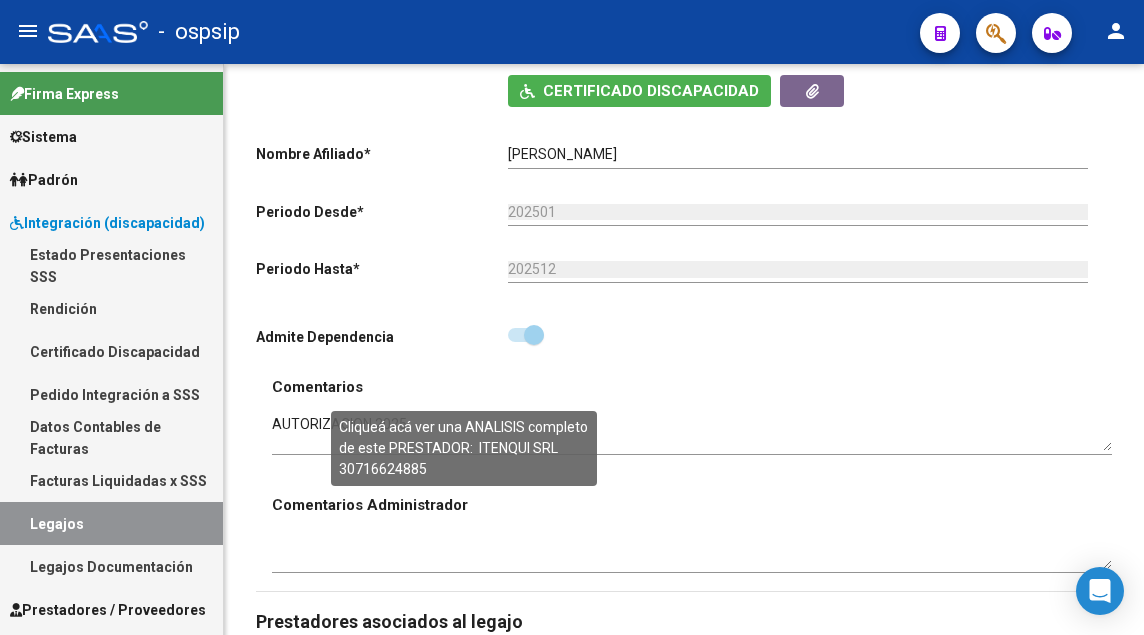scroll, scrollTop: 800, scrollLeft: 0, axis: vertical 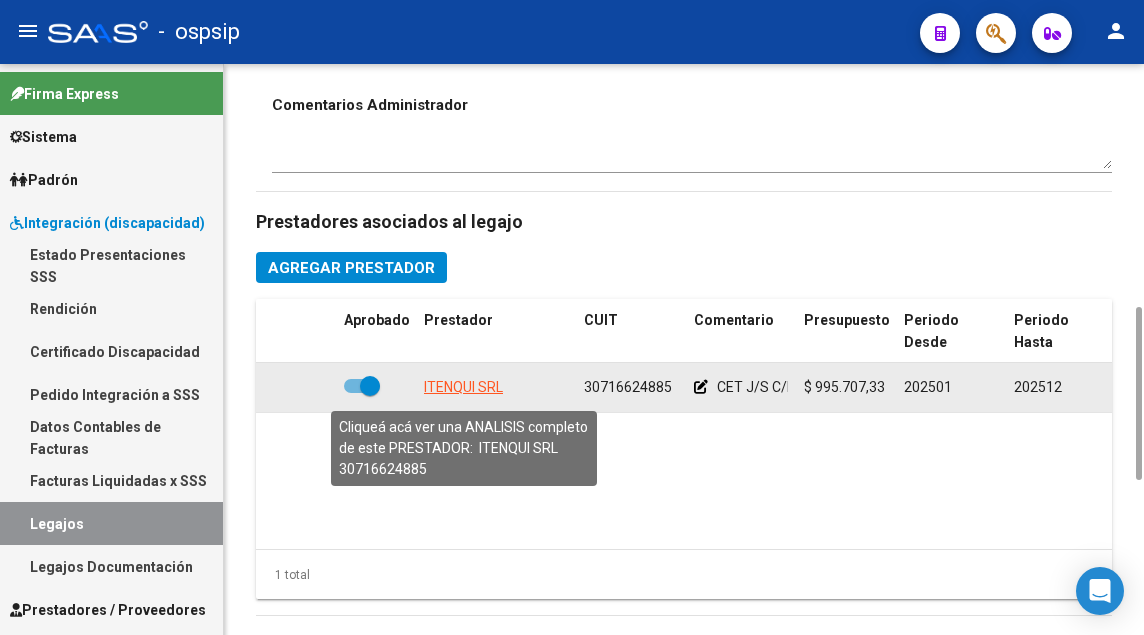 click on "ITENQUI SRL" 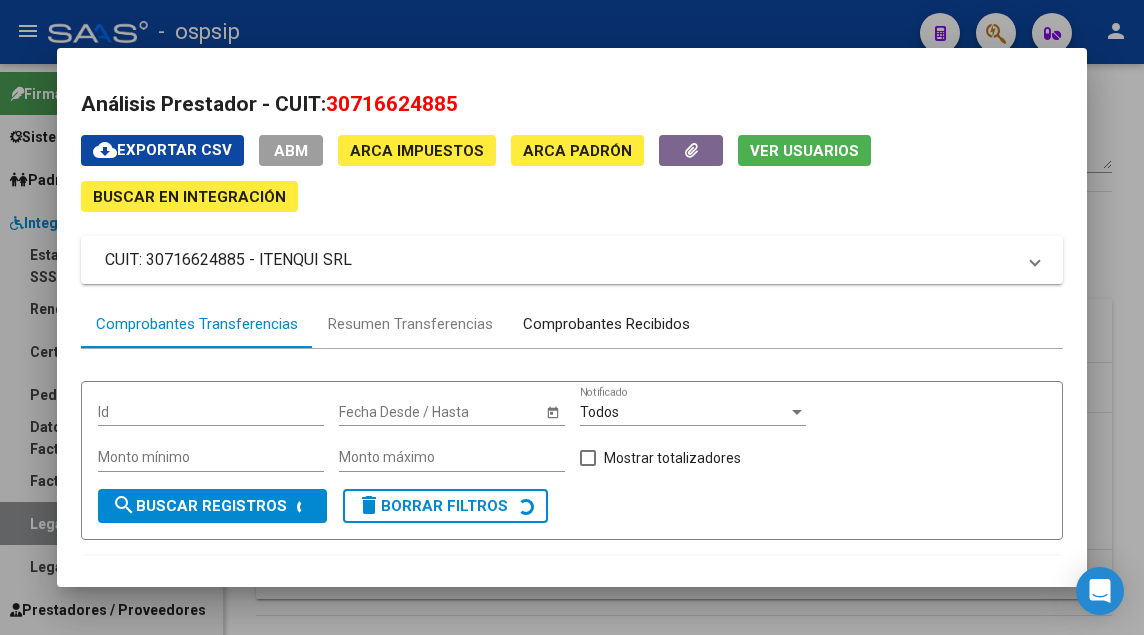 click on "Comprobantes Recibidos" at bounding box center (606, 324) 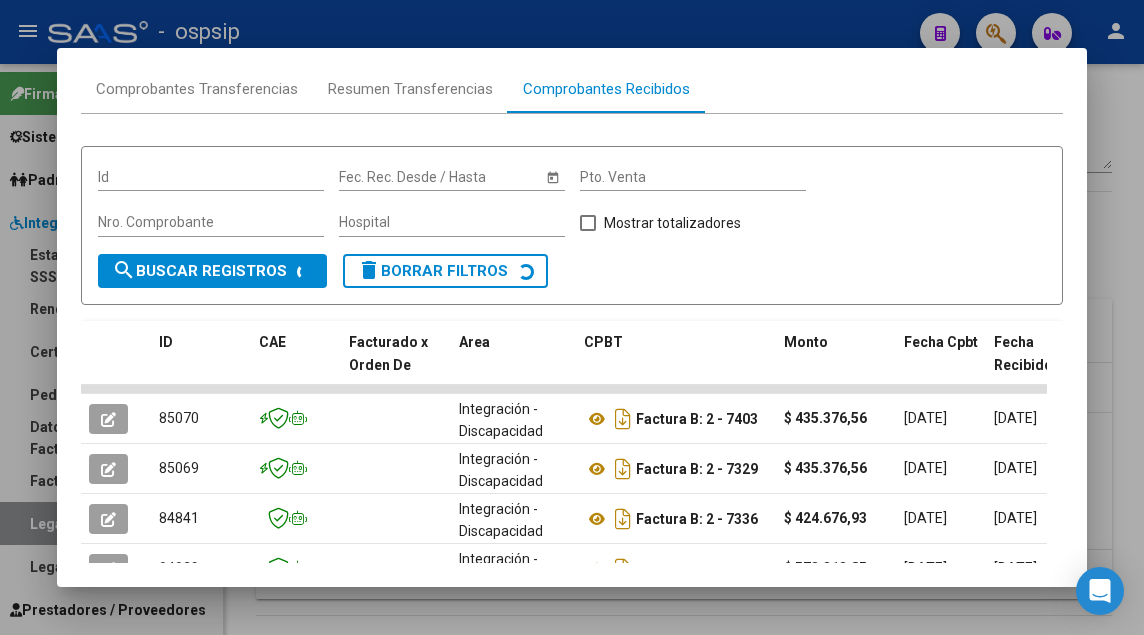 scroll, scrollTop: 349, scrollLeft: 0, axis: vertical 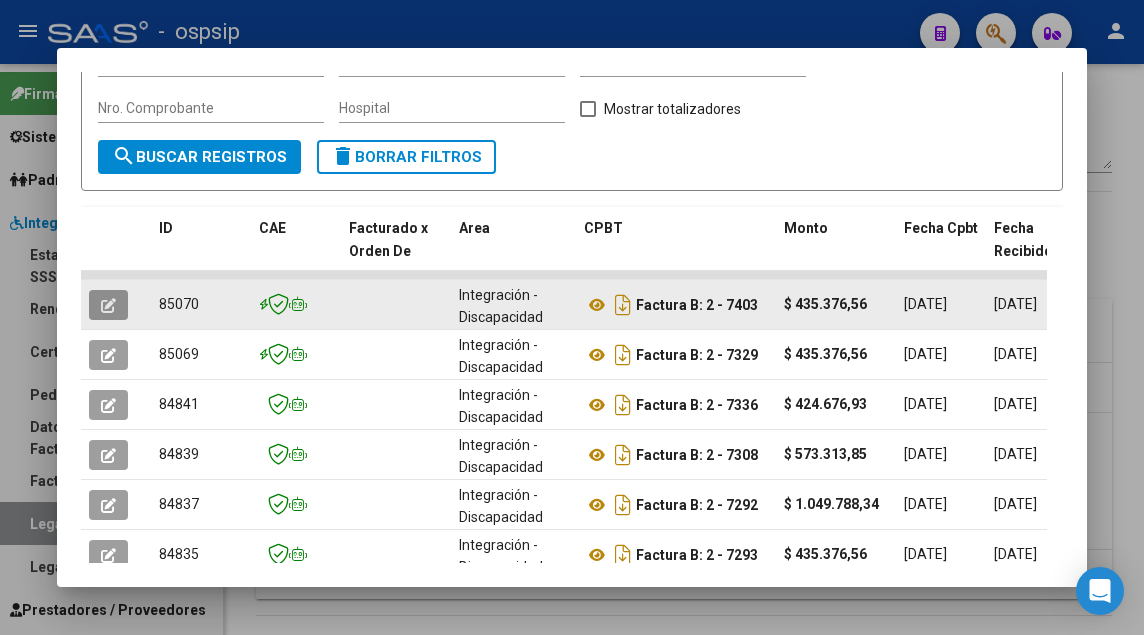 click 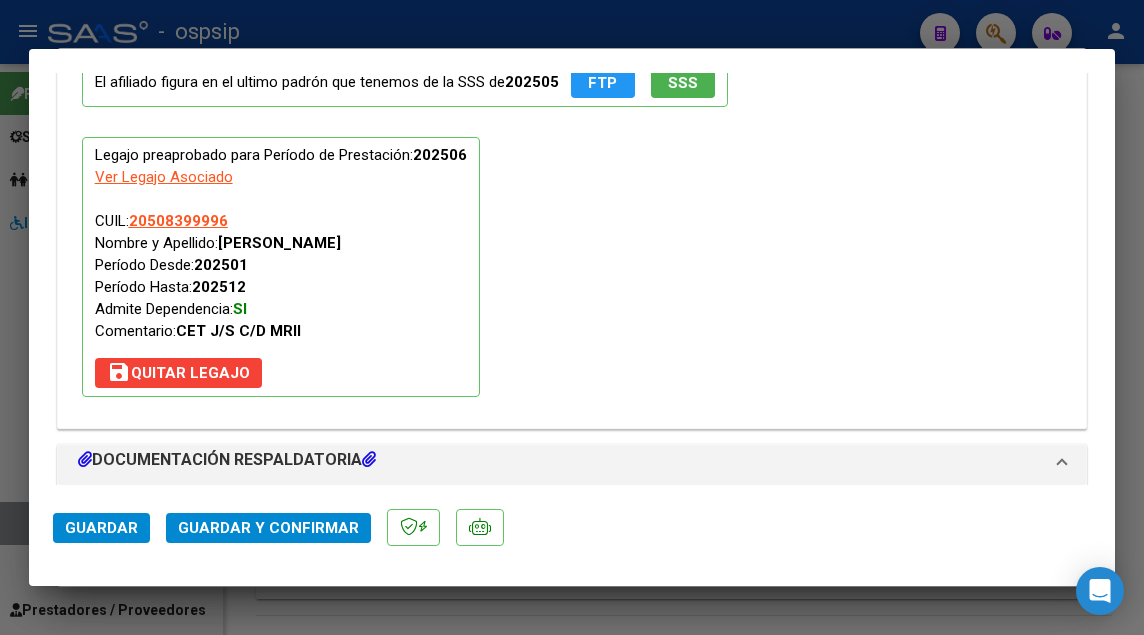 scroll, scrollTop: 2200, scrollLeft: 0, axis: vertical 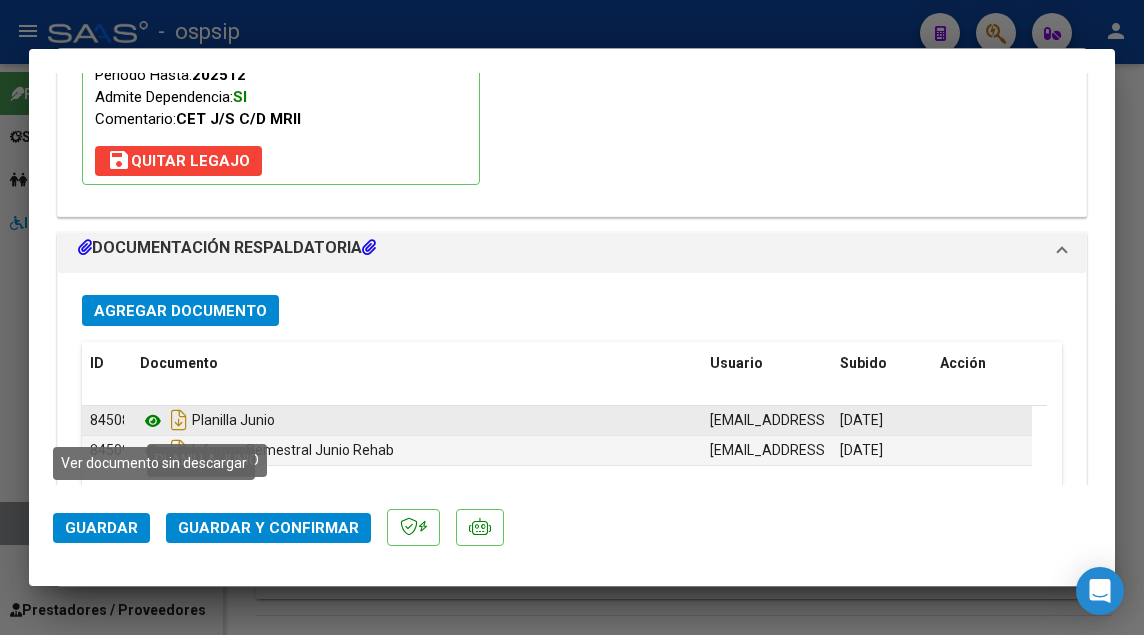 click 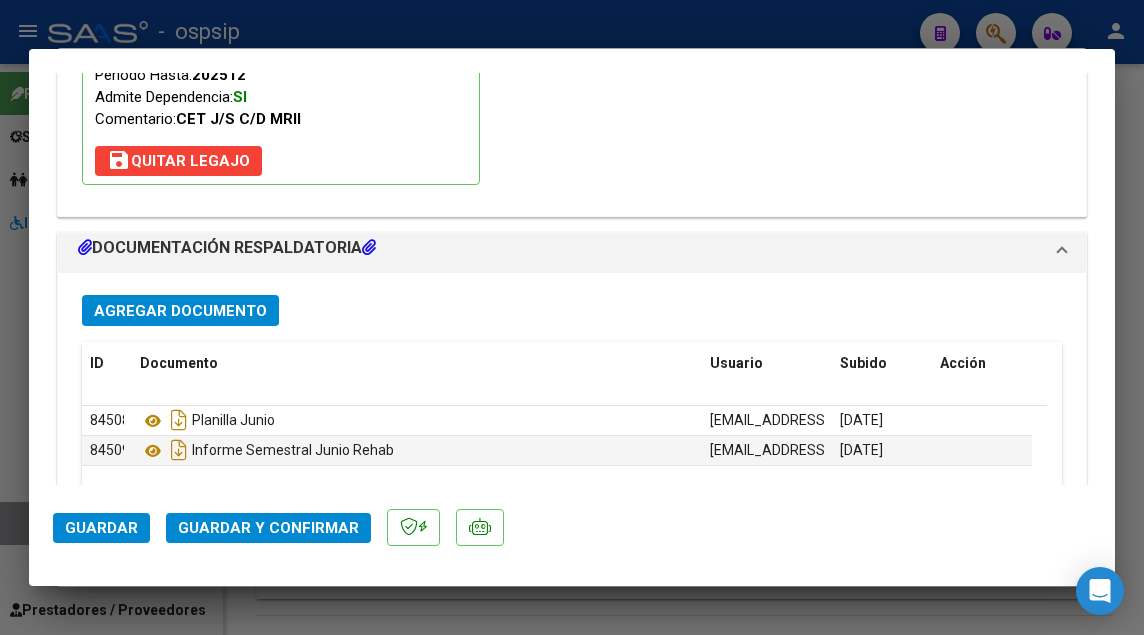click on "Guardar y Confirmar" 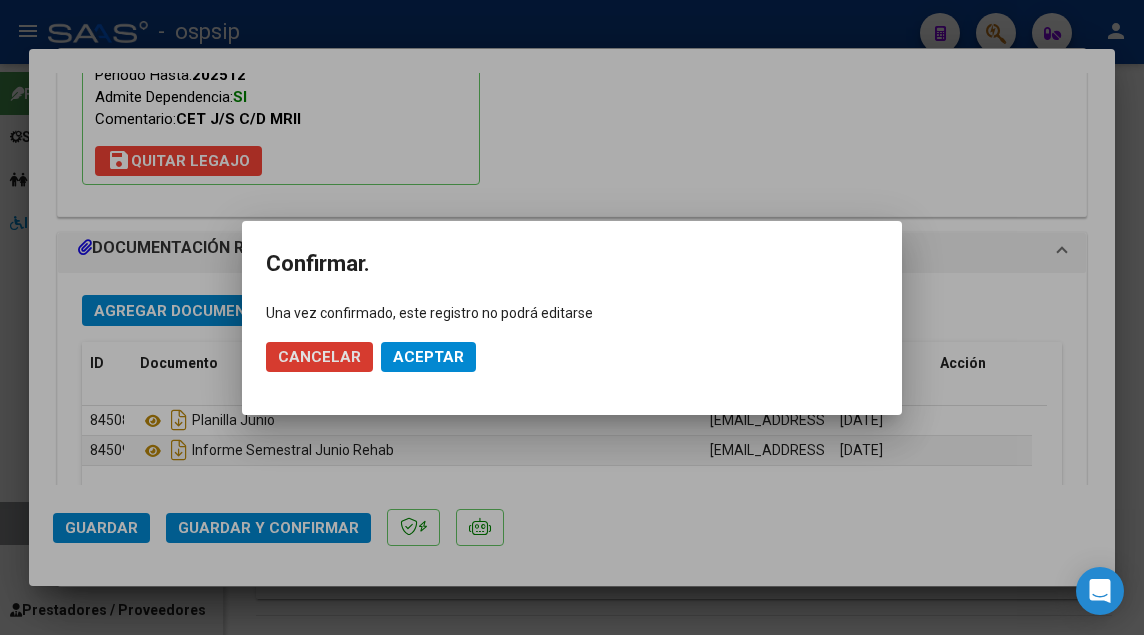 click on "Aceptar" 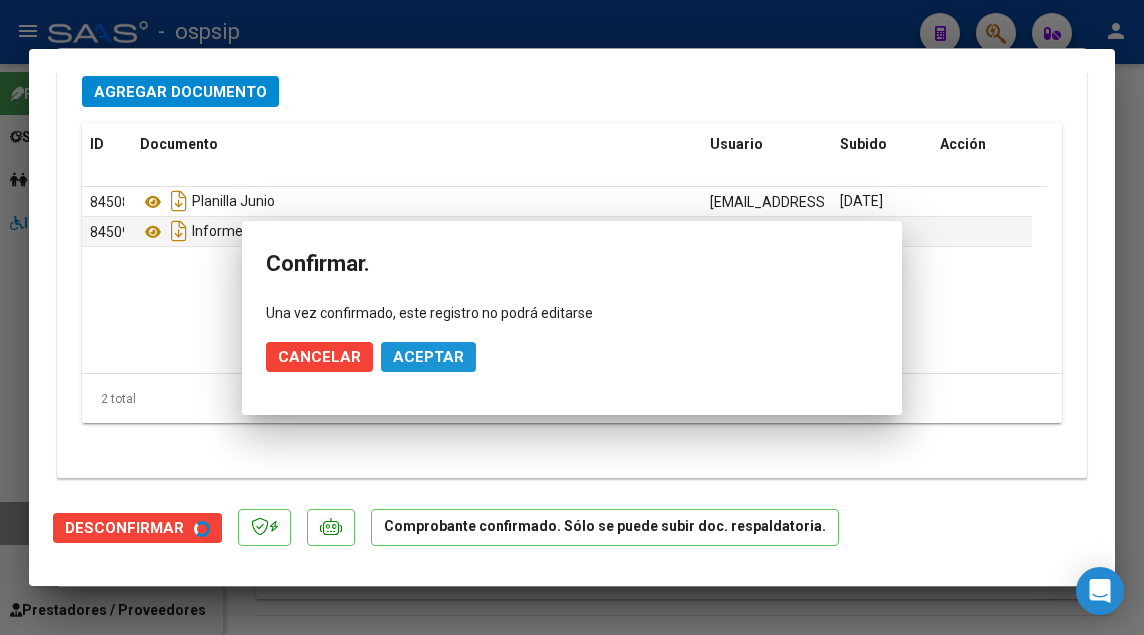 scroll, scrollTop: 2028, scrollLeft: 0, axis: vertical 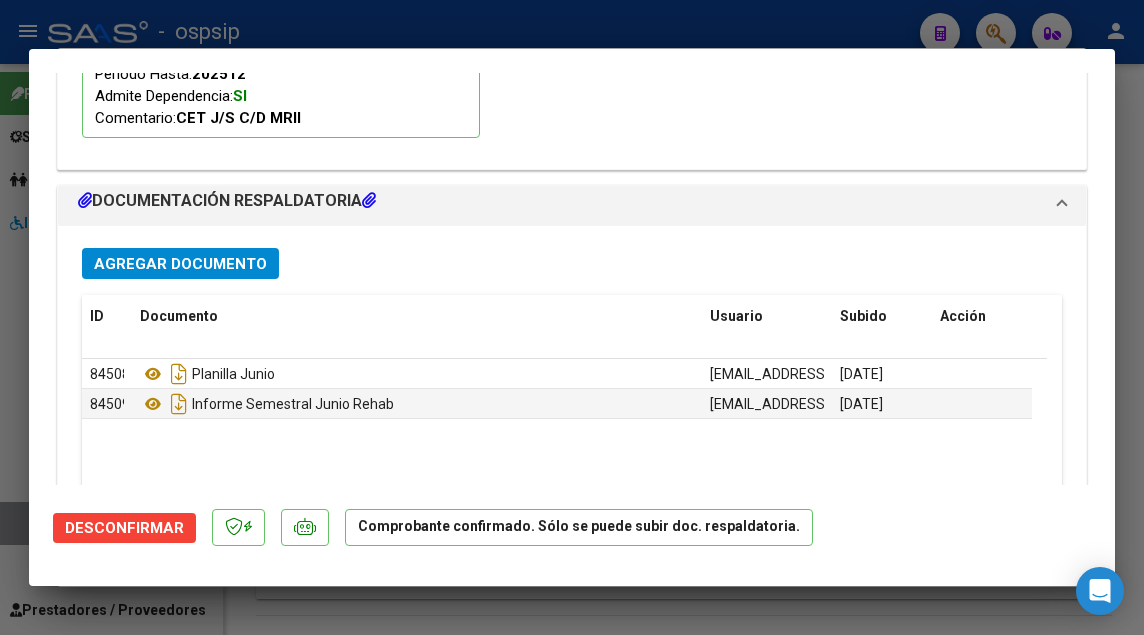 click on "El afiliado figura en el ultimo padrón que tenemos de la SSS de  202505     FTP SSS  Legajo preaprobado para Período de Prestación:  202506 Ver Legajo Asociado  CUIL:  20508399996  Nombre y Apellido:  [PERSON_NAME] Desde:  202501  Período Hasta:  202512  Admite Dependencia:   SI  Comentario:  CET J/S C/D MRII" at bounding box center [572, -11] 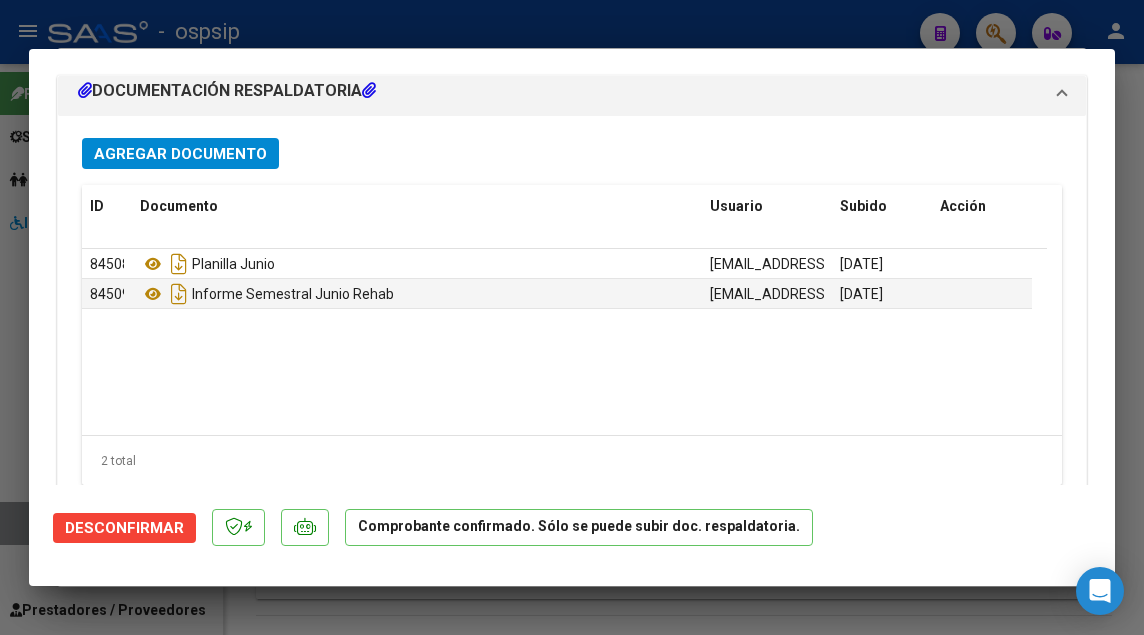 scroll, scrollTop: 2208, scrollLeft: 0, axis: vertical 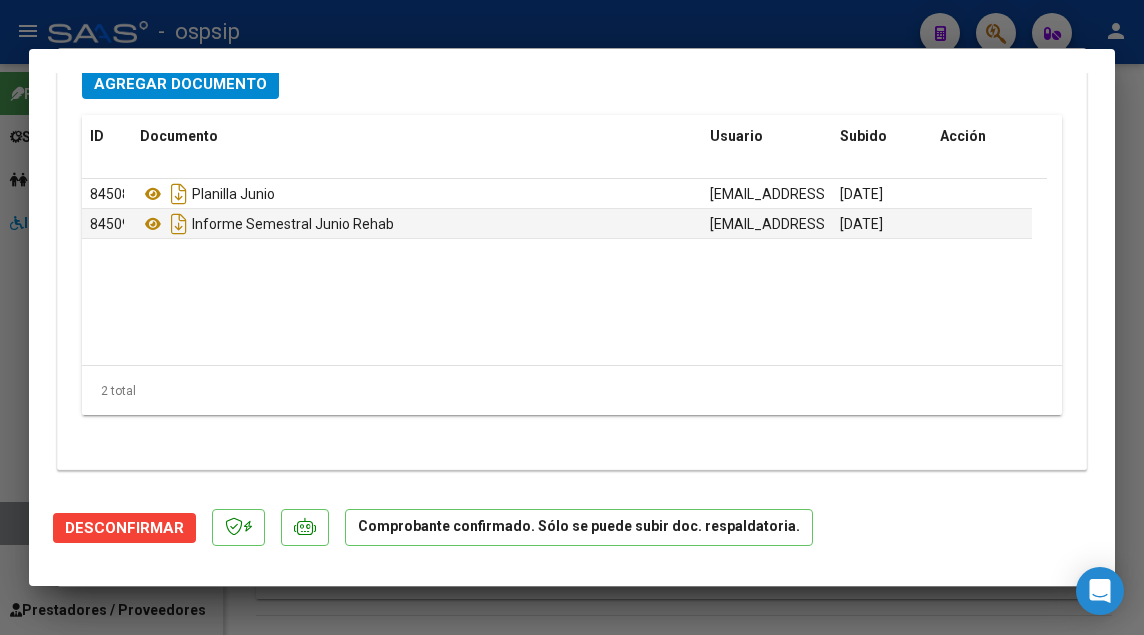 click at bounding box center [572, 317] 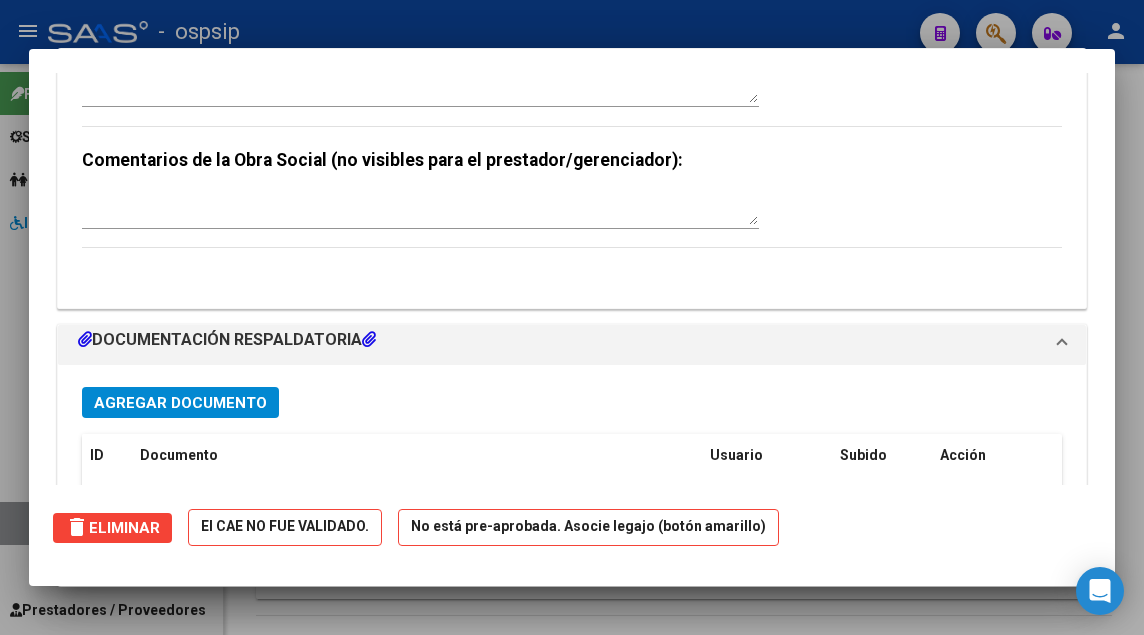 scroll, scrollTop: 0, scrollLeft: 0, axis: both 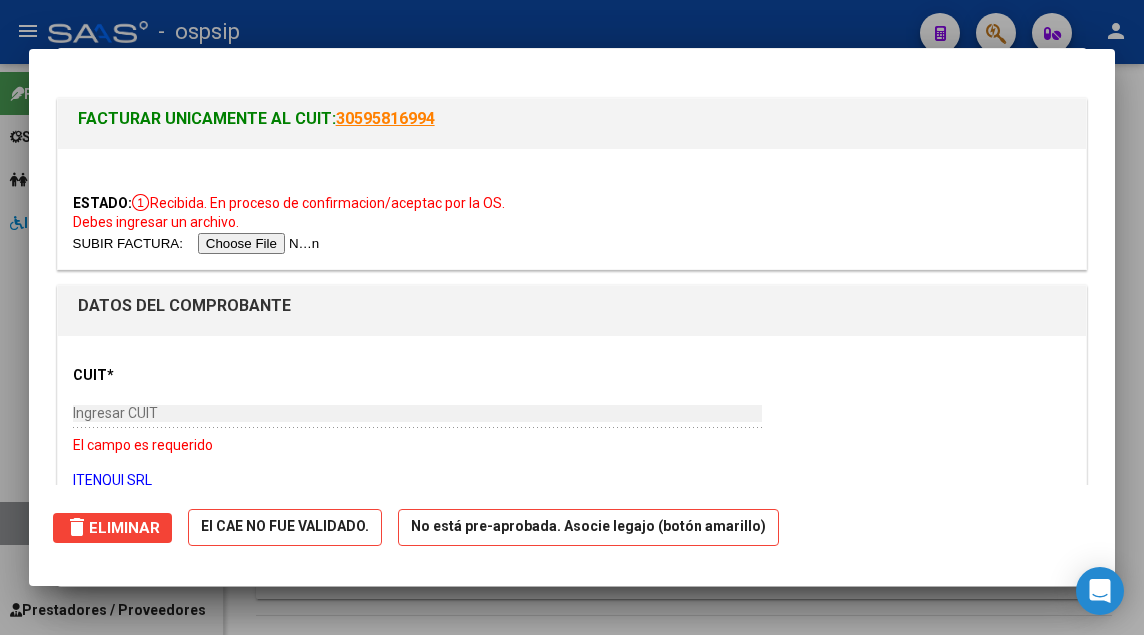 click at bounding box center (572, 317) 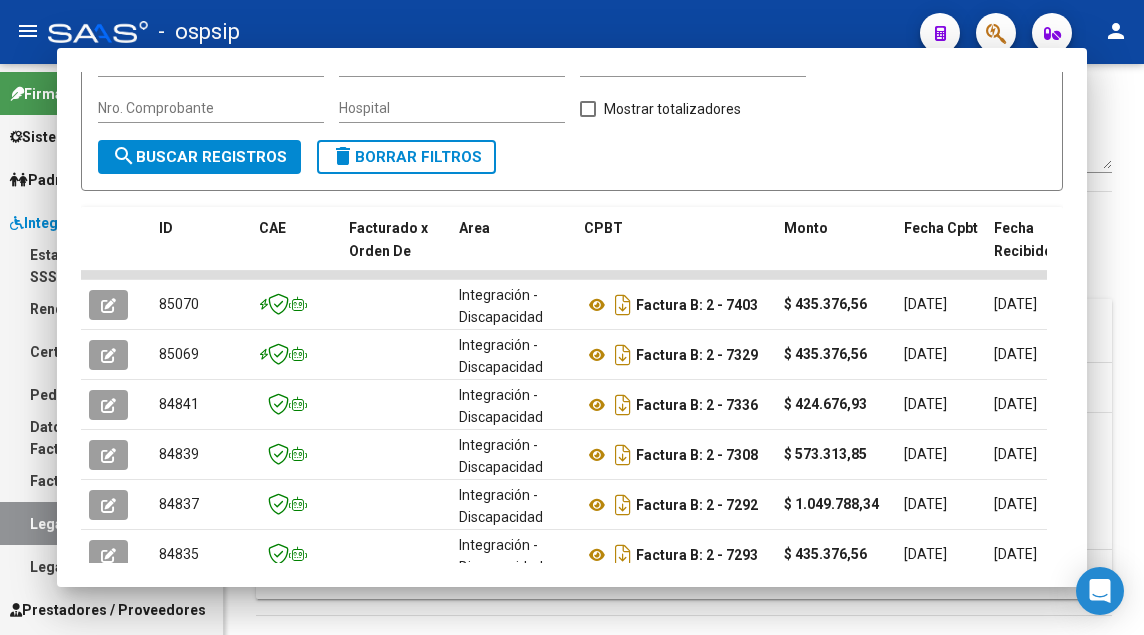 click on "Legajos" at bounding box center [111, 523] 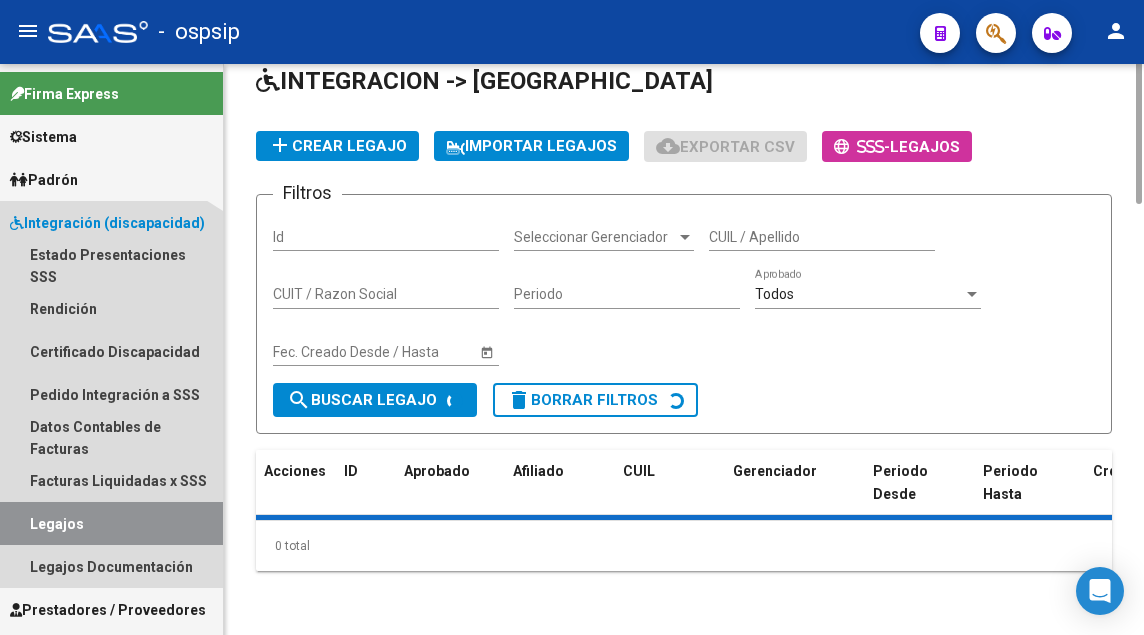 scroll, scrollTop: 0, scrollLeft: 0, axis: both 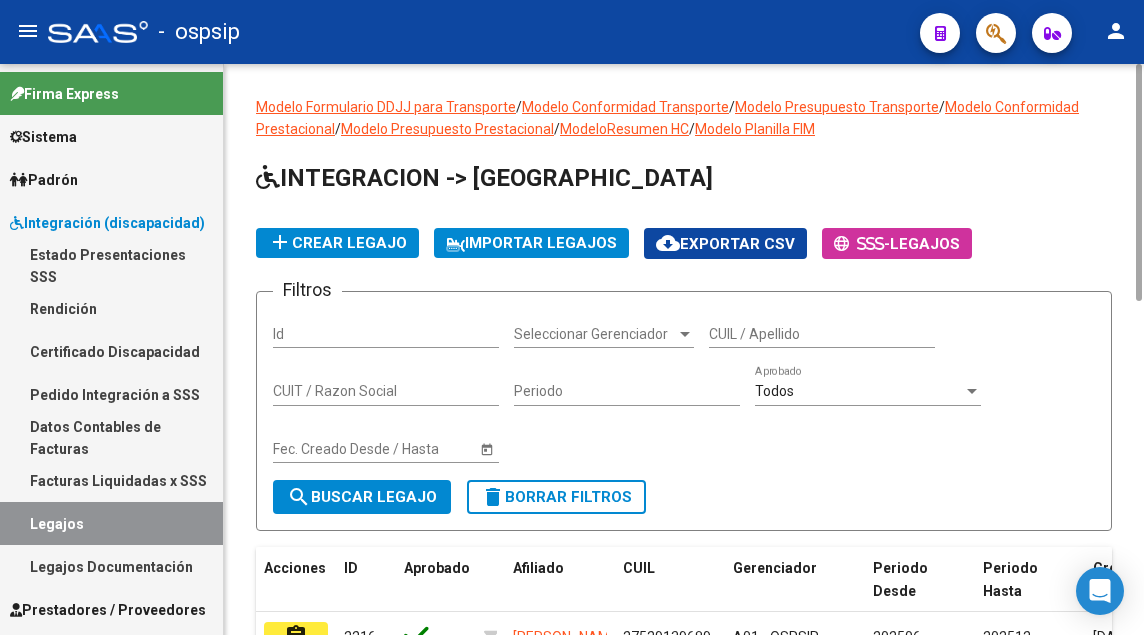 click on "CUIL / Apellido" at bounding box center (822, 334) 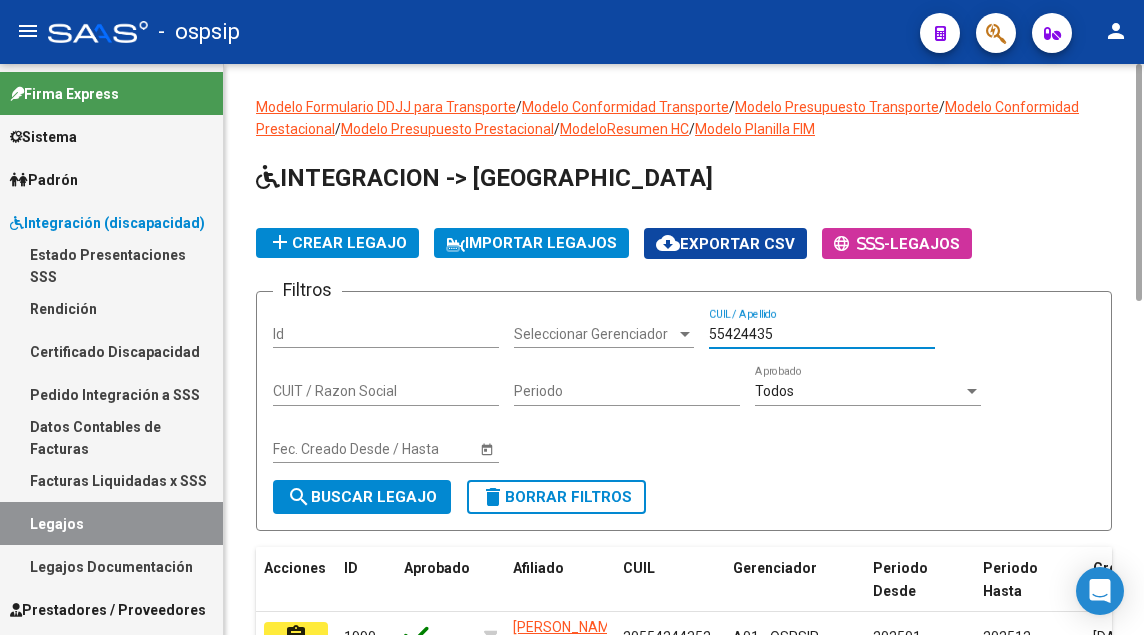 scroll, scrollTop: 164, scrollLeft: 0, axis: vertical 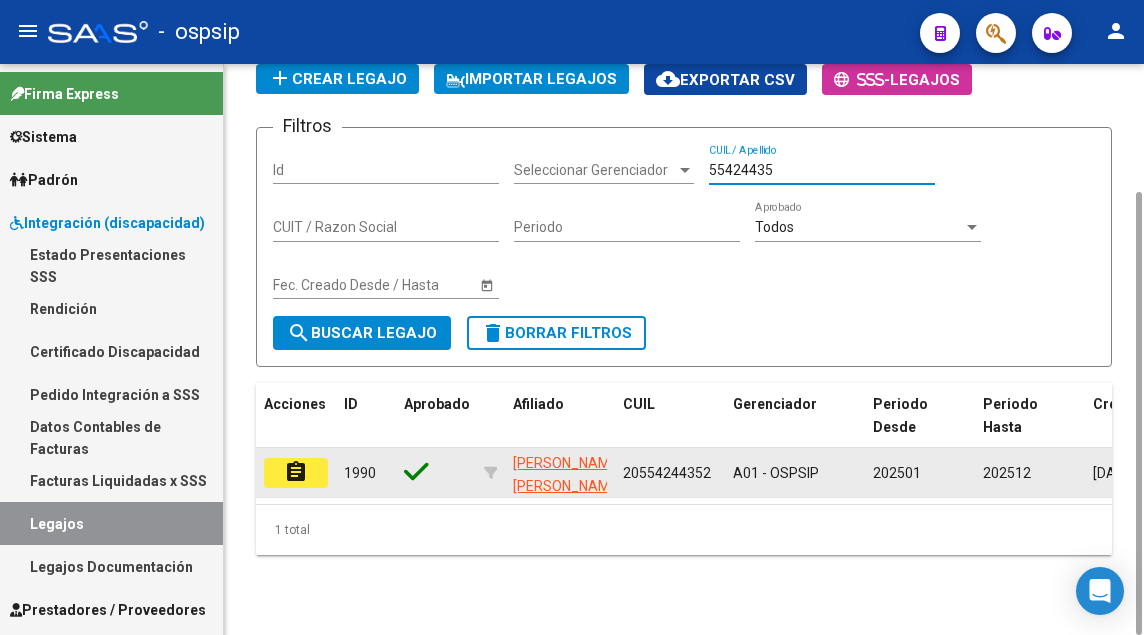 click on "assignment" 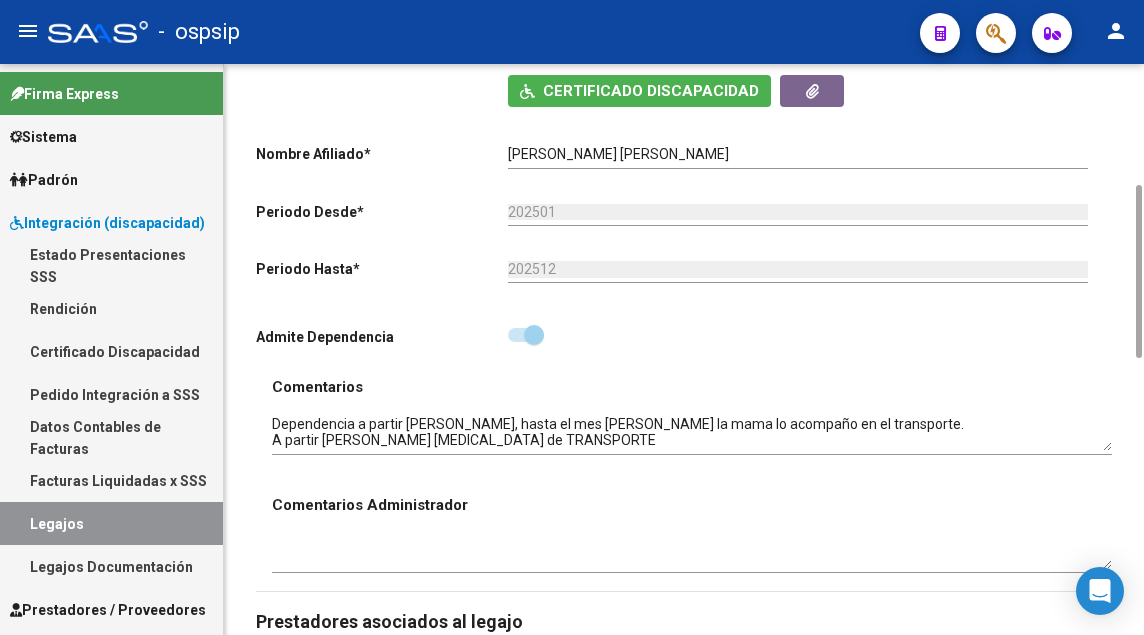 scroll, scrollTop: 0, scrollLeft: 0, axis: both 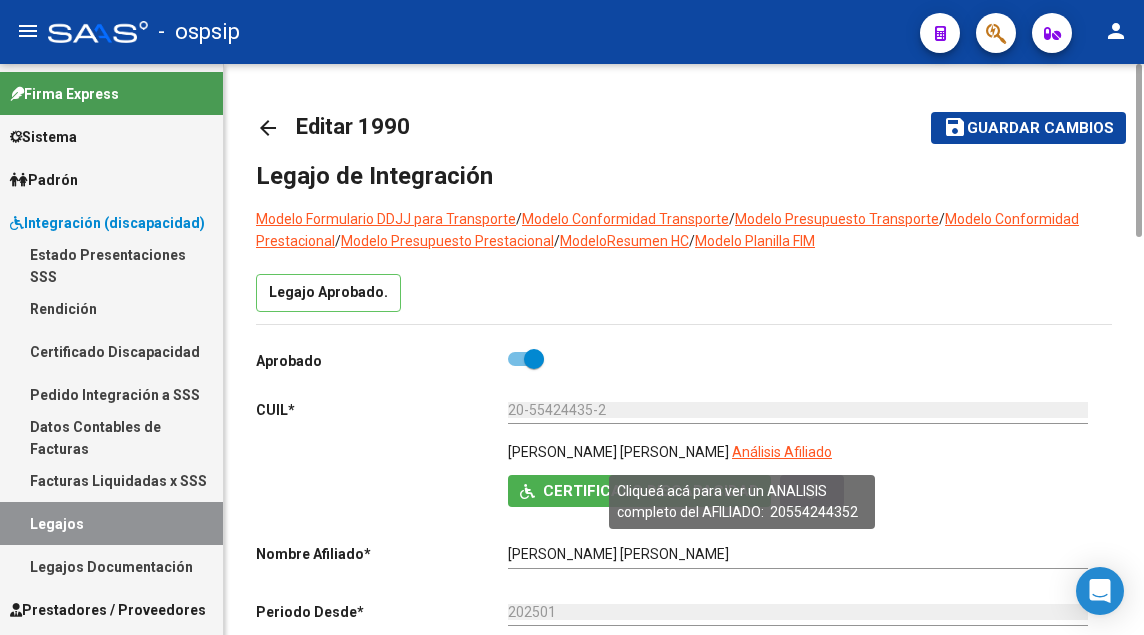 click on "Análisis Afiliado" 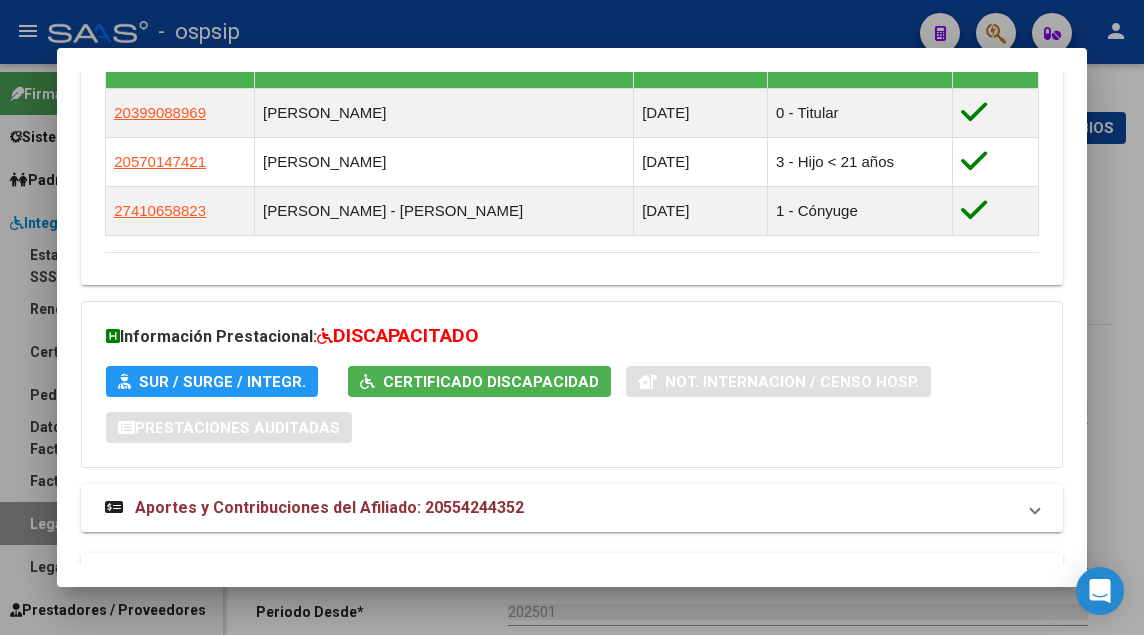 scroll, scrollTop: 1230, scrollLeft: 0, axis: vertical 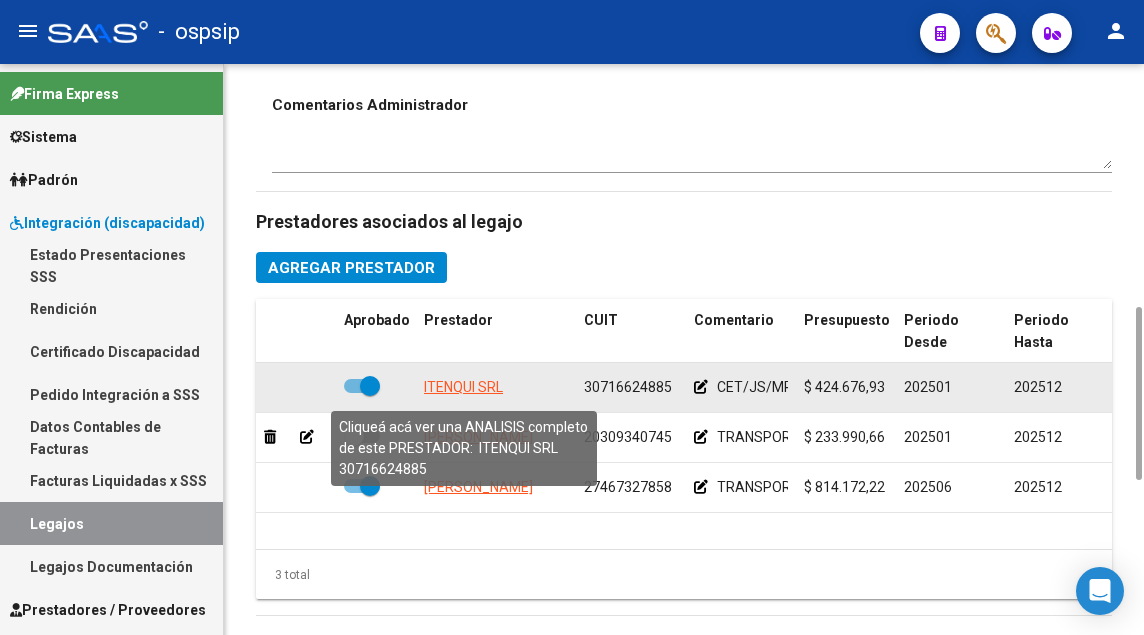 click on "ITENQUI SRL" 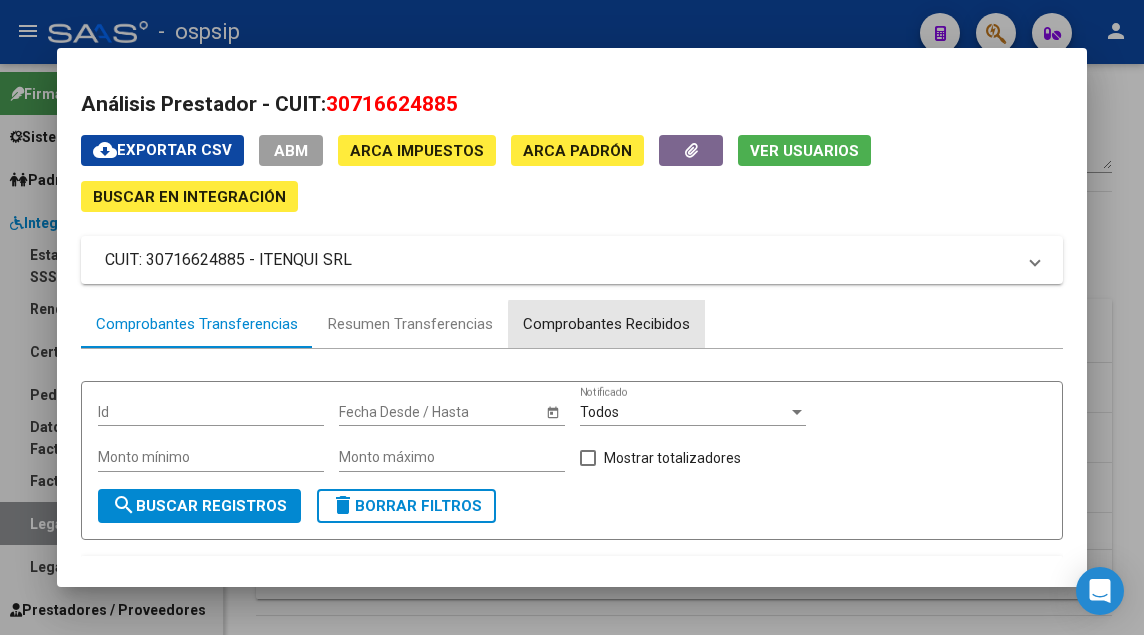 click on "Comprobantes Recibidos" at bounding box center (606, 324) 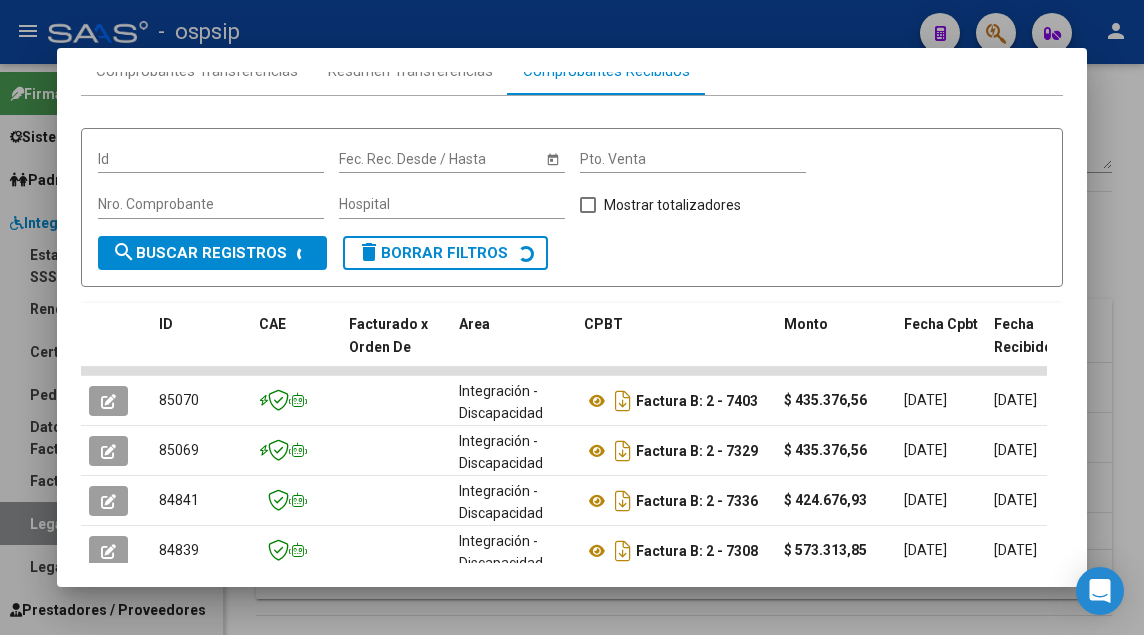 scroll, scrollTop: 349, scrollLeft: 0, axis: vertical 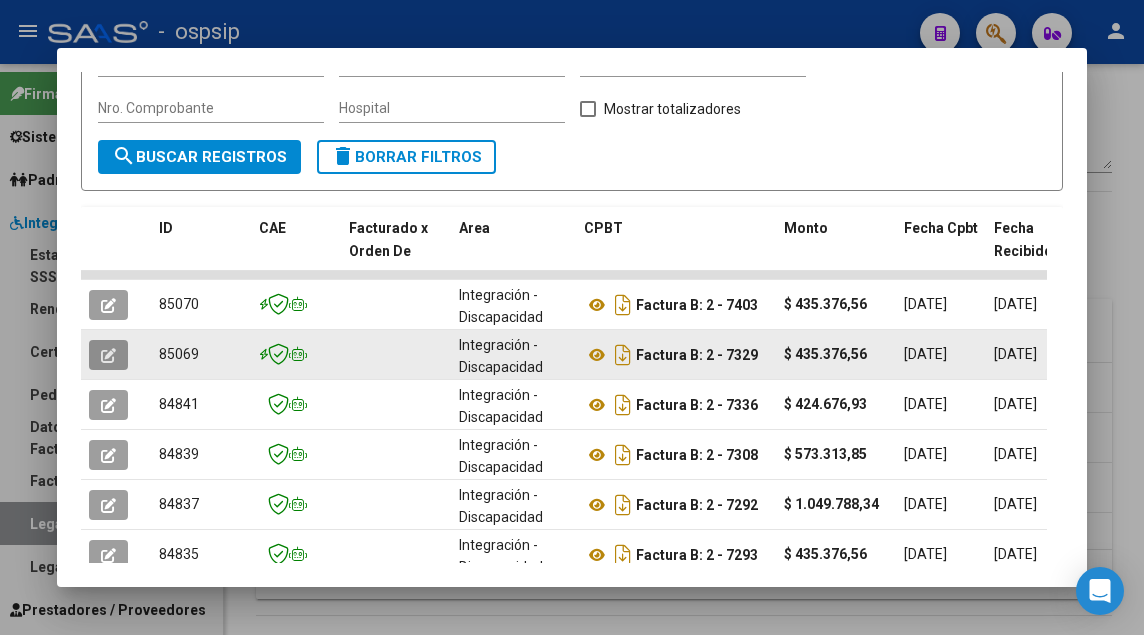 click 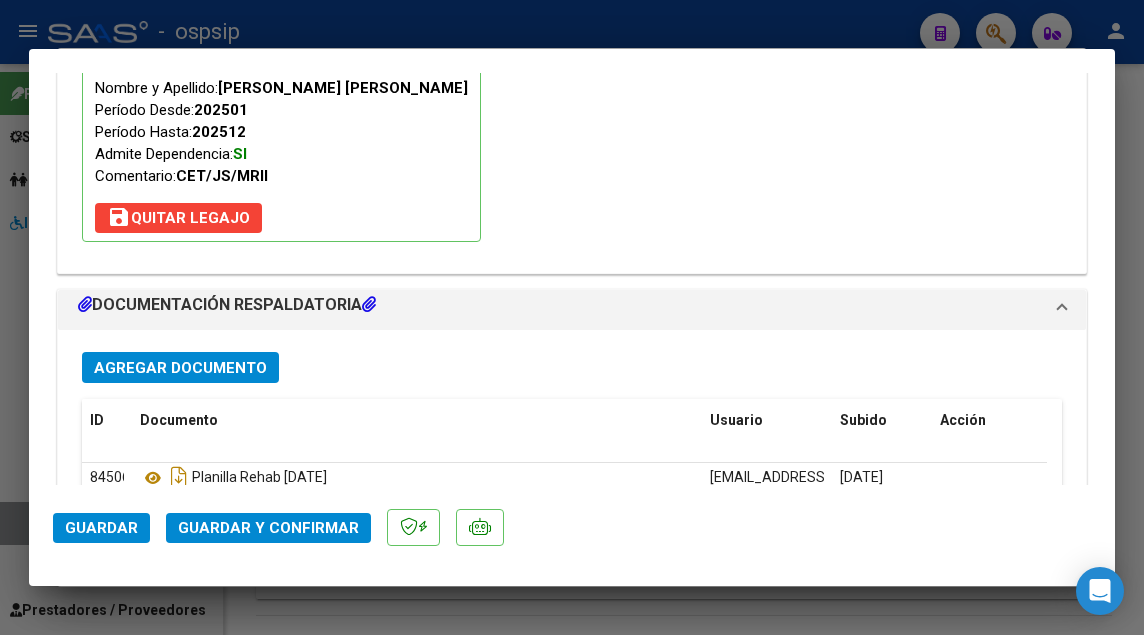 scroll, scrollTop: 2400, scrollLeft: 0, axis: vertical 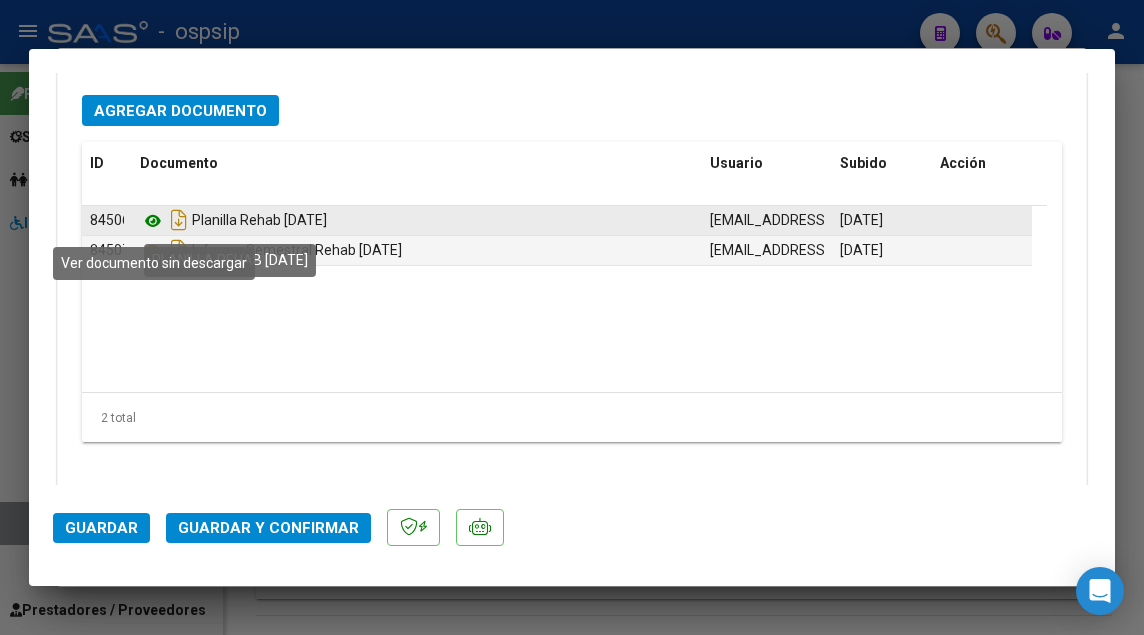 click 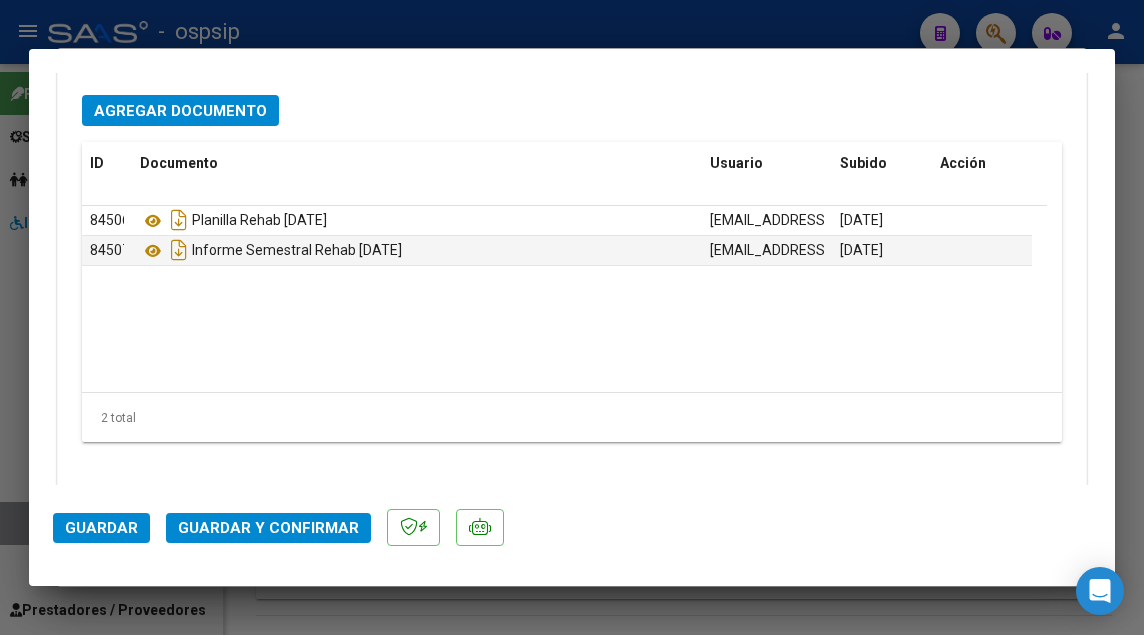 click on "Guardar y Confirmar" 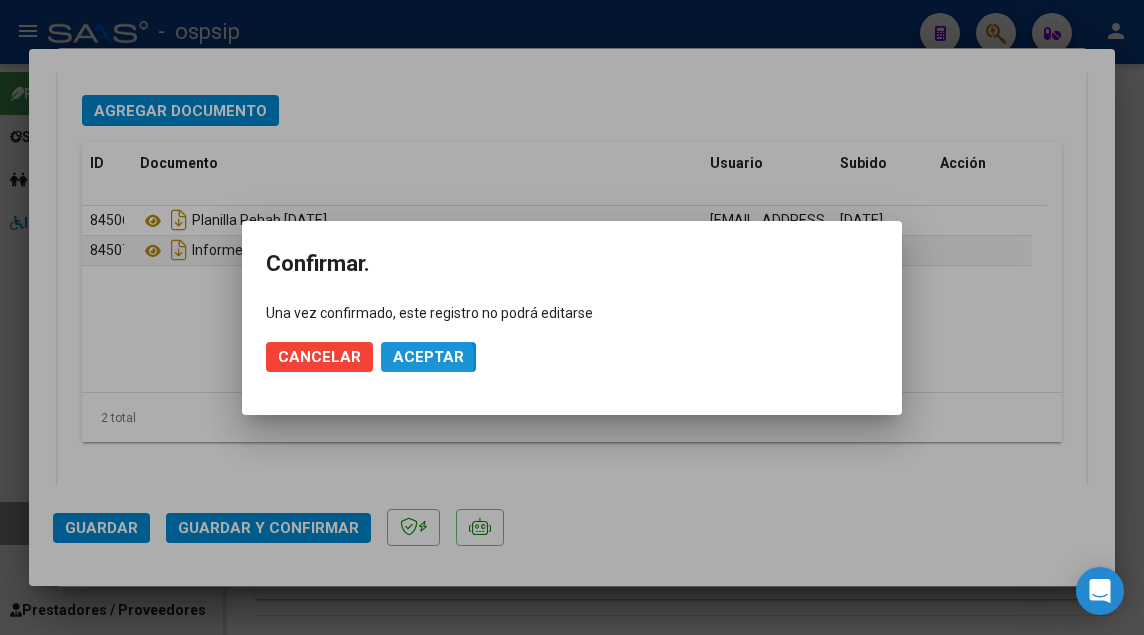 click on "Aceptar" 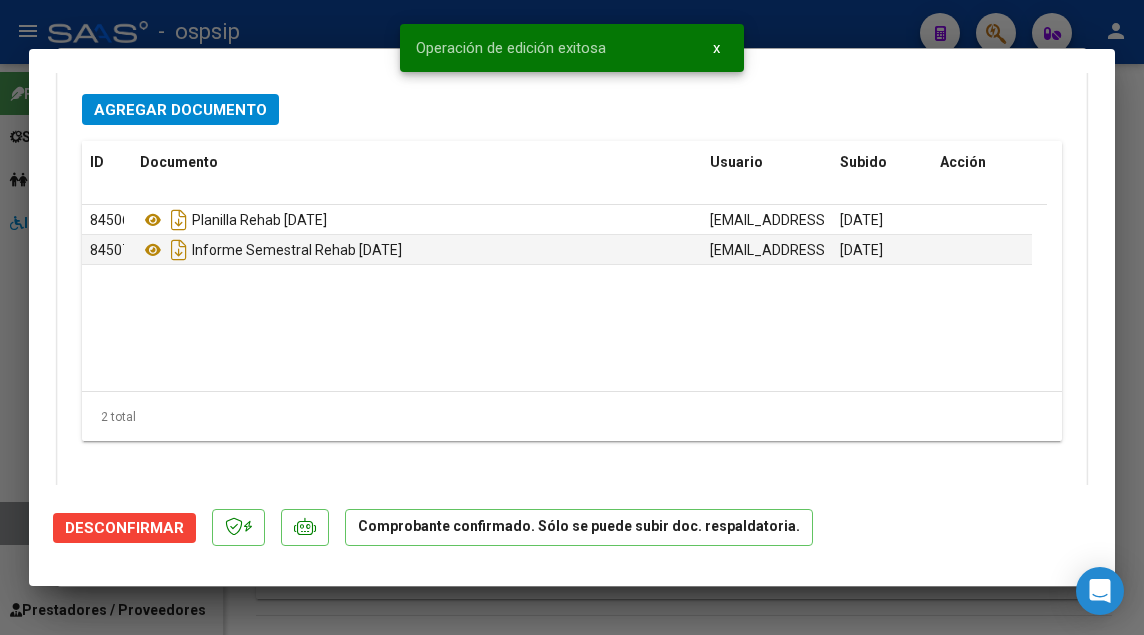 click at bounding box center [572, 317] 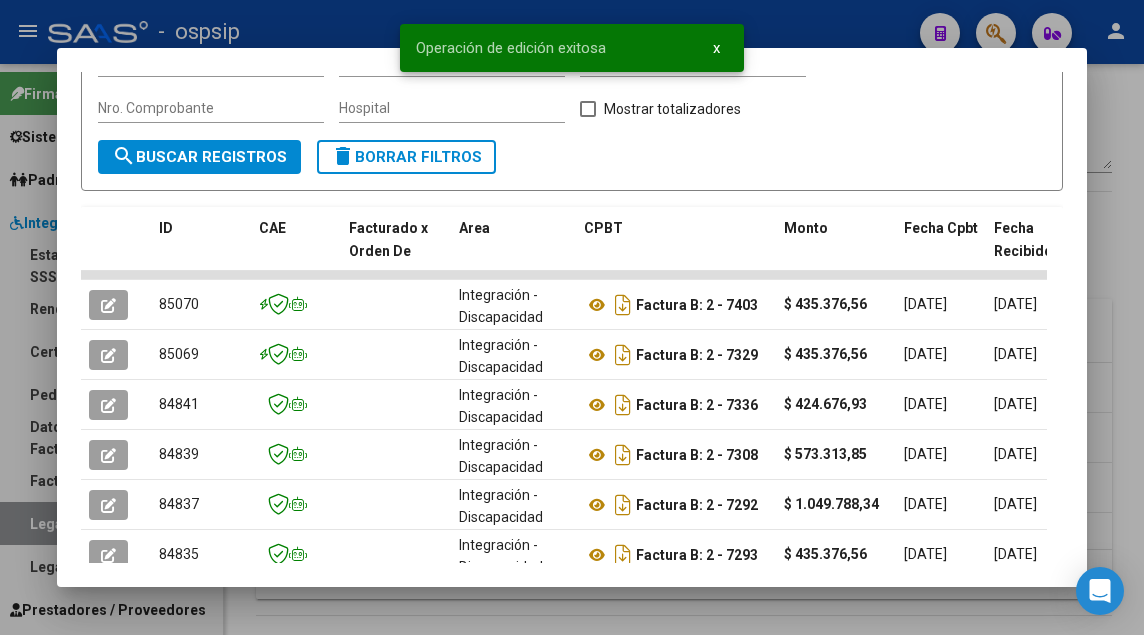 click at bounding box center (572, 317) 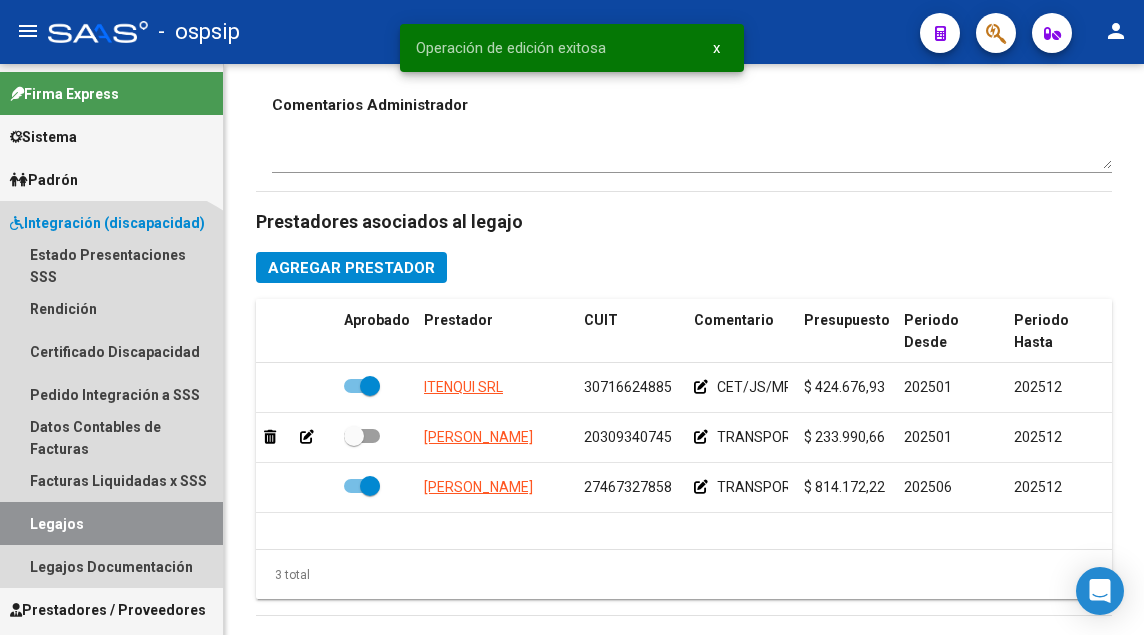 click on "Legajos" at bounding box center [111, 523] 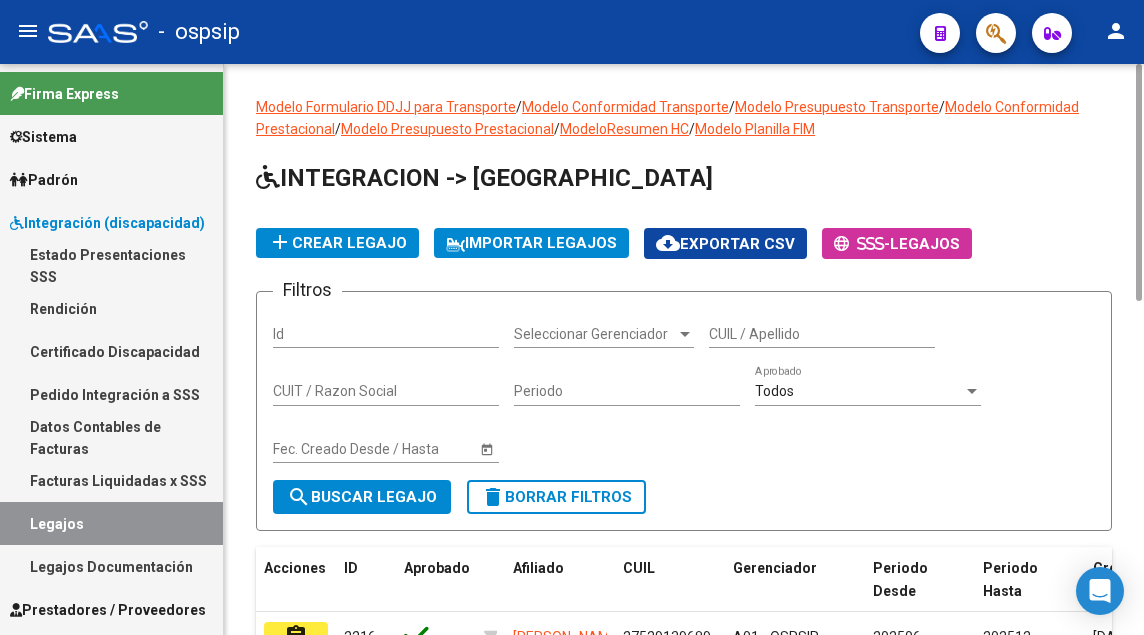 click on "CUIL / Apellido" at bounding box center [822, 334] 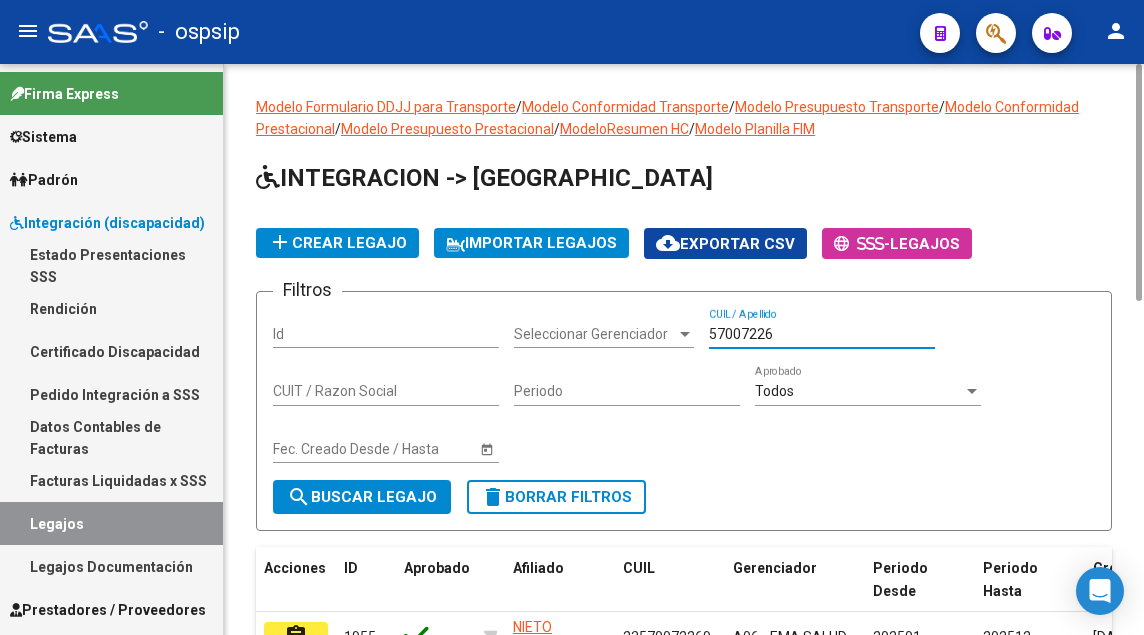 scroll, scrollTop: 264, scrollLeft: 0, axis: vertical 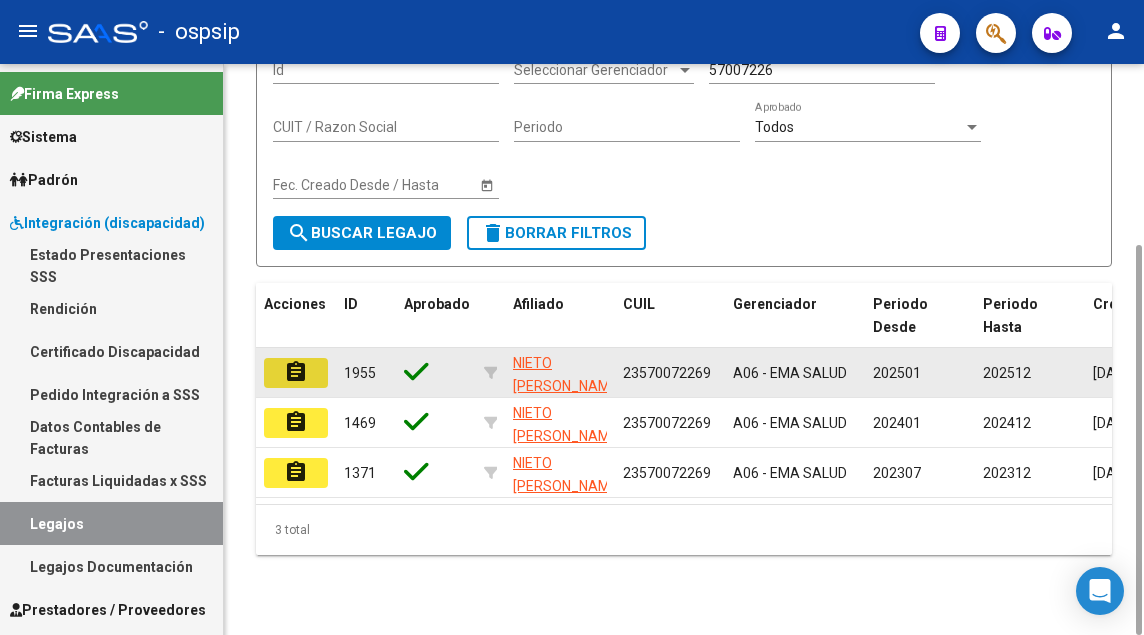 click on "assignment" 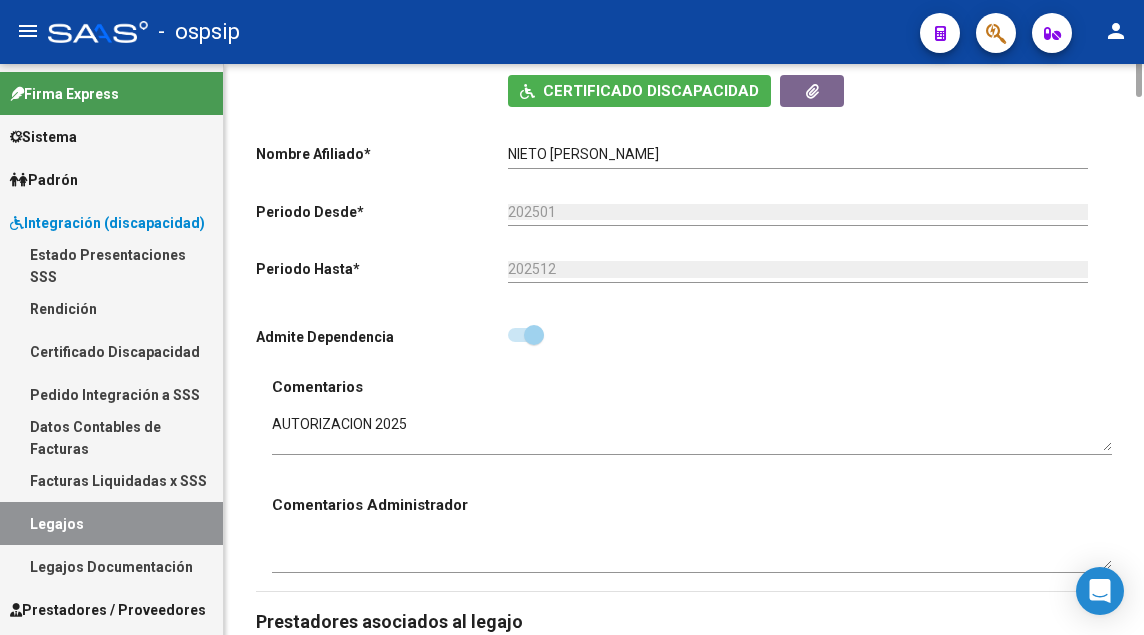 scroll, scrollTop: 0, scrollLeft: 0, axis: both 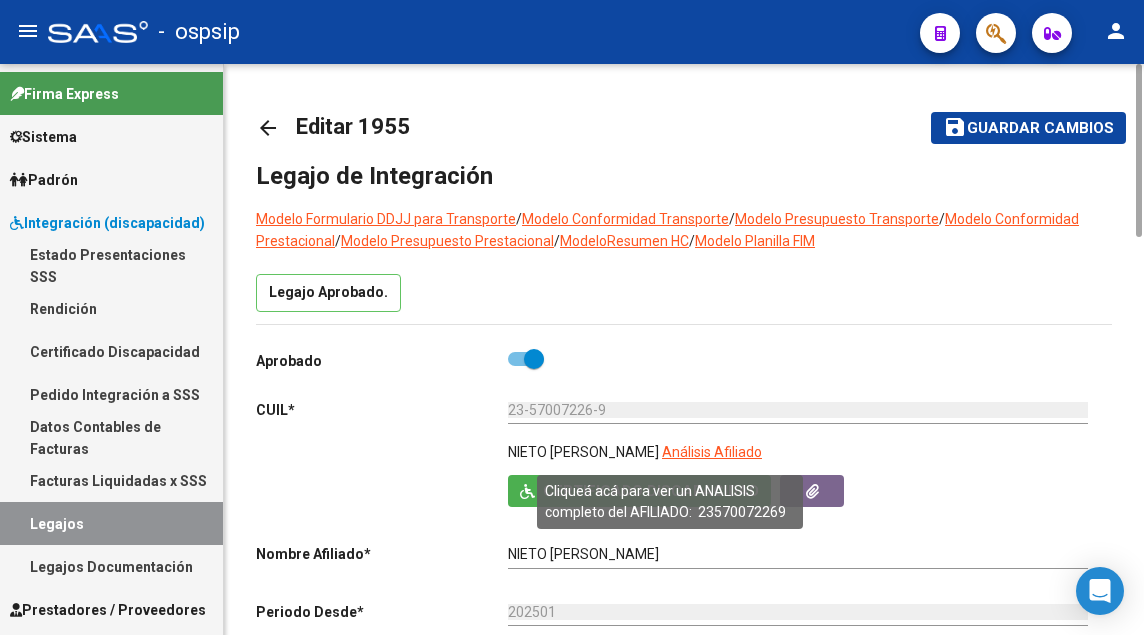 click on "Análisis Afiliado" 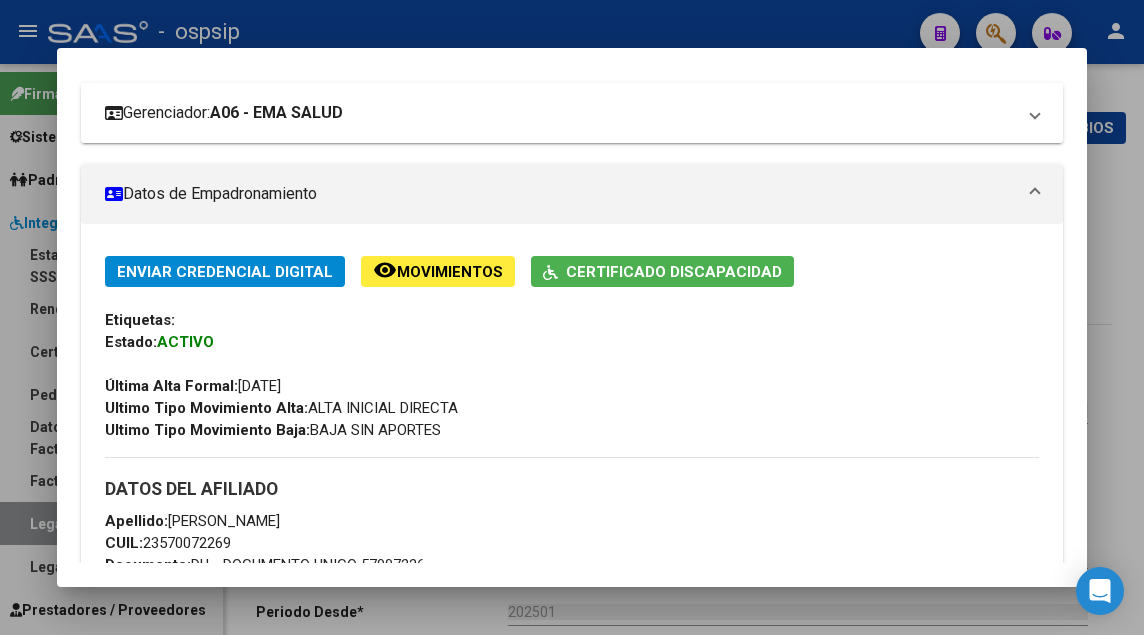 scroll, scrollTop: 400, scrollLeft: 0, axis: vertical 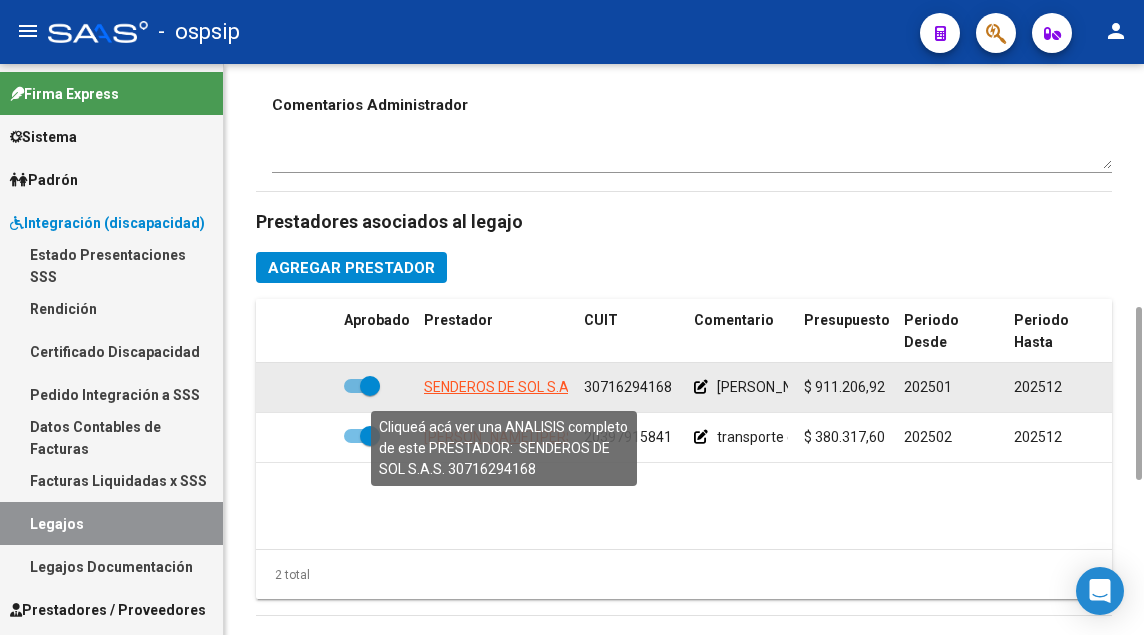 click on "SENDEROS DE SOL S.A.S." 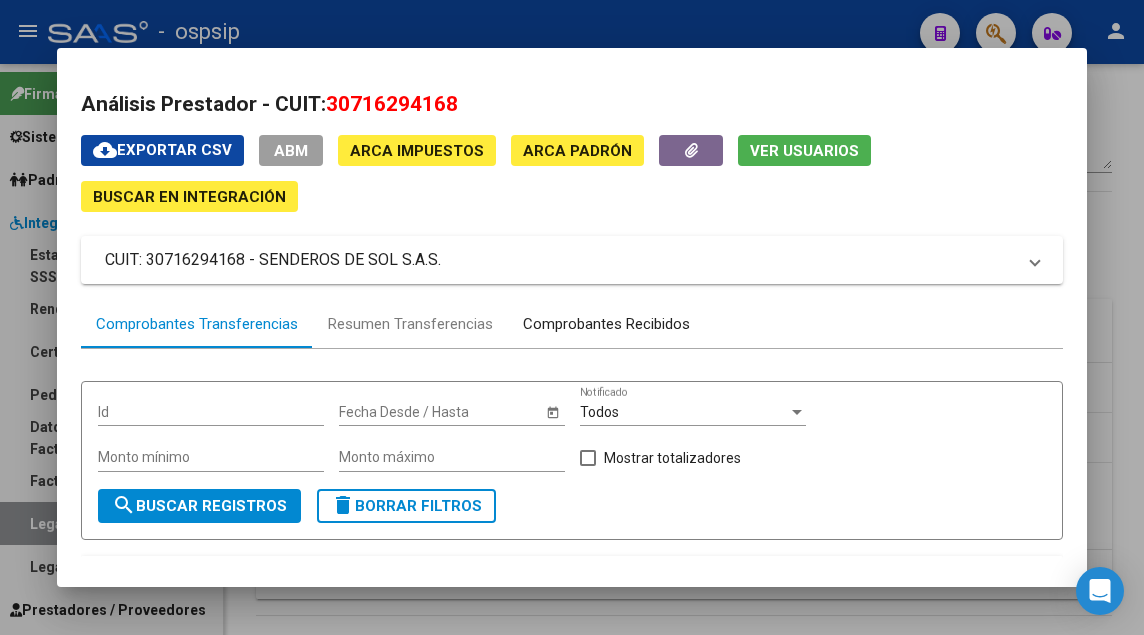 click on "Comprobantes Recibidos" at bounding box center [606, 324] 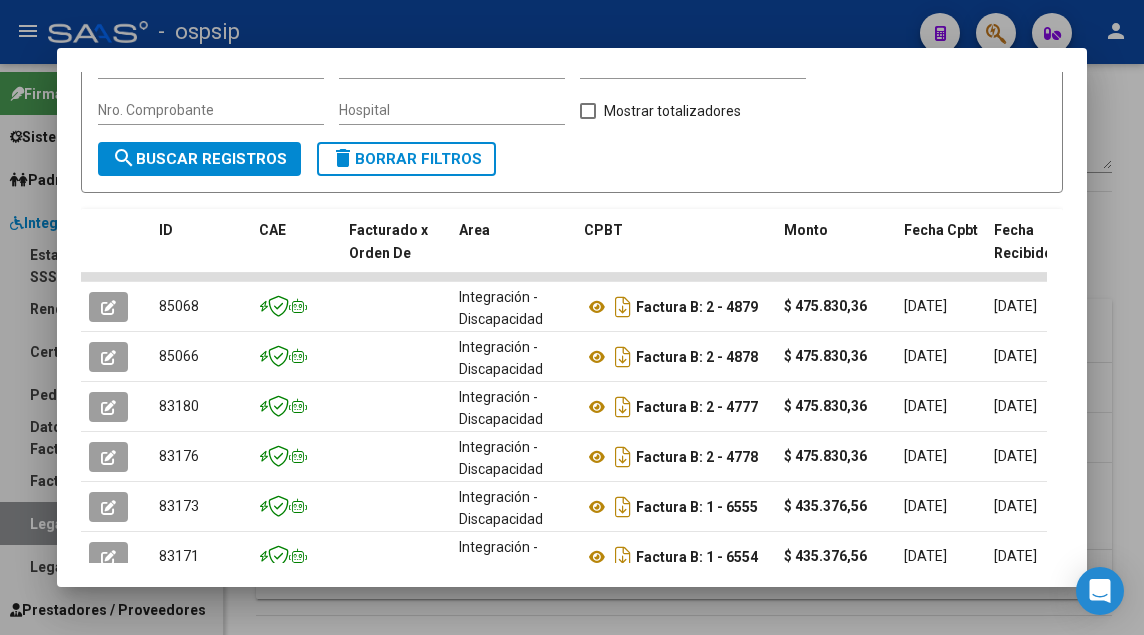 scroll, scrollTop: 349, scrollLeft: 0, axis: vertical 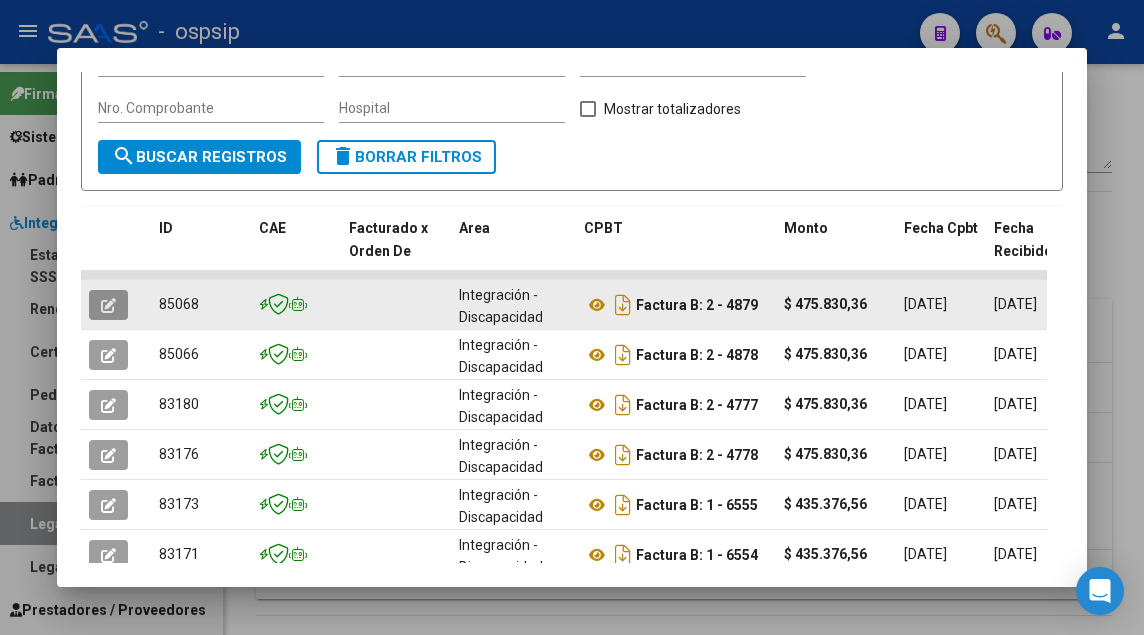 click 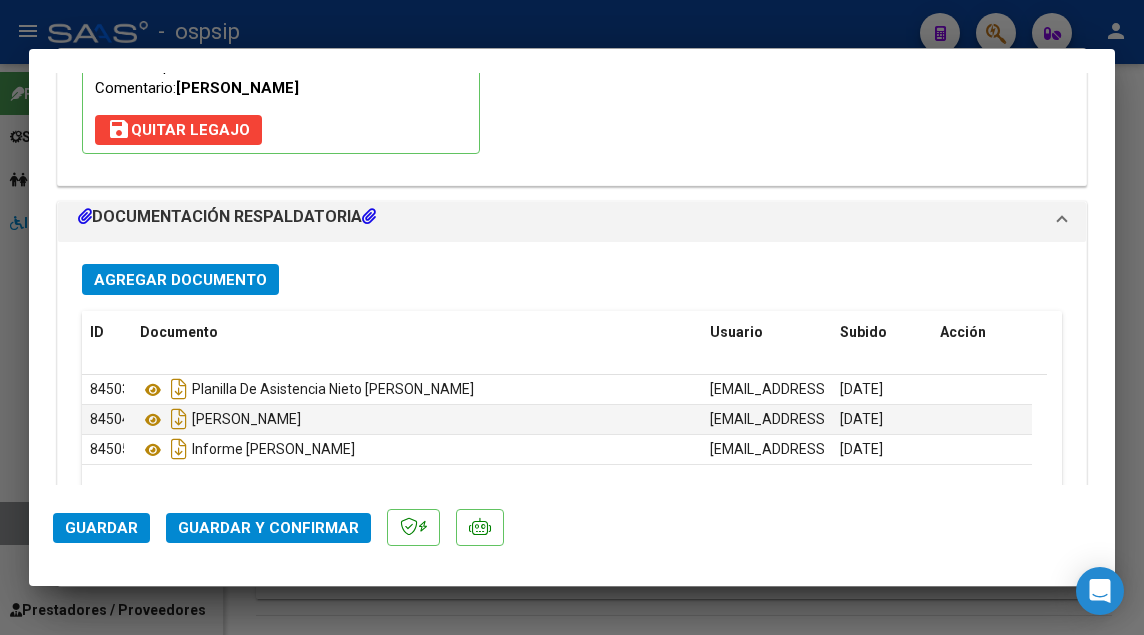 scroll, scrollTop: 2426, scrollLeft: 0, axis: vertical 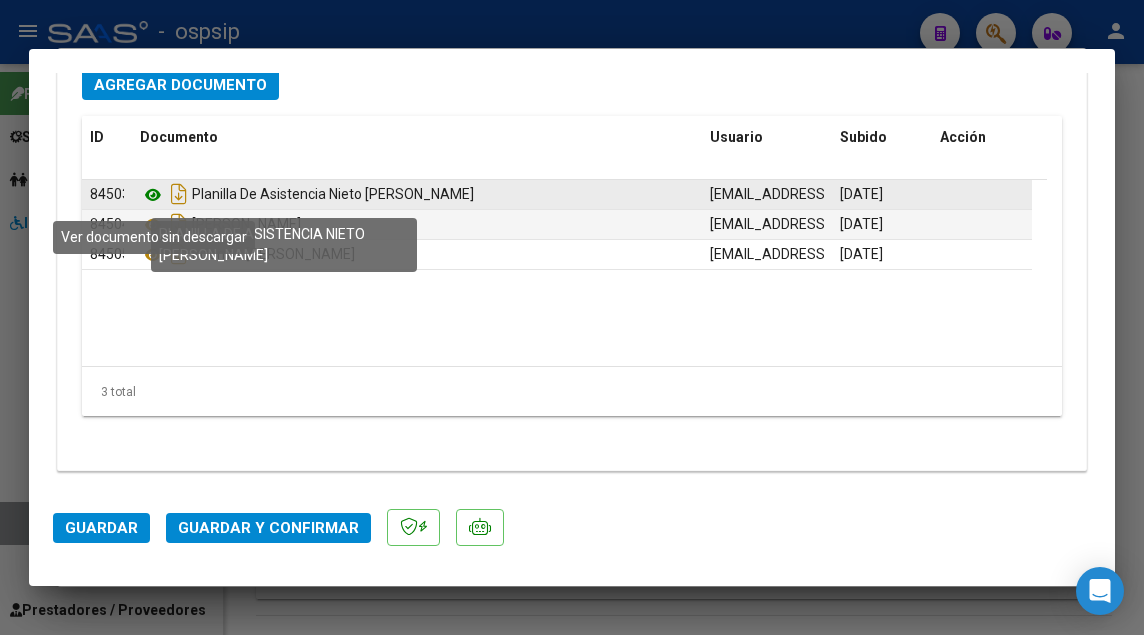 click 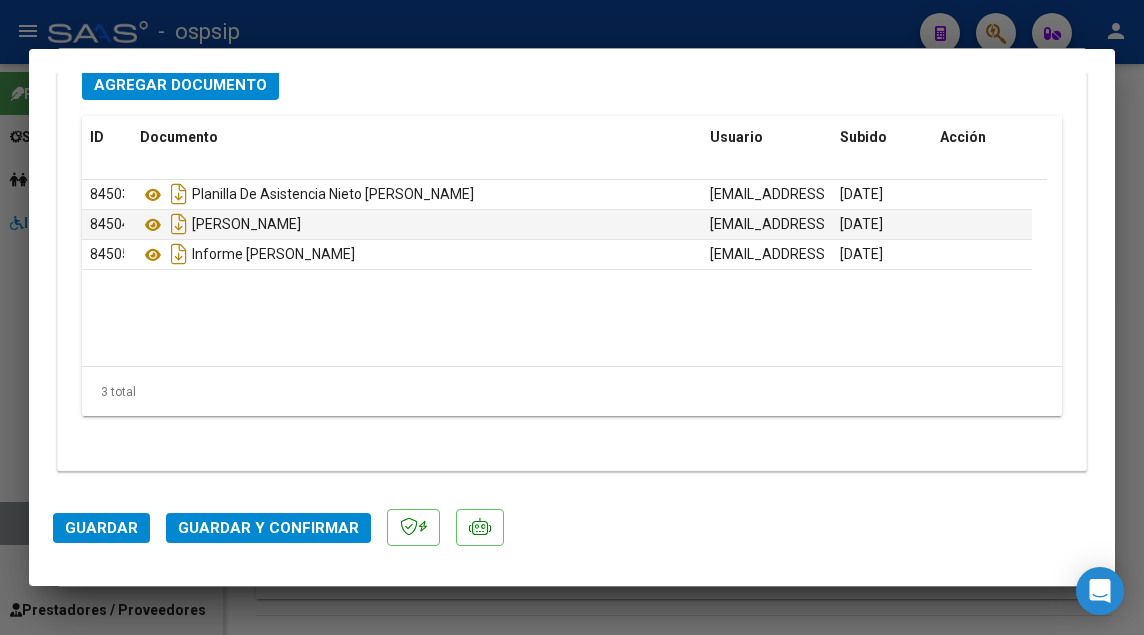 click on "Guardar y Confirmar" 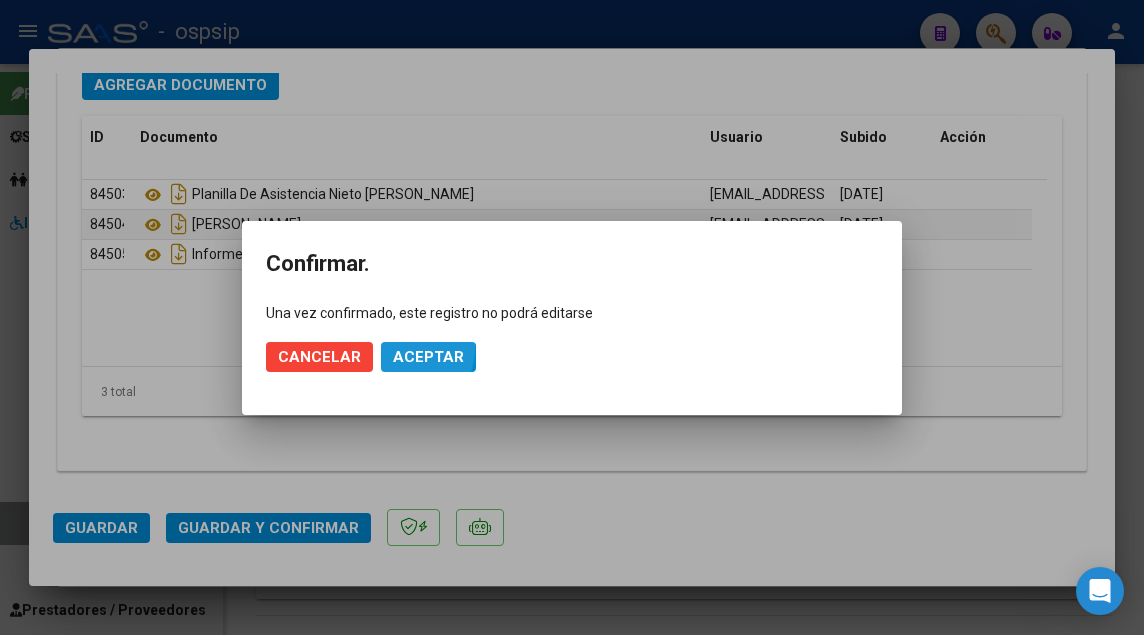 click on "Aceptar" 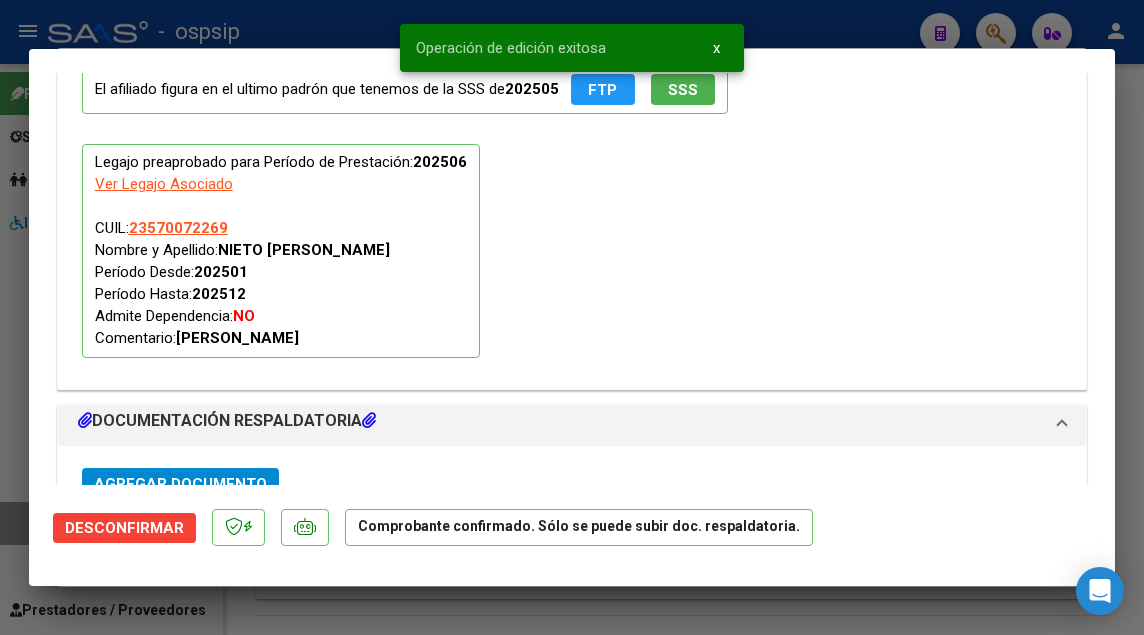 scroll, scrollTop: 1508, scrollLeft: 0, axis: vertical 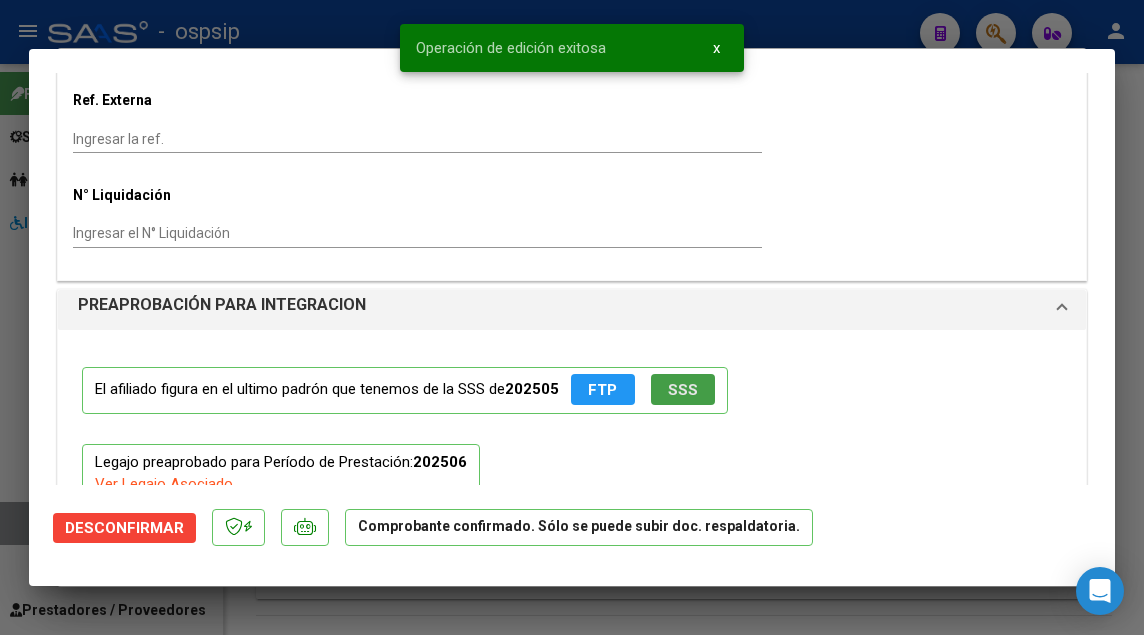 click on "SSS" 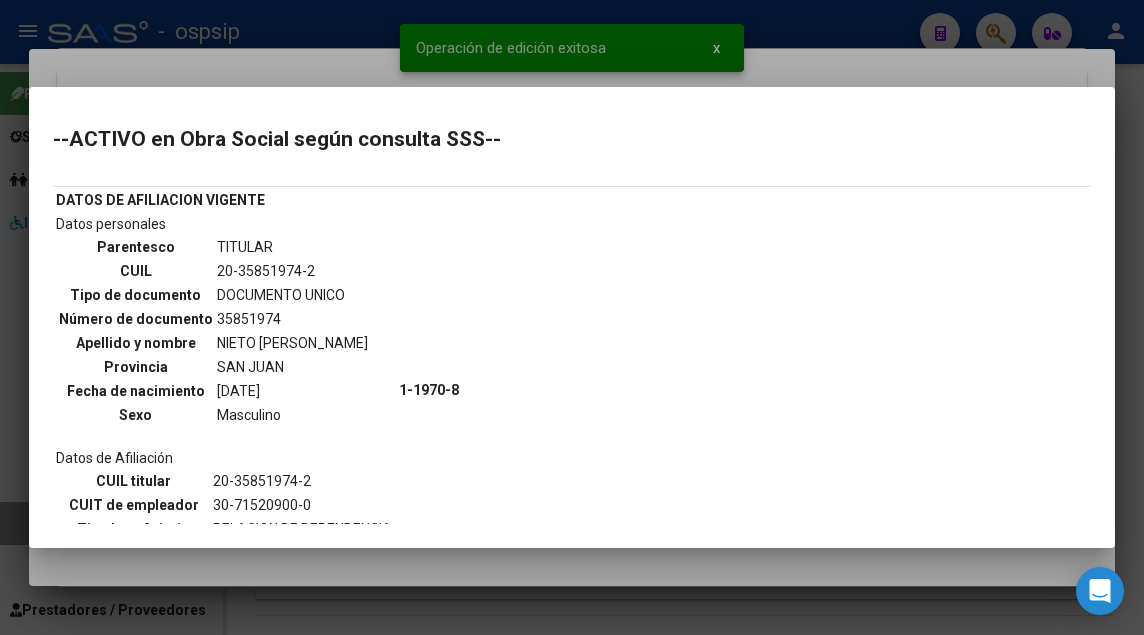 scroll, scrollTop: 500, scrollLeft: 0, axis: vertical 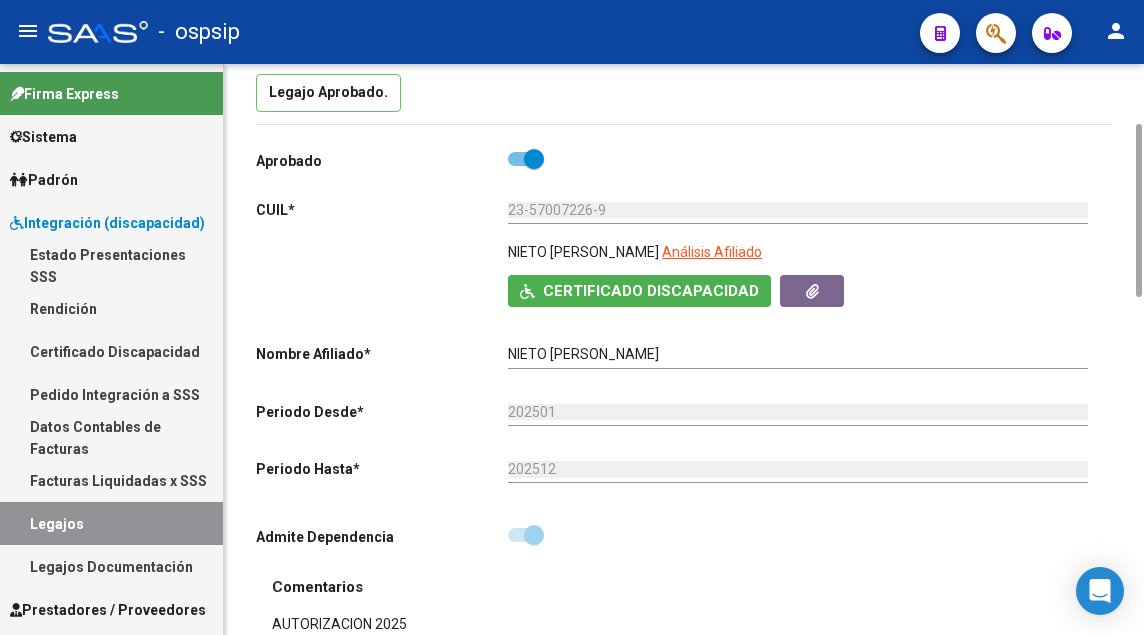 click on "Análisis Afiliado" 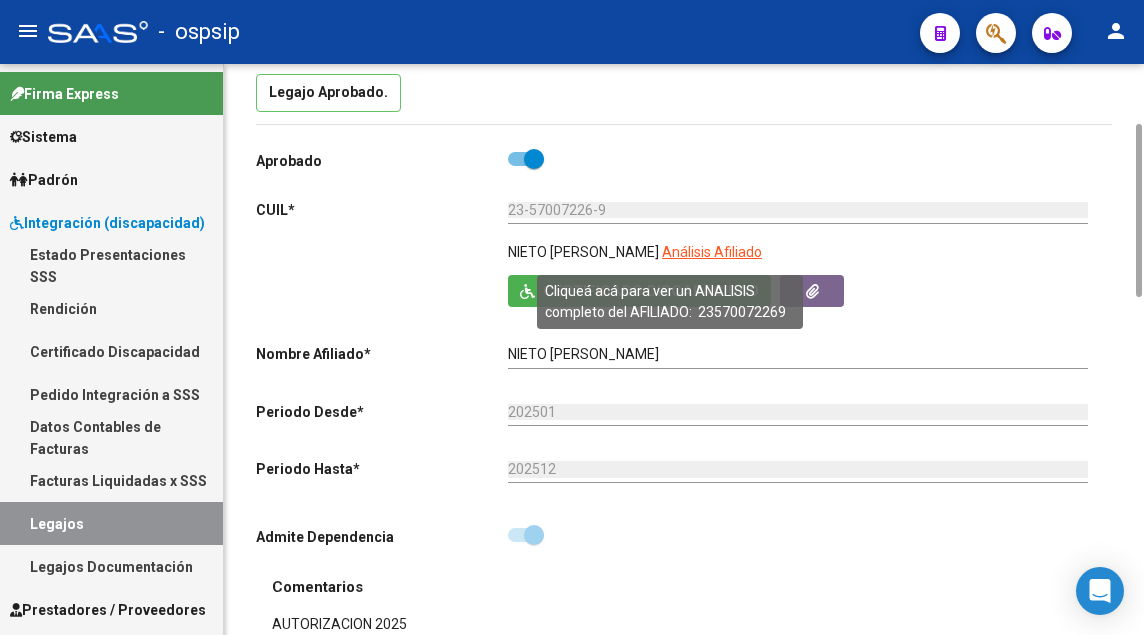 click on "Análisis Afiliado" 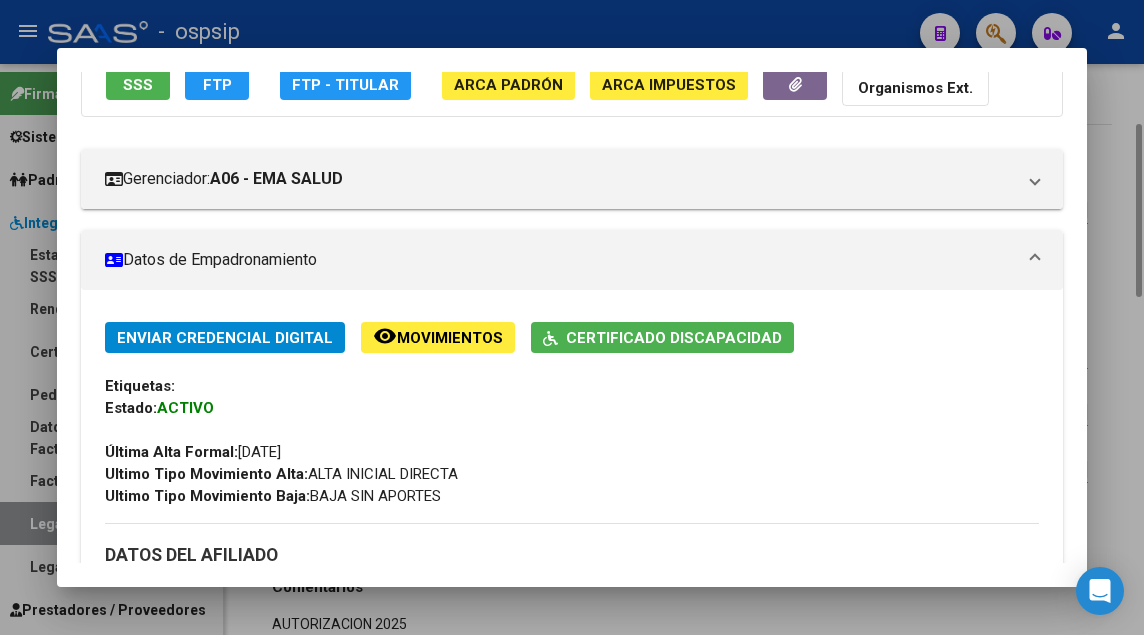 scroll, scrollTop: 200, scrollLeft: 0, axis: vertical 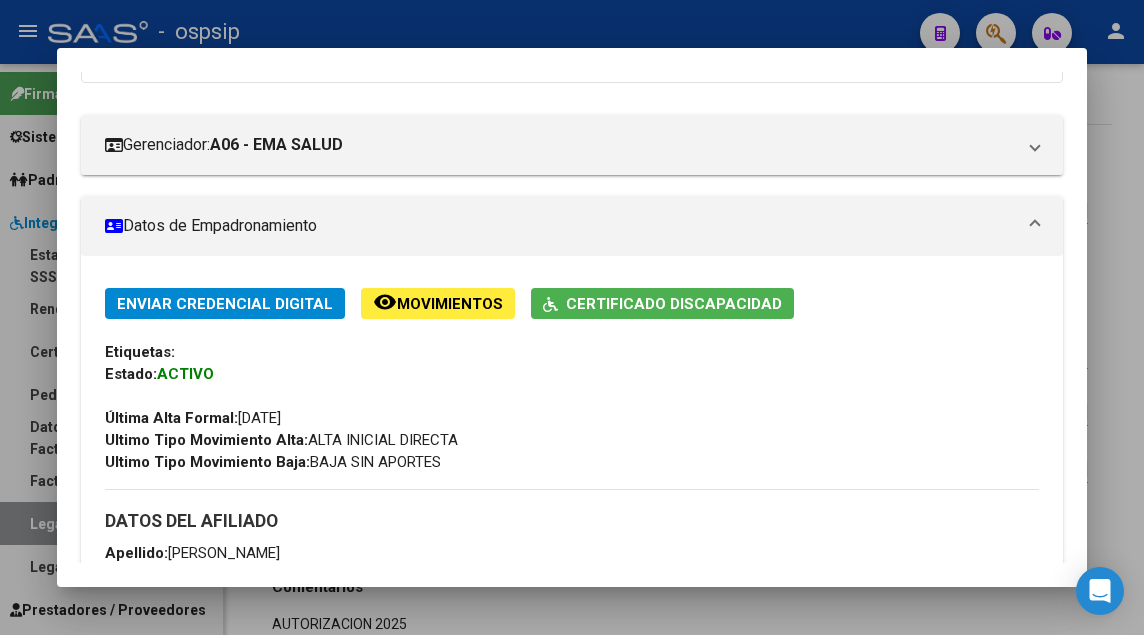 click at bounding box center (572, 317) 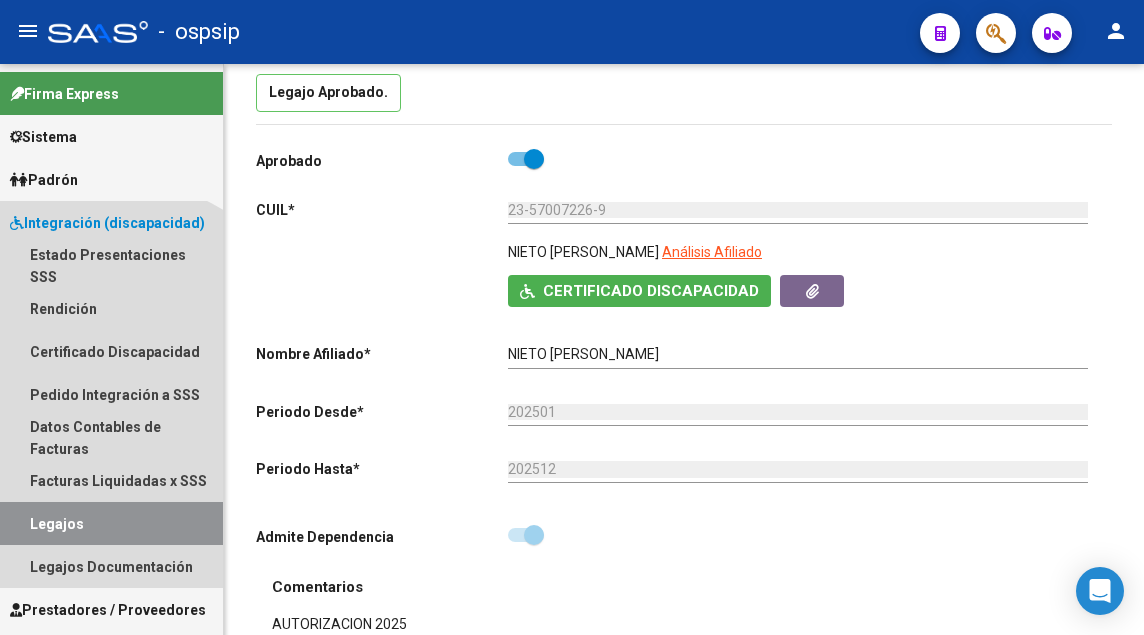 click on "Legajos" at bounding box center (111, 523) 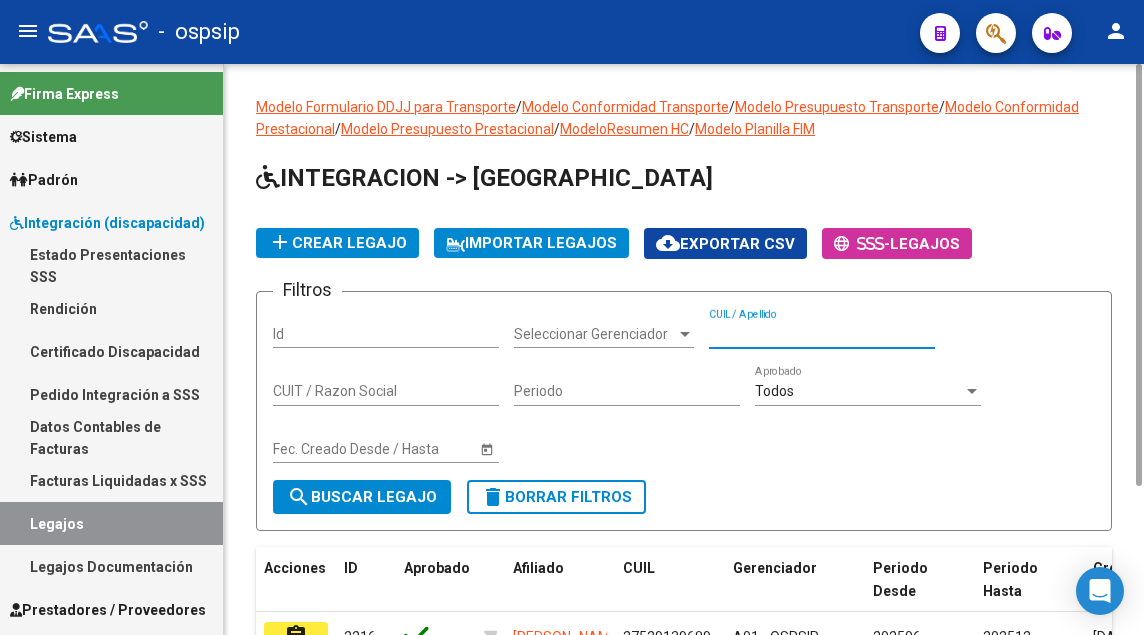 click on "CUIL / Apellido" at bounding box center [822, 334] 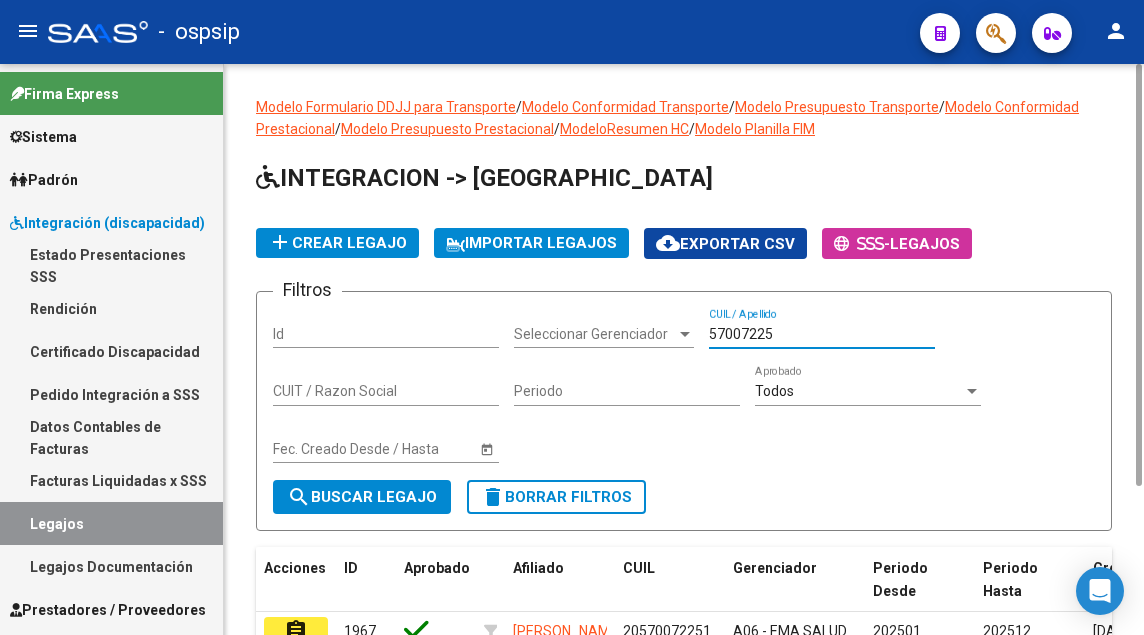 scroll, scrollTop: 264, scrollLeft: 0, axis: vertical 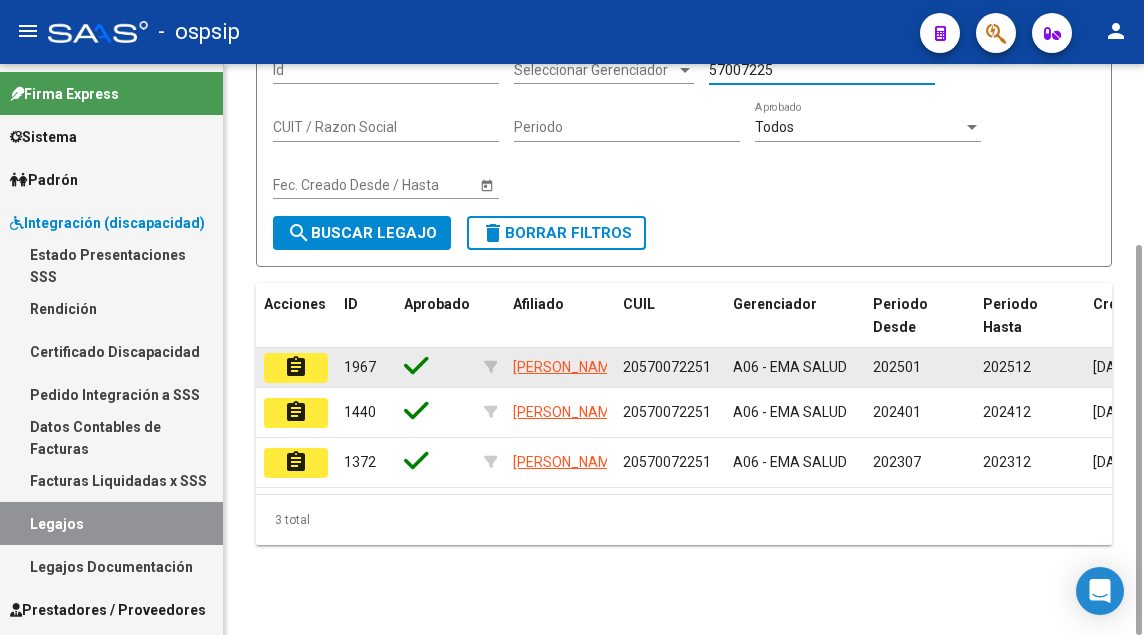 click on "assignment" 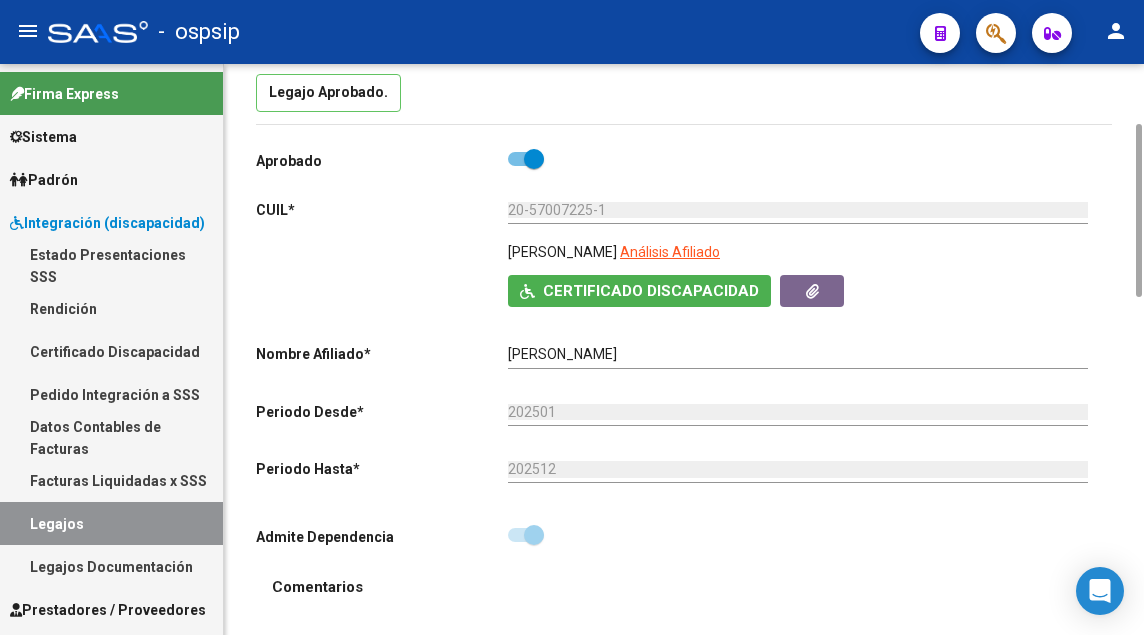 scroll, scrollTop: 0, scrollLeft: 0, axis: both 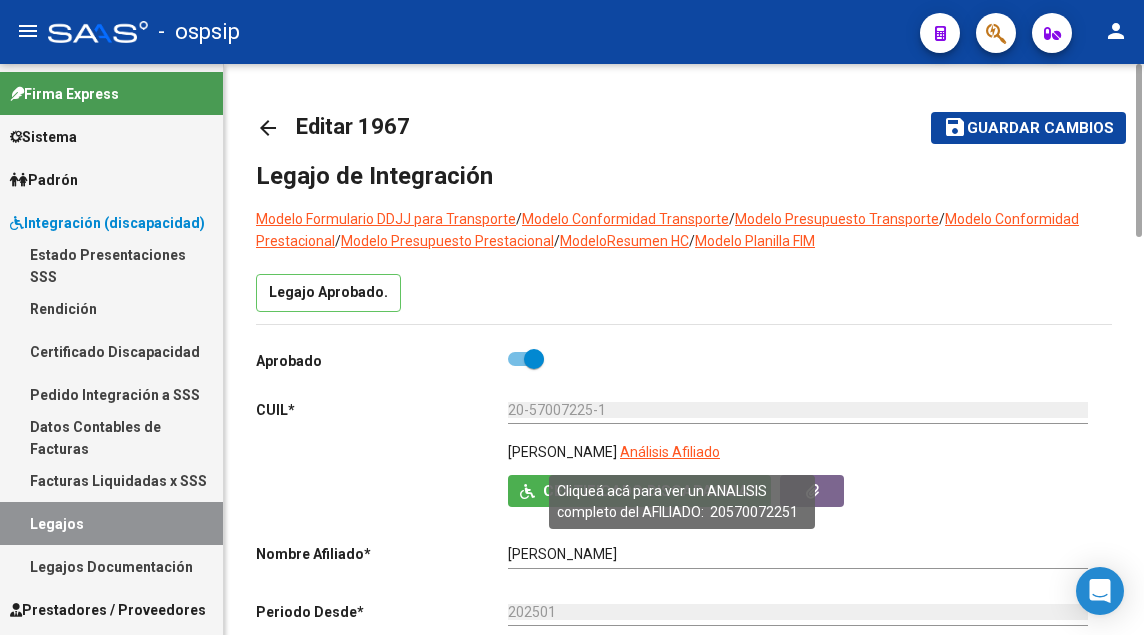 click on "Análisis Afiliado" 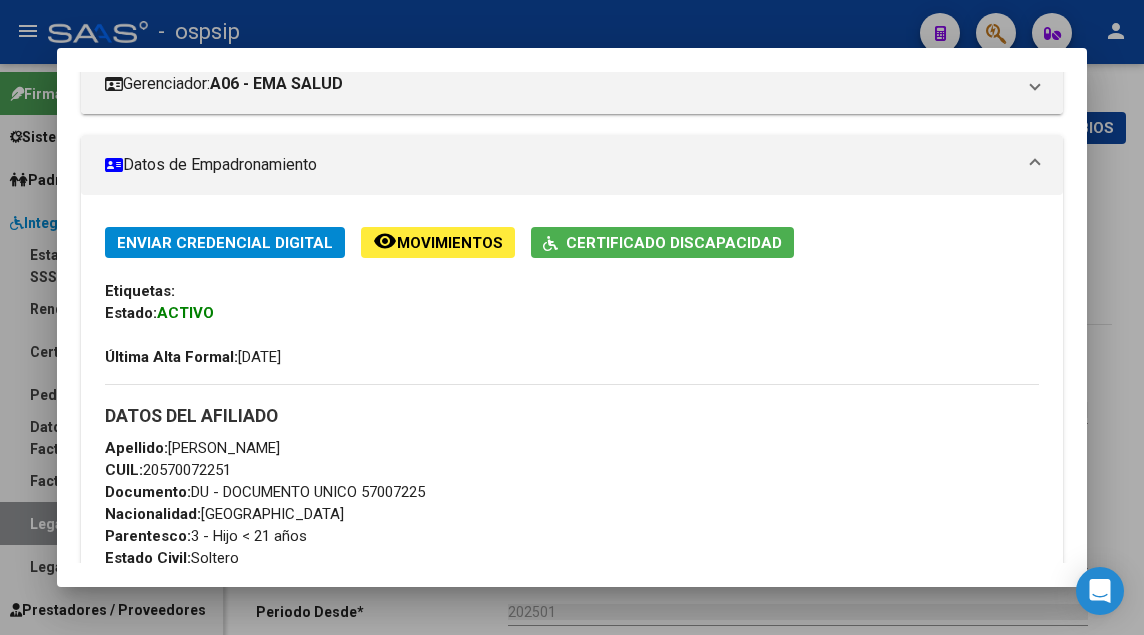 scroll, scrollTop: 100, scrollLeft: 0, axis: vertical 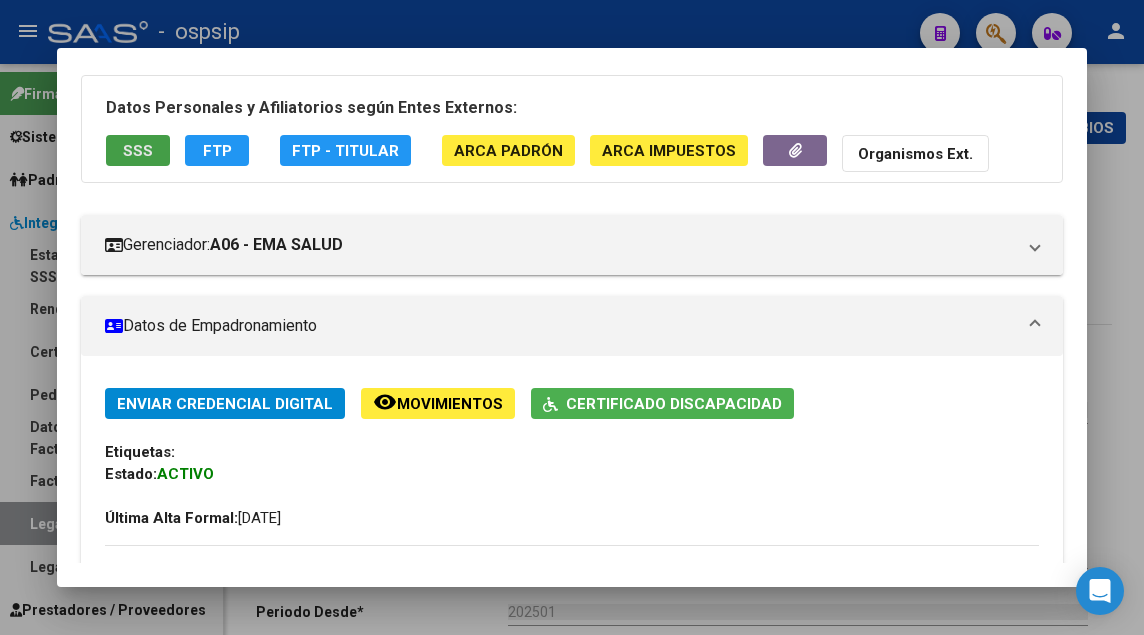 click on "SSS" at bounding box center [138, 151] 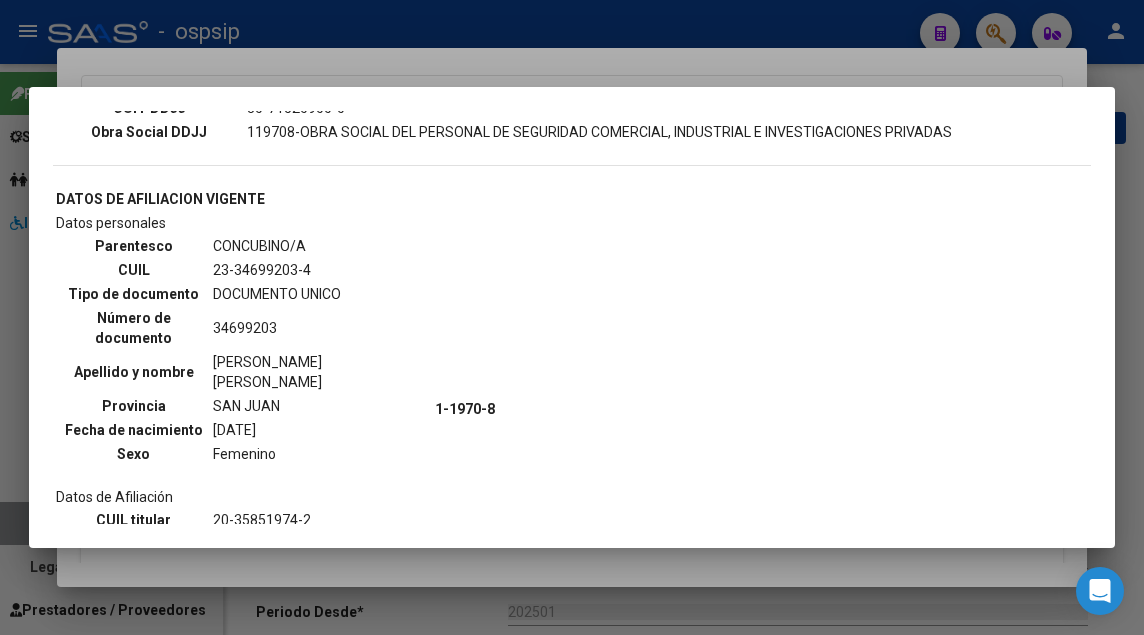 scroll, scrollTop: 800, scrollLeft: 0, axis: vertical 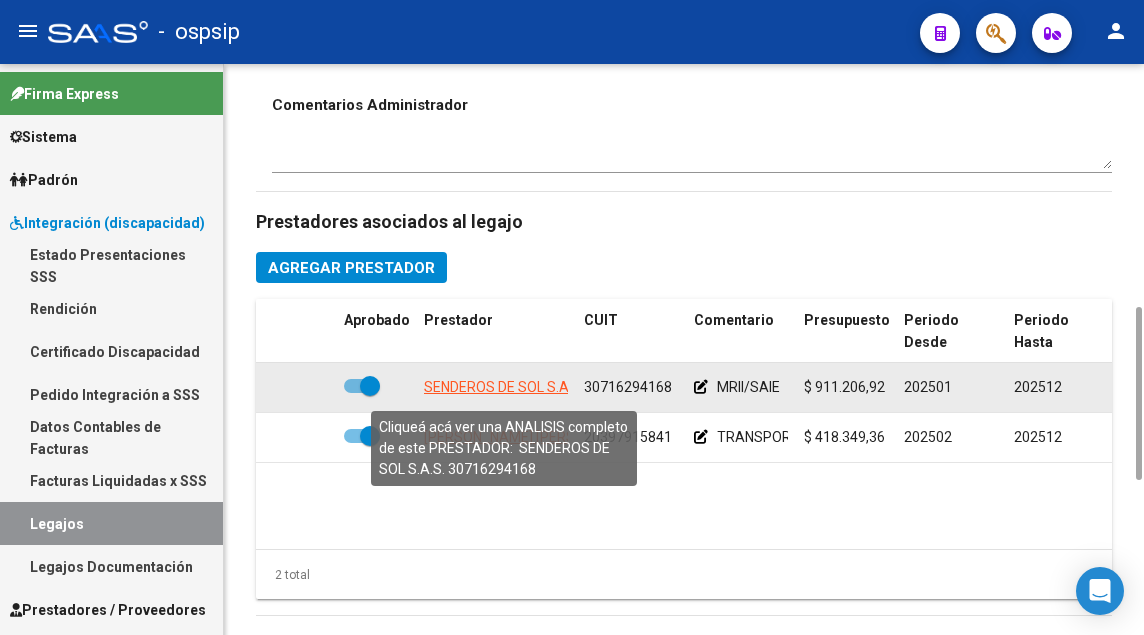 click on "SENDEROS DE SOL S.A.S." 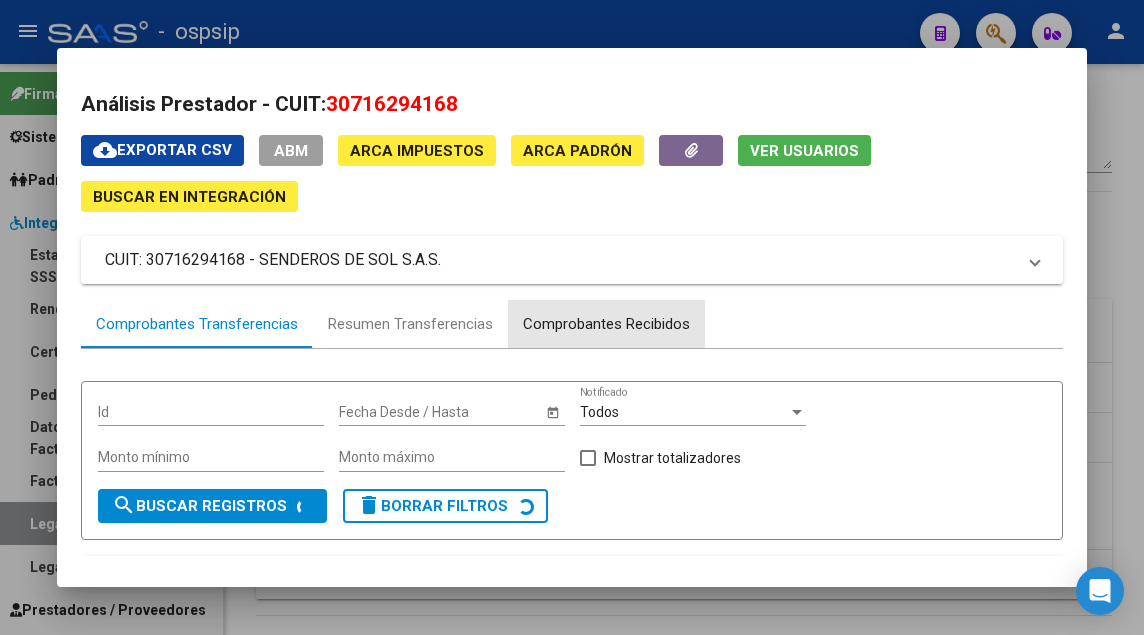 click on "Comprobantes Recibidos" at bounding box center (606, 324) 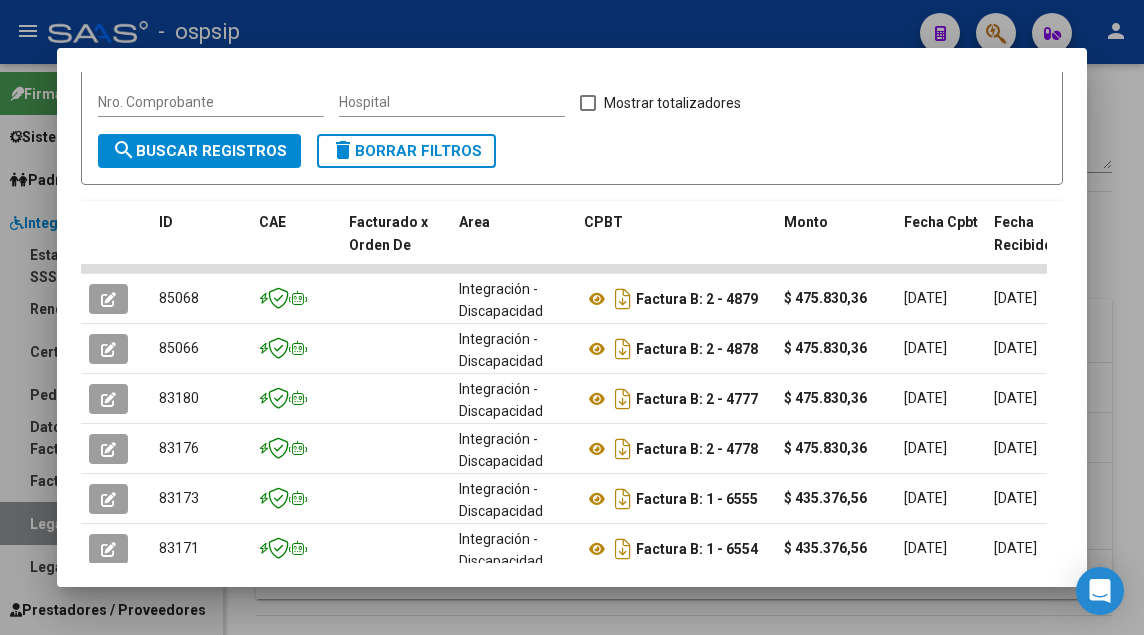 scroll, scrollTop: 400, scrollLeft: 0, axis: vertical 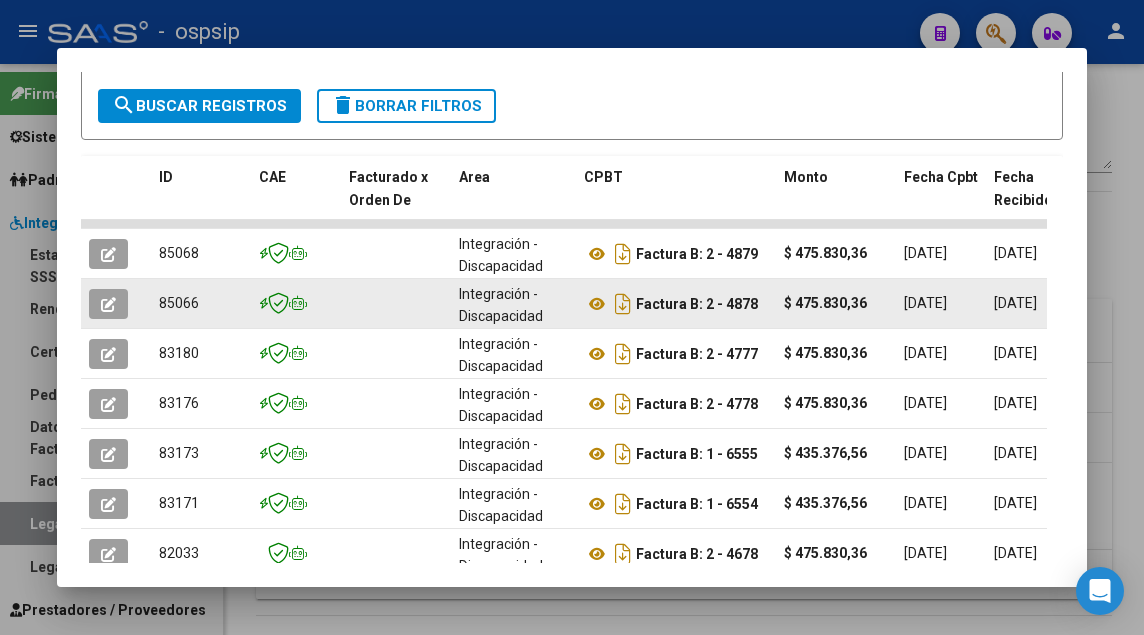 click 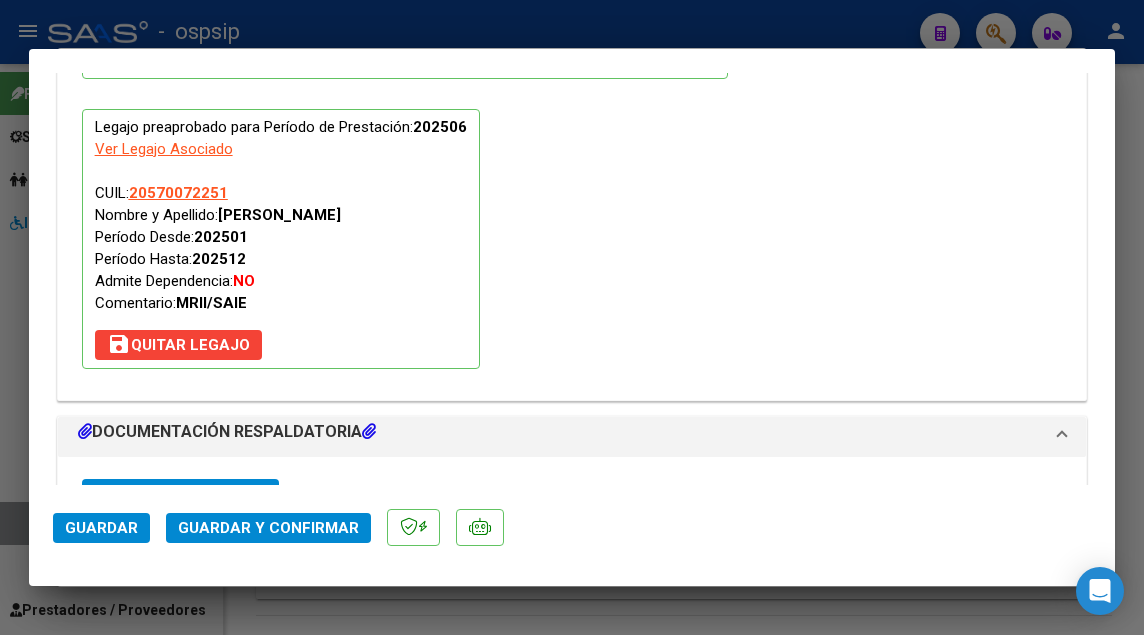 scroll, scrollTop: 2235, scrollLeft: 0, axis: vertical 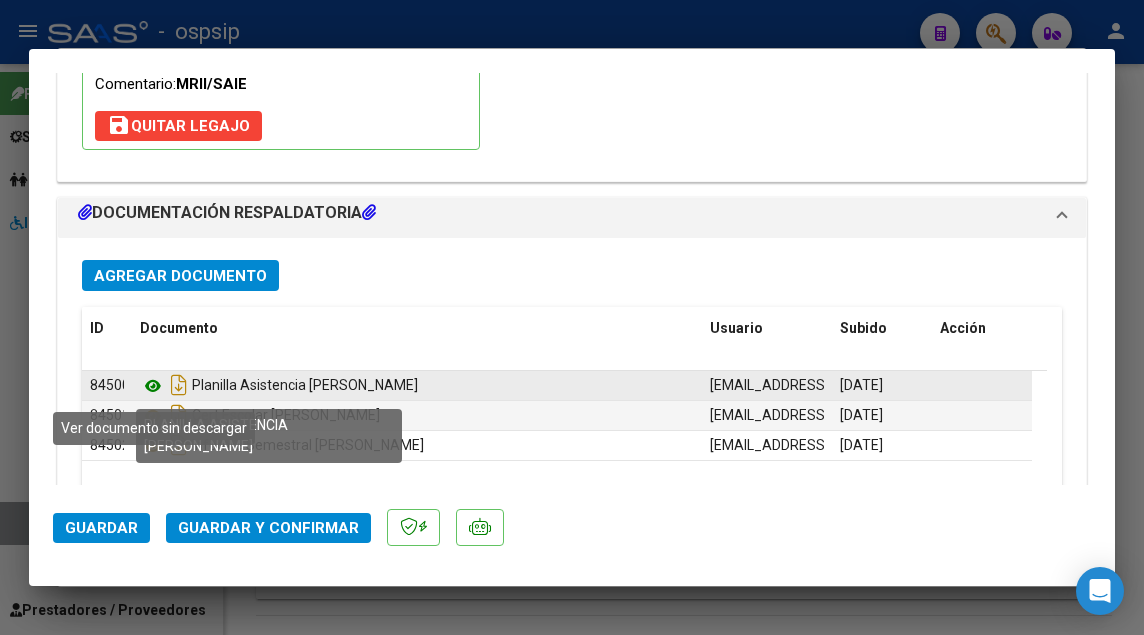 click 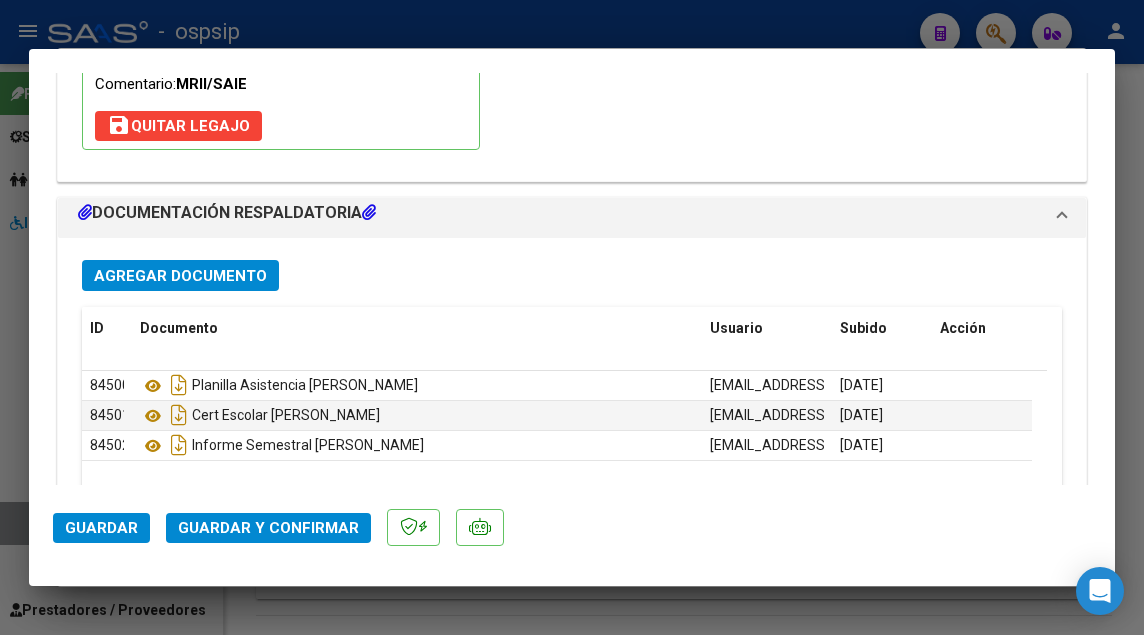 click on "Guardar y Confirmar" 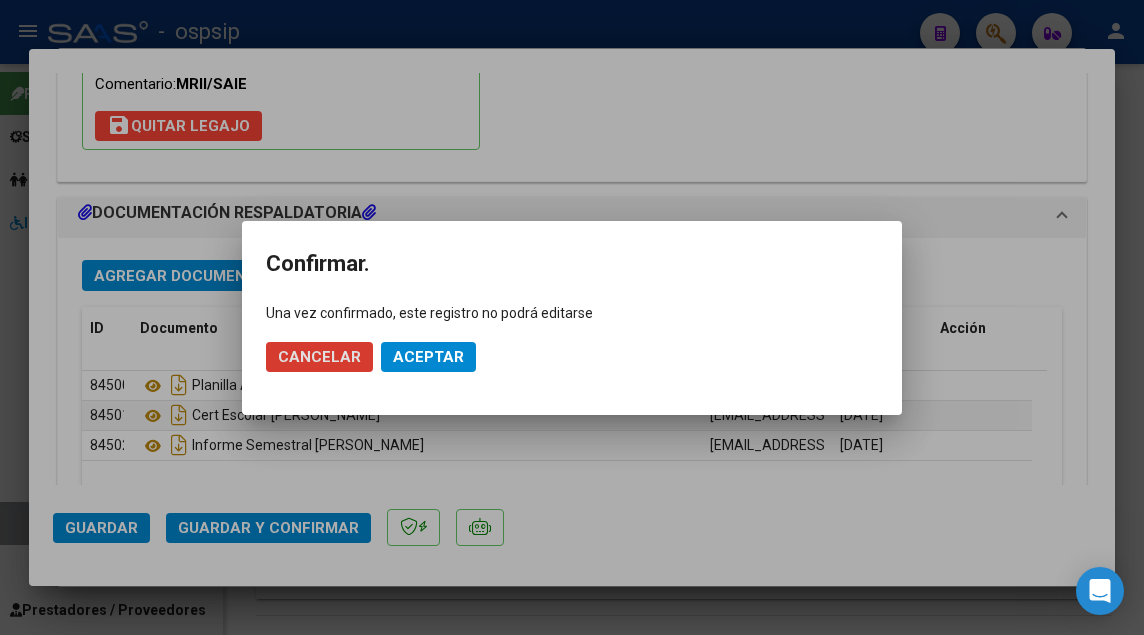 click on "Aceptar" 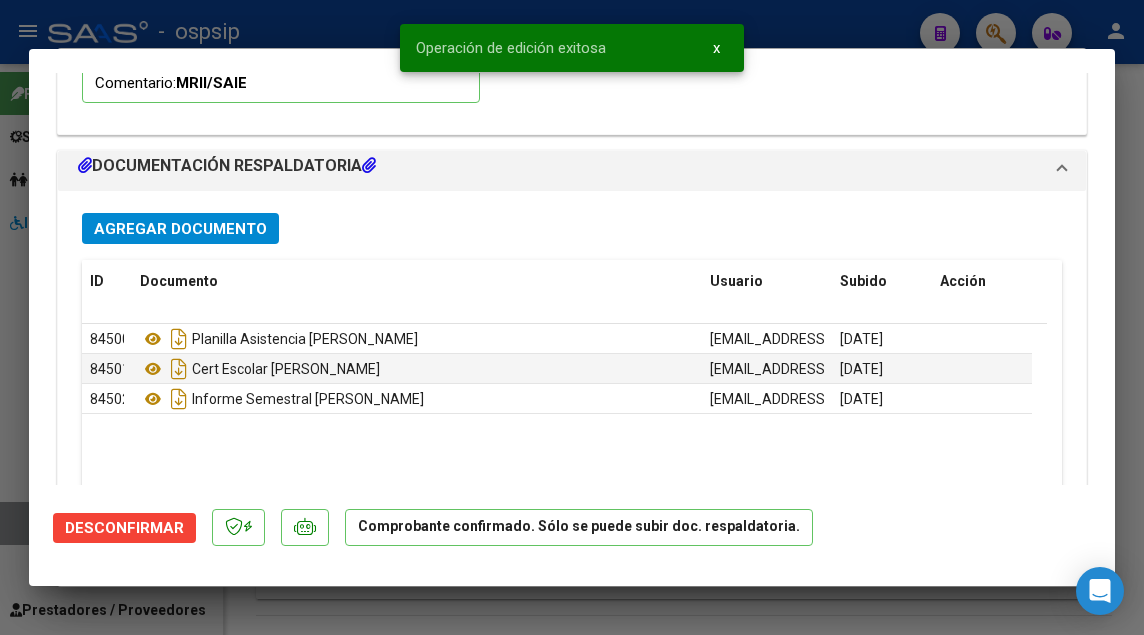 scroll, scrollTop: 2208, scrollLeft: 0, axis: vertical 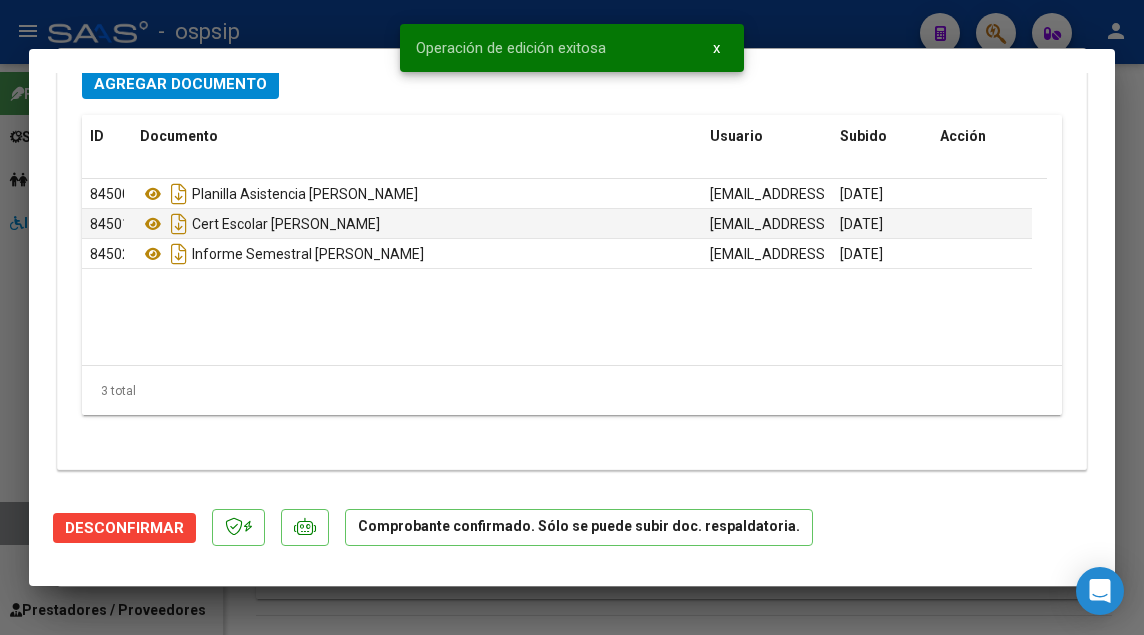 click at bounding box center [572, 317] 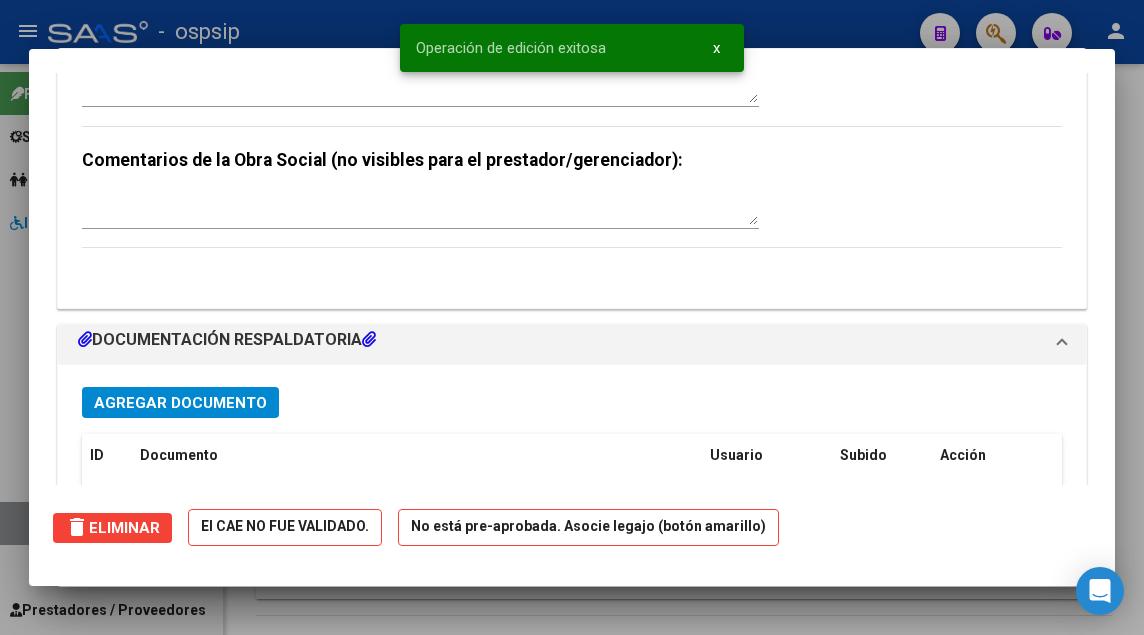 scroll, scrollTop: 0, scrollLeft: 0, axis: both 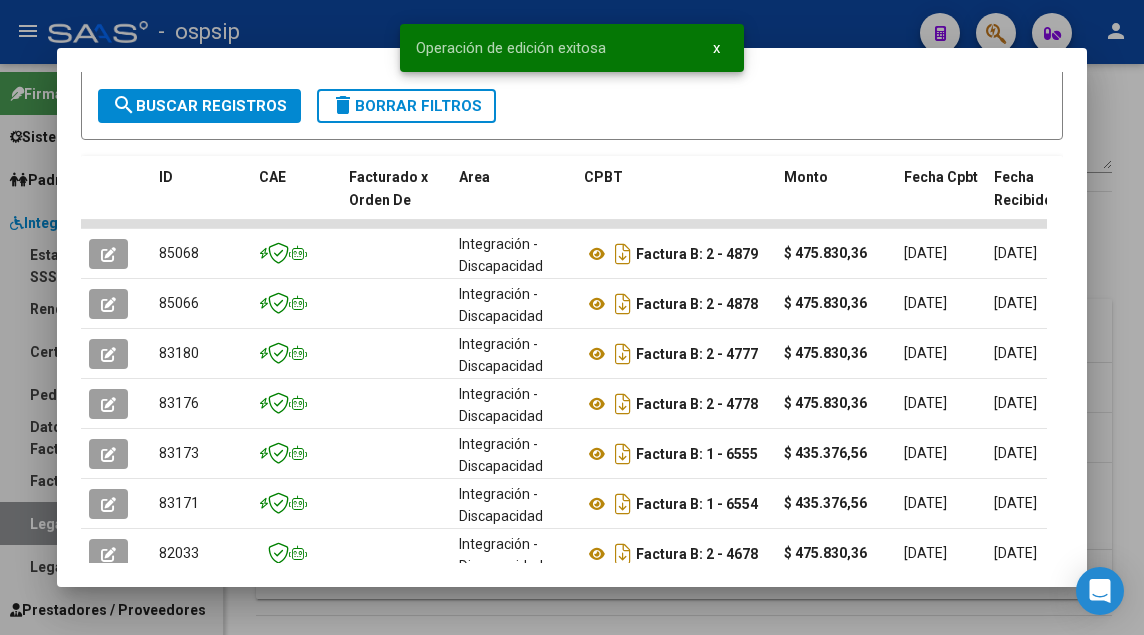 click at bounding box center [572, 317] 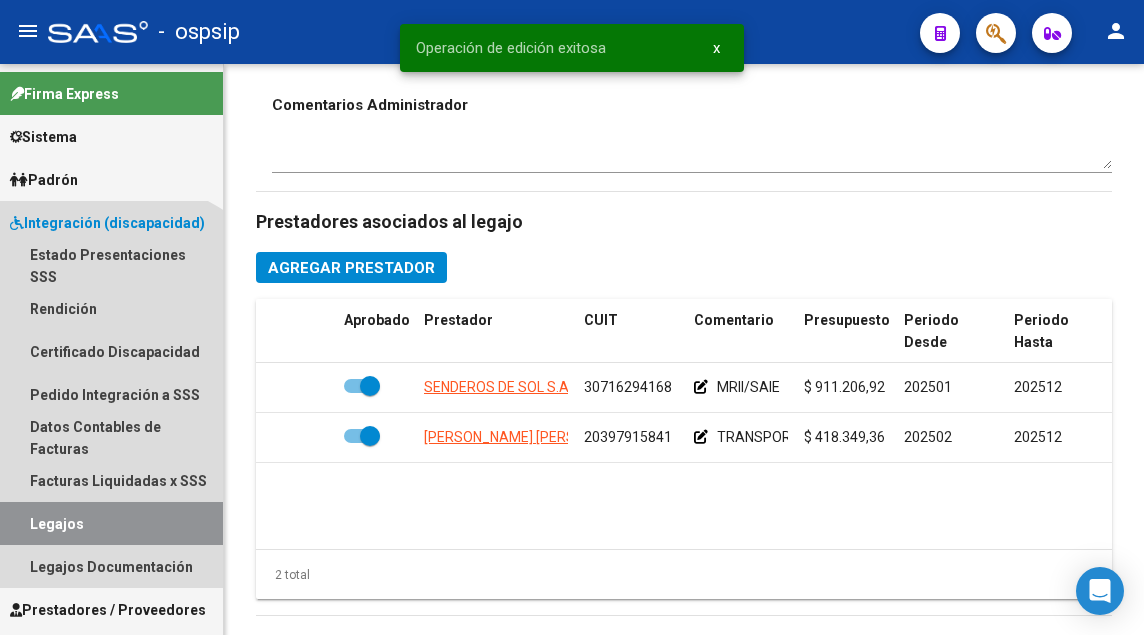 click on "Legajos" at bounding box center (111, 523) 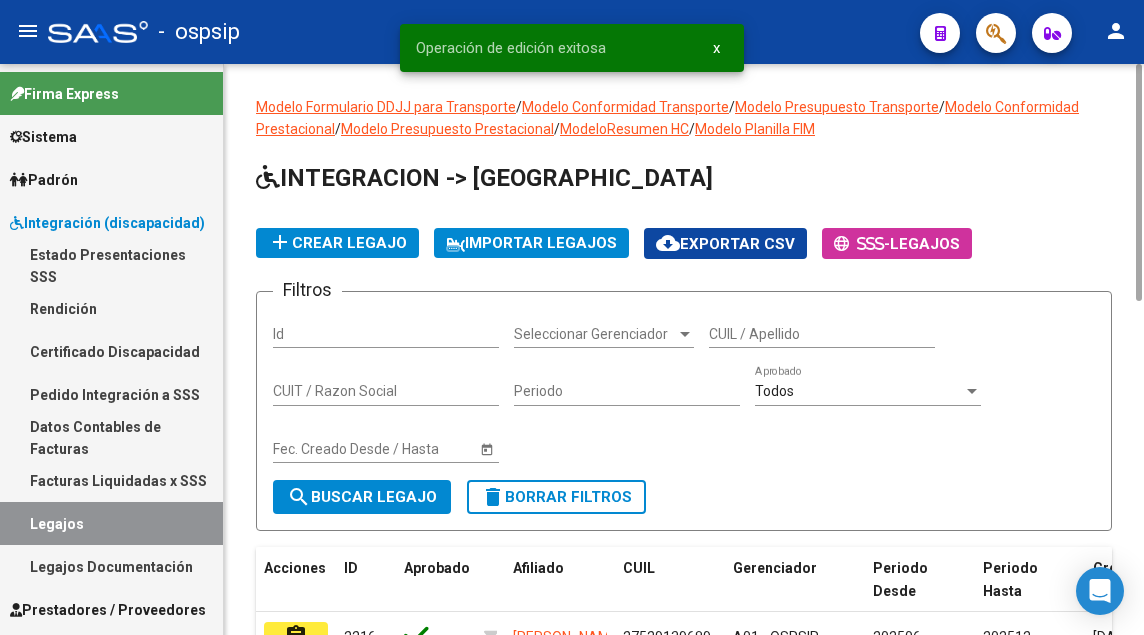 click on "CUIL / Apellido" 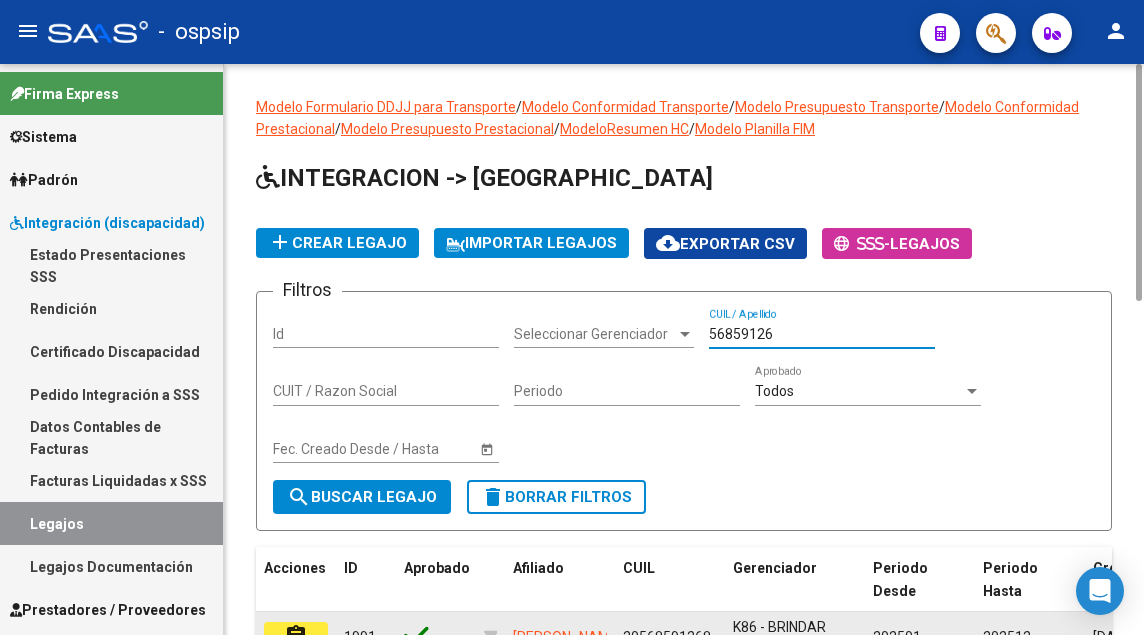 scroll, scrollTop: 314, scrollLeft: 0, axis: vertical 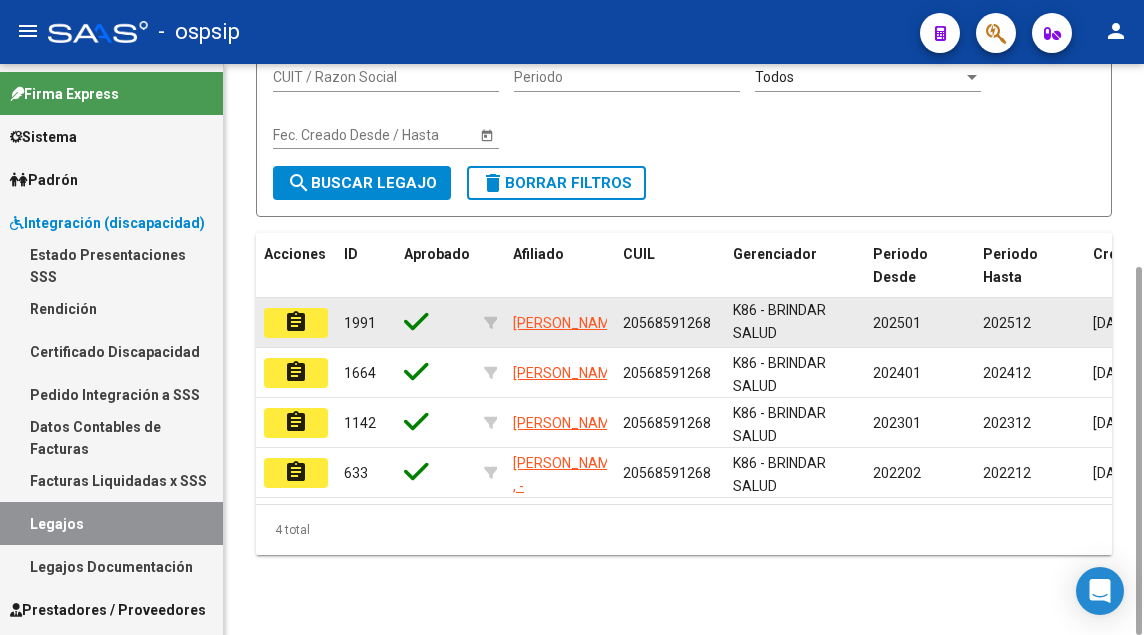 click on "assignment" 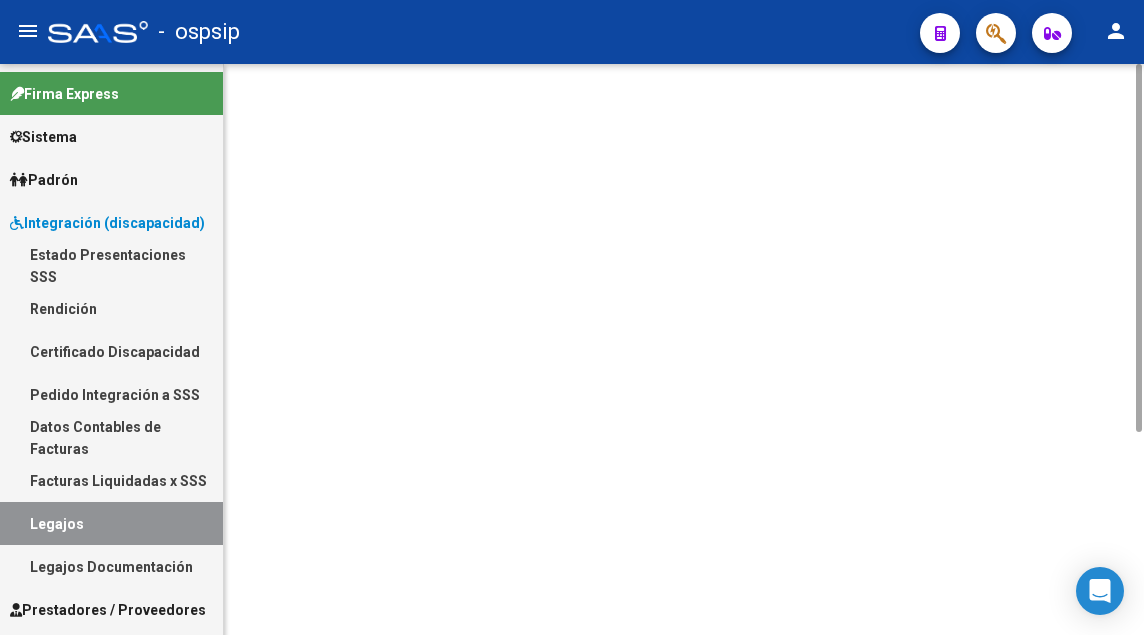 scroll, scrollTop: 0, scrollLeft: 0, axis: both 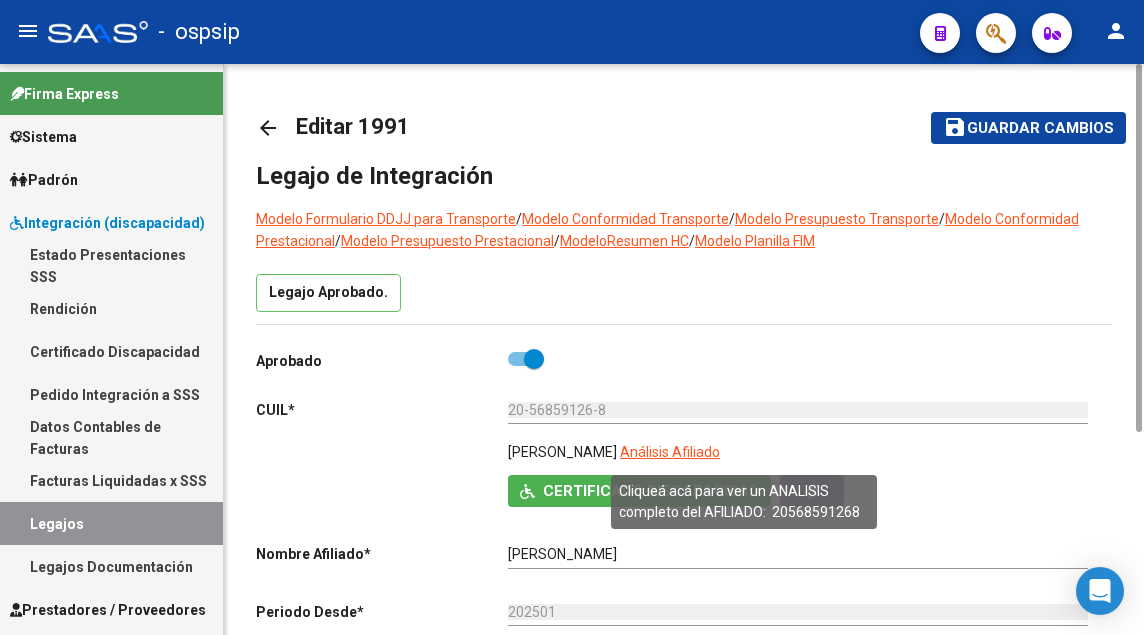 click on "Análisis Afiliado" 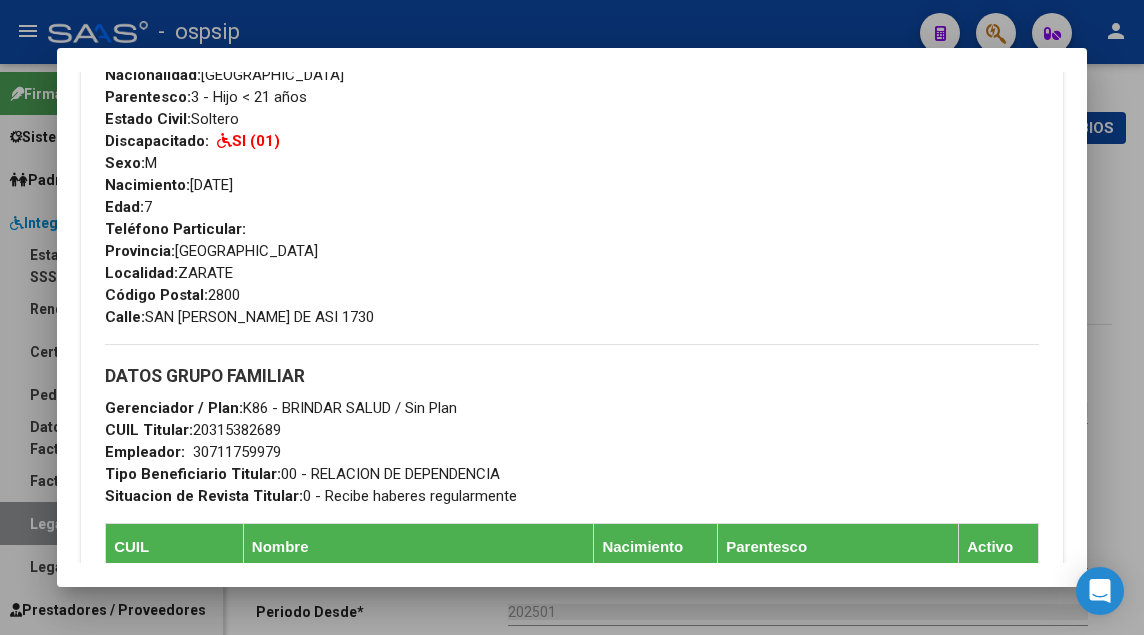 scroll, scrollTop: 400, scrollLeft: 0, axis: vertical 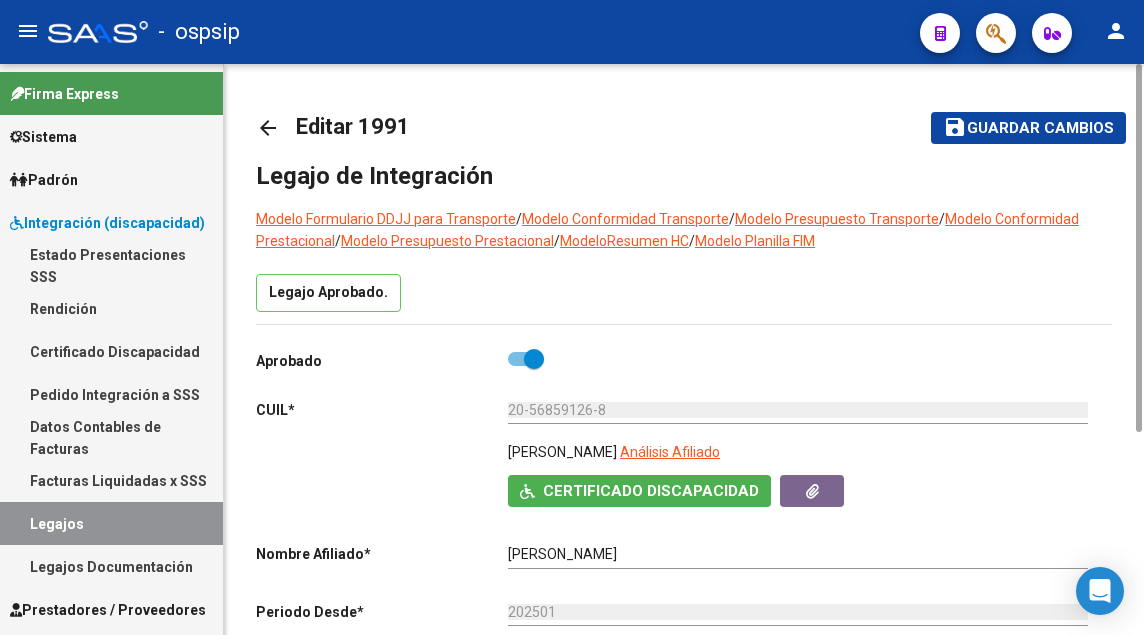 click on "20-56859126-8 Ingresar CUIL" 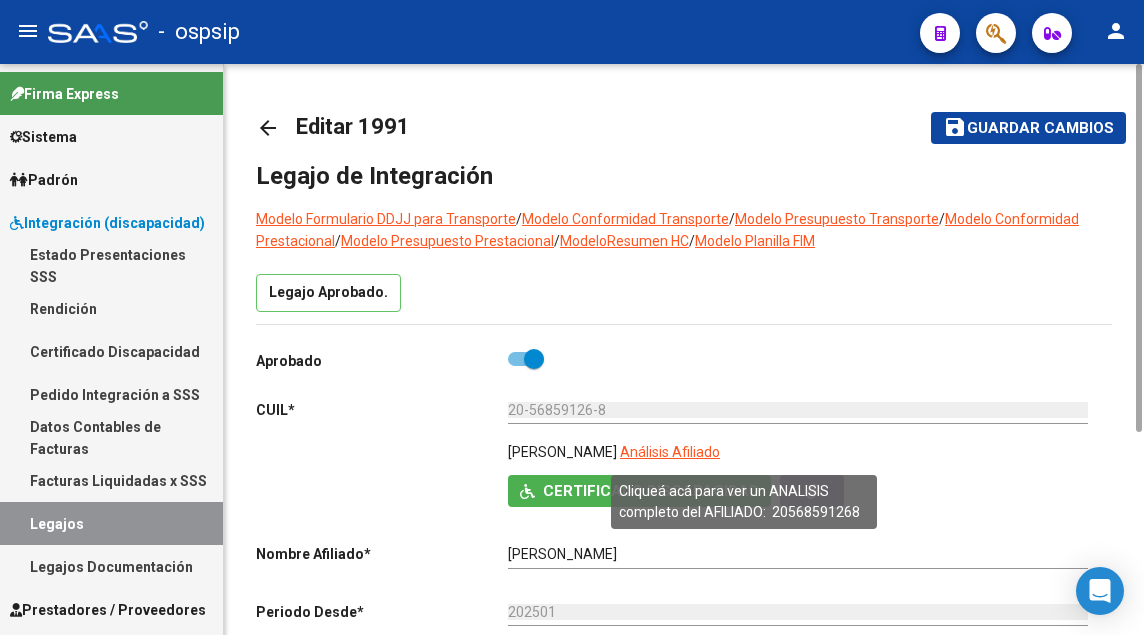 click on "Análisis Afiliado" 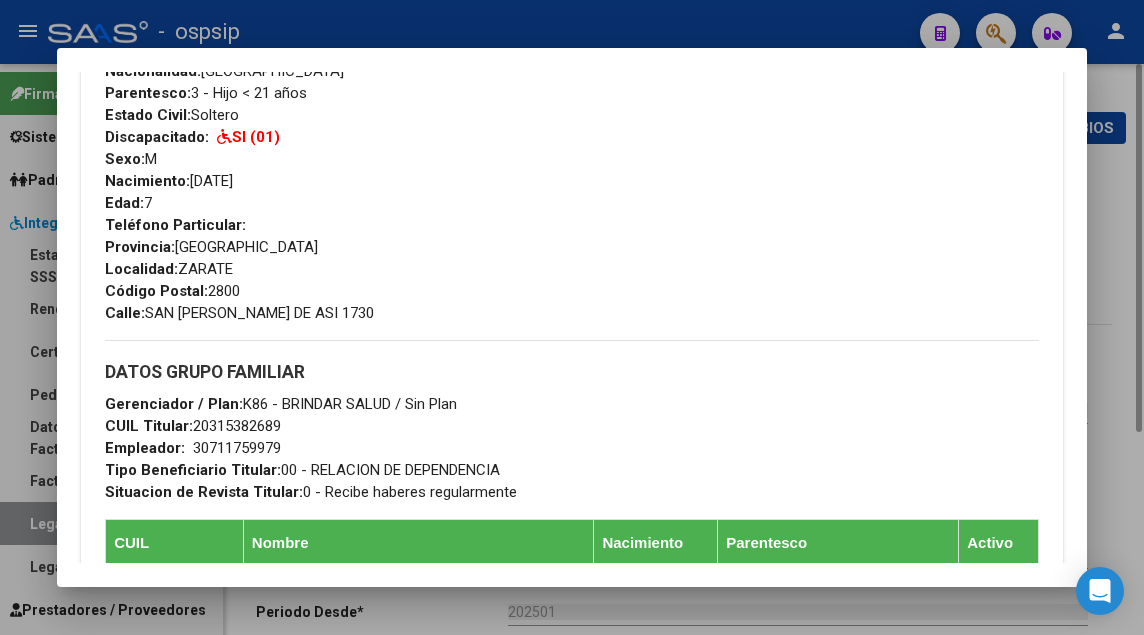 scroll, scrollTop: 824, scrollLeft: 0, axis: vertical 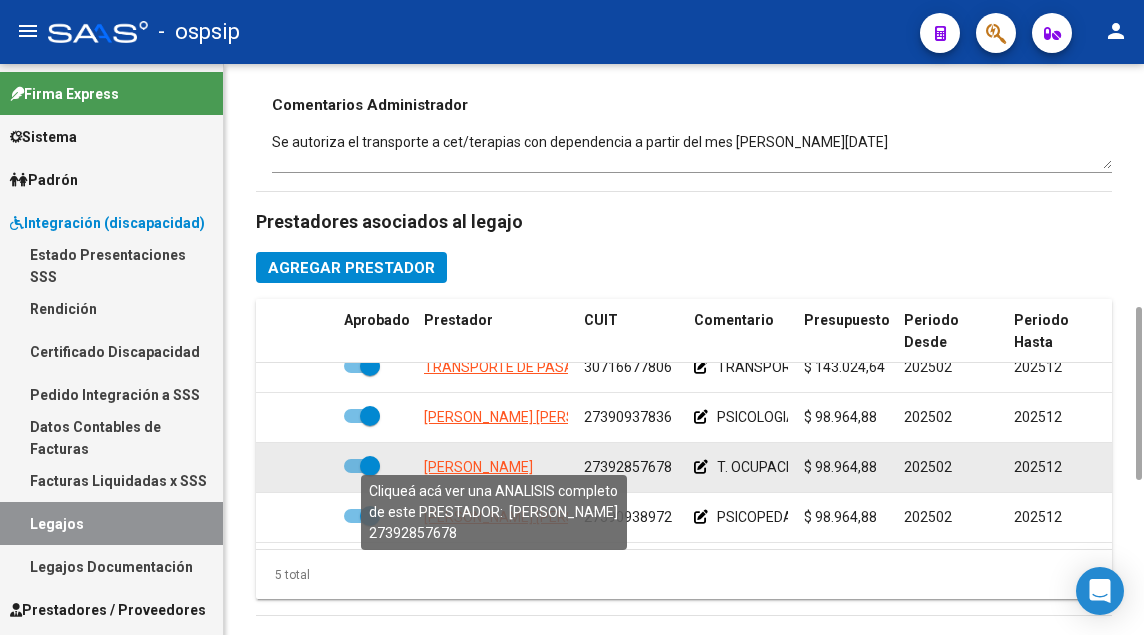 click on "[PERSON_NAME]" 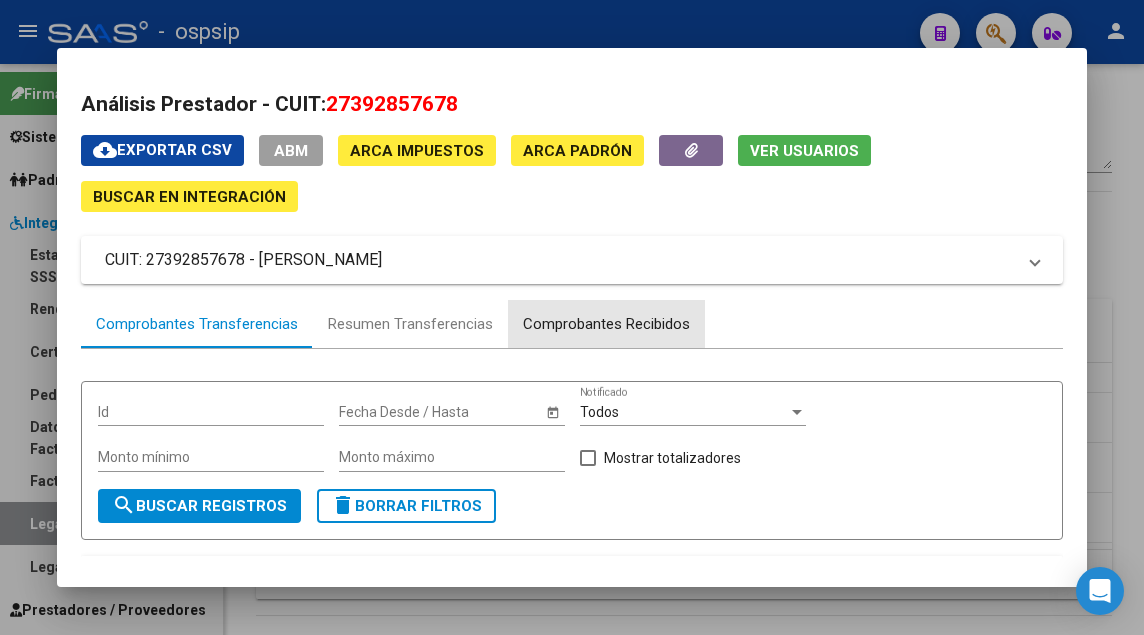 click on "Comprobantes Recibidos" at bounding box center [606, 324] 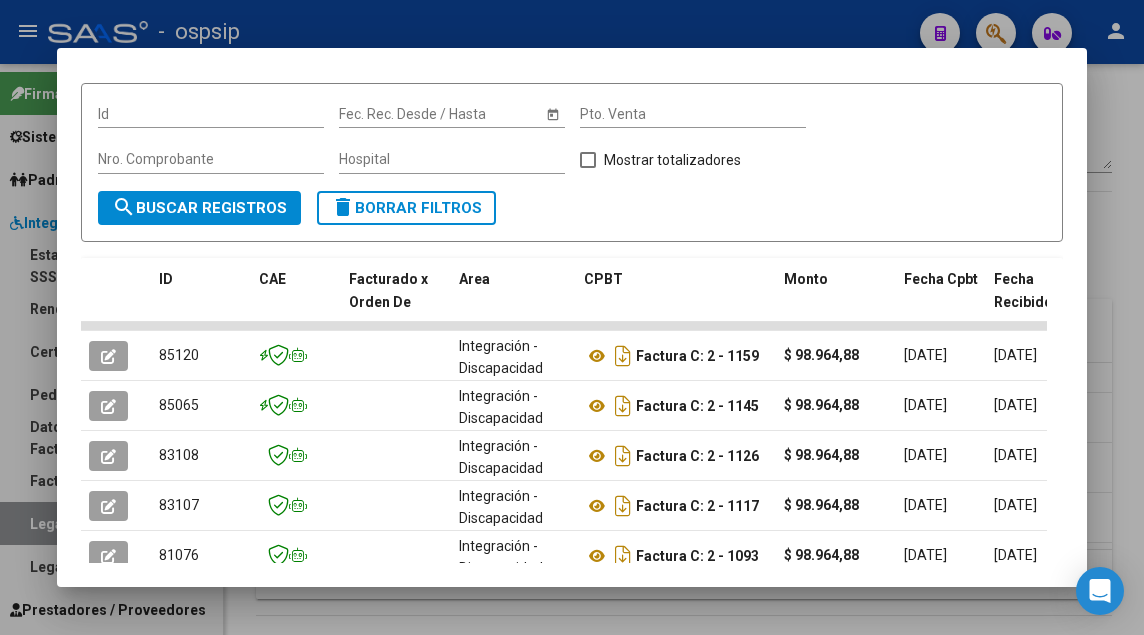 scroll, scrollTop: 300, scrollLeft: 0, axis: vertical 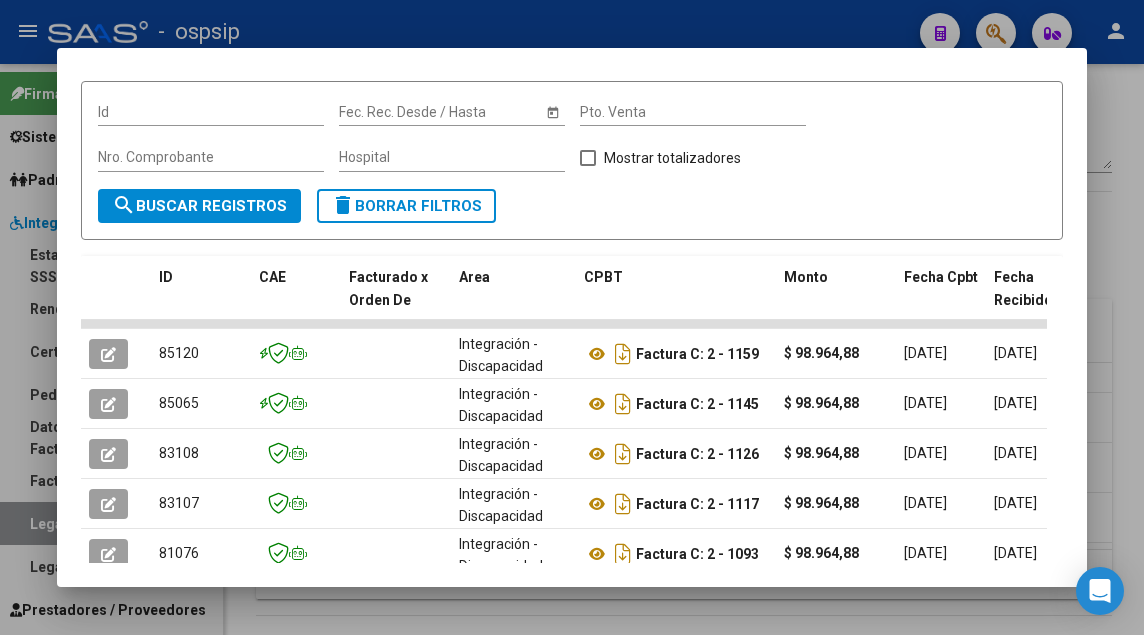 click at bounding box center (572, 317) 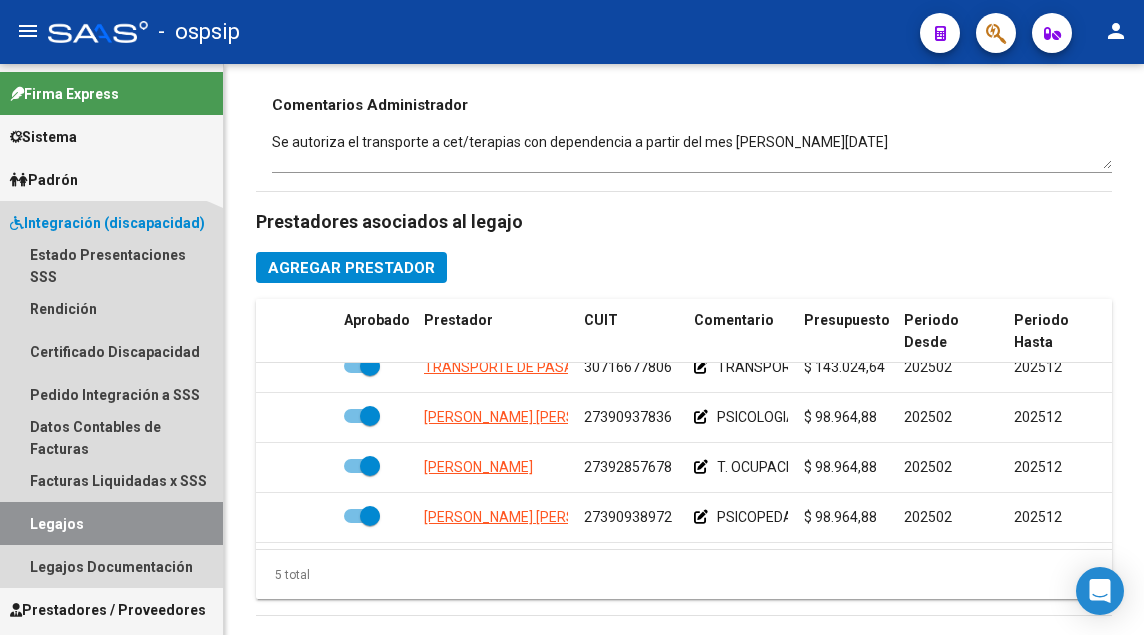 click on "Legajos" at bounding box center (111, 523) 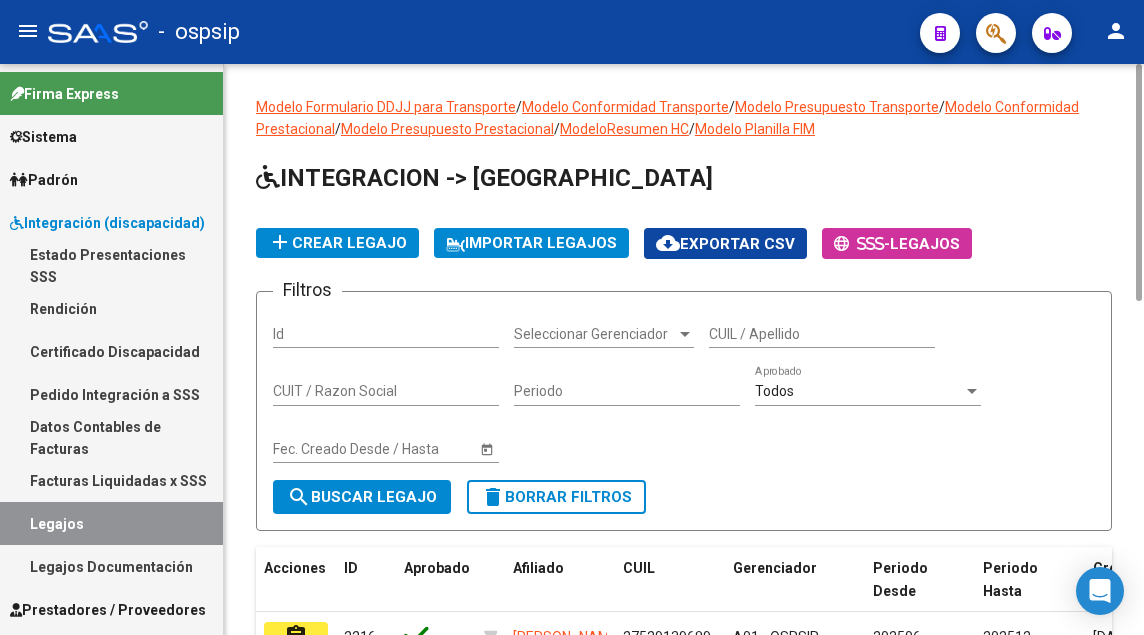 click on "CUIL / Apellido" 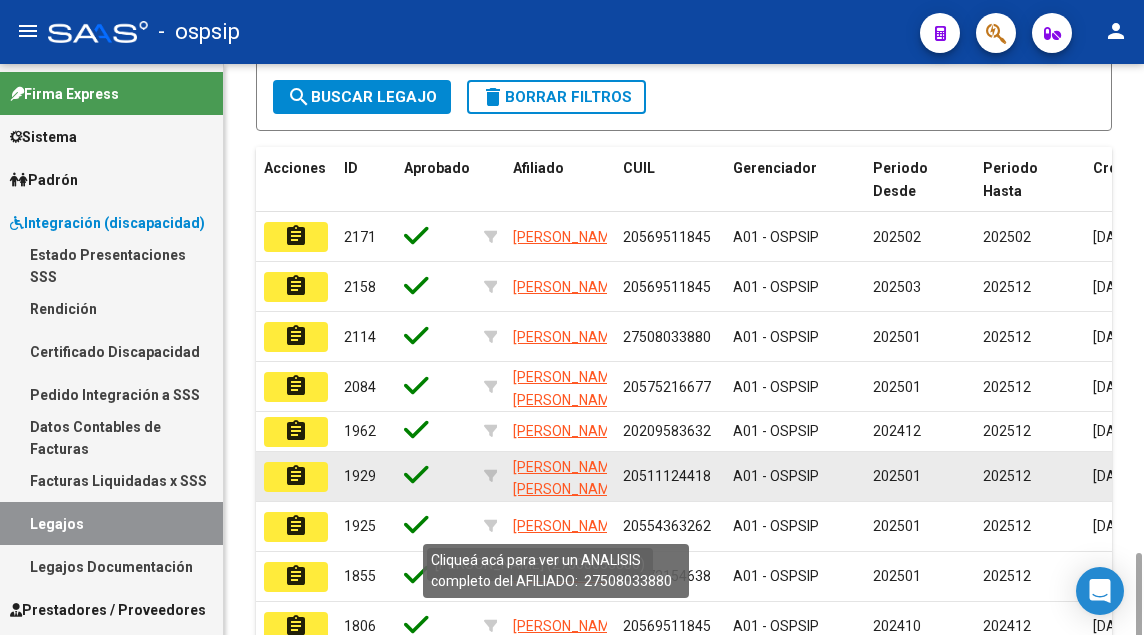 scroll, scrollTop: 600, scrollLeft: 0, axis: vertical 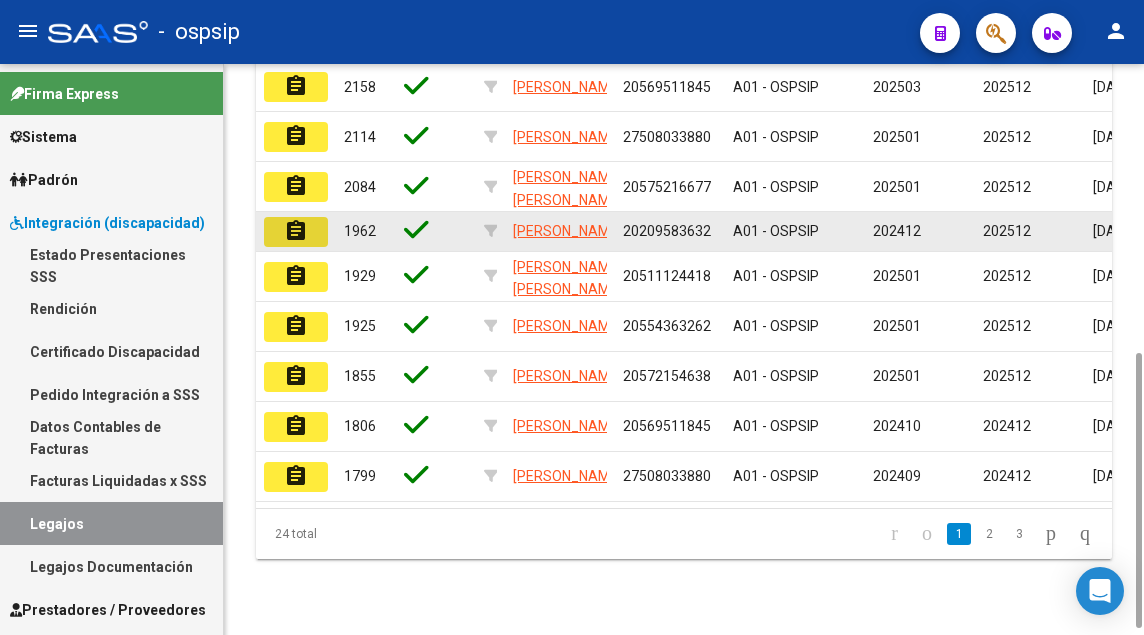 click on "assignment" 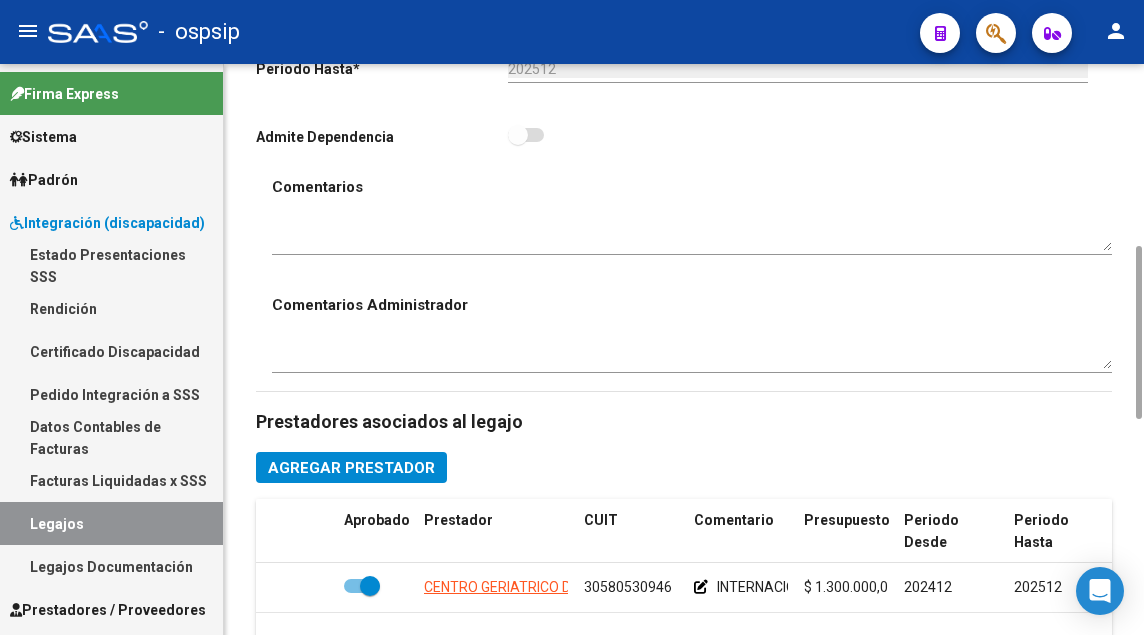 scroll, scrollTop: 1000, scrollLeft: 0, axis: vertical 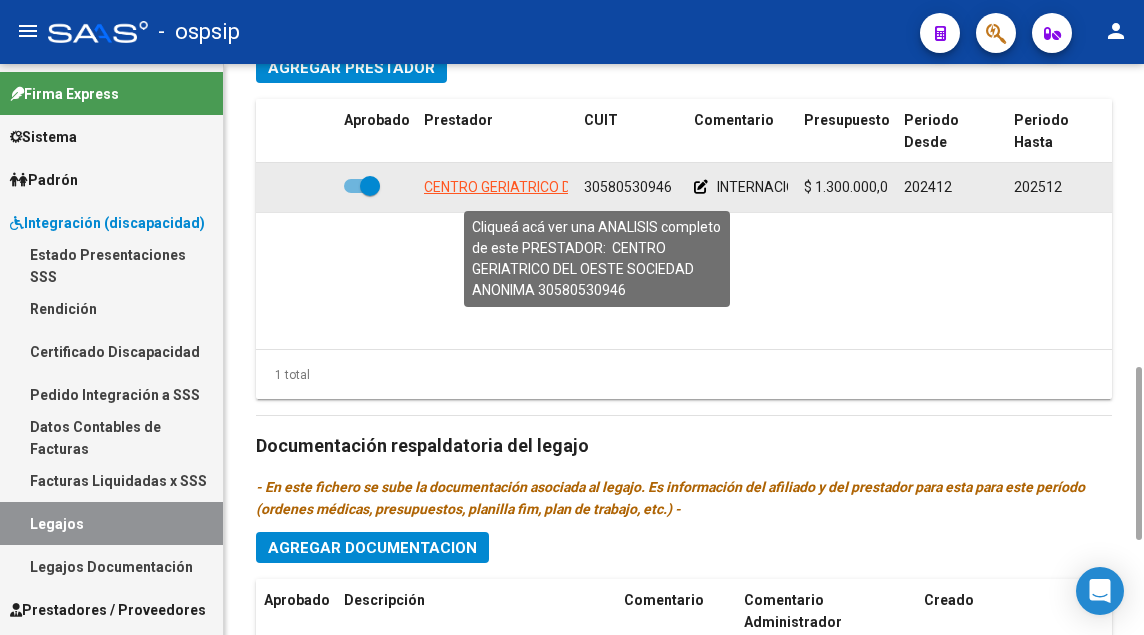 click on "CENTRO GERIATRICO DEL OESTE SOCIEDAD ANONIMA" 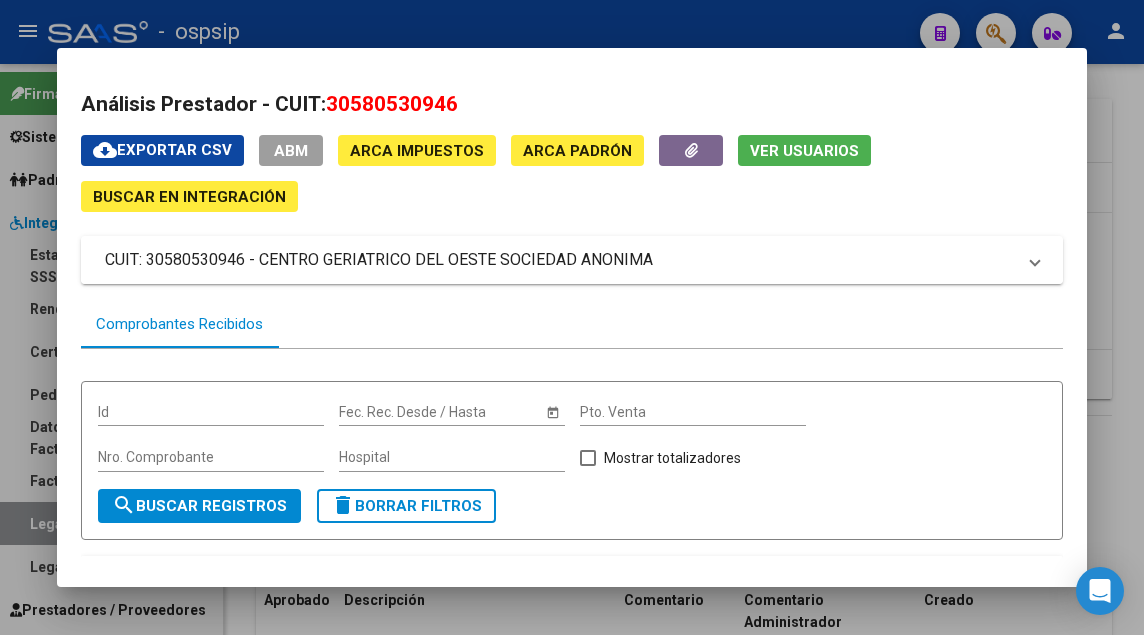scroll, scrollTop: 300, scrollLeft: 0, axis: vertical 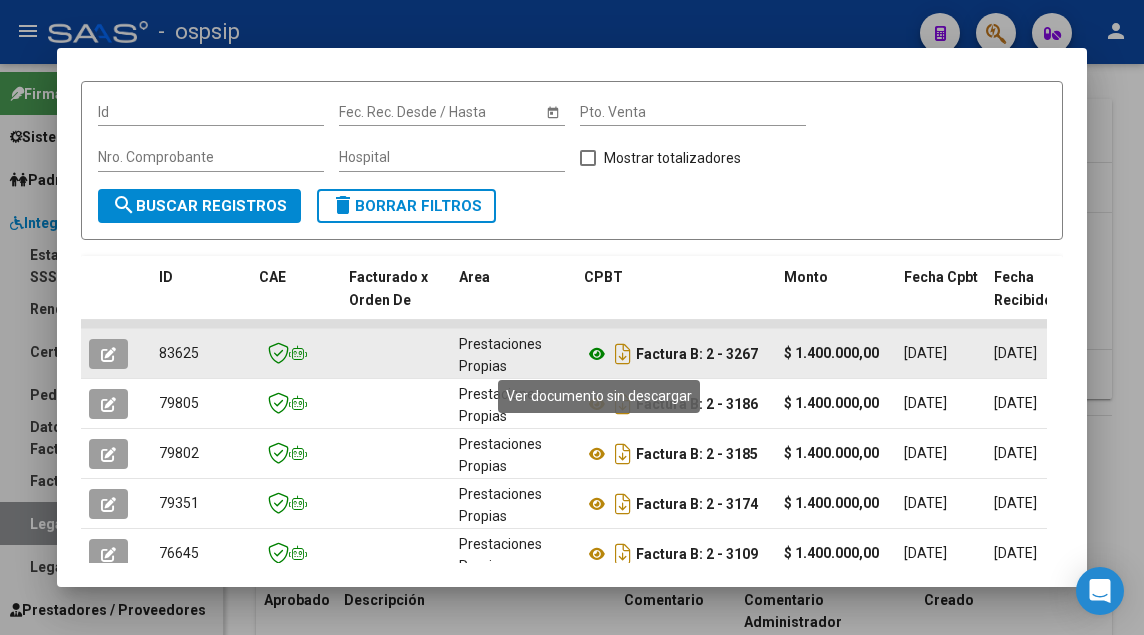 click 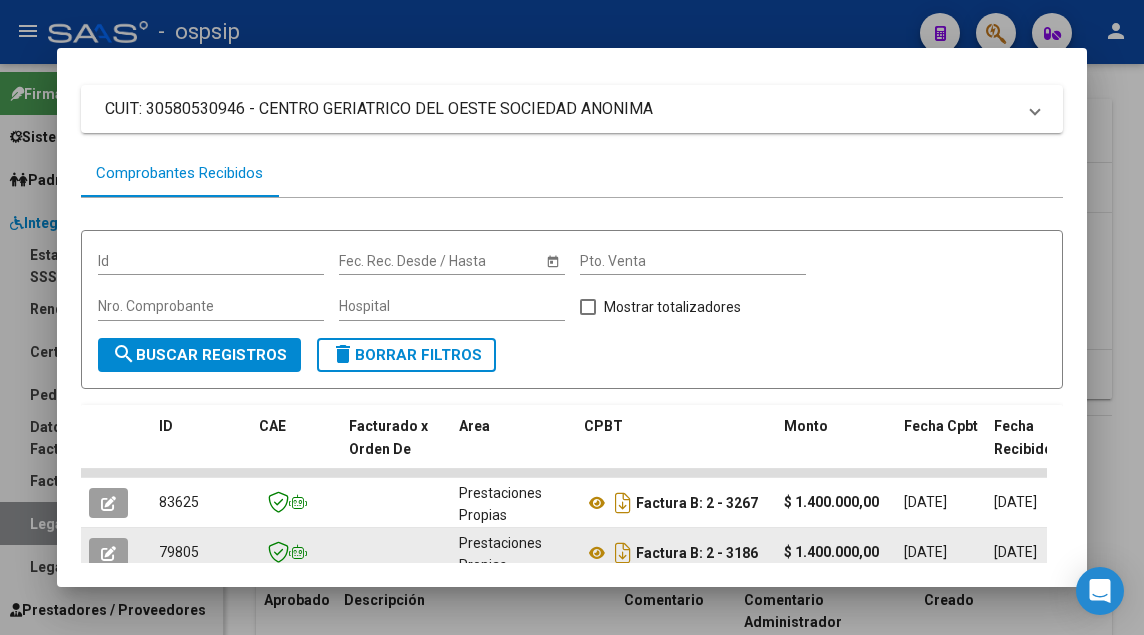 scroll, scrollTop: 0, scrollLeft: 0, axis: both 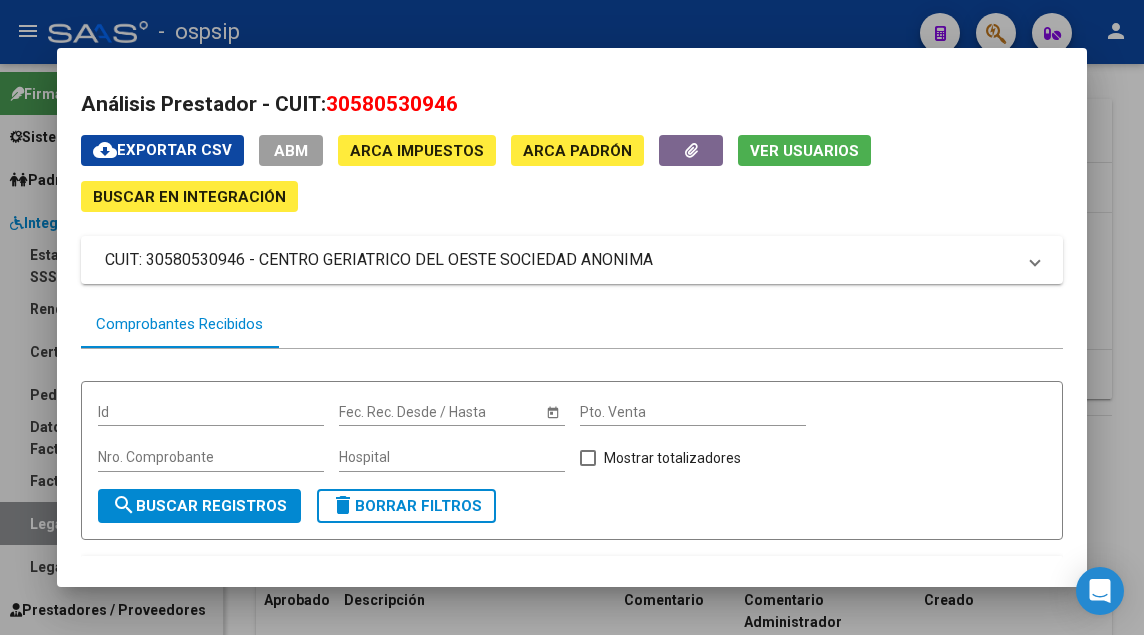 click at bounding box center [572, 317] 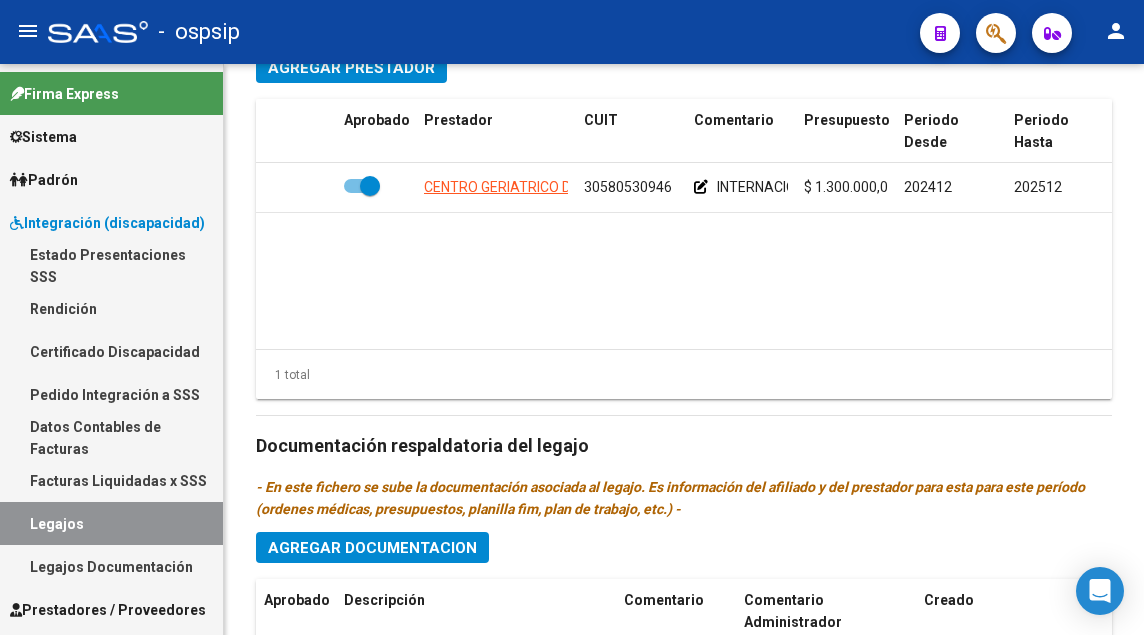 click on "Legajos" at bounding box center (111, 523) 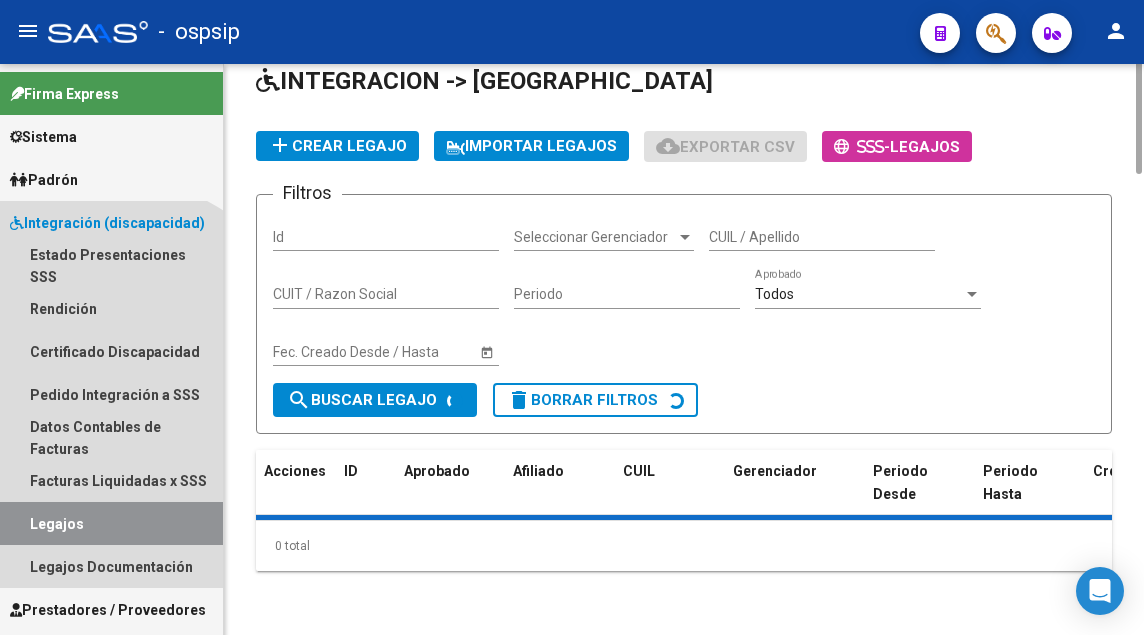 scroll, scrollTop: 0, scrollLeft: 0, axis: both 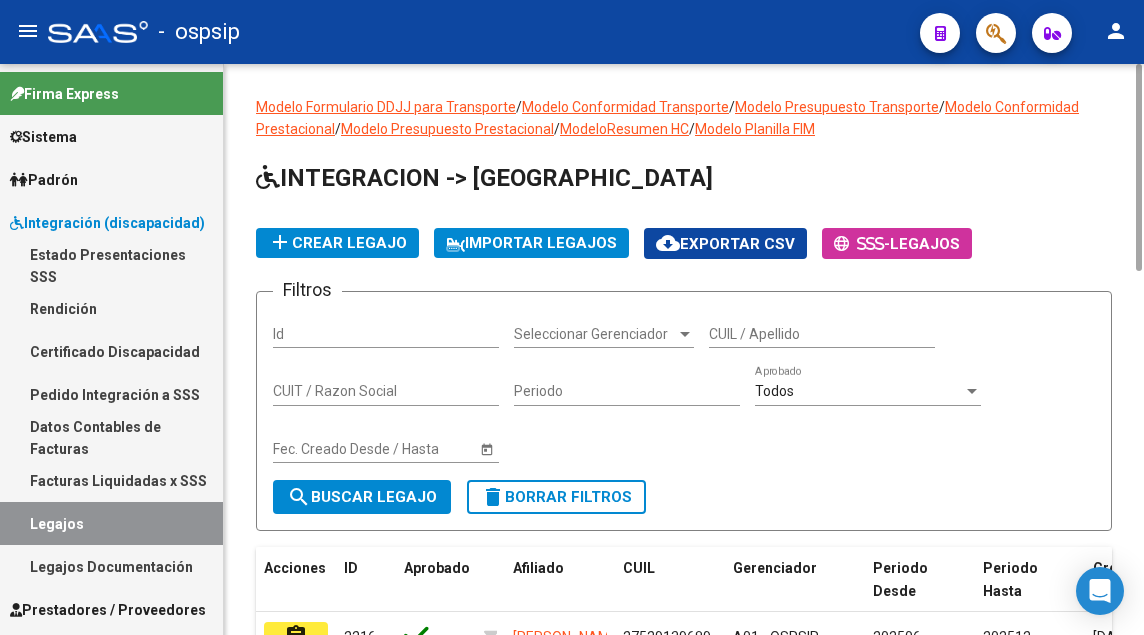 click on "CUIL / Apellido" at bounding box center (822, 334) 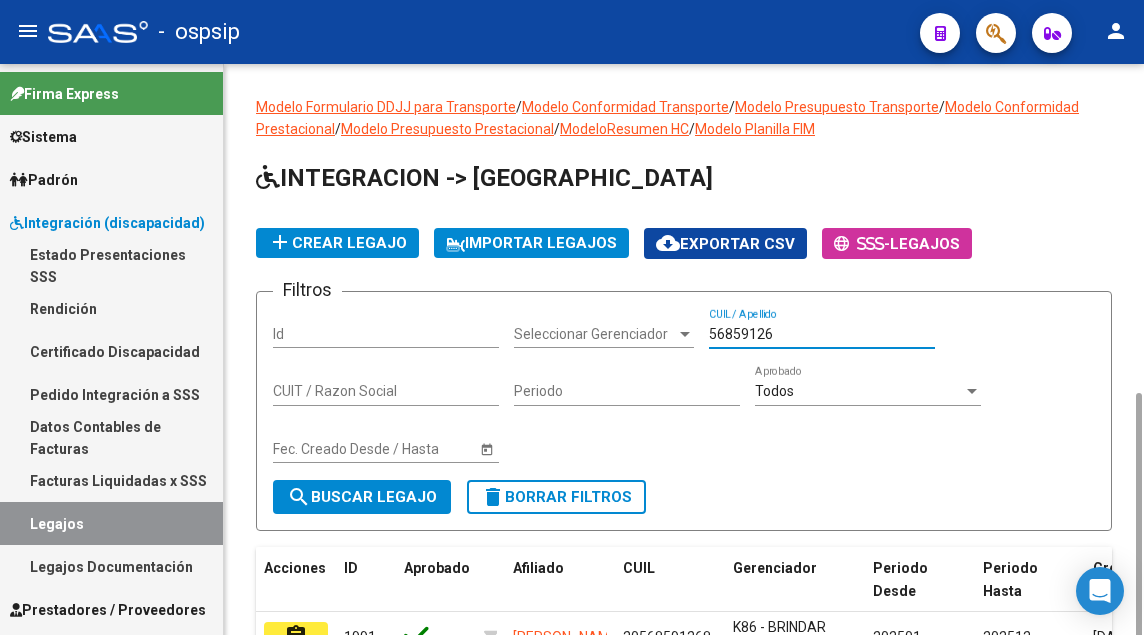 scroll, scrollTop: 200, scrollLeft: 0, axis: vertical 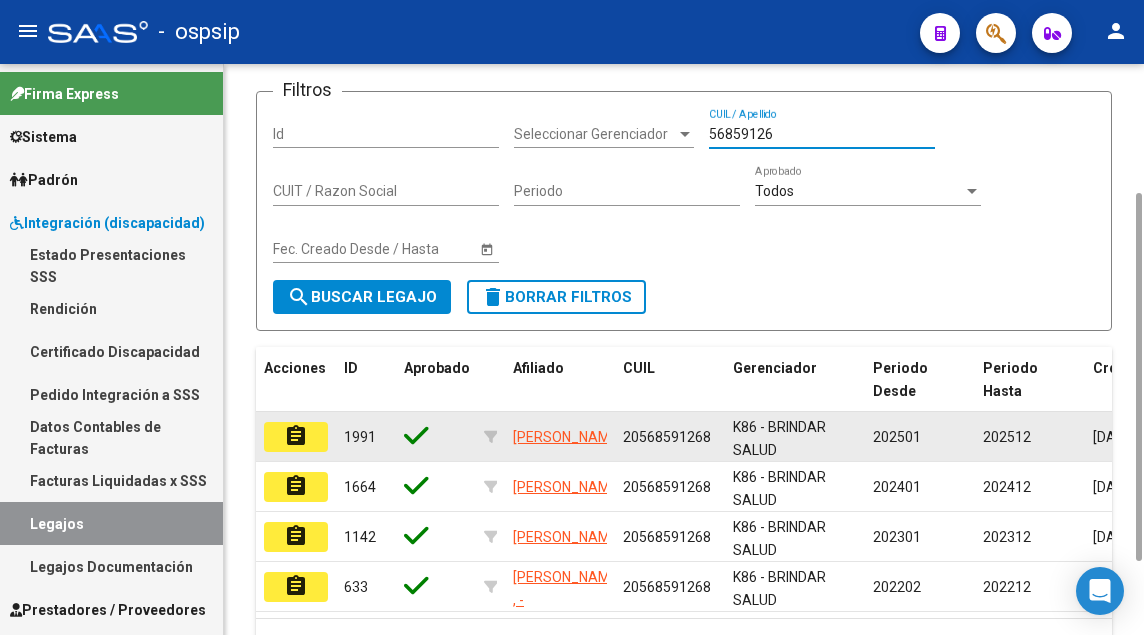 click on "assignment" 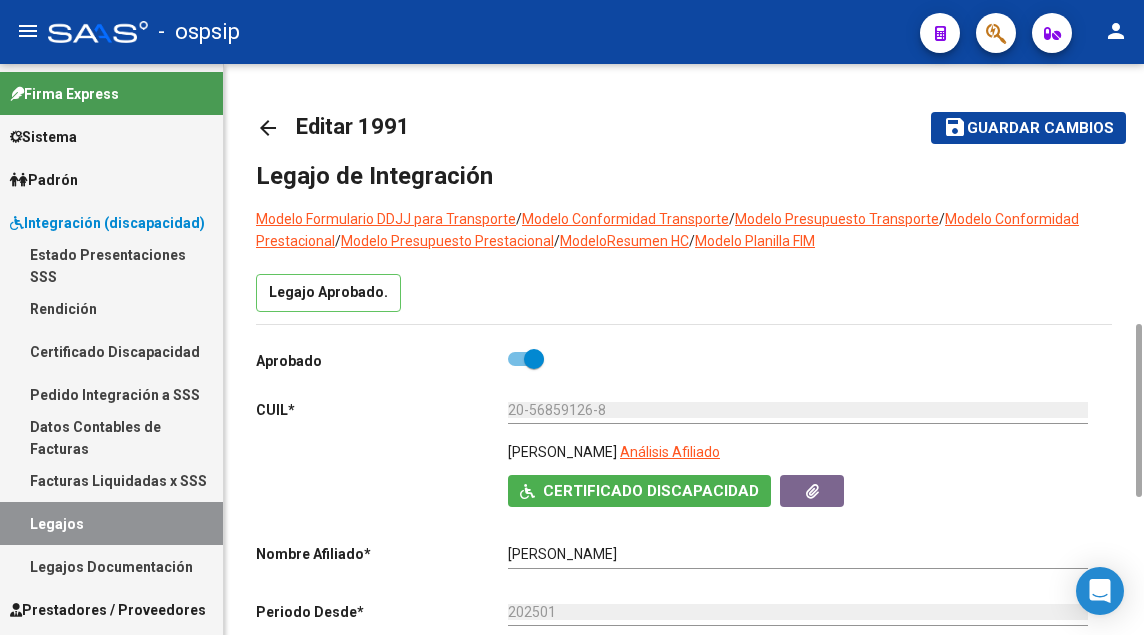scroll, scrollTop: 200, scrollLeft: 0, axis: vertical 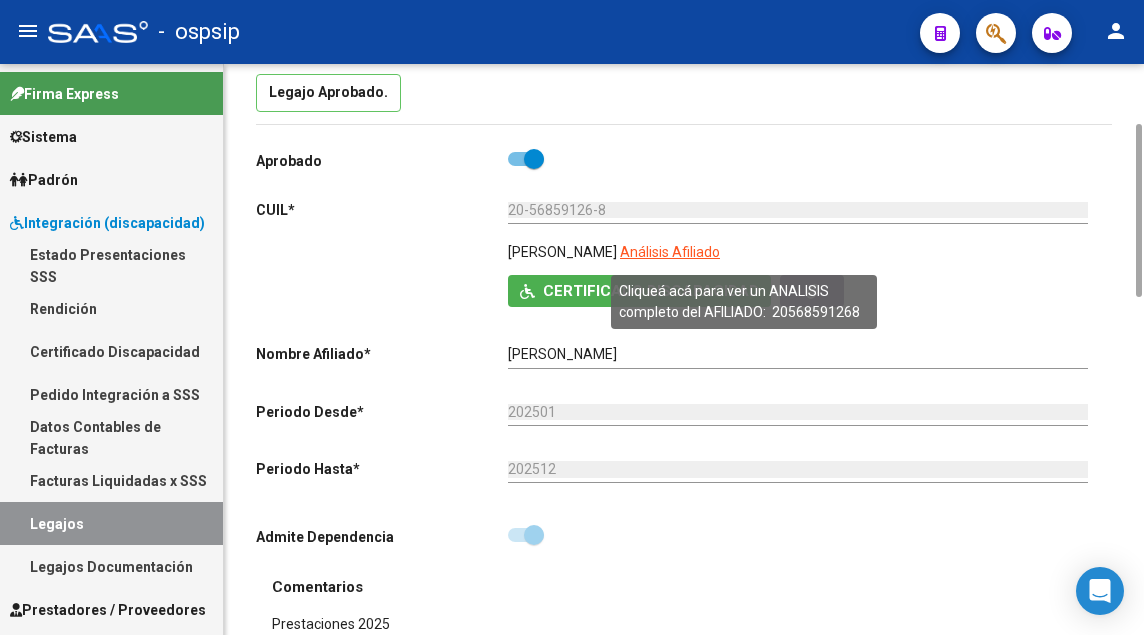 click on "Análisis Afiliado" 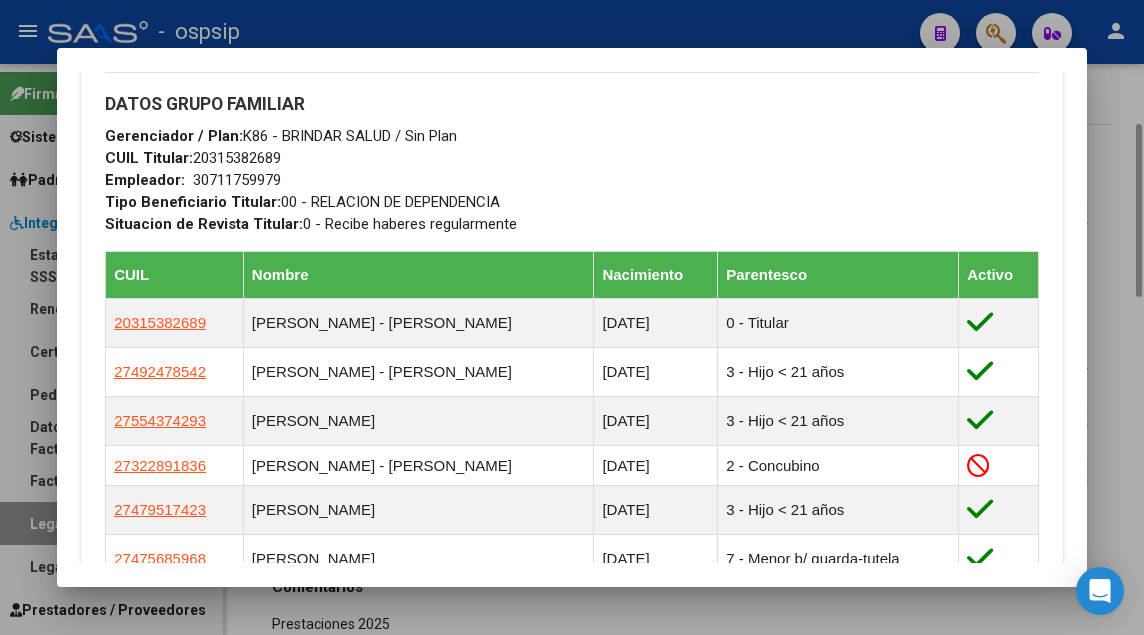 scroll, scrollTop: 1200, scrollLeft: 0, axis: vertical 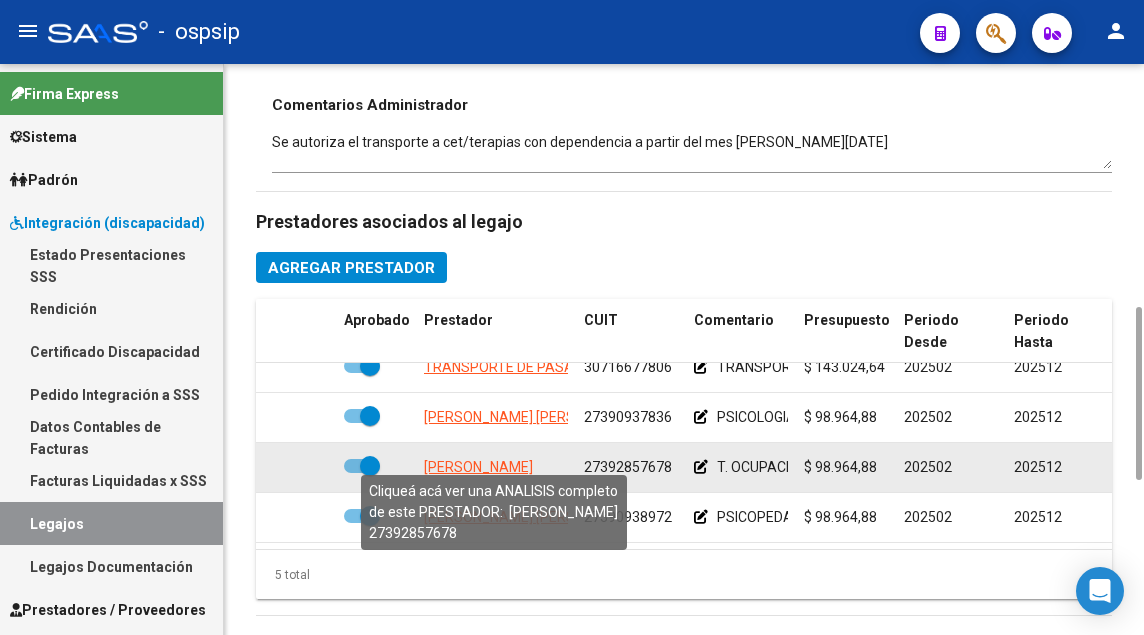 click on "[PERSON_NAME]" 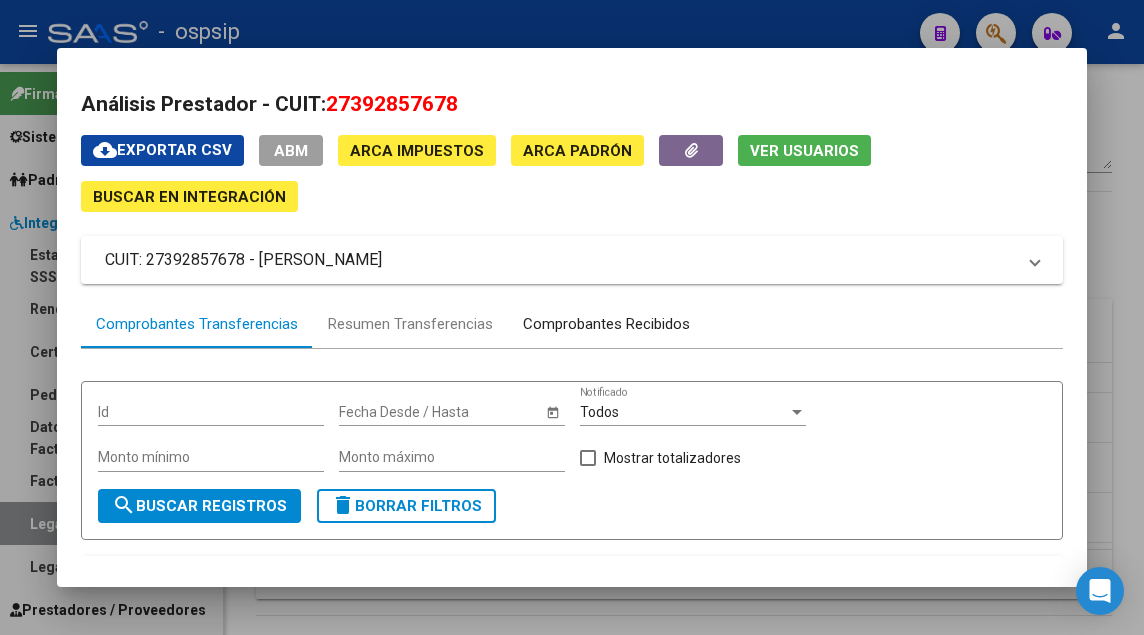 click on "Comprobantes Recibidos" at bounding box center (606, 324) 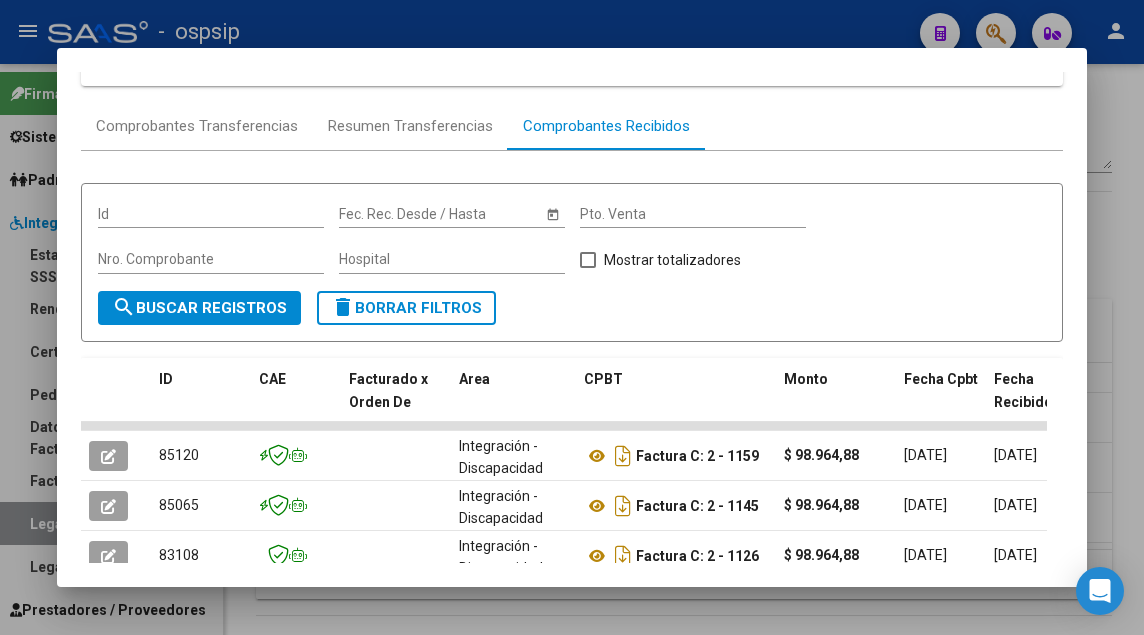 scroll, scrollTop: 200, scrollLeft: 0, axis: vertical 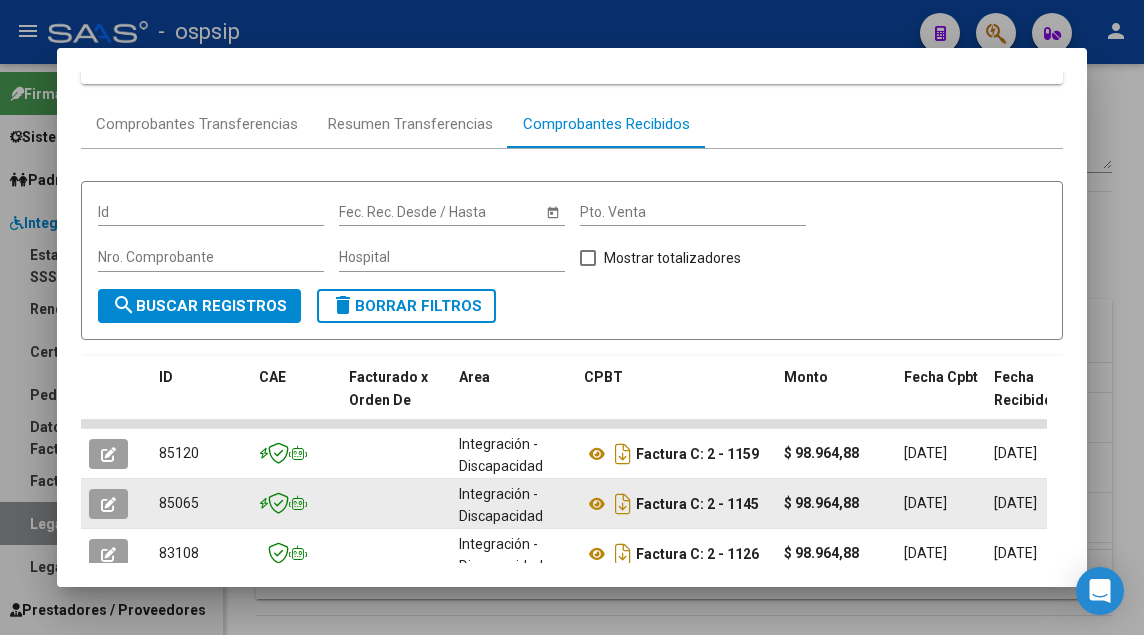 click 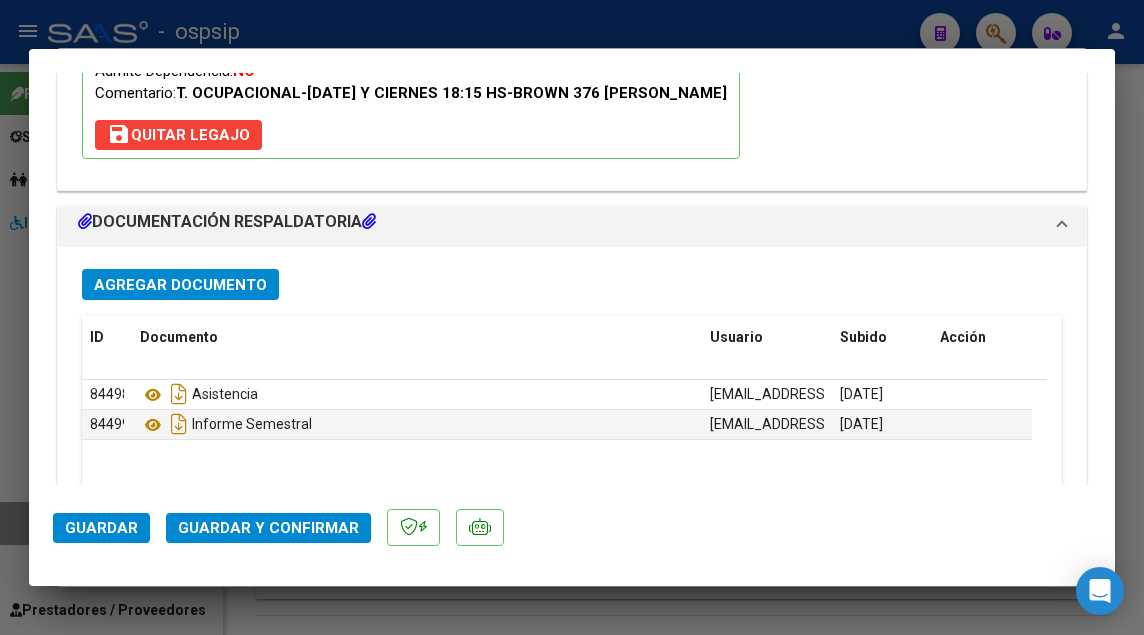scroll, scrollTop: 2400, scrollLeft: 0, axis: vertical 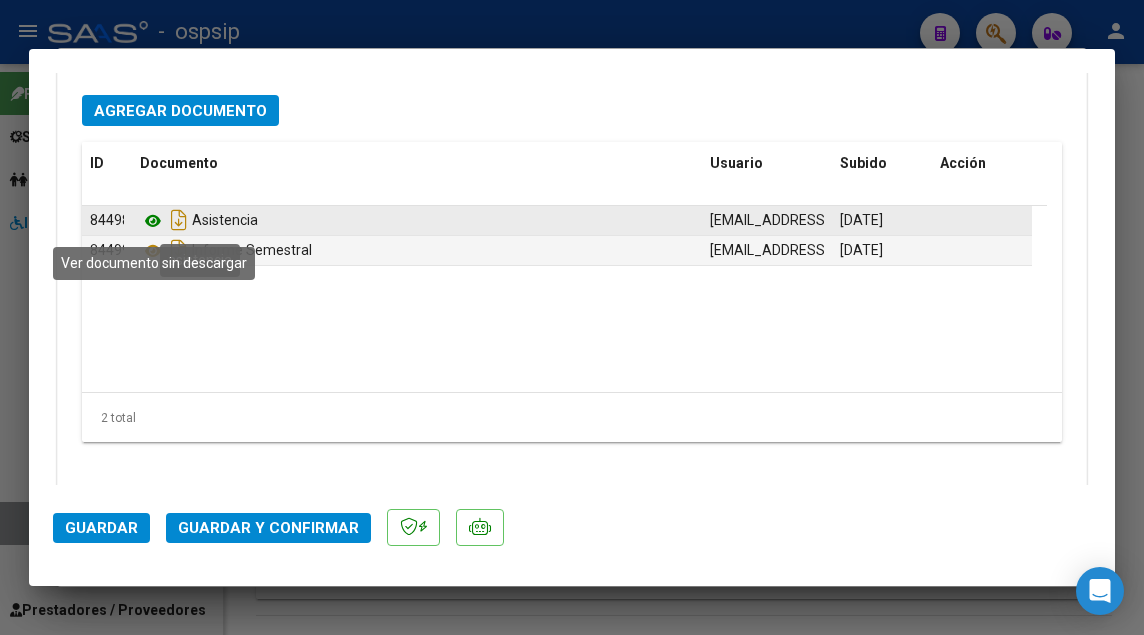 click 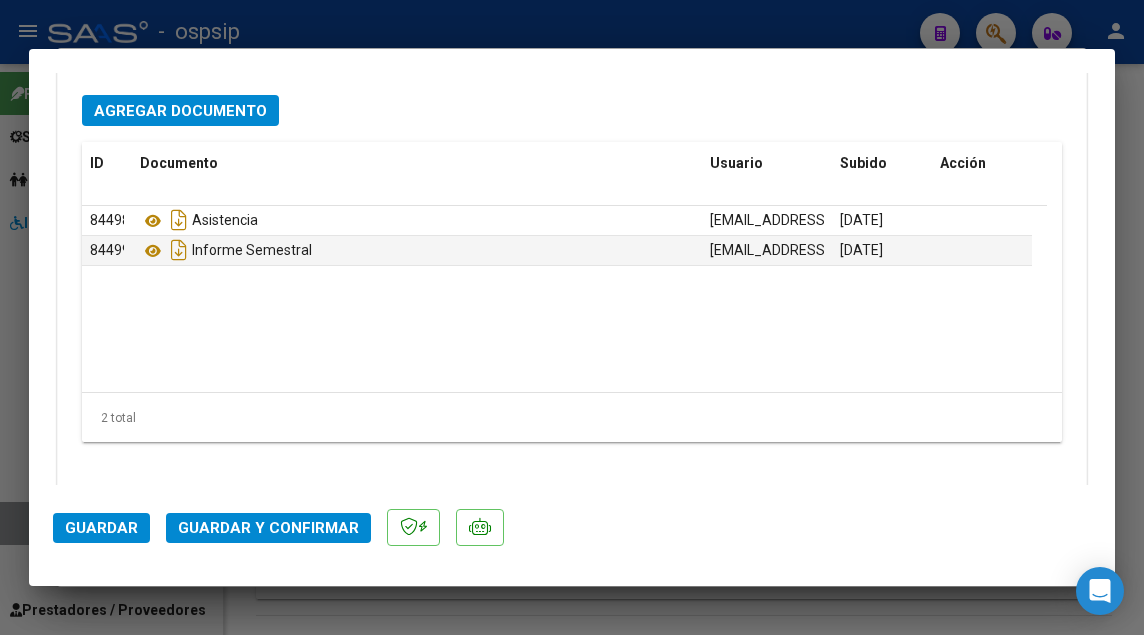 click on "Guardar y Confirmar" 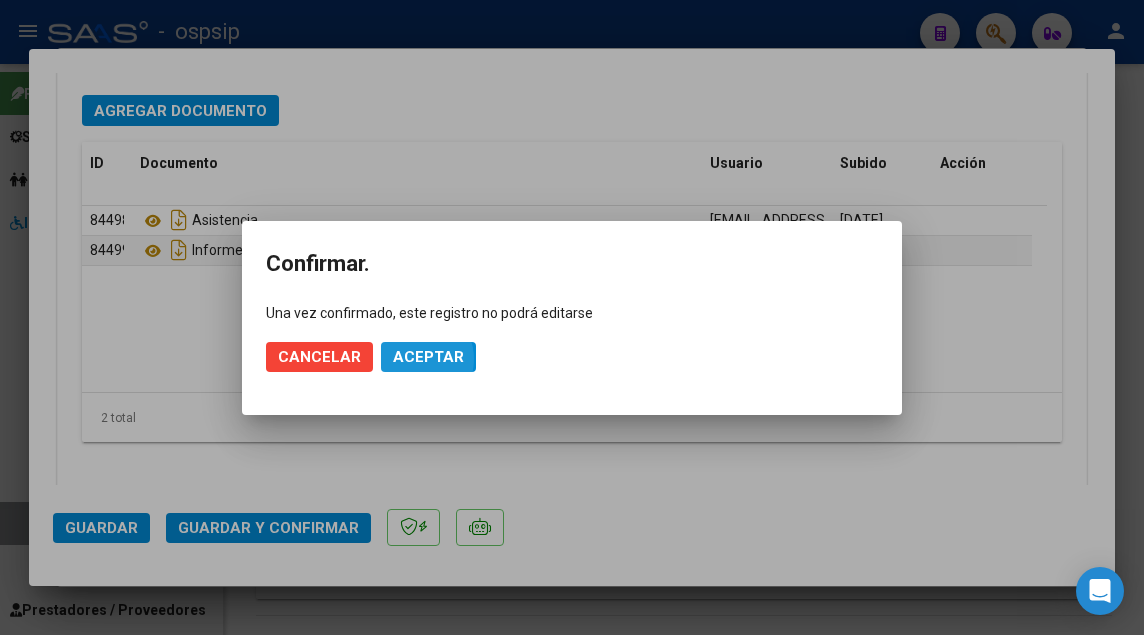 click on "Aceptar" 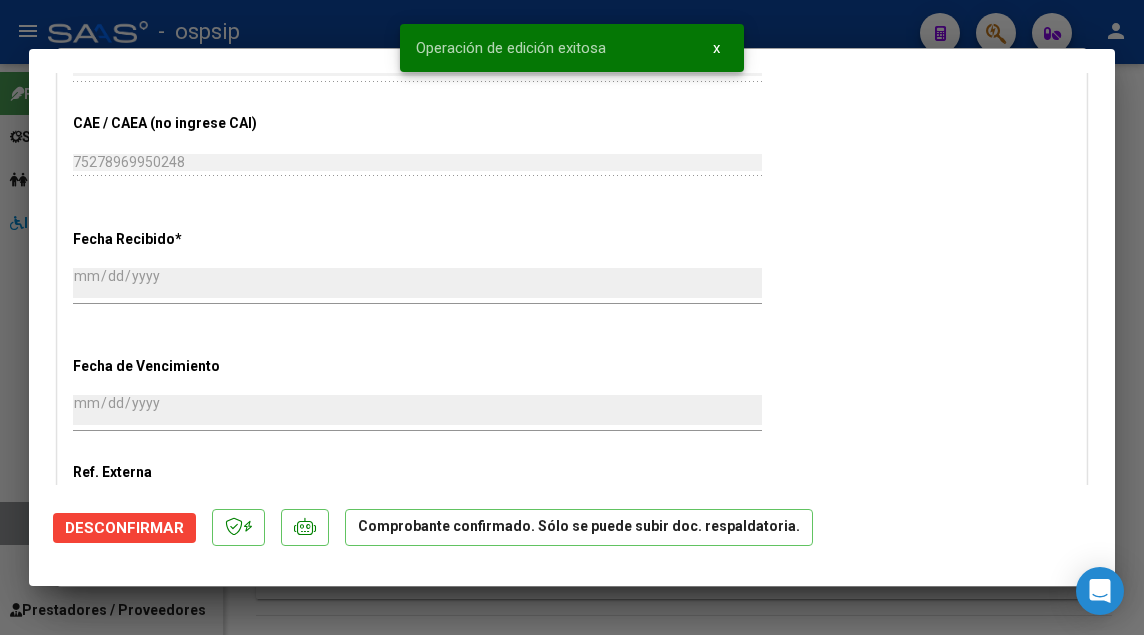 scroll, scrollTop: 982, scrollLeft: 0, axis: vertical 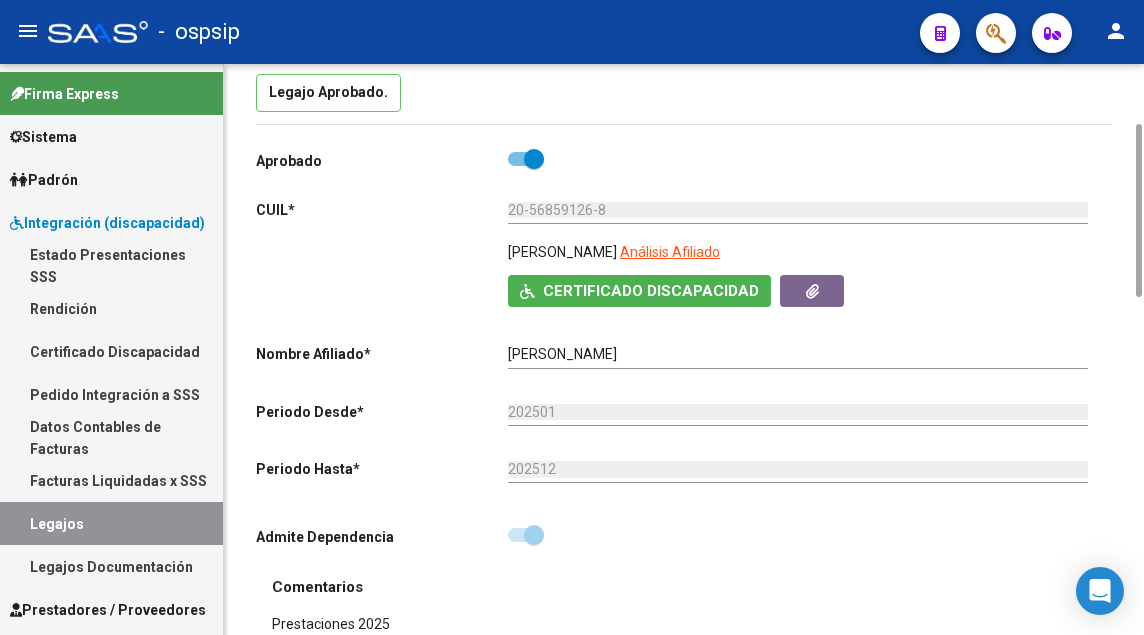 click on "20-56859126-8 Ingresar CUIL" 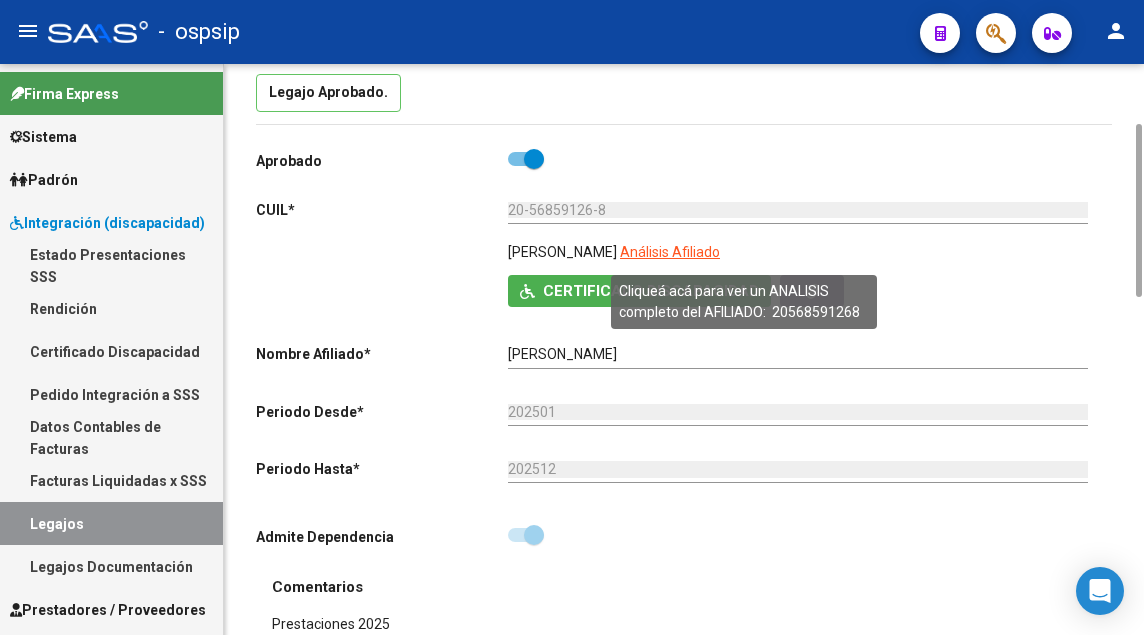 click on "Análisis Afiliado" 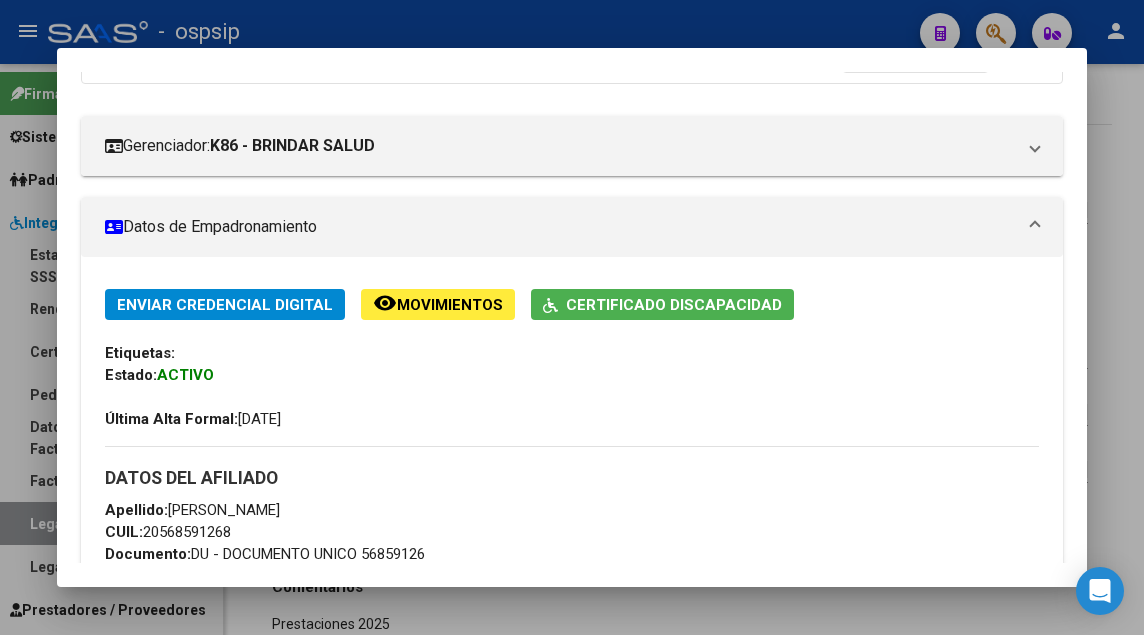 scroll, scrollTop: 200, scrollLeft: 0, axis: vertical 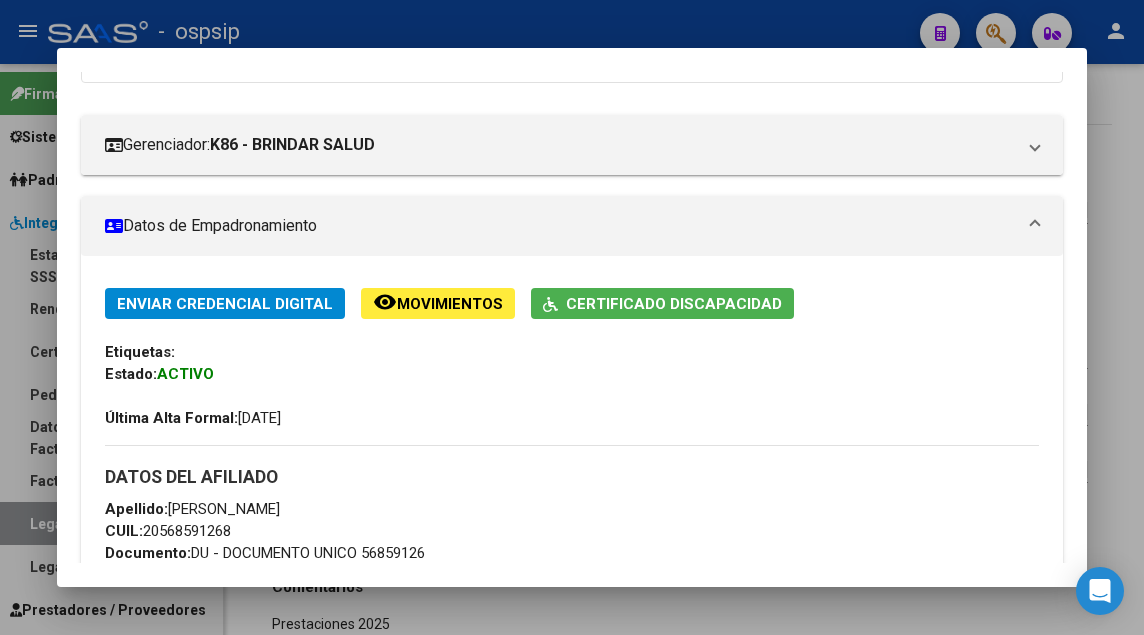 click at bounding box center [572, 317] 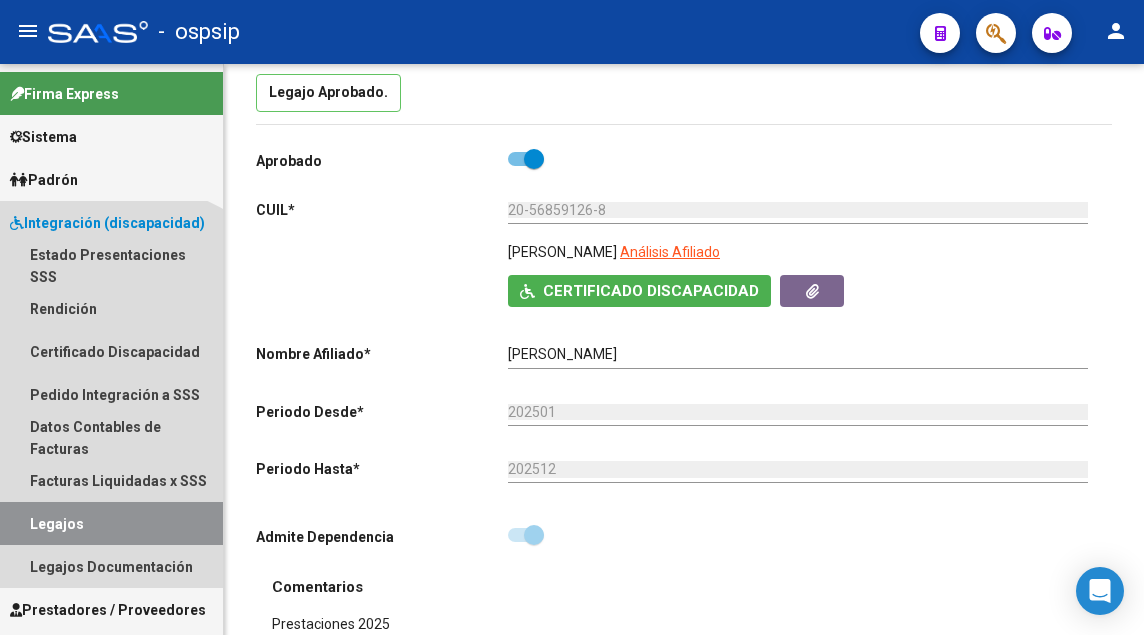 click on "Legajos" at bounding box center [111, 523] 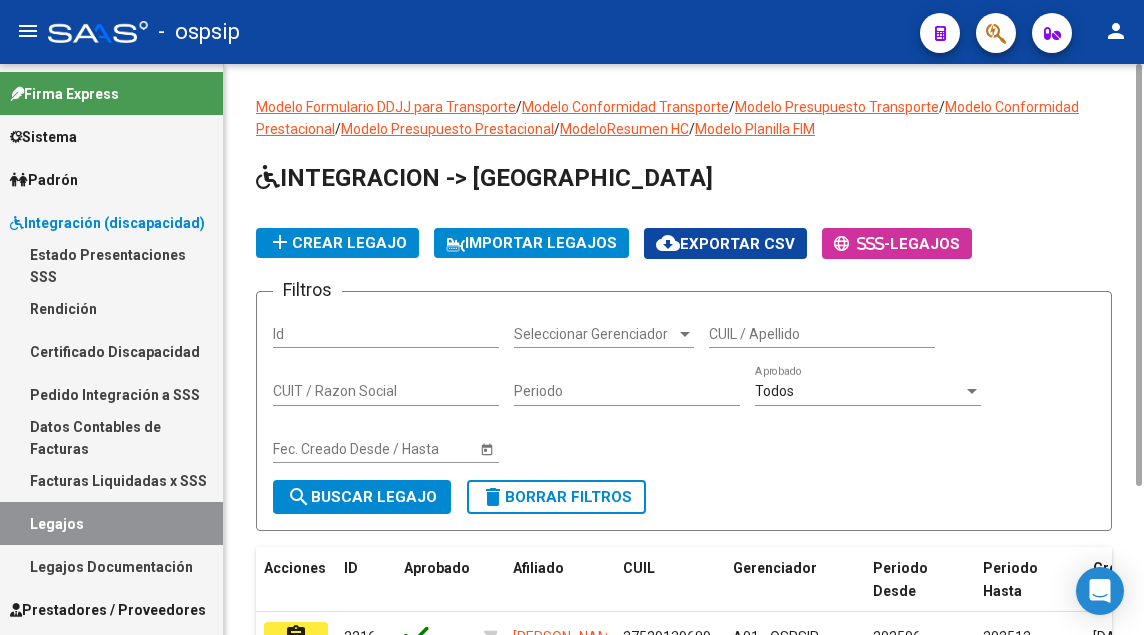click on "CUIL / Apellido" 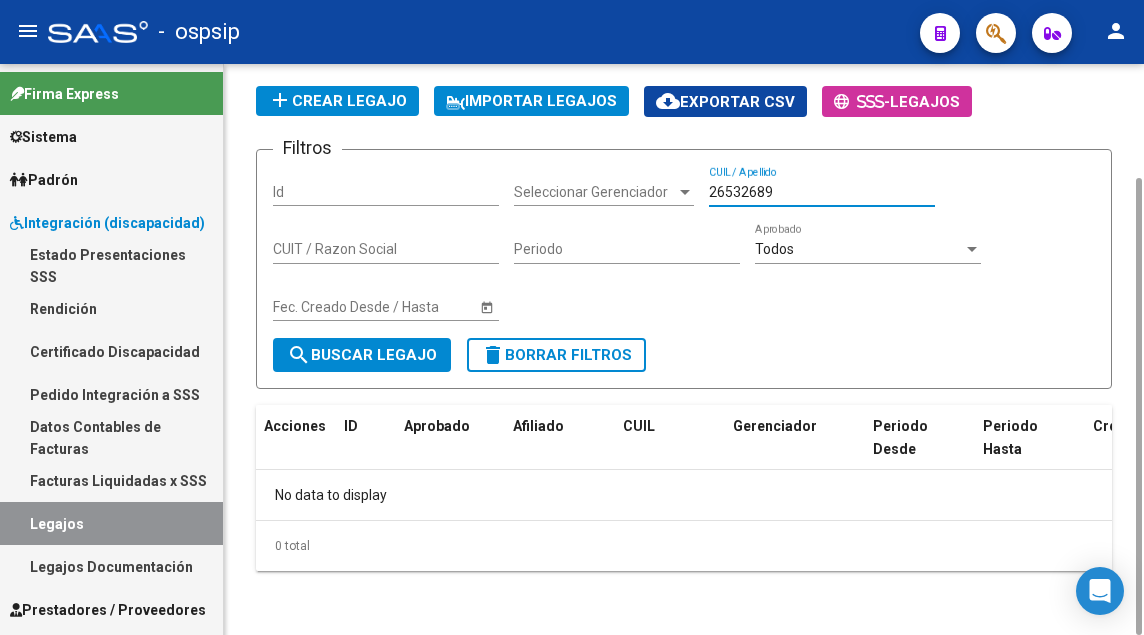 scroll, scrollTop: 0, scrollLeft: 0, axis: both 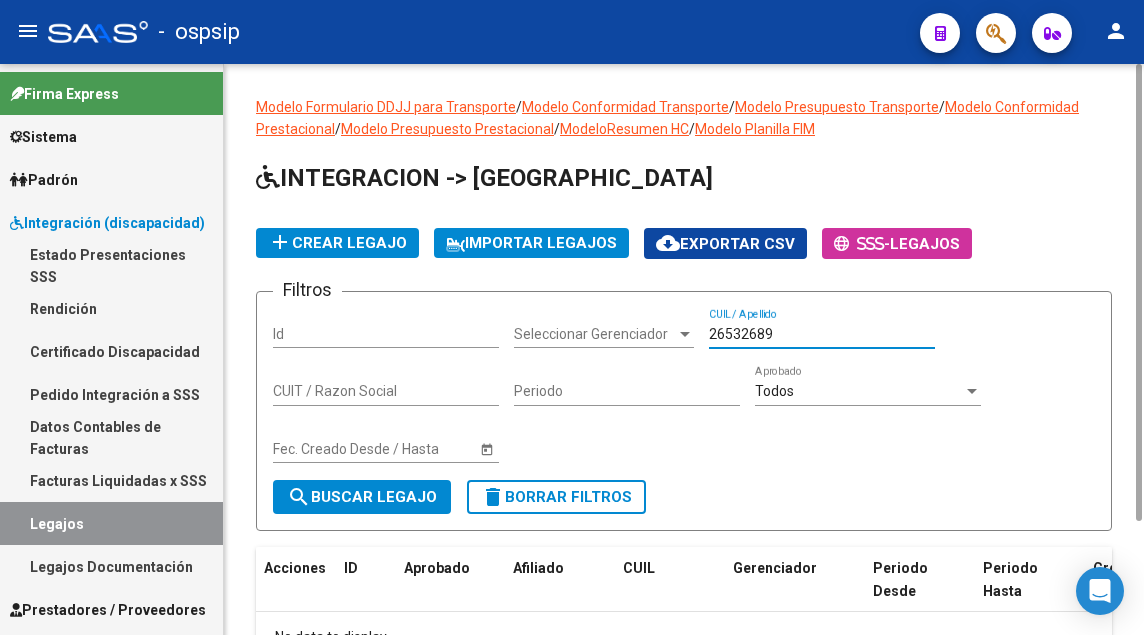 drag, startPoint x: 771, startPoint y: 326, endPoint x: 669, endPoint y: 345, distance: 103.75452 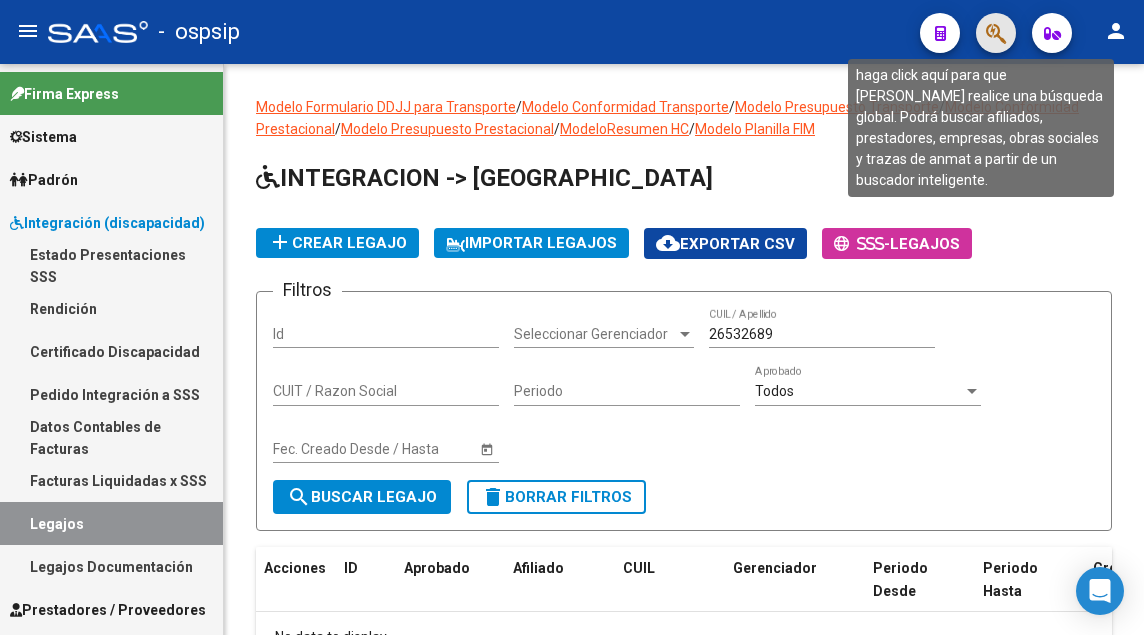 click 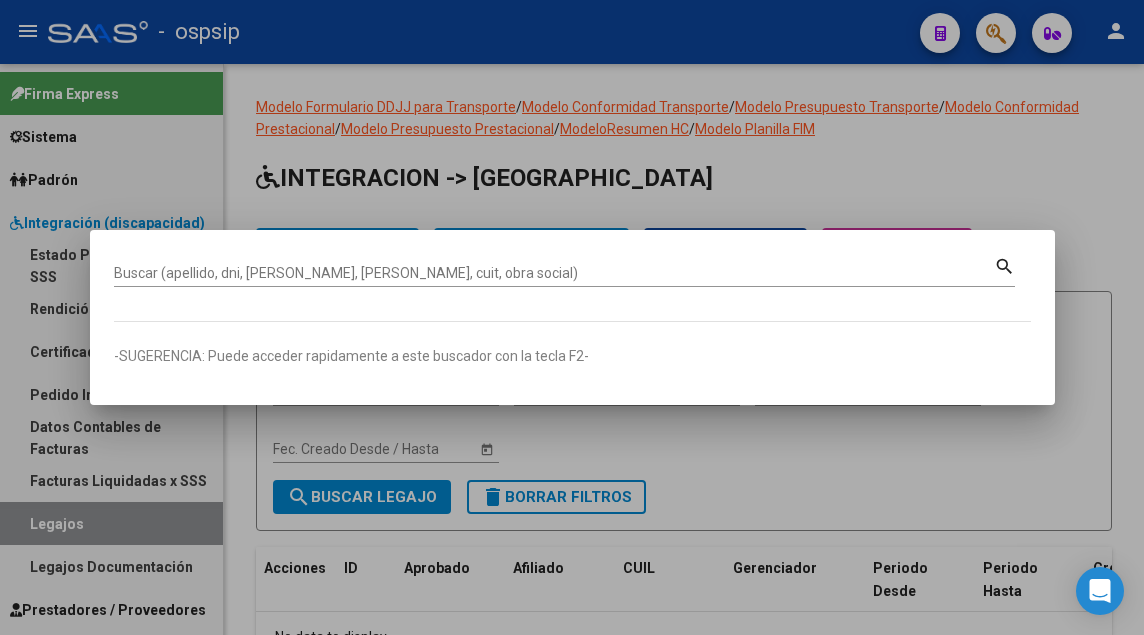 click on "Buscar (apellido, dni, [PERSON_NAME], [PERSON_NAME], cuit, obra social)" at bounding box center [554, 273] 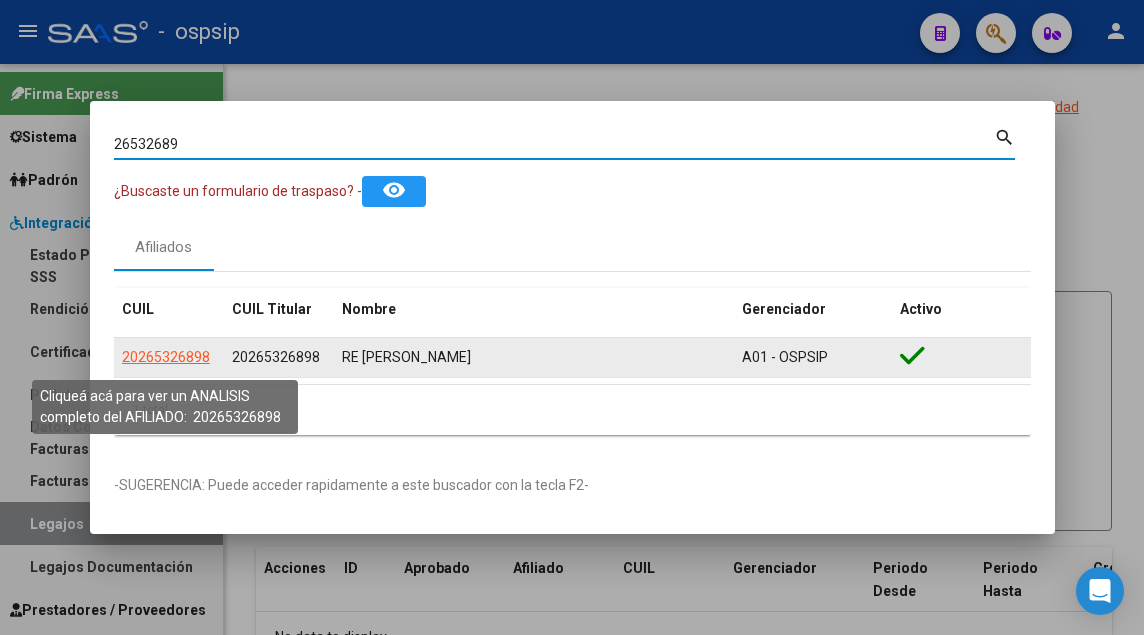 click on "20265326898" 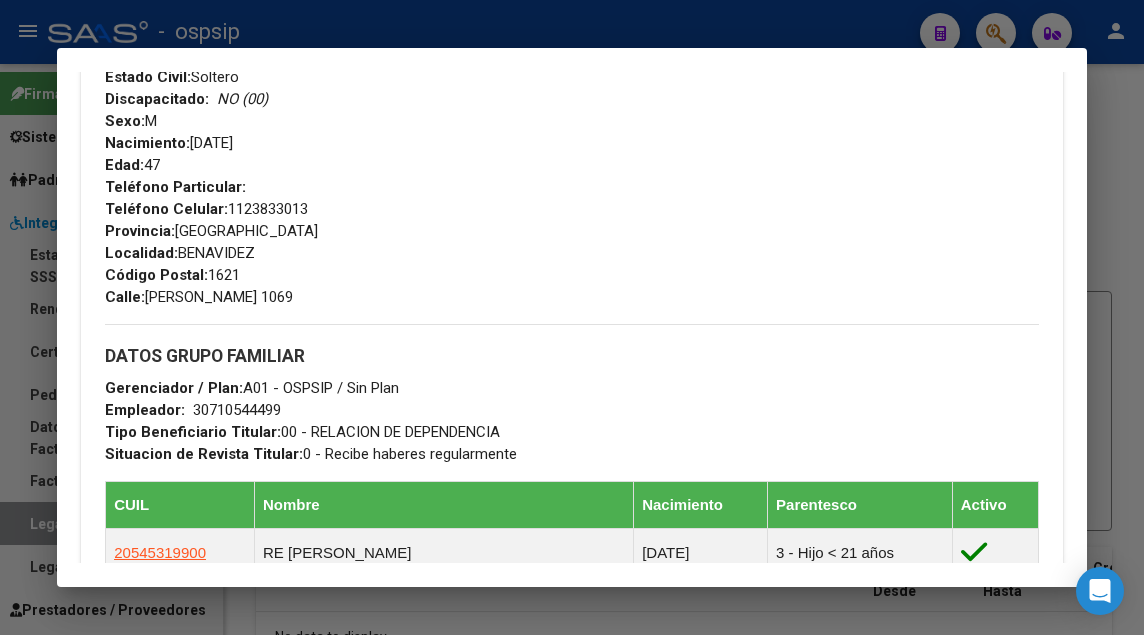scroll, scrollTop: 600, scrollLeft: 0, axis: vertical 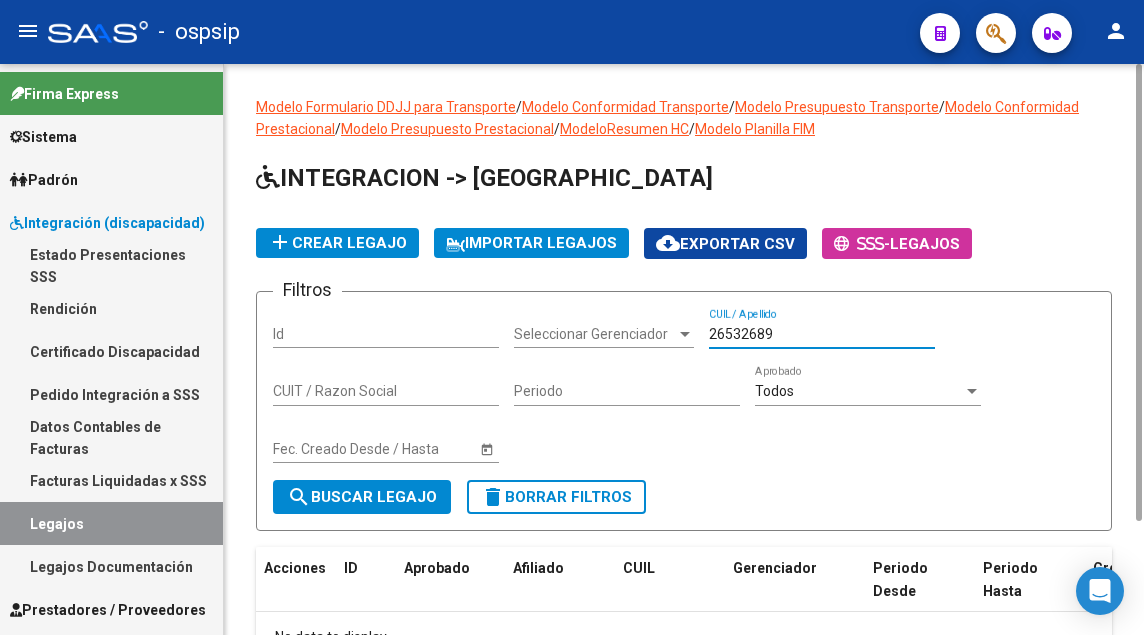 click on "26532689" at bounding box center [822, 334] 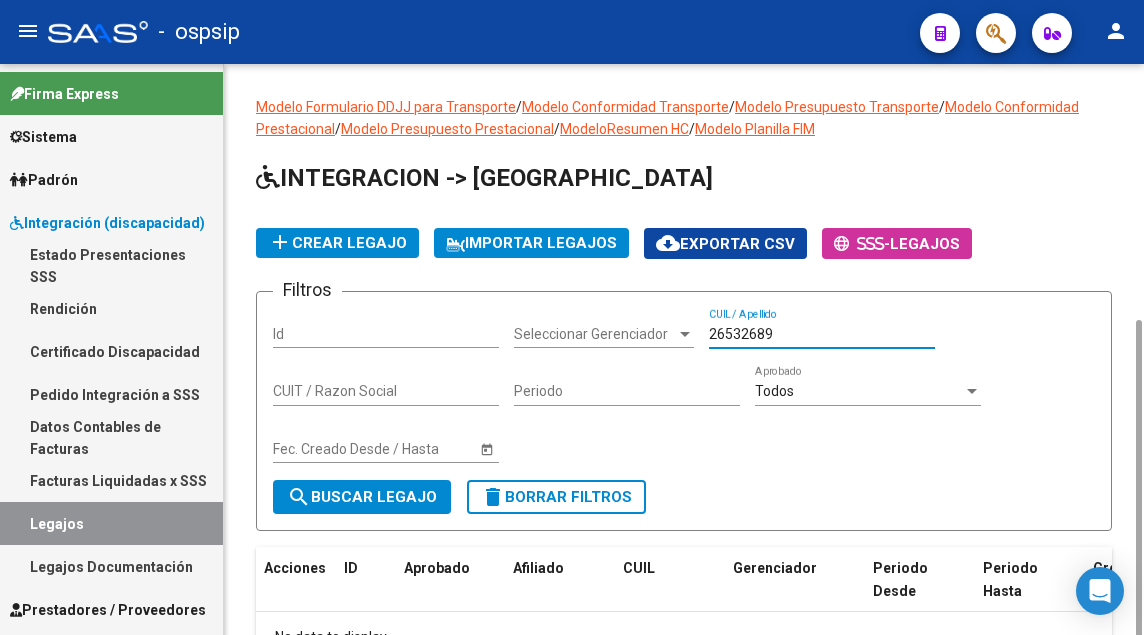 scroll, scrollTop: 142, scrollLeft: 0, axis: vertical 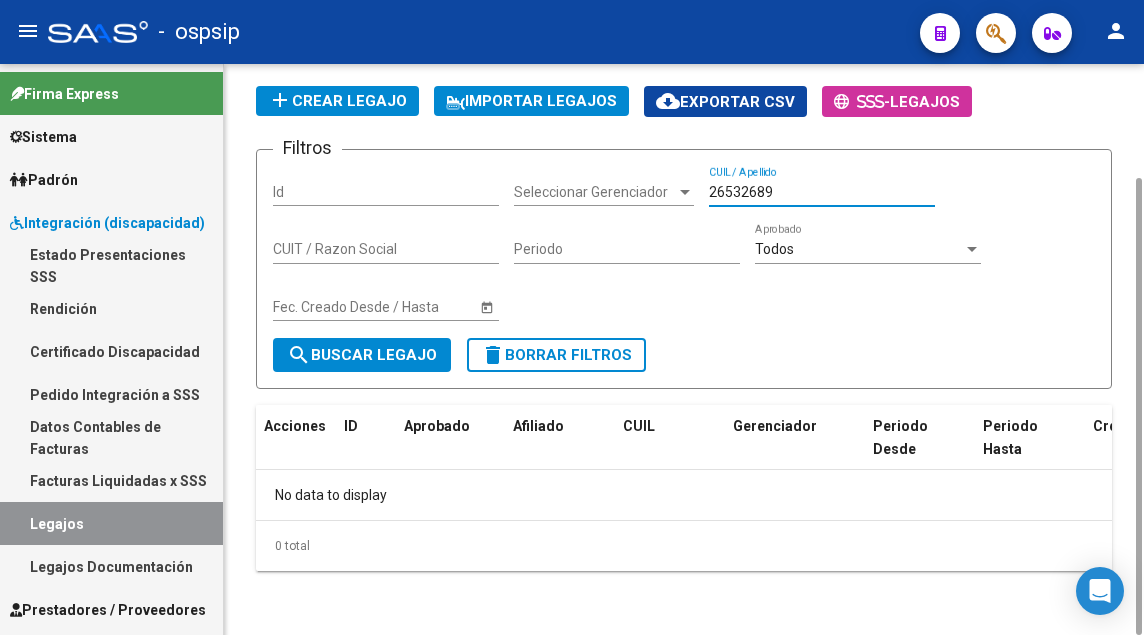 drag, startPoint x: 777, startPoint y: 193, endPoint x: 689, endPoint y: 193, distance: 88 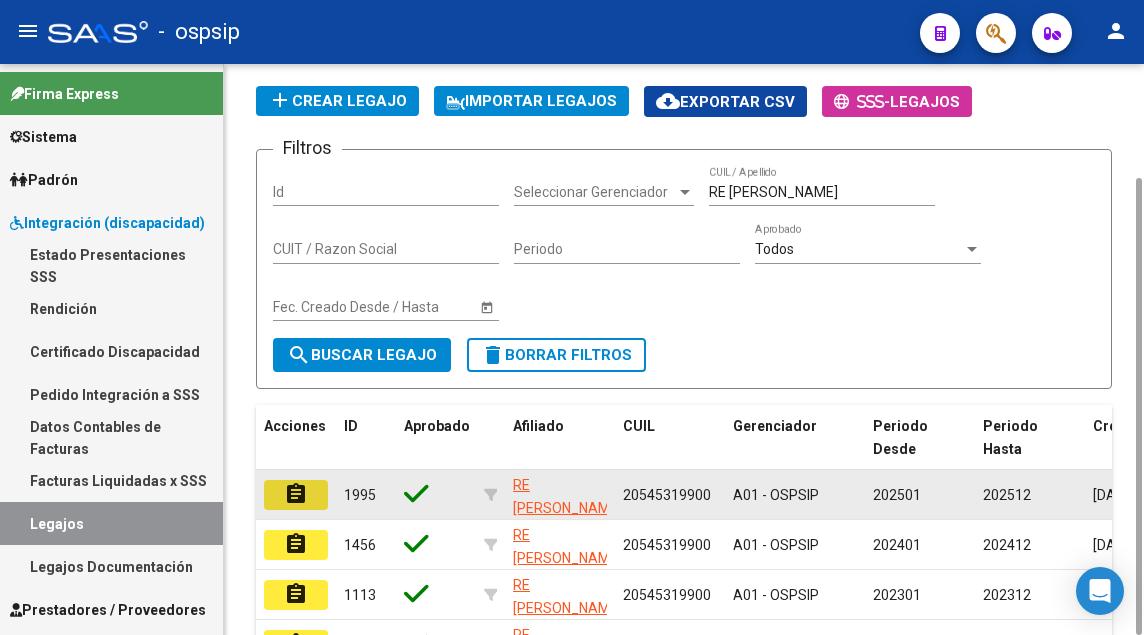 click on "assignment" 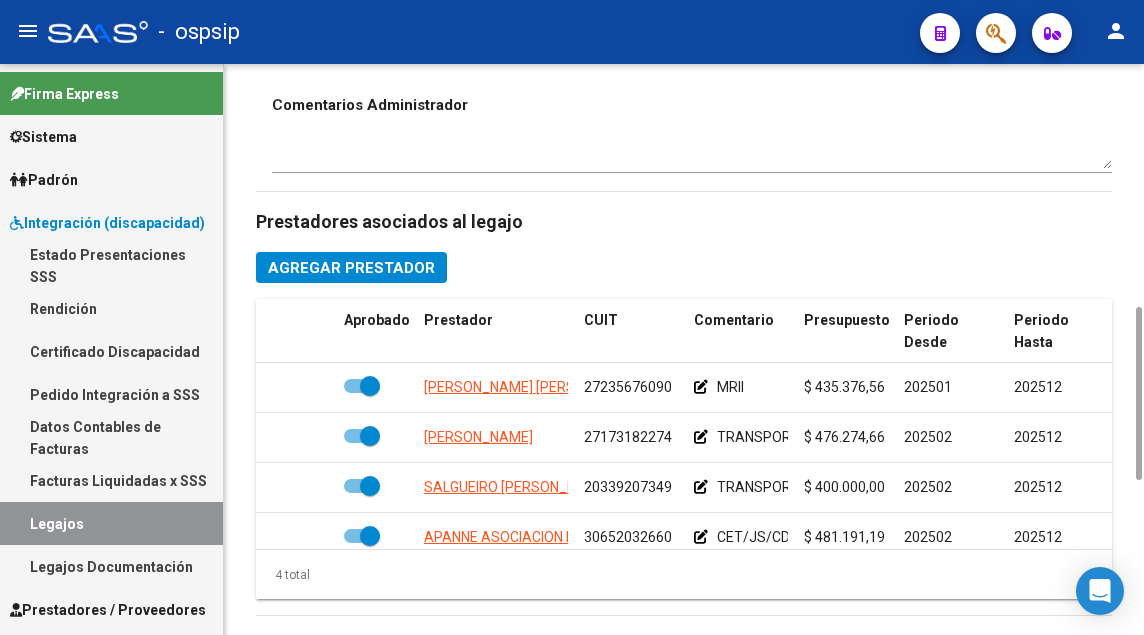 scroll, scrollTop: 1000, scrollLeft: 0, axis: vertical 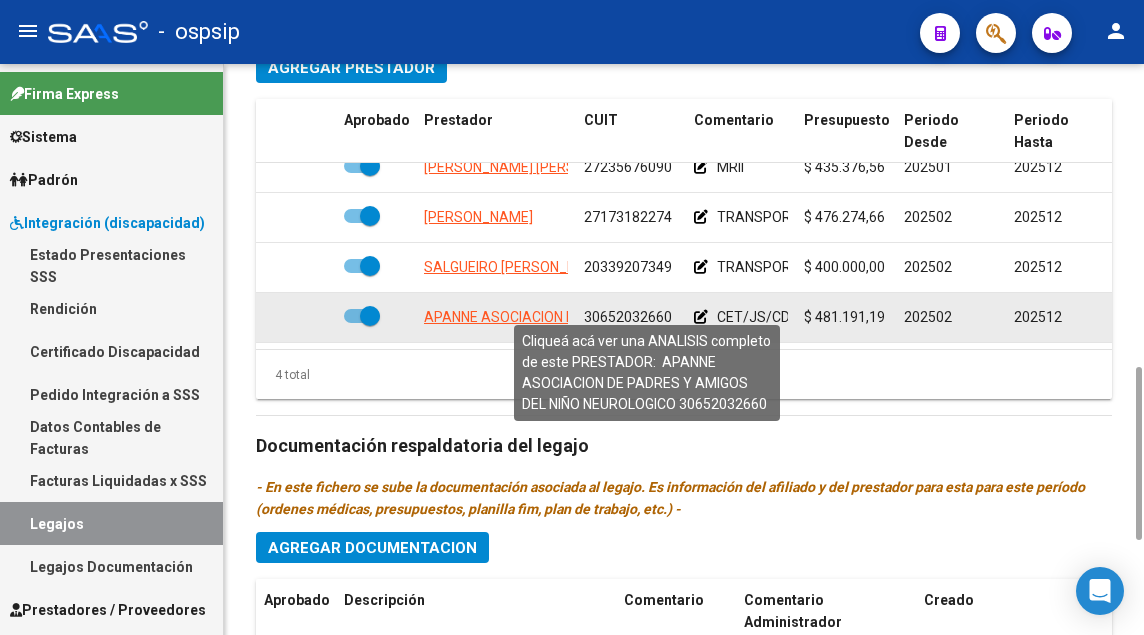 click on "APANNE ASOCIACION DE PADRES Y AMIGOS DEL NIÑO NEUROLOGICO" 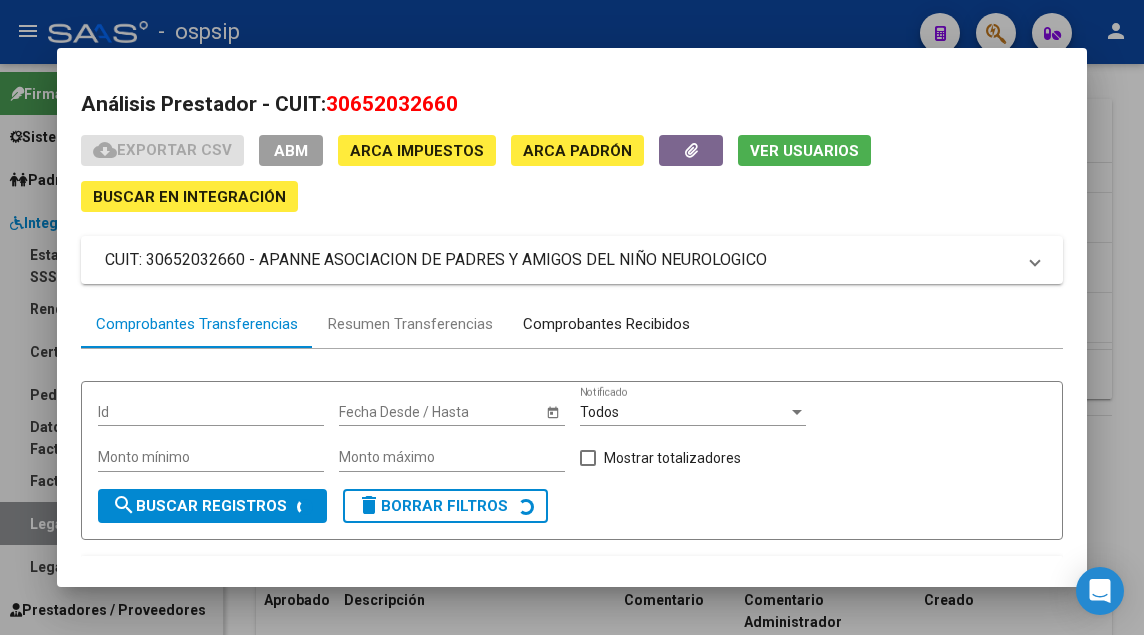 click on "Comprobantes Recibidos" at bounding box center [606, 324] 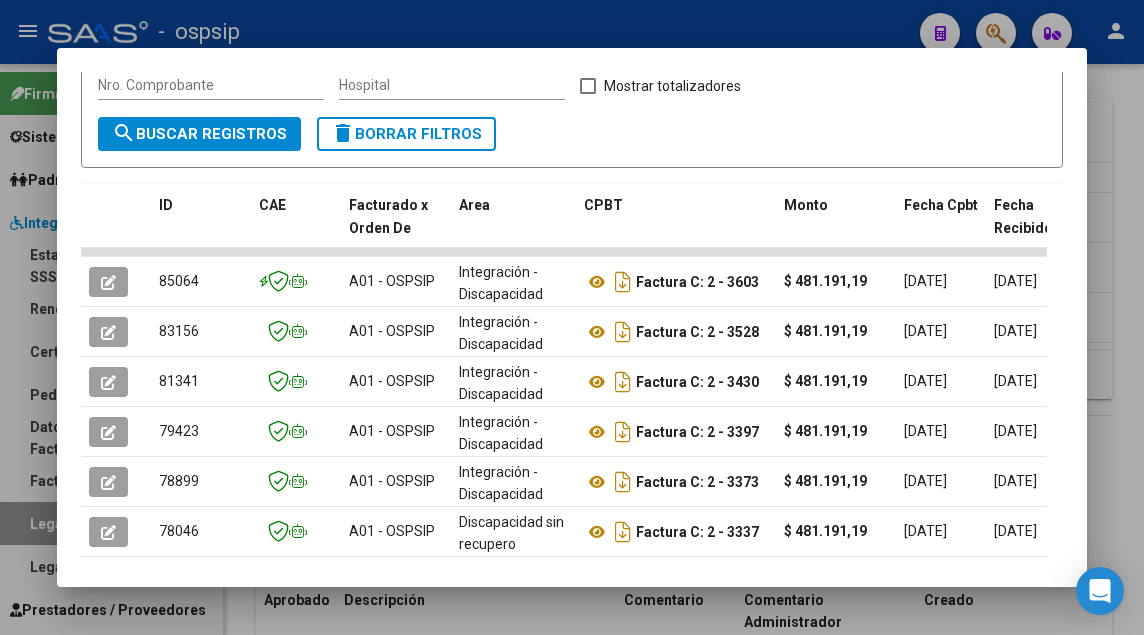 scroll, scrollTop: 394, scrollLeft: 0, axis: vertical 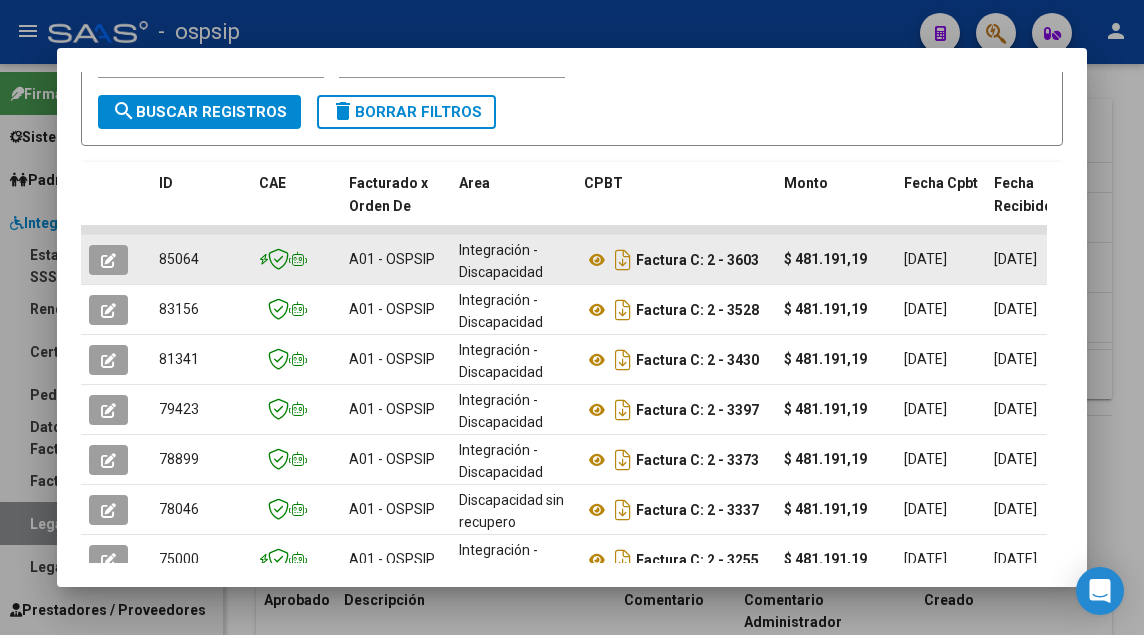 click 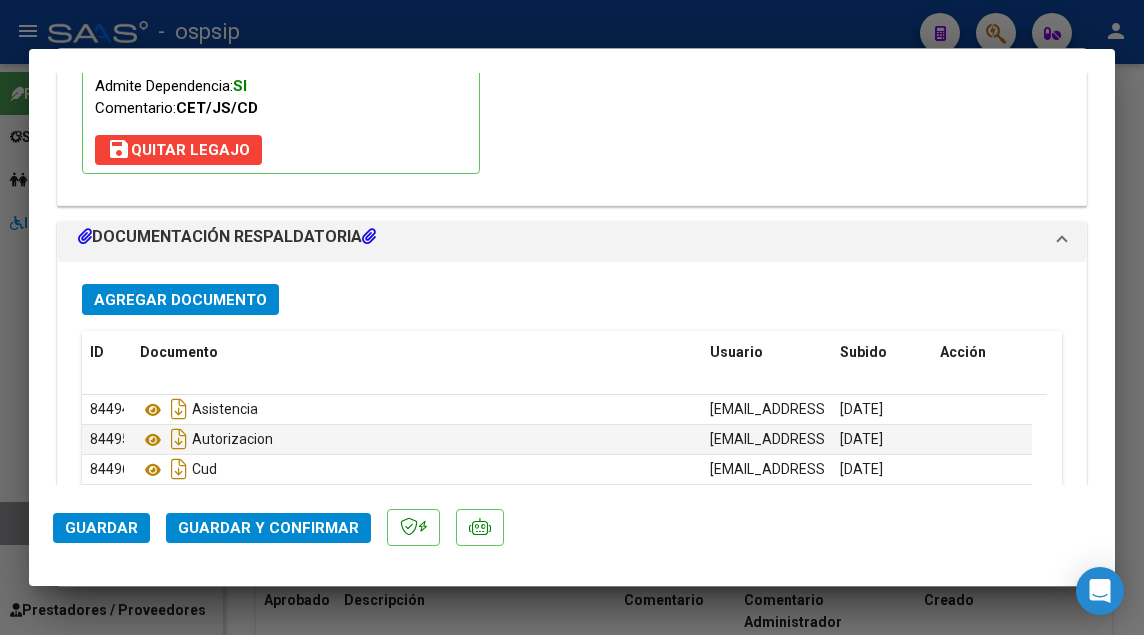 scroll, scrollTop: 2300, scrollLeft: 0, axis: vertical 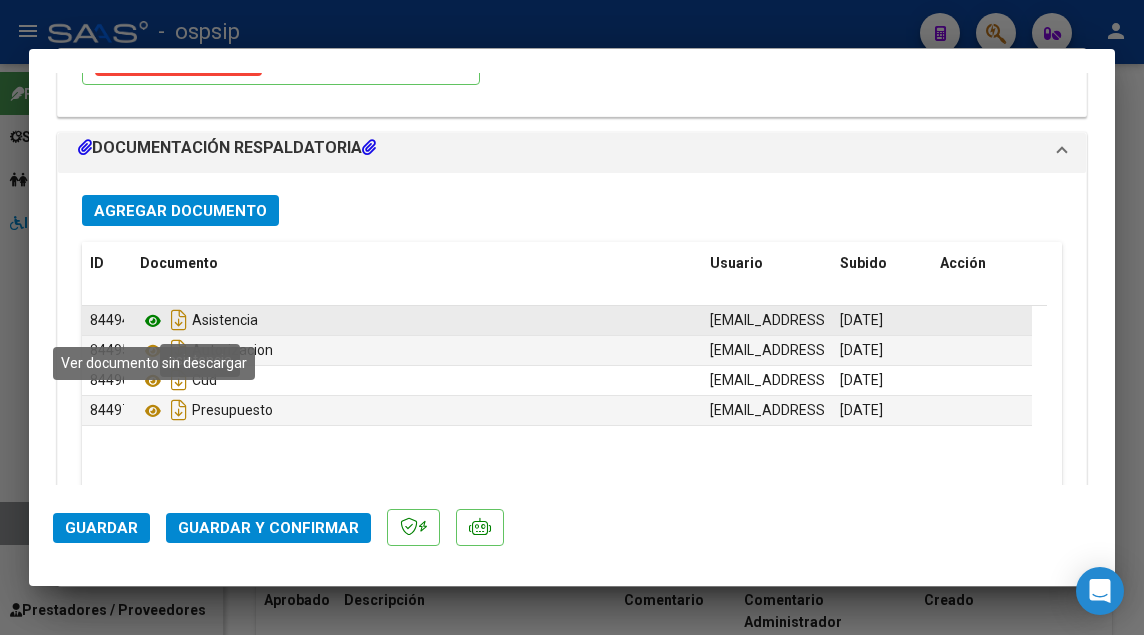 click 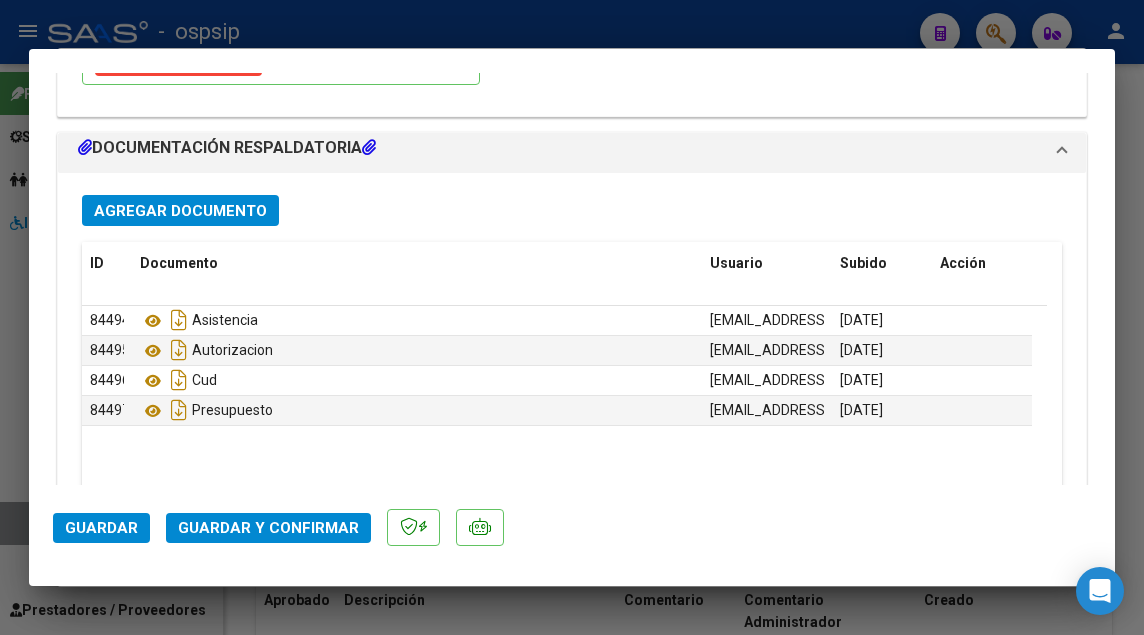 click on "Guardar y Confirmar" 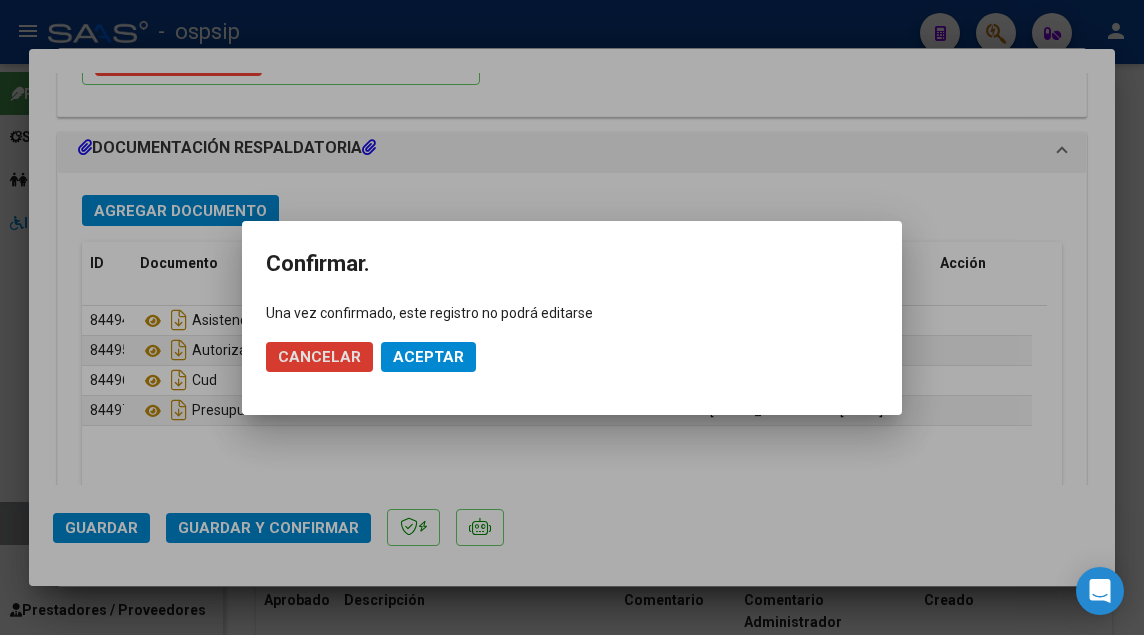click on "Cancelar Aceptar" 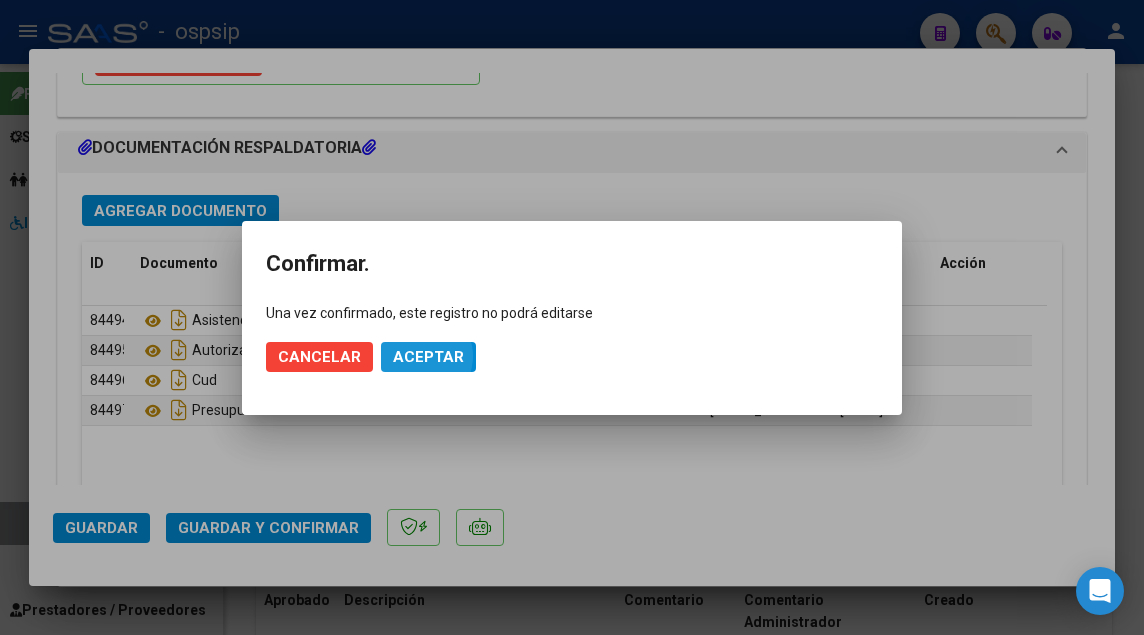 click on "Aceptar" 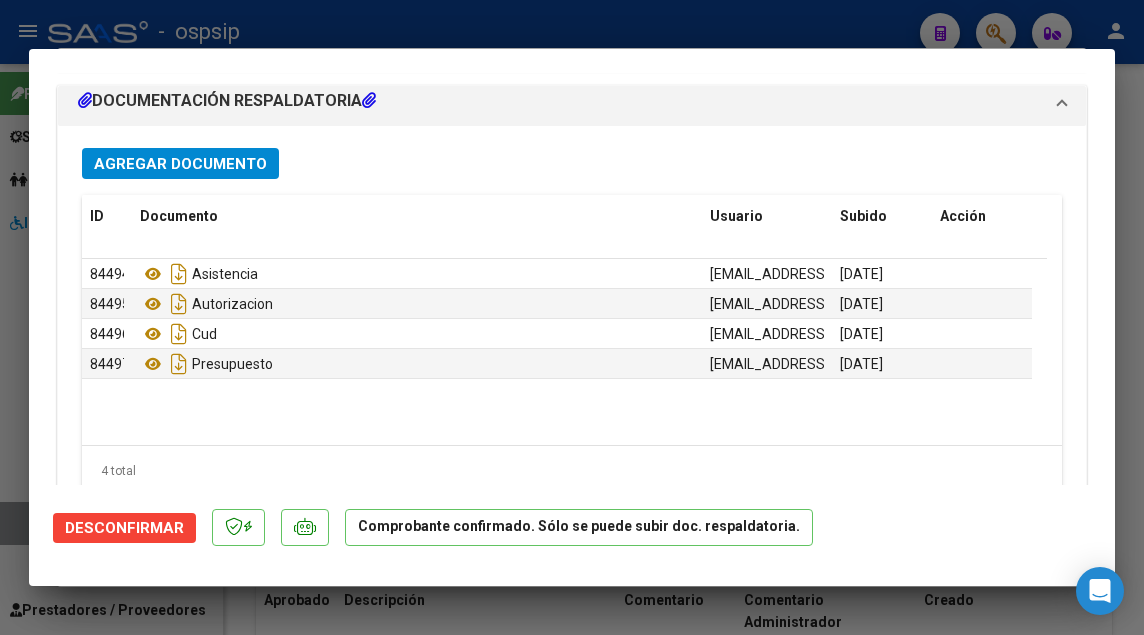 scroll, scrollTop: 0, scrollLeft: 0, axis: both 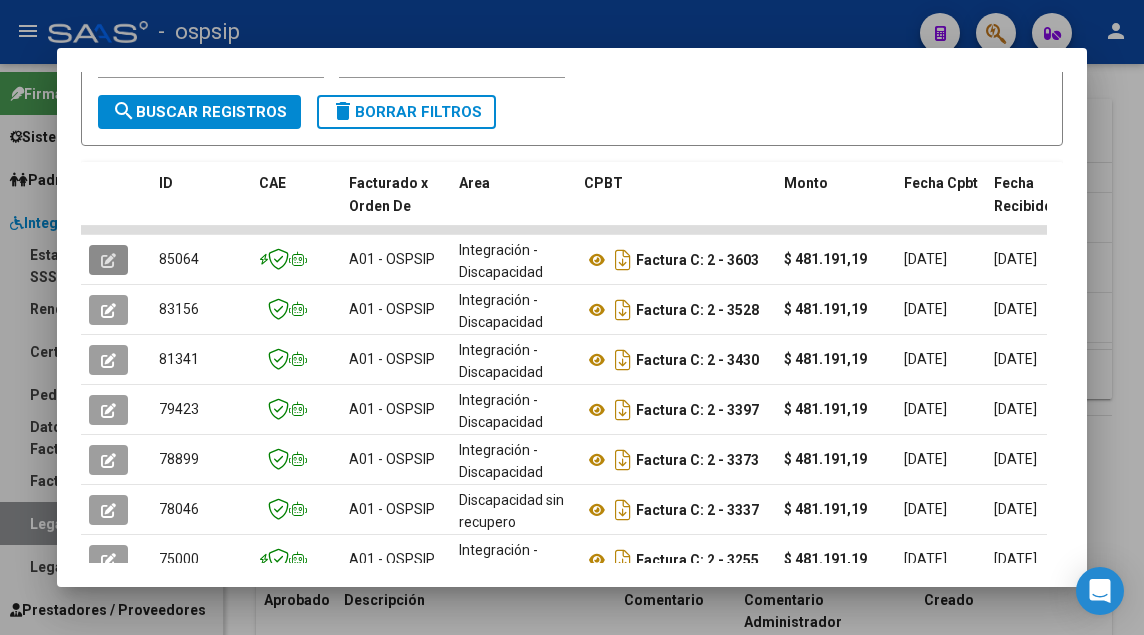 click at bounding box center [572, 317] 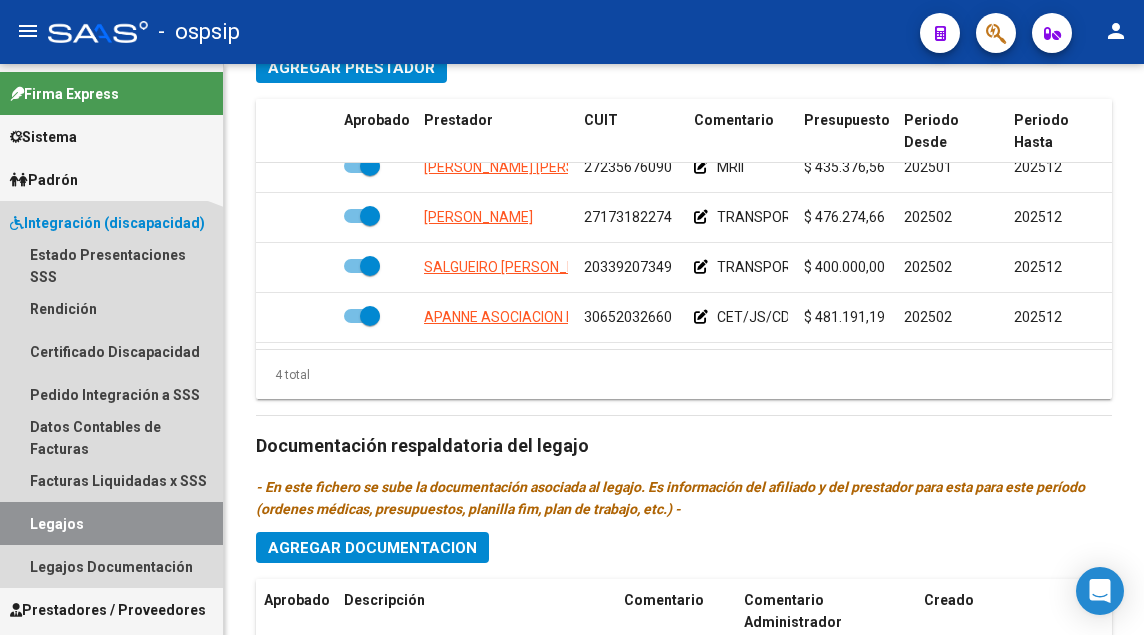 click on "Legajos" at bounding box center (111, 523) 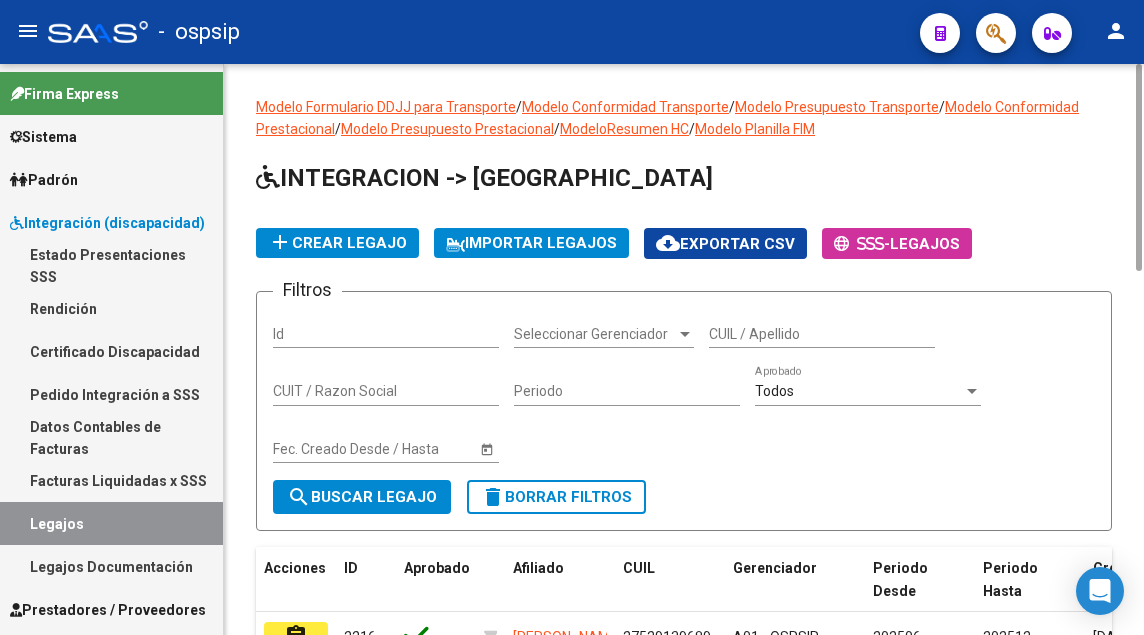 click on "CUIL / Apellido" at bounding box center (822, 334) 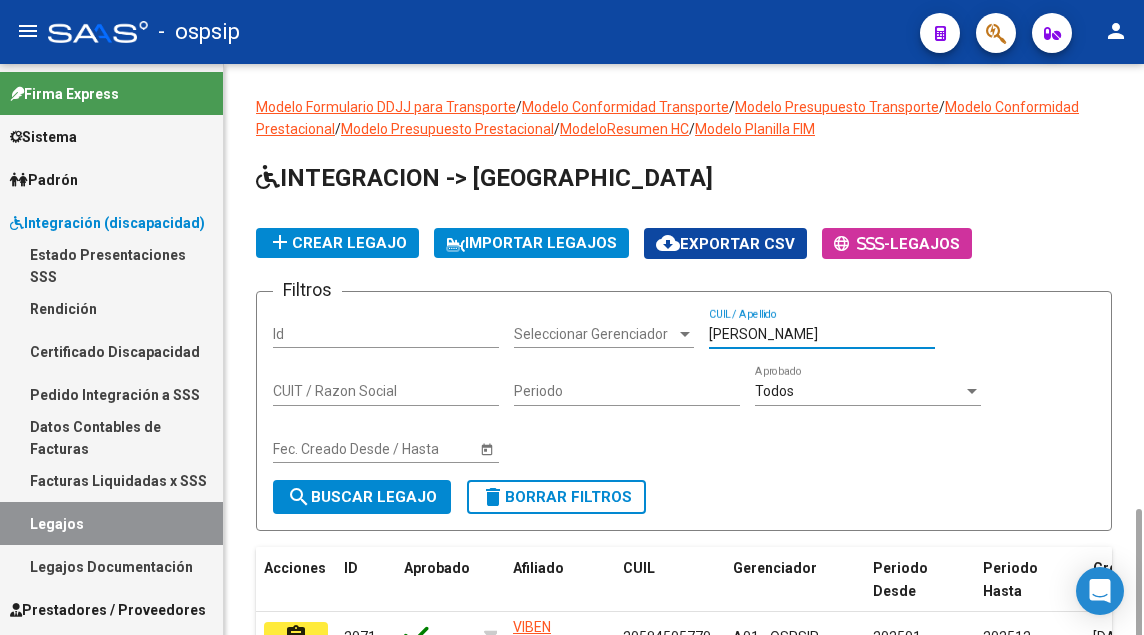 scroll, scrollTop: 264, scrollLeft: 0, axis: vertical 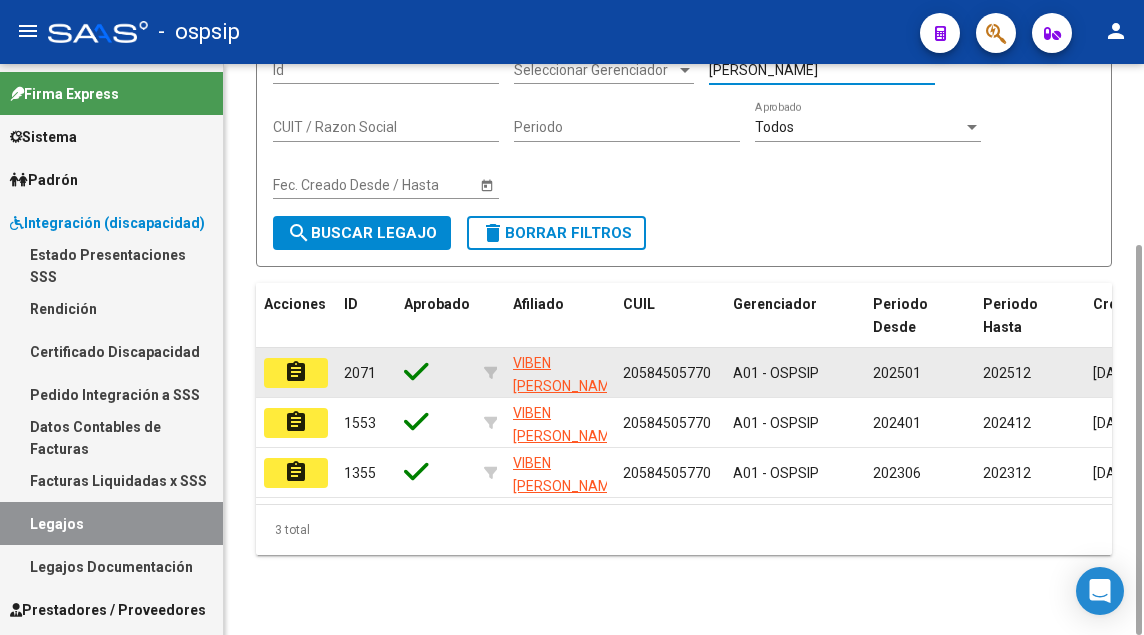 click on "assignment" 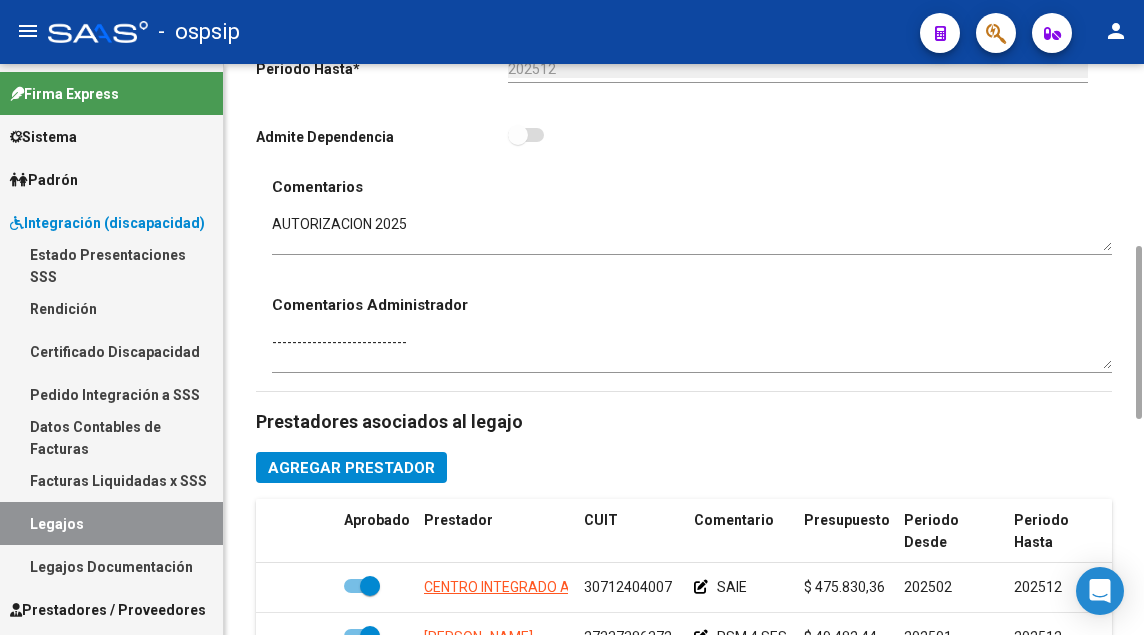 scroll, scrollTop: 800, scrollLeft: 0, axis: vertical 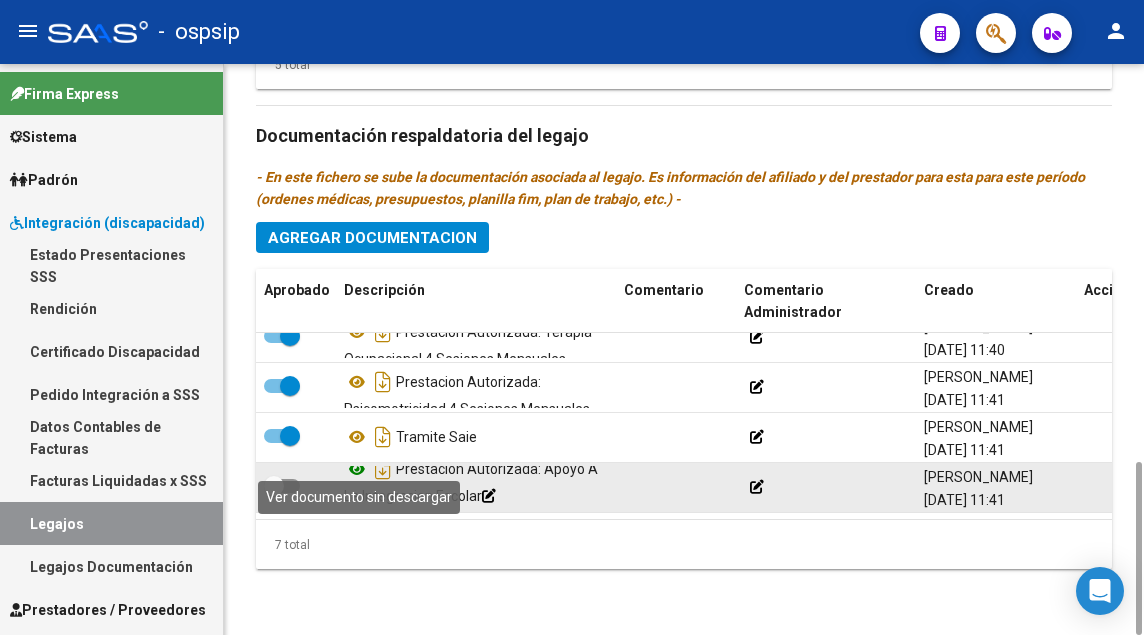 click 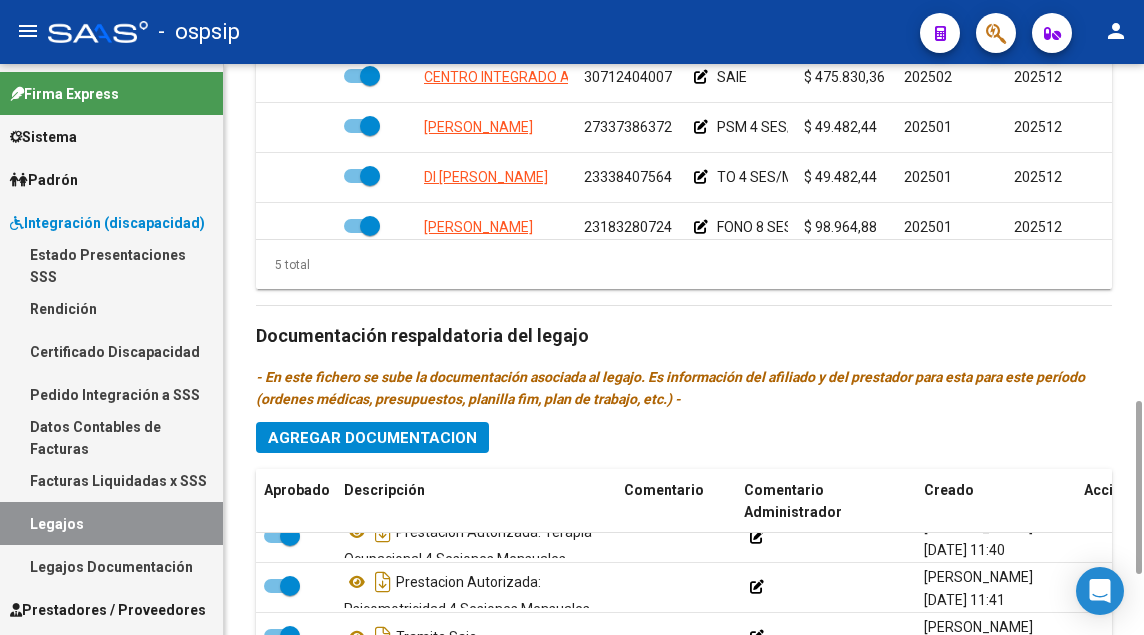 scroll, scrollTop: 1310, scrollLeft: 0, axis: vertical 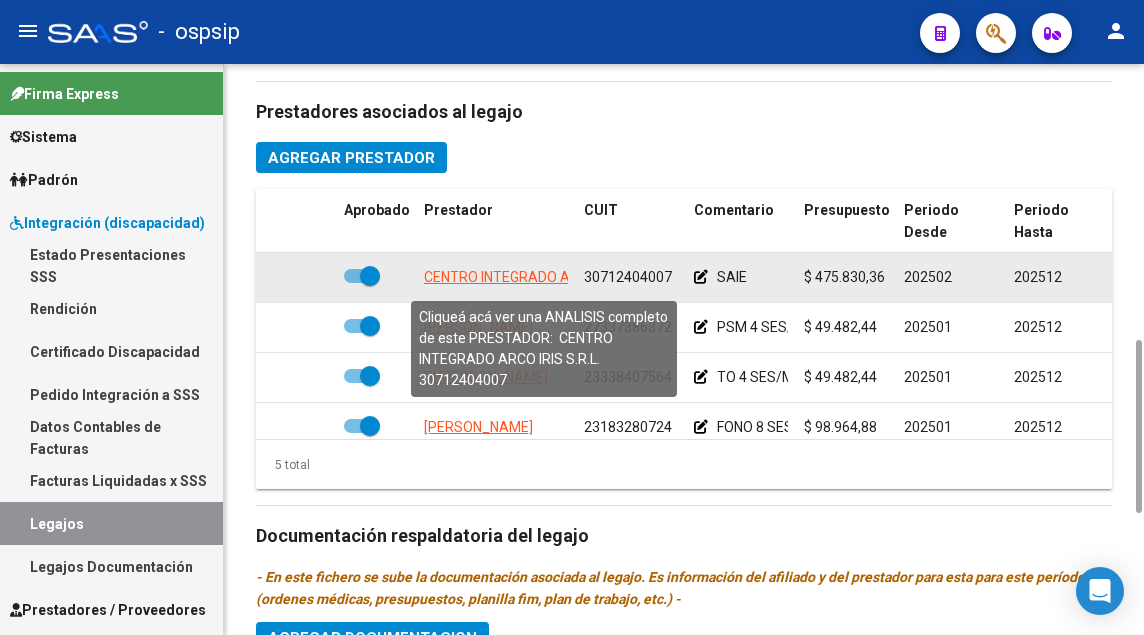 click on "CENTRO INTEGRADO ARCO IRIS S.R.L." 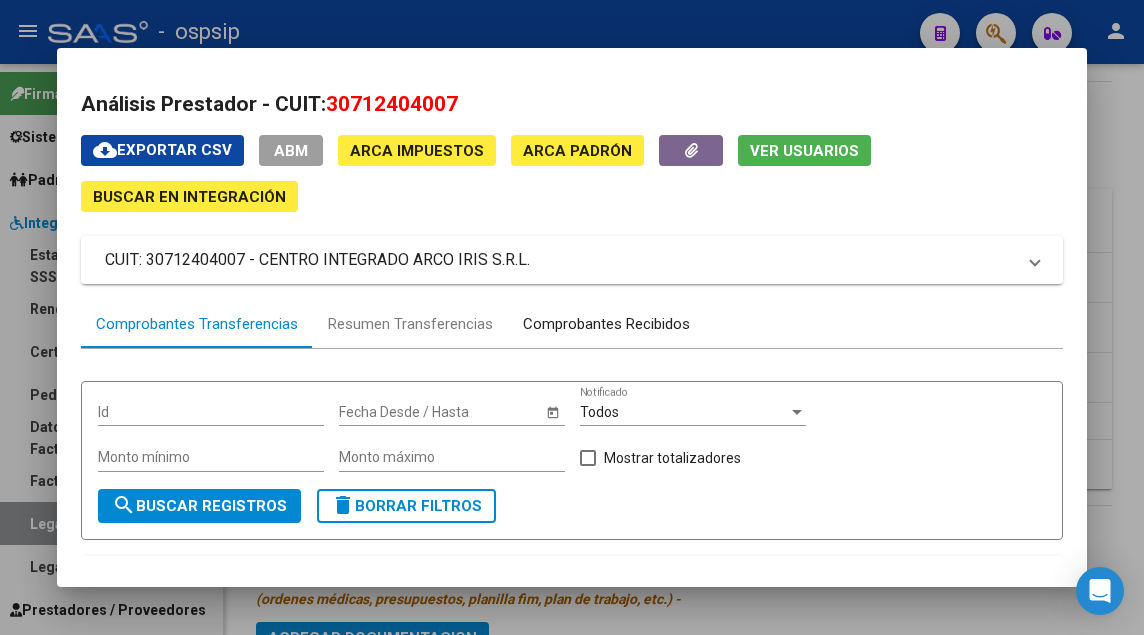 click on "Comprobantes Recibidos" at bounding box center [606, 324] 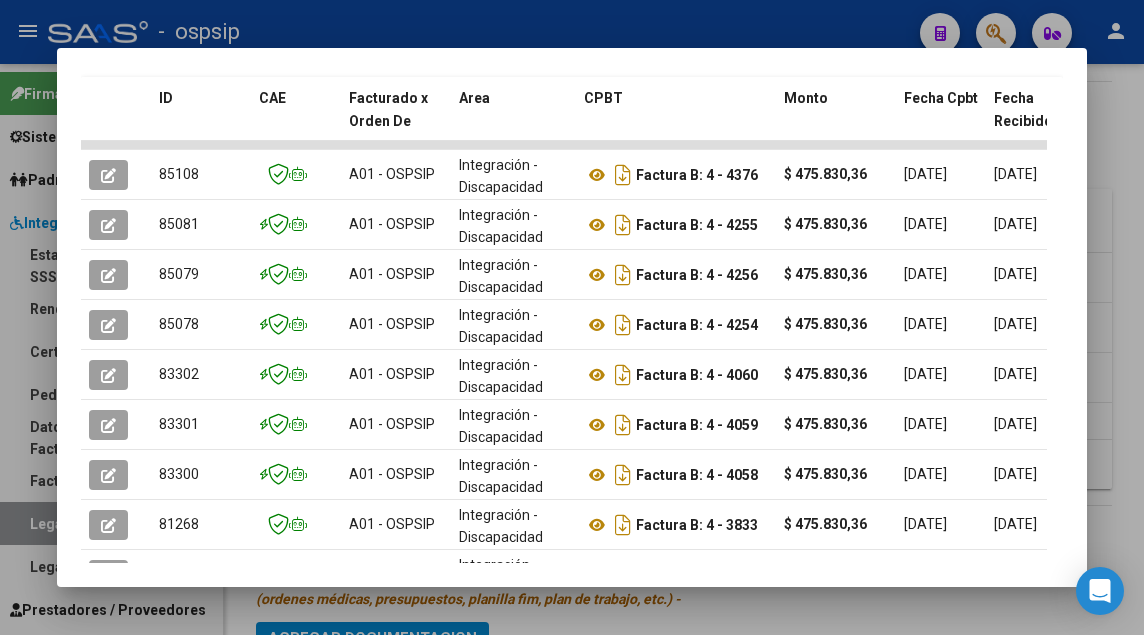 scroll, scrollTop: 449, scrollLeft: 0, axis: vertical 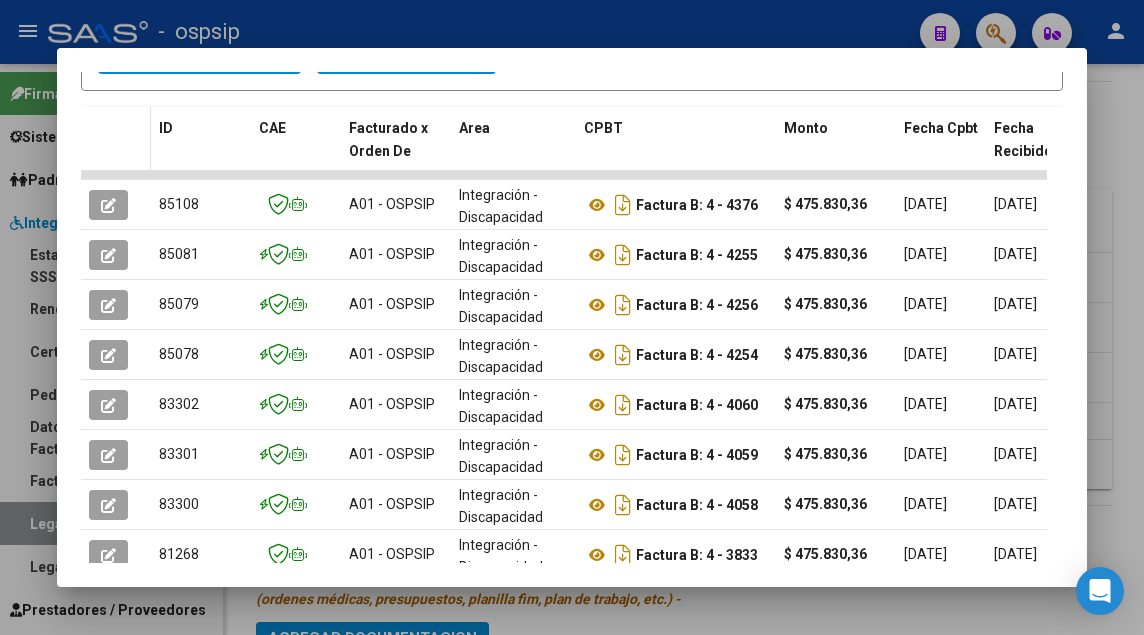 click 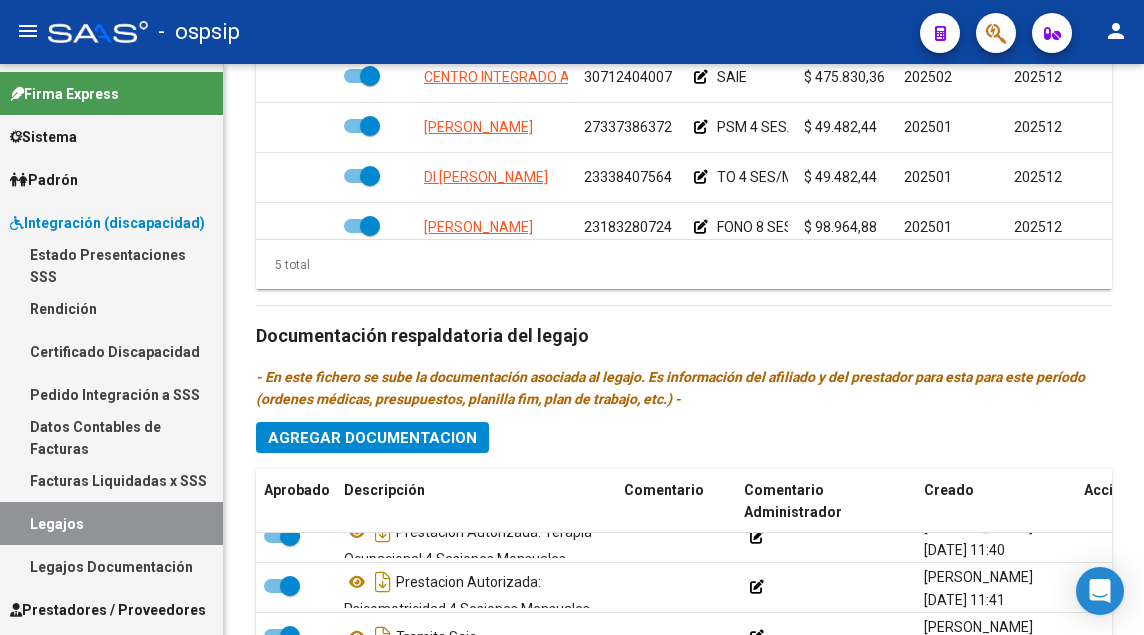 scroll, scrollTop: 1310, scrollLeft: 0, axis: vertical 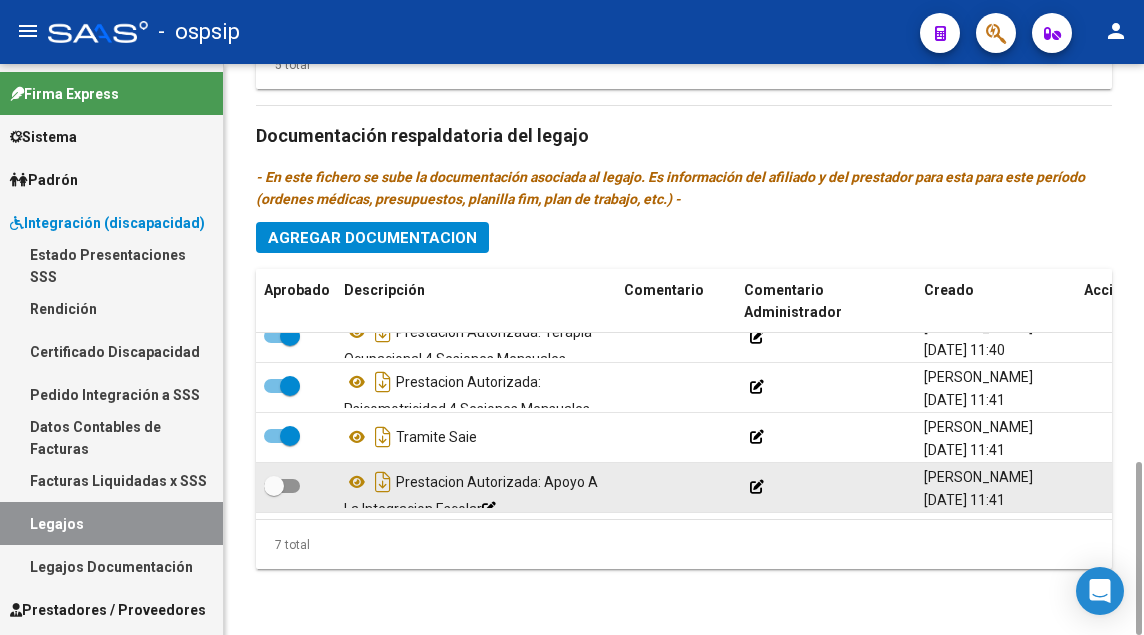 click 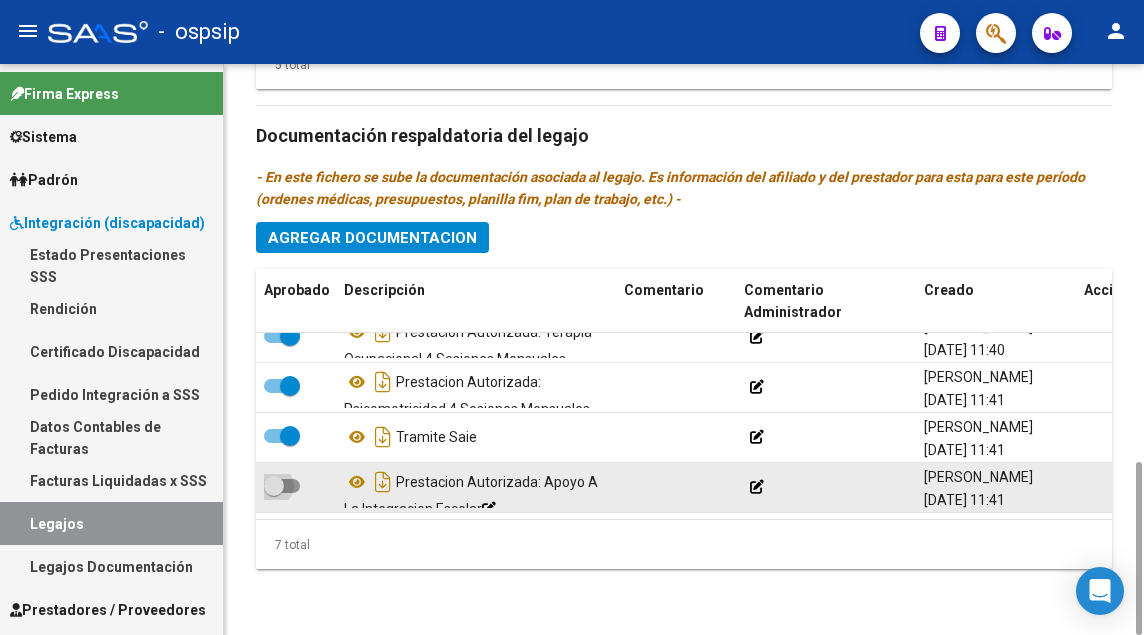 click at bounding box center (282, 486) 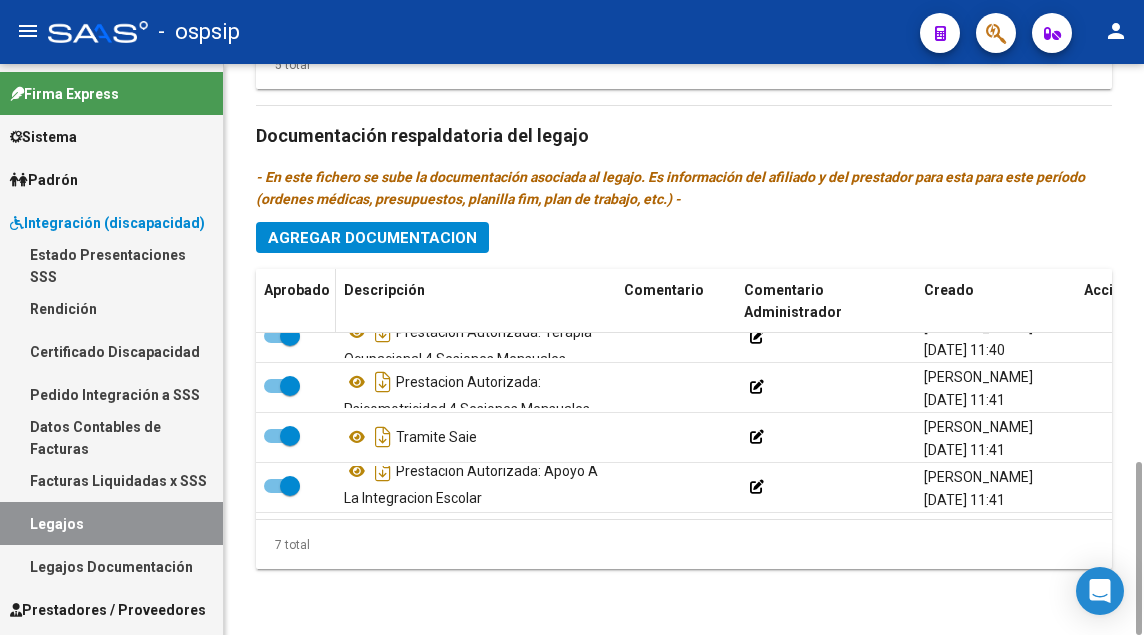 scroll, scrollTop: 13, scrollLeft: 0, axis: vertical 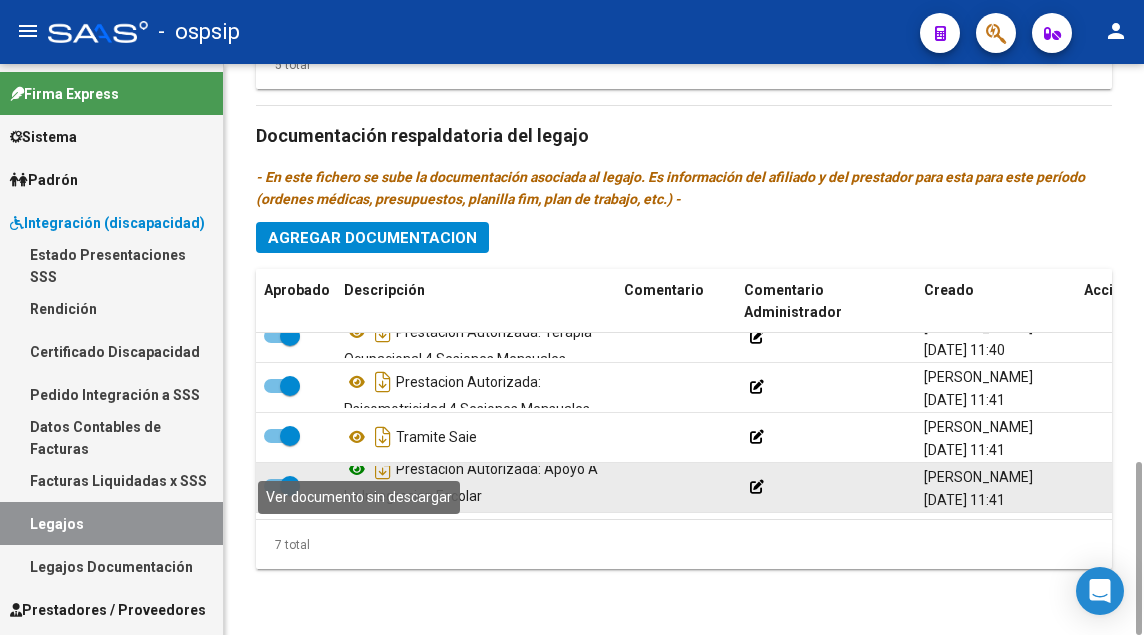 click 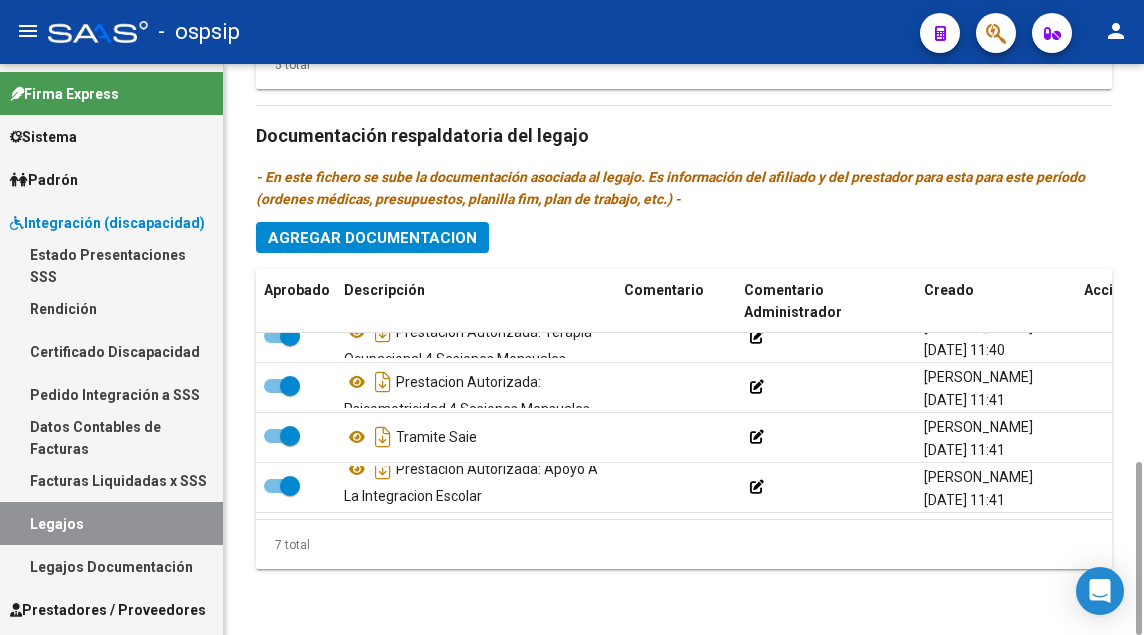 scroll, scrollTop: 1110, scrollLeft: 0, axis: vertical 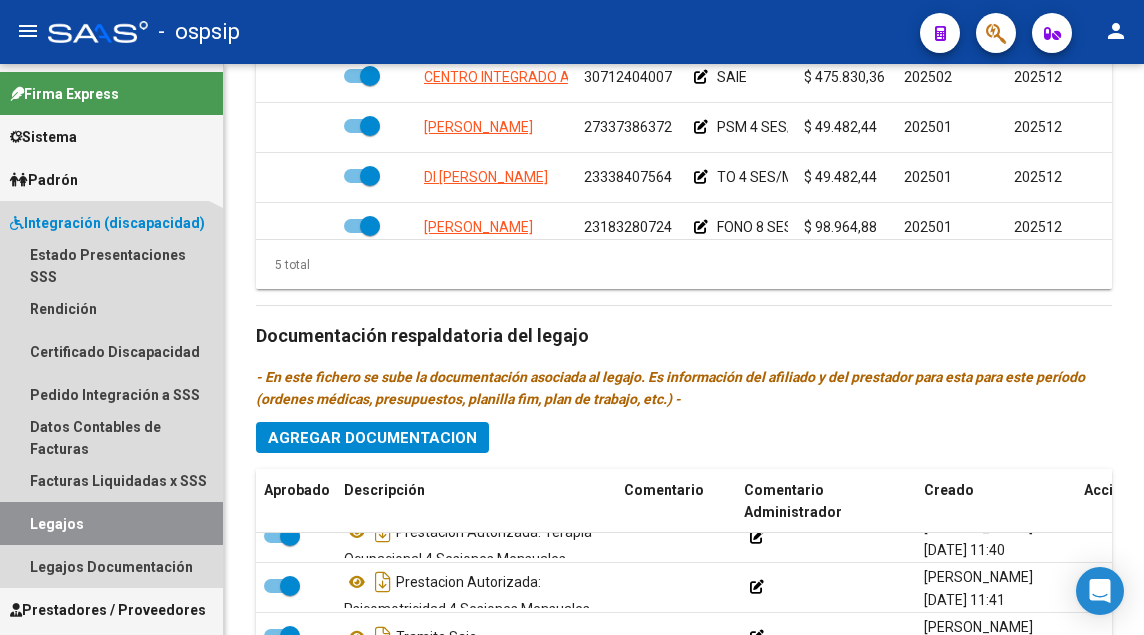 click on "Legajos" at bounding box center [111, 523] 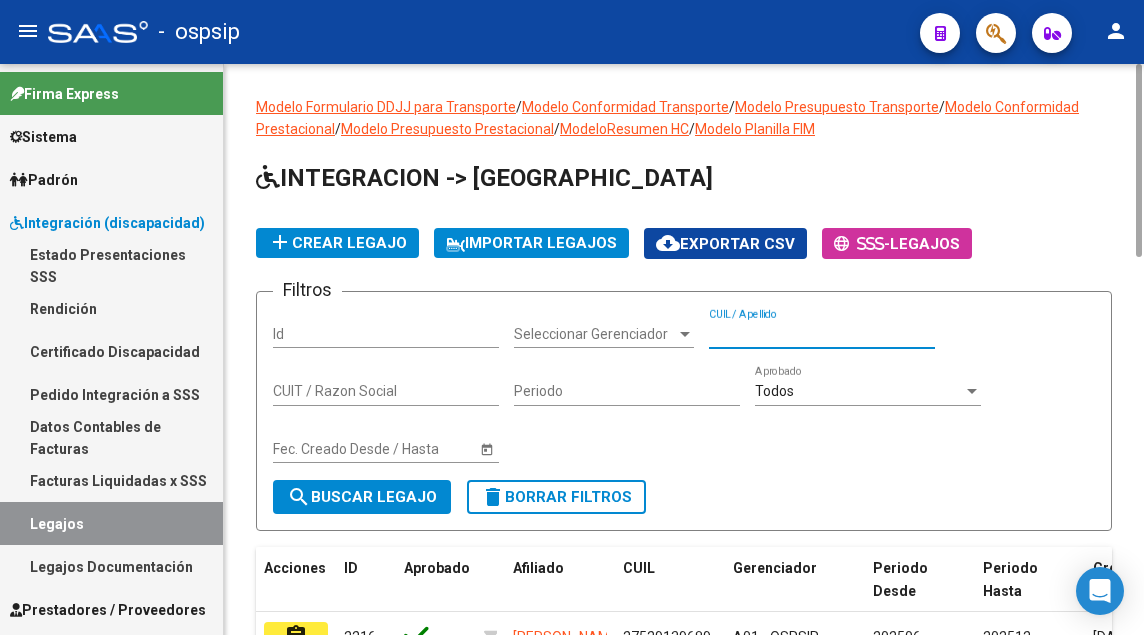 click on "CUIL / Apellido" at bounding box center [822, 334] 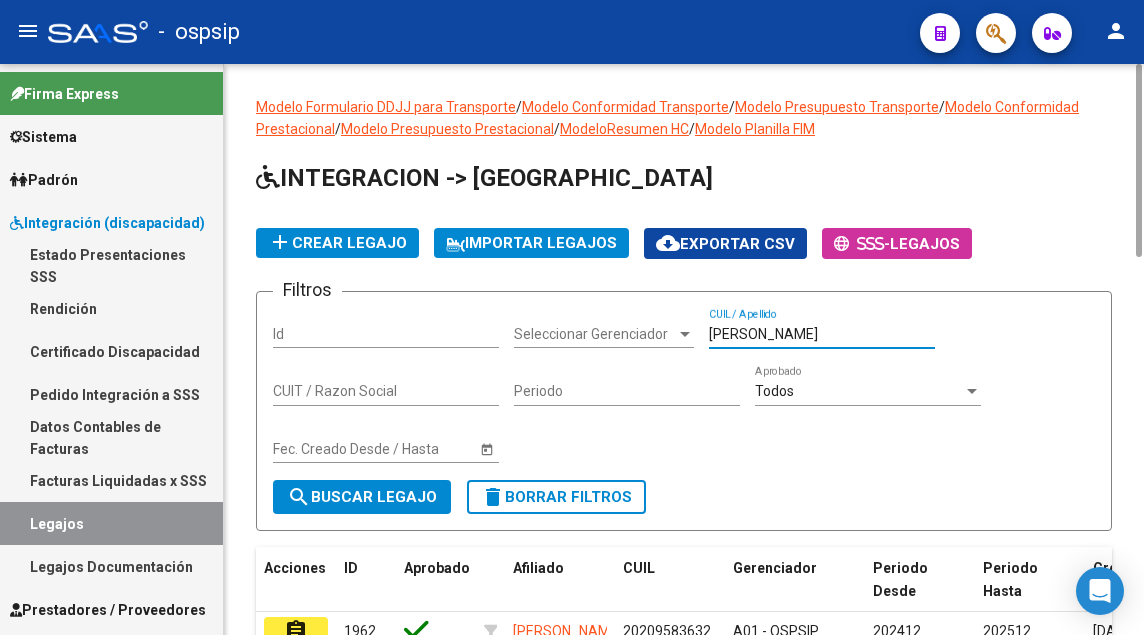 scroll, scrollTop: 164, scrollLeft: 0, axis: vertical 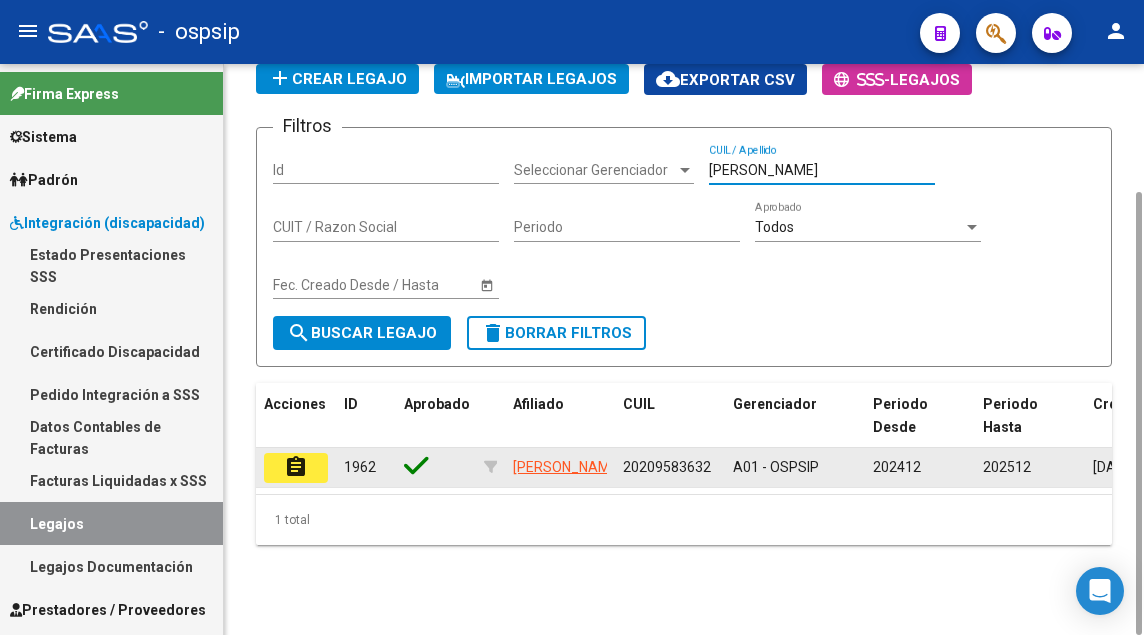click on "assignment" 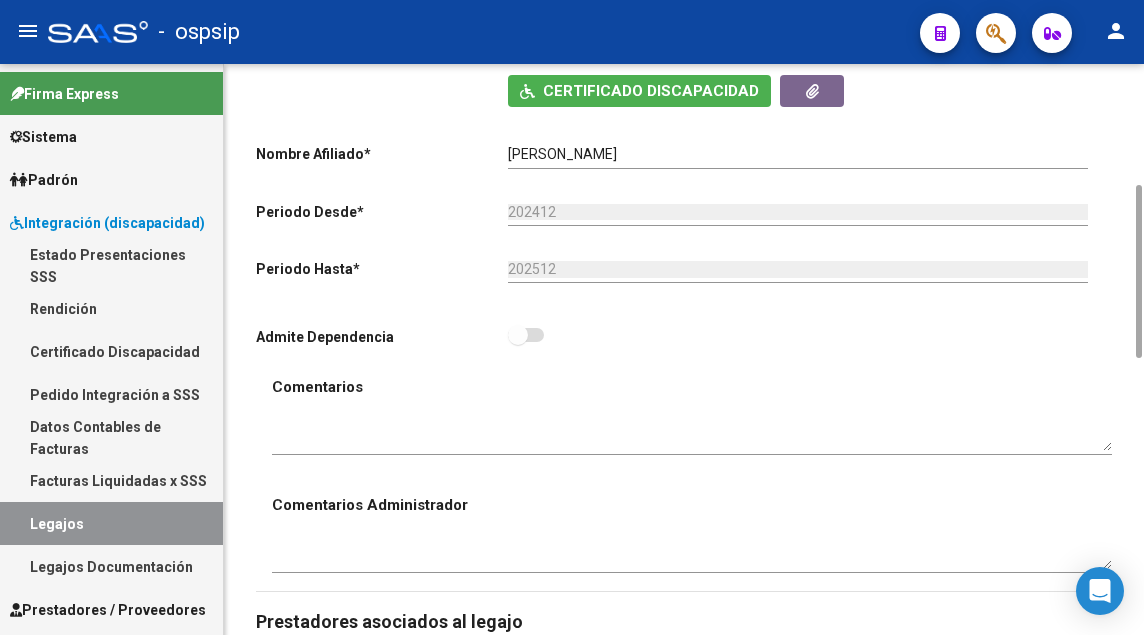 scroll, scrollTop: 800, scrollLeft: 0, axis: vertical 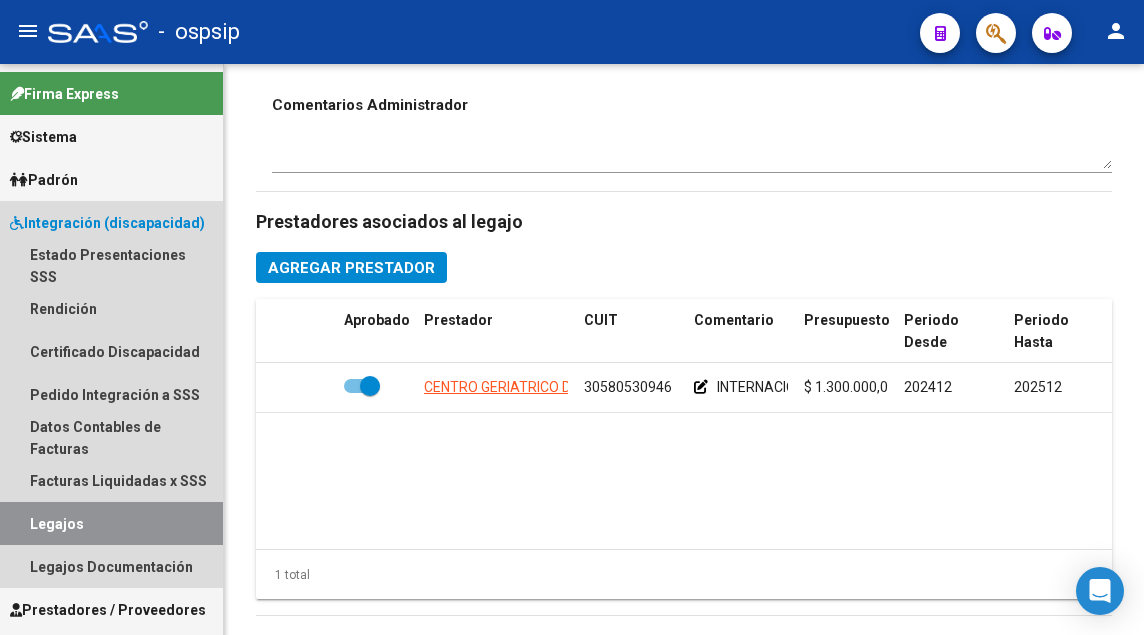 click on "Legajos" at bounding box center [111, 523] 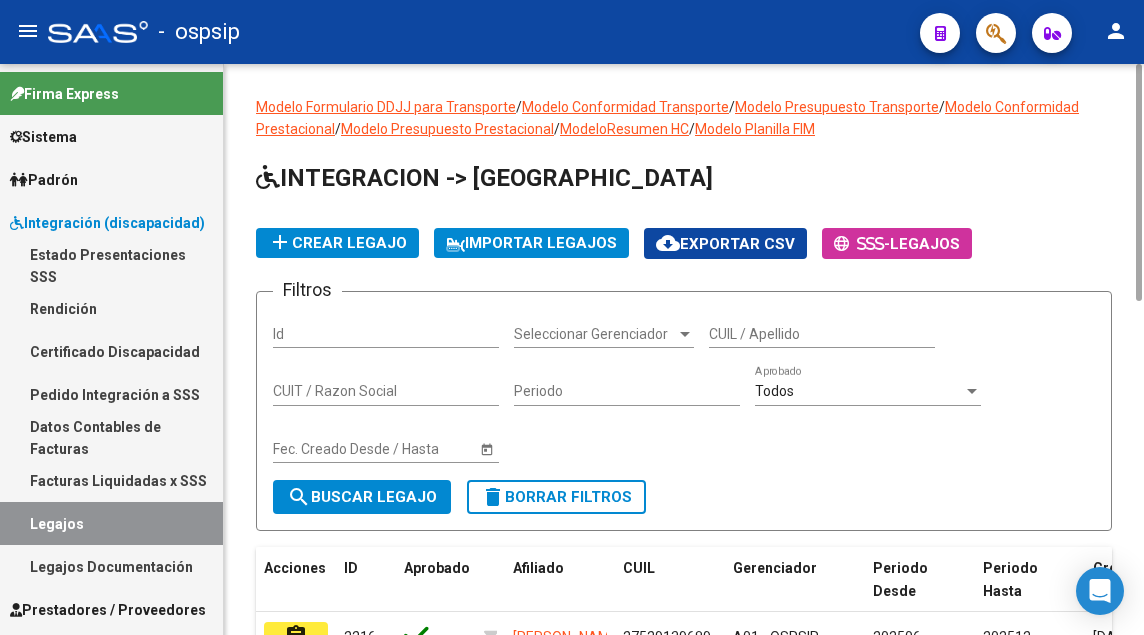 click on "CUIL / Apellido" at bounding box center (822, 334) 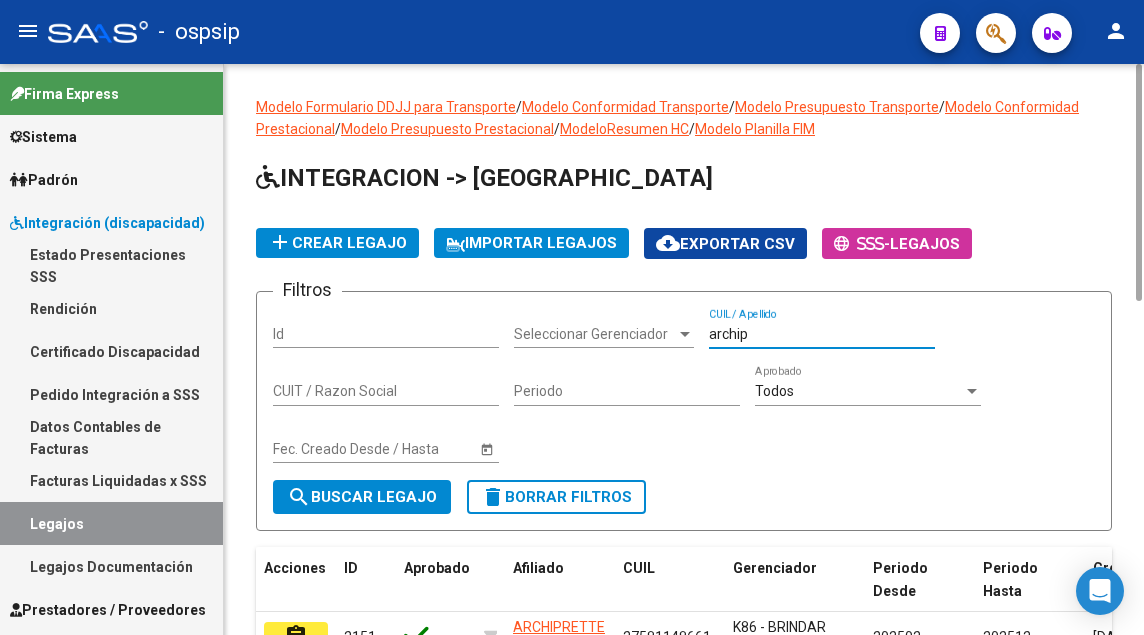 scroll, scrollTop: 200, scrollLeft: 0, axis: vertical 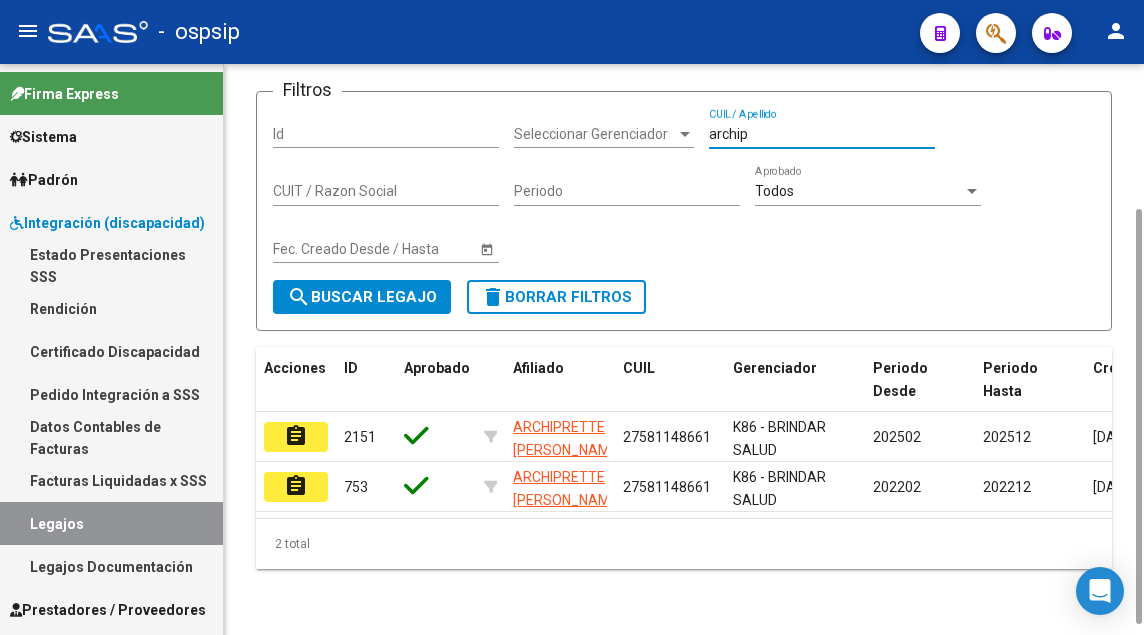 drag, startPoint x: 761, startPoint y: 134, endPoint x: 685, endPoint y: 134, distance: 76 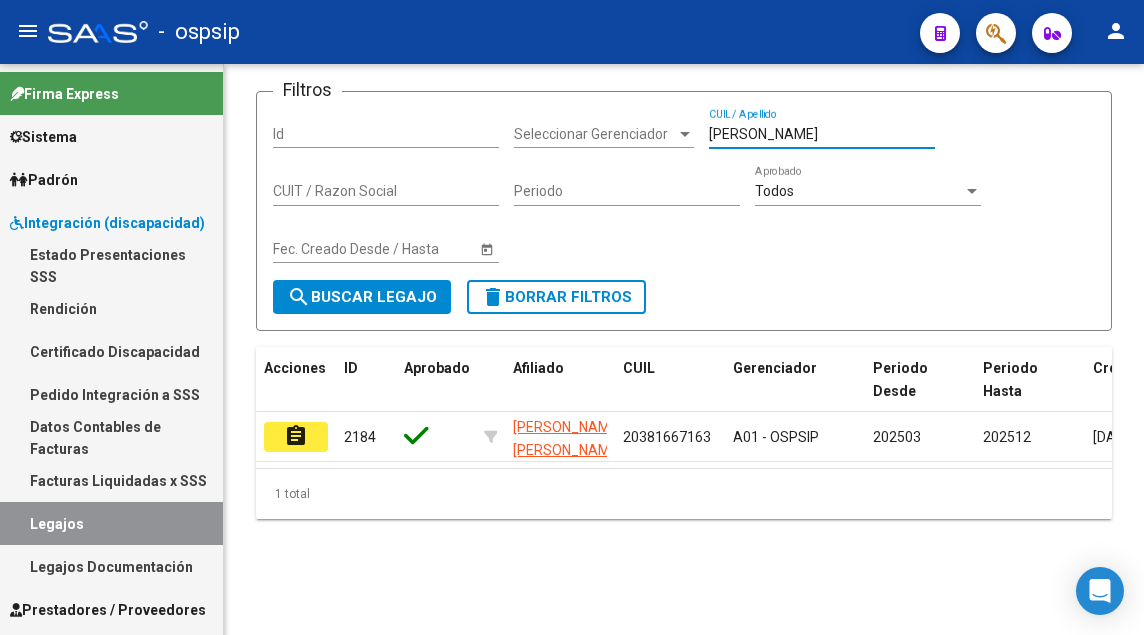 click on "Legajos" at bounding box center (111, 523) 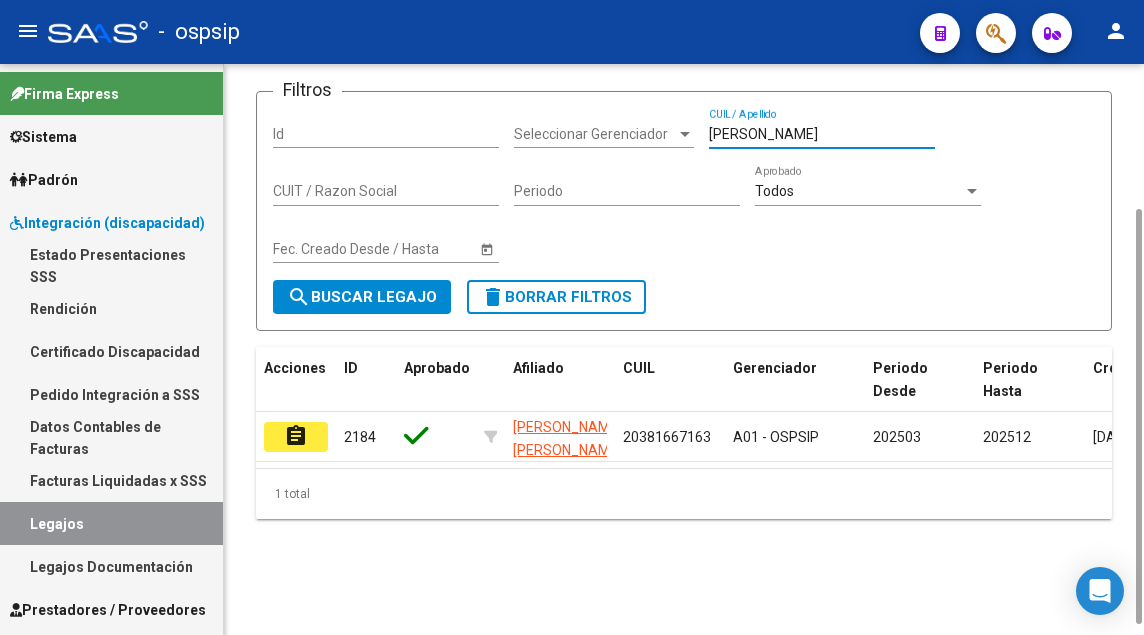 drag, startPoint x: 747, startPoint y: 131, endPoint x: 700, endPoint y: 131, distance: 47 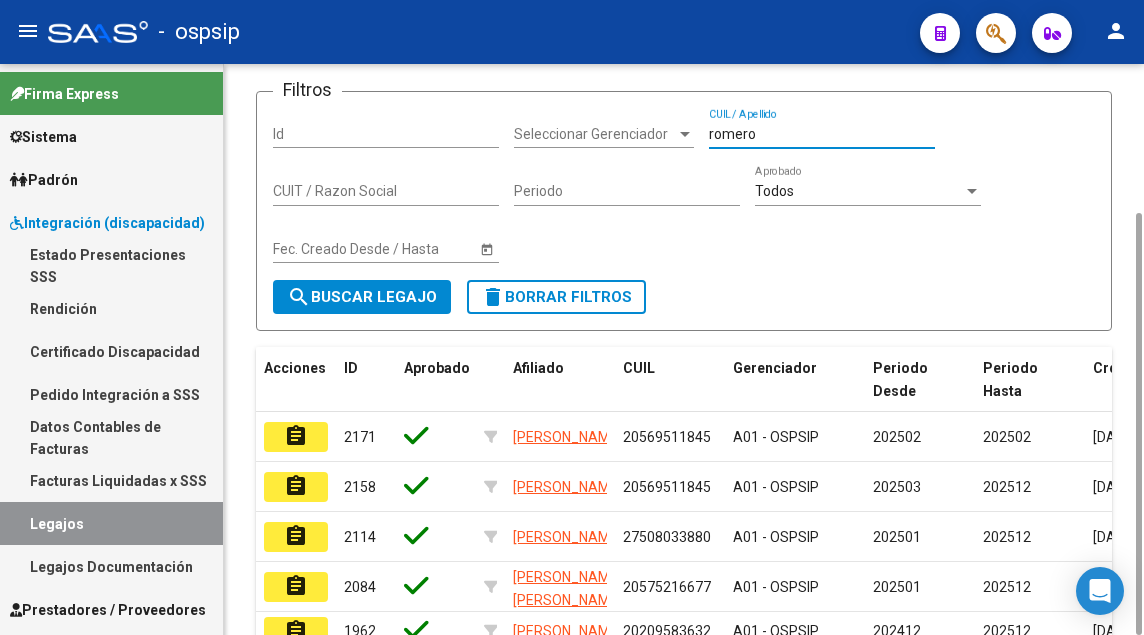 click on "Modelo Formulario DDJJ para Transporte  /  Modelo Conformidad Transporte  /  Modelo Presupuesto Transporte  /  Modelo Conformidad Prestacional  /  Modelo Presupuesto Prestacional  /  ModeloResumen HC  /  Modelo Planilla FIM  INTEGRACION -> Legajos add  Crear Legajo
IMPORTAR LEGAJOS
cloud_download  Exportar CSV      -  Legajos Filtros Id Seleccionar Gerenciador Seleccionar Gerenciador [PERSON_NAME] CUIL / Apellido CUIT / Razon Social Periodo Todos  Aprobado Start date – Fec. Creado Desde / Hasta search  Buscar Legajo  delete  Borrar Filtros  Acciones ID Aprobado Afiliado CUIL Gerenciador Periodo Desde Periodo Hasta Creado Modificado Dependencia Comentario Comentario Adm. assignment 2171 [PERSON_NAME] 20569511845 A01 - OSPSIP 202502 202502 [DATE] AUTORIZACION 2025 transporte con dependencia assignment 2158 [PERSON_NAME] 20569511845 A01 - OSPSIP 202503 202512 [DATE] AUTORIZACION 2025 assignment [GEOGRAPHIC_DATA][PERSON_NAME] 27508033880 A01 - OSPSIP 202501 202512 [DATE] 2084 1962" 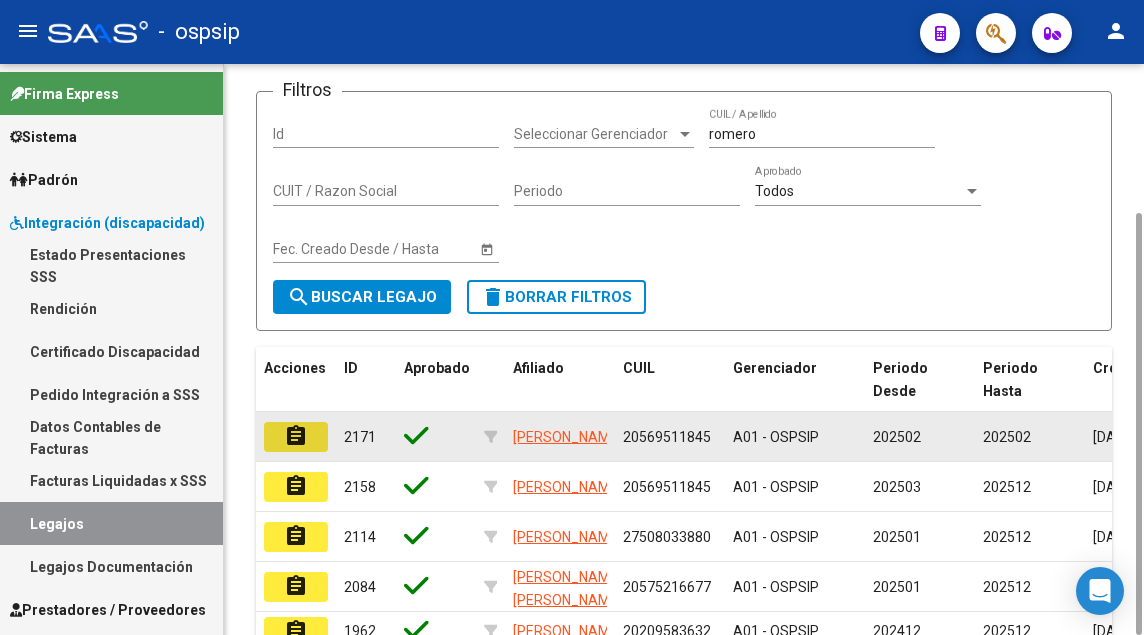 click on "assignment" 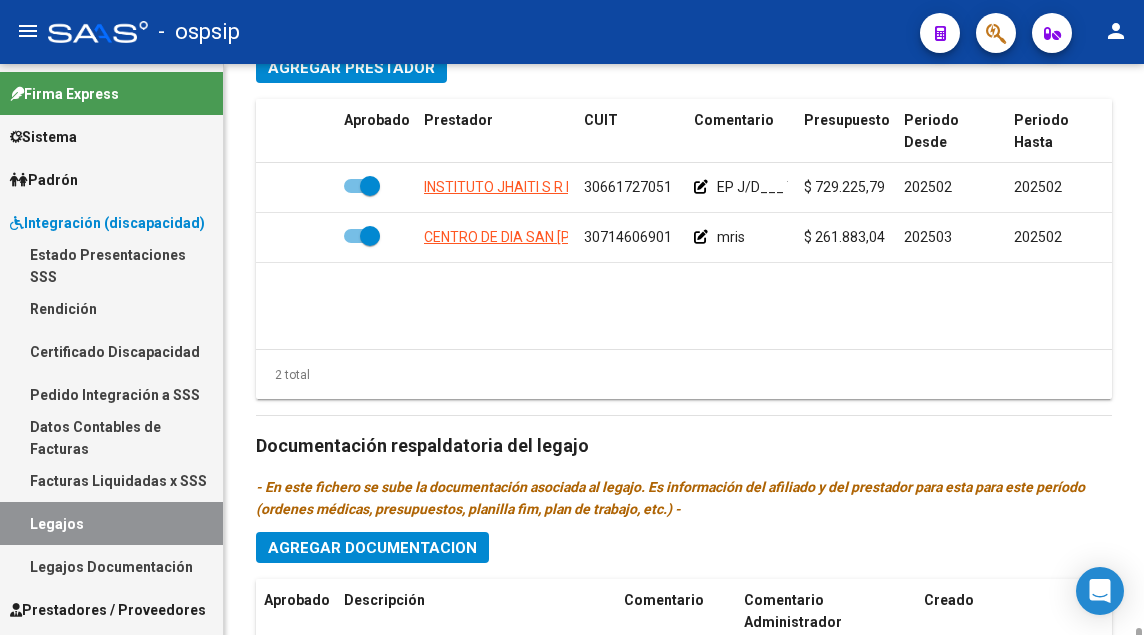 scroll, scrollTop: 1310, scrollLeft: 0, axis: vertical 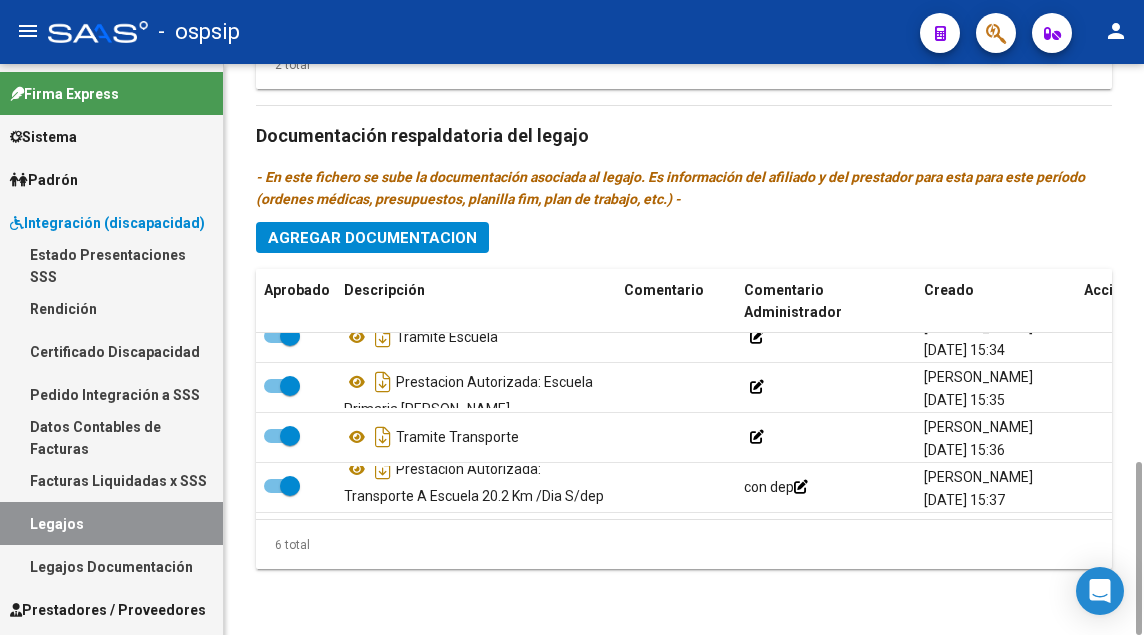 click on "Legajos" at bounding box center (111, 523) 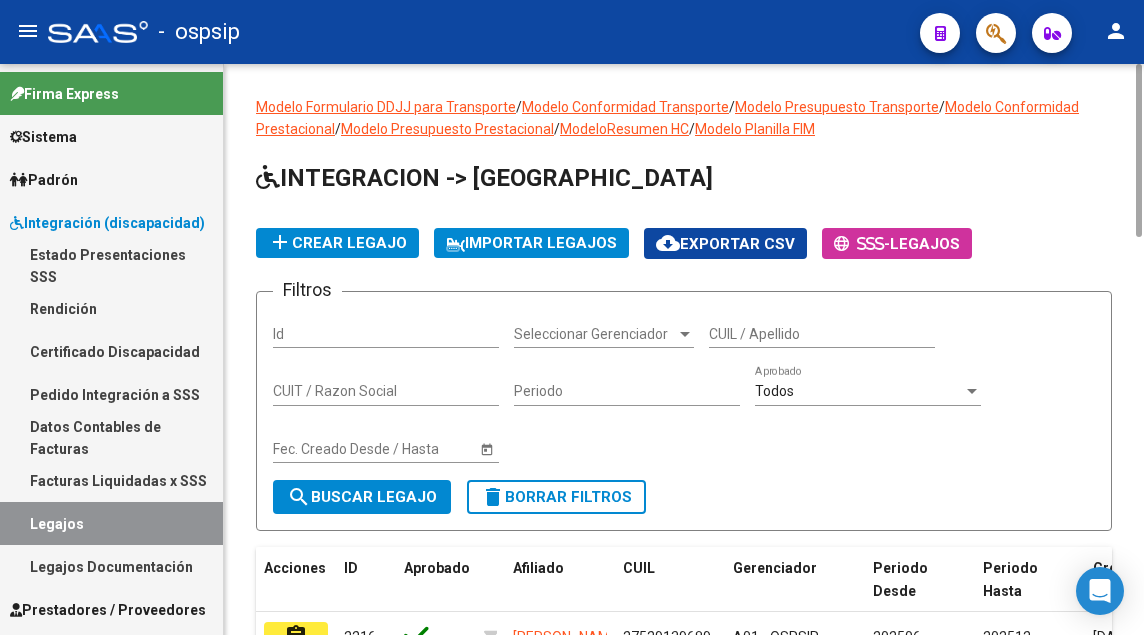 click on "CUIL / Apellido" at bounding box center [822, 334] 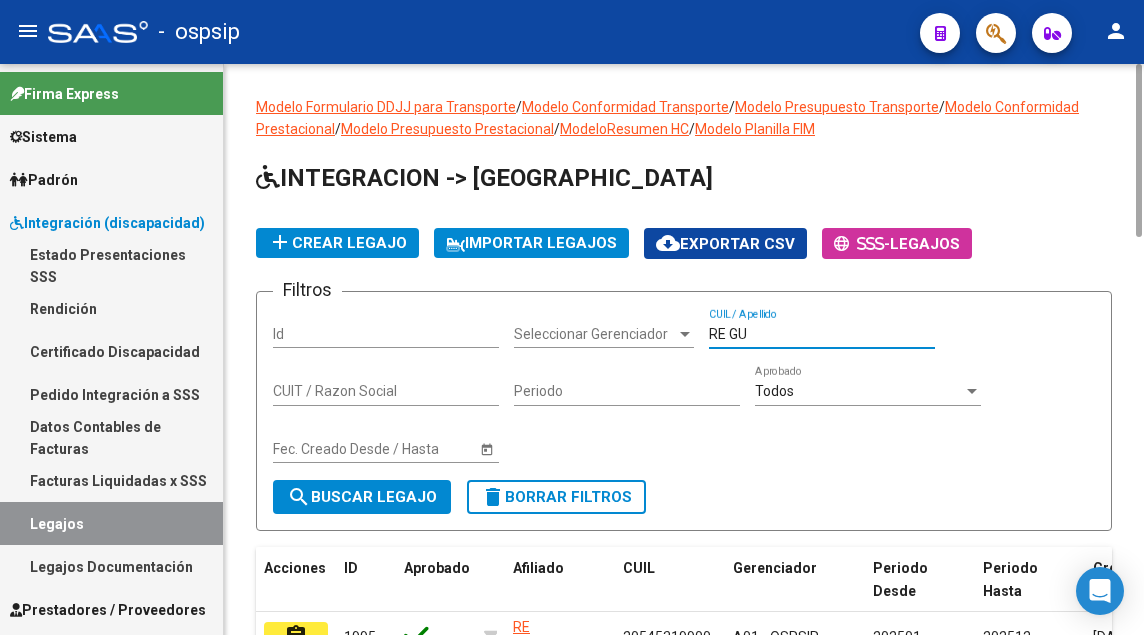 scroll, scrollTop: 314, scrollLeft: 0, axis: vertical 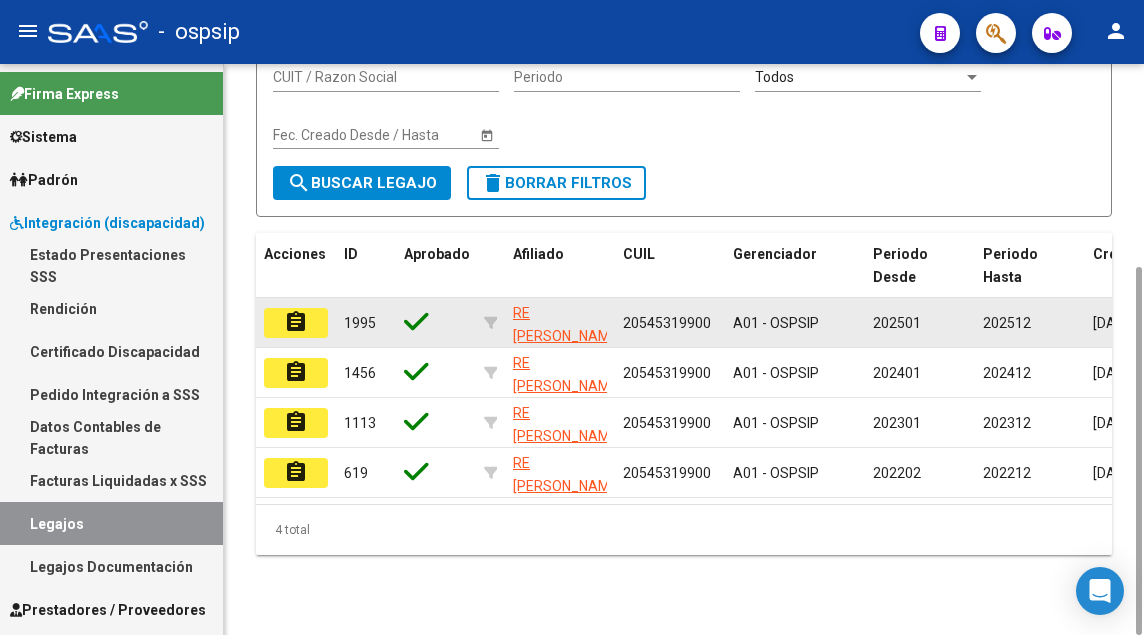 click on "assignment" 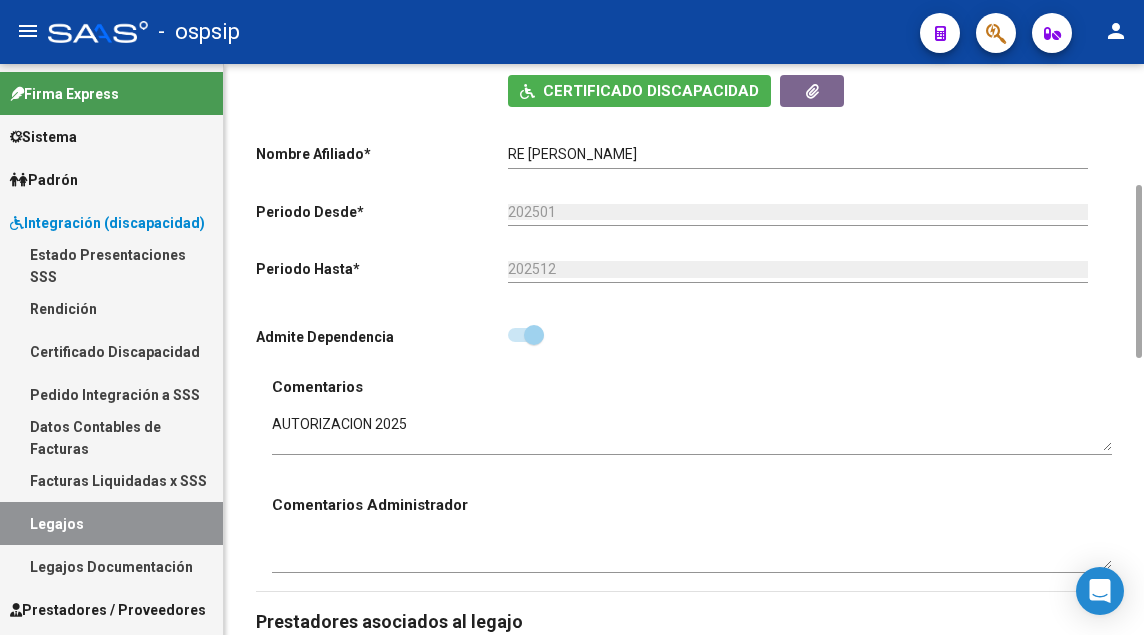 scroll, scrollTop: 1000, scrollLeft: 0, axis: vertical 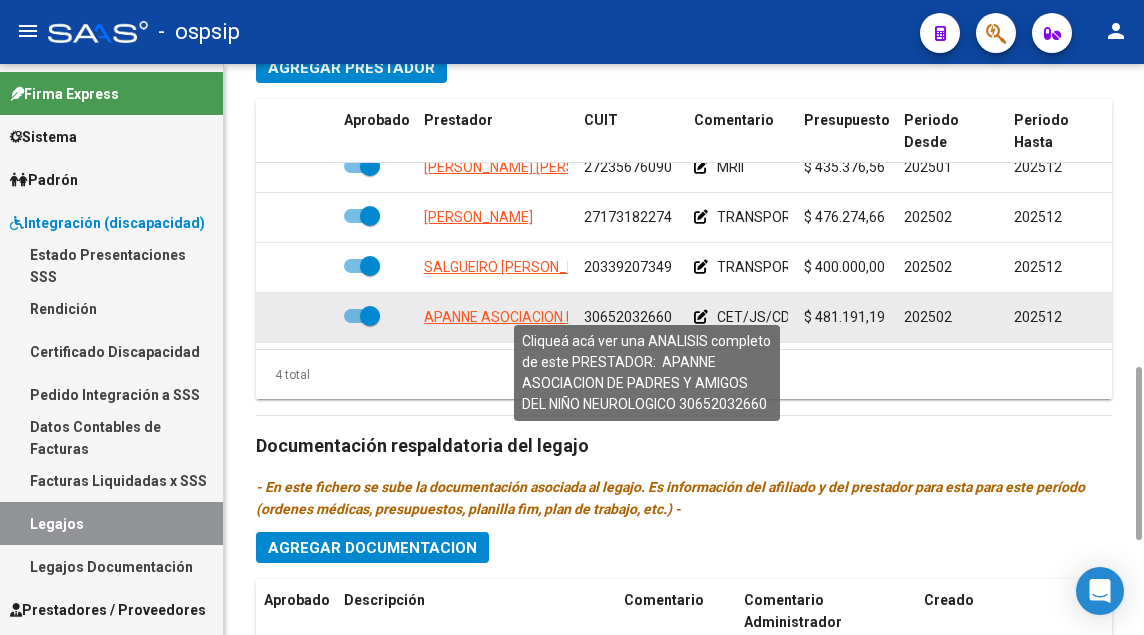 click on "APANNE ASOCIACION DE PADRES Y AMIGOS DEL NIÑO NEUROLOGICO" 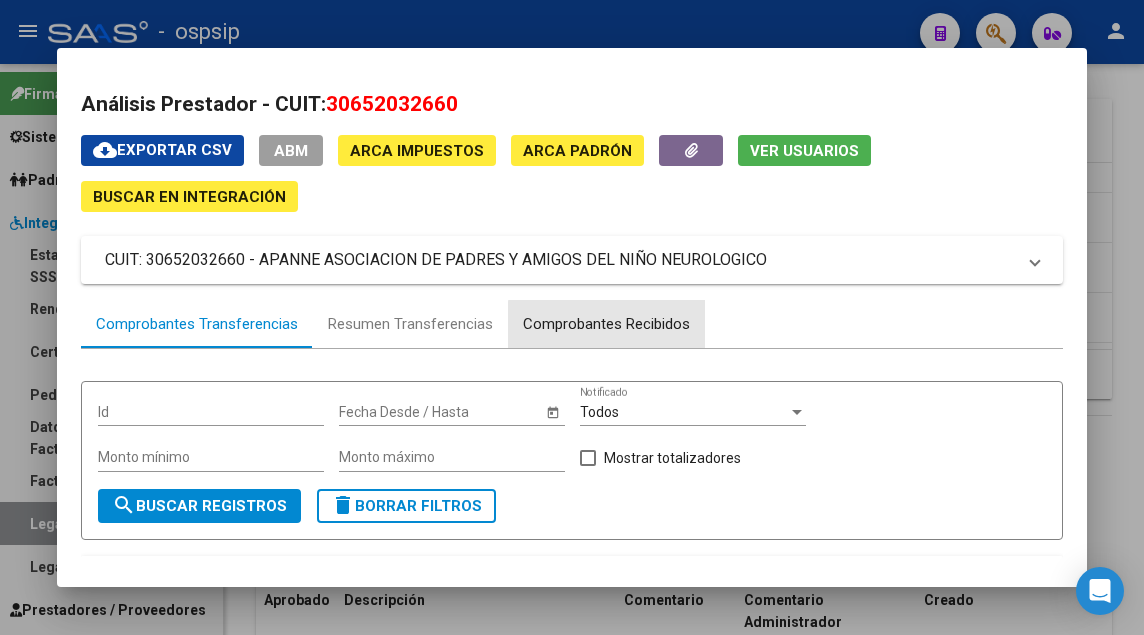 click on "Comprobantes Recibidos" at bounding box center [606, 324] 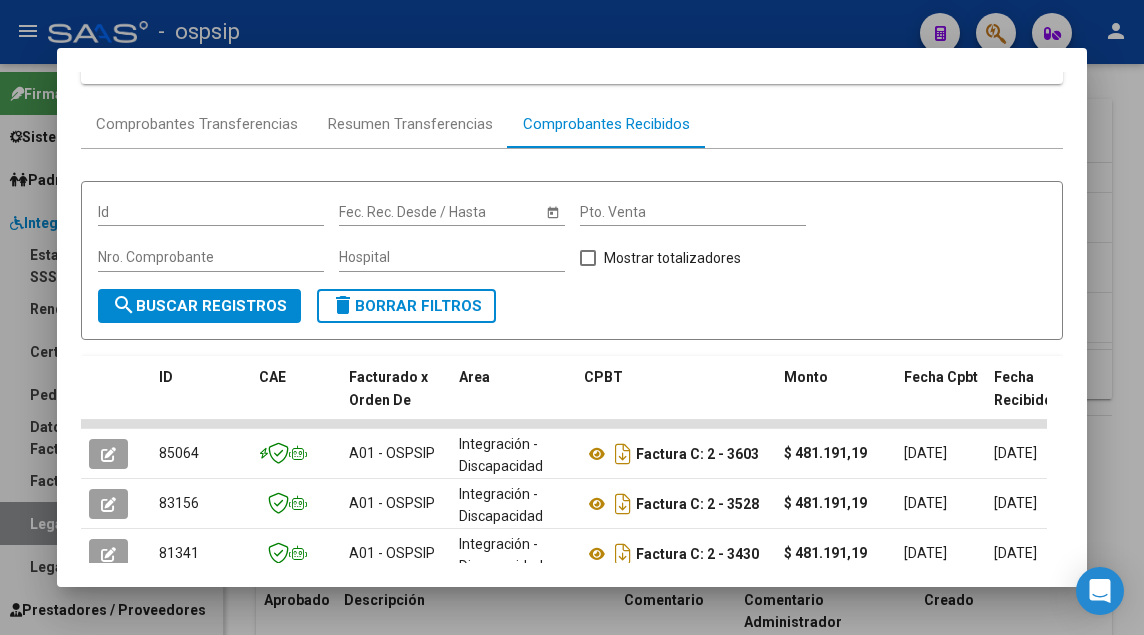 scroll, scrollTop: 300, scrollLeft: 0, axis: vertical 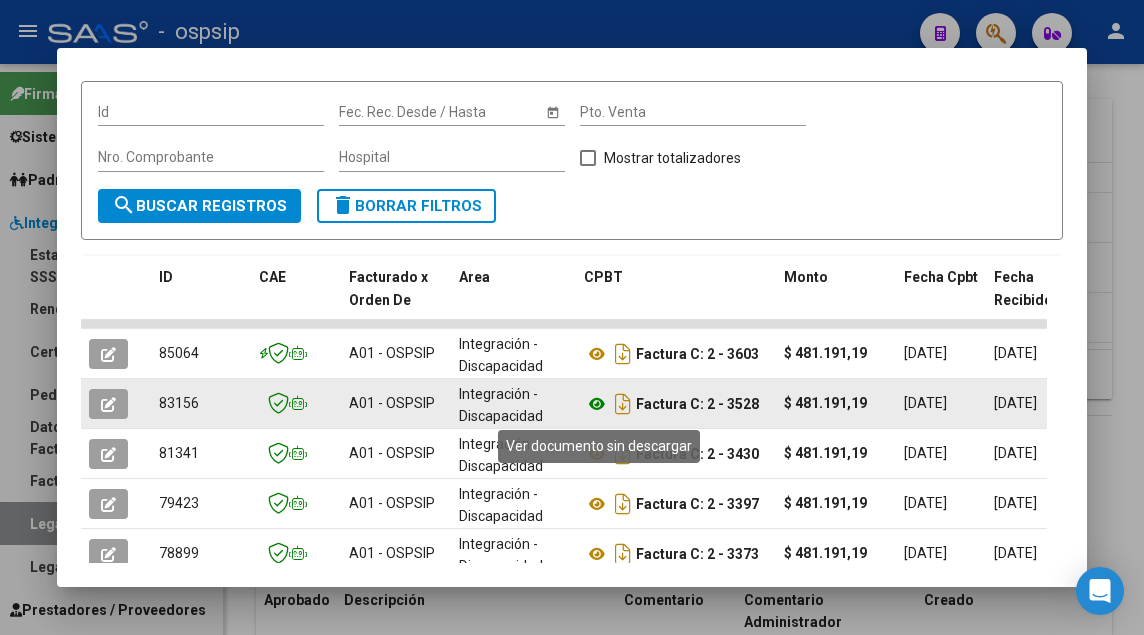 click 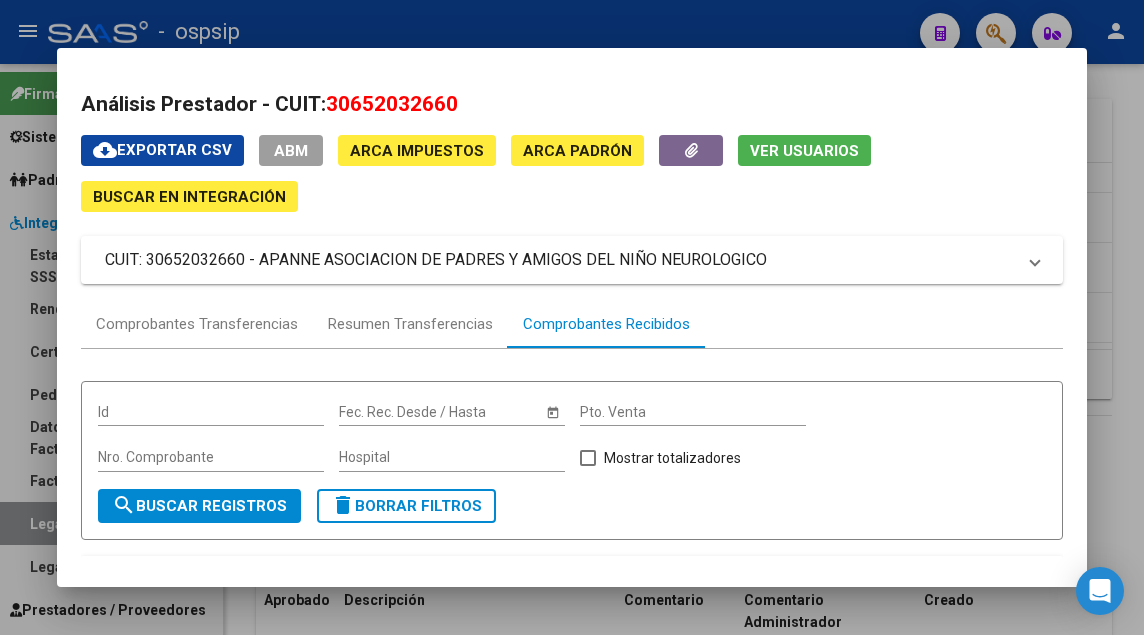 scroll, scrollTop: 200, scrollLeft: 0, axis: vertical 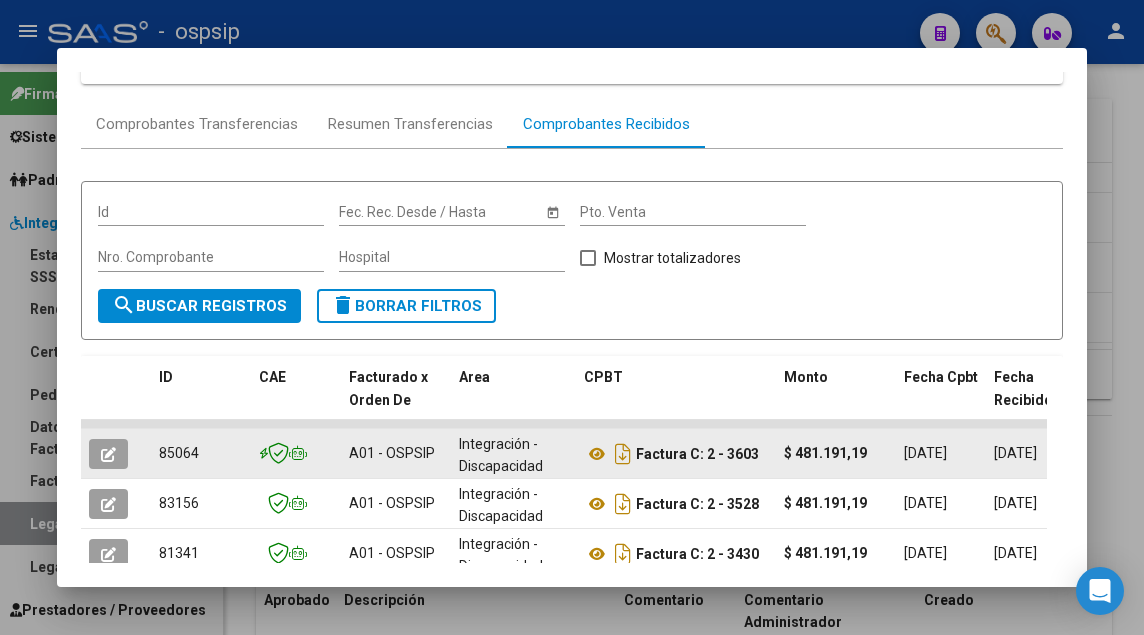 click 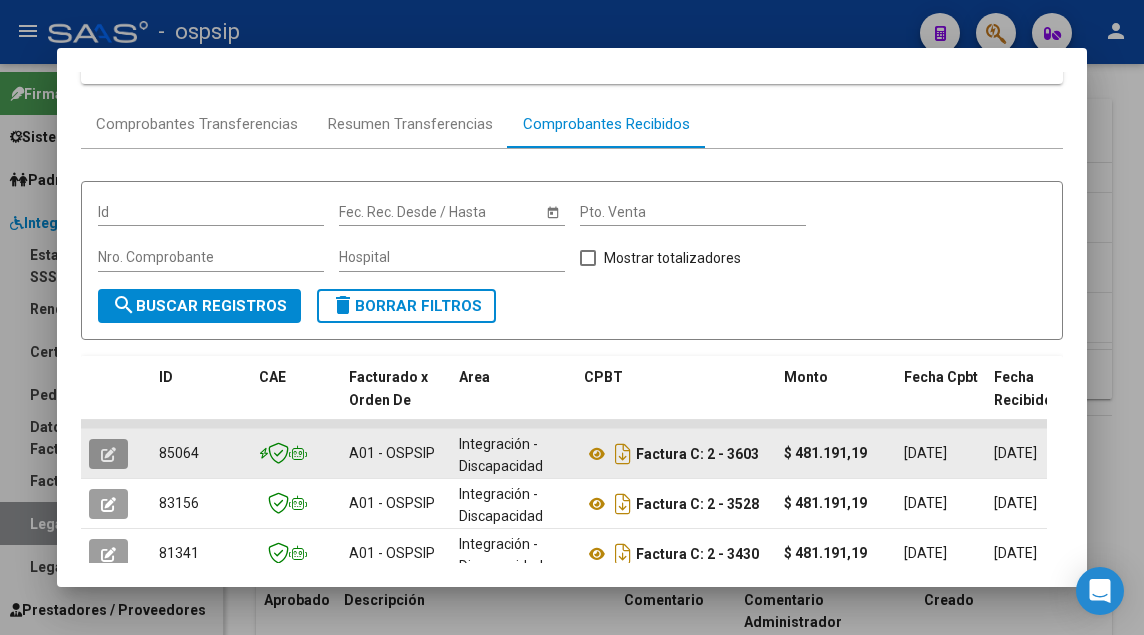 click 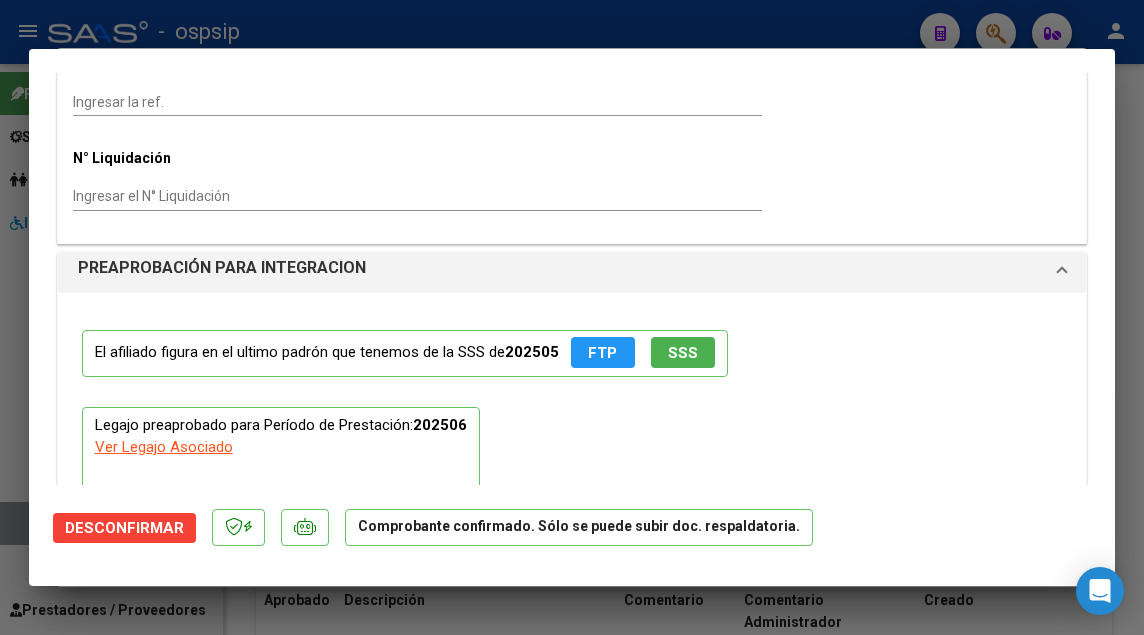 scroll, scrollTop: 1435, scrollLeft: 0, axis: vertical 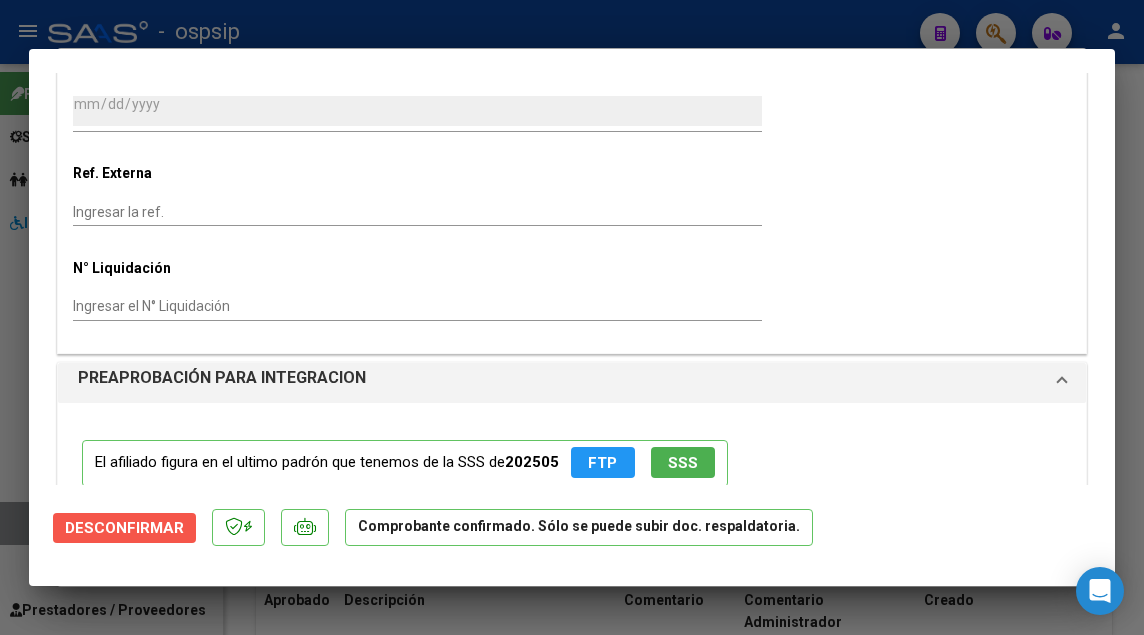 click on "Desconfirmar" 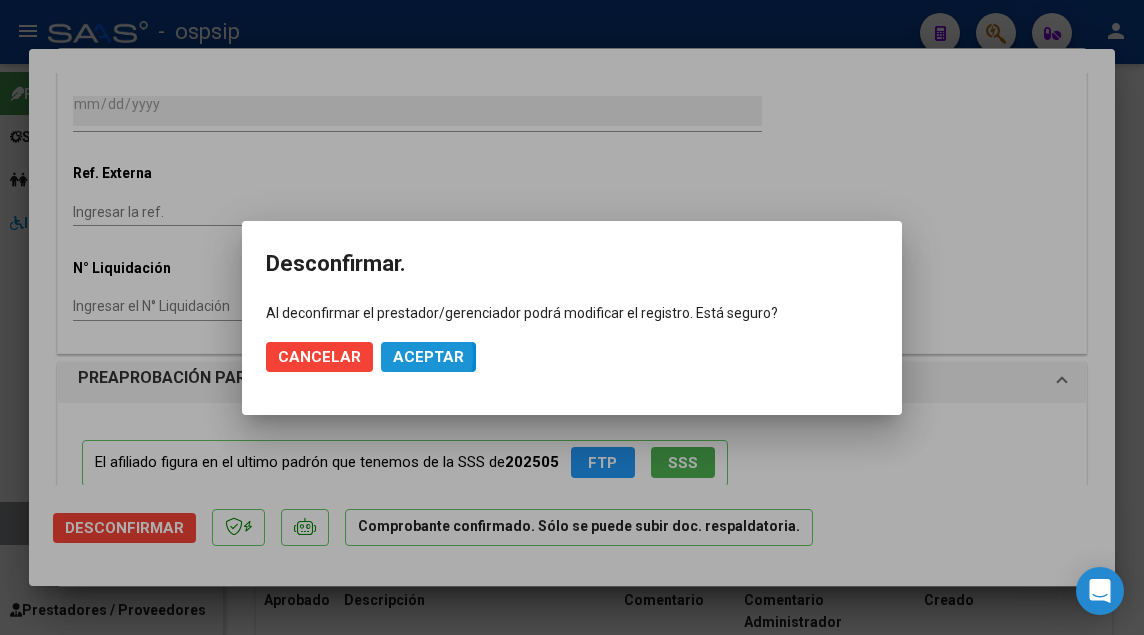 click on "Aceptar" 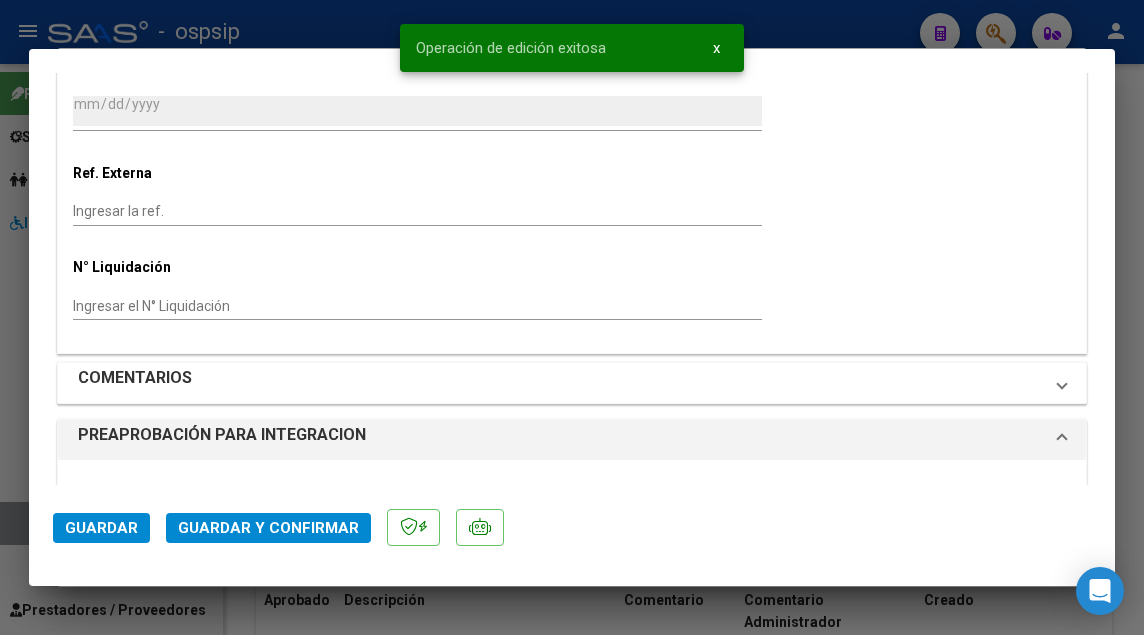 click on "COMENTARIOS" at bounding box center (568, 383) 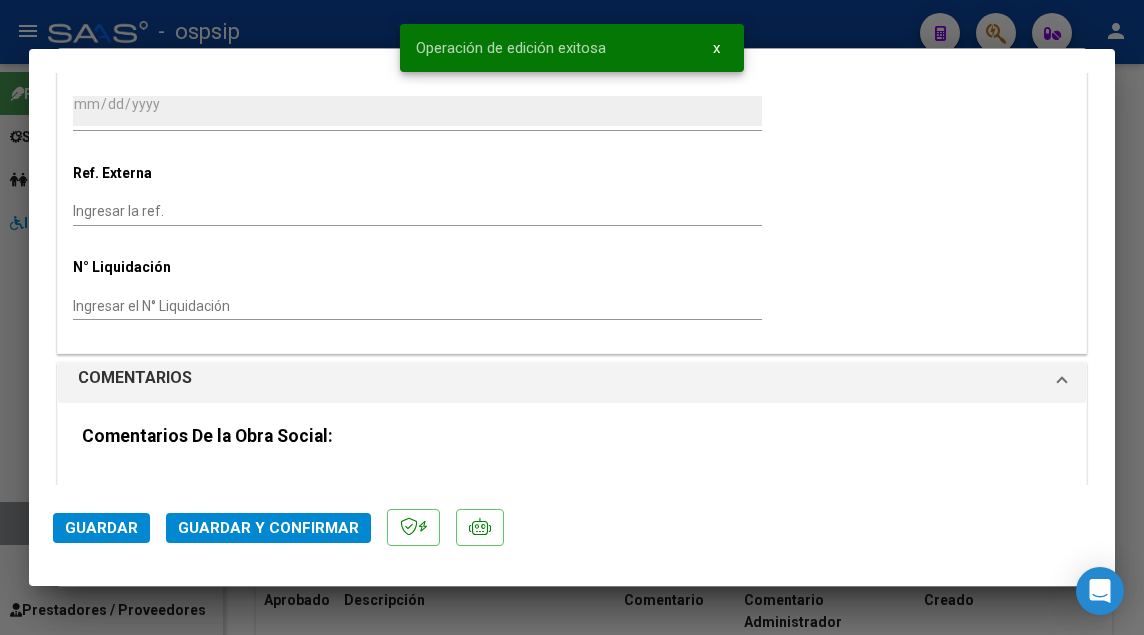 click at bounding box center [420, 481] 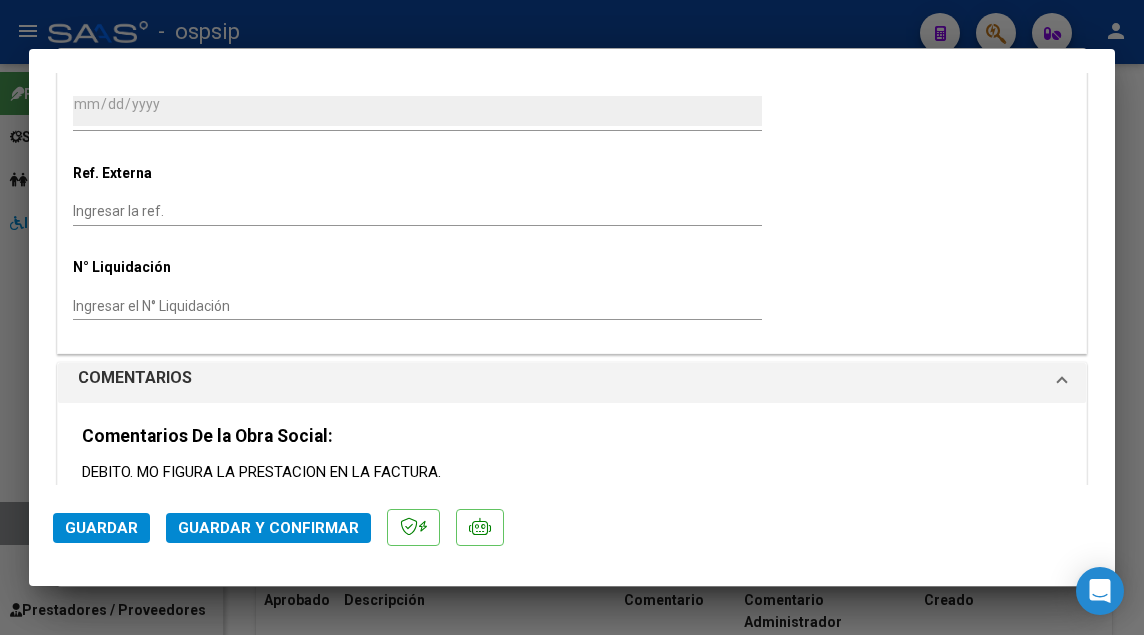 click on "Guardar Guardar y Confirmar" 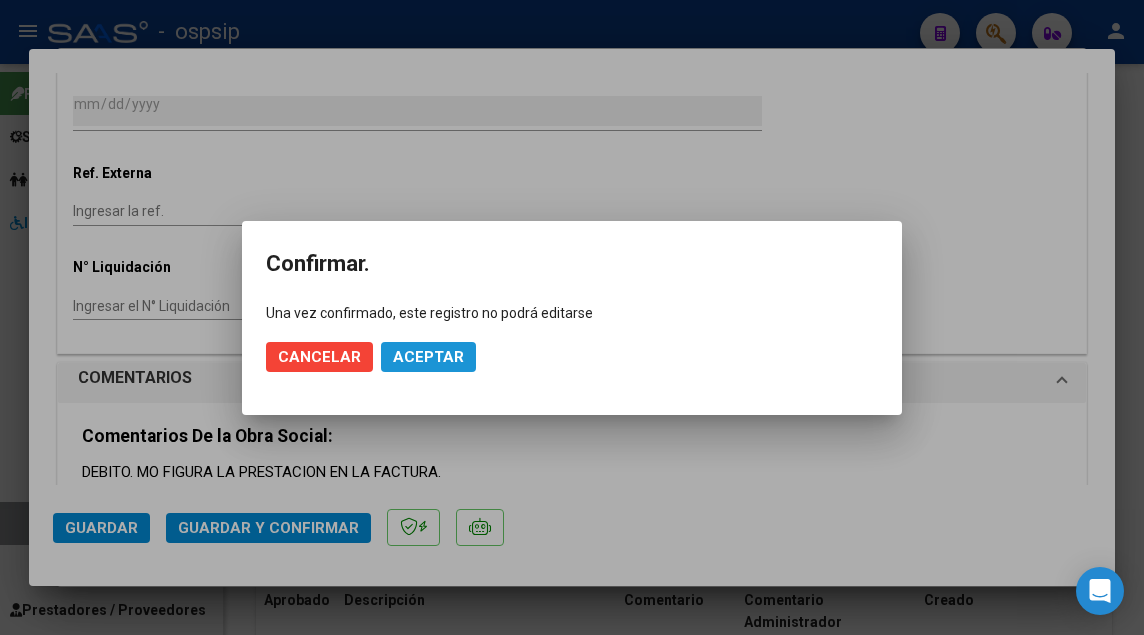 click on "Aceptar" 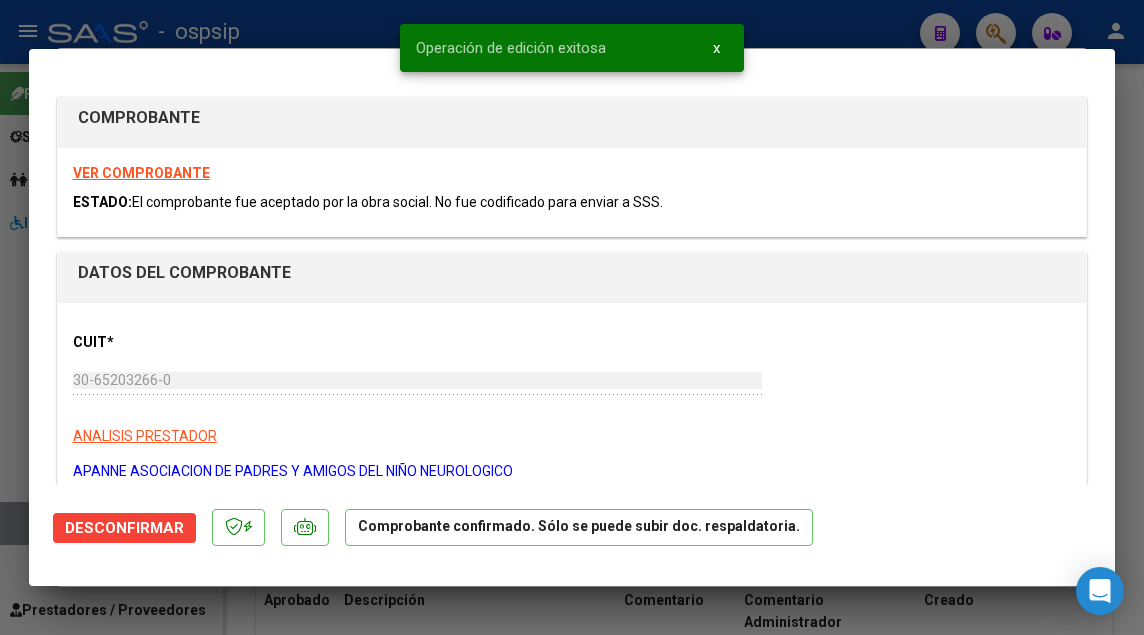 scroll, scrollTop: 0, scrollLeft: 0, axis: both 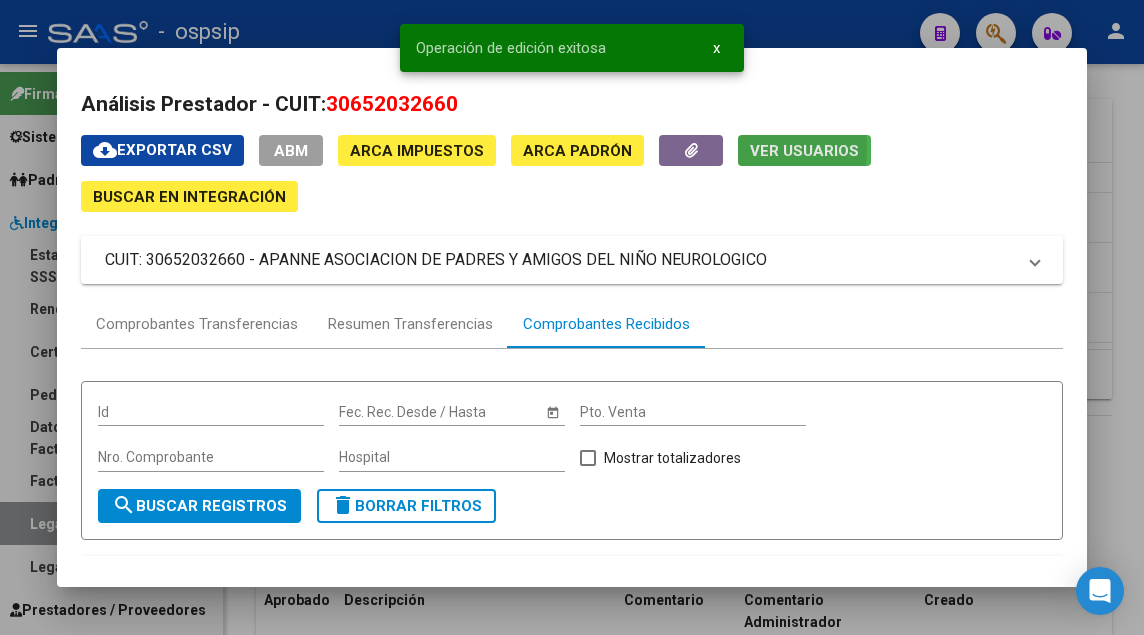 click on "Ver Usuarios" 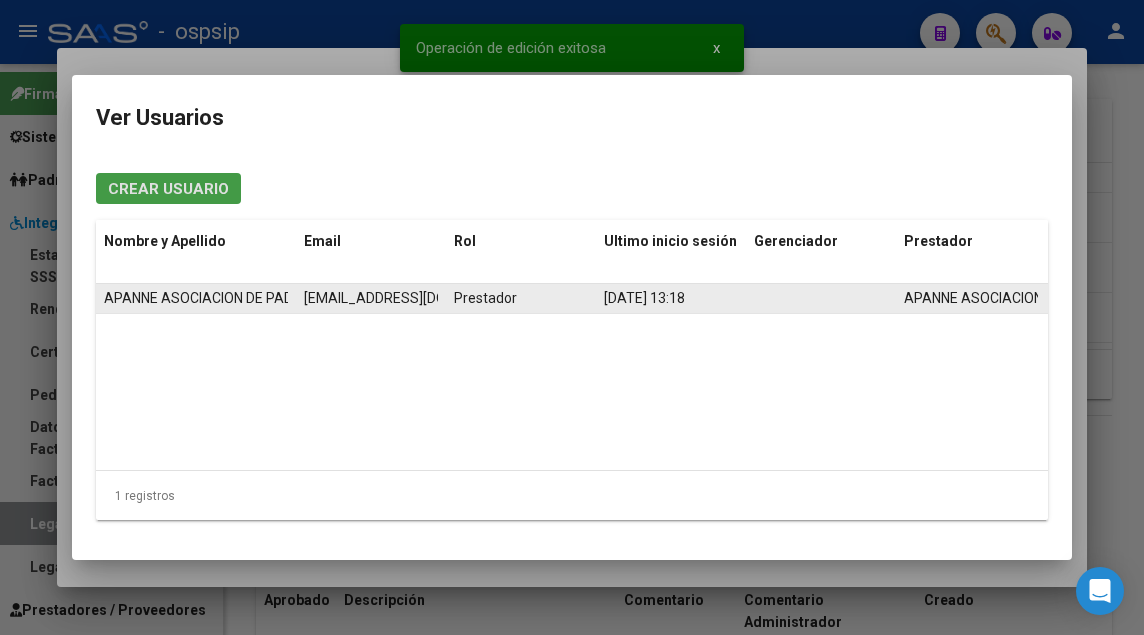 click on "[EMAIL_ADDRESS][DOMAIN_NAME]" 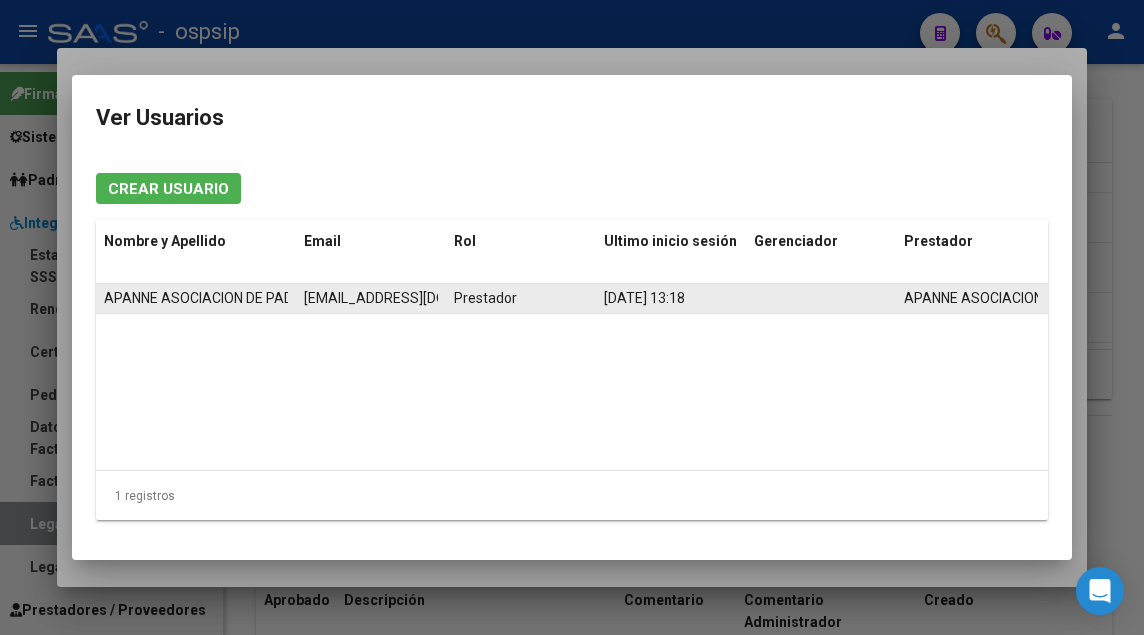 click on "[EMAIL_ADDRESS][DOMAIN_NAME]" 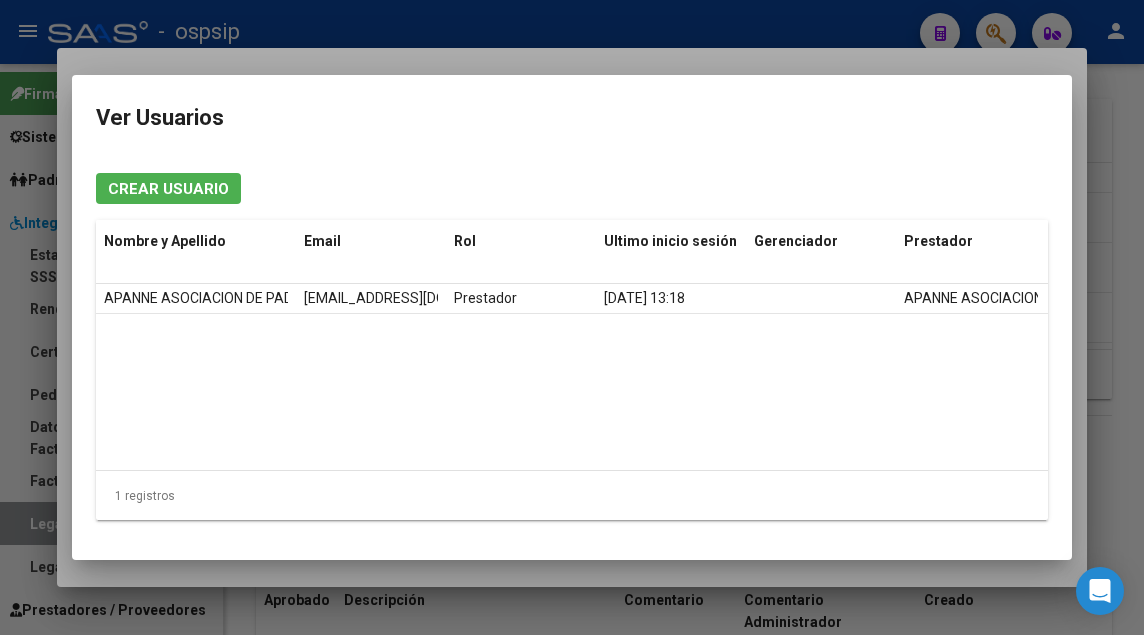 click at bounding box center (572, 317) 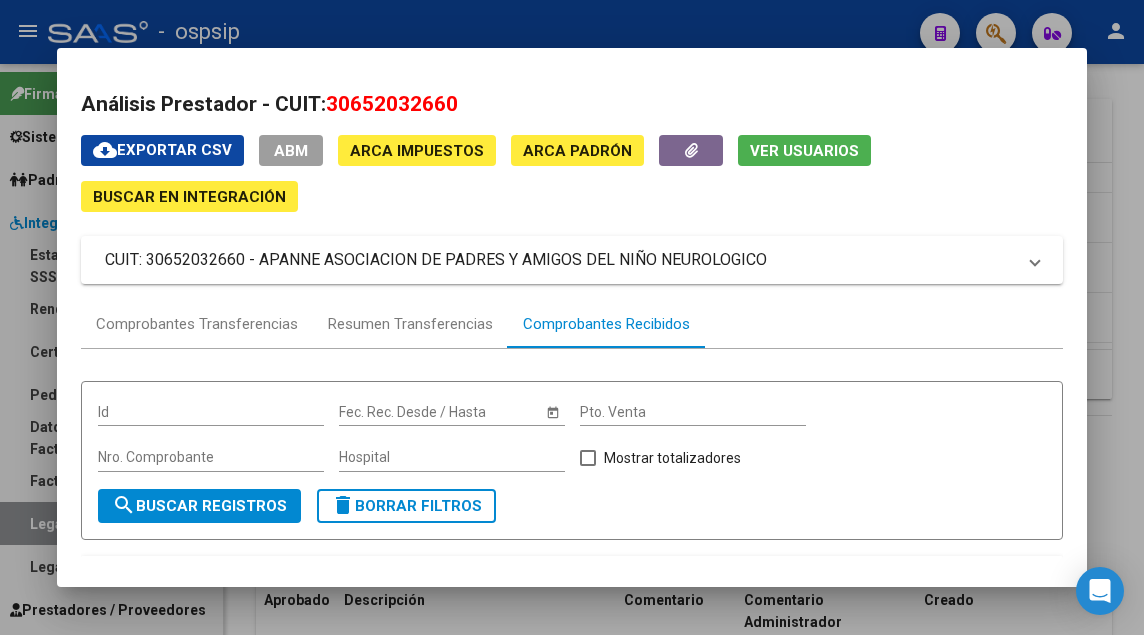 click at bounding box center [572, 317] 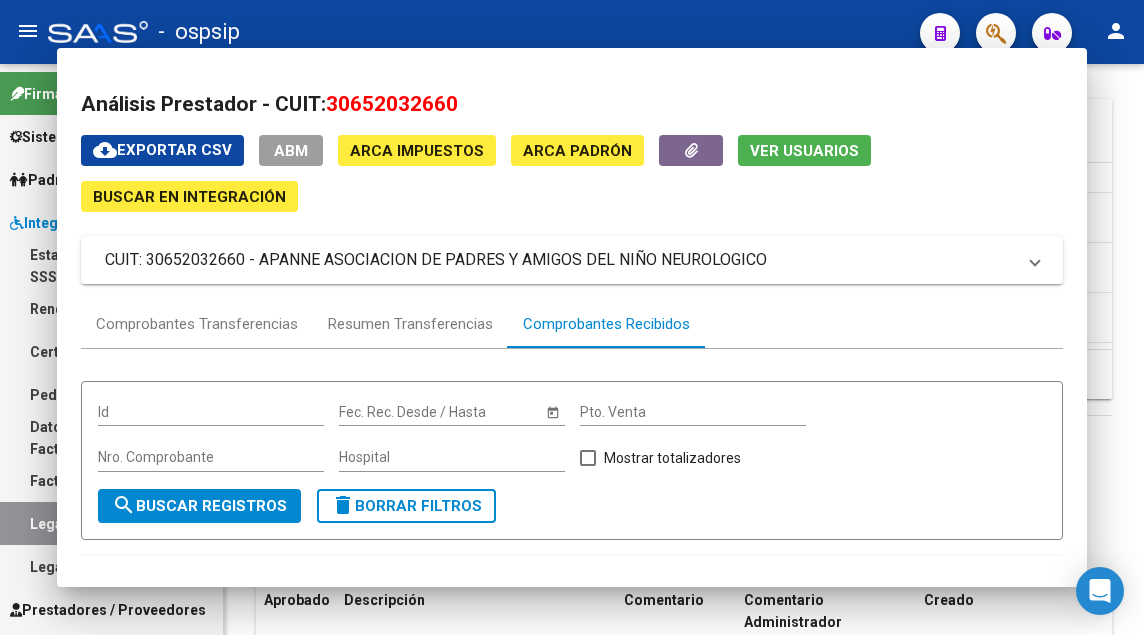 click on "Legajos" at bounding box center [111, 523] 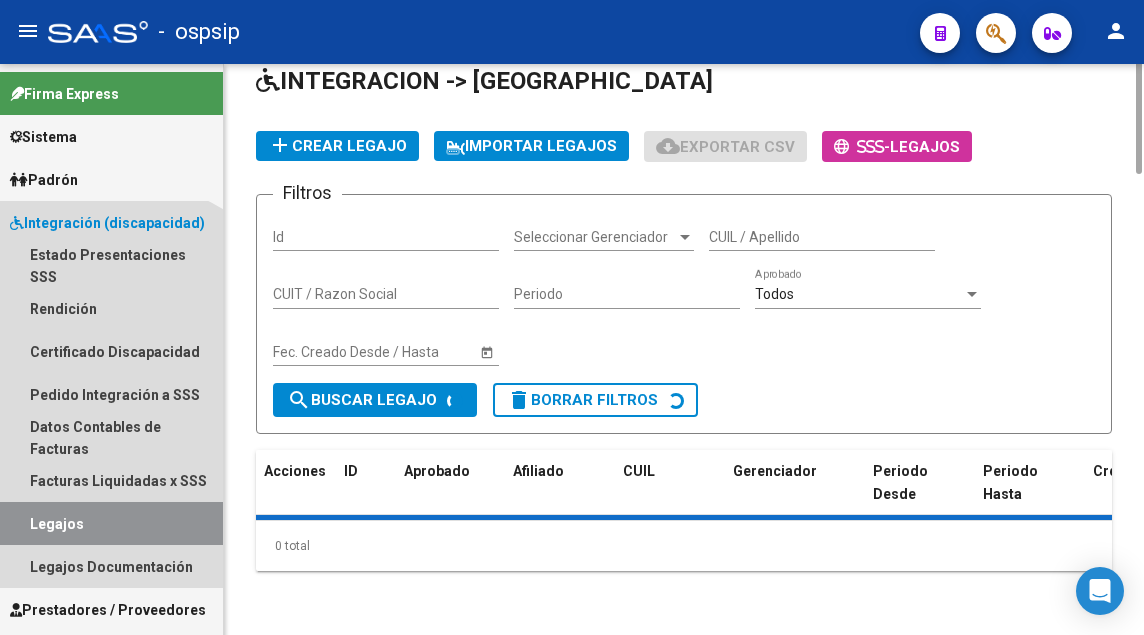 scroll, scrollTop: 0, scrollLeft: 0, axis: both 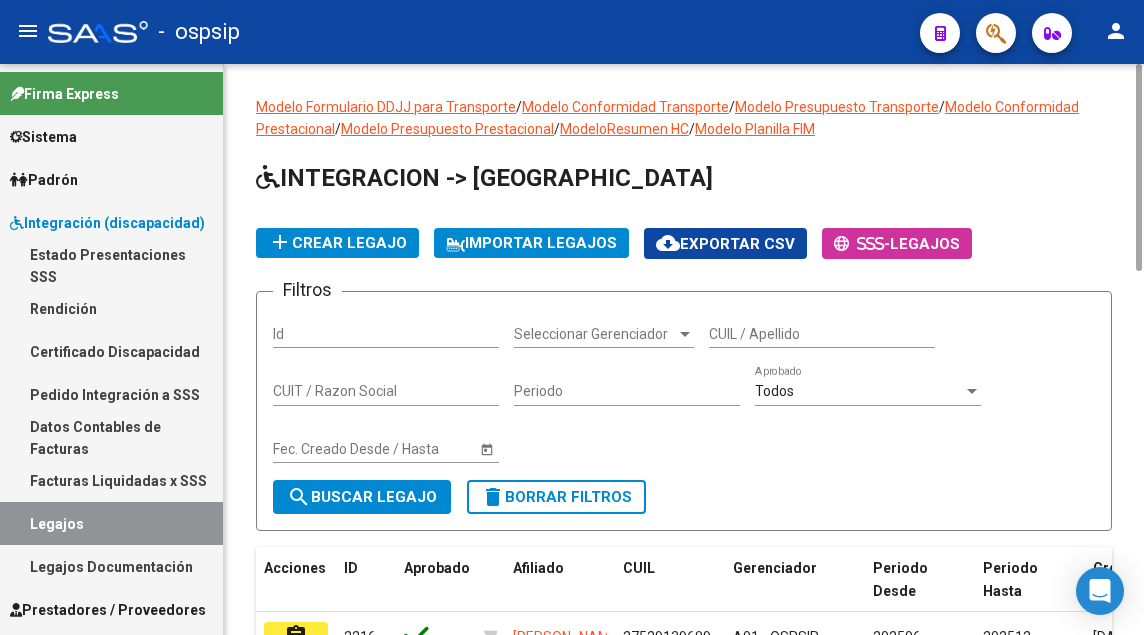 click on "CUIL / Apellido" at bounding box center [822, 334] 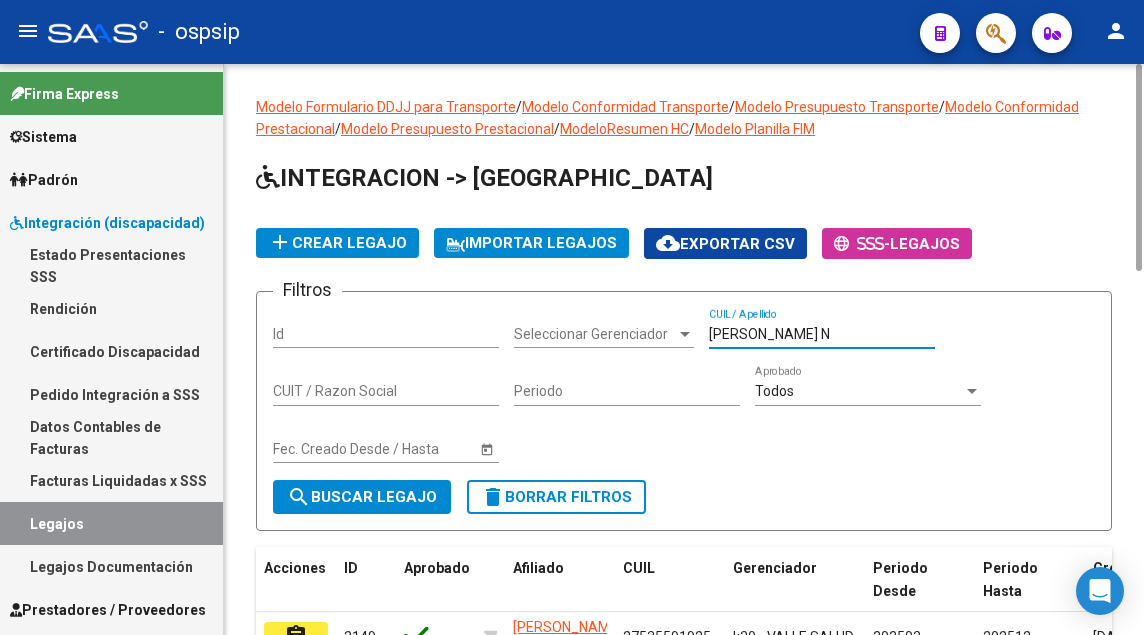 scroll, scrollTop: 200, scrollLeft: 0, axis: vertical 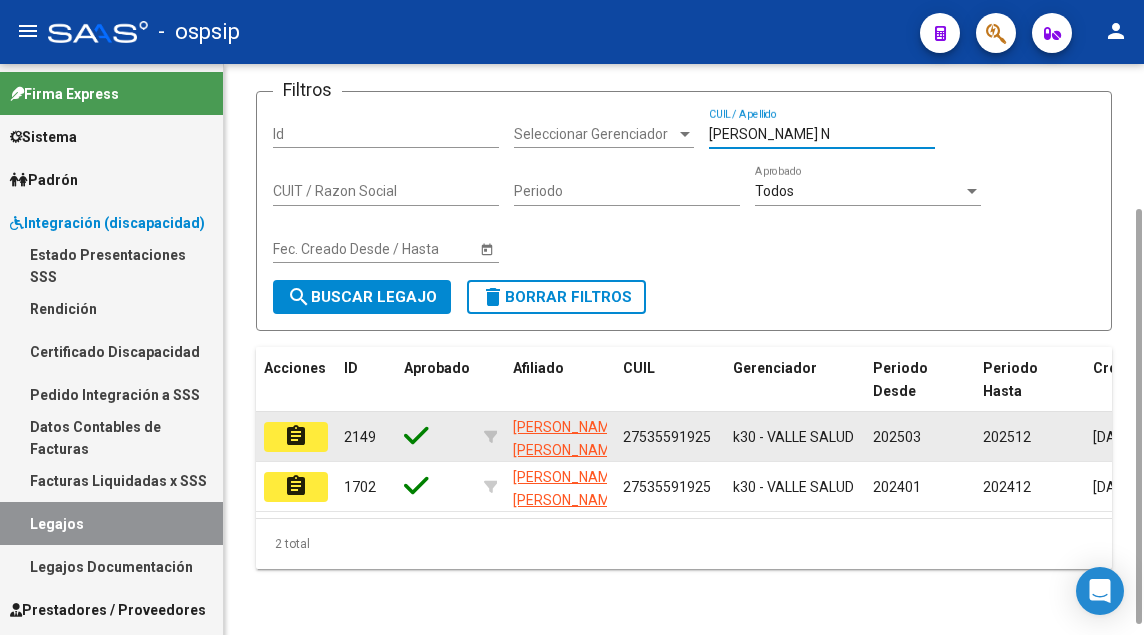 click on "assignment" 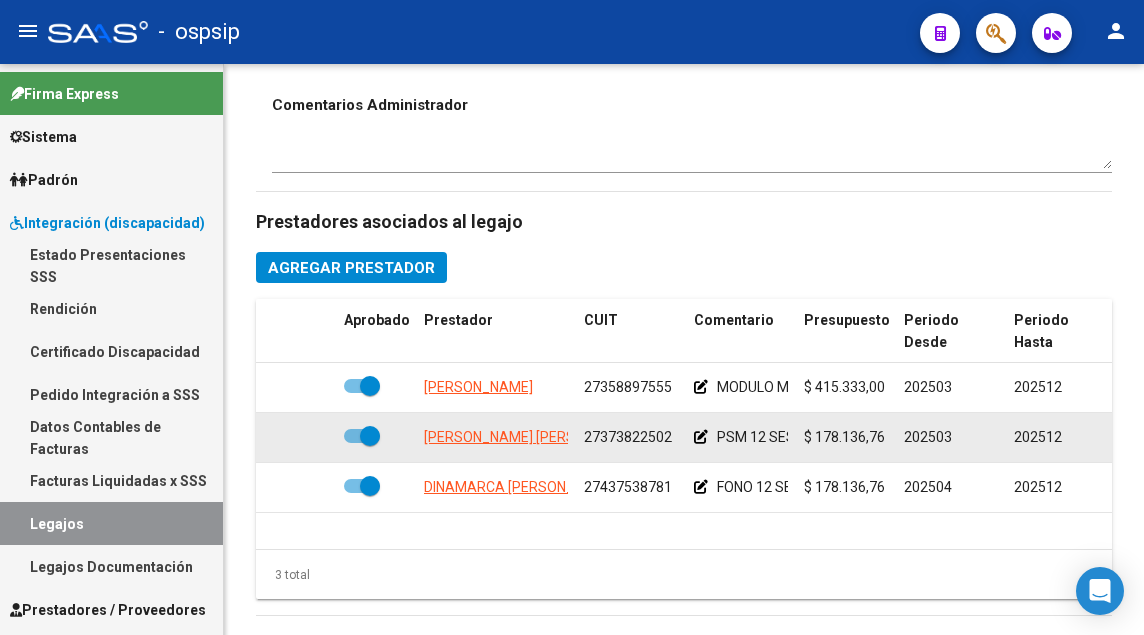 scroll, scrollTop: 1310, scrollLeft: 0, axis: vertical 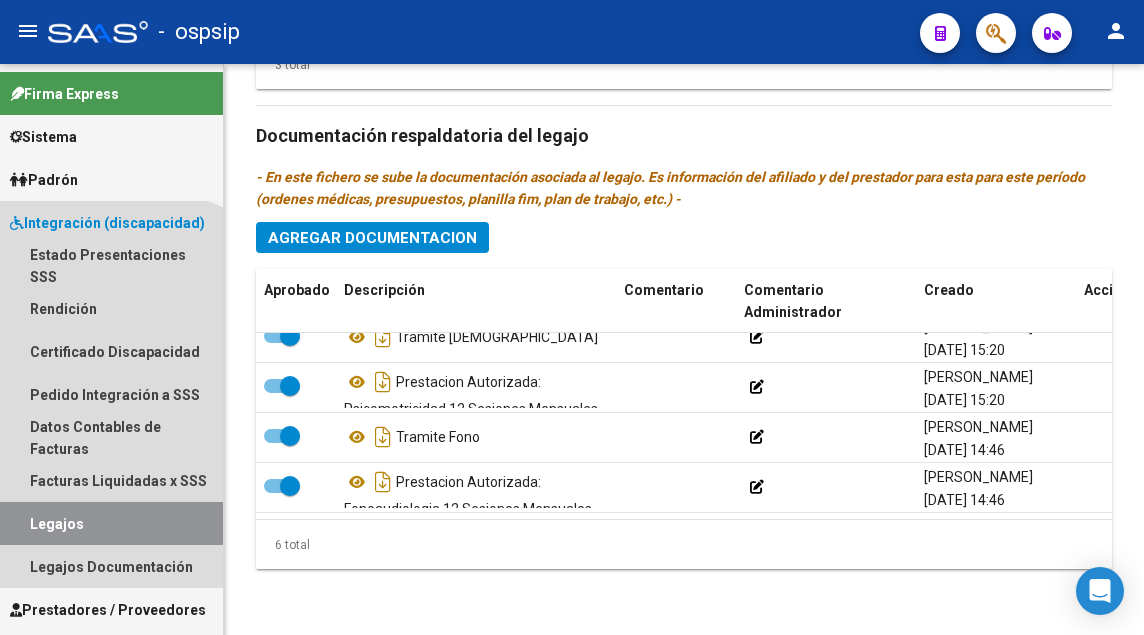 click on "Legajos" at bounding box center (111, 523) 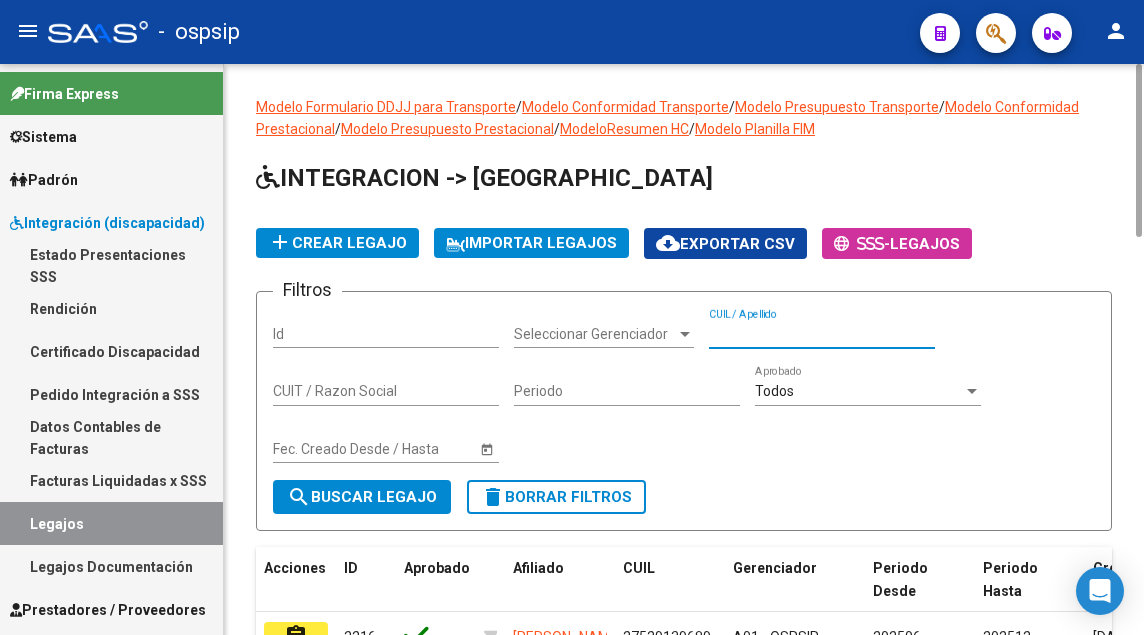 click on "CUIL / Apellido" at bounding box center (822, 334) 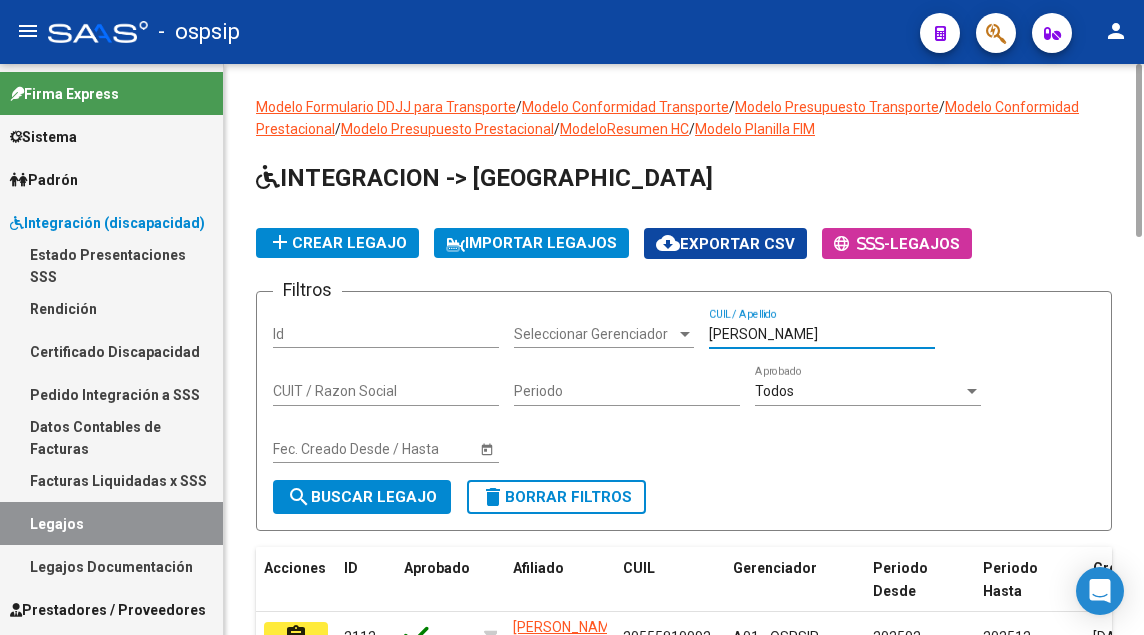 scroll, scrollTop: 164, scrollLeft: 0, axis: vertical 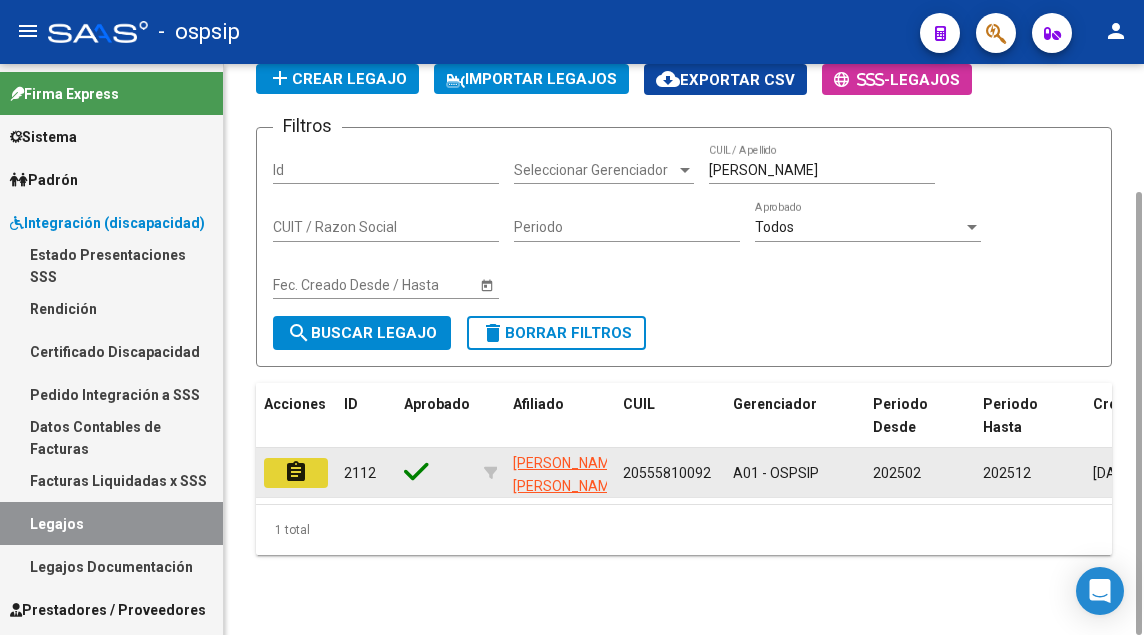 click on "assignment" 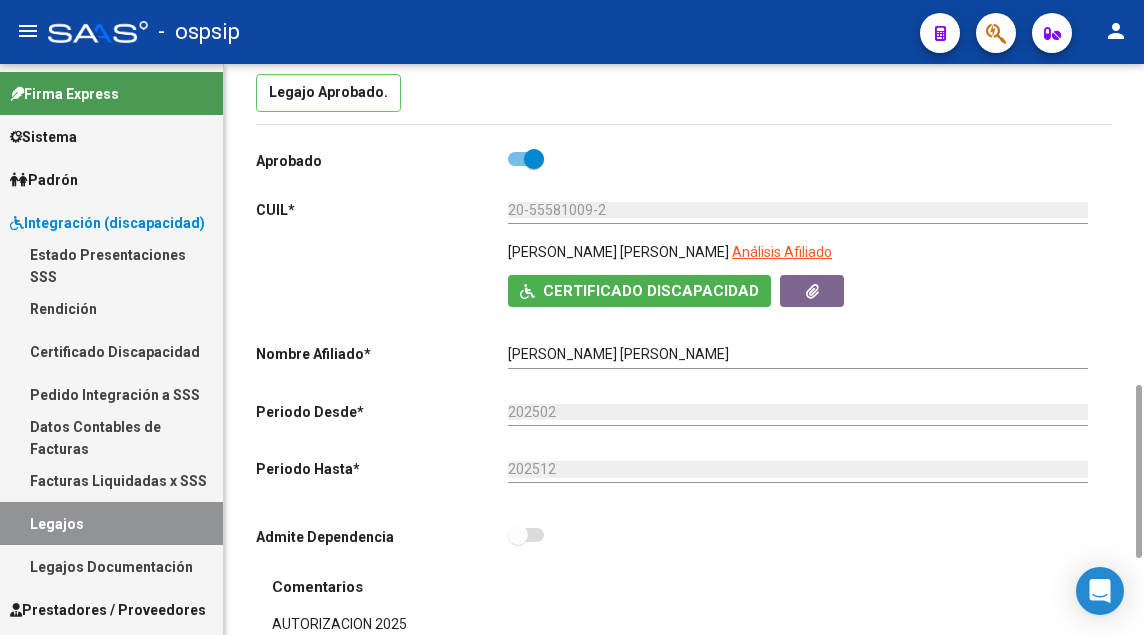 scroll, scrollTop: 400, scrollLeft: 0, axis: vertical 